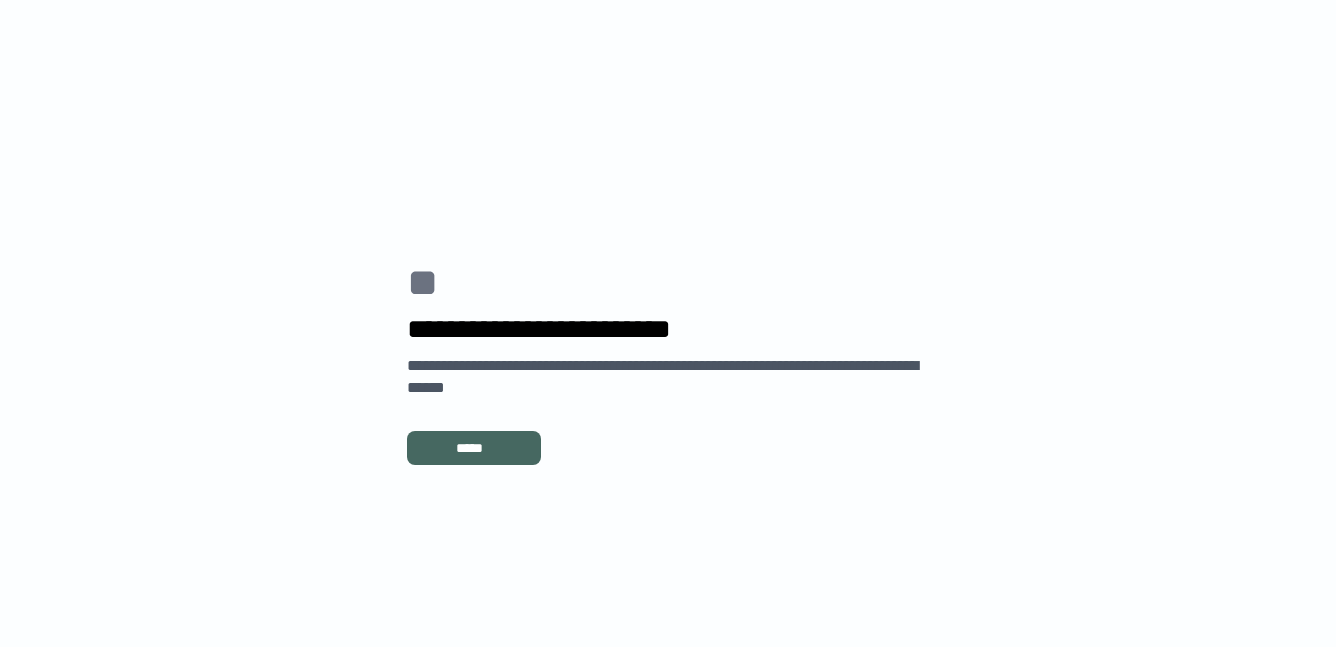 scroll, scrollTop: 0, scrollLeft: 0, axis: both 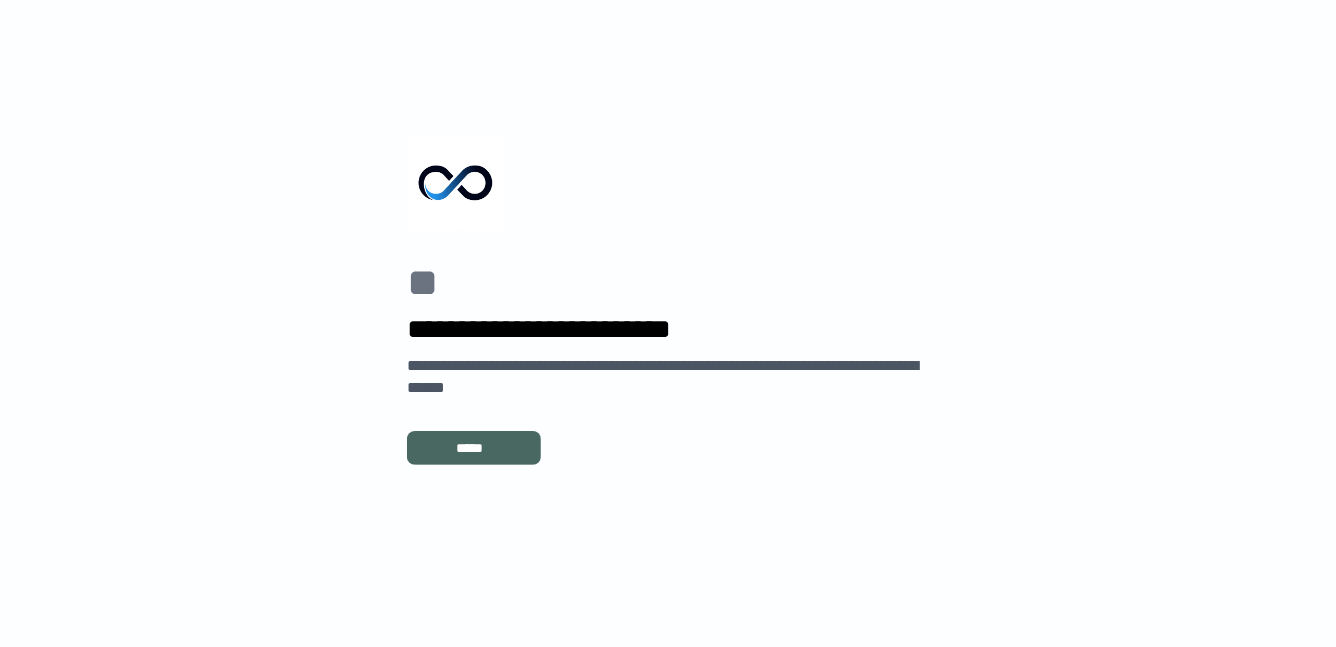 click on "*****" at bounding box center [474, 448] 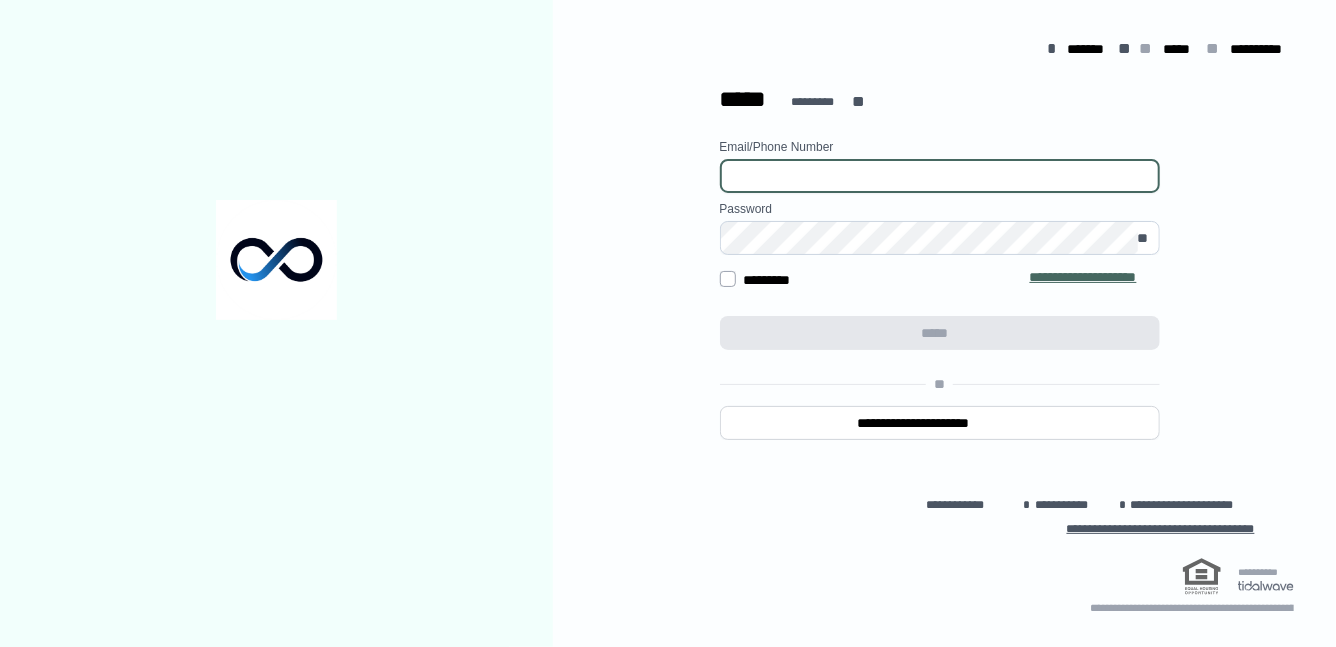 click at bounding box center [940, 176] 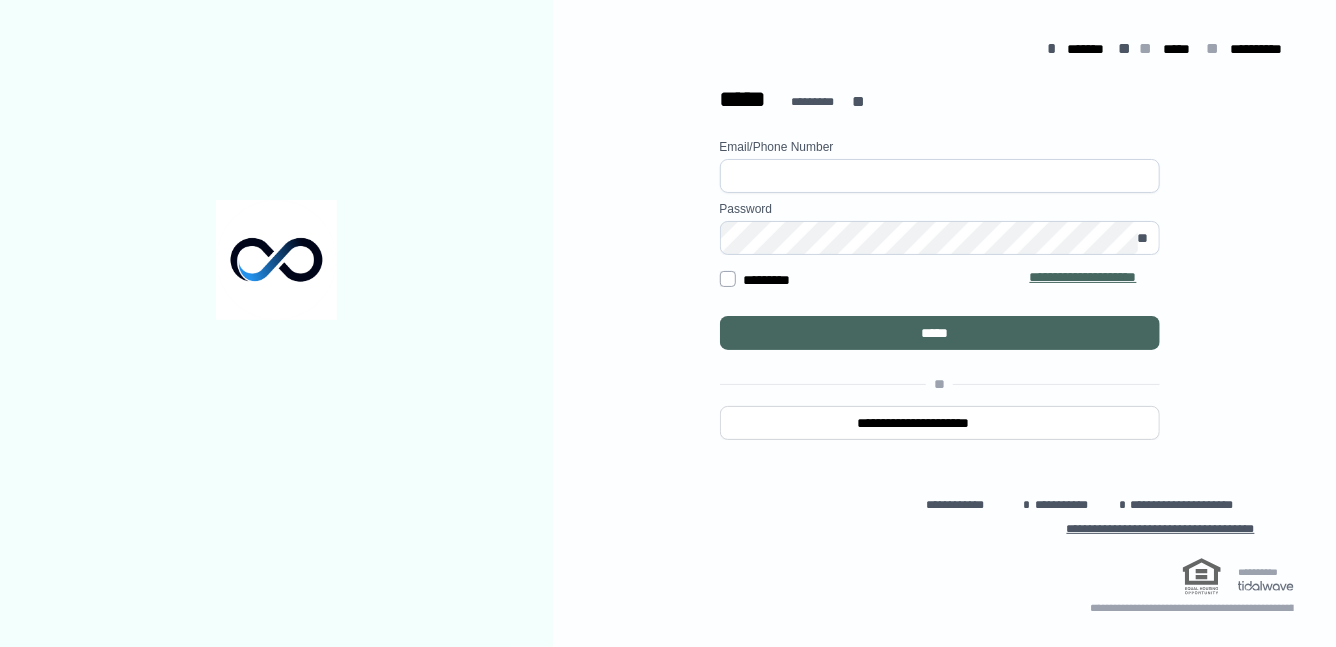 type on "**********" 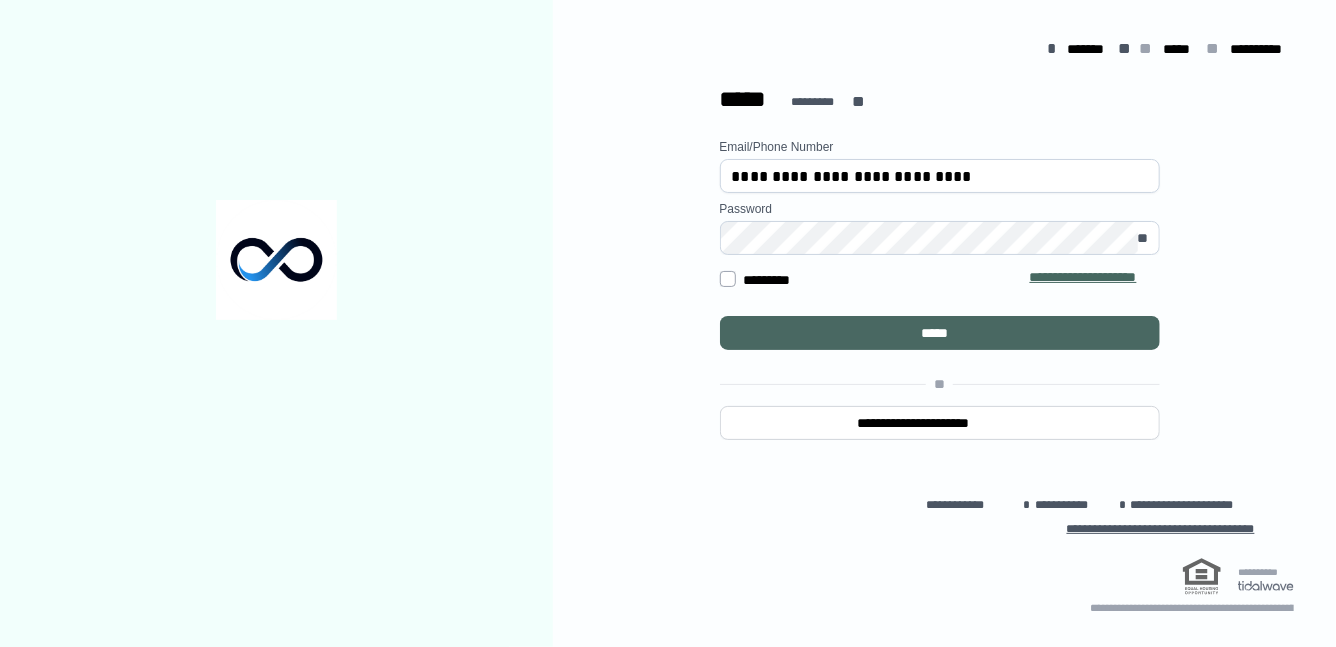 click on "*****" at bounding box center [940, 333] 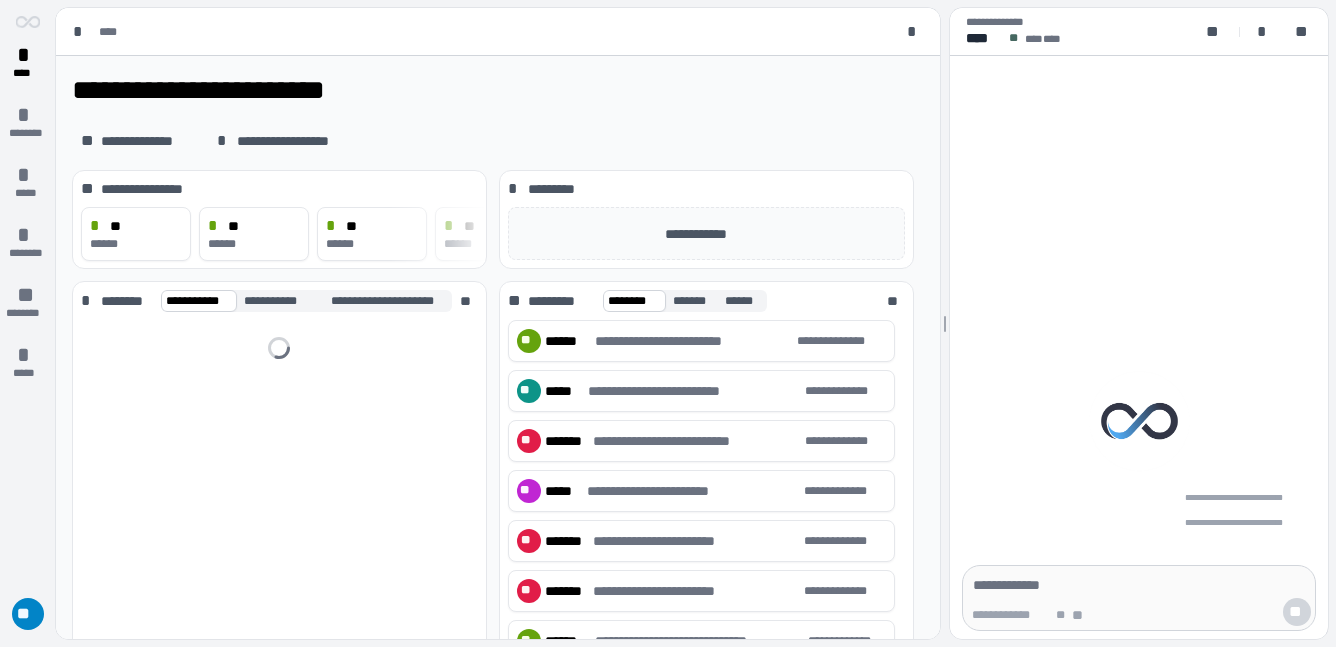 scroll, scrollTop: 0, scrollLeft: 0, axis: both 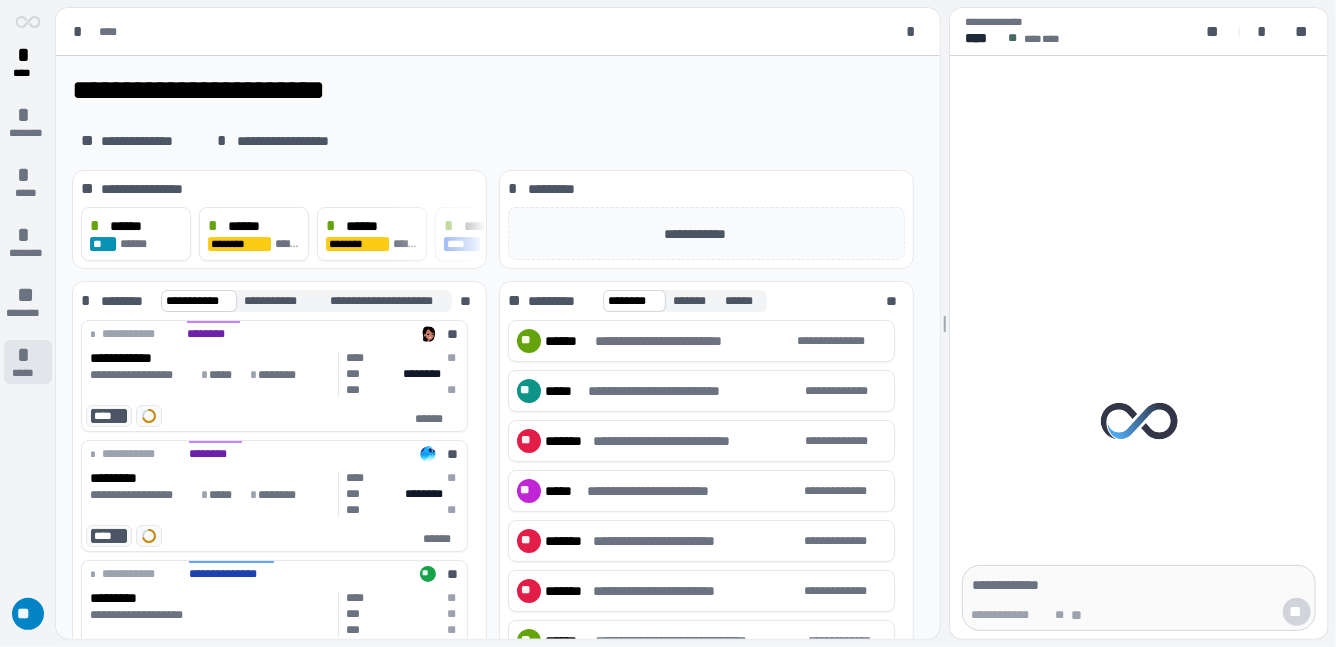 click on "*" at bounding box center [28, 355] 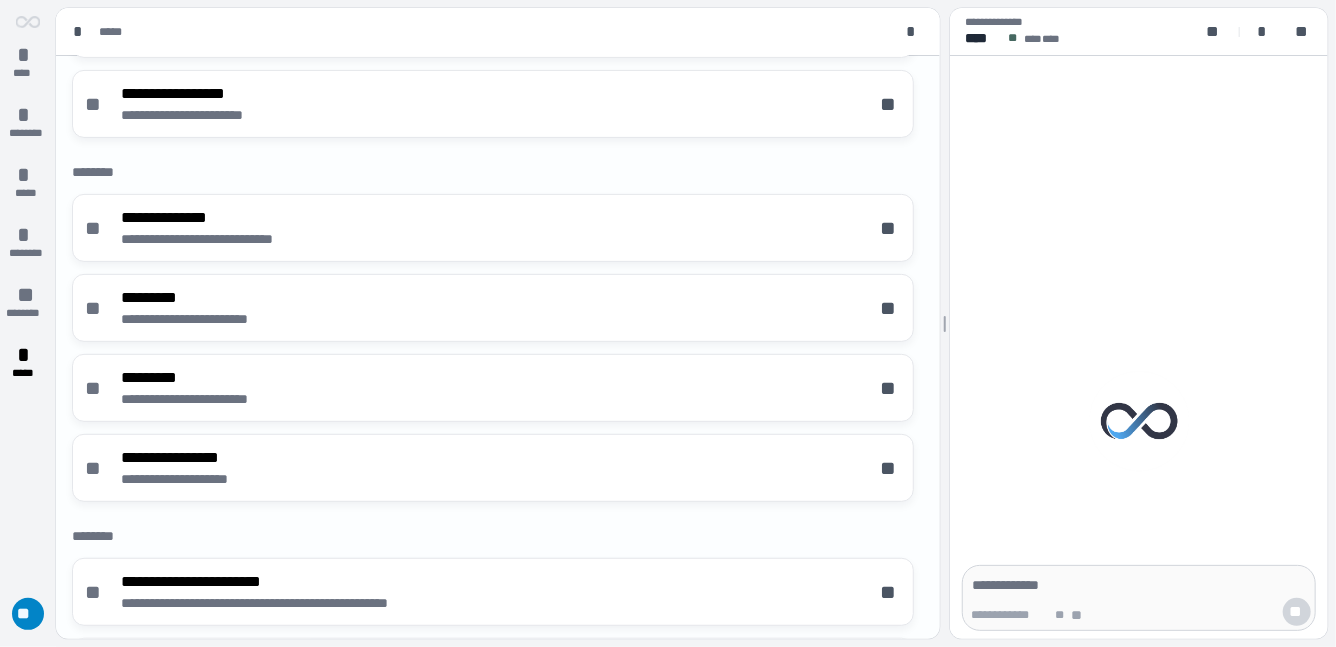 scroll, scrollTop: 302, scrollLeft: 0, axis: vertical 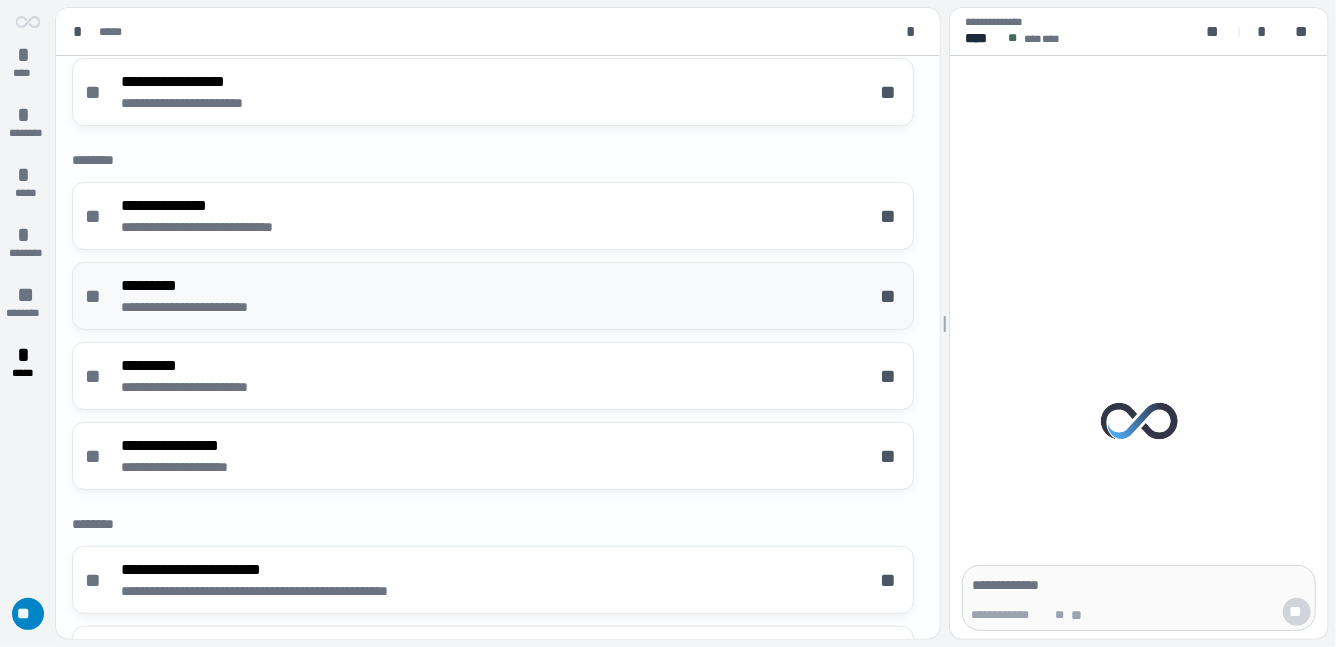 click on "**********" at bounding box center [493, 296] 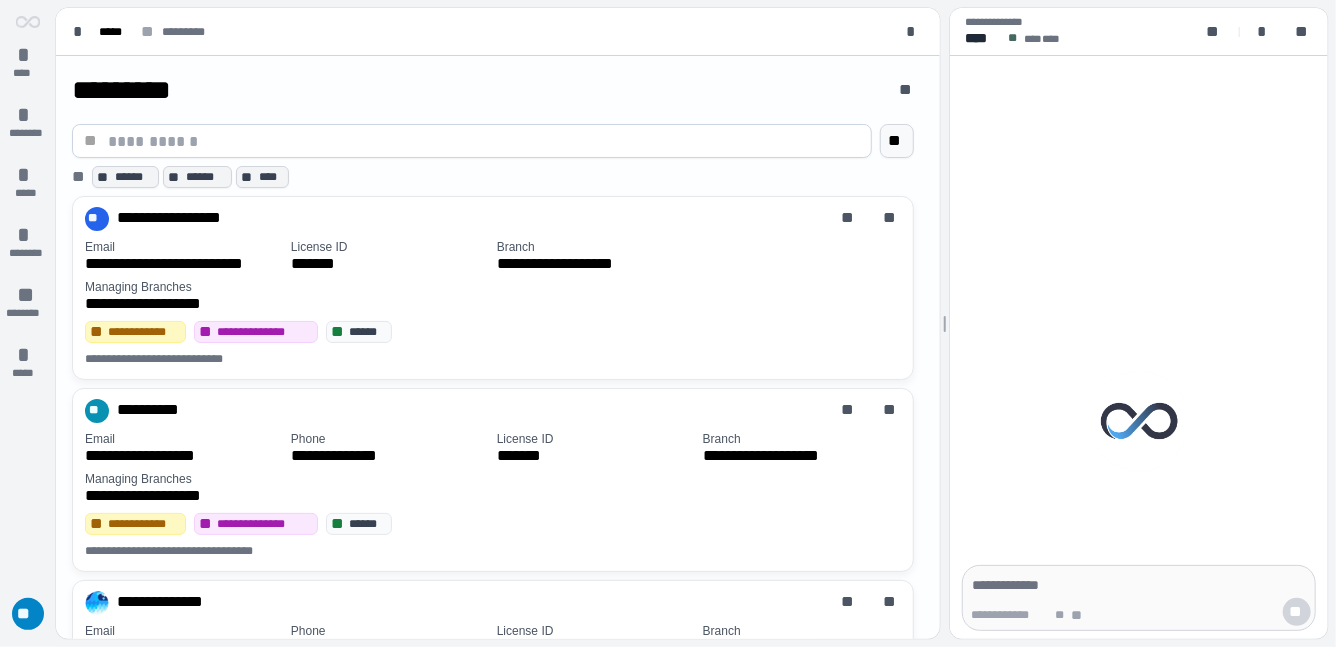 click on "**" at bounding box center (897, 141) 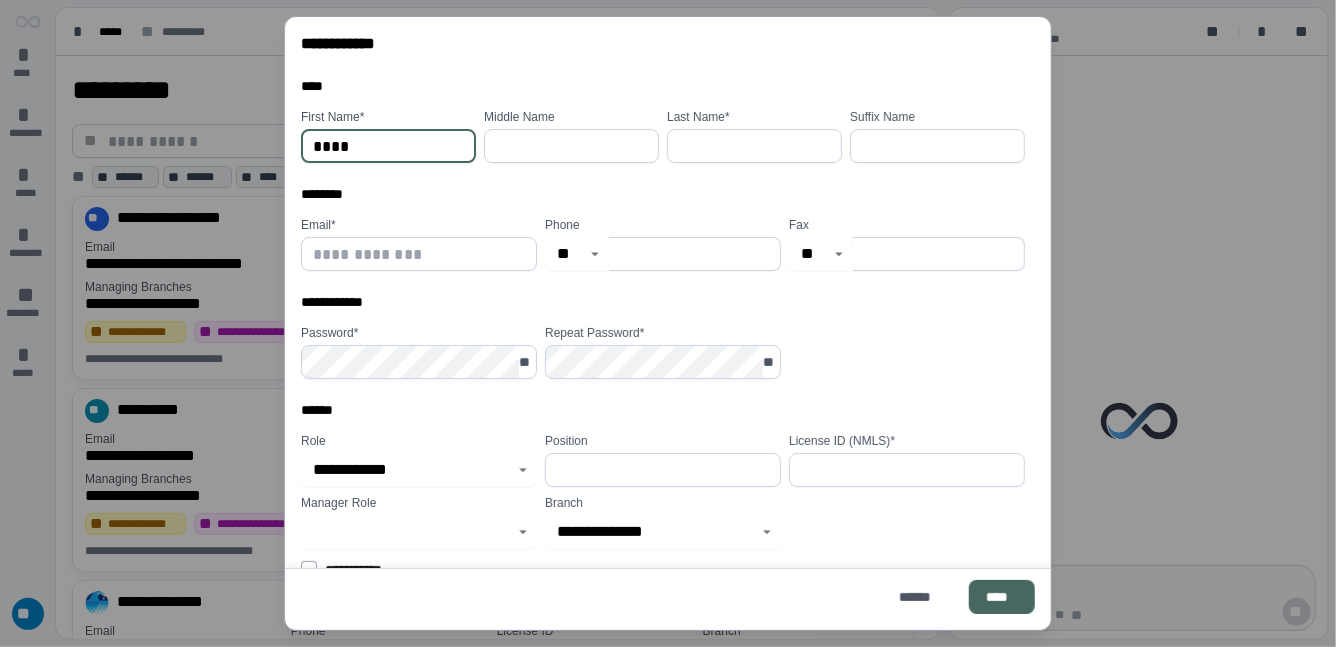 type on "****" 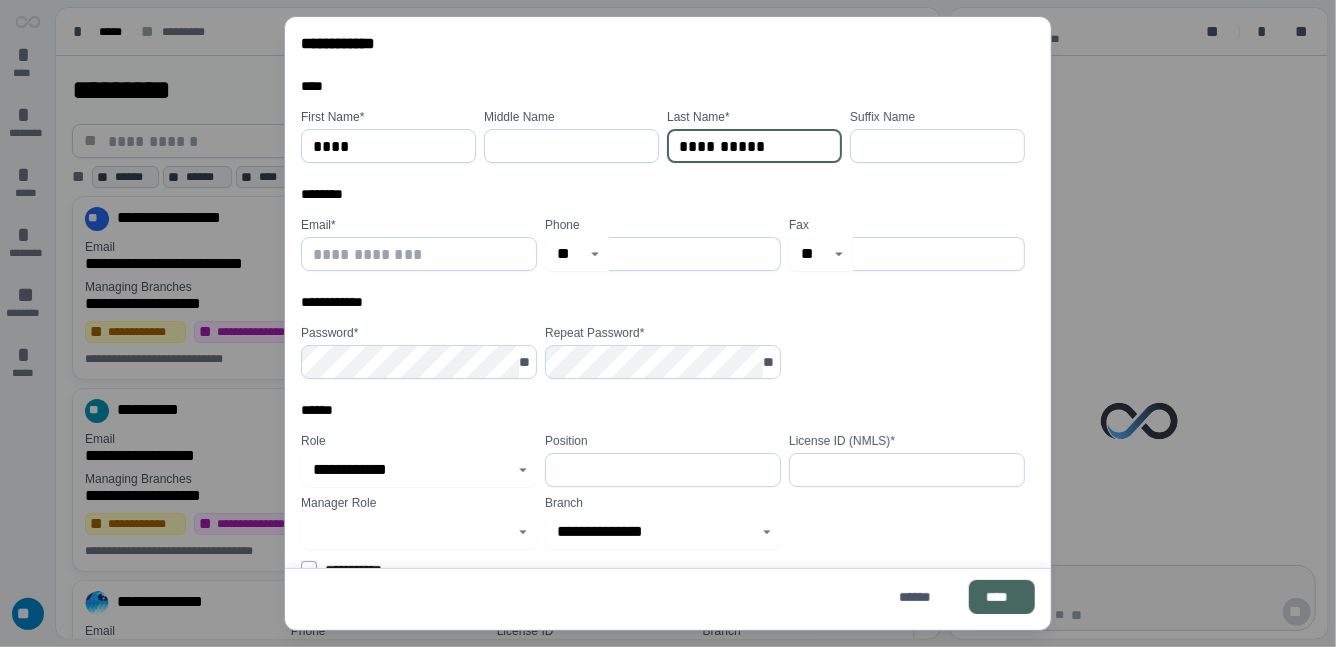 type on "**********" 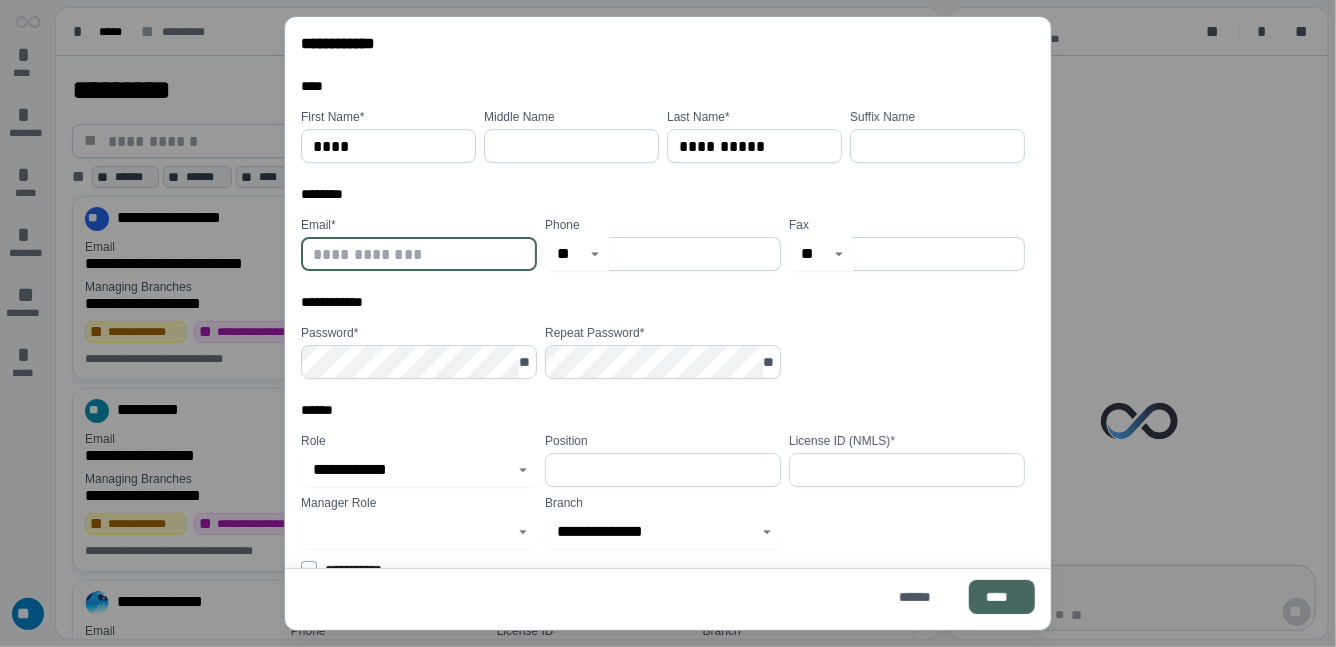paste on "**********" 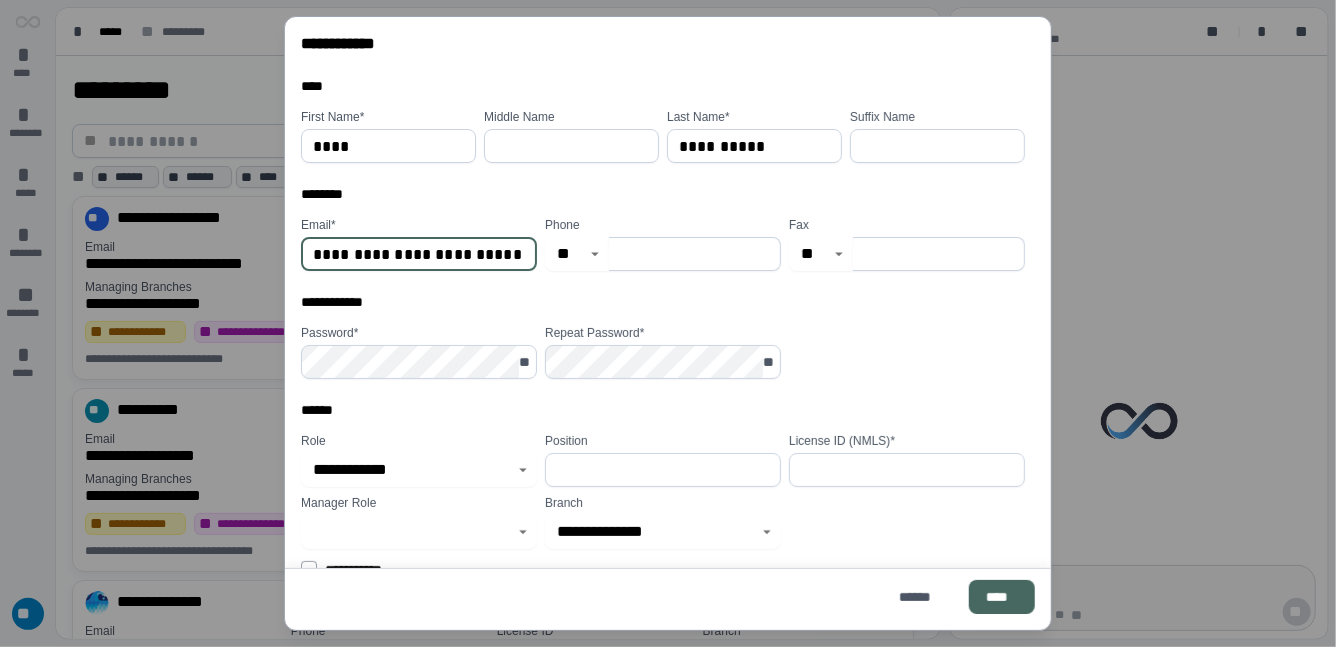 click on "**********" at bounding box center (419, 254) 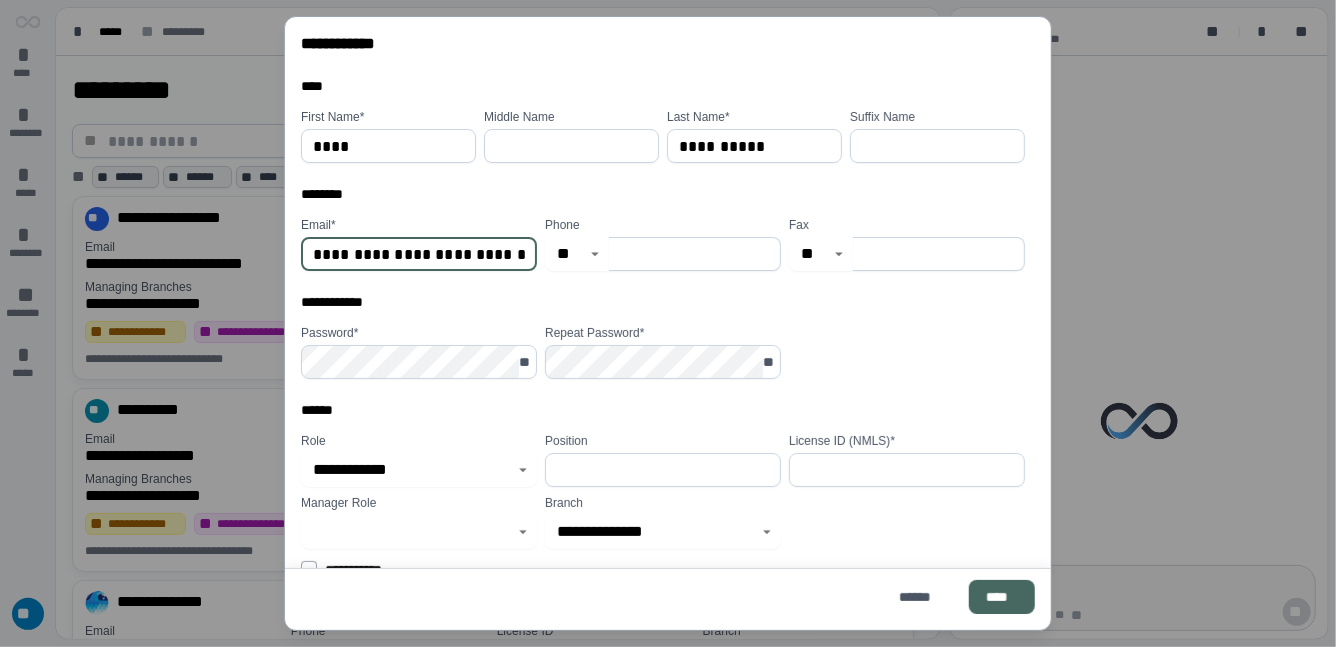 type on "**********" 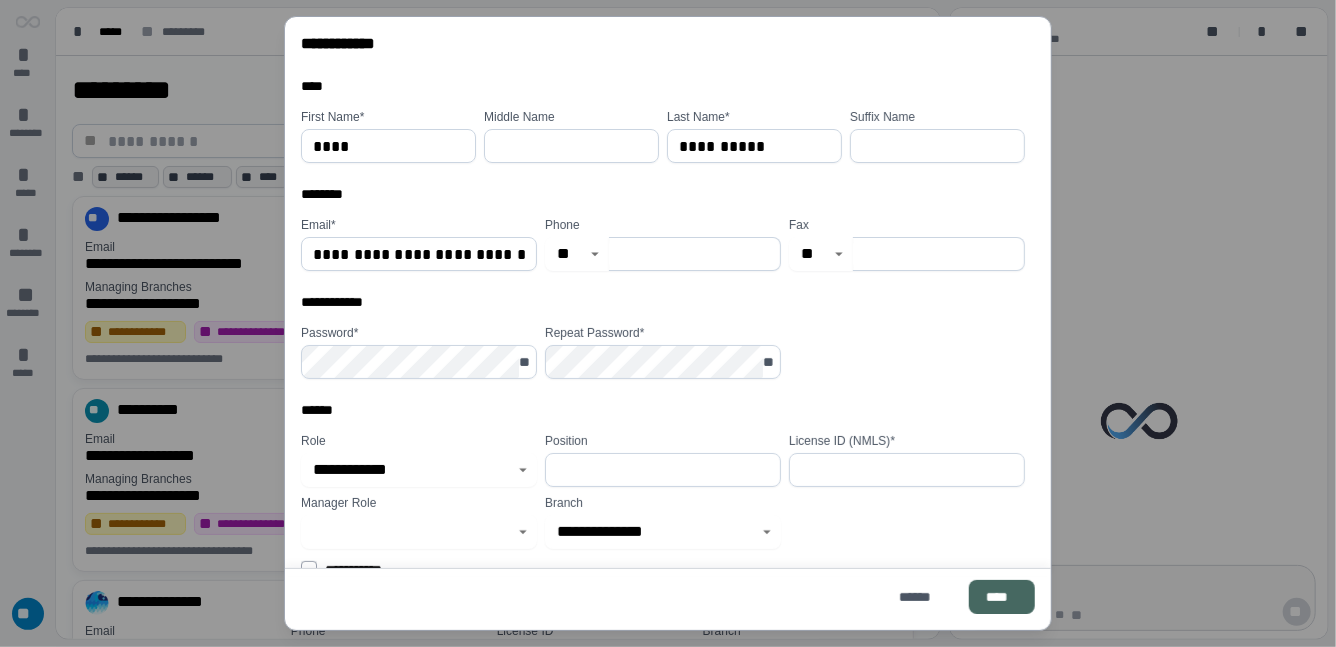click at bounding box center (695, 254) 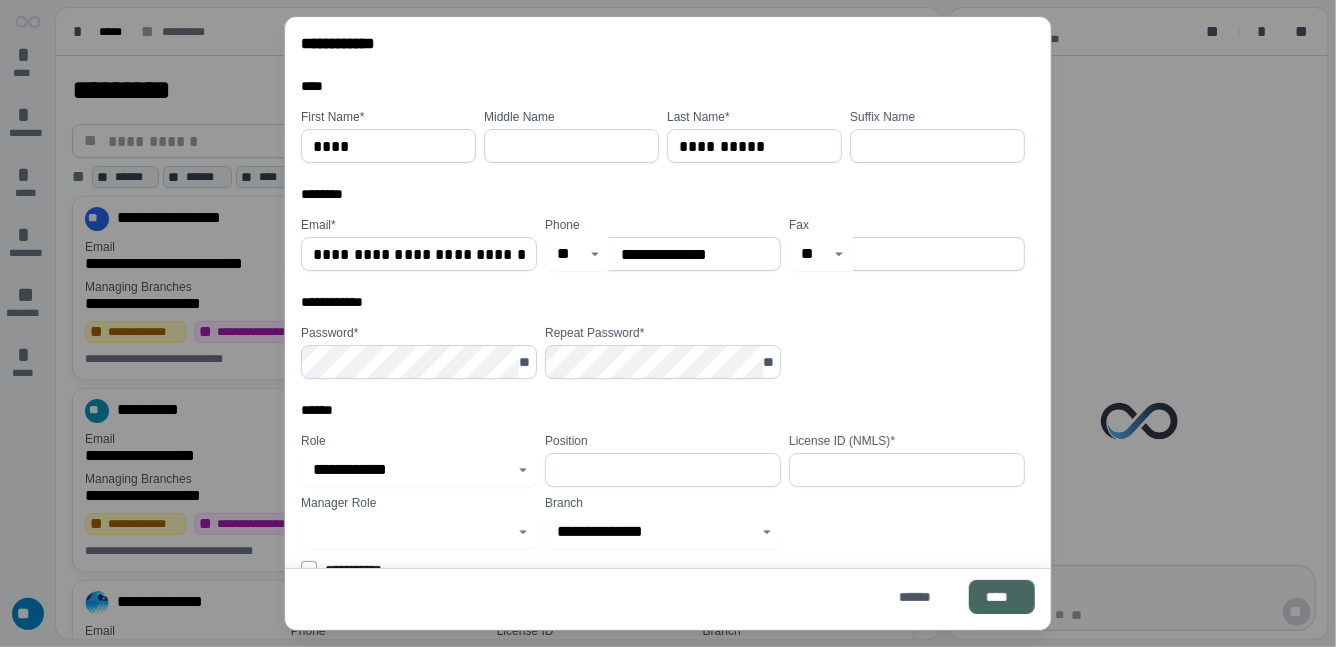 type on "**********" 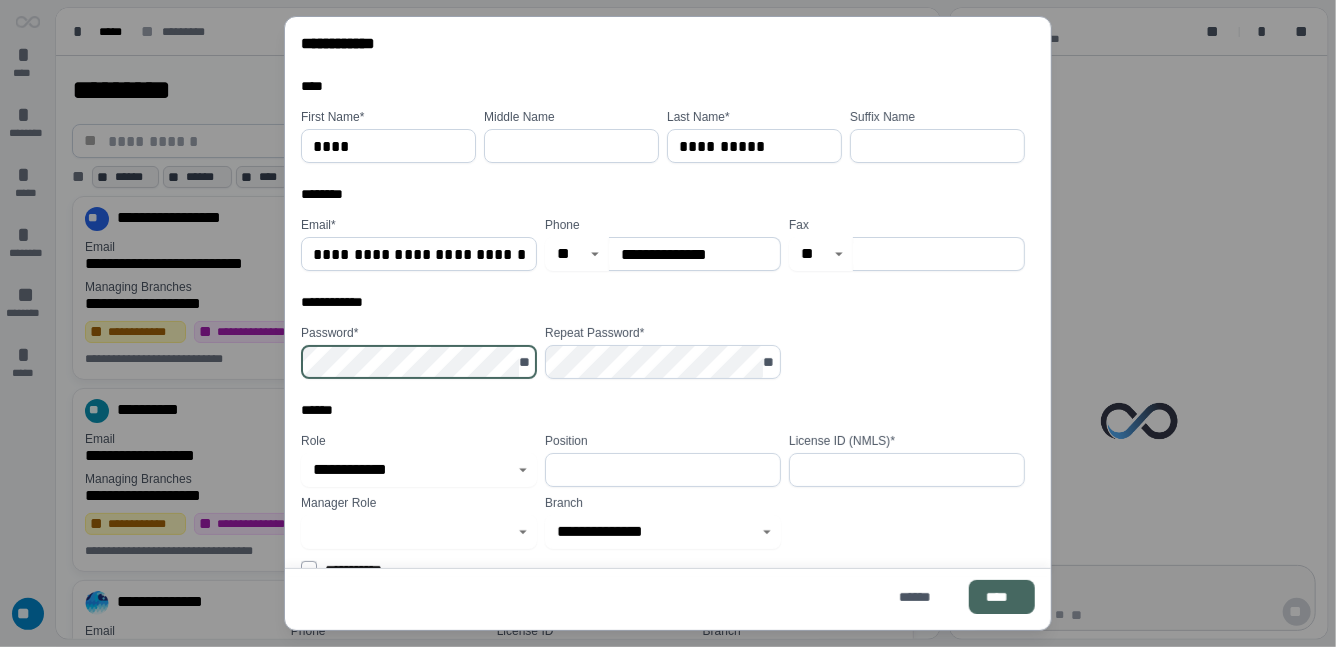 click on "Password  * **" at bounding box center [419, 352] 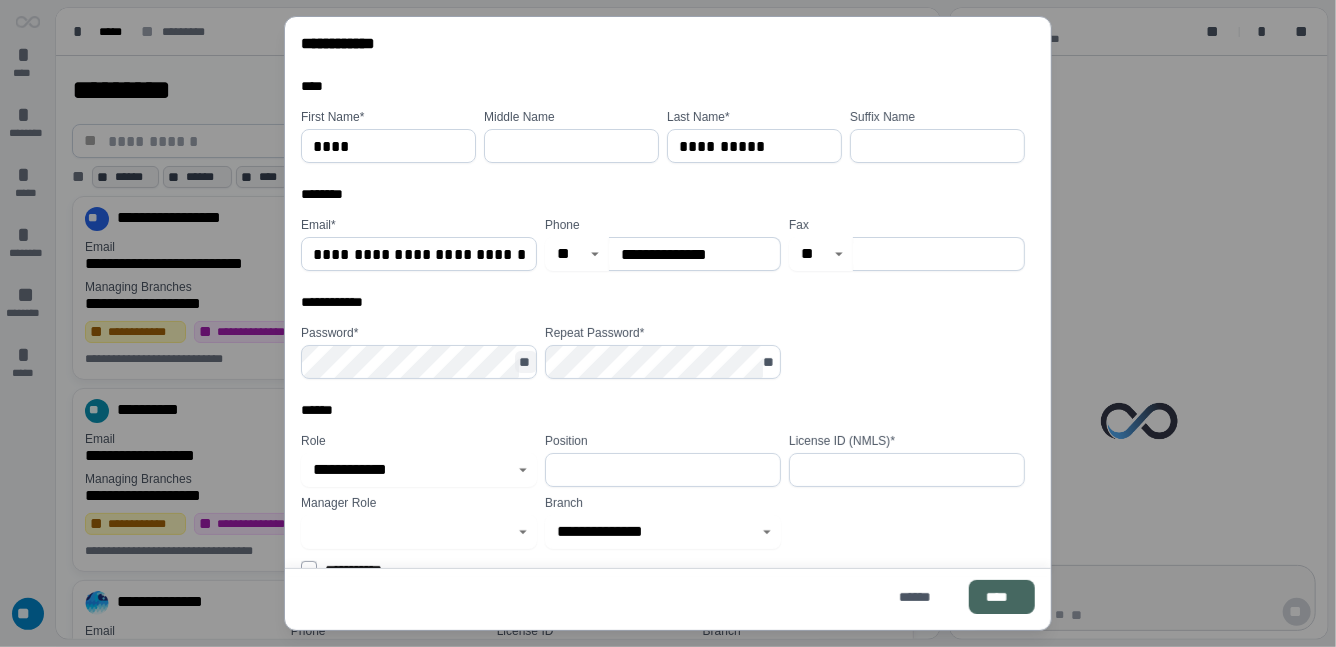 click on "**" at bounding box center [526, 362] 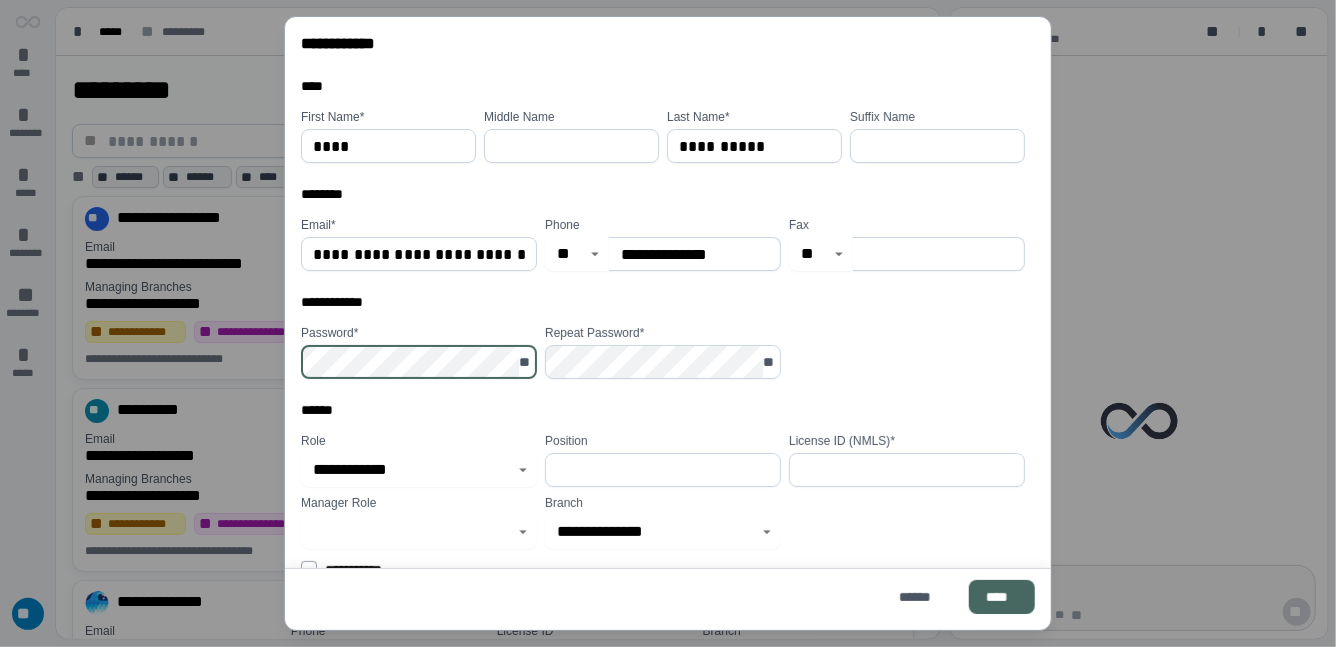 click on "**********" at bounding box center [668, 323] 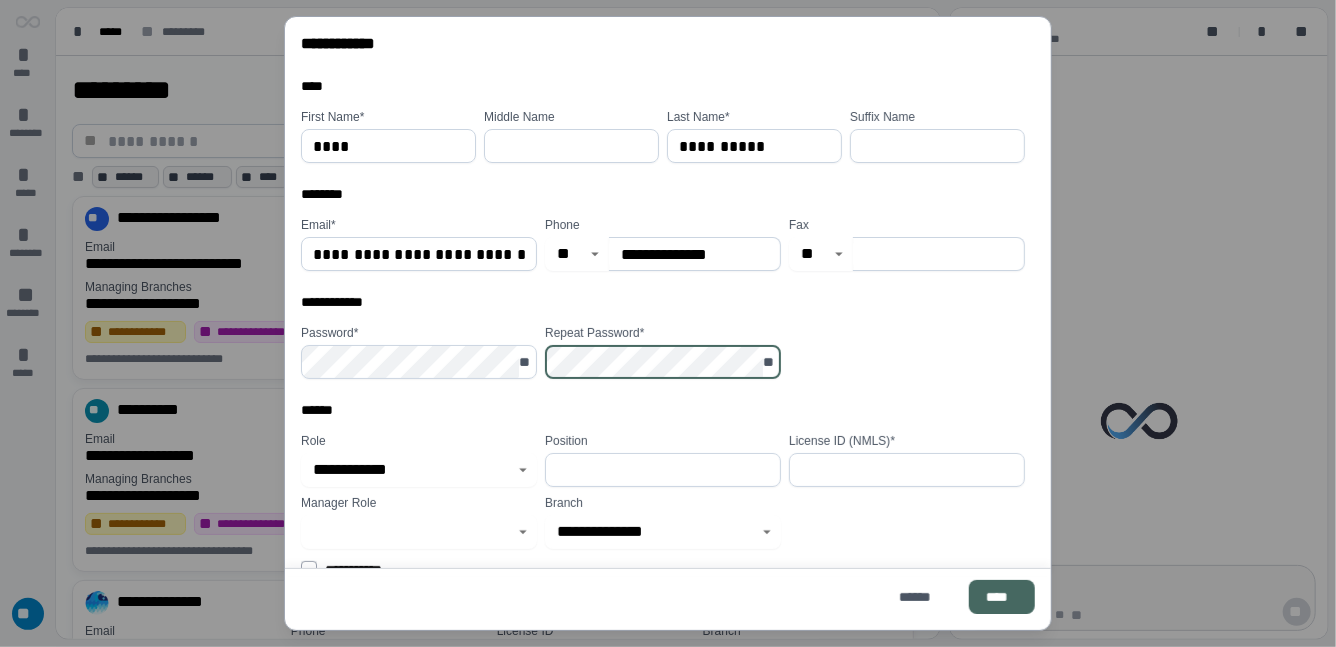 click on "******" at bounding box center [663, 414] 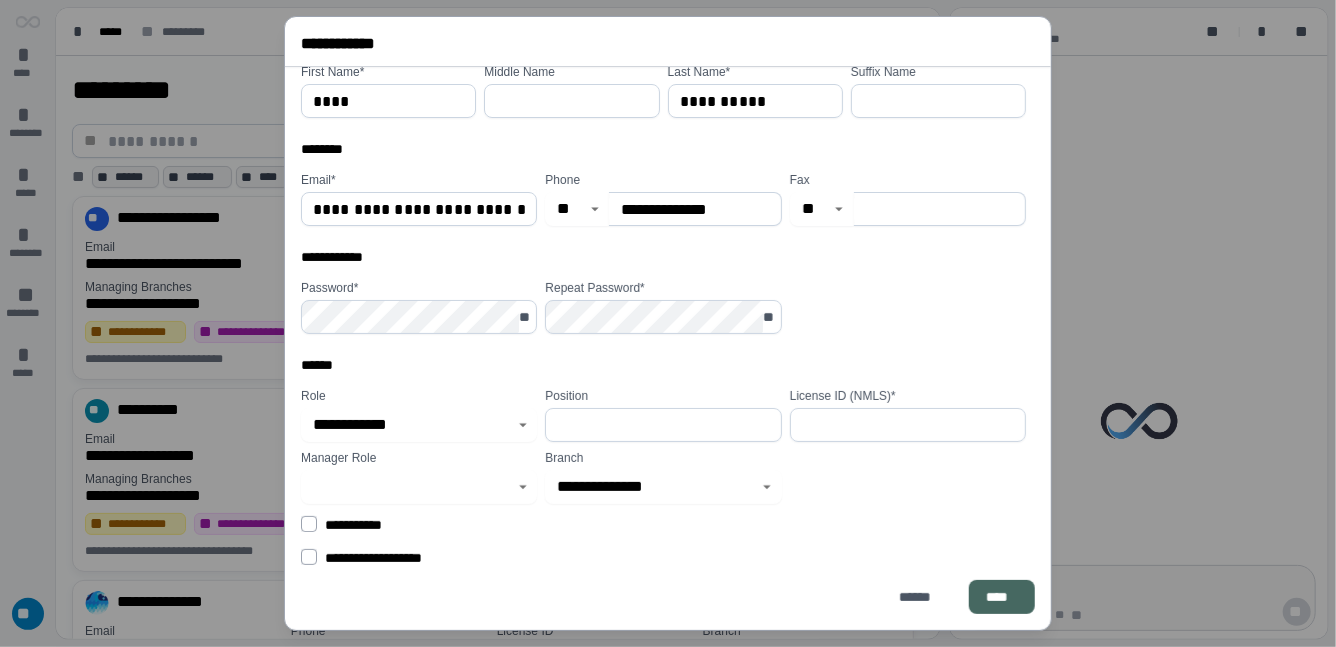 scroll, scrollTop: 49, scrollLeft: 0, axis: vertical 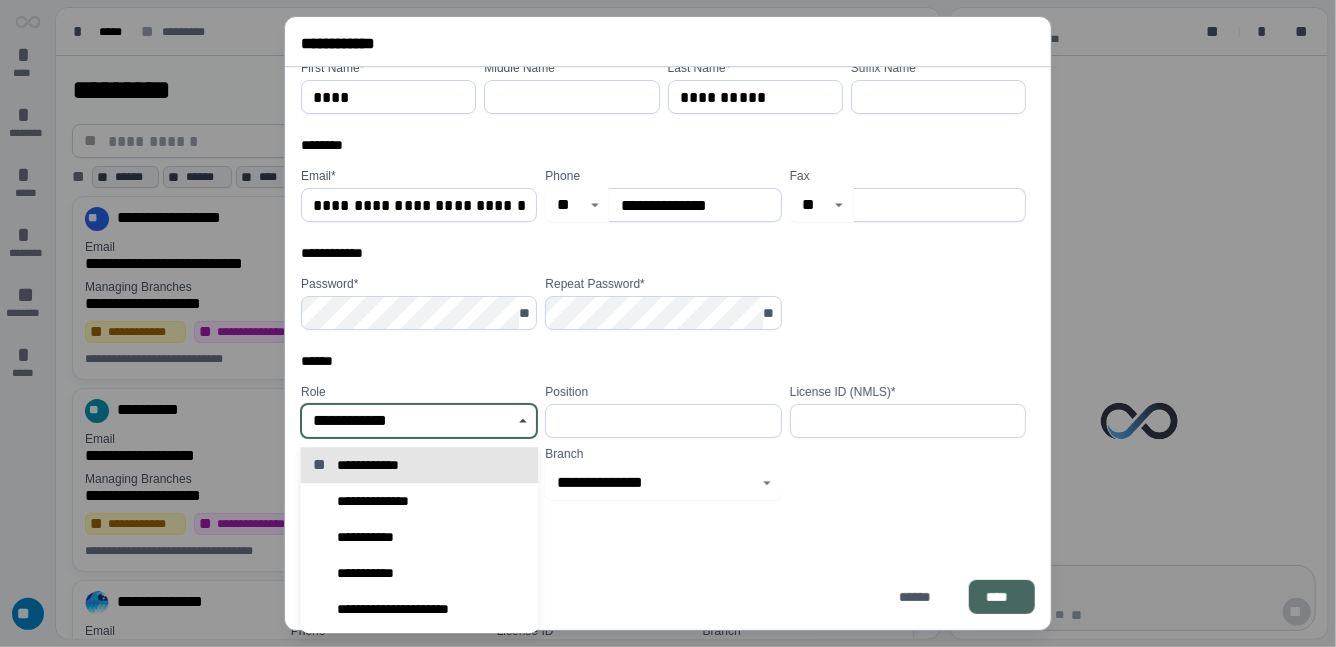 click on "**********" at bounding box center (408, 421) 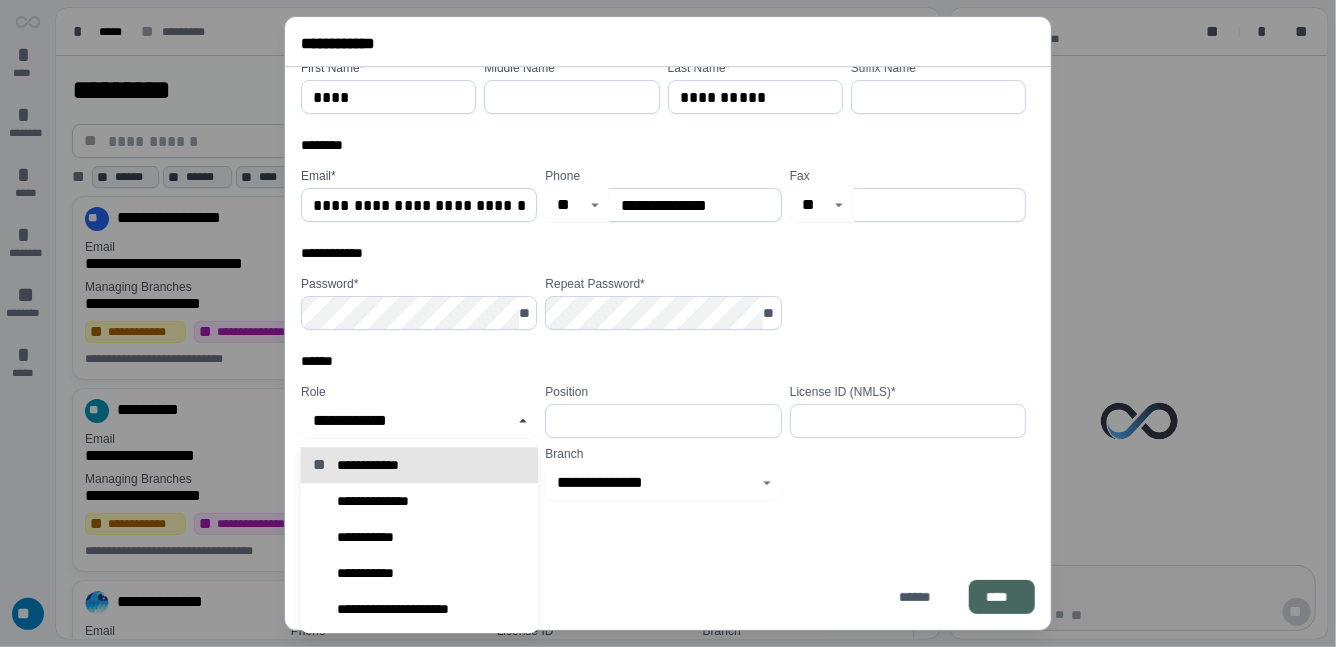 click on "**********" at bounding box center (419, 411) 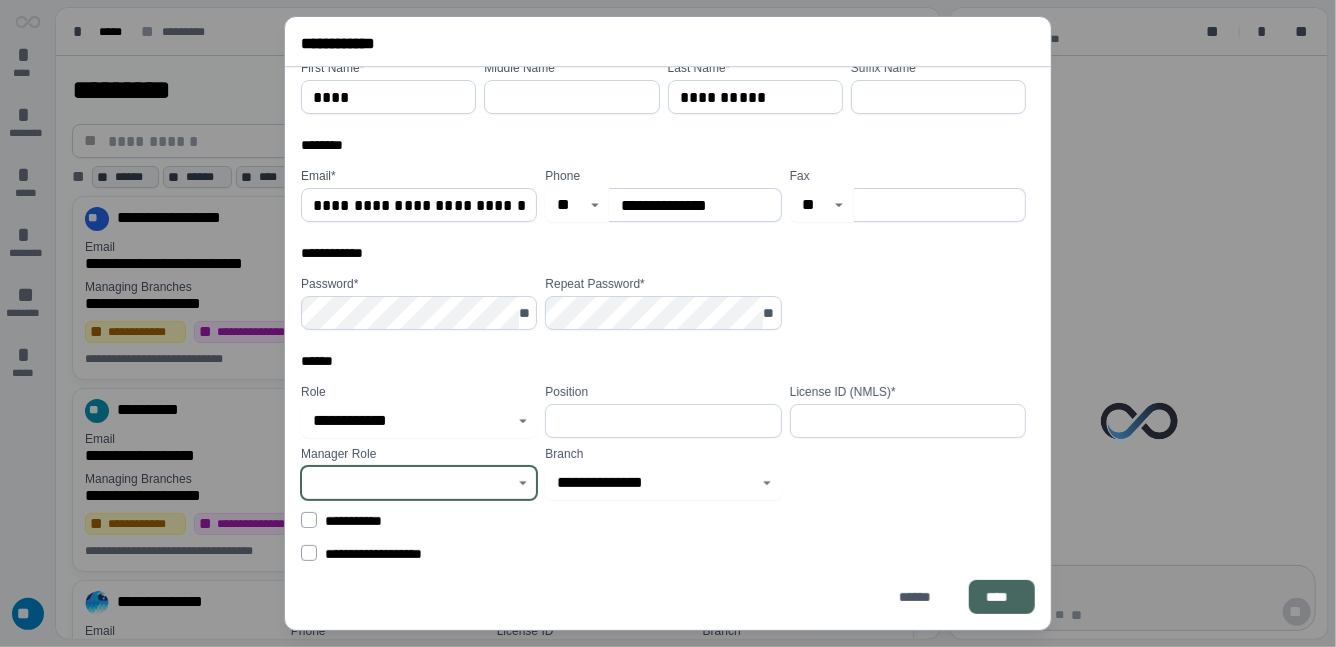 click at bounding box center (408, 483) 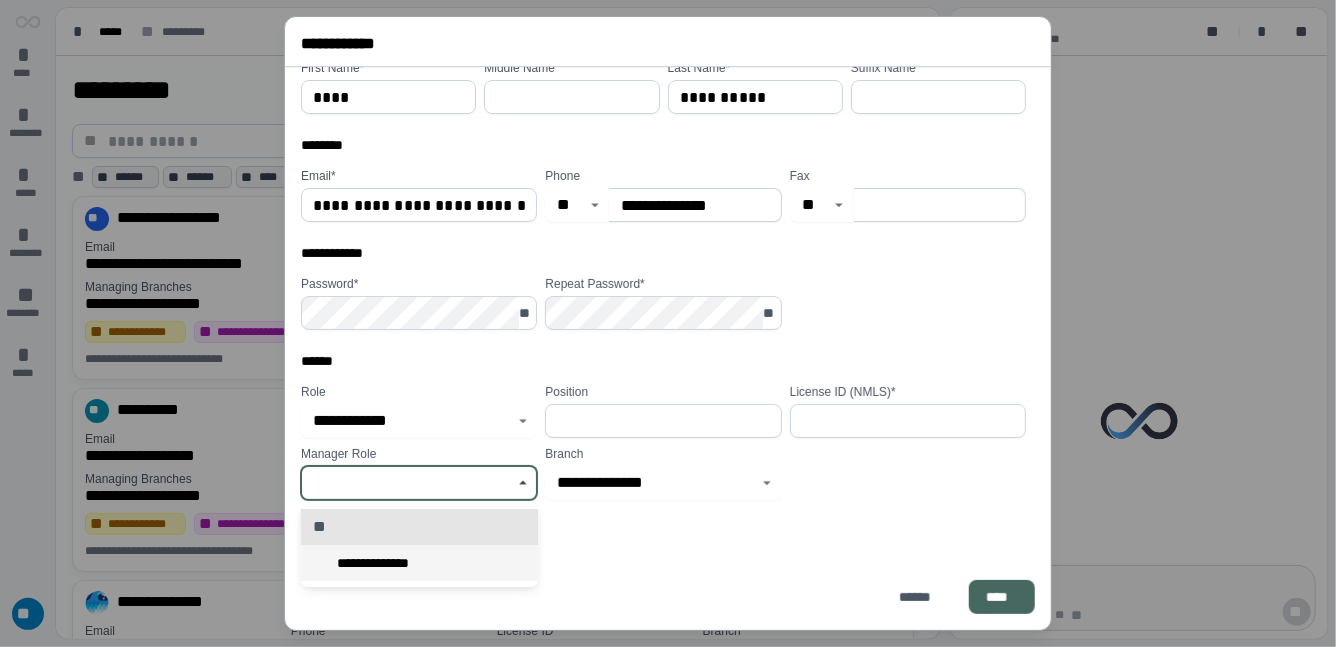 click on "**********" at bounding box center (384, 563) 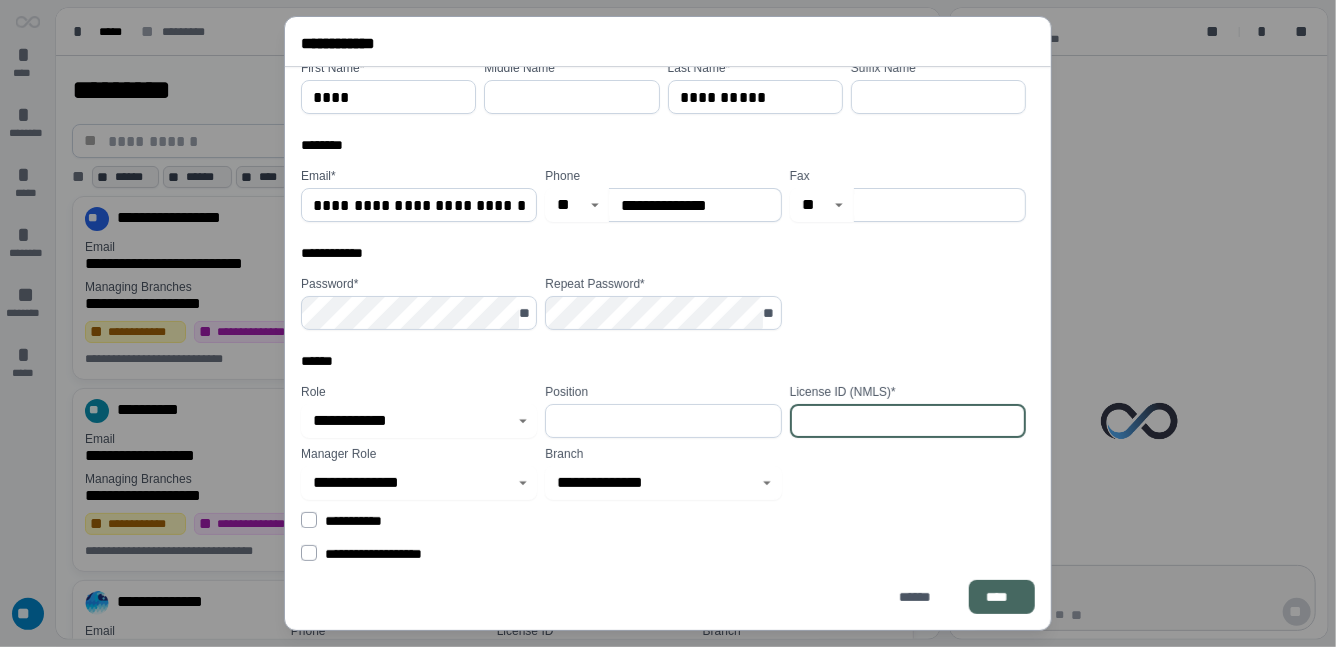 click at bounding box center (908, 421) 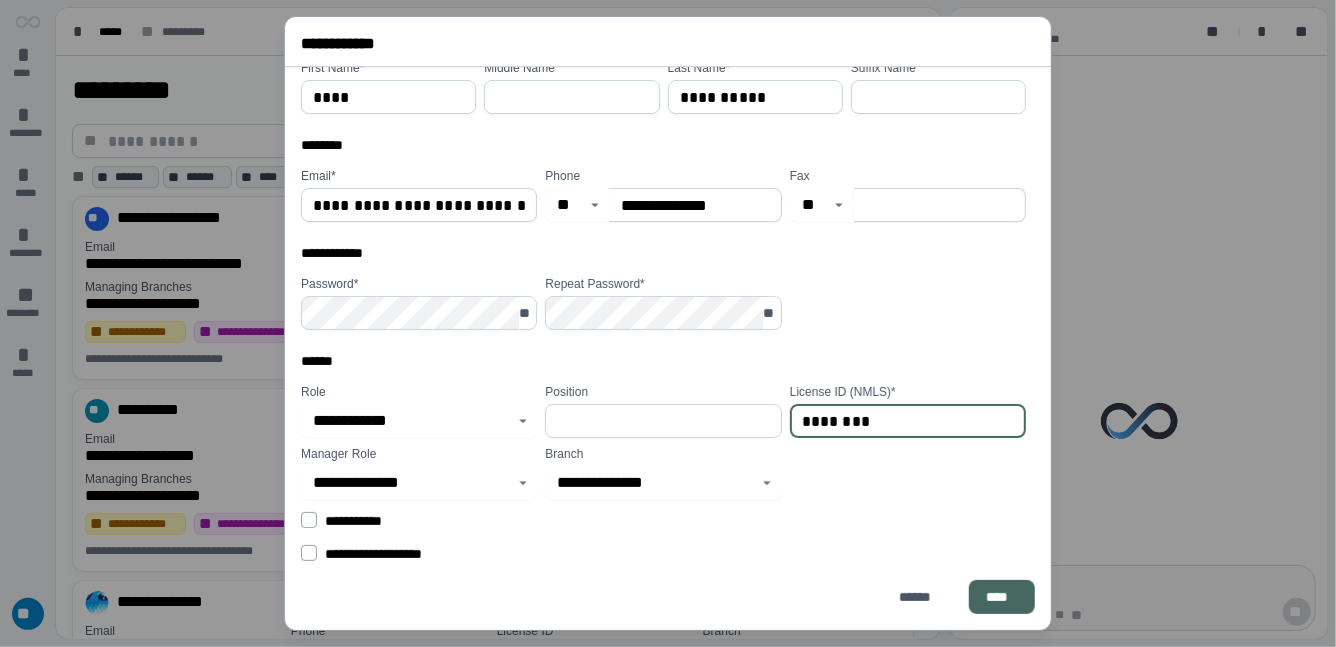 click 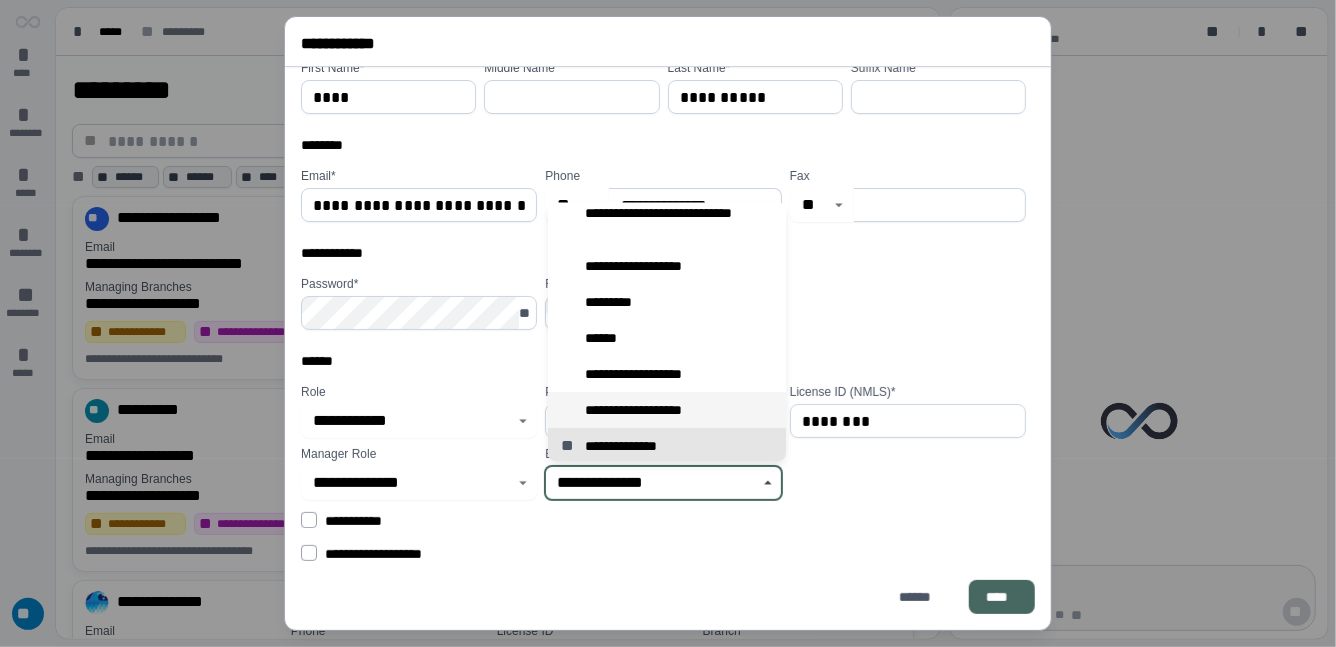 scroll, scrollTop: 92, scrollLeft: 0, axis: vertical 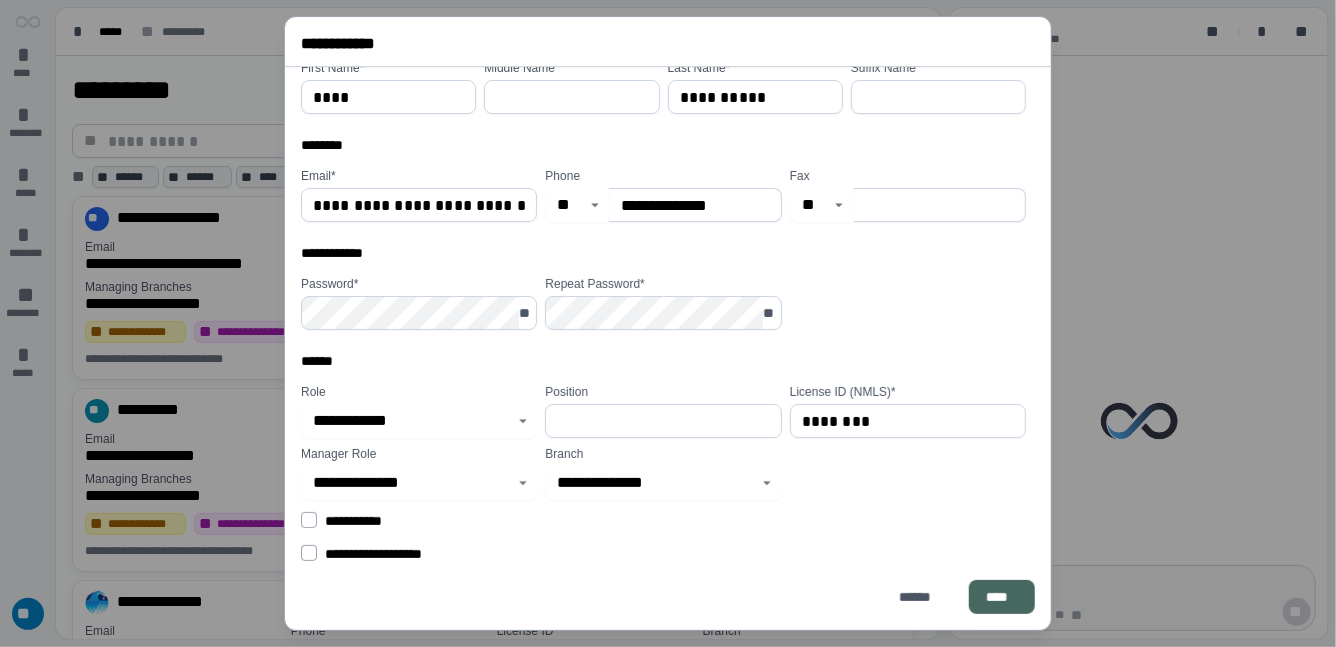 click on "**********" at bounding box center [663, 475] 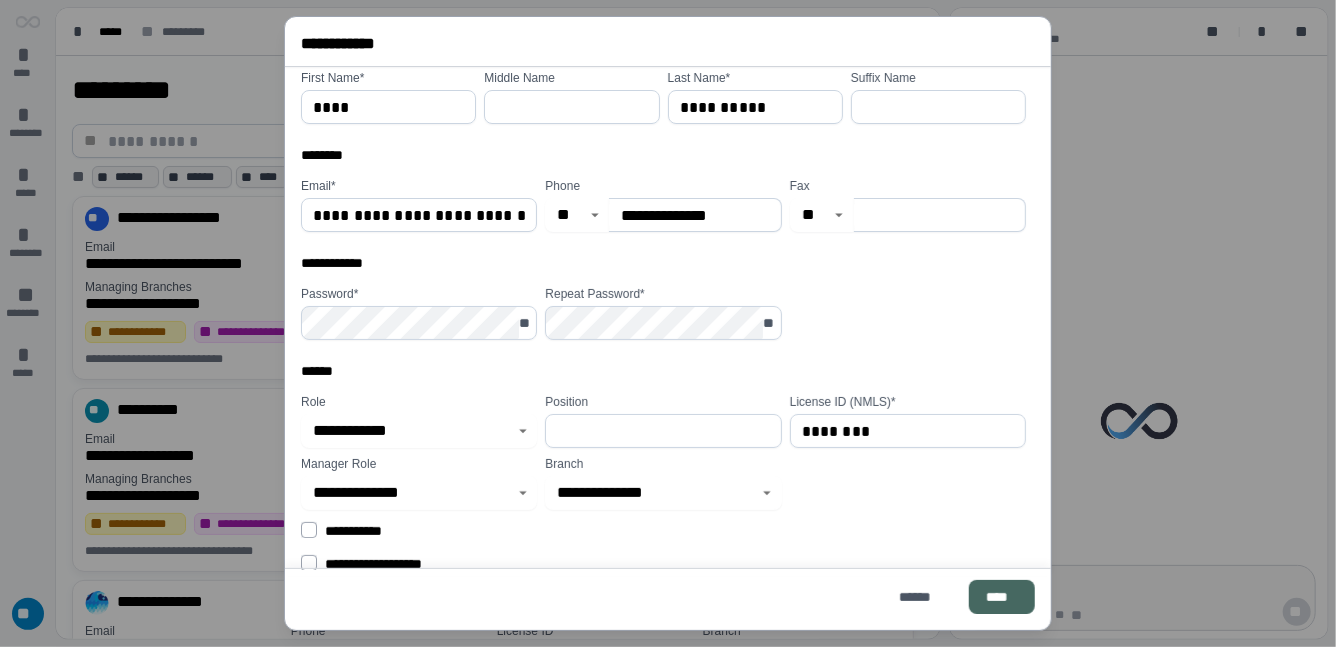 scroll, scrollTop: 32, scrollLeft: 0, axis: vertical 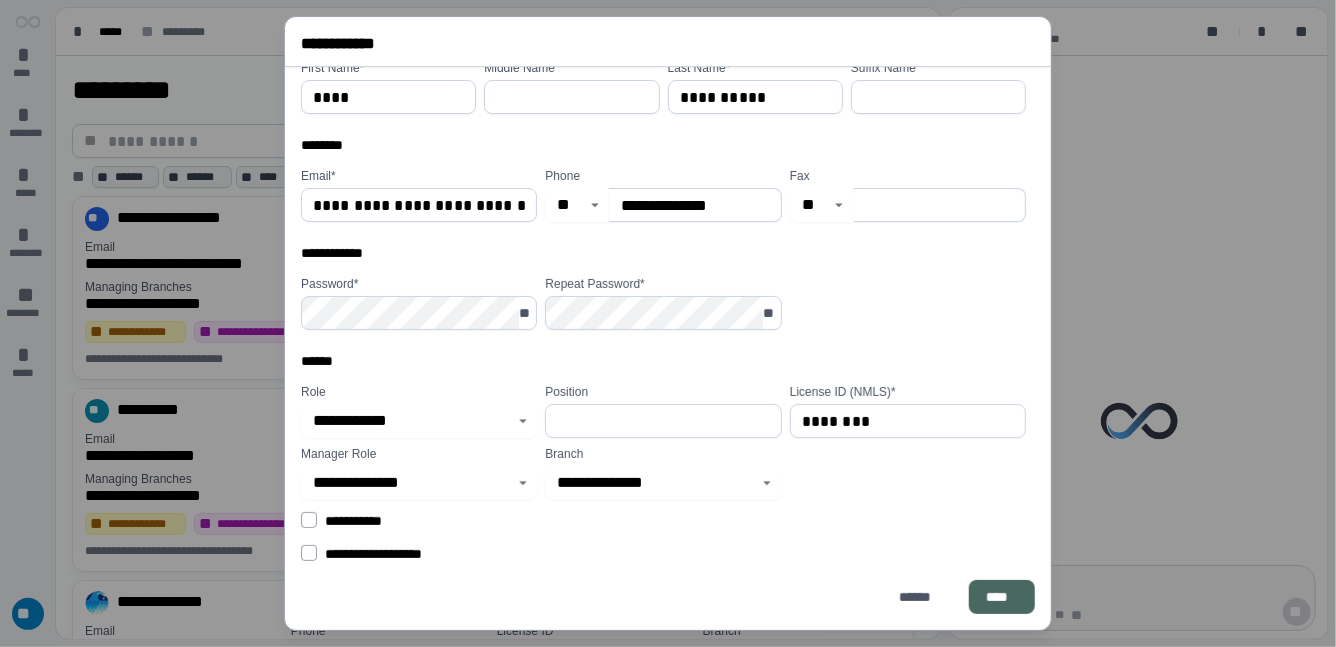 click on "****" at bounding box center (1002, 597) 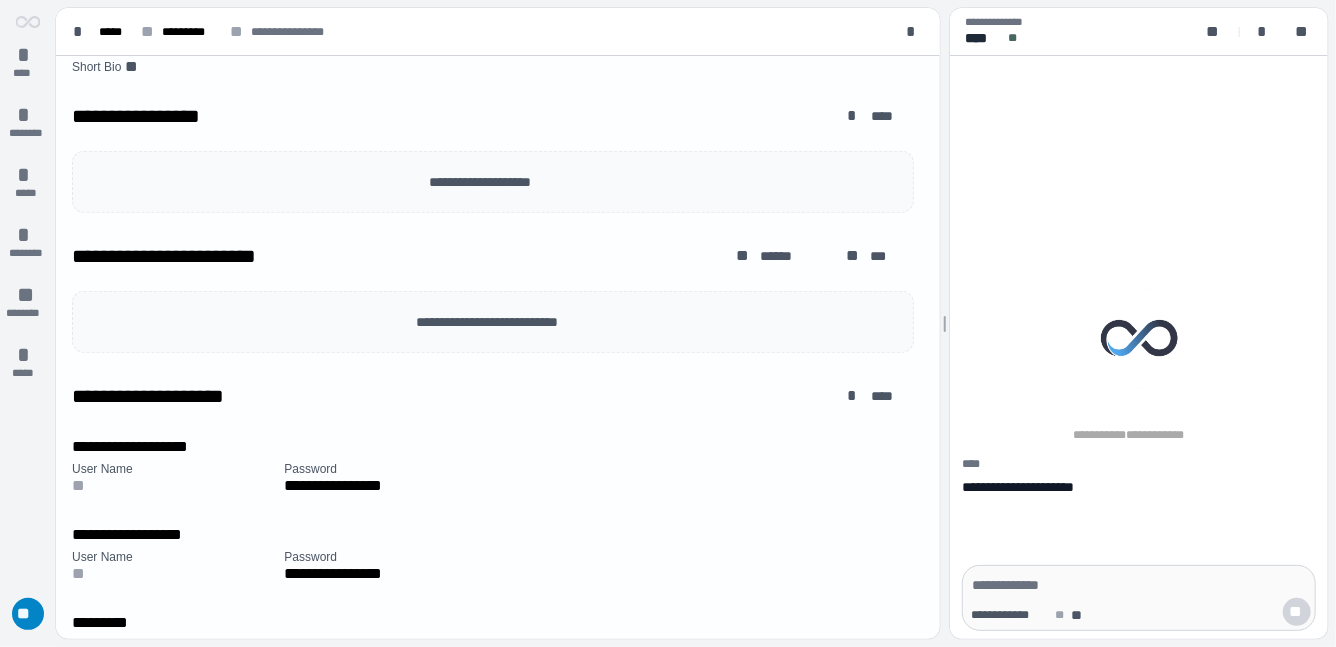 scroll, scrollTop: 589, scrollLeft: 0, axis: vertical 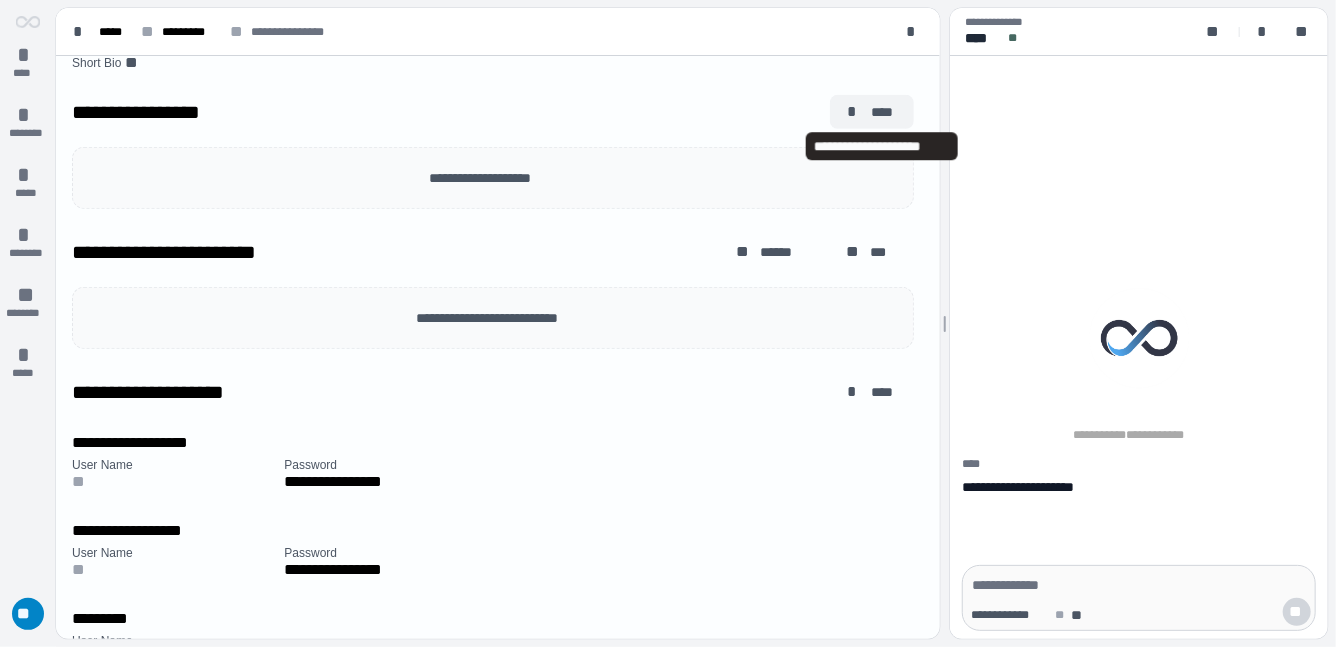 click on "* ****" at bounding box center [872, 112] 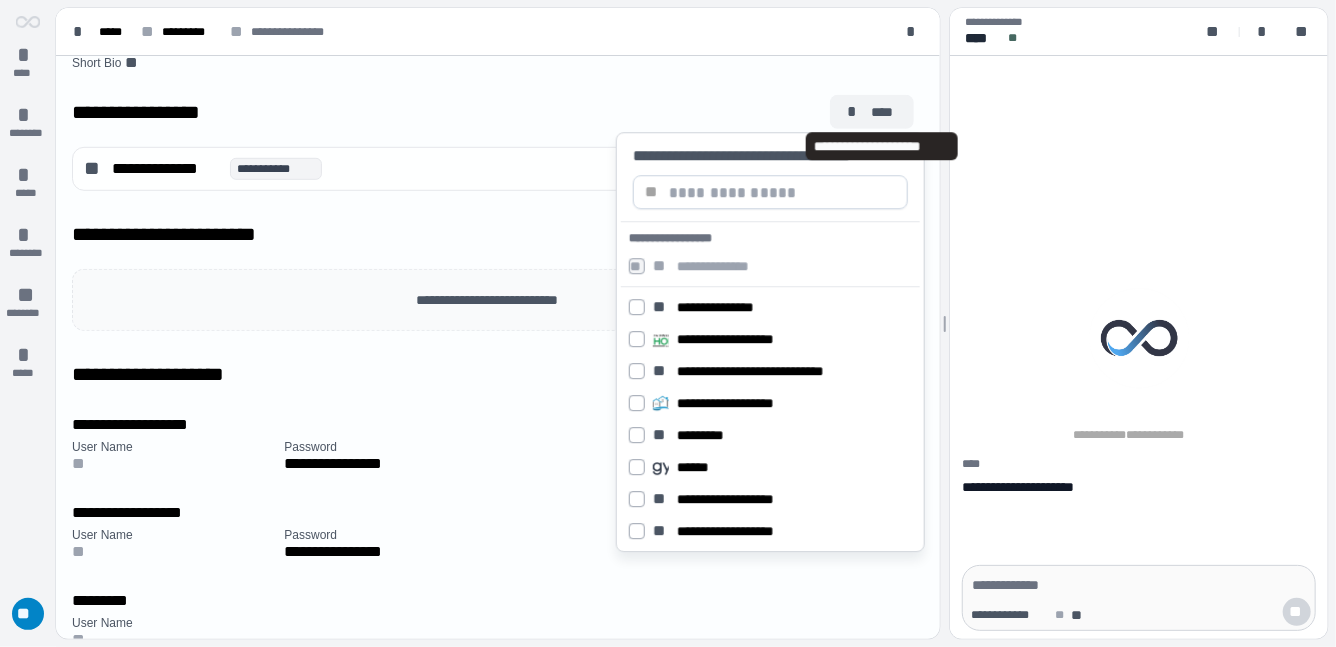 click on "**********" at bounding box center [493, 203] 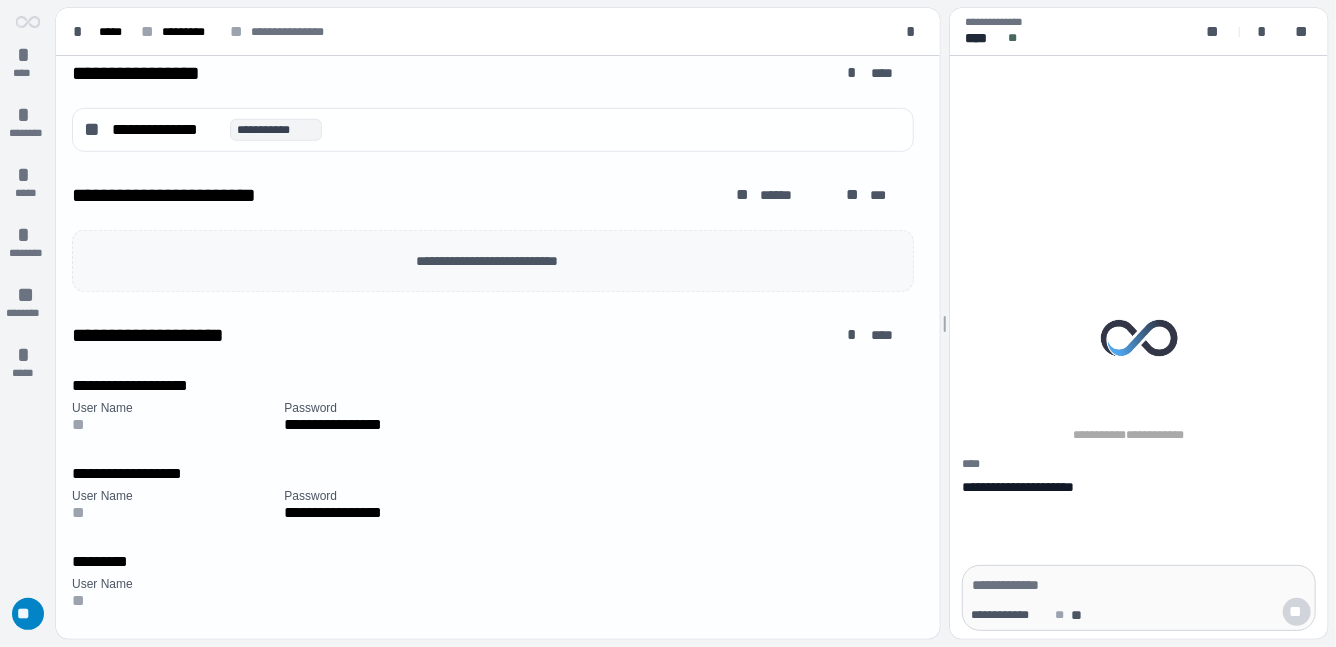scroll, scrollTop: 633, scrollLeft: 0, axis: vertical 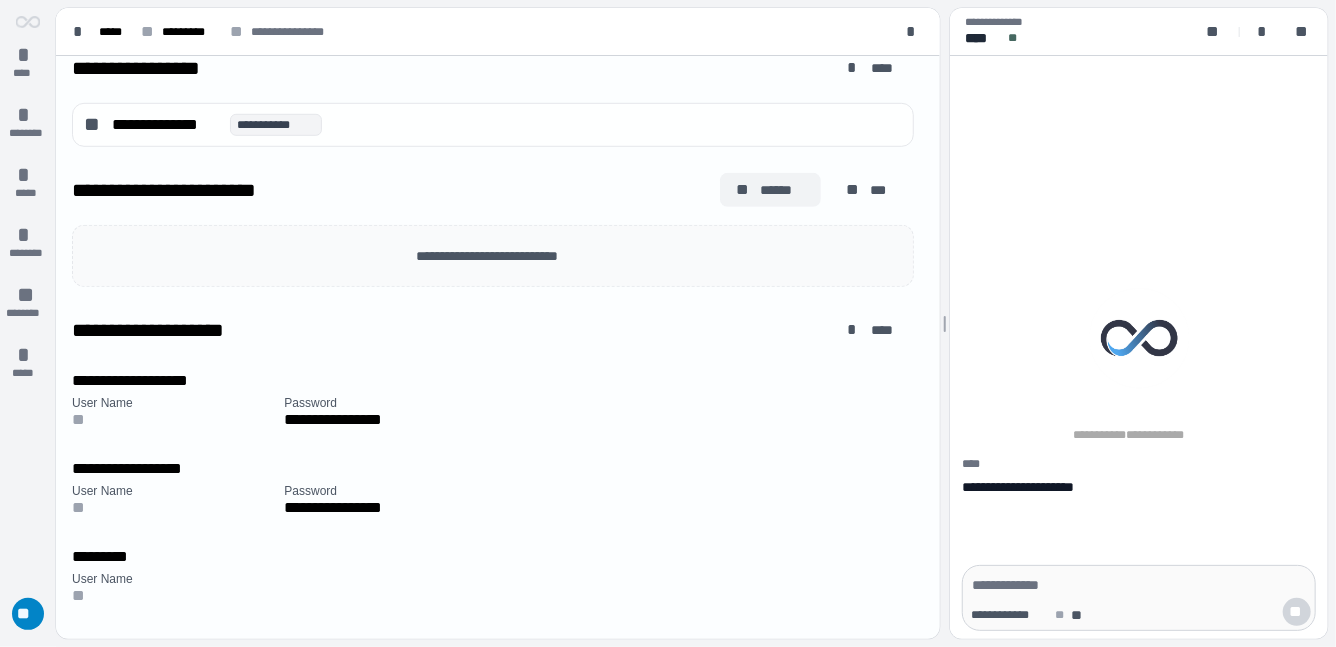 click on "******" at bounding box center (783, 190) 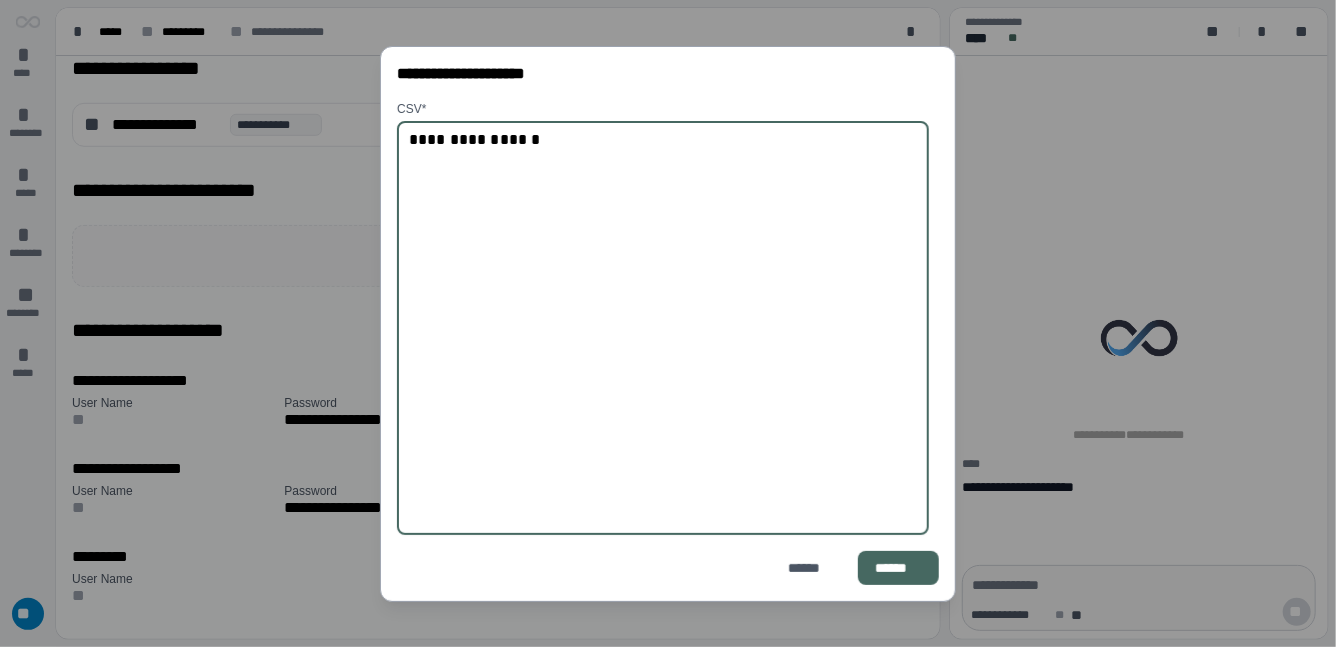 click on "**********" at bounding box center [668, 328] 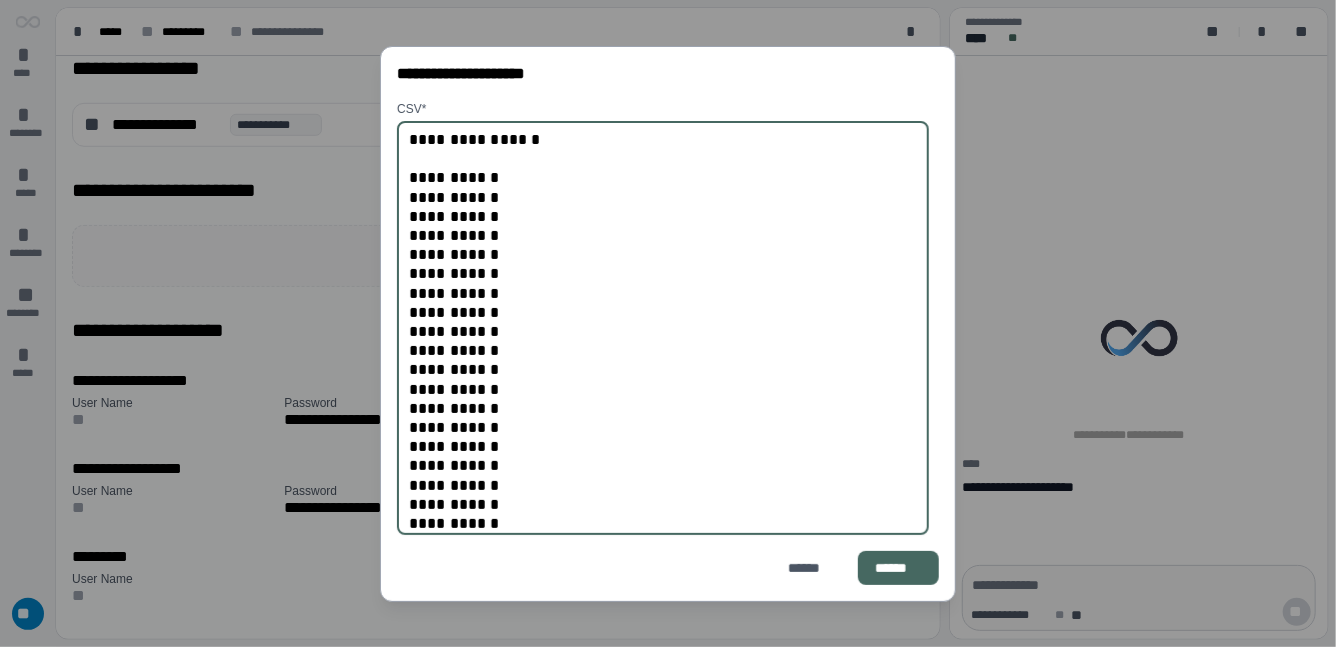 scroll, scrollTop: 670, scrollLeft: 0, axis: vertical 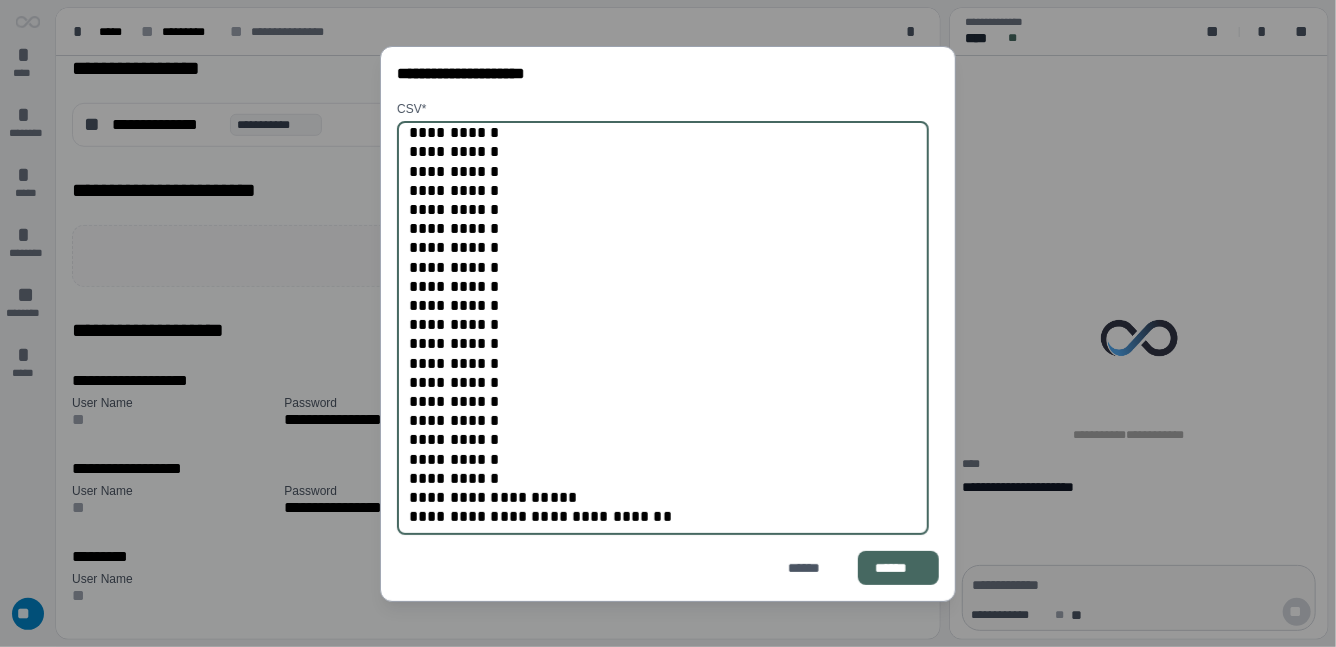 drag, startPoint x: 638, startPoint y: 529, endPoint x: 521, endPoint y: 478, distance: 127.632286 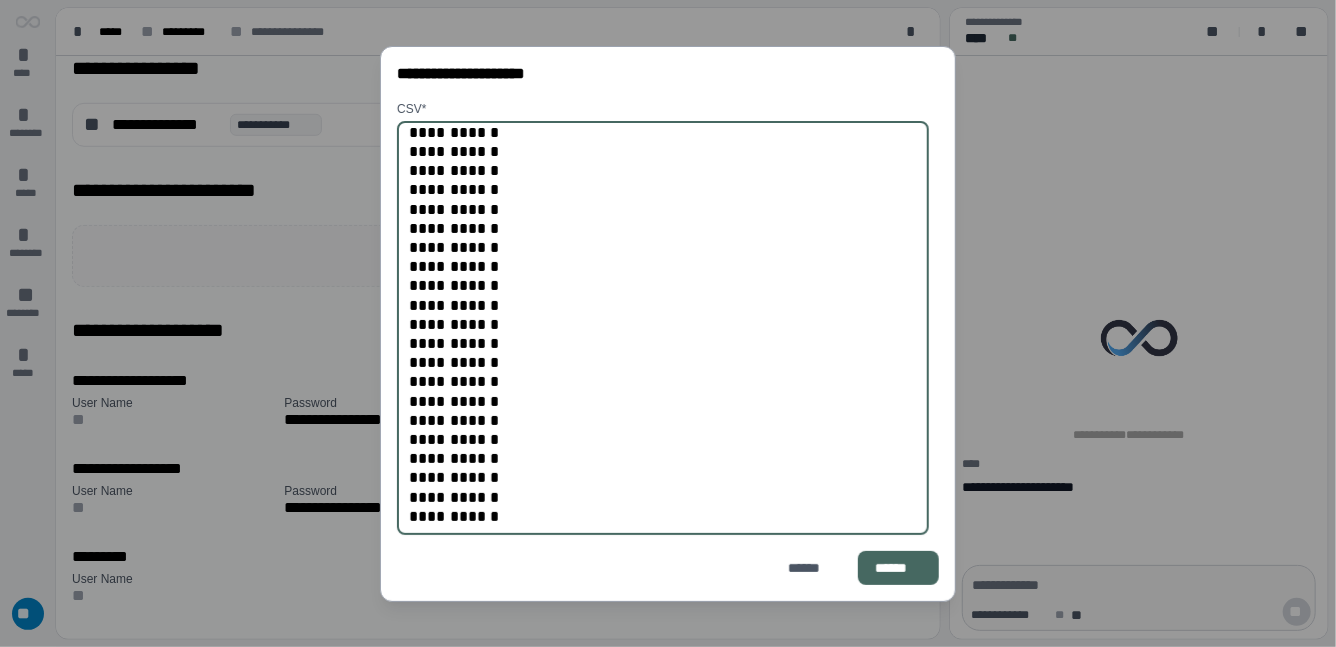 scroll, scrollTop: 640, scrollLeft: 0, axis: vertical 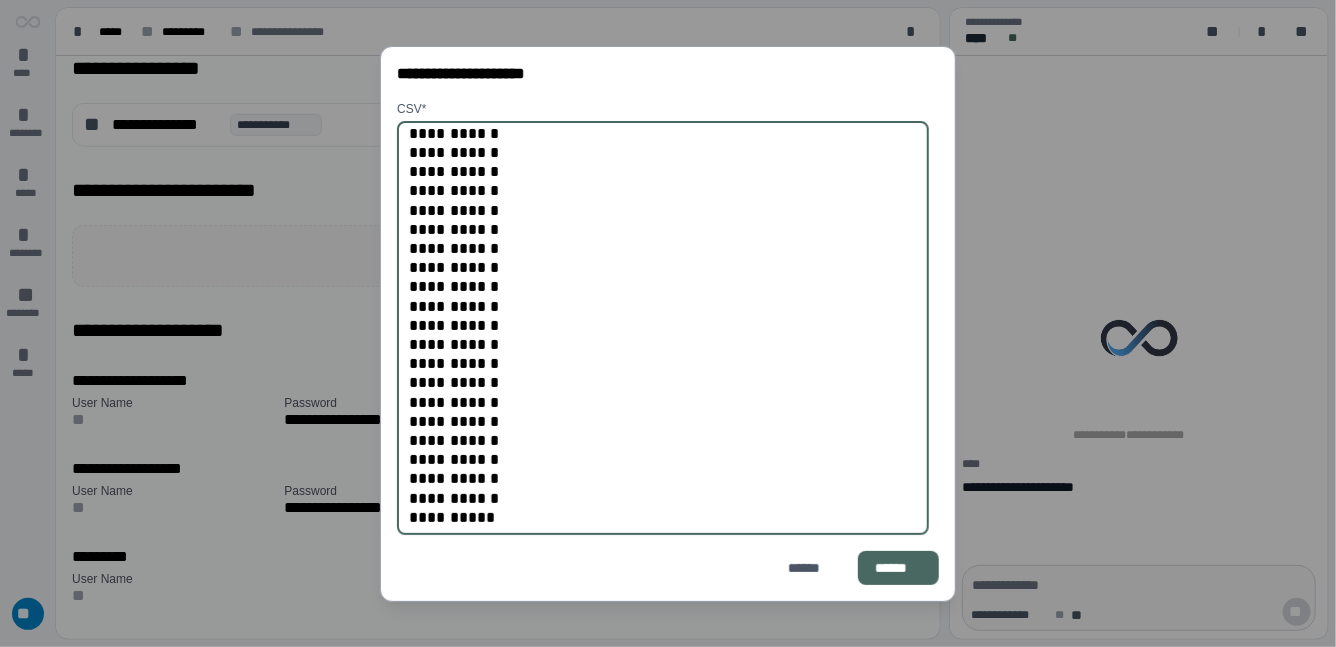 type on "**********" 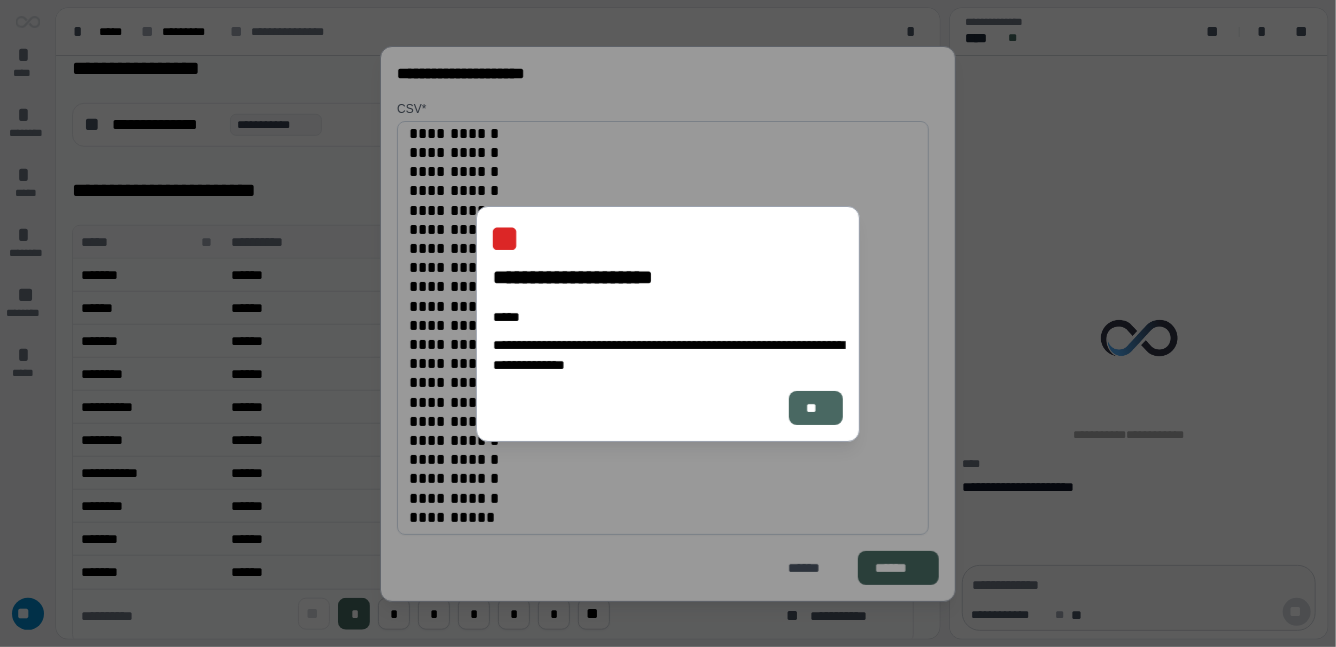 click on "**" at bounding box center (816, 407) 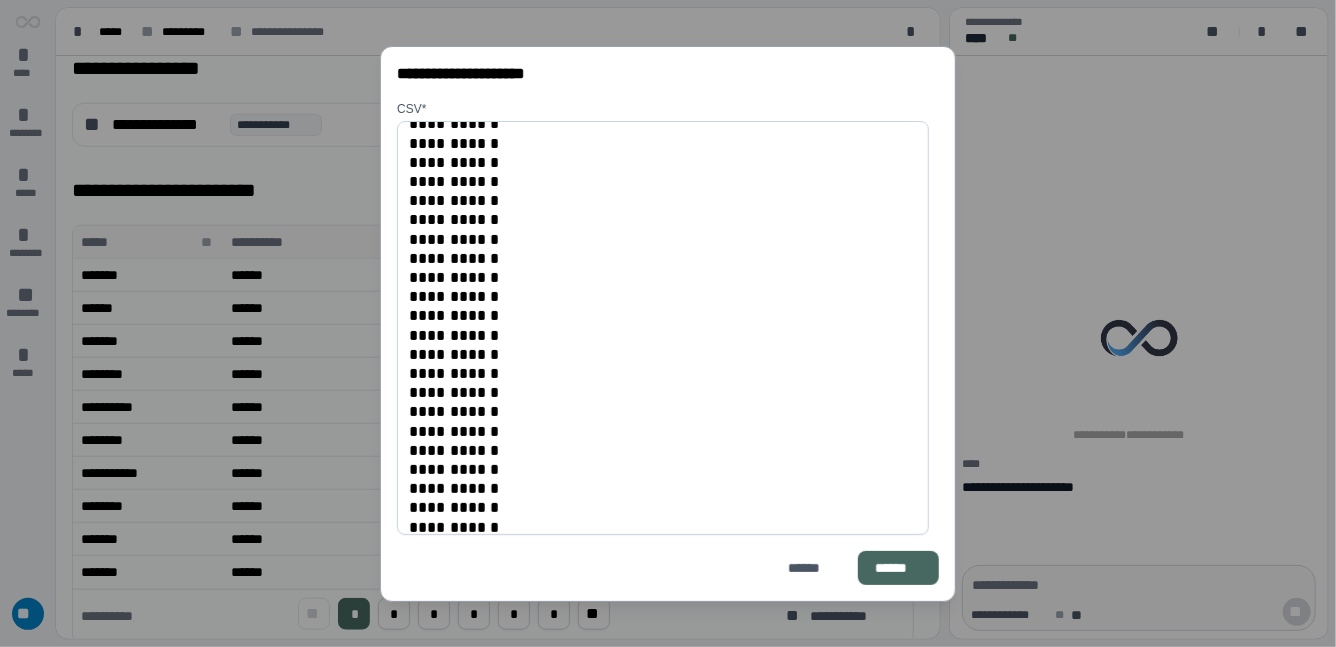 scroll, scrollTop: 640, scrollLeft: 0, axis: vertical 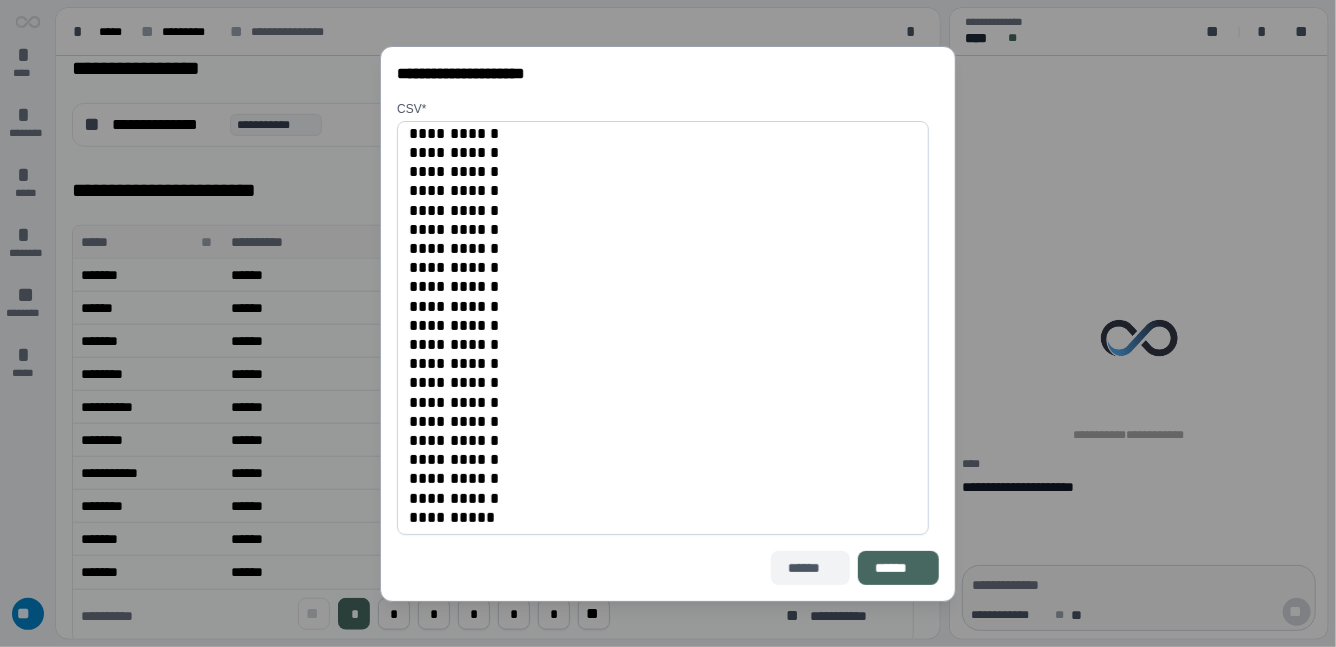 click on "******" at bounding box center (810, 568) 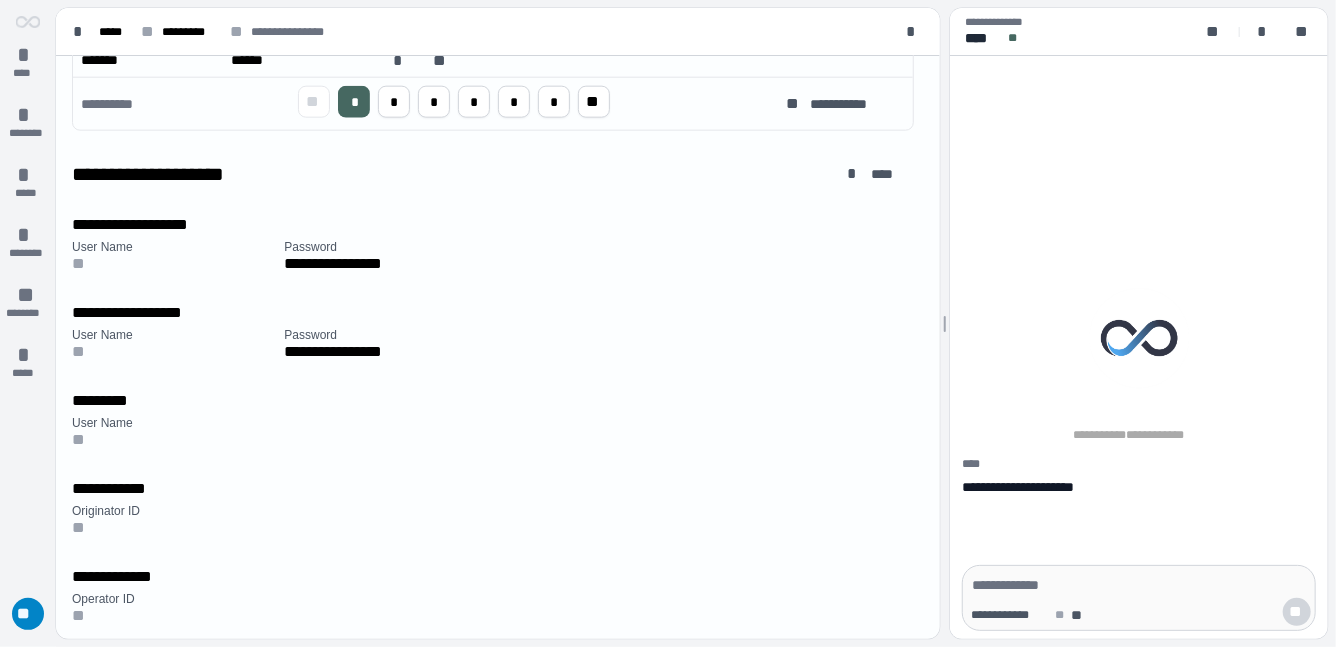 scroll, scrollTop: 1145, scrollLeft: 0, axis: vertical 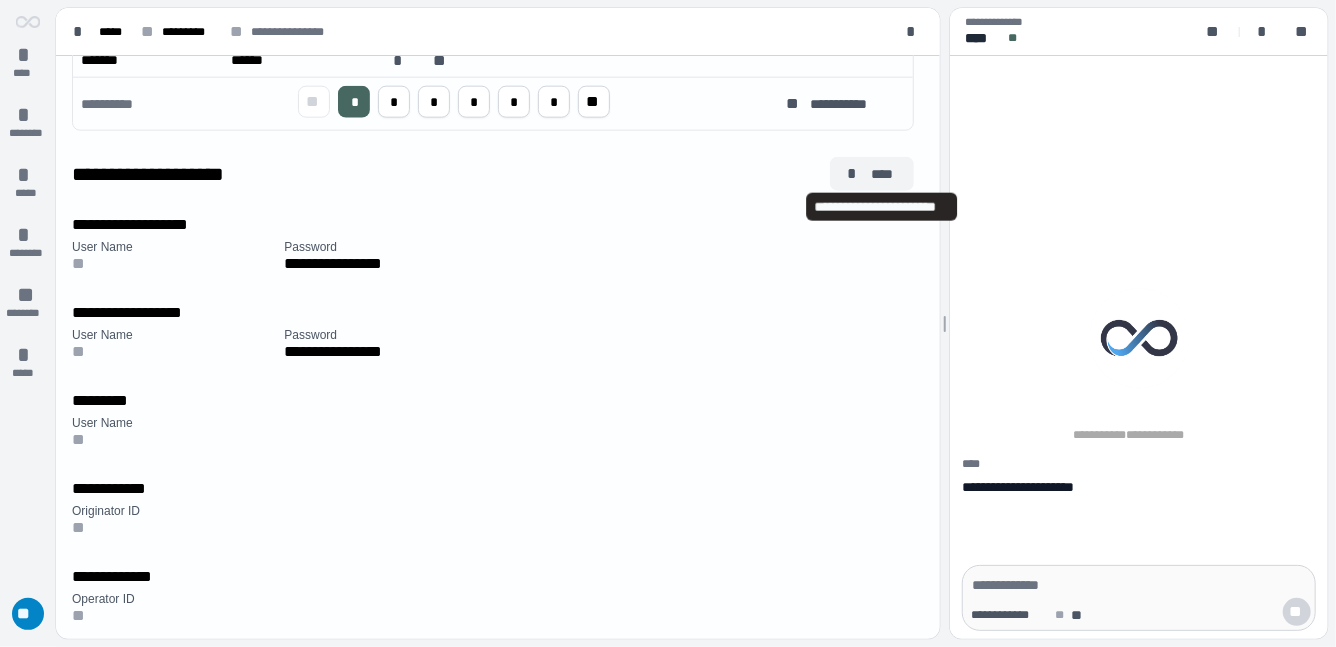 click on "****" at bounding box center [884, 174] 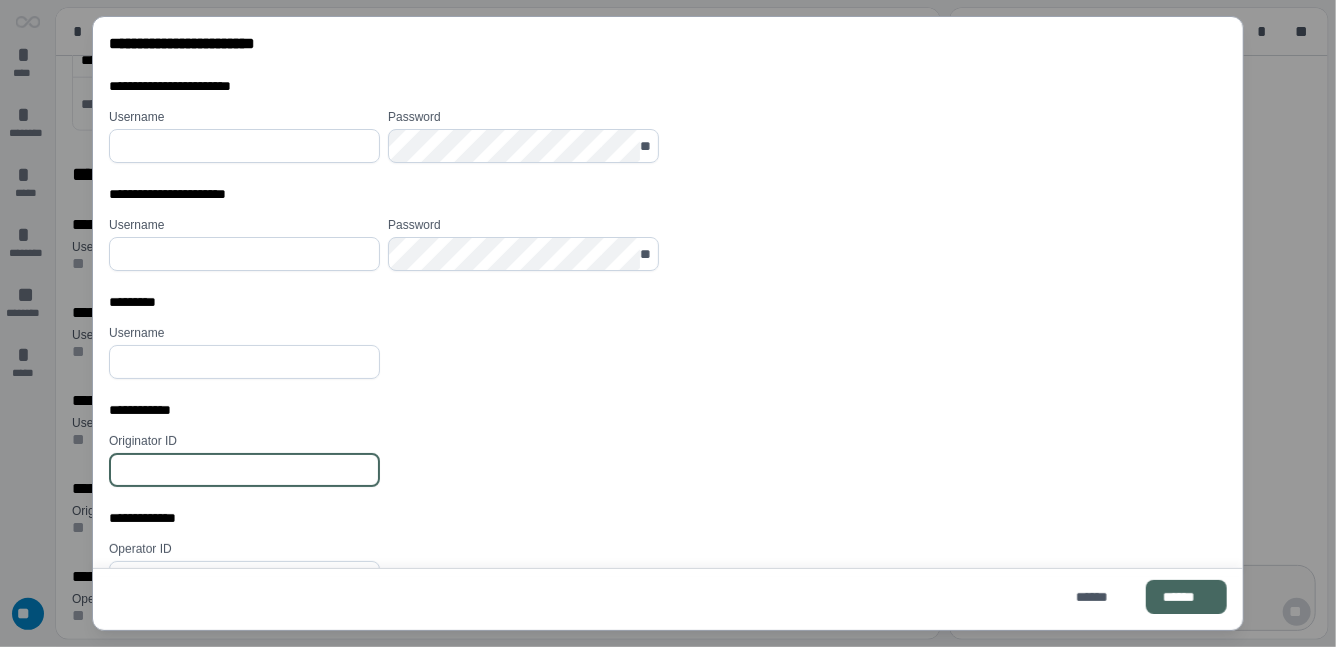 click at bounding box center (244, 470) 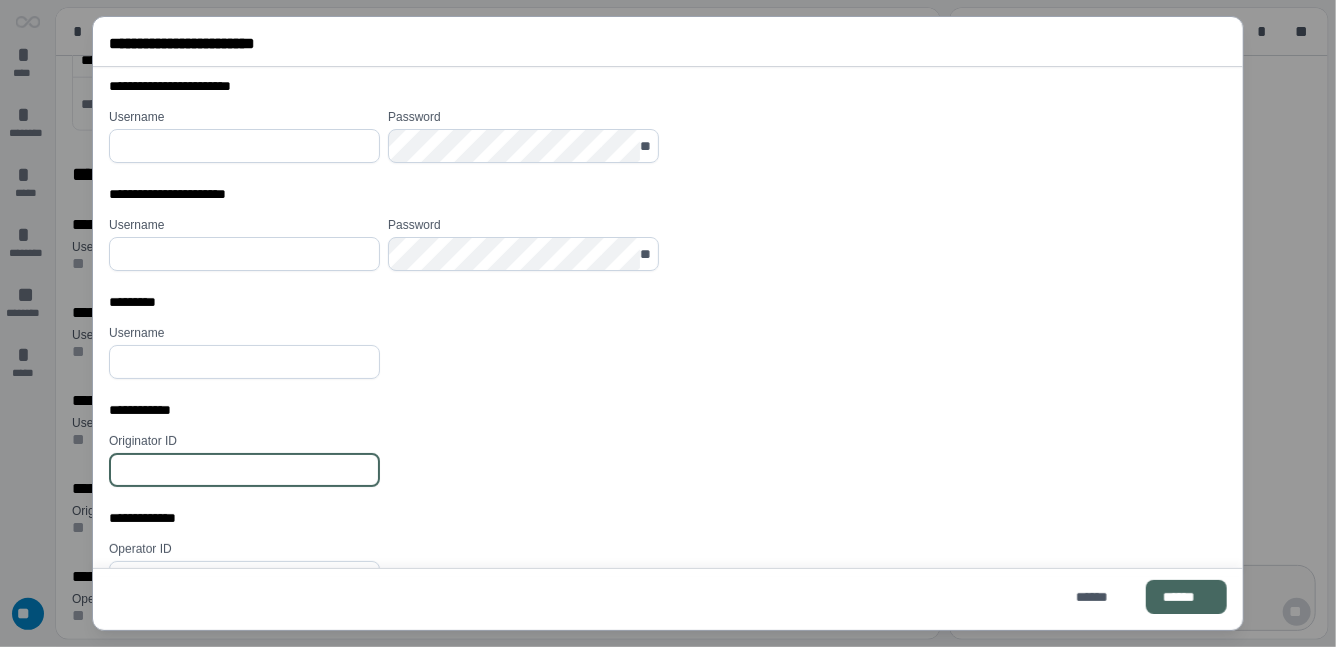 scroll, scrollTop: 29, scrollLeft: 0, axis: vertical 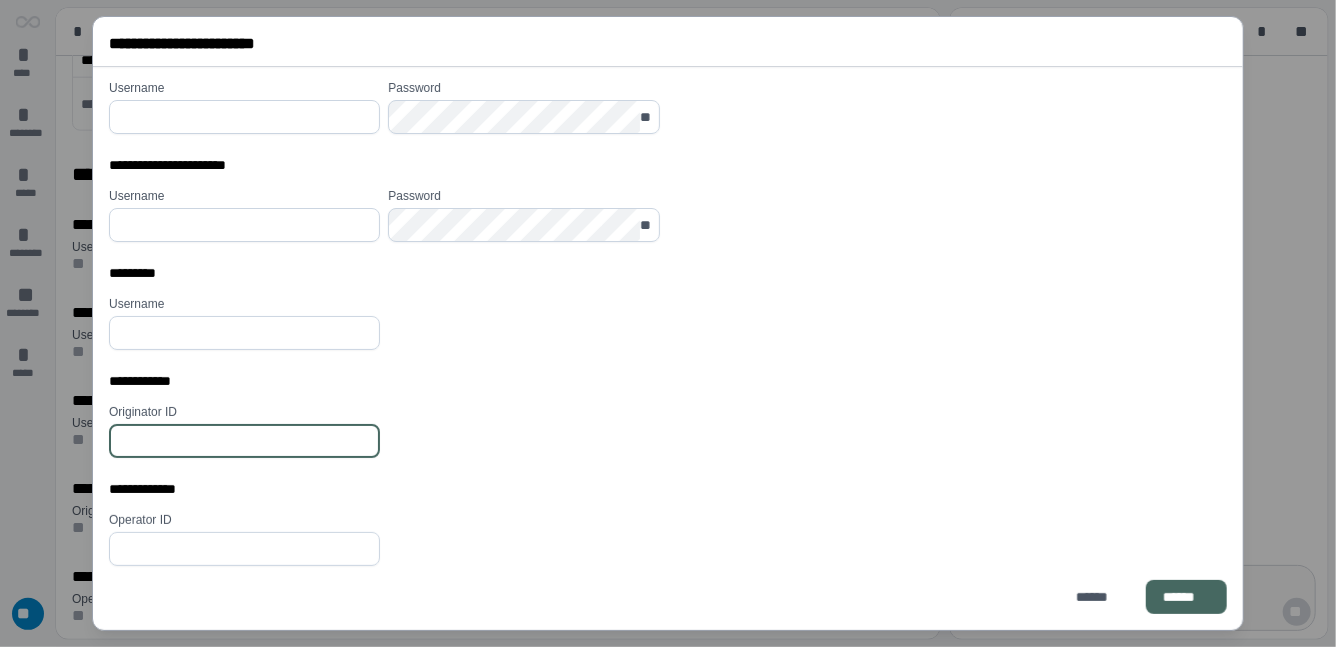 paste on "*******" 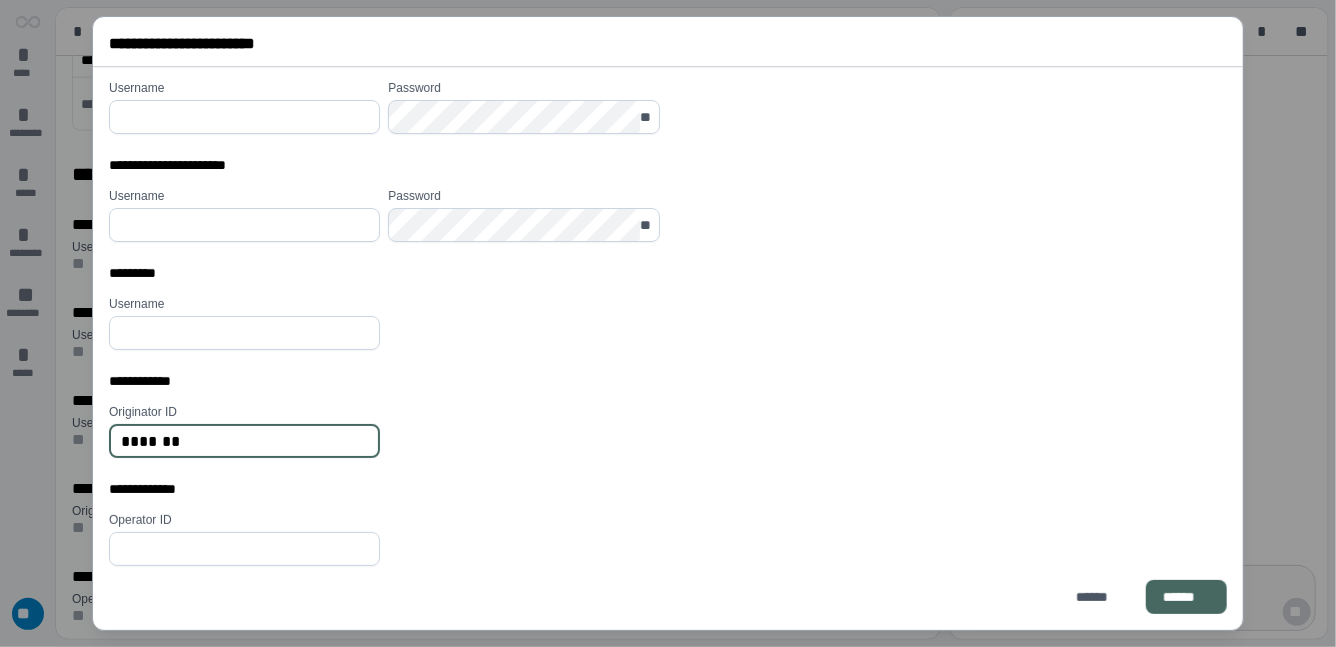 type on "*******" 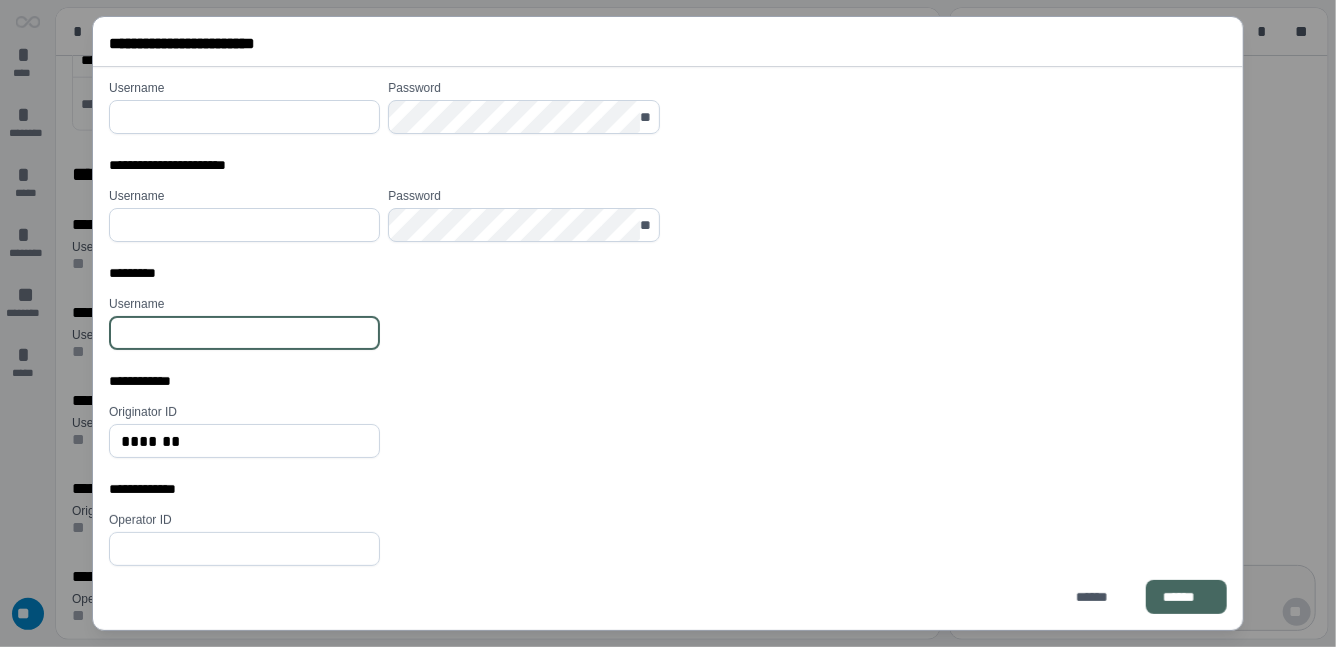 click at bounding box center (244, 333) 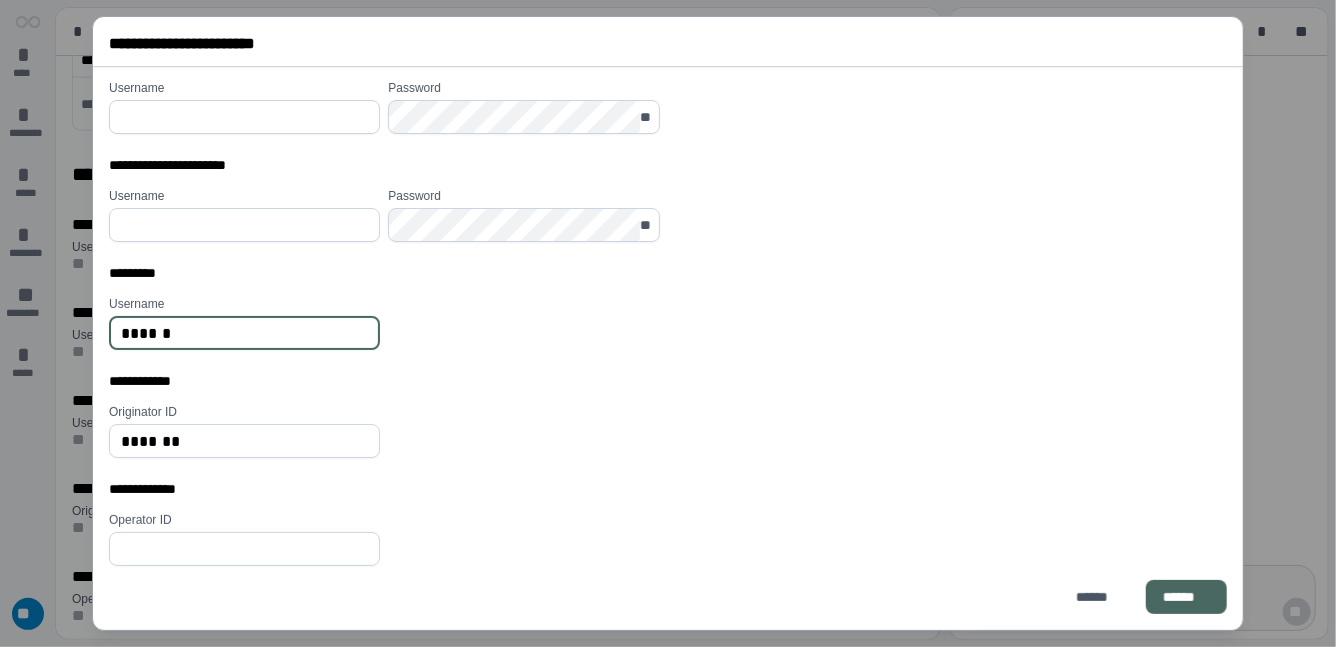 type on "******" 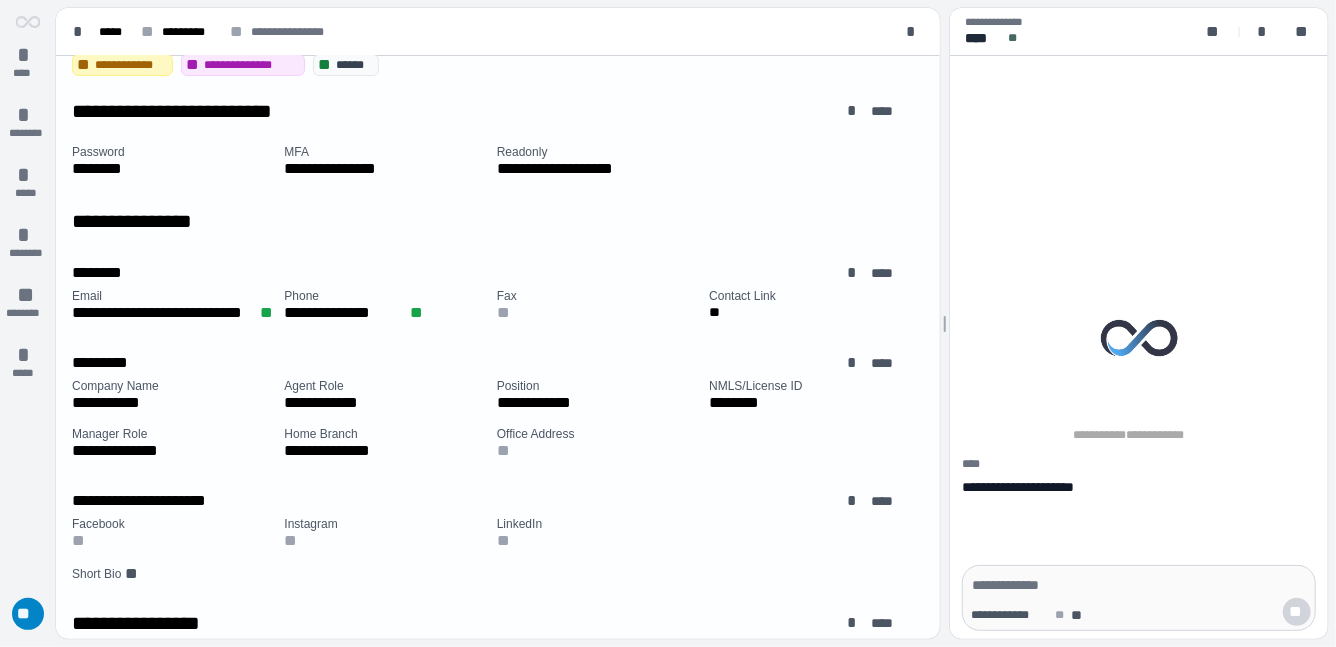 scroll, scrollTop: 81, scrollLeft: 0, axis: vertical 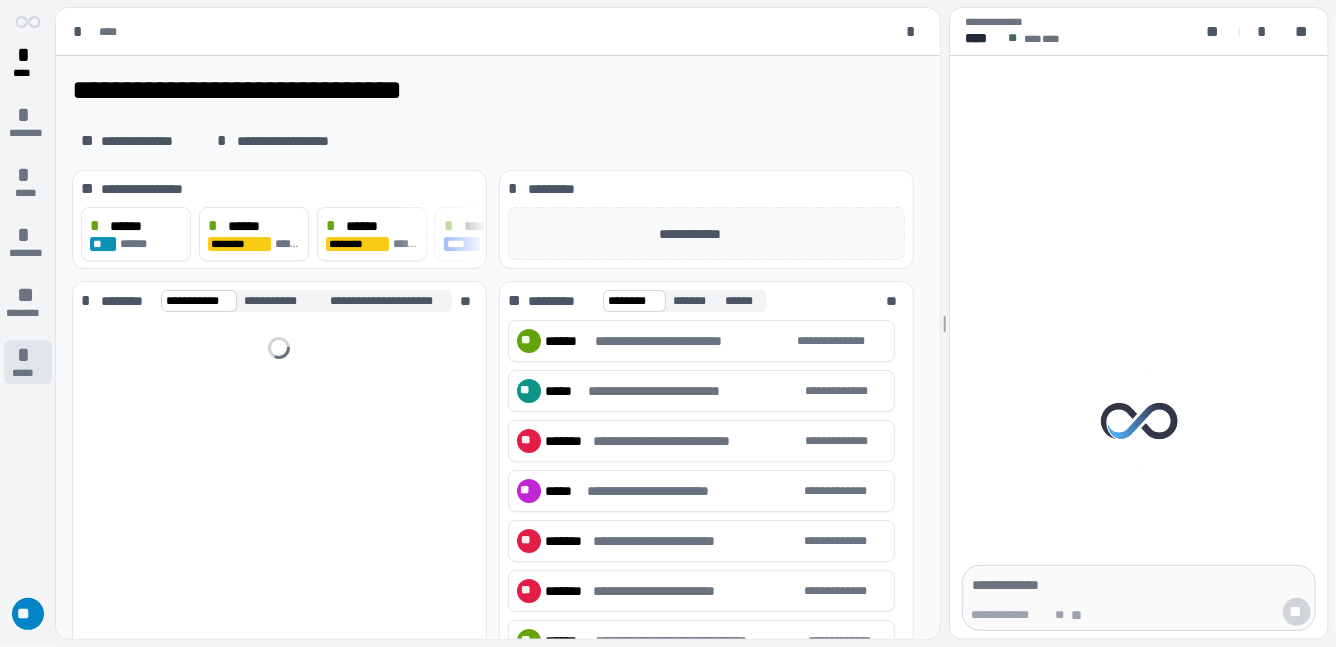 click on "*" at bounding box center (28, 355) 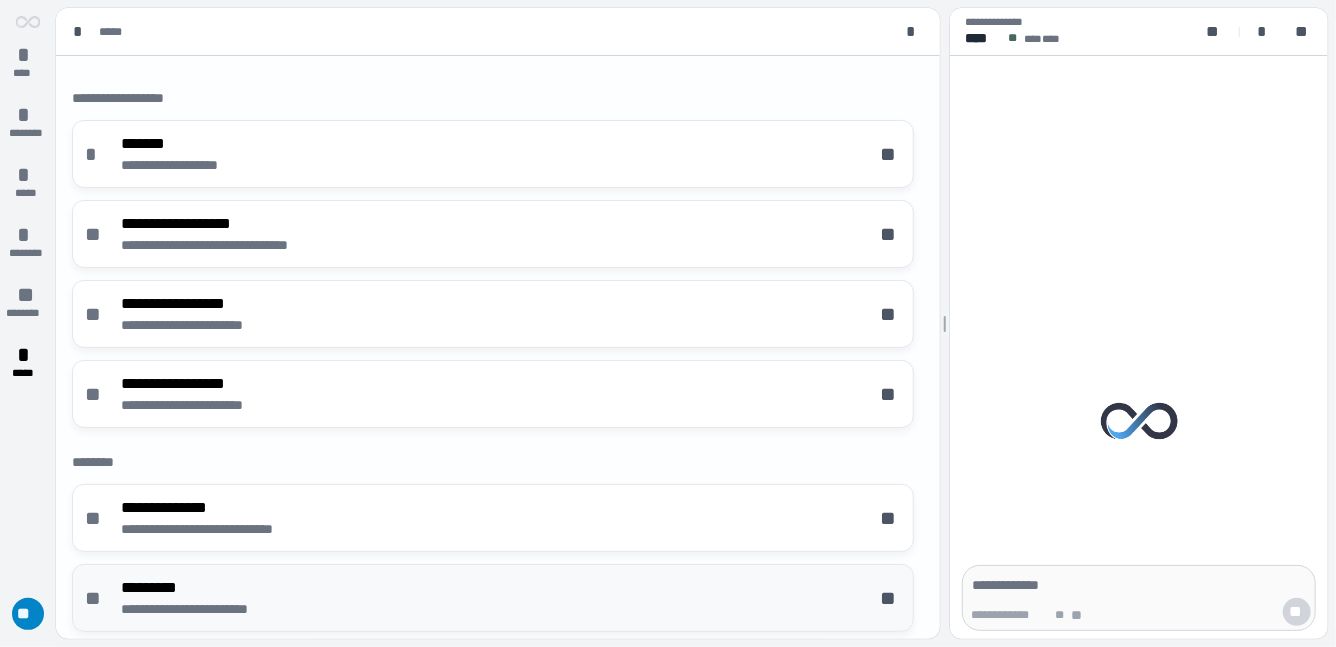 click on "**********" at bounding box center (493, 598) 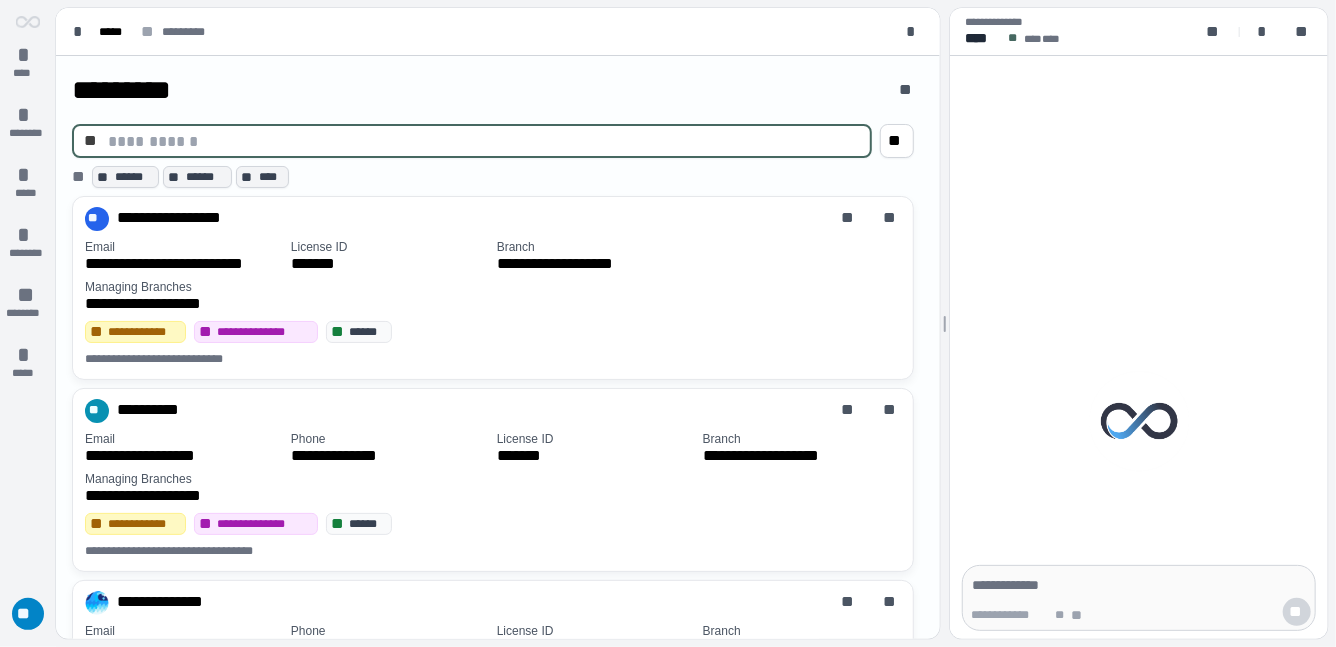 click at bounding box center (484, 141) 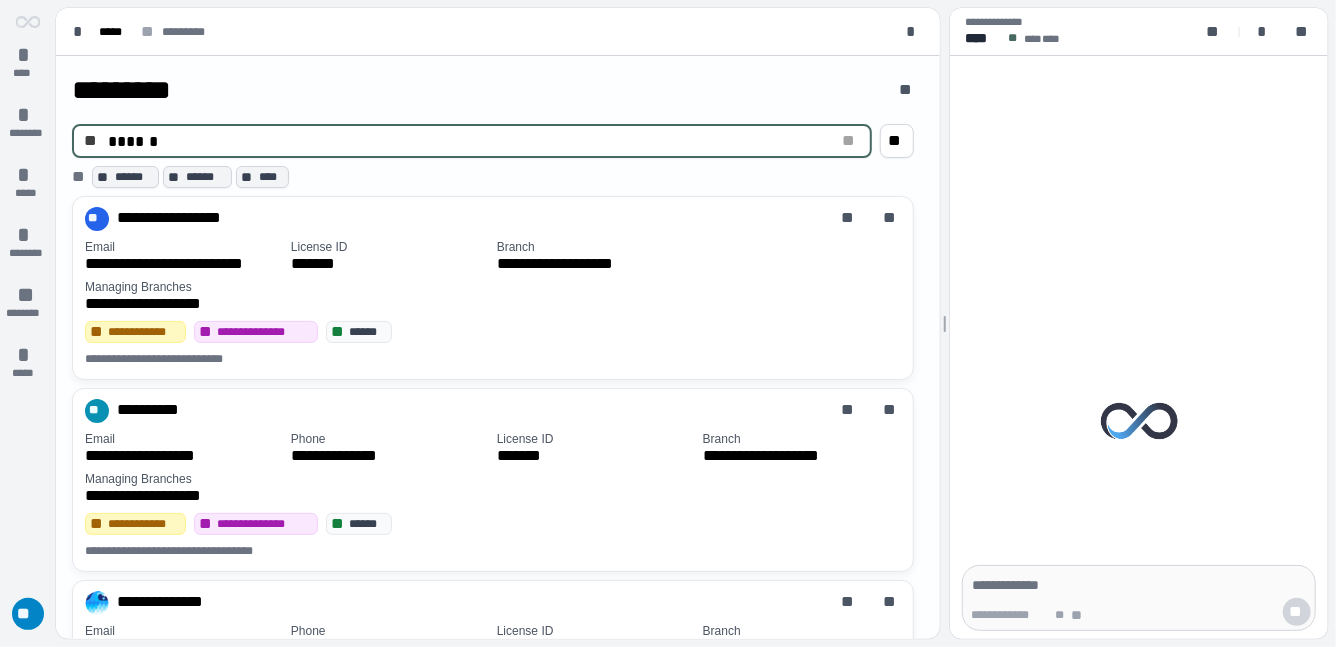 type on "******" 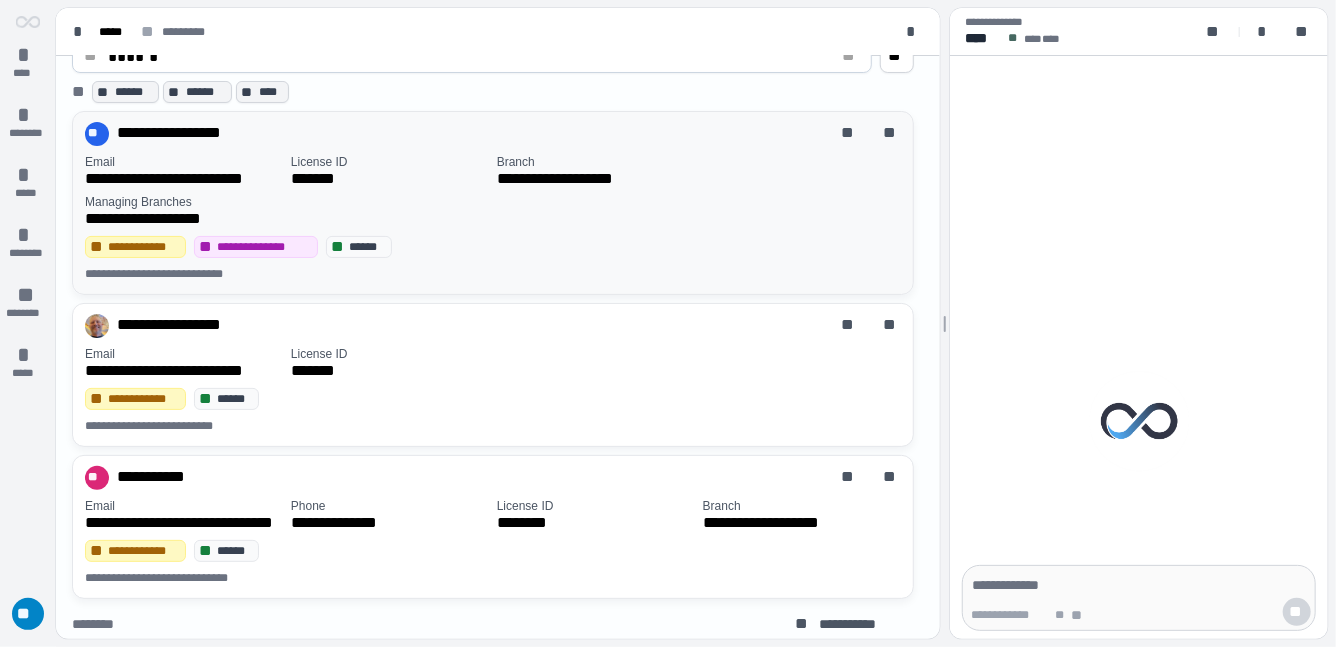 scroll, scrollTop: 101, scrollLeft: 0, axis: vertical 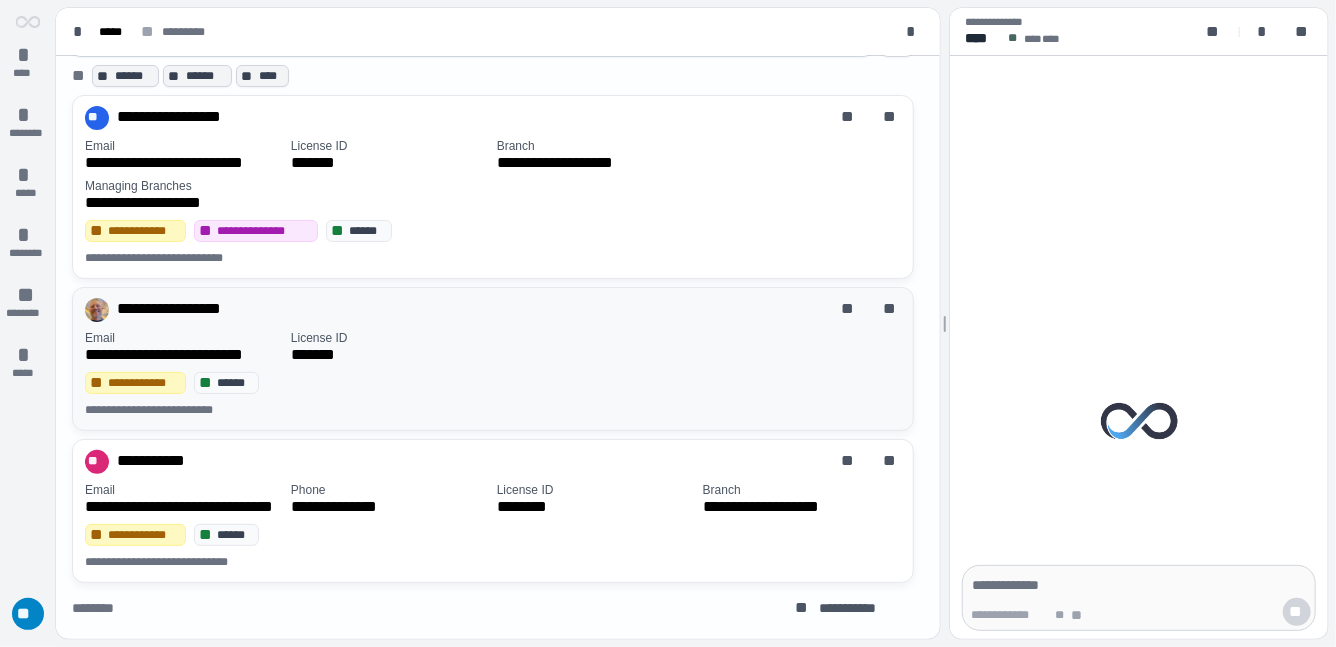 click on "License ID" at bounding box center [390, 338] 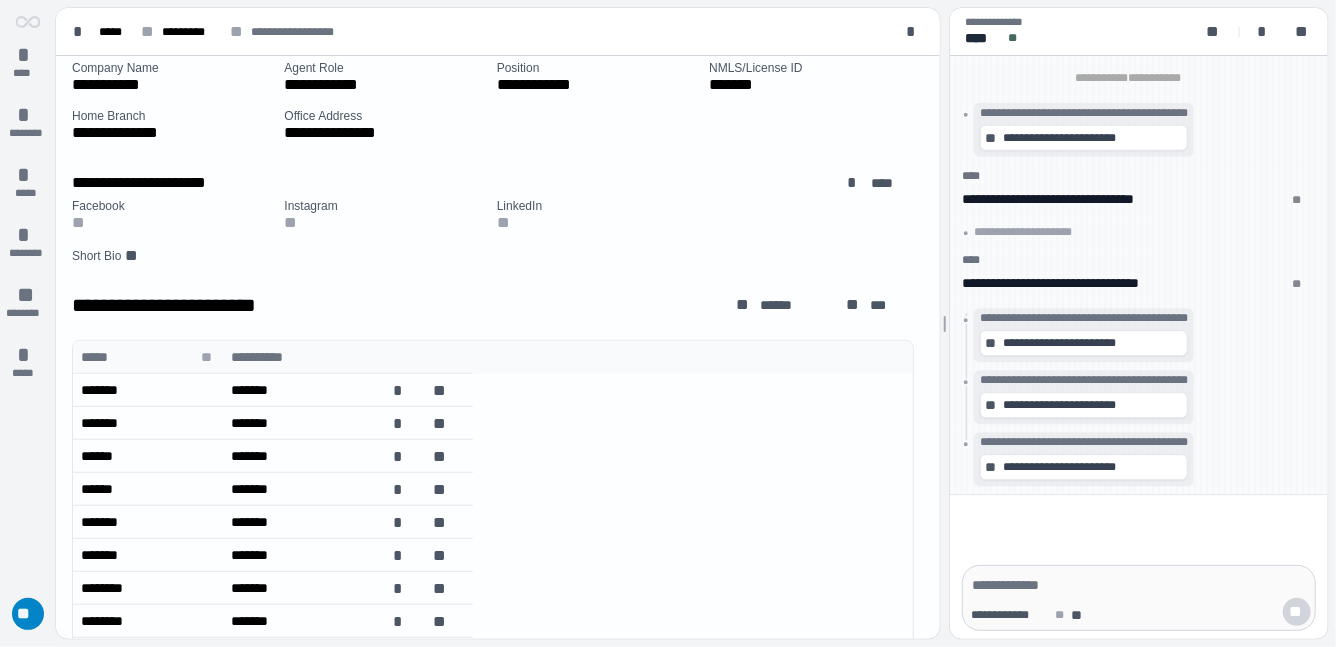 scroll, scrollTop: 420, scrollLeft: 0, axis: vertical 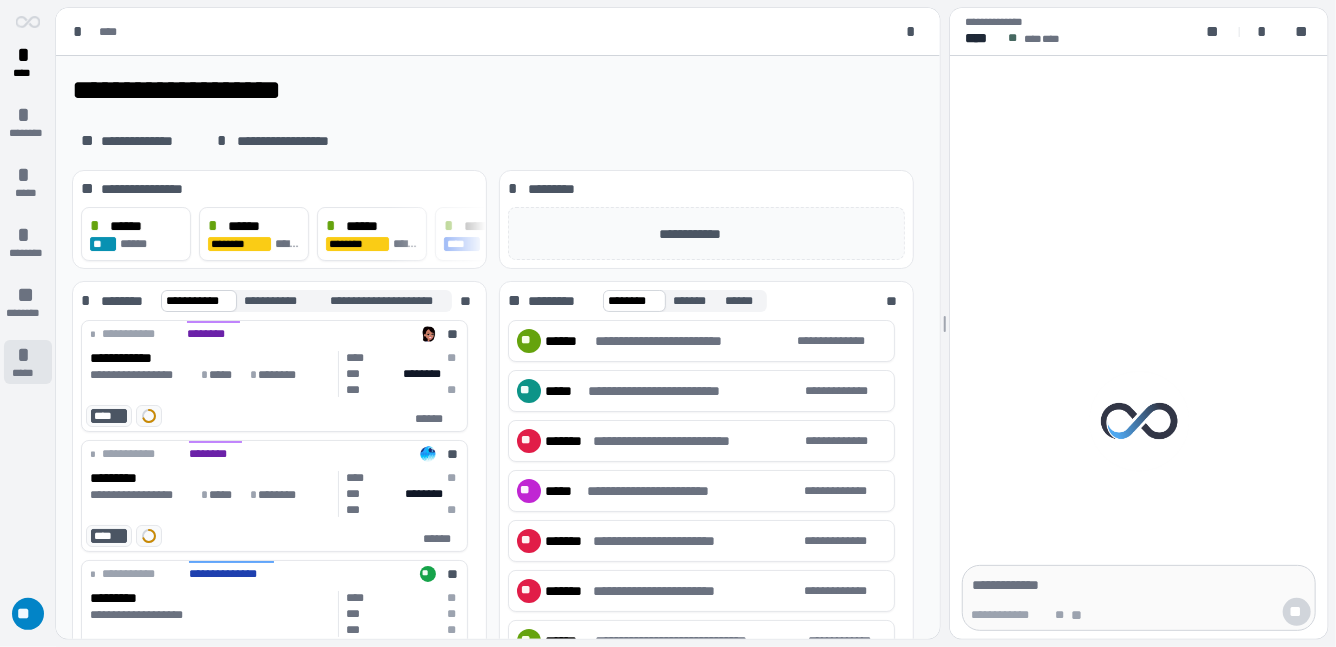 click on "*" at bounding box center [28, 355] 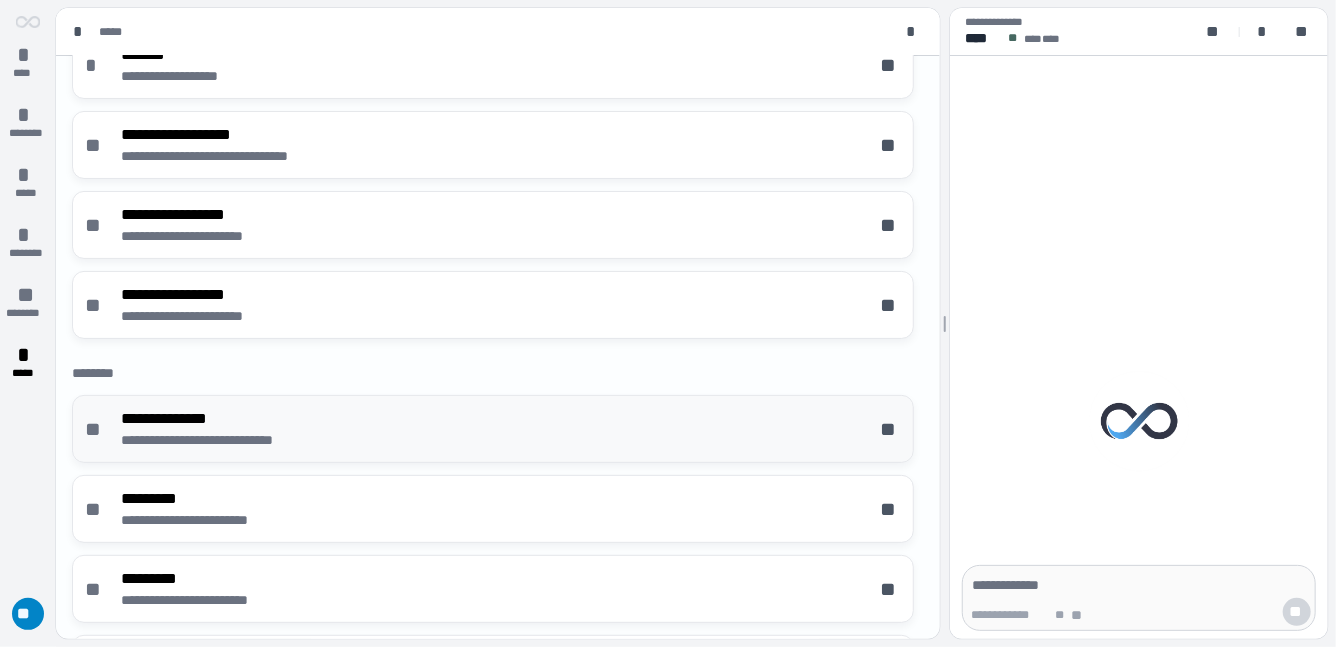 scroll, scrollTop: 90, scrollLeft: 0, axis: vertical 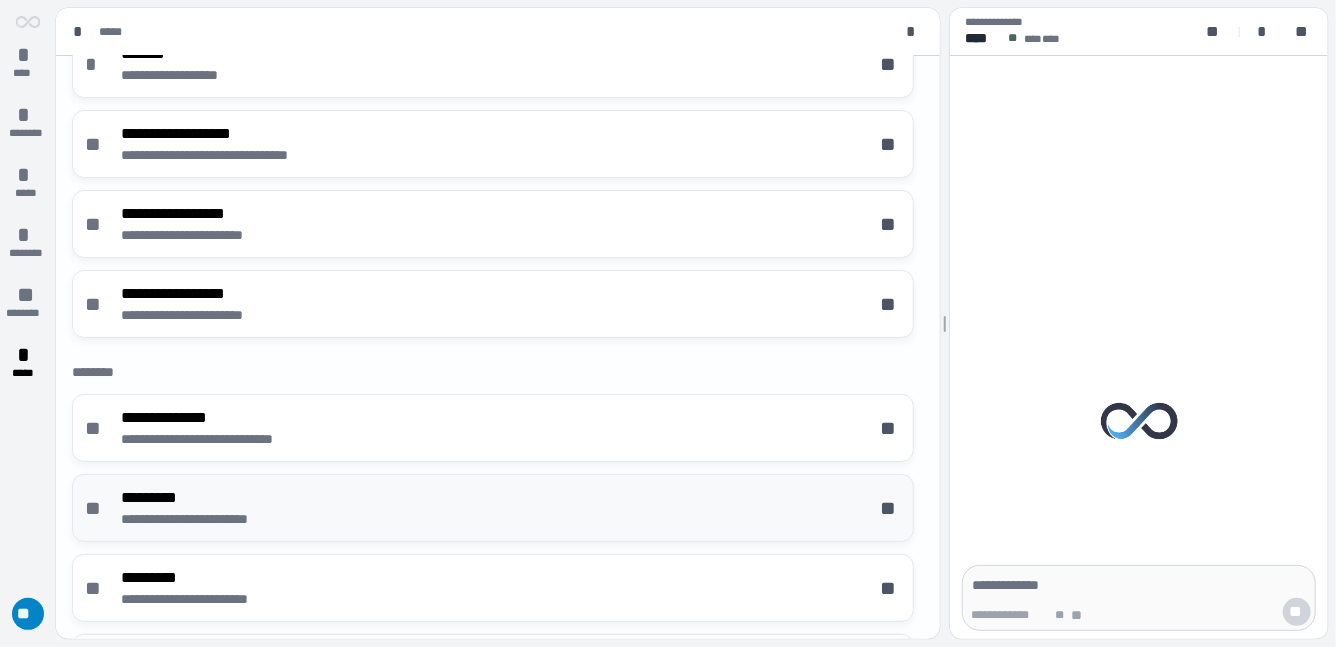 click on "**********" at bounding box center (493, 508) 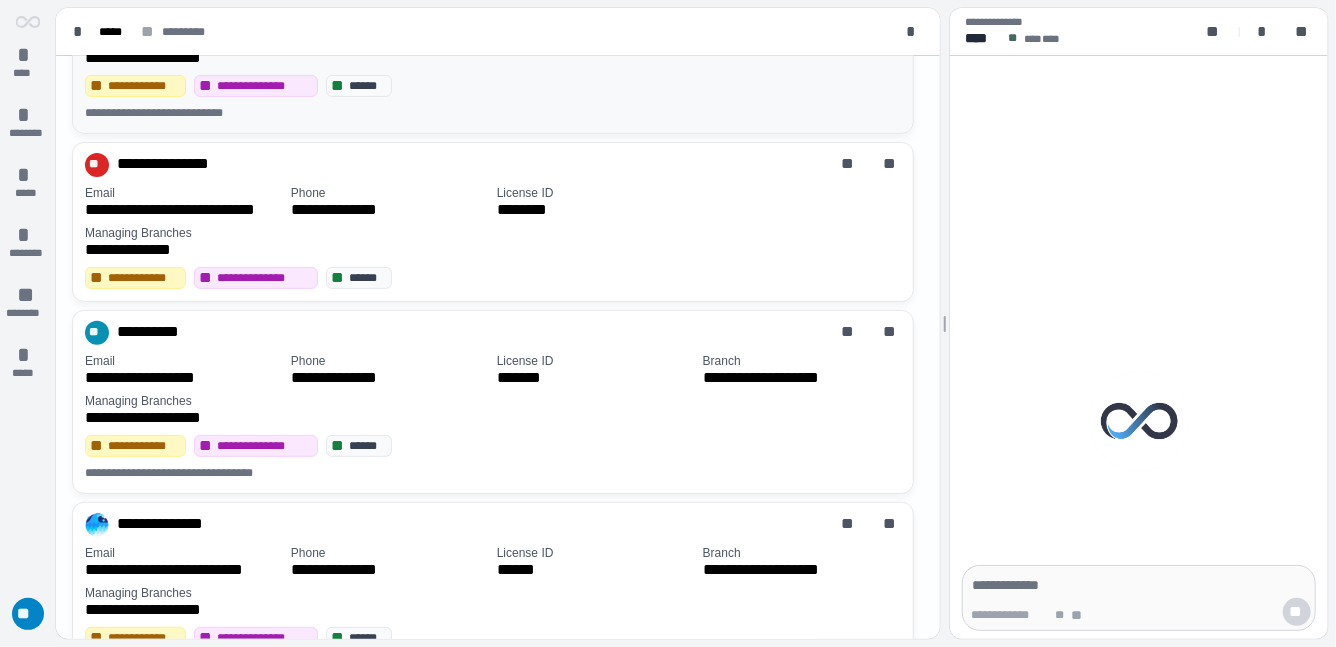 scroll, scrollTop: 0, scrollLeft: 0, axis: both 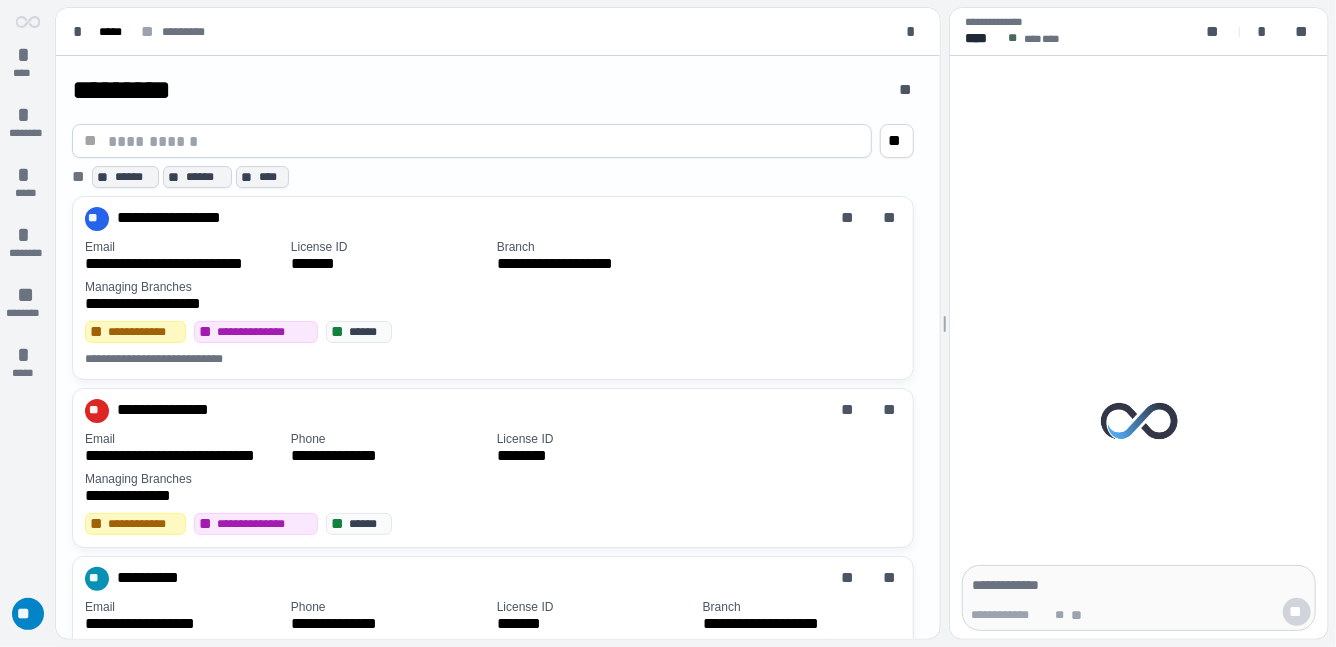 click at bounding box center [484, 141] 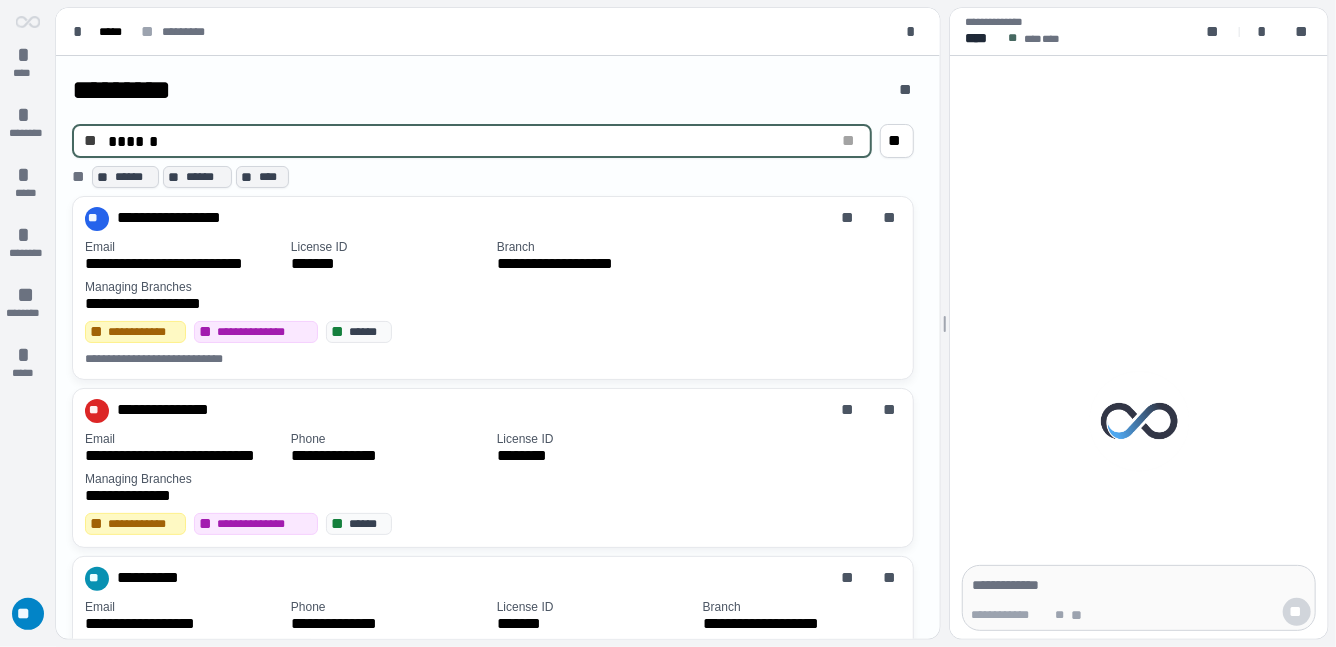 type on "******" 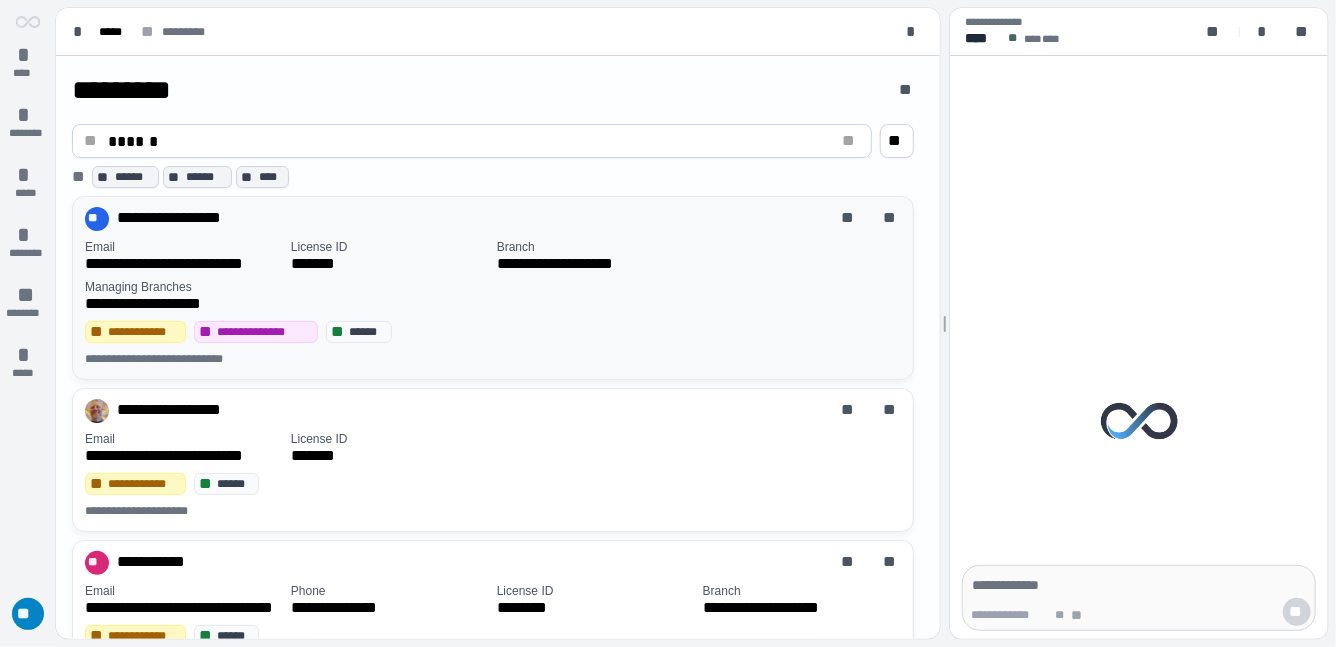 scroll, scrollTop: 101, scrollLeft: 0, axis: vertical 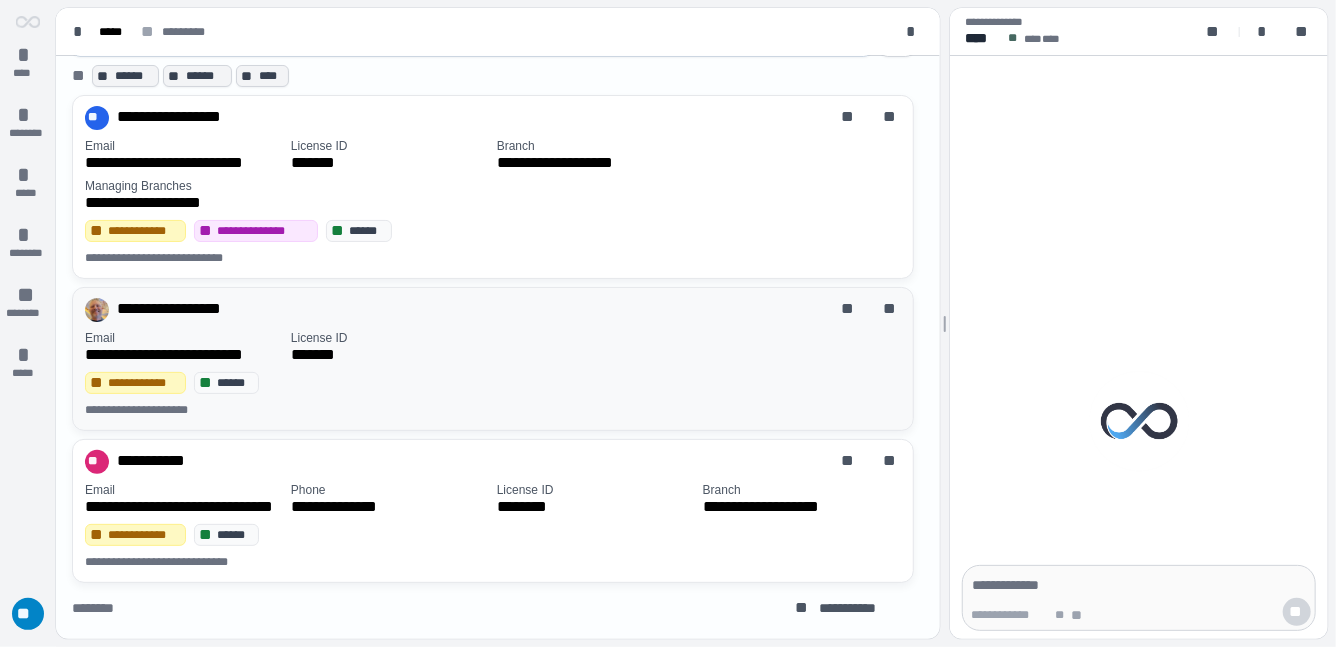 click on "*******" at bounding box center [390, 355] 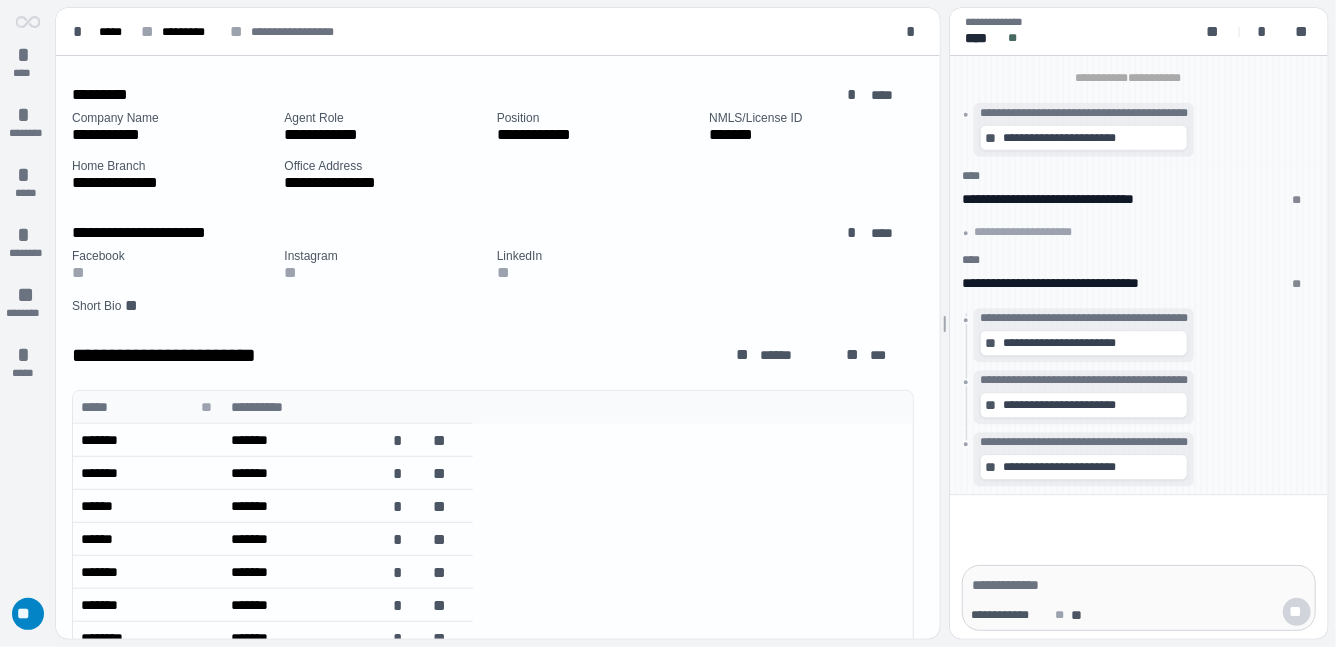 scroll, scrollTop: 368, scrollLeft: 0, axis: vertical 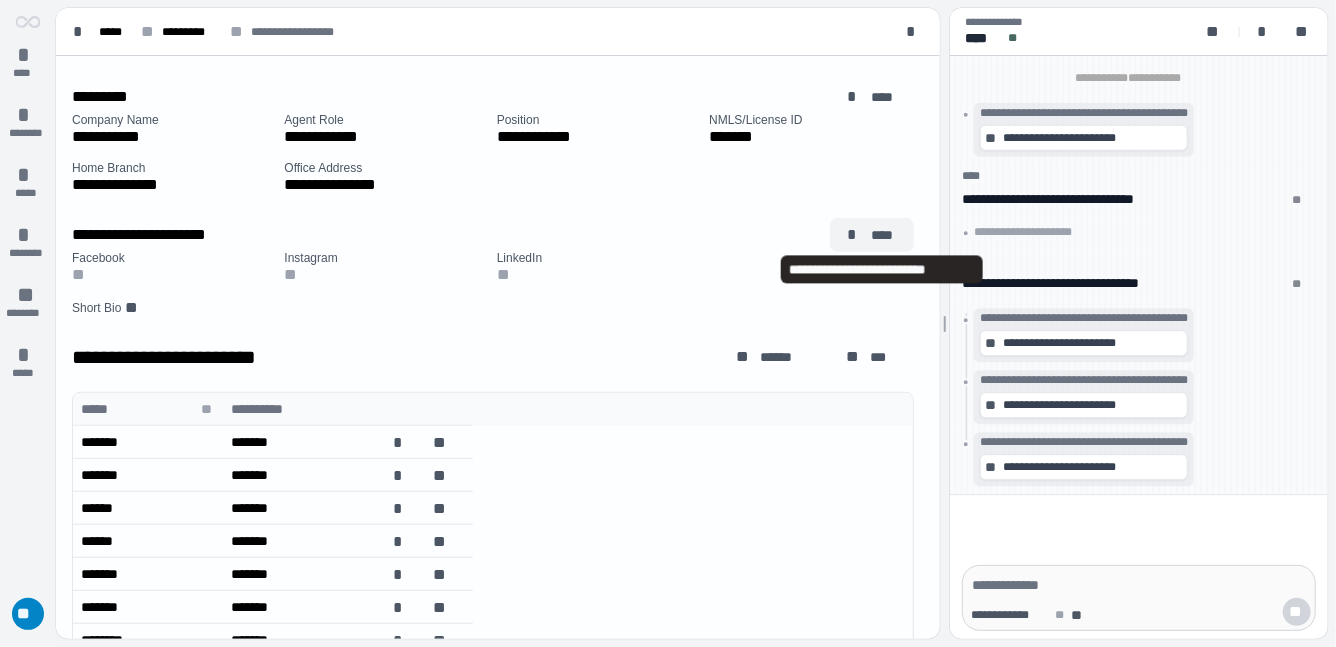 click on "* ****" at bounding box center [872, 235] 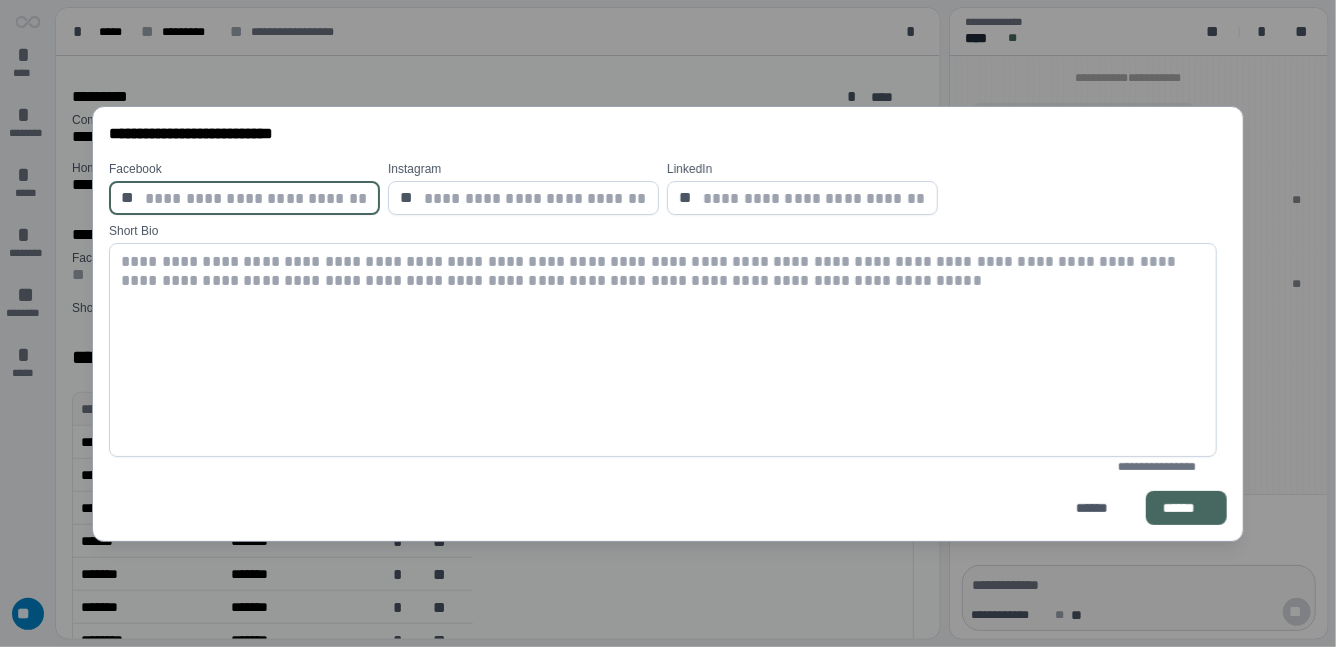 click at bounding box center (814, 198) 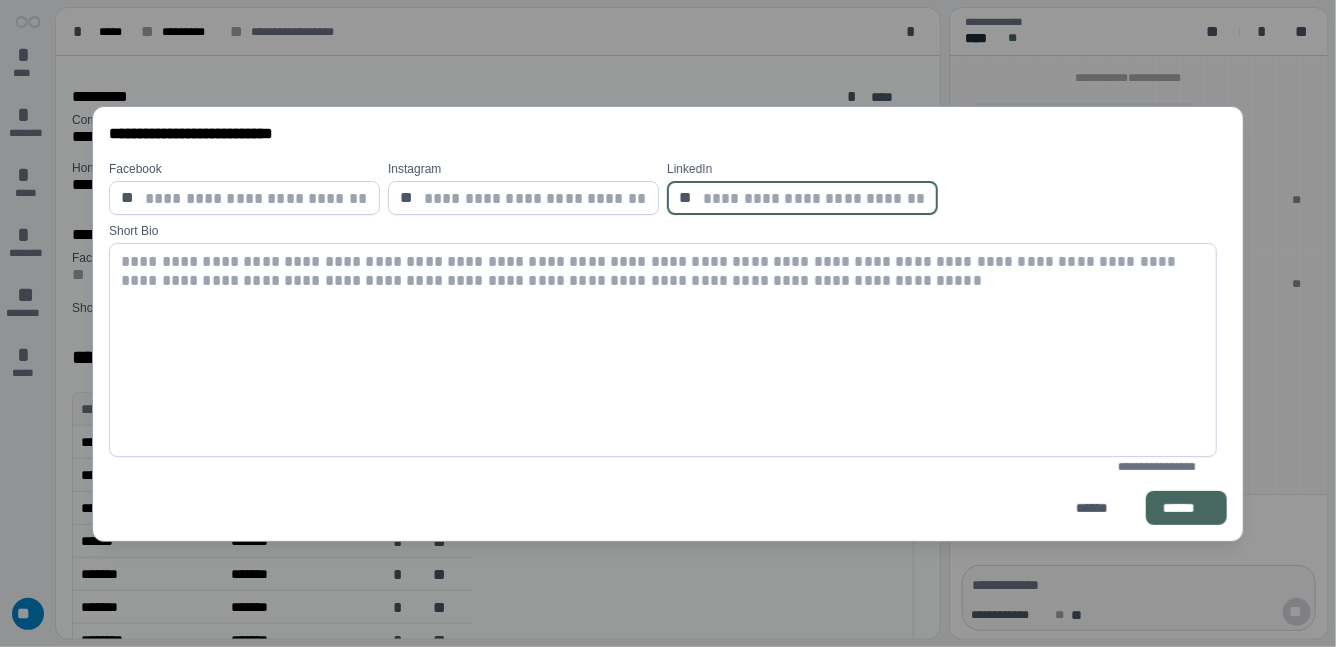 paste on "**********" 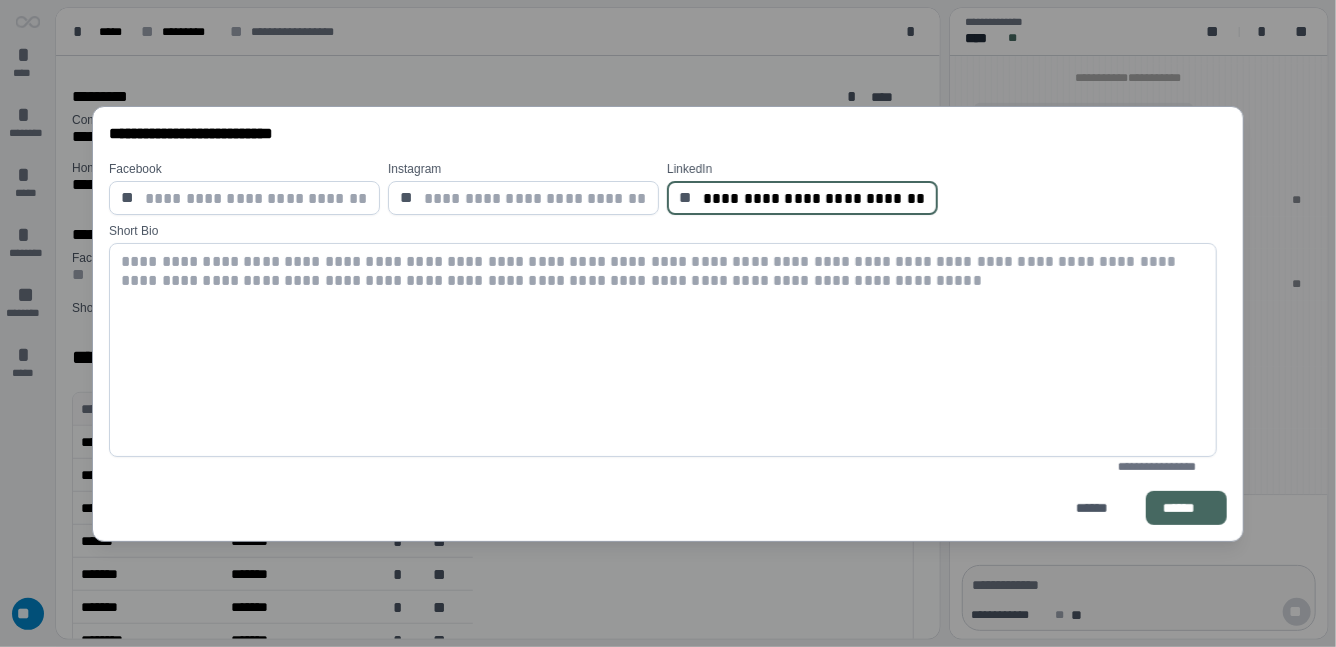 scroll, scrollTop: 0, scrollLeft: 120, axis: horizontal 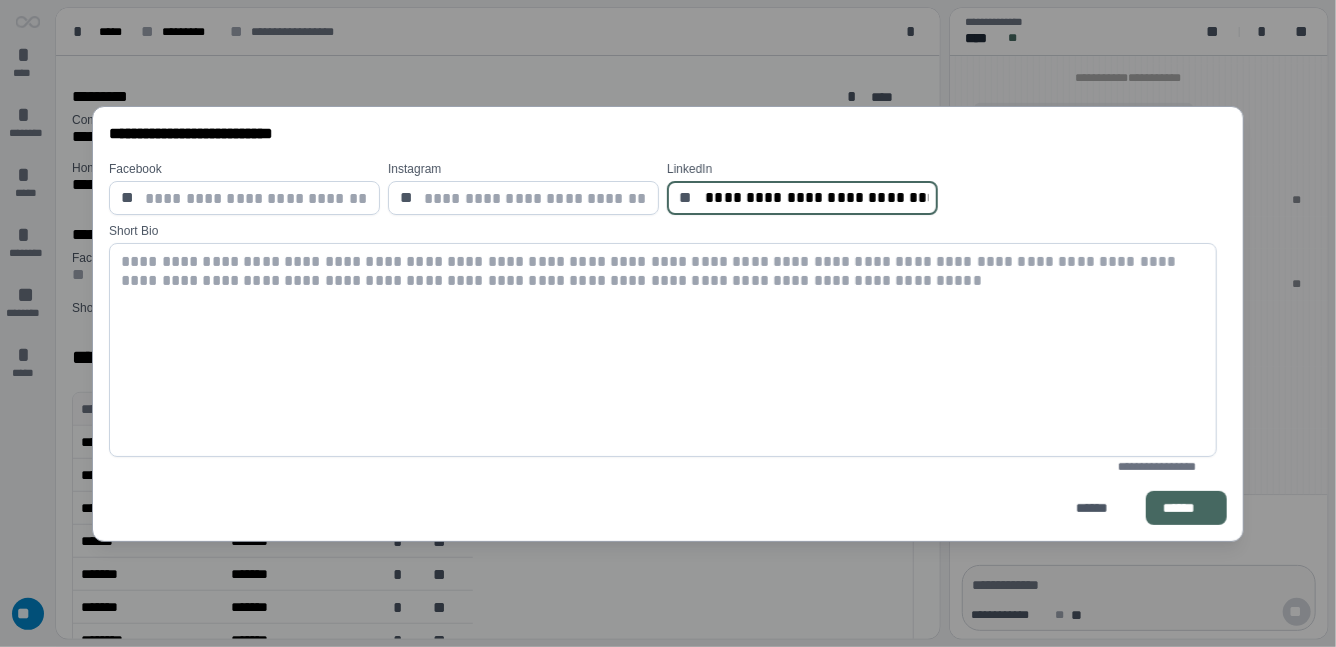 type on "**********" 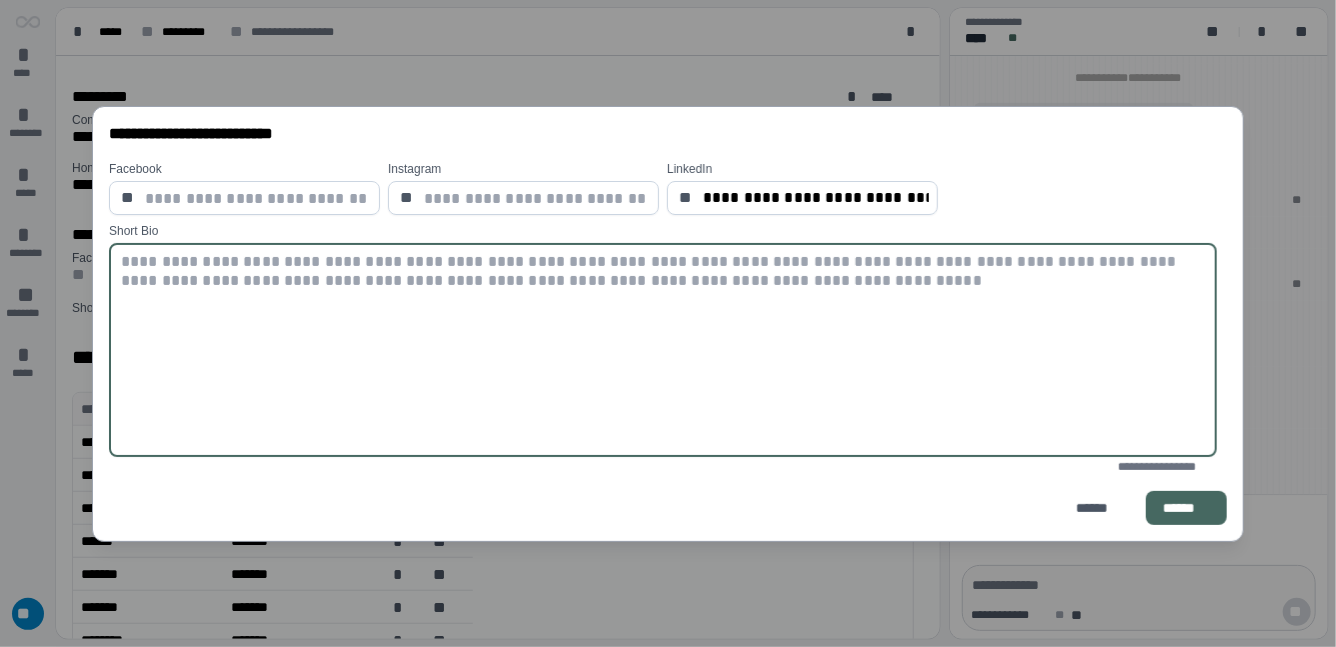 drag, startPoint x: 766, startPoint y: 285, endPoint x: 72, endPoint y: 270, distance: 694.1621 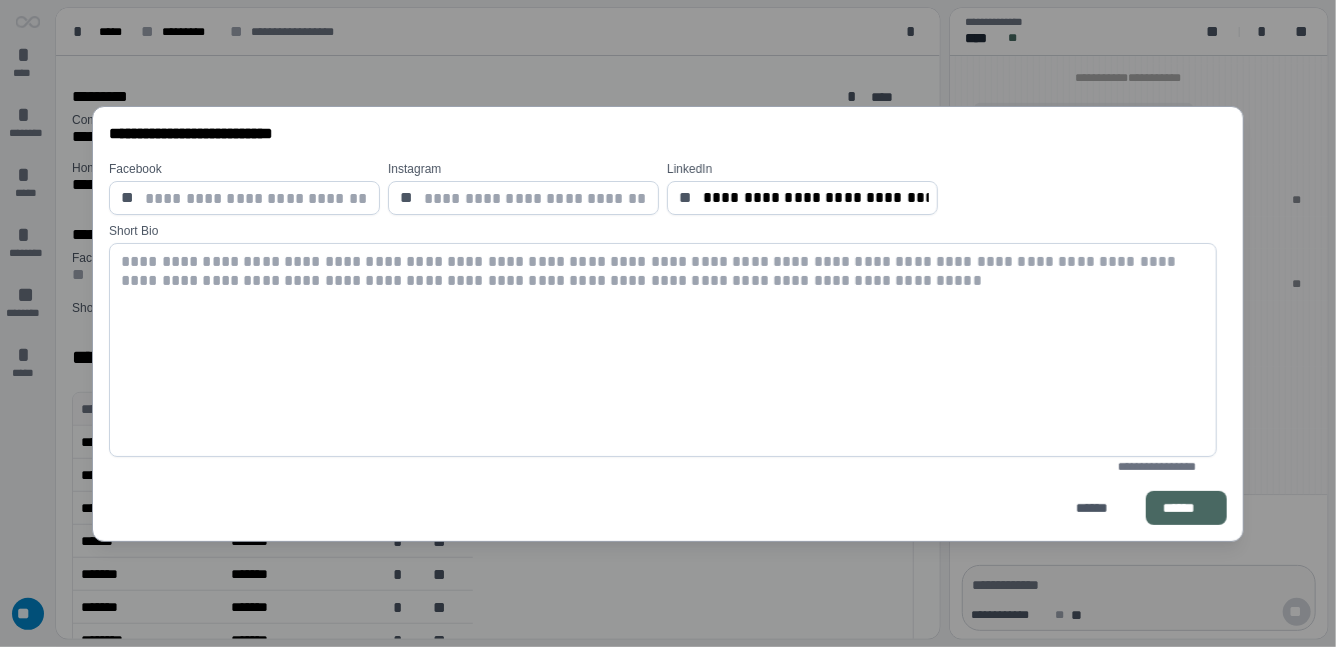 click on "******" at bounding box center (1186, 508) 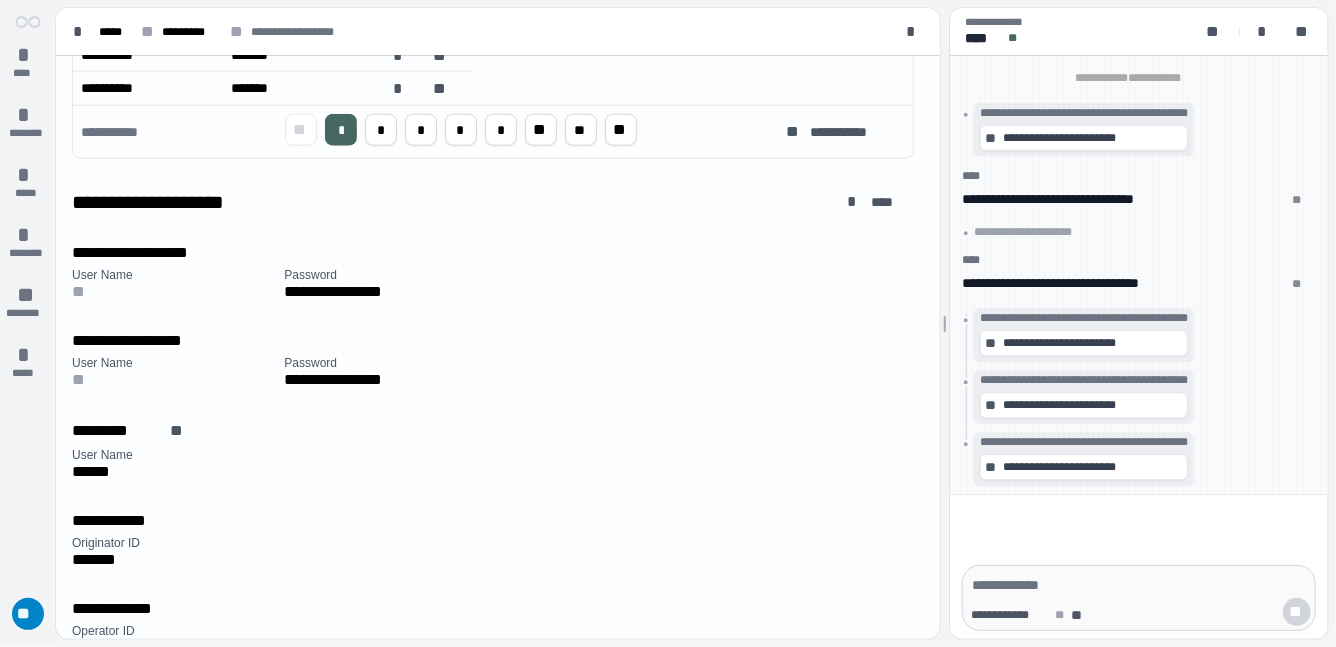 scroll, scrollTop: 1051, scrollLeft: 0, axis: vertical 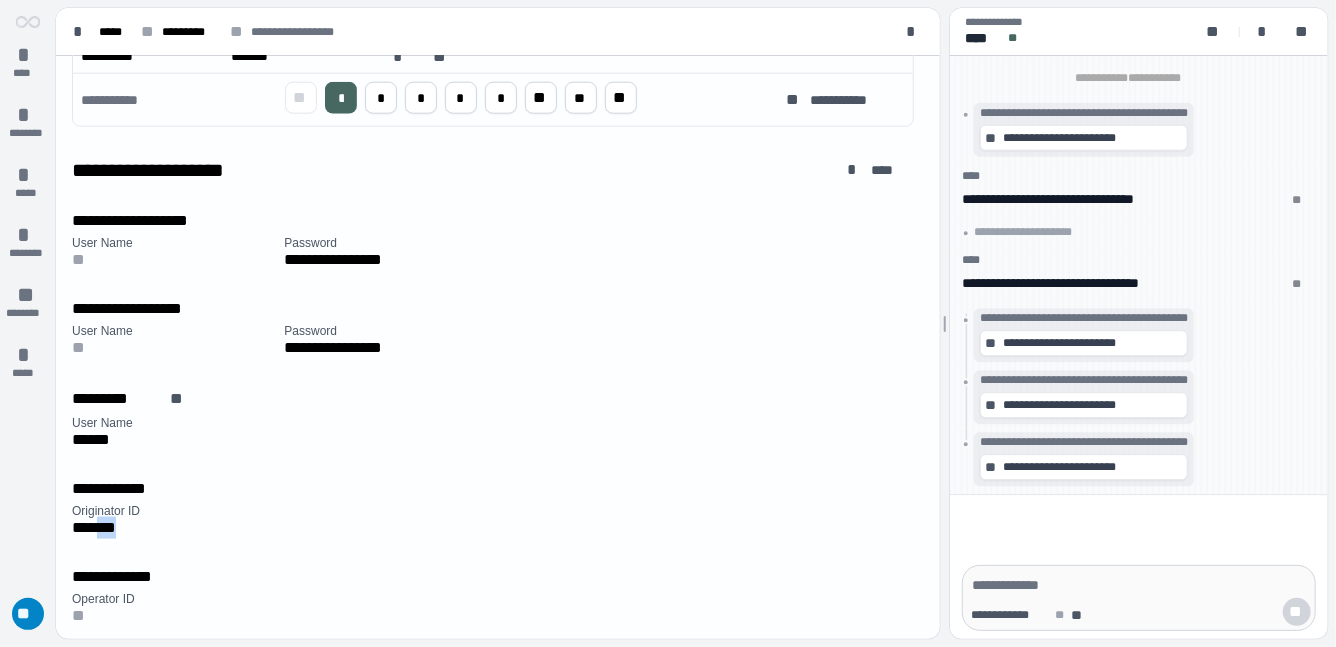 drag, startPoint x: 134, startPoint y: 525, endPoint x: 110, endPoint y: 526, distance: 24.020824 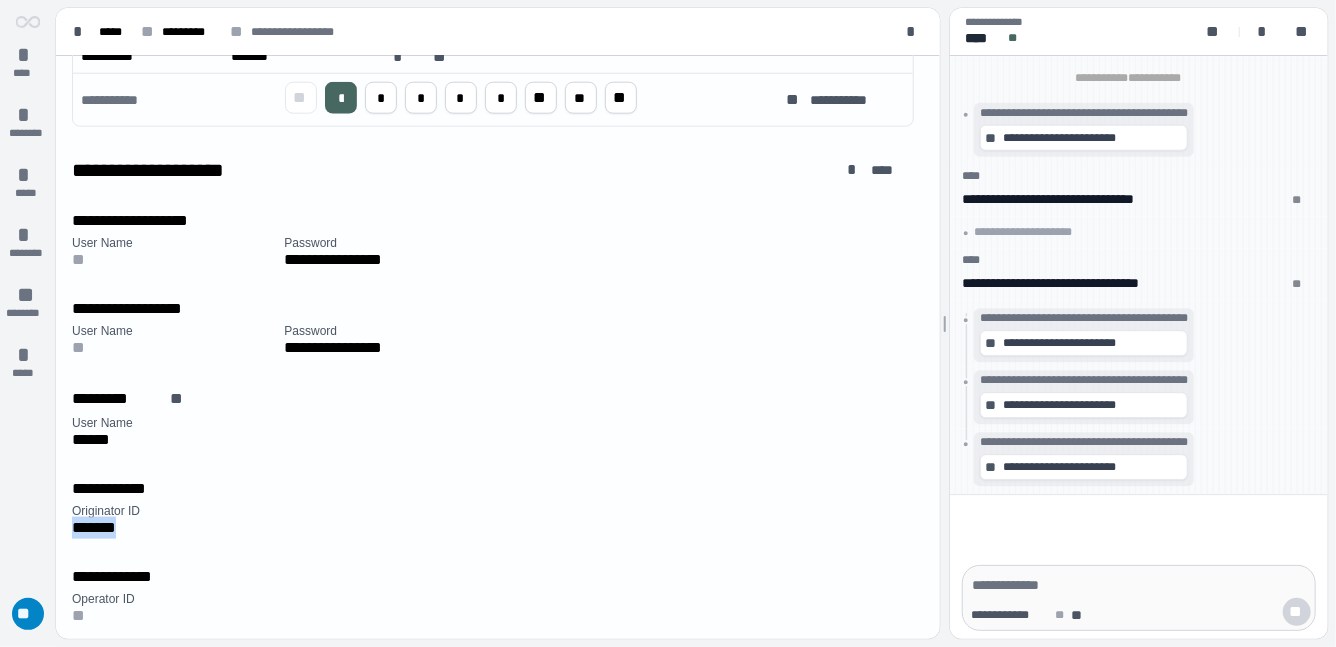 drag, startPoint x: 139, startPoint y: 530, endPoint x: 67, endPoint y: 526, distance: 72.11102 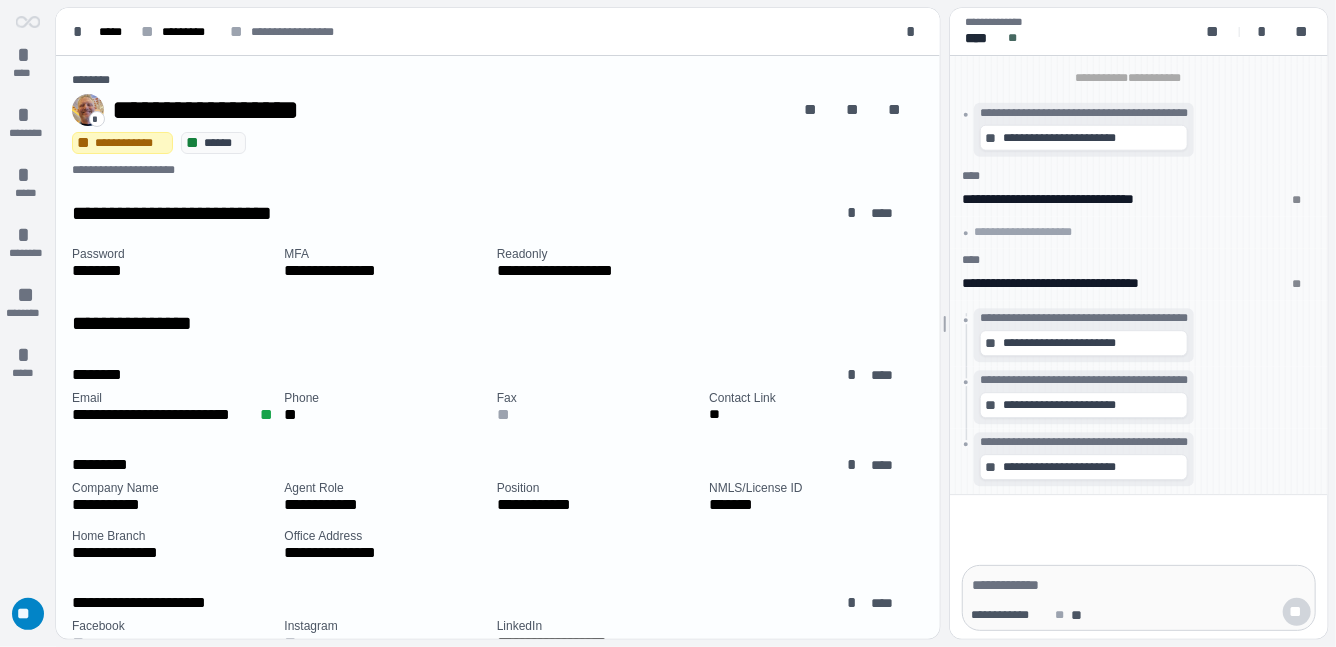 scroll, scrollTop: 16, scrollLeft: 0, axis: vertical 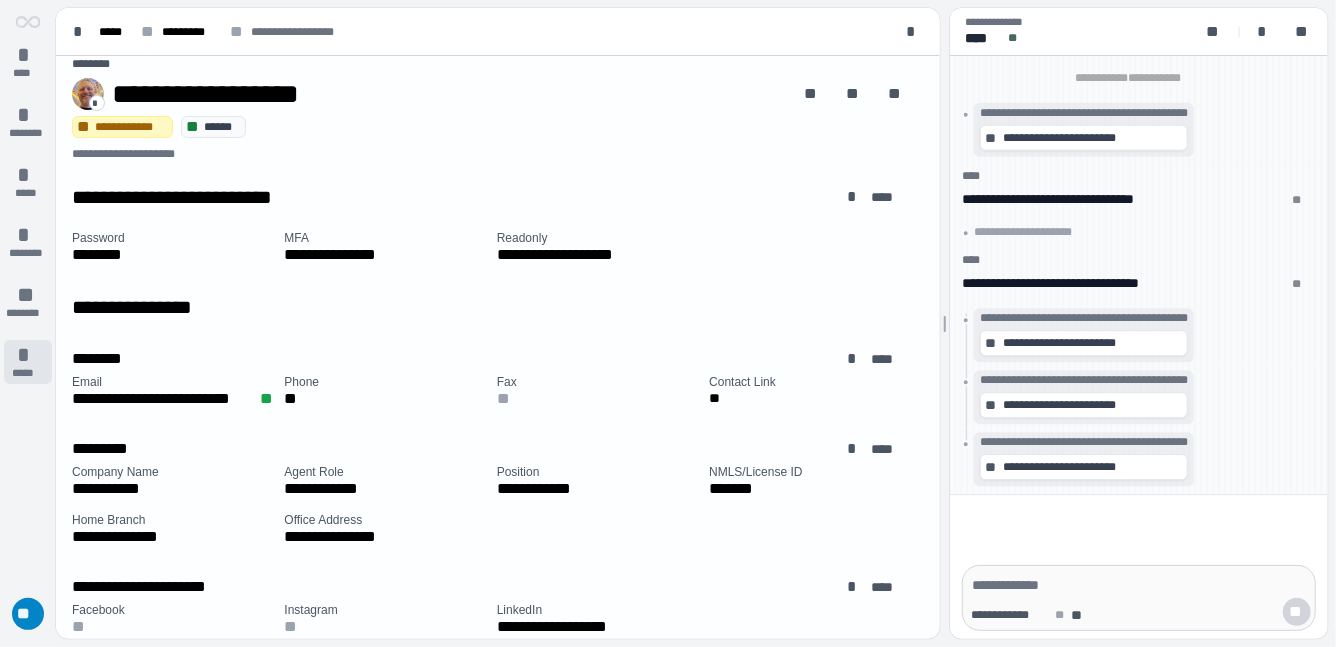 click on "*" at bounding box center (28, 355) 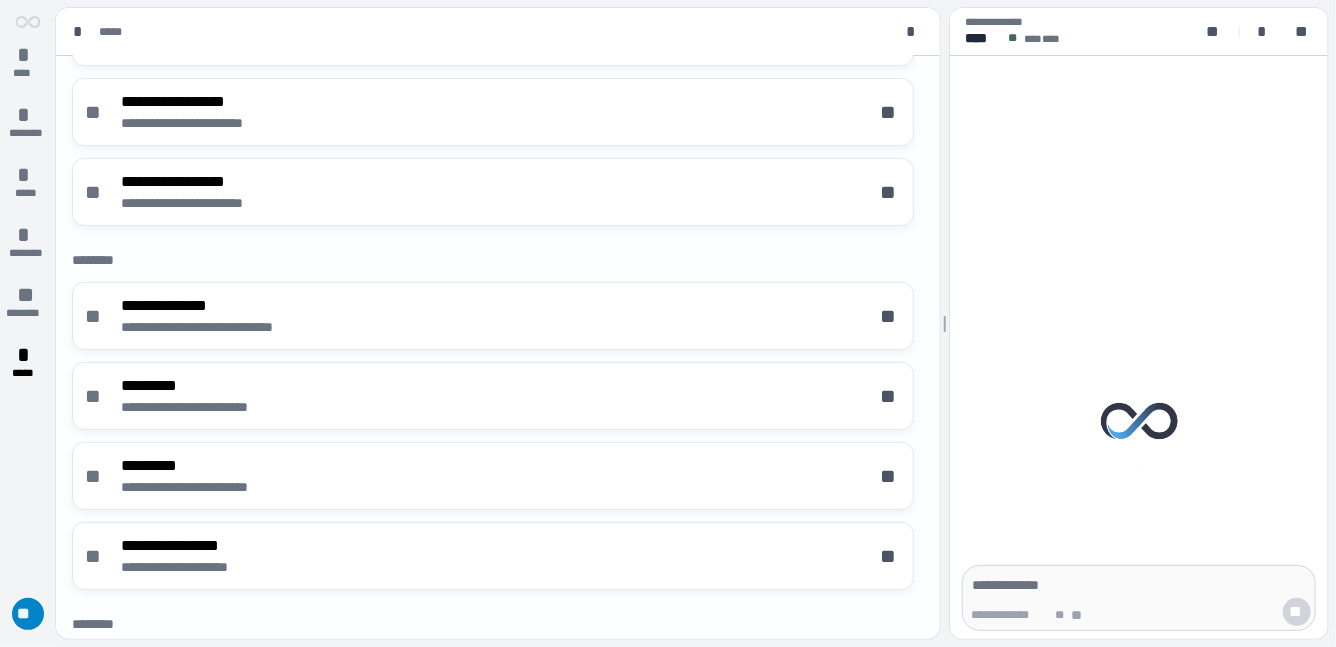 scroll, scrollTop: 278, scrollLeft: 0, axis: vertical 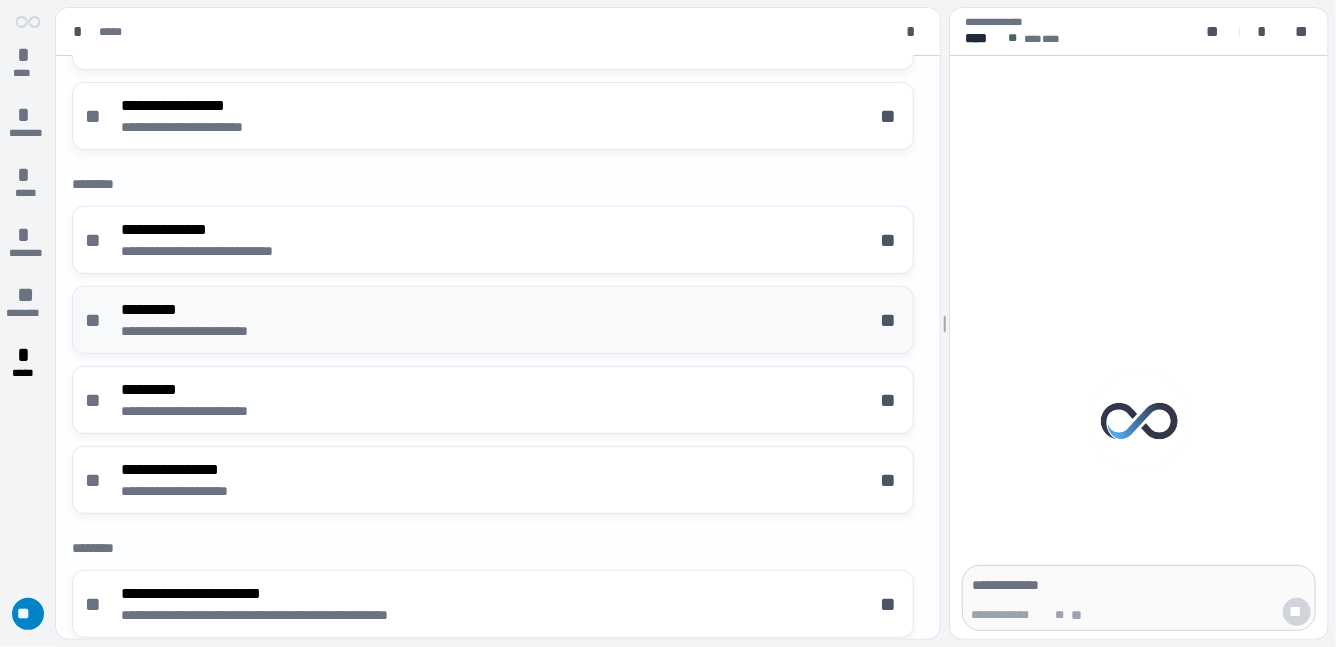 click on "**********" at bounding box center [493, 320] 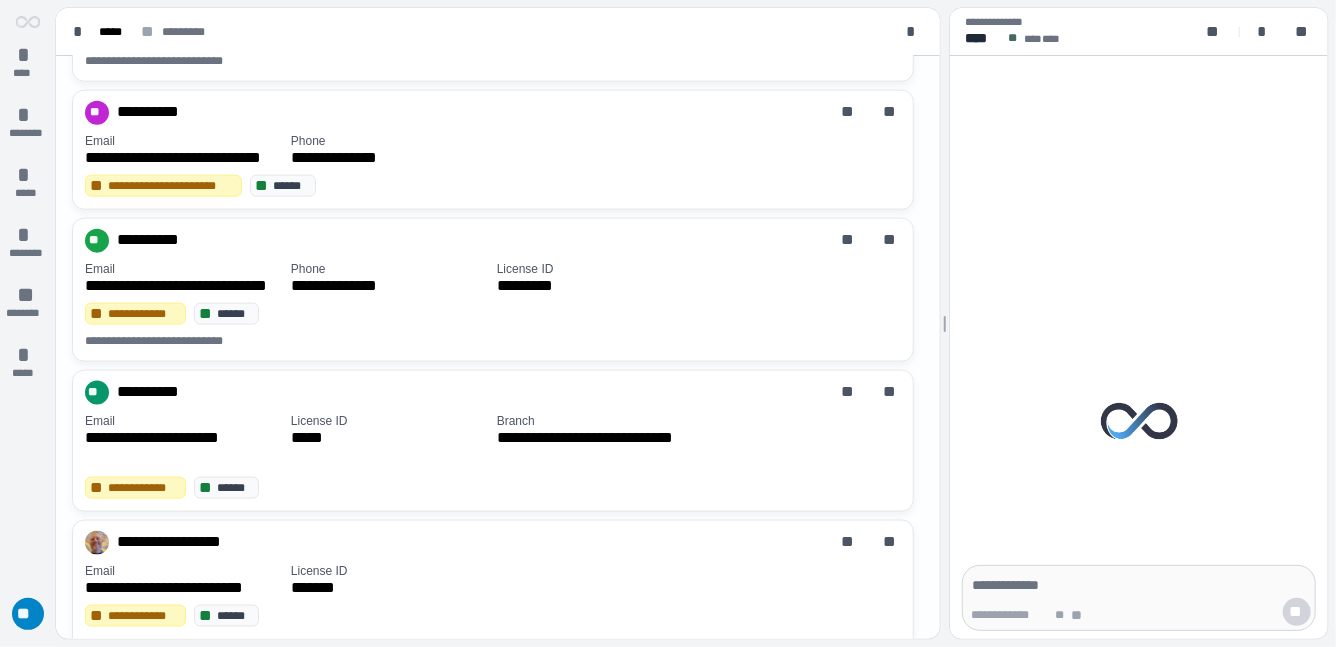 scroll, scrollTop: 1252, scrollLeft: 0, axis: vertical 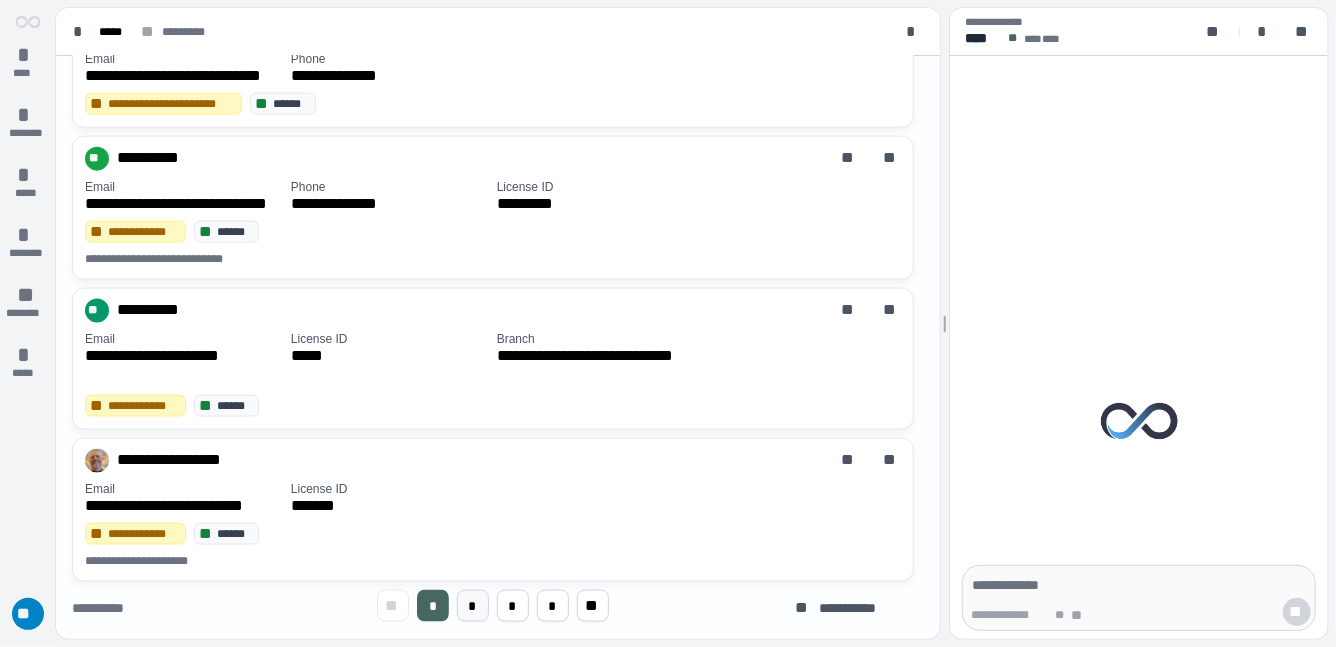 click on "*" at bounding box center (473, 606) 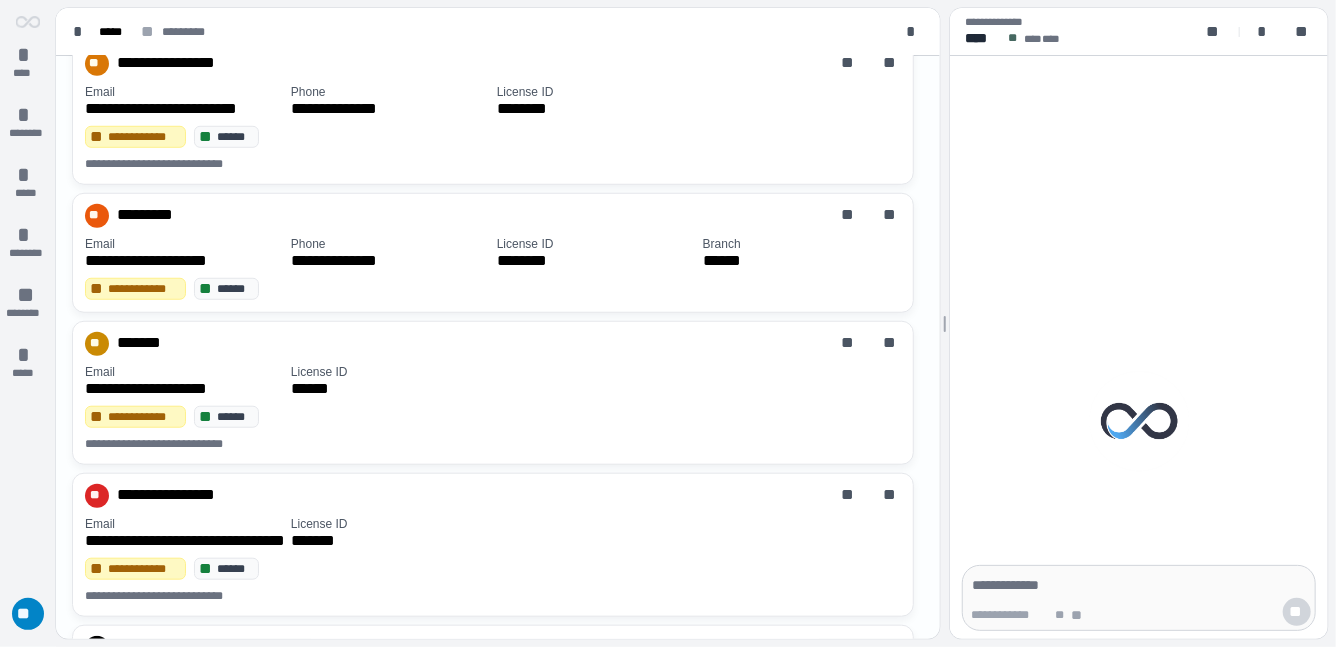 scroll, scrollTop: 1006, scrollLeft: 0, axis: vertical 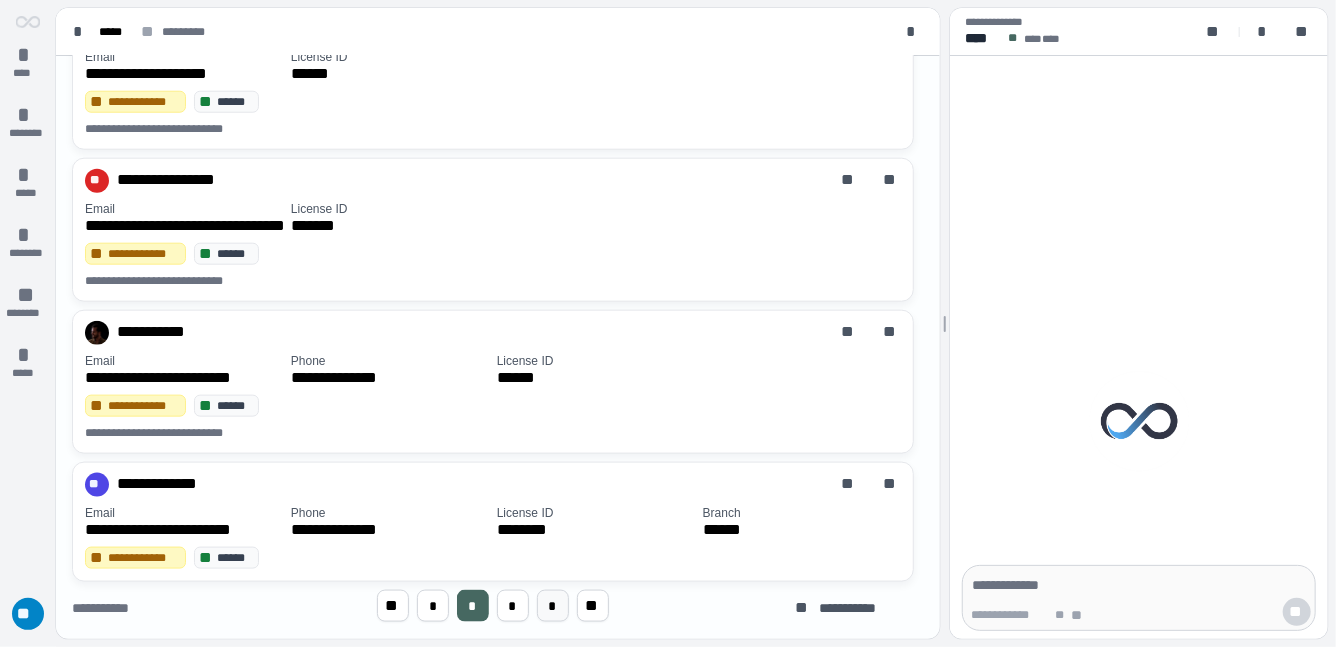click on "*" at bounding box center (552, 606) 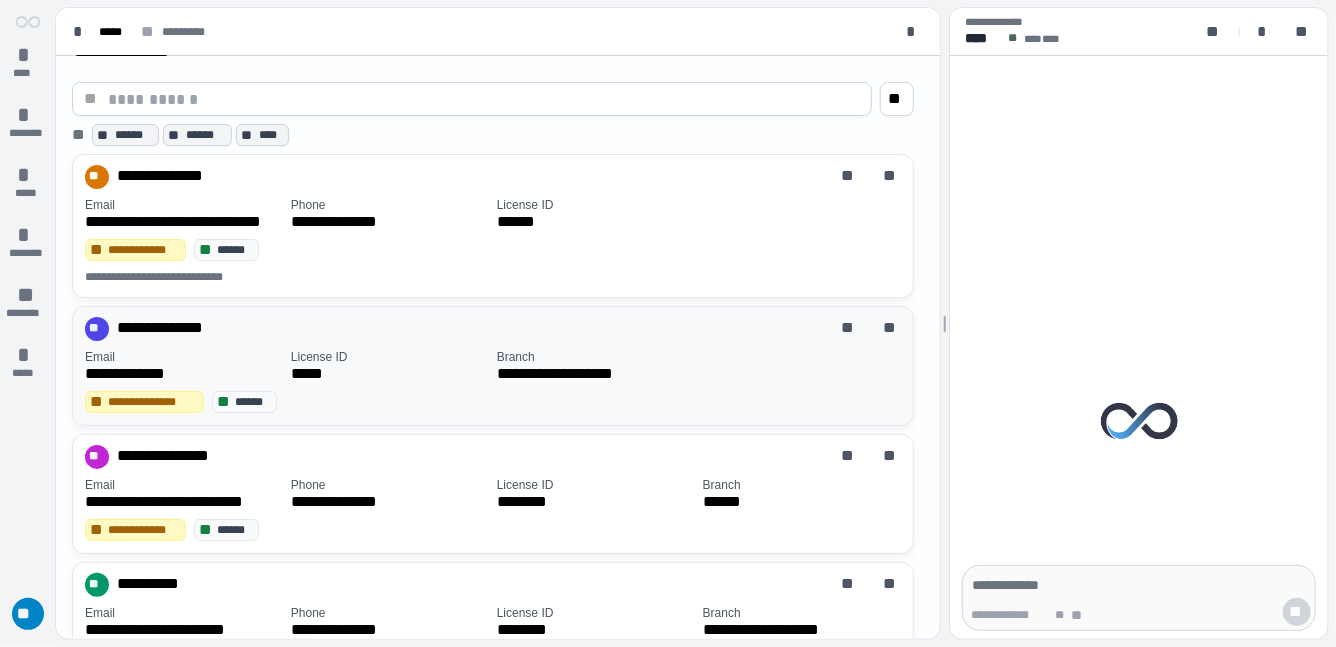 scroll, scrollTop: 0, scrollLeft: 0, axis: both 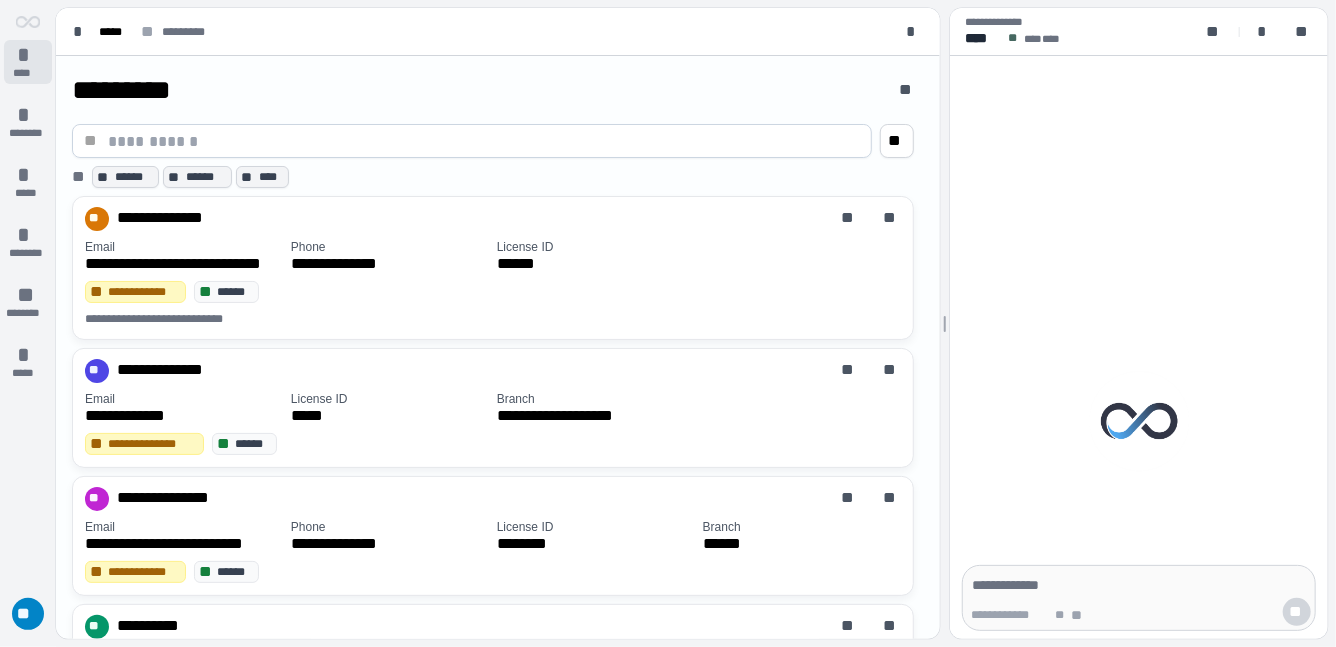 click on "*" at bounding box center [28, 55] 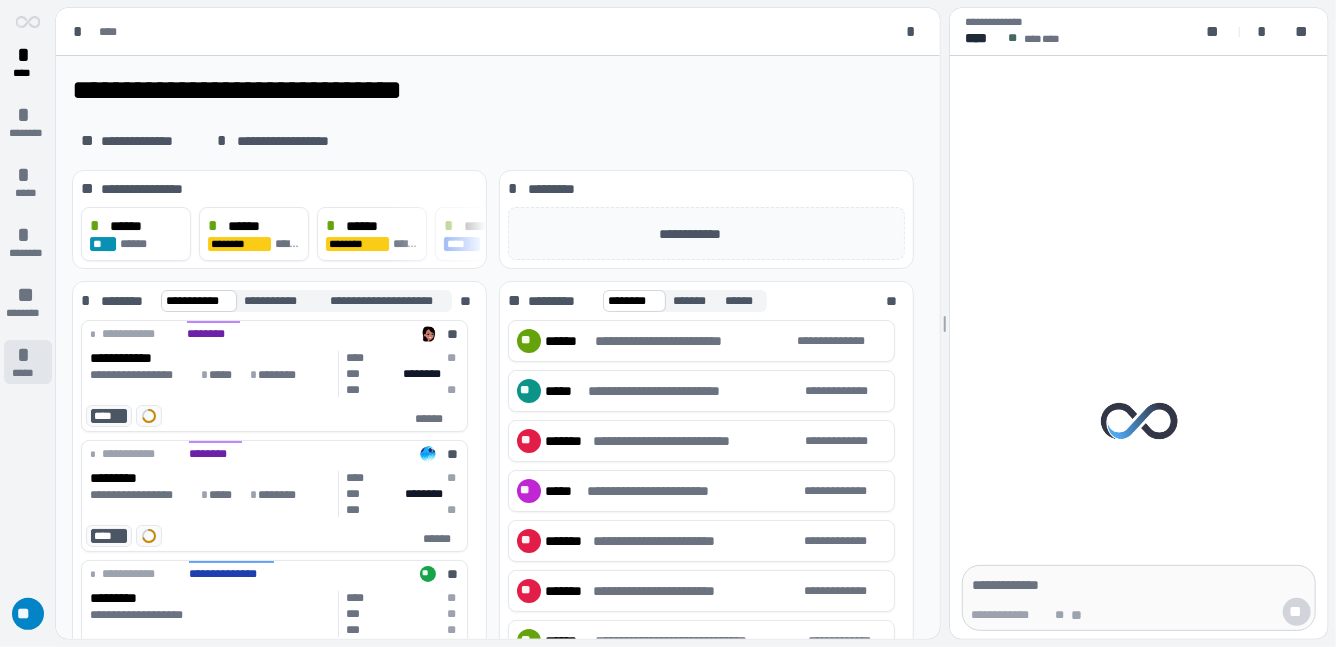 click on "*" at bounding box center (28, 355) 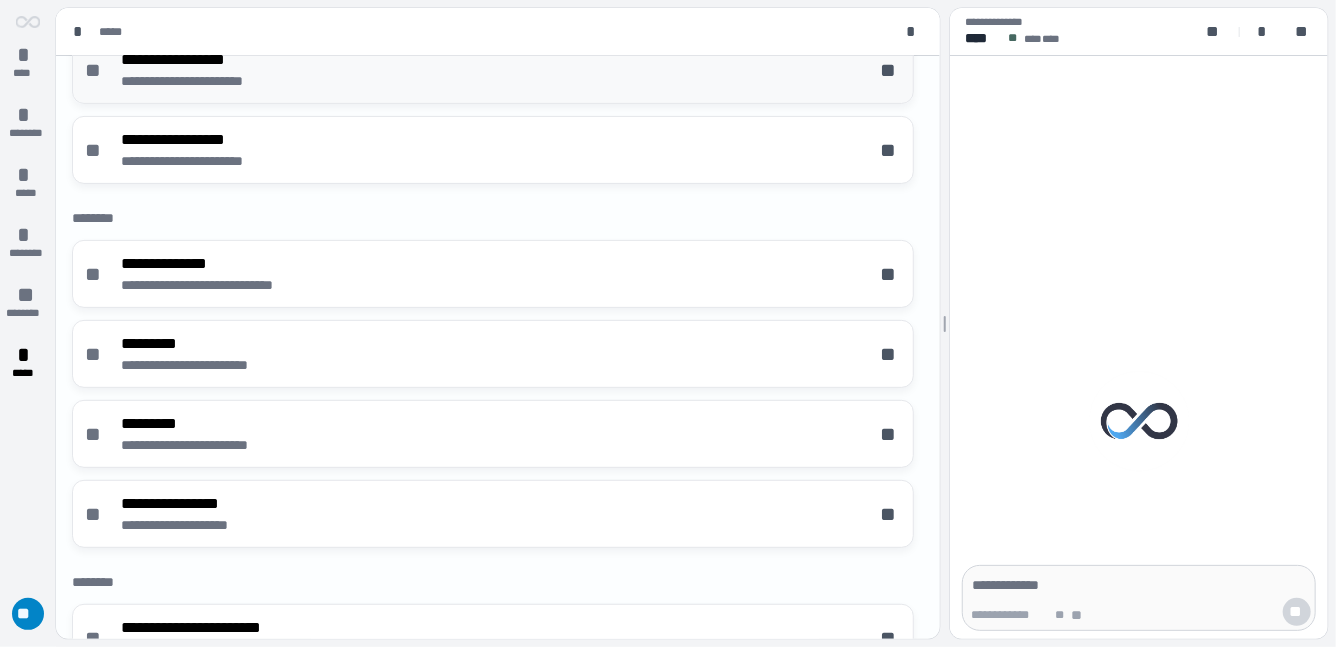 scroll, scrollTop: 248, scrollLeft: 0, axis: vertical 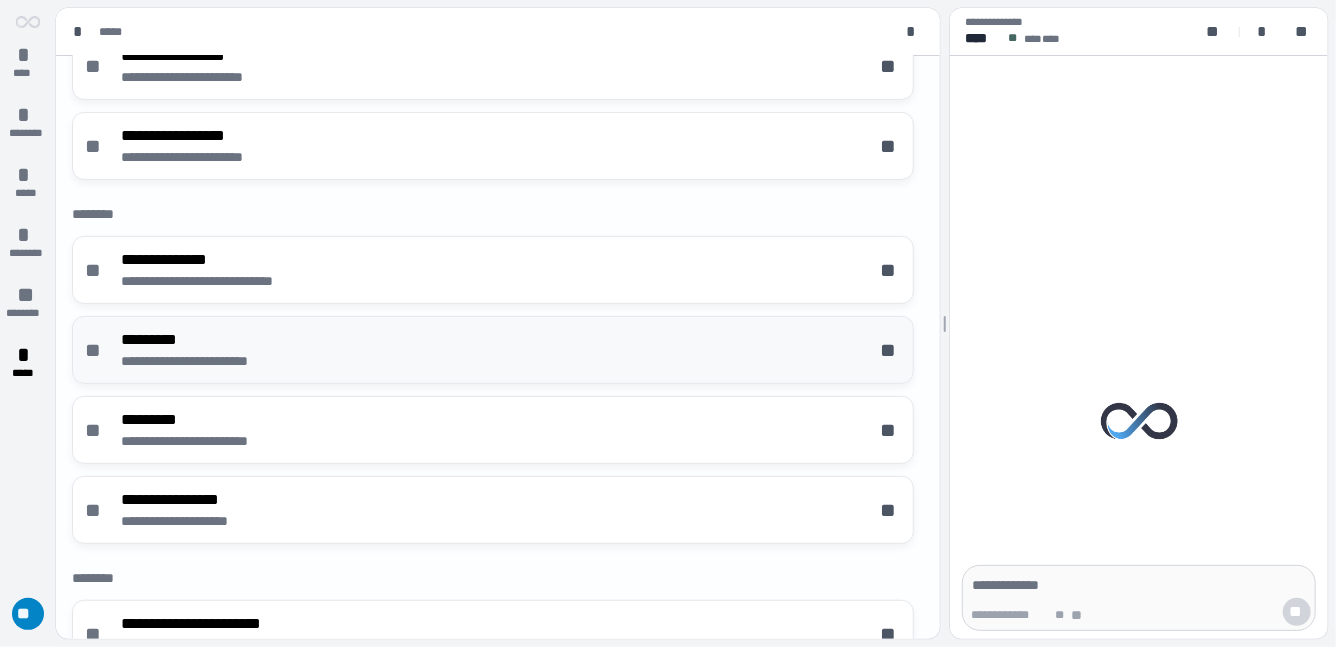 click on "**********" at bounding box center [493, 350] 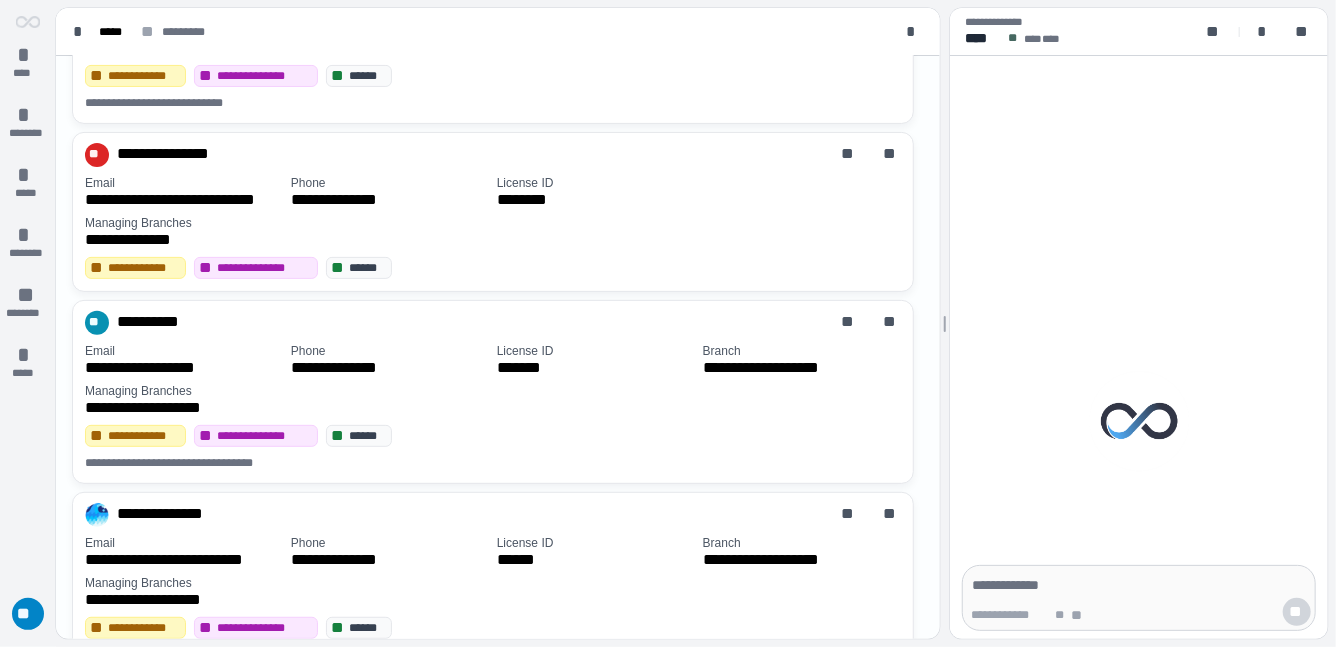 scroll, scrollTop: 260, scrollLeft: 0, axis: vertical 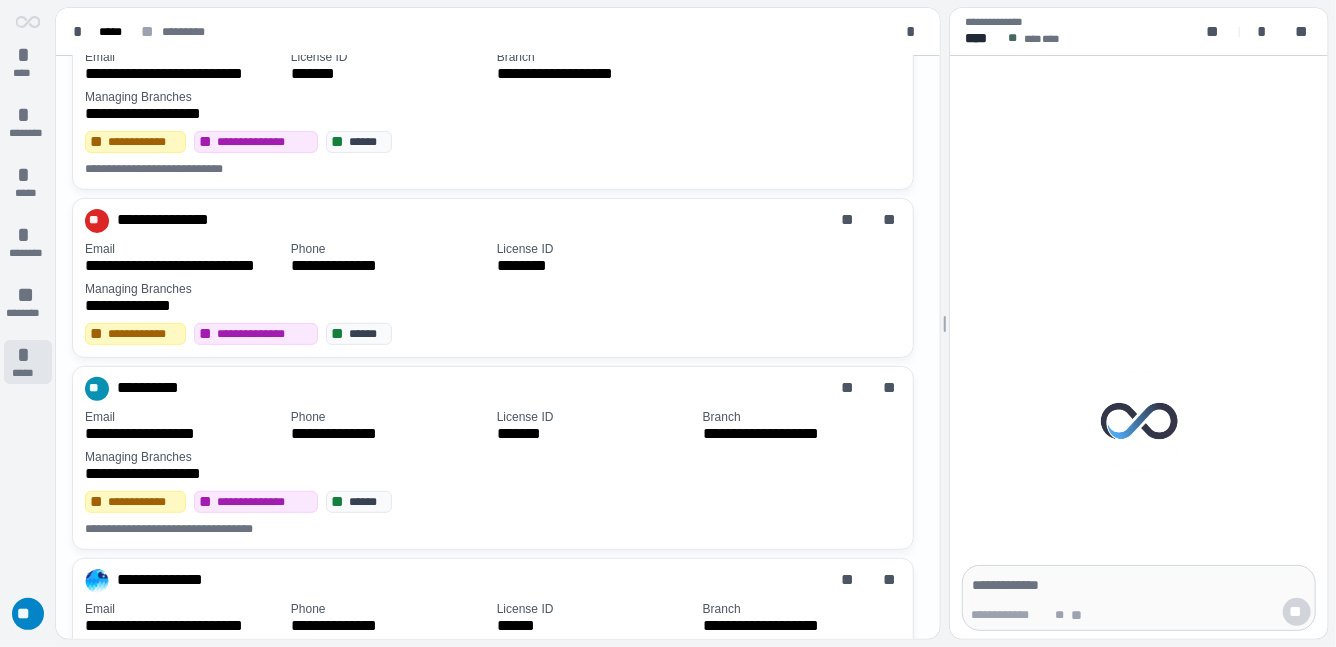 click on "*" at bounding box center (28, 355) 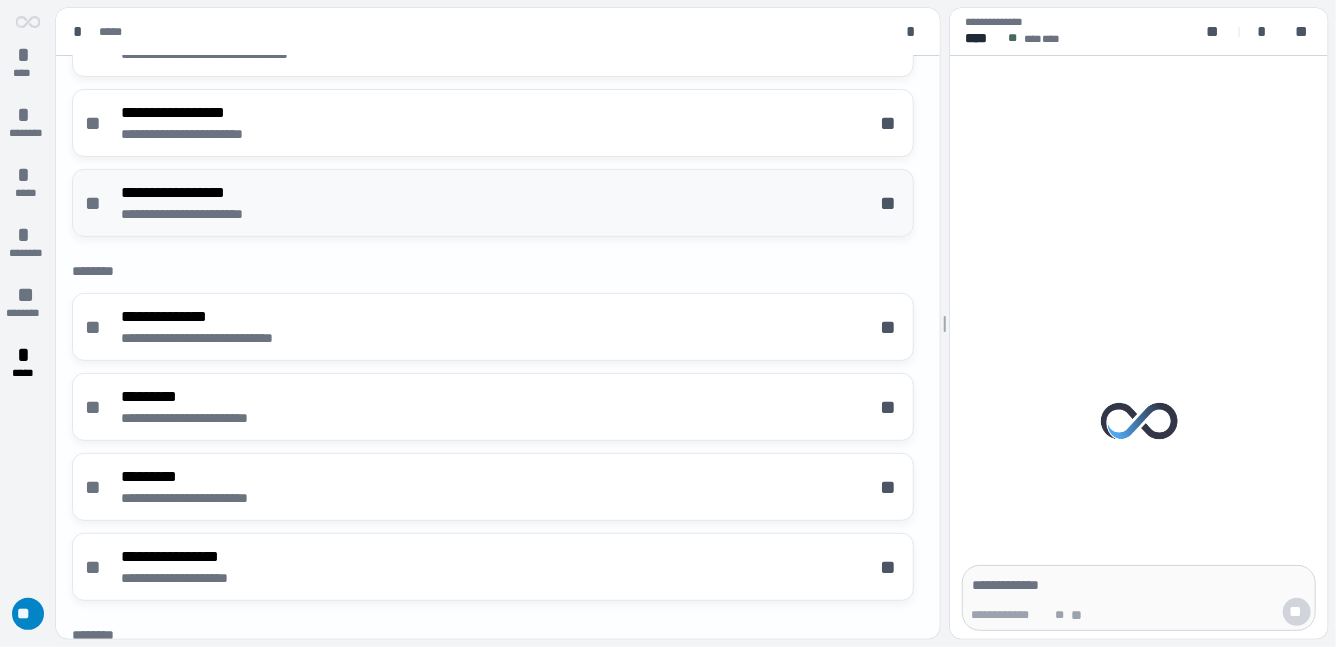 scroll, scrollTop: 209, scrollLeft: 0, axis: vertical 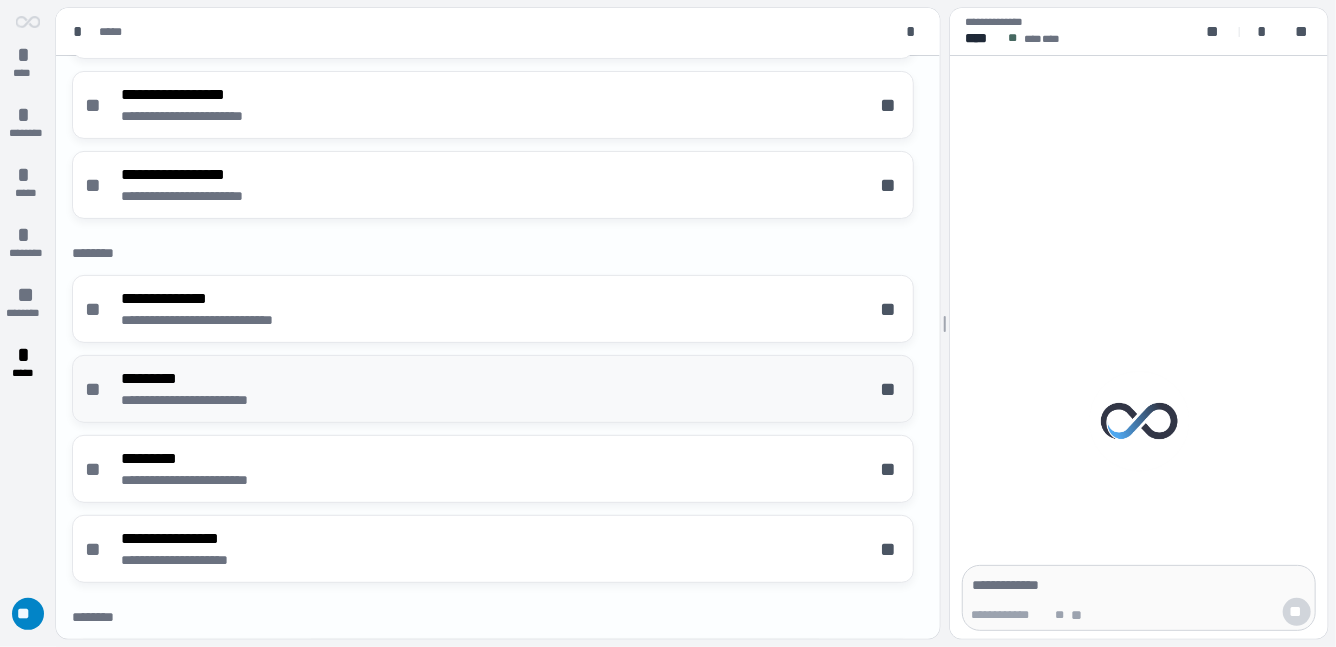 click on "**********" at bounding box center (493, 389) 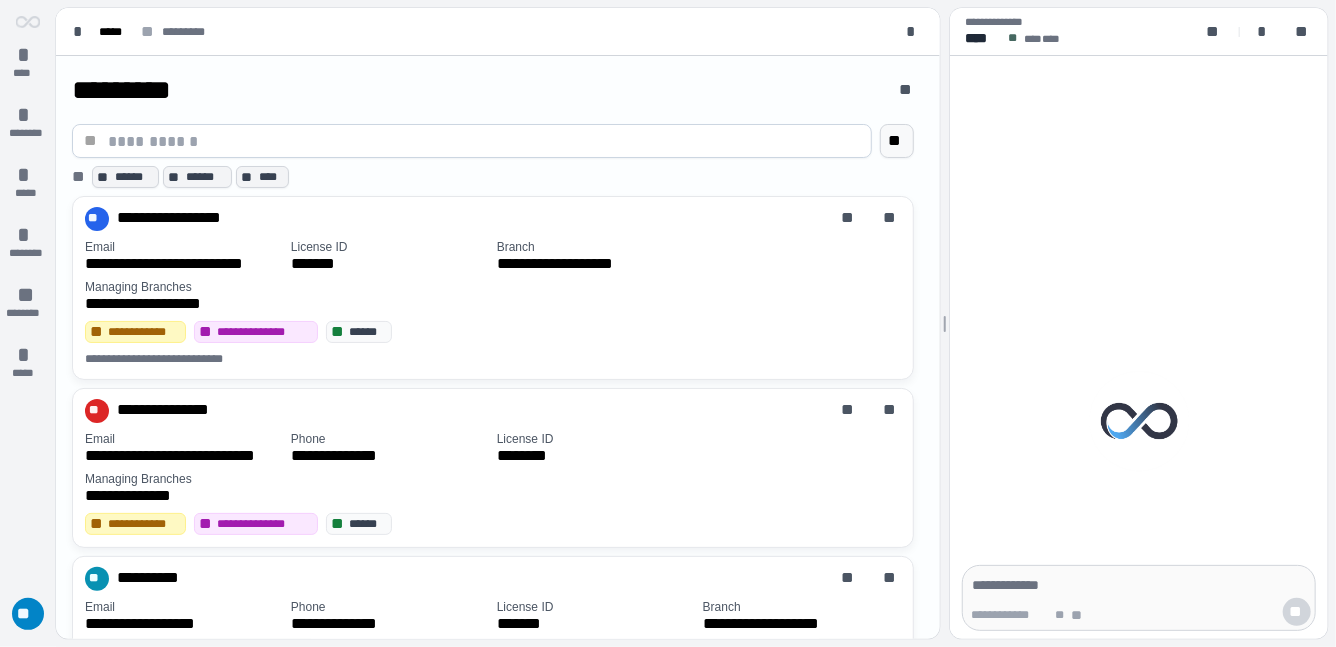 click on "**" at bounding box center (897, 141) 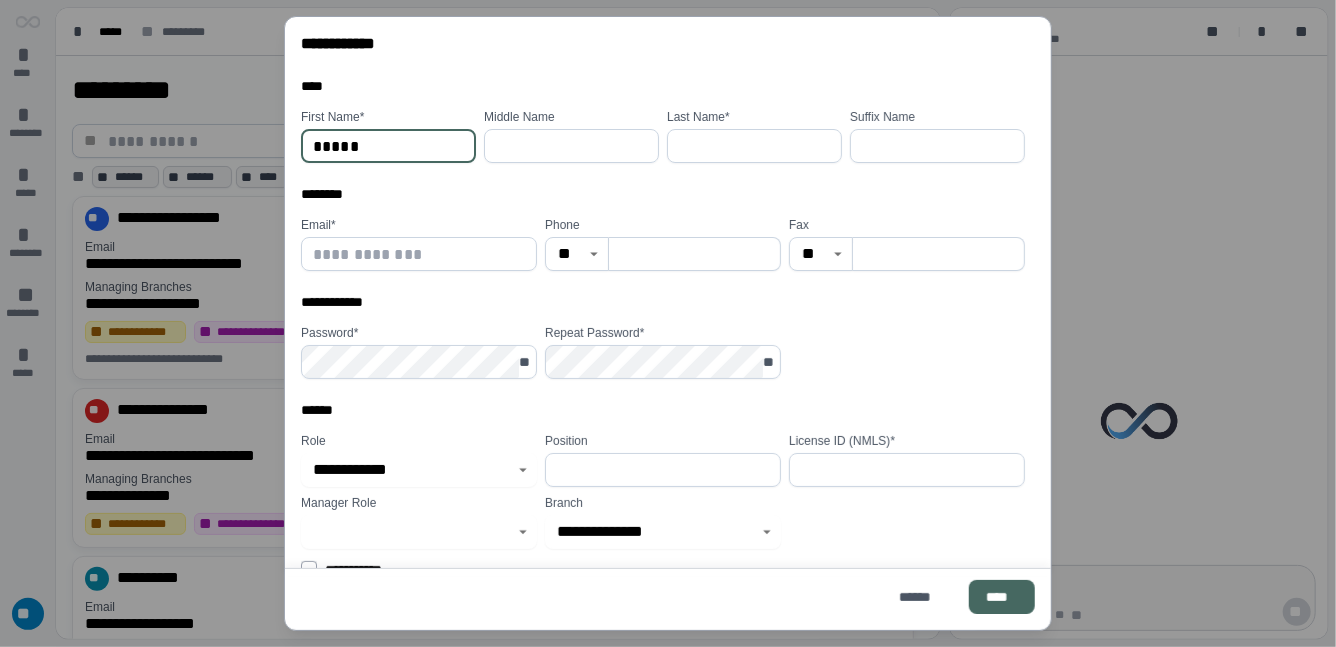 type on "*****" 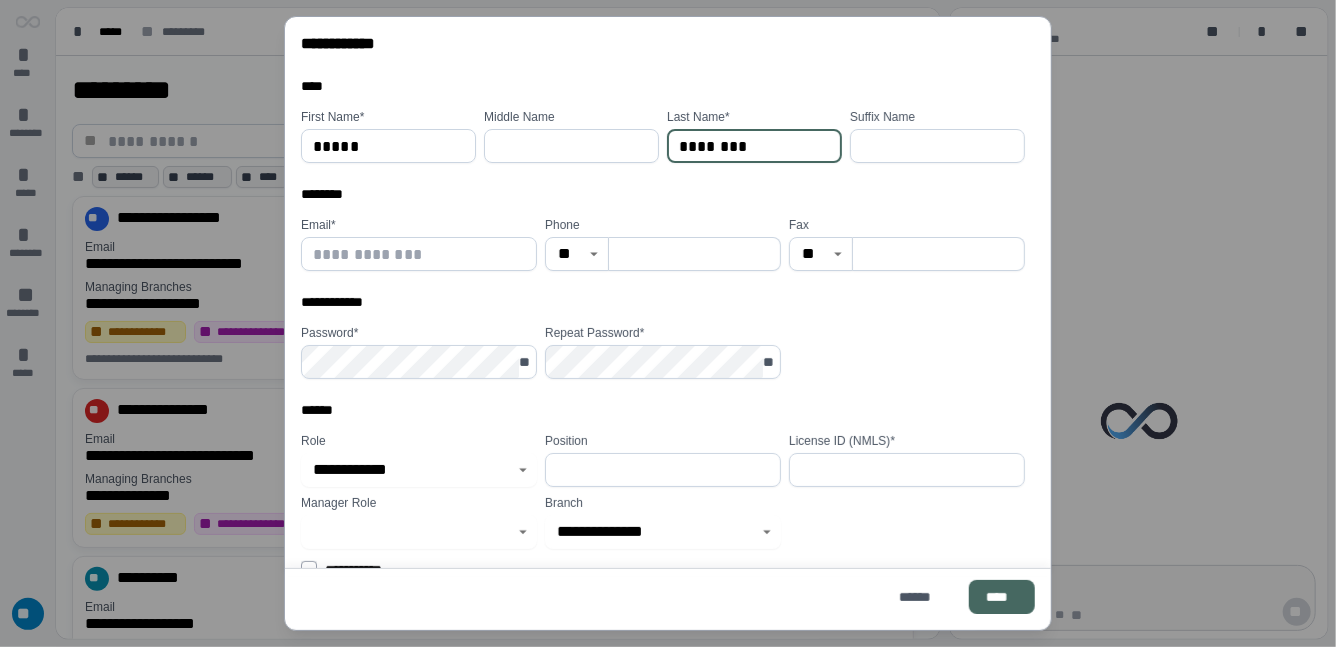 type on "********" 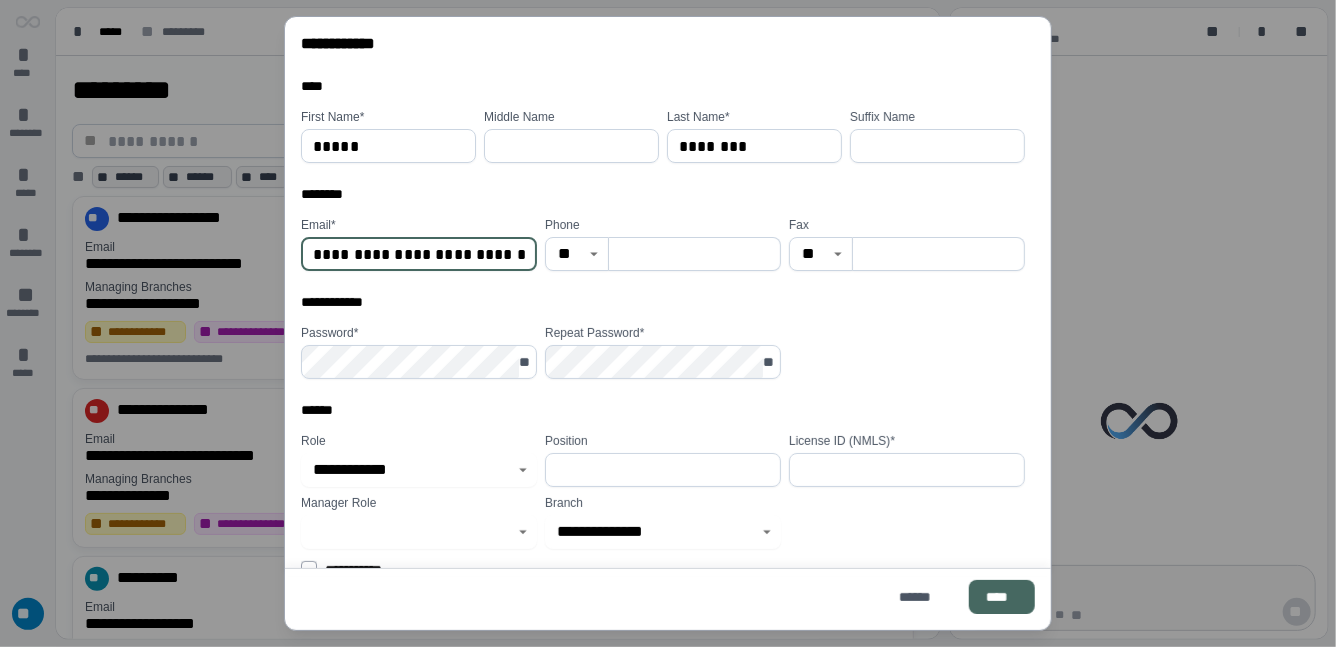 scroll, scrollTop: 0, scrollLeft: 5, axis: horizontal 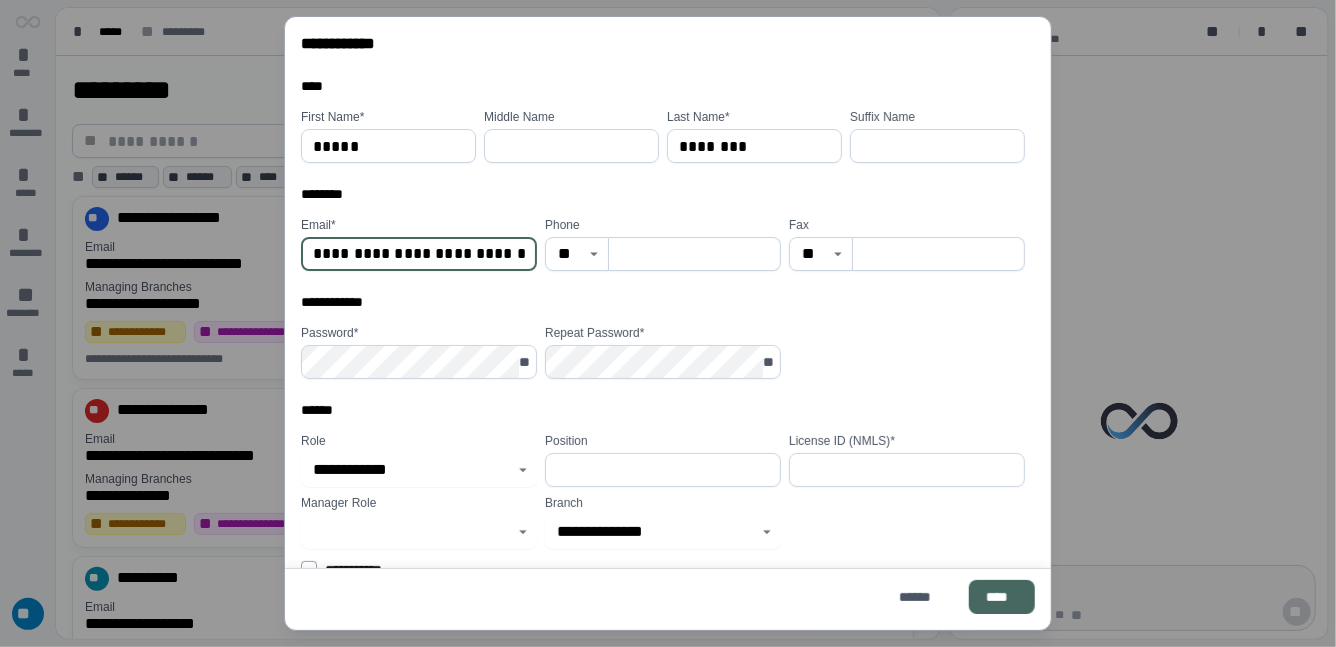 type on "**********" 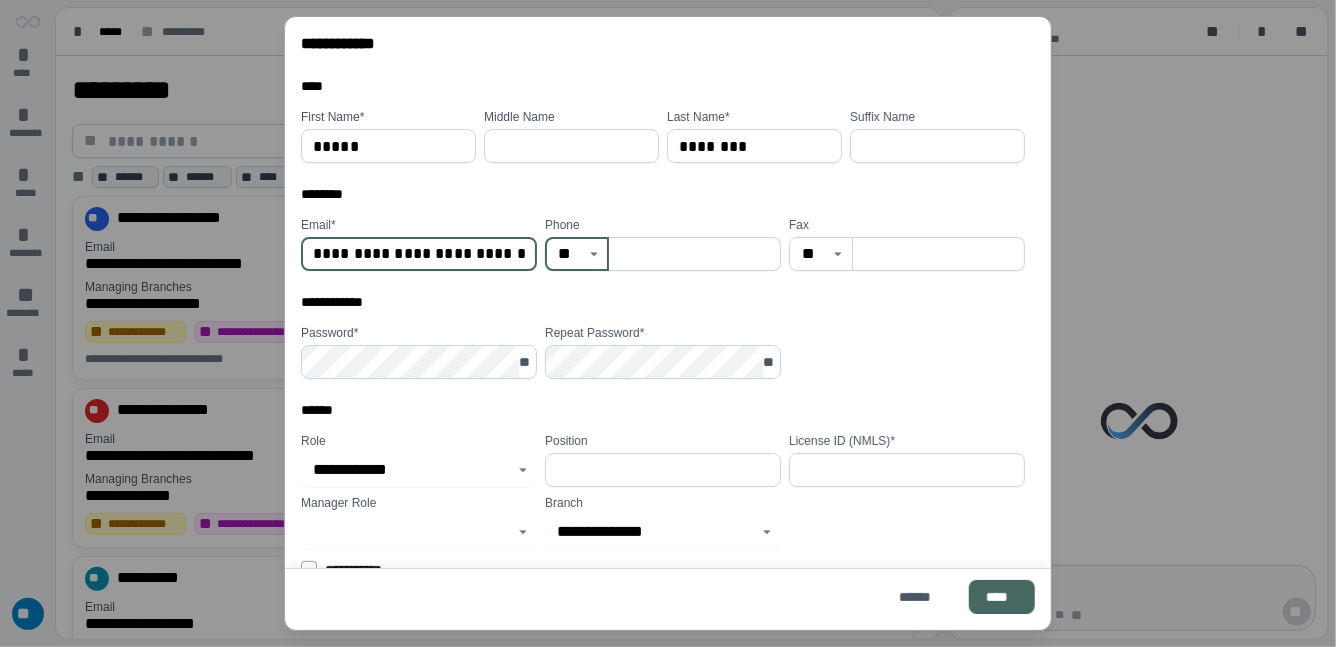 scroll, scrollTop: 0, scrollLeft: 0, axis: both 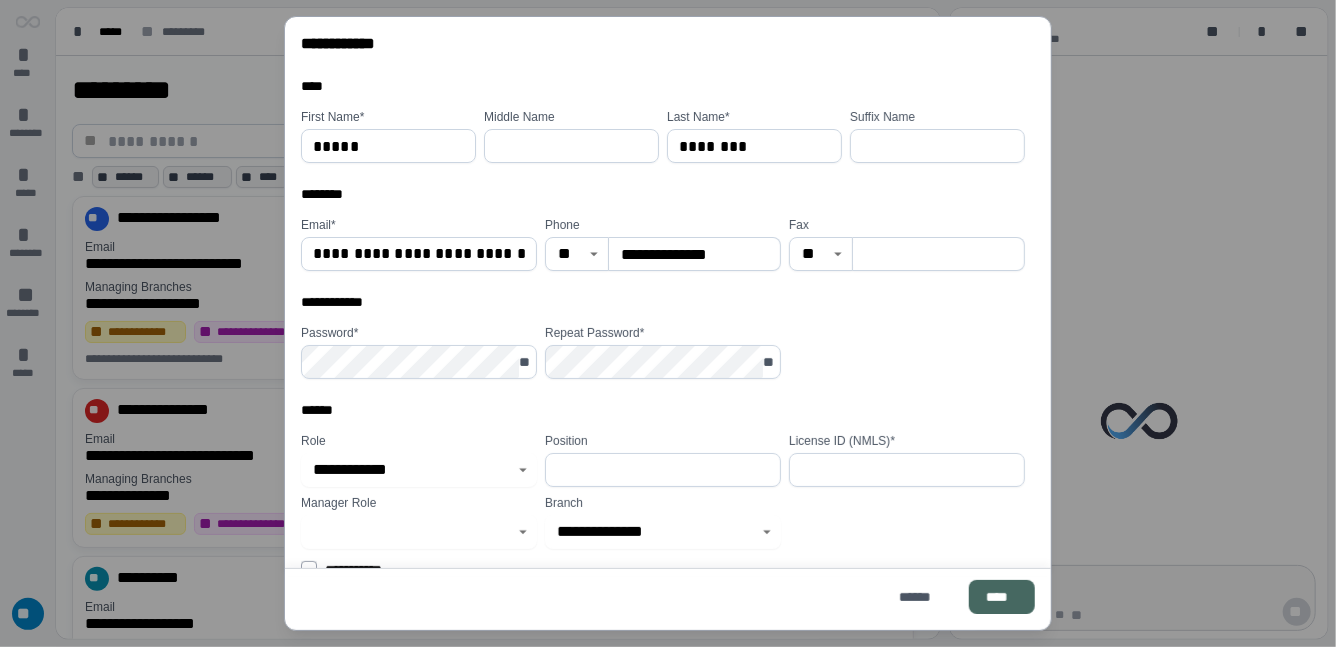 type on "**********" 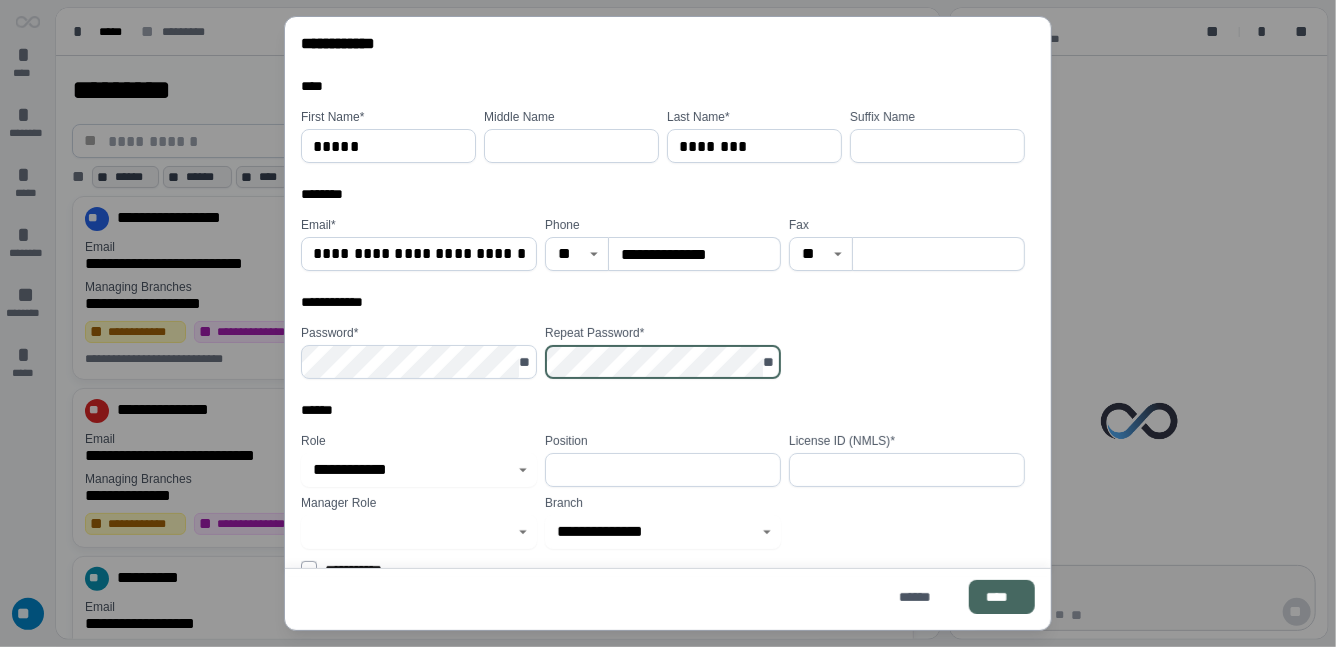 scroll, scrollTop: 49, scrollLeft: 0, axis: vertical 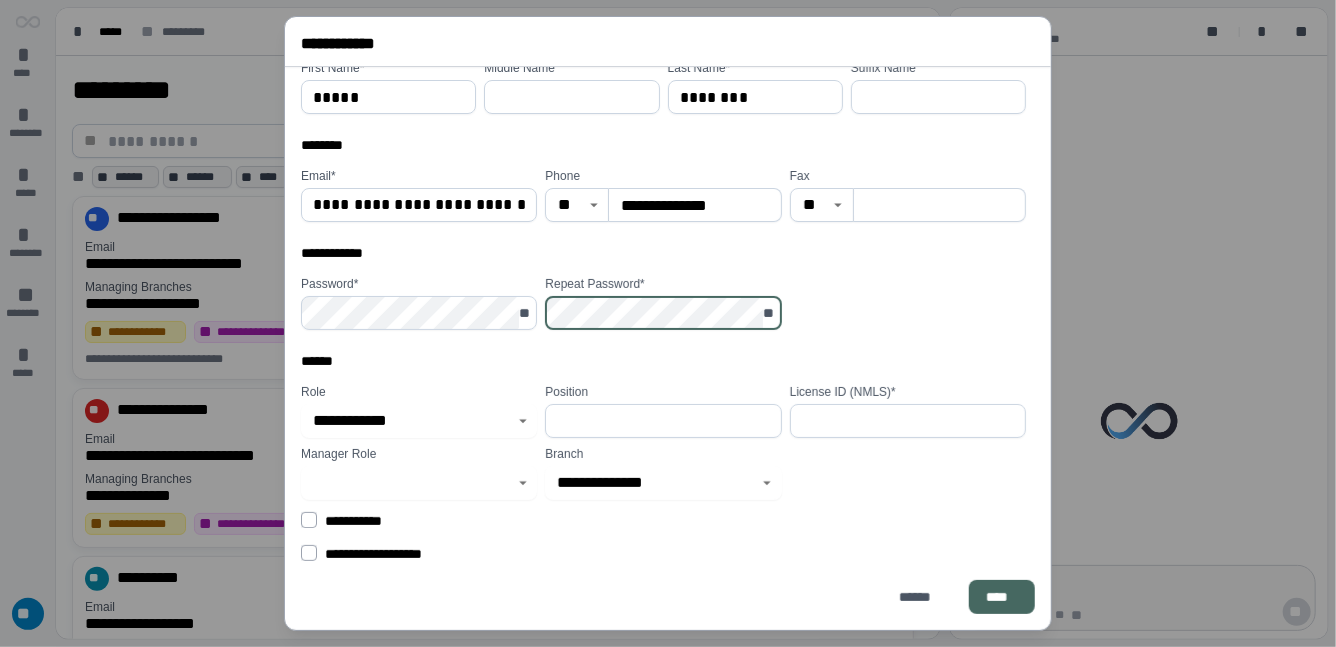 click at bounding box center [908, 421] 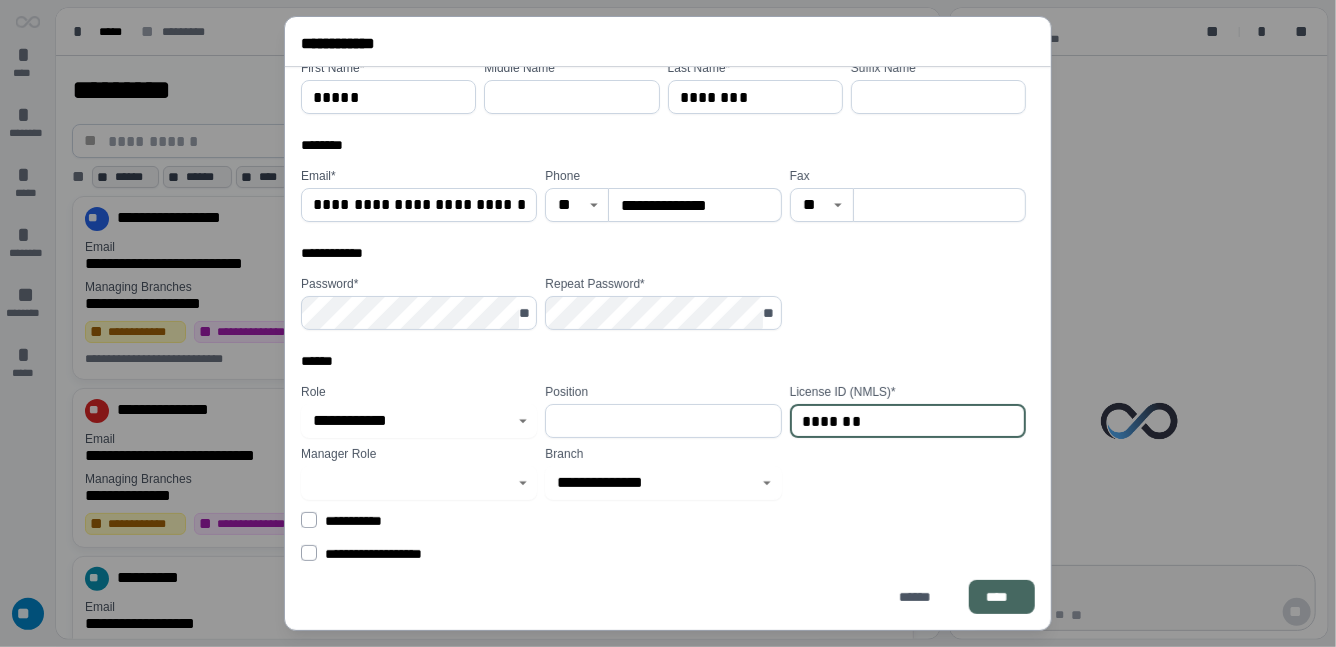 click 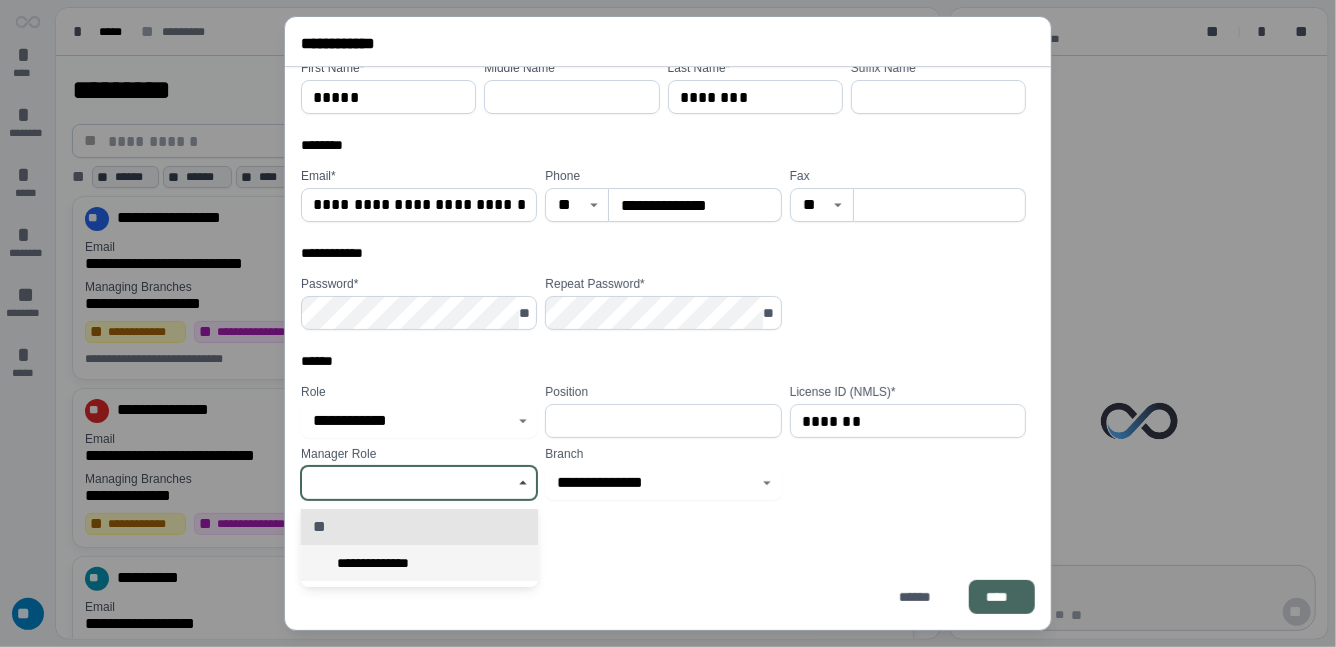 click on "**********" at bounding box center [390, 563] 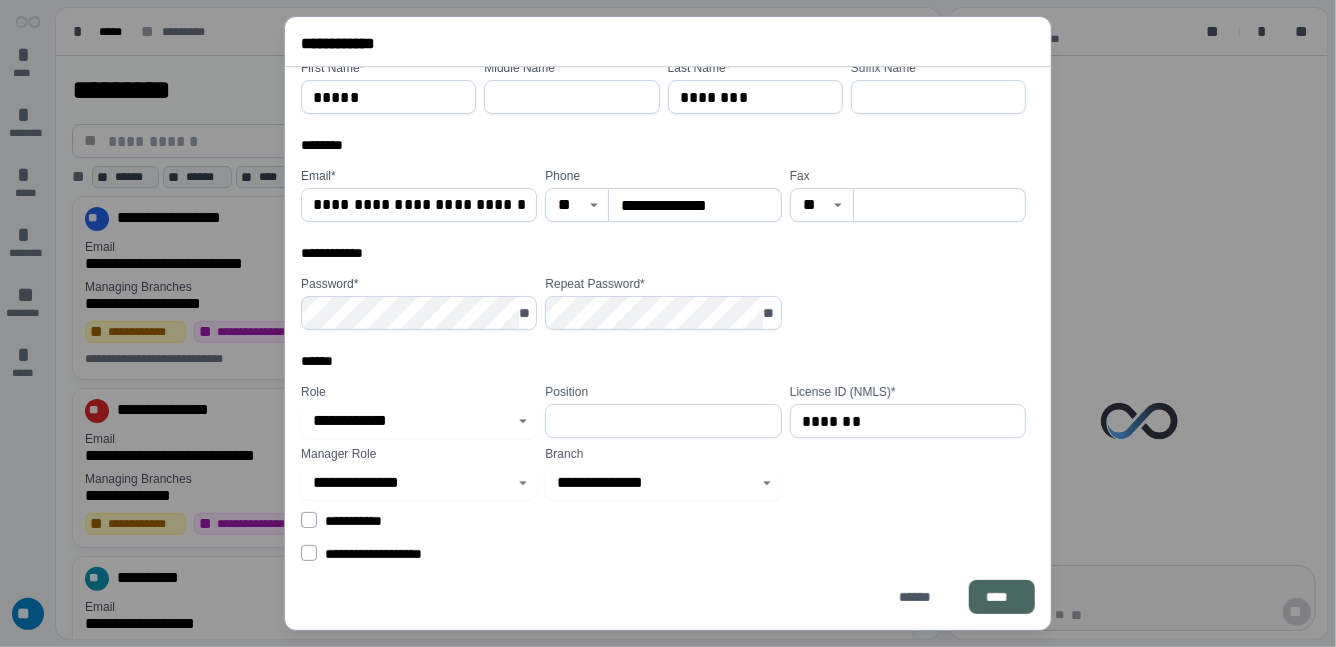 click on "****" at bounding box center [1002, 597] 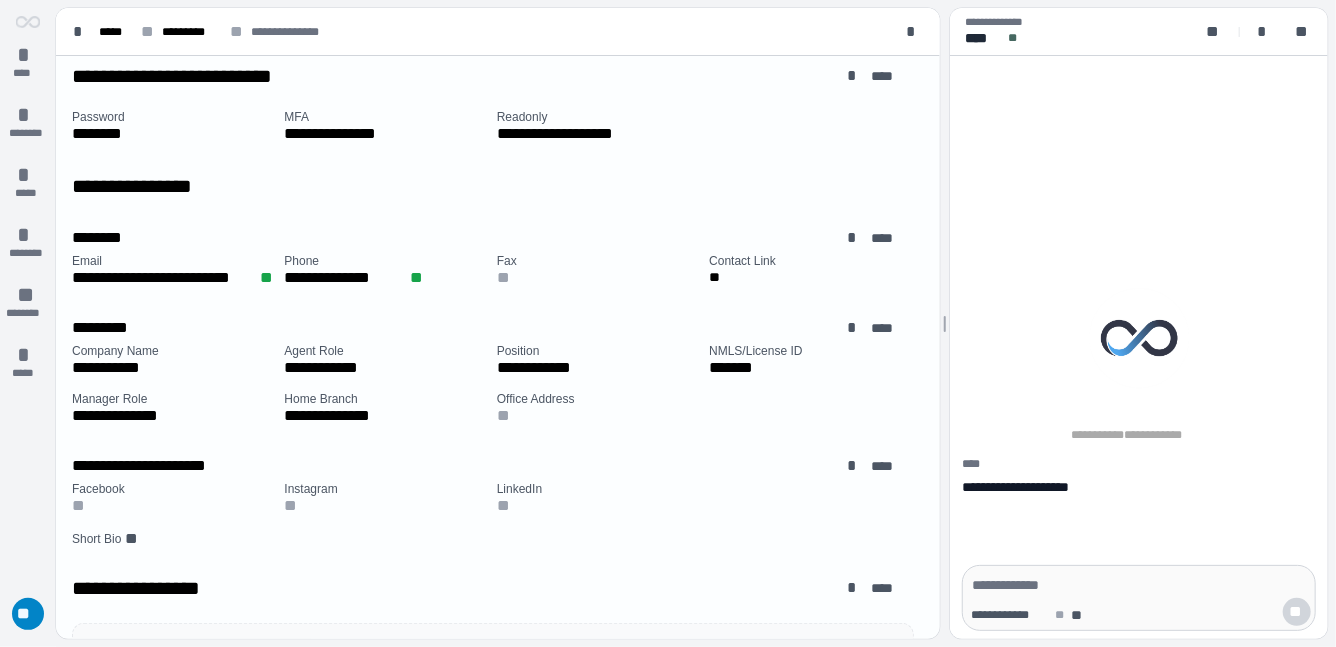 scroll, scrollTop: 0, scrollLeft: 0, axis: both 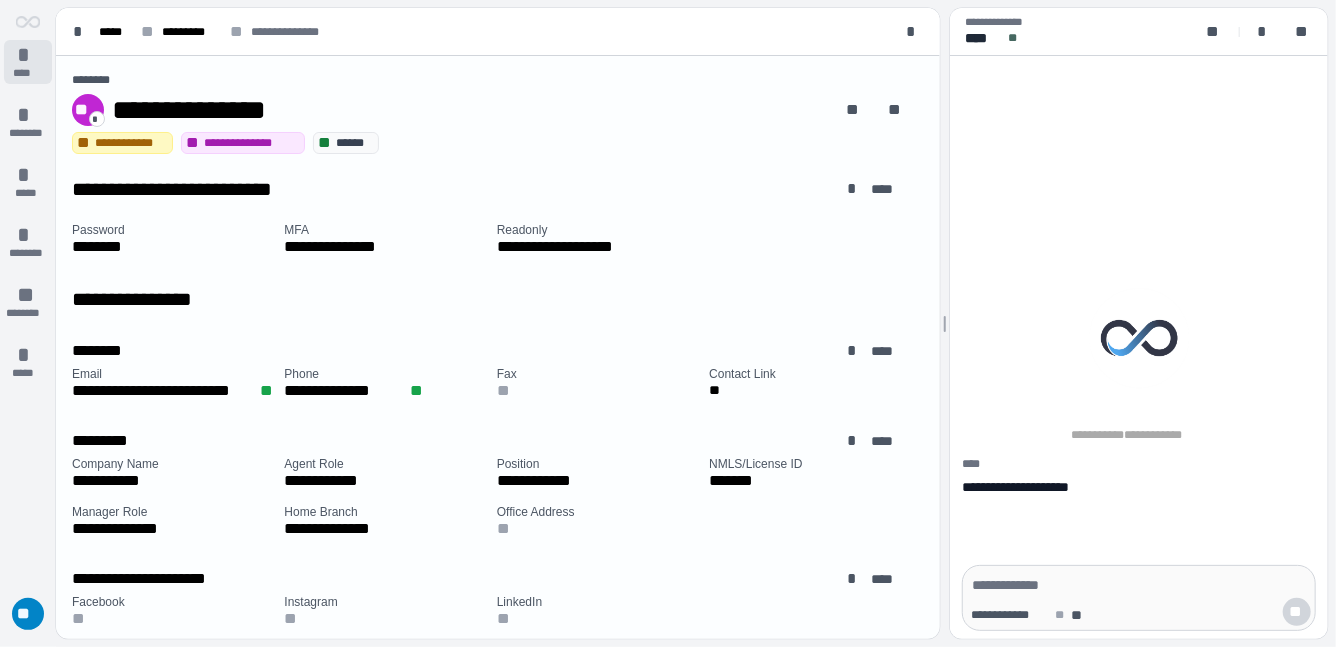 click on "****" at bounding box center [27, 73] 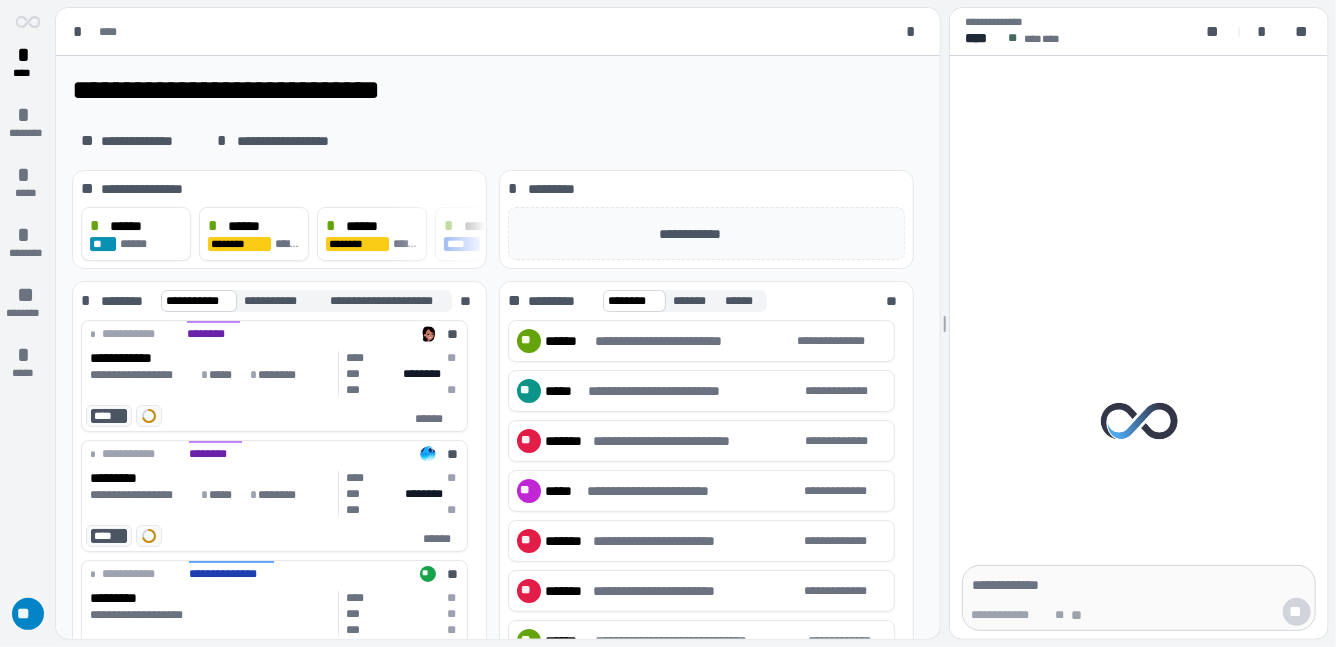 click on "**********" at bounding box center (493, 860) 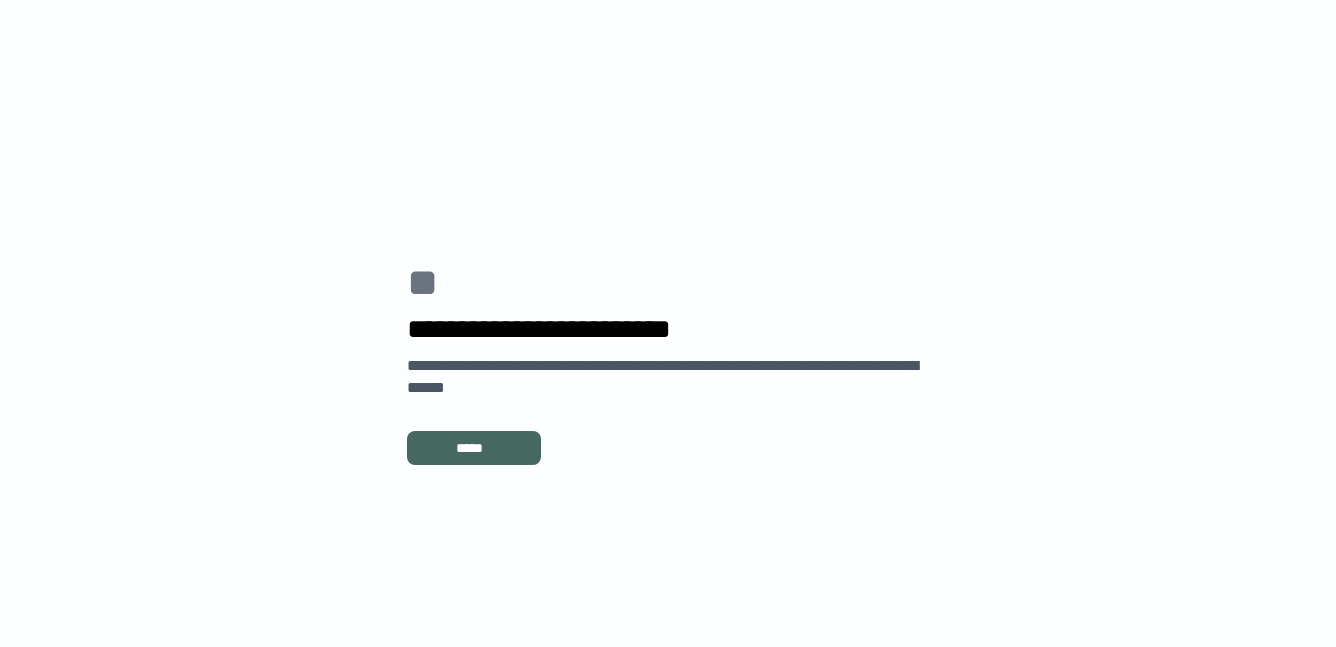 scroll, scrollTop: 0, scrollLeft: 0, axis: both 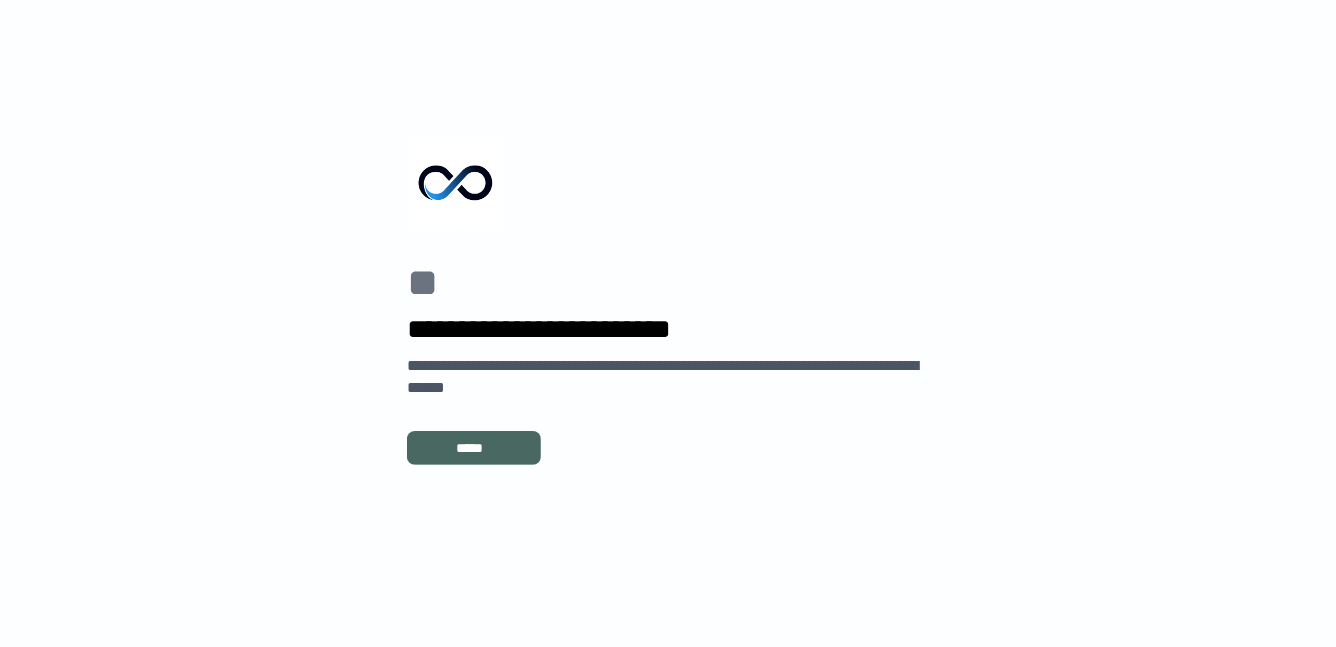 click on "*****" at bounding box center (474, 448) 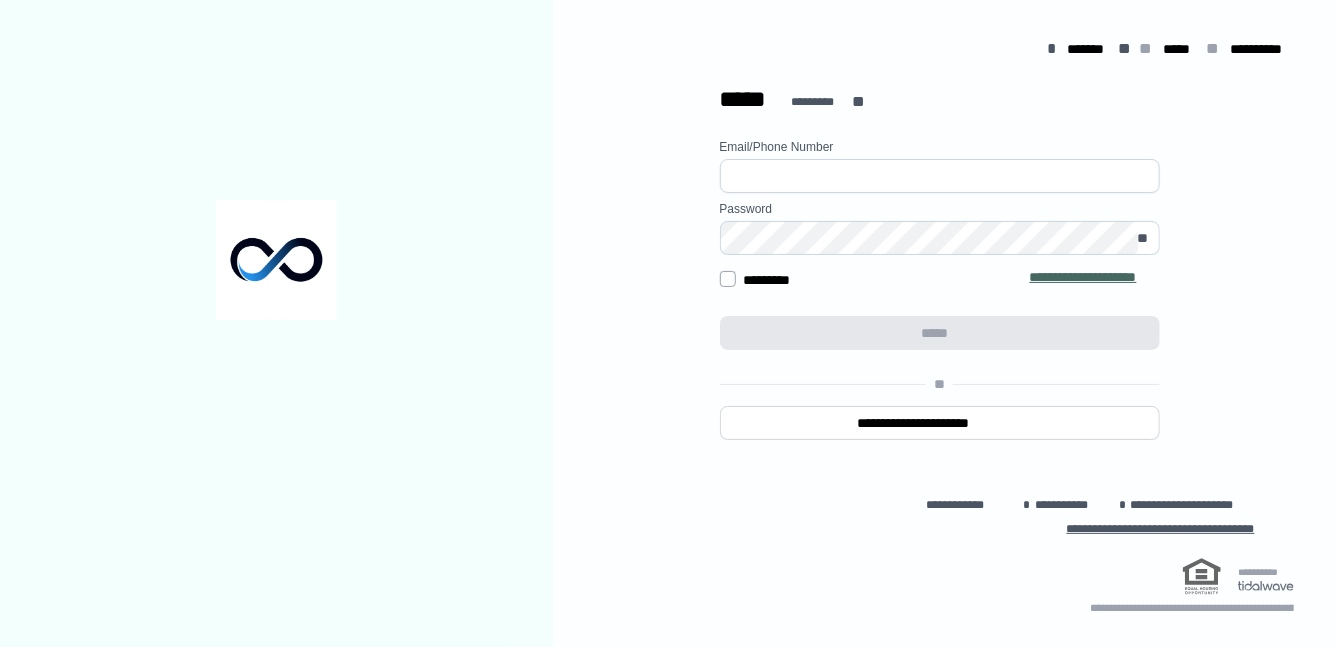 click at bounding box center (940, 176) 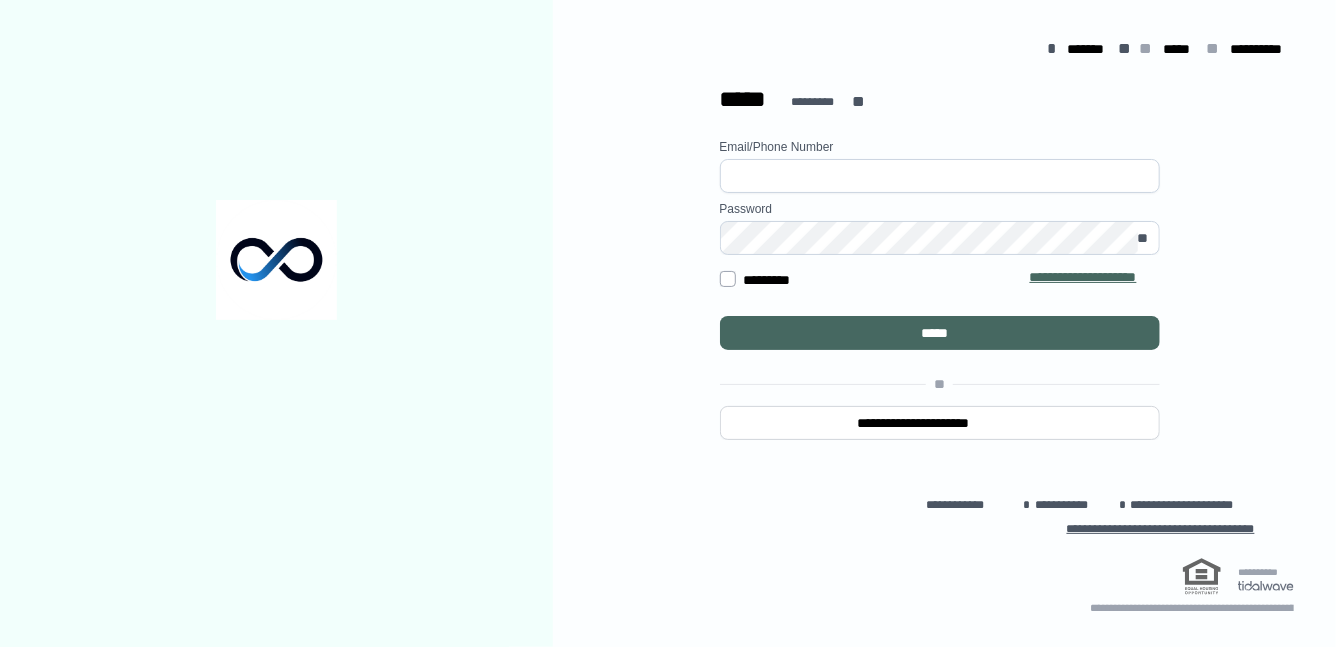 type on "**********" 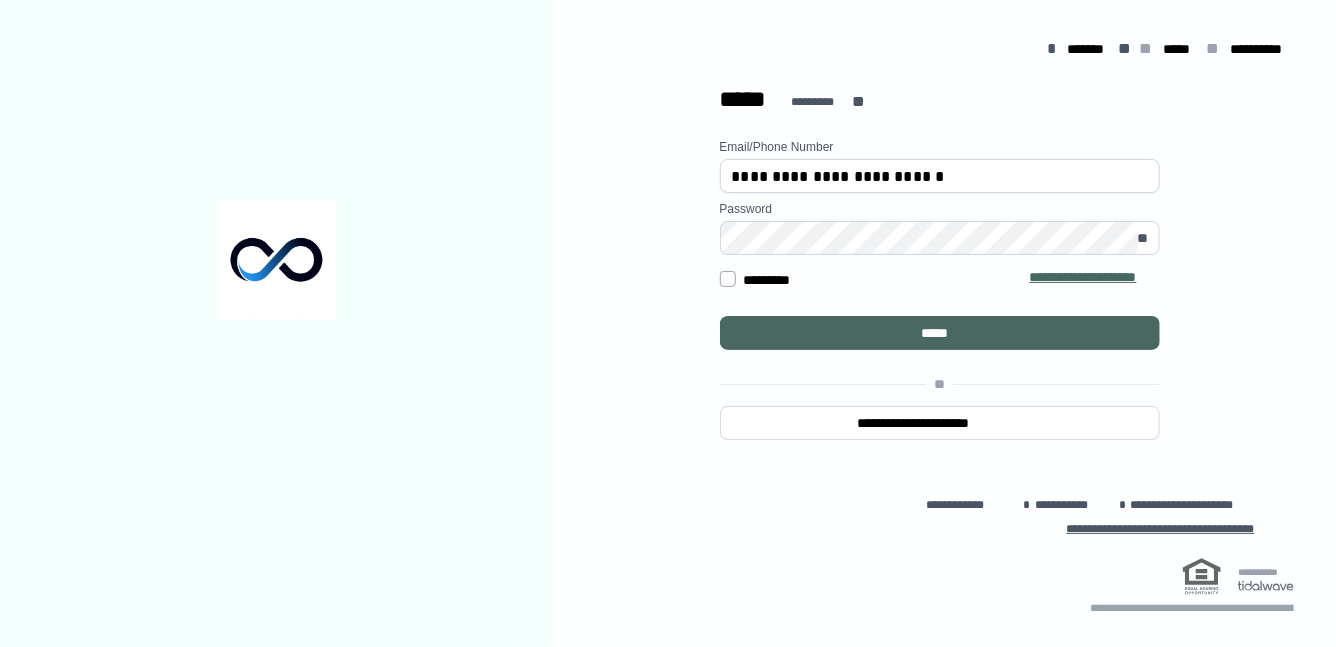 click on "*****" at bounding box center [939, 333] 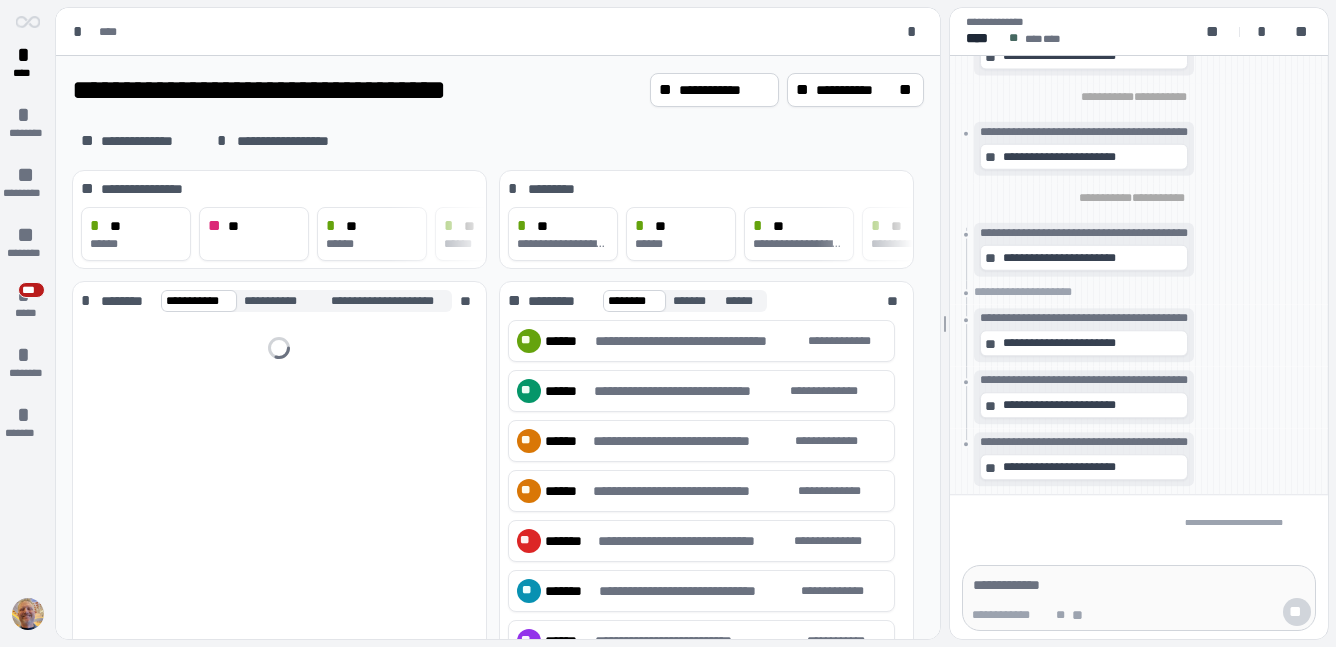 scroll, scrollTop: 0, scrollLeft: 0, axis: both 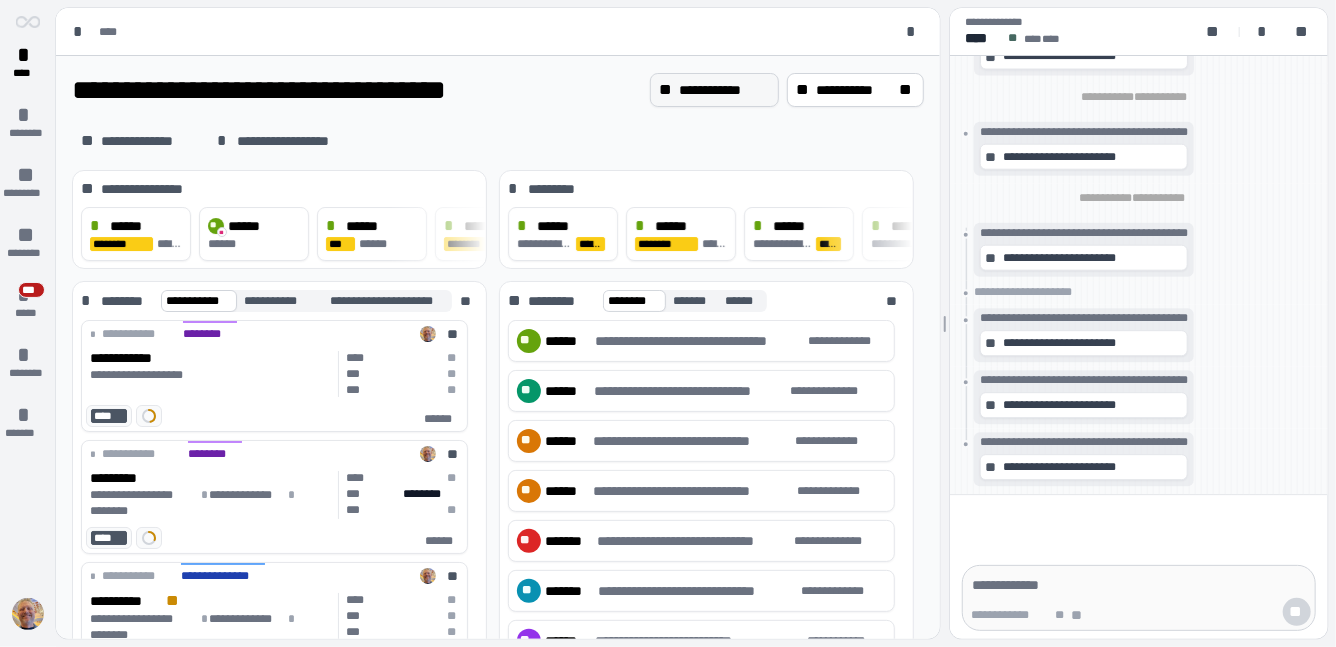 click on "**********" at bounding box center [724, 90] 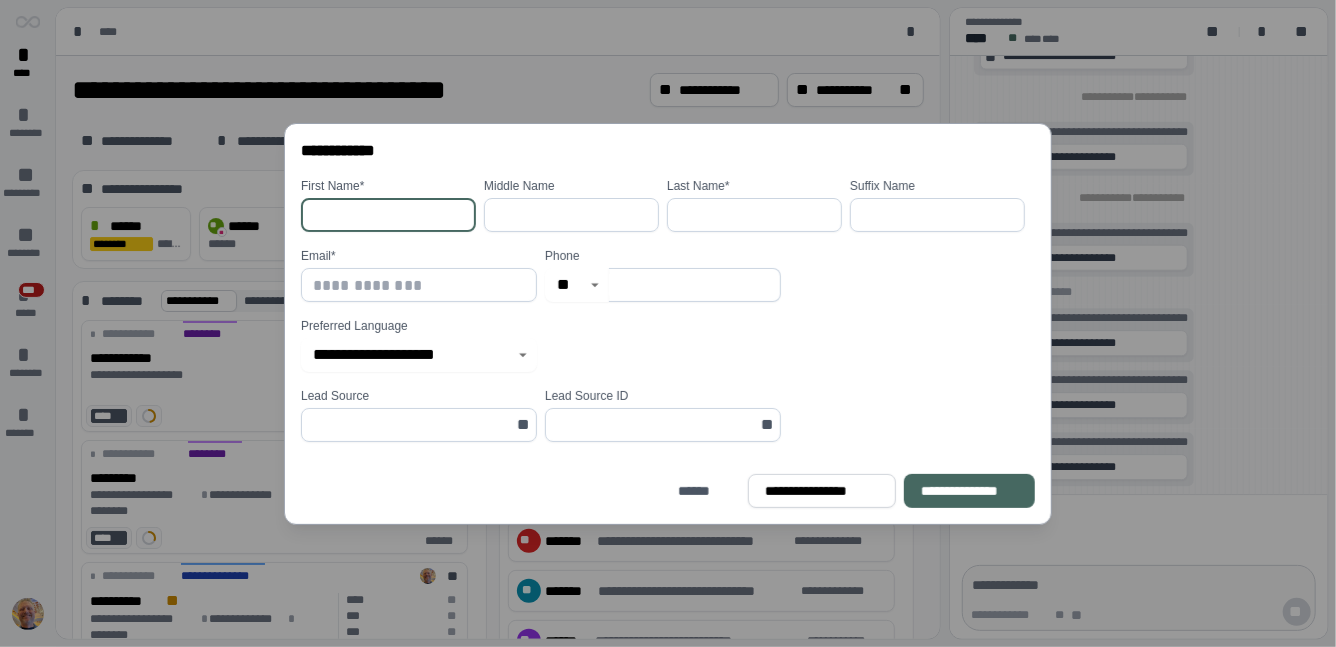 click at bounding box center [388, 215] 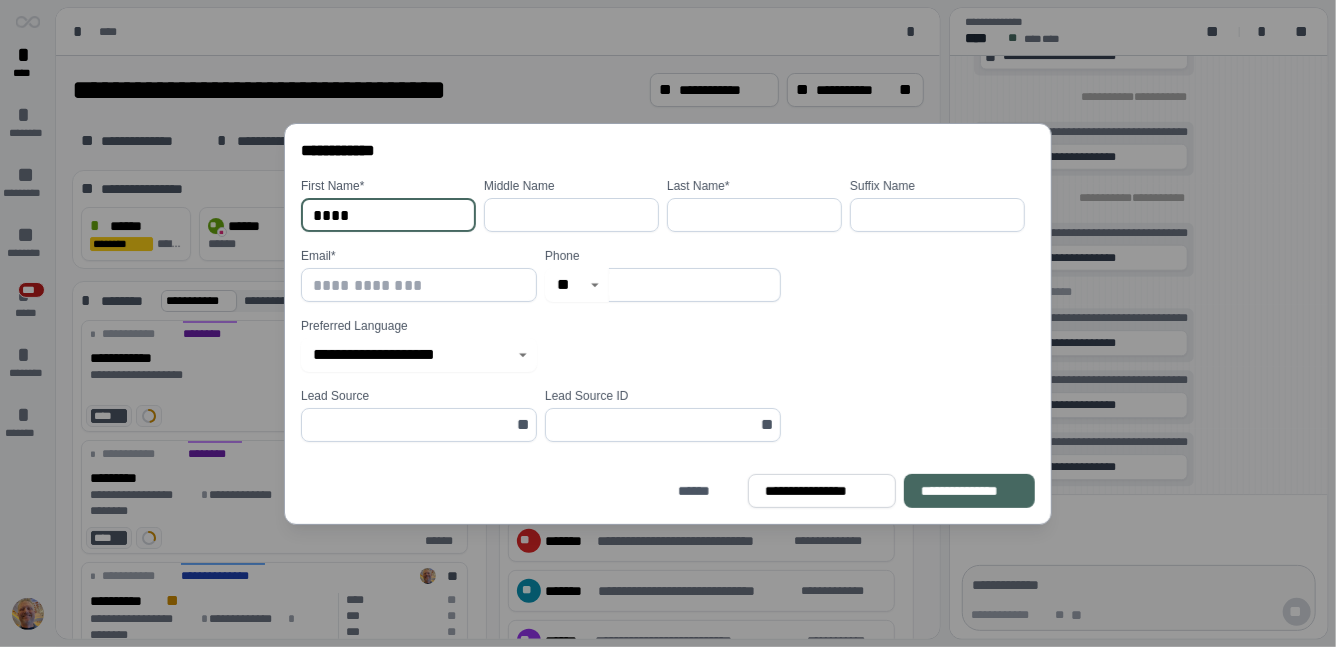 type on "****" 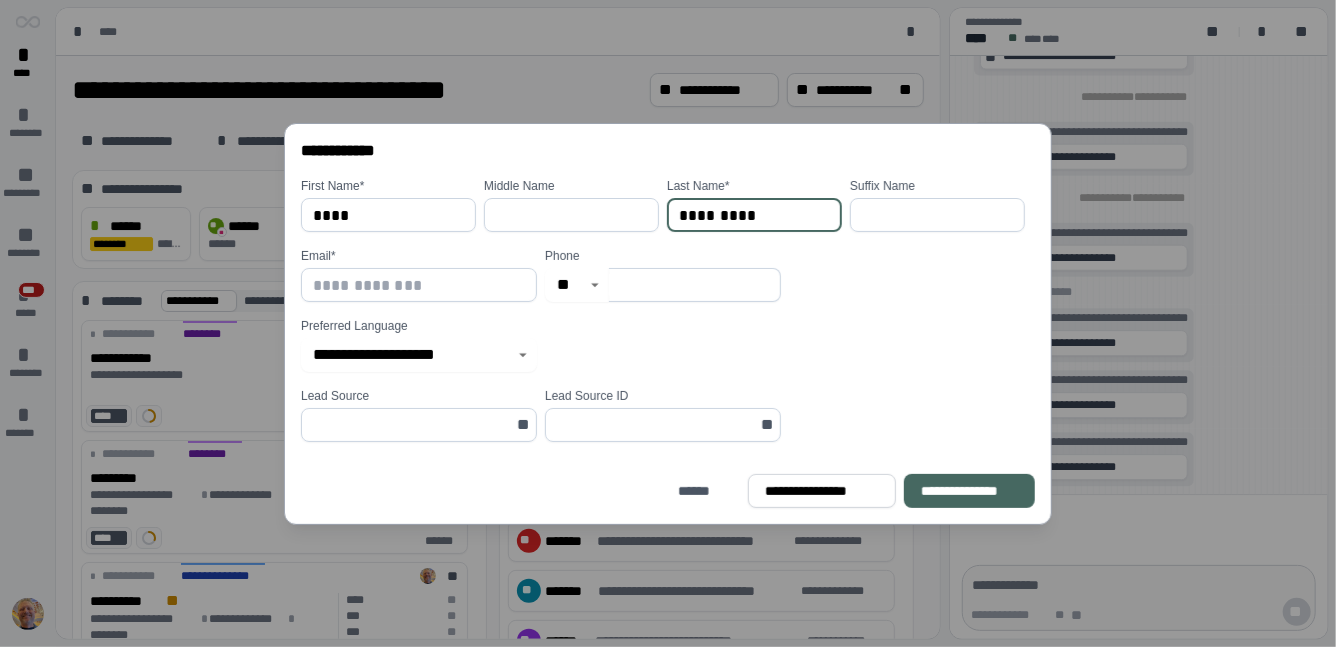 type on "*********" 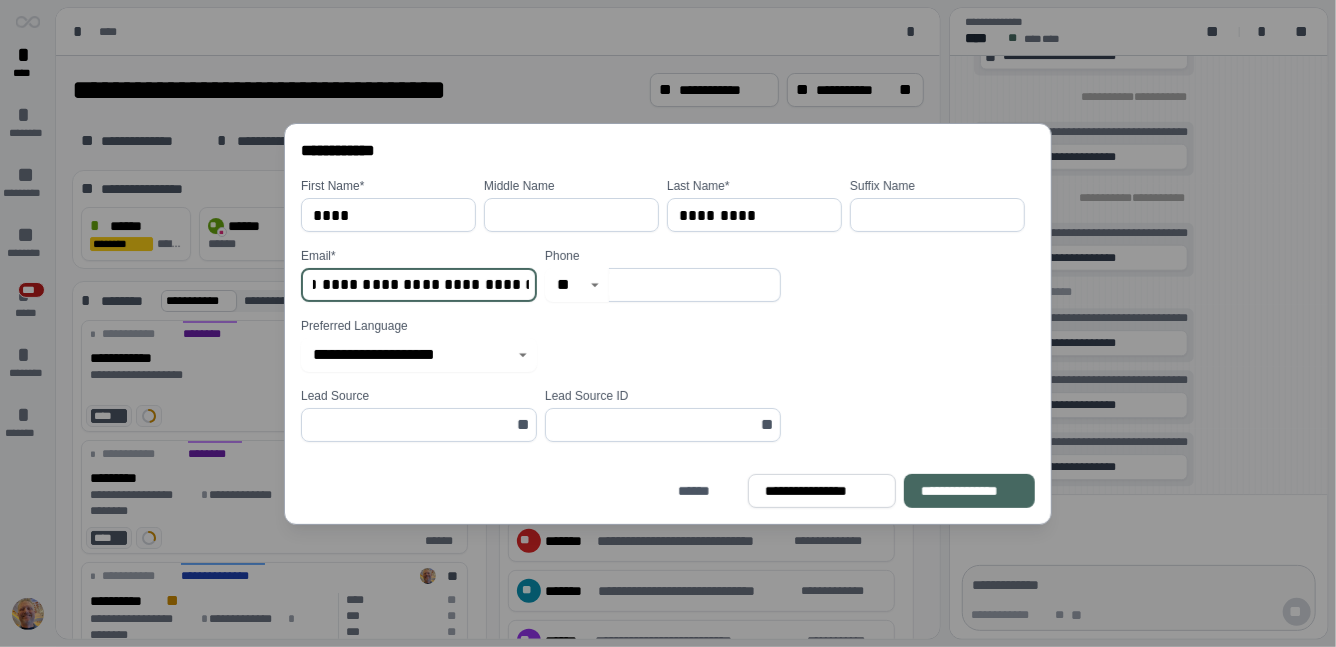 scroll, scrollTop: 0, scrollLeft: 55, axis: horizontal 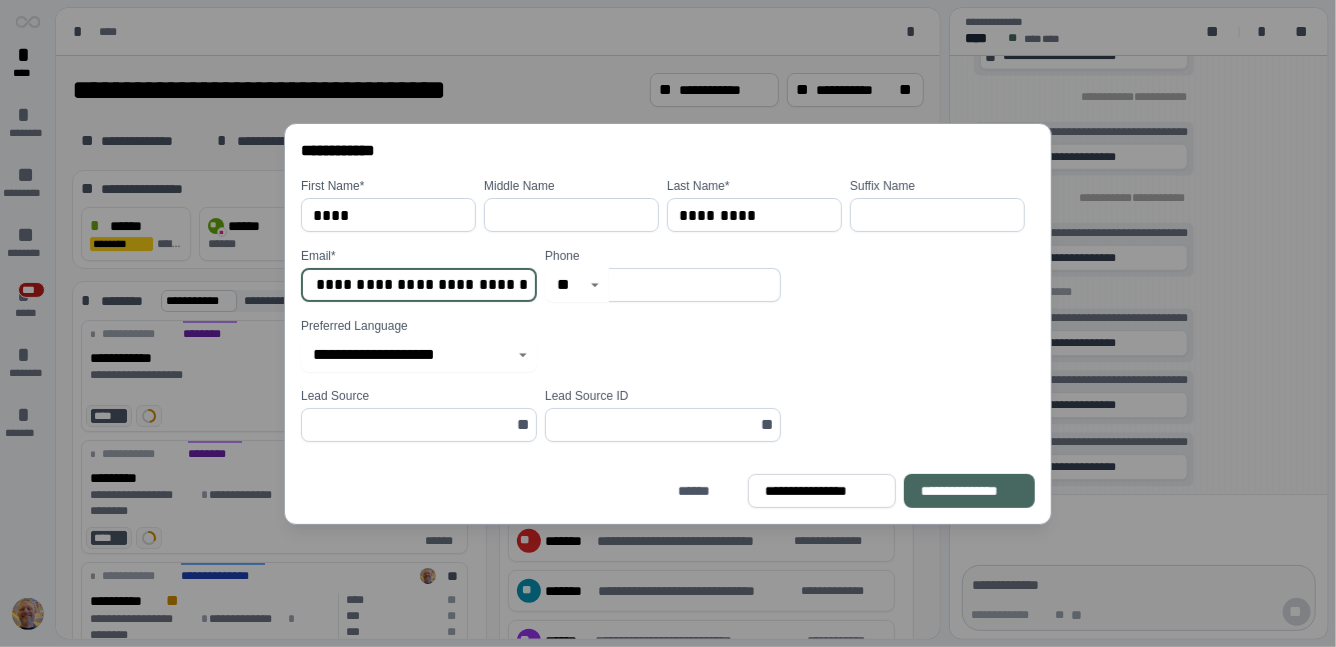 type on "**********" 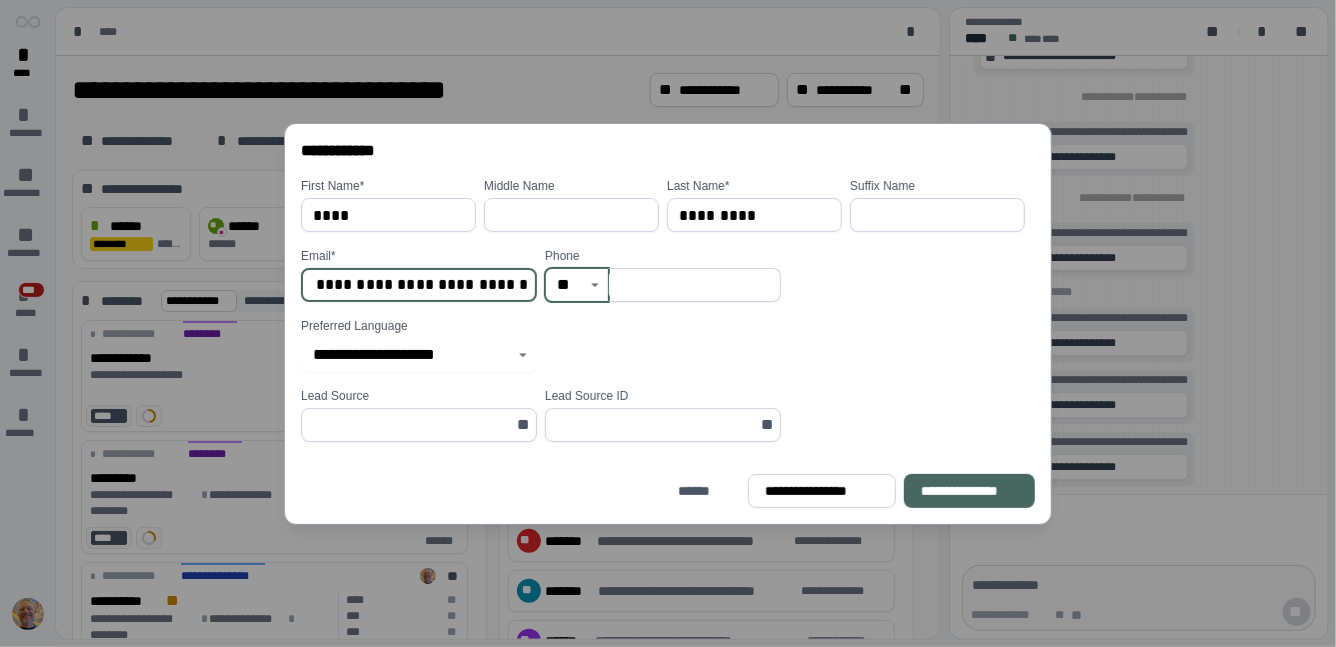 scroll, scrollTop: 0, scrollLeft: 0, axis: both 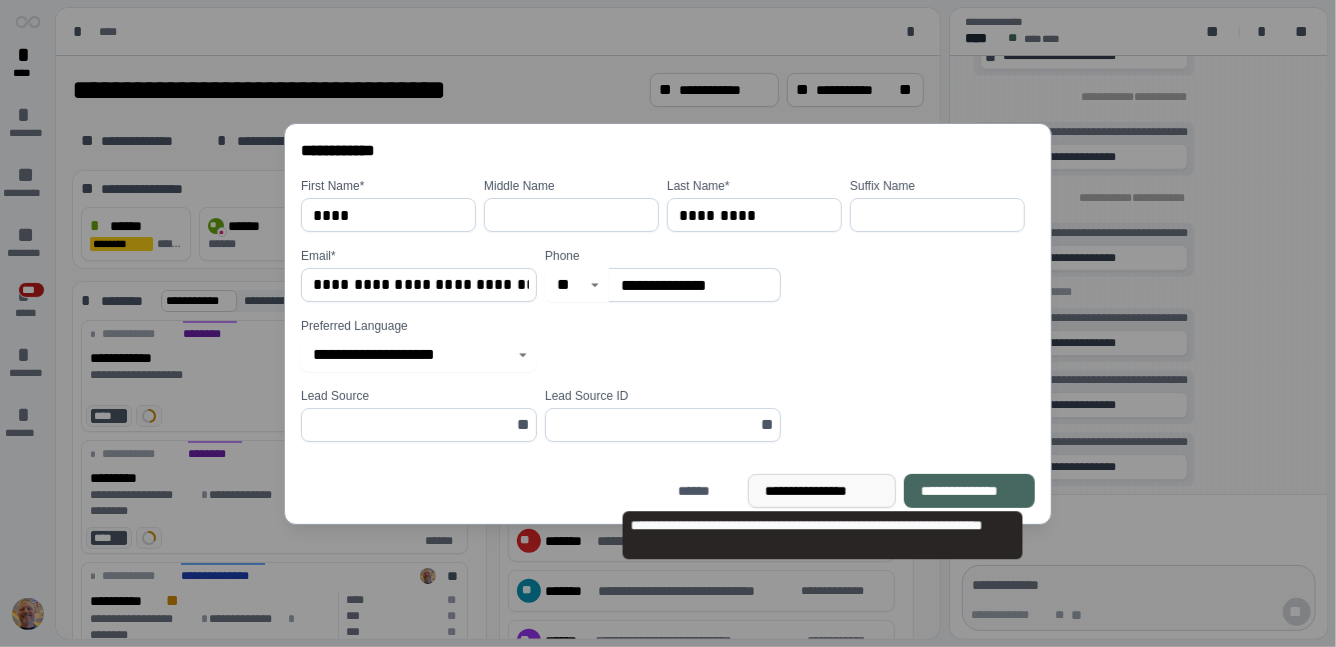 type on "**********" 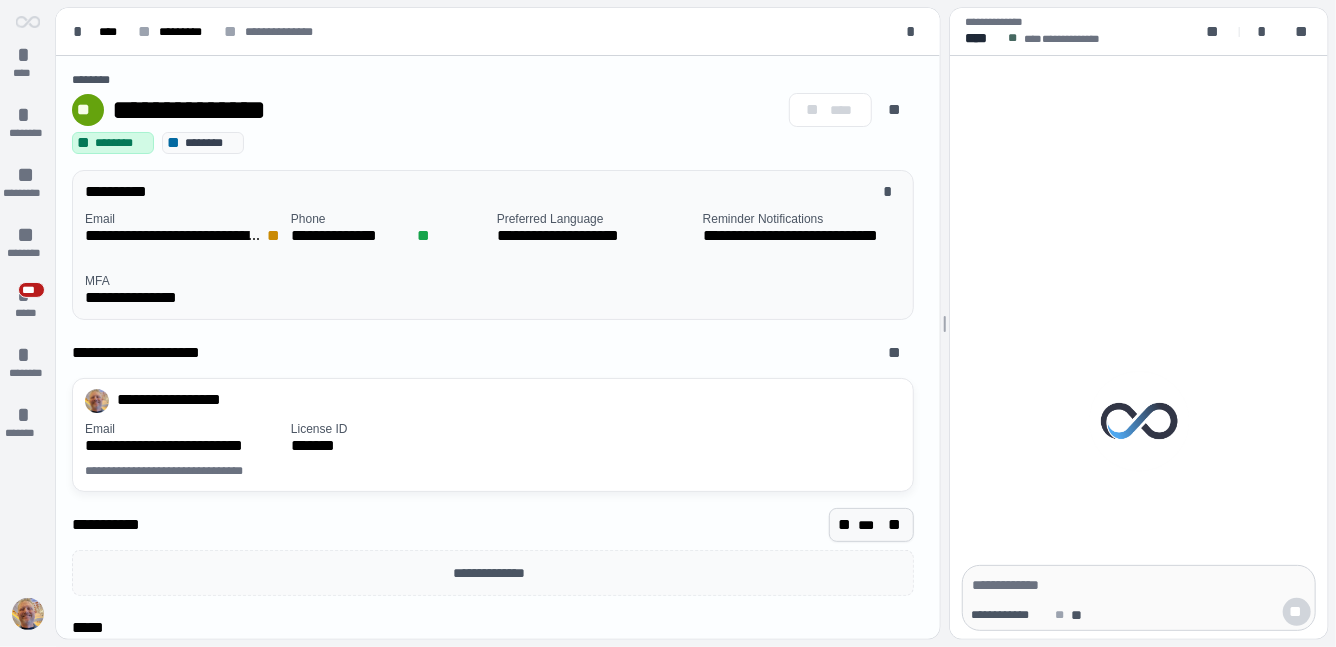 click on "***" at bounding box center [871, 525] 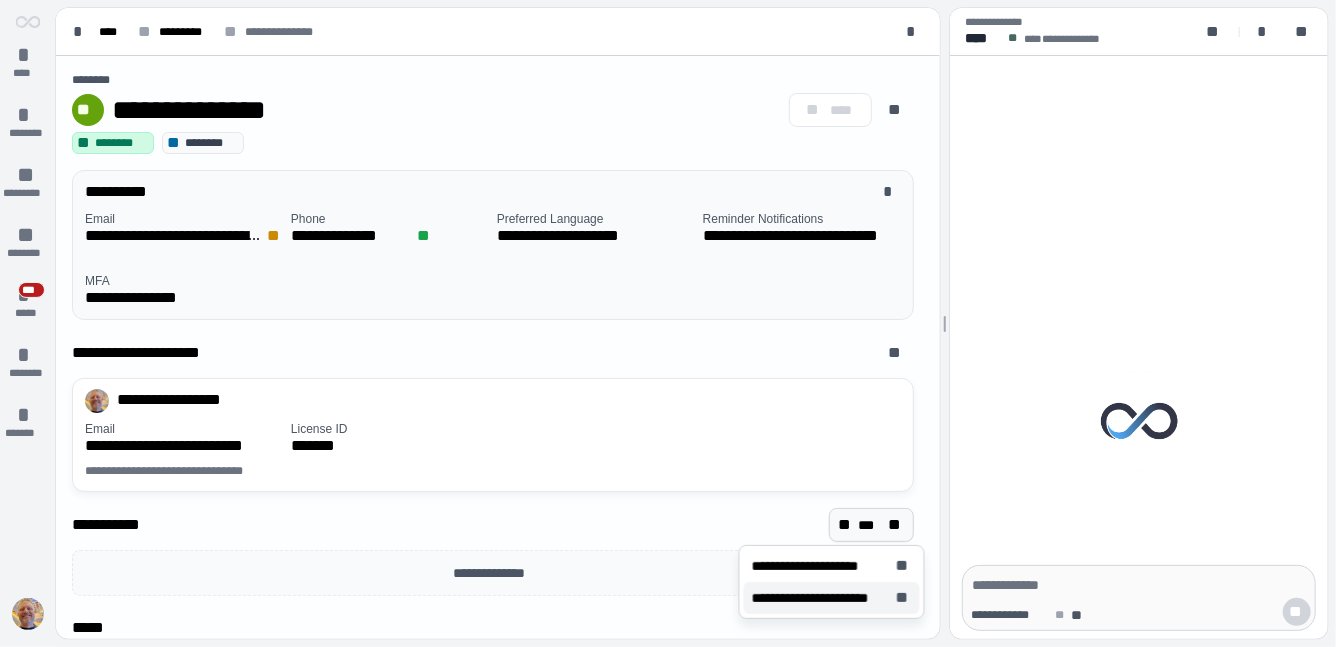 click on "**********" at bounding box center [820, 598] 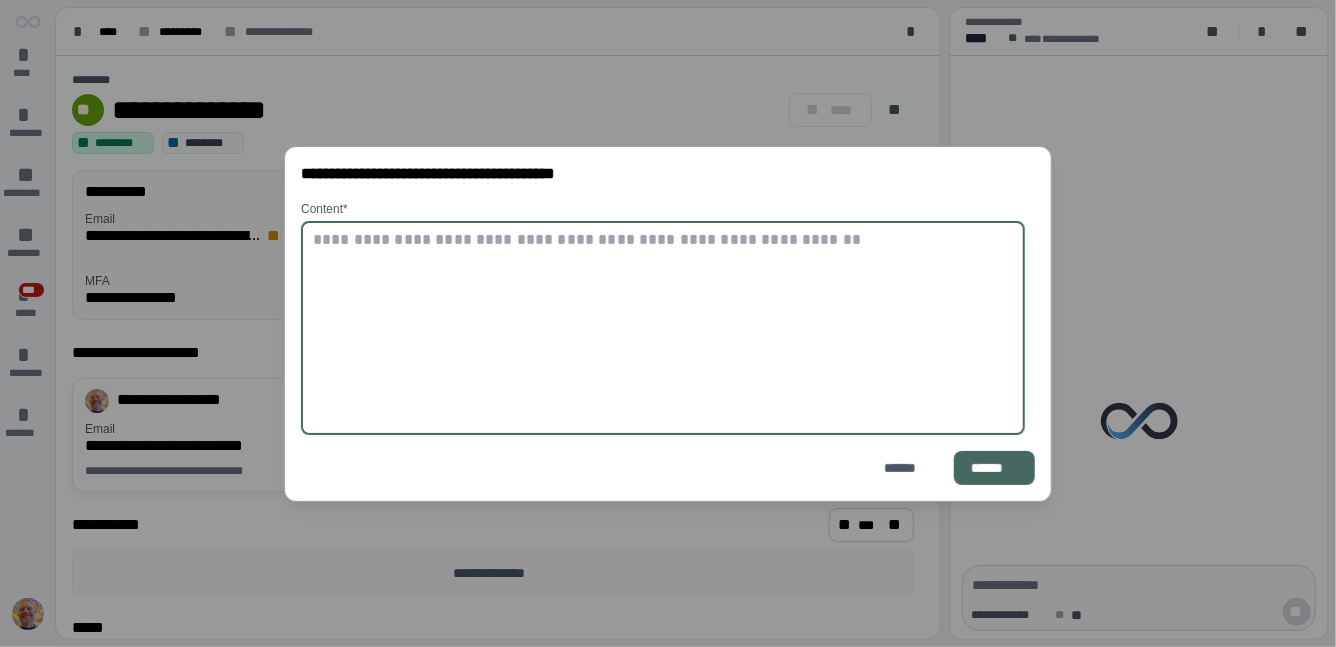 click at bounding box center (663, 328) 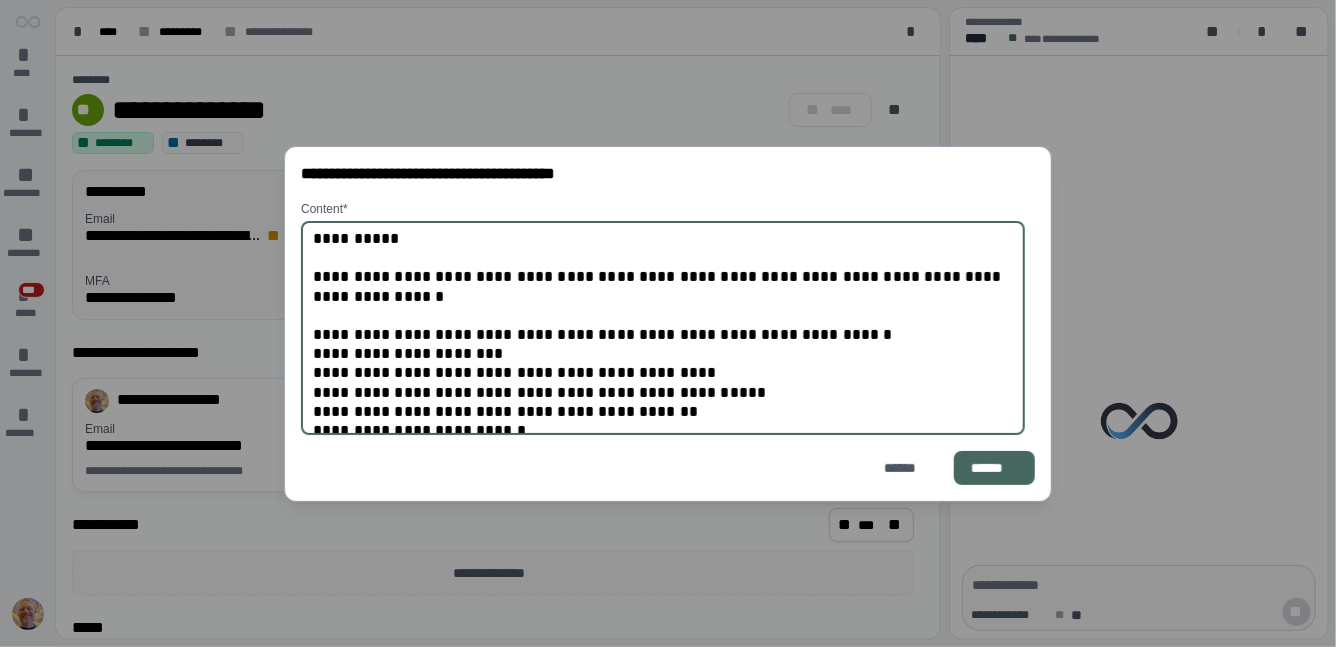 scroll, scrollTop: 0, scrollLeft: 0, axis: both 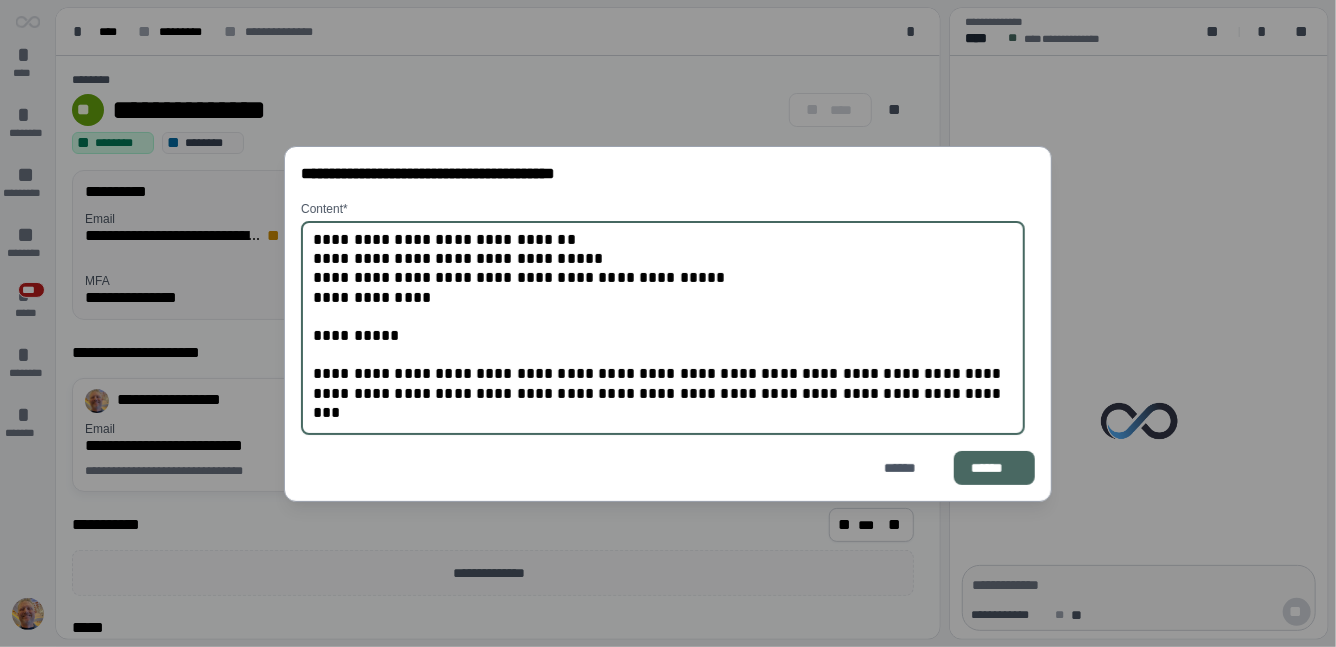 type on "**********" 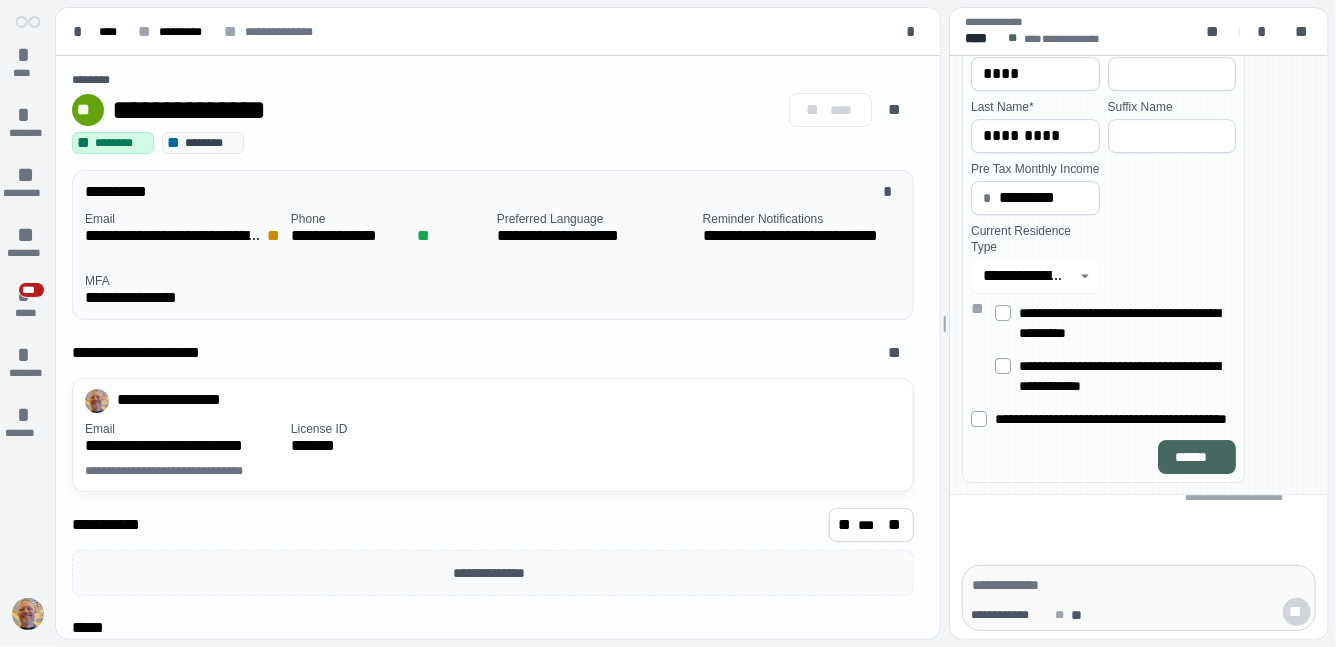 type on "*********" 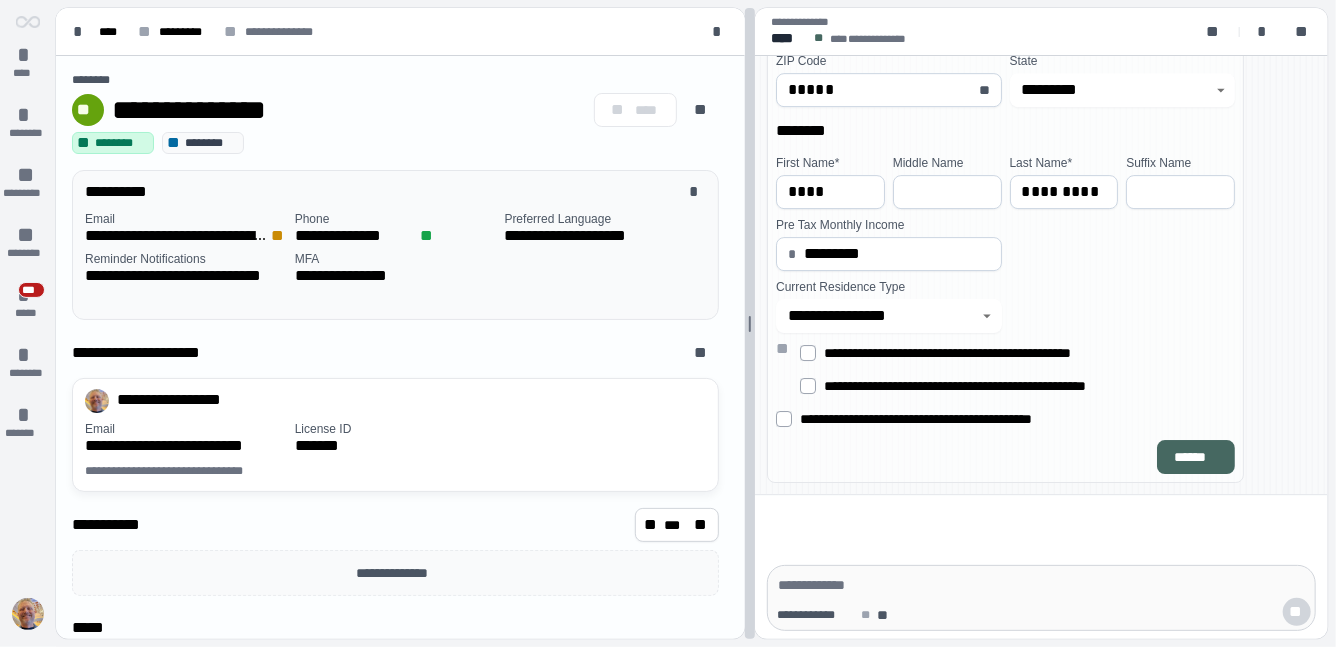 click at bounding box center [750, 324] 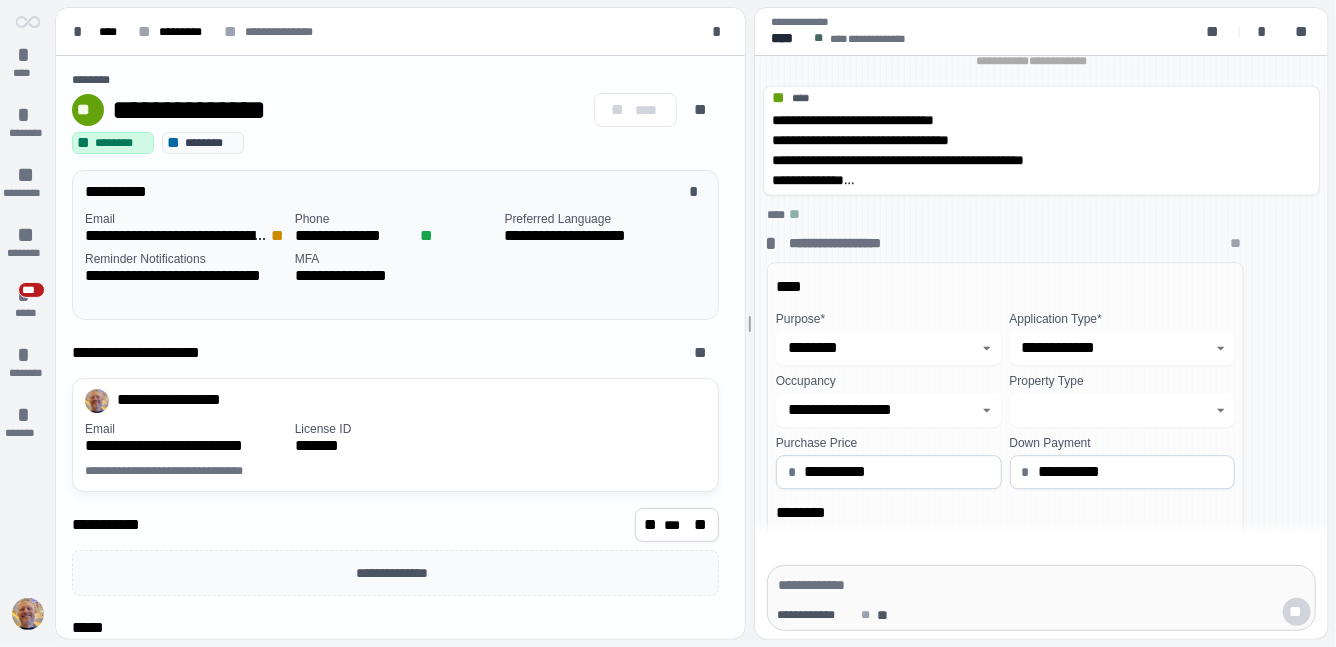 scroll, scrollTop: 717, scrollLeft: 0, axis: vertical 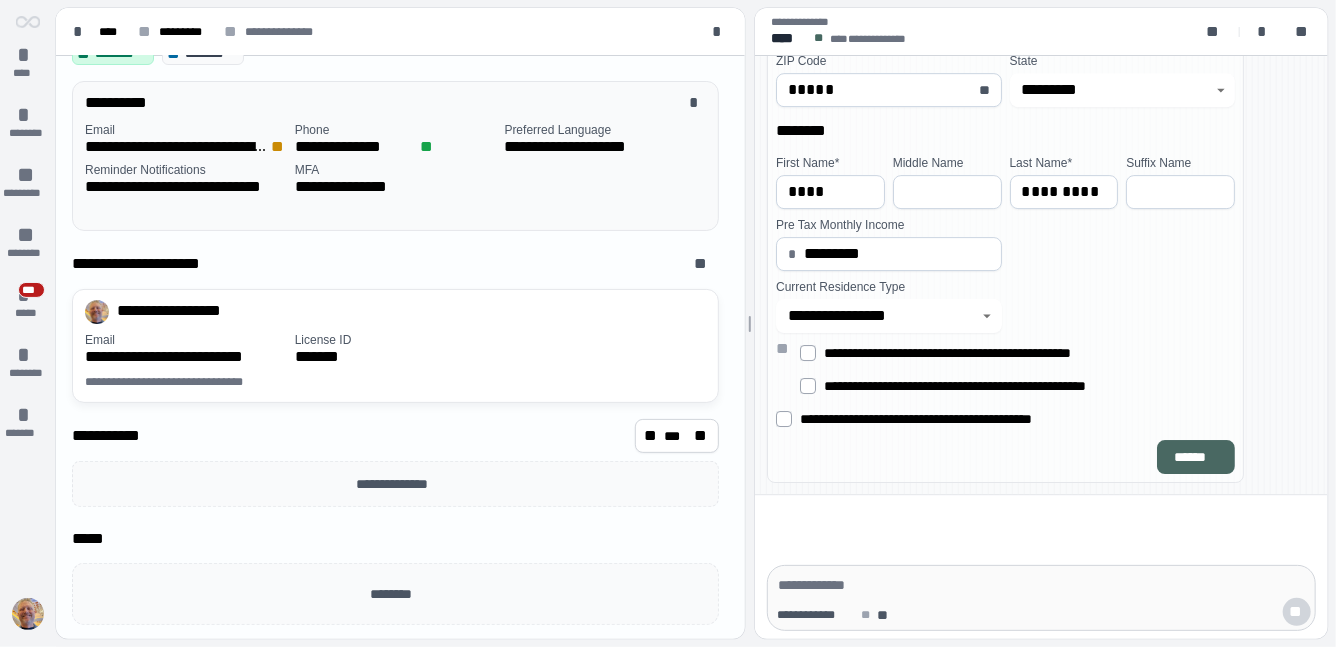 click on "******" at bounding box center [1196, 457] 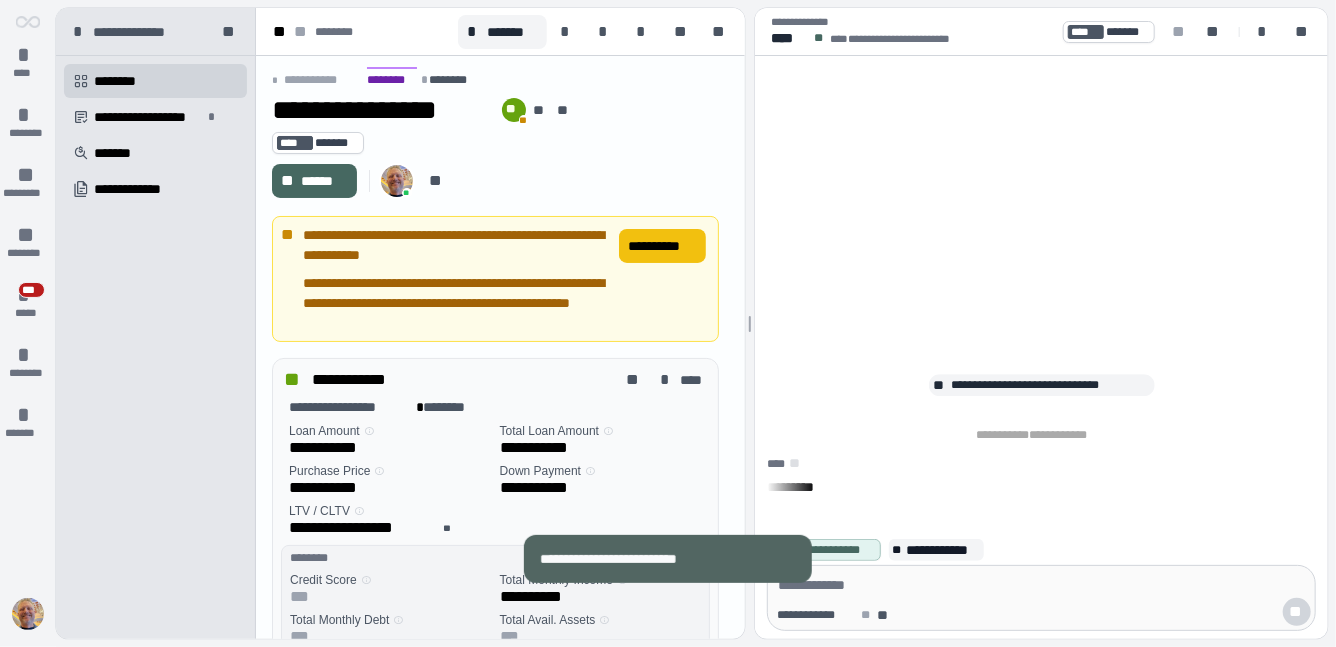 click on "**********" at bounding box center [662, 246] 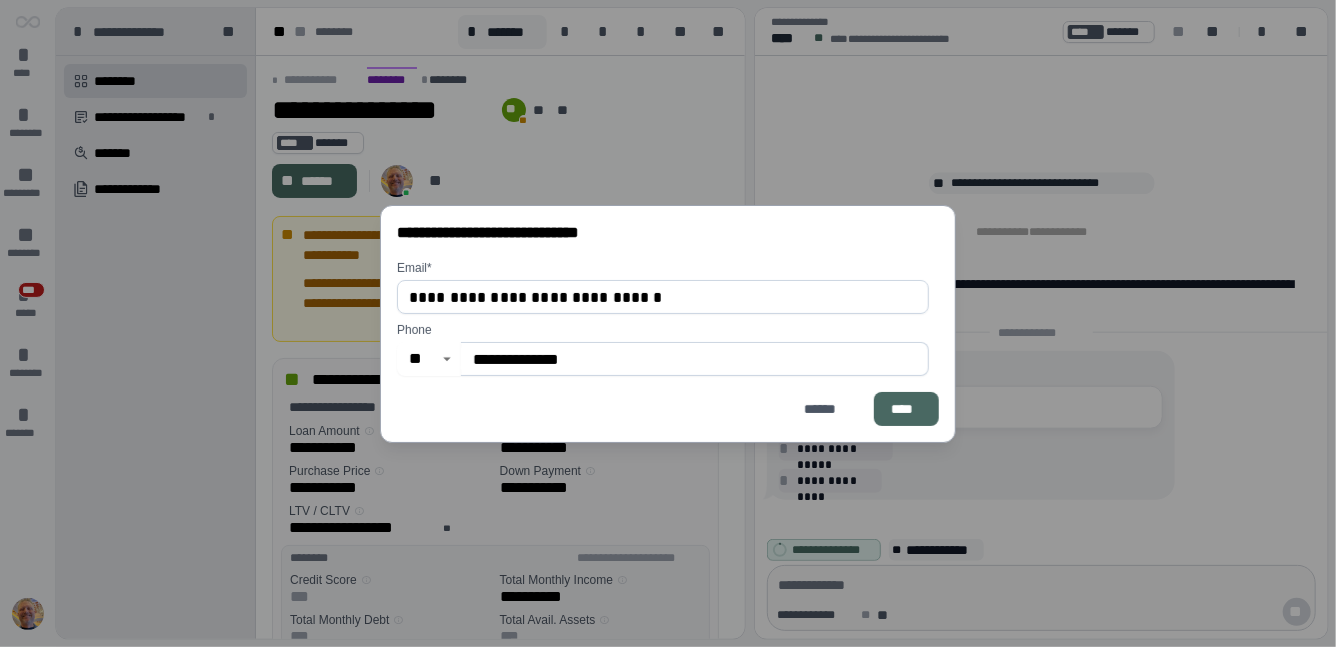 click on "****" at bounding box center (906, 409) 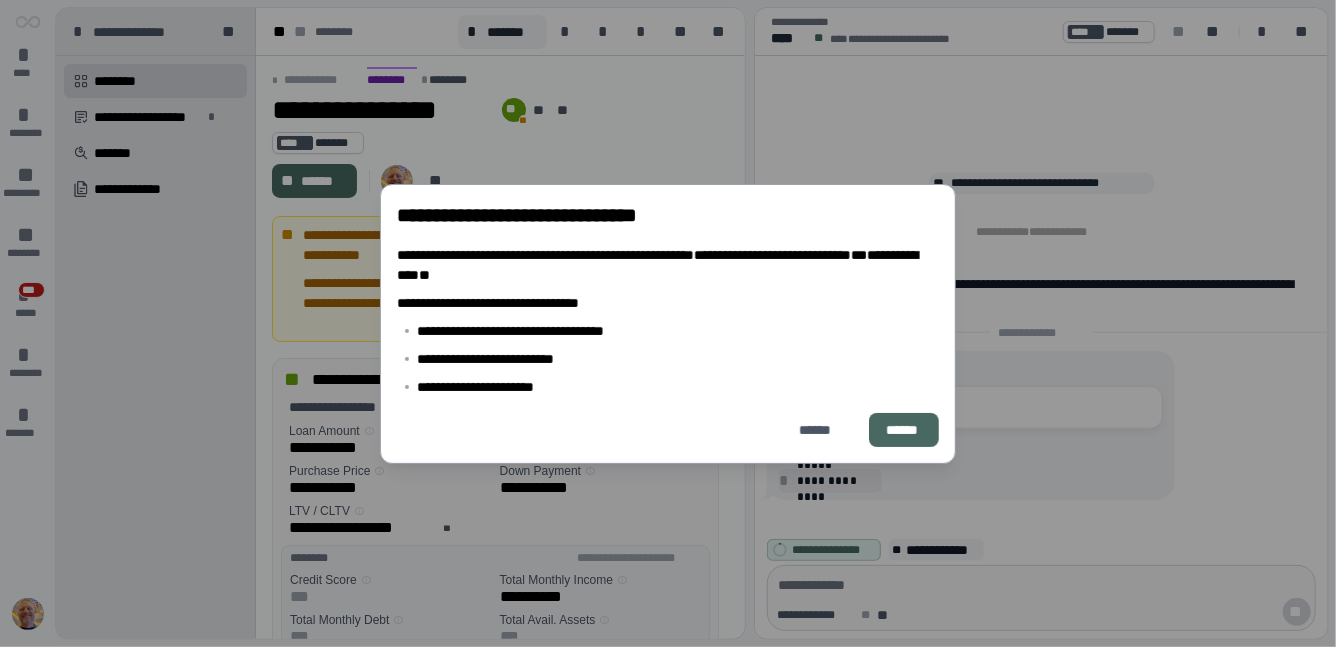 click on "******" at bounding box center (904, 429) 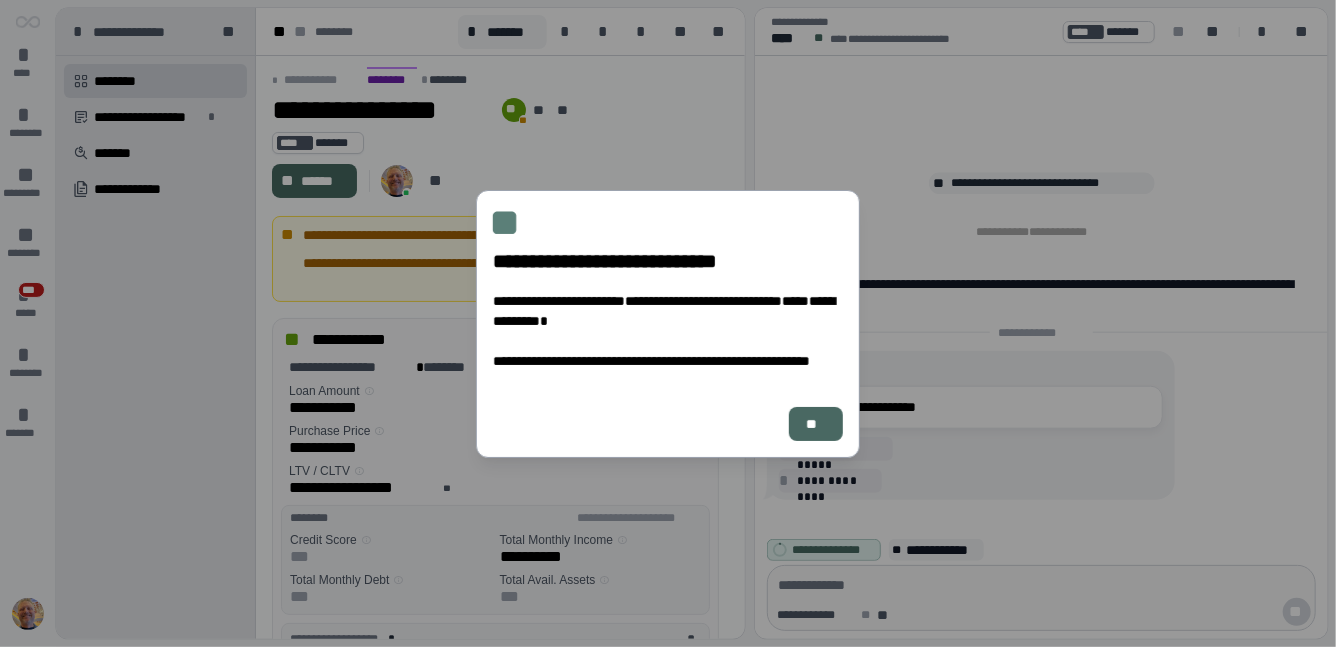 click on "**" at bounding box center [816, 423] 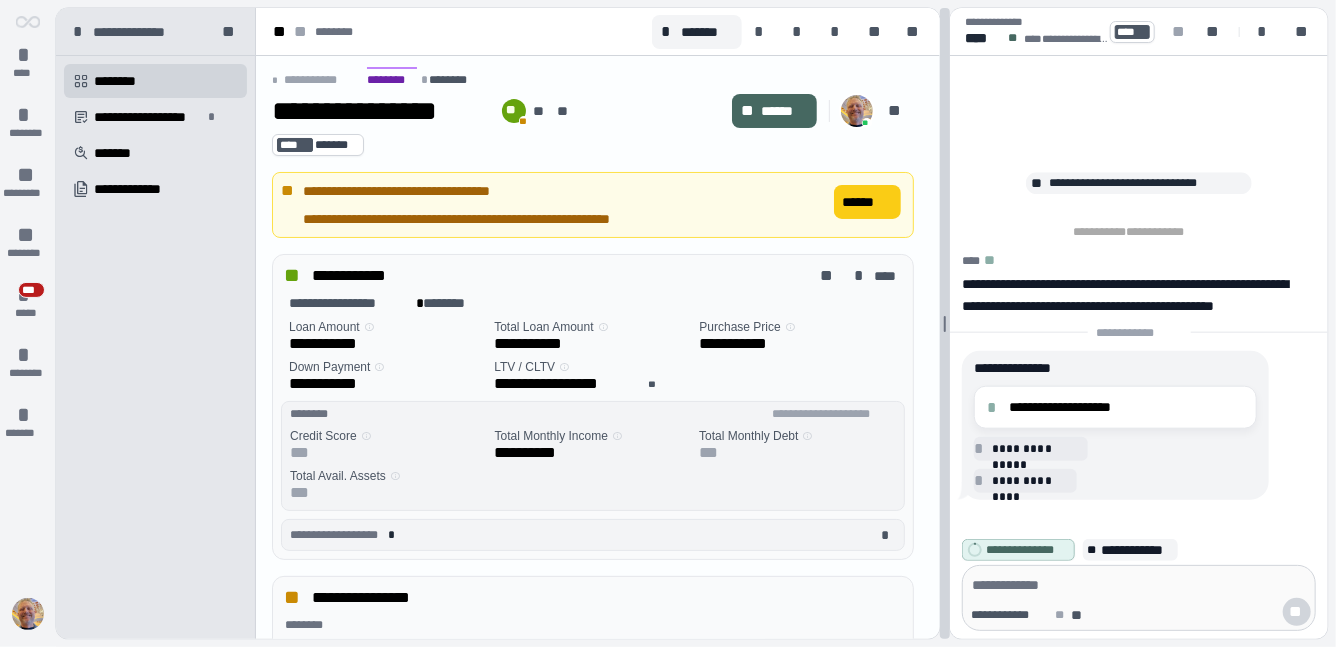 click on "**********" at bounding box center [692, 323] 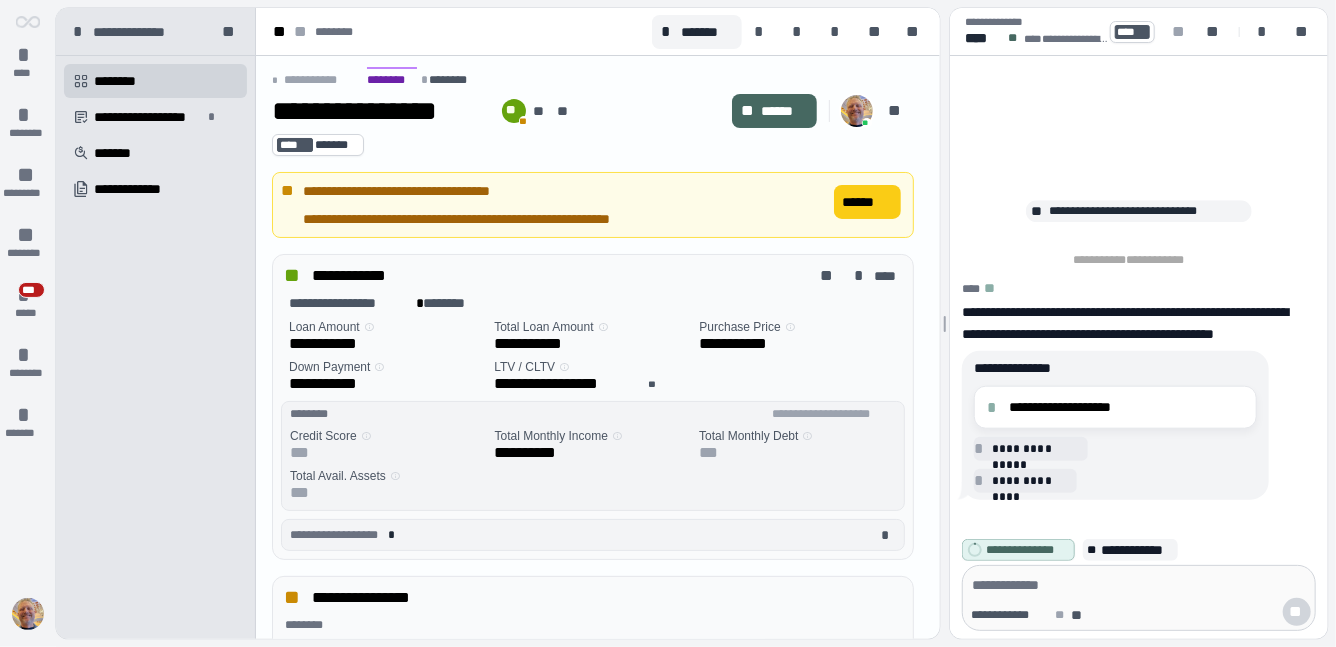 click on "* **** * ******** ** ********* ** ******** * *** ***** * ******** * *******" at bounding box center [28, 323] 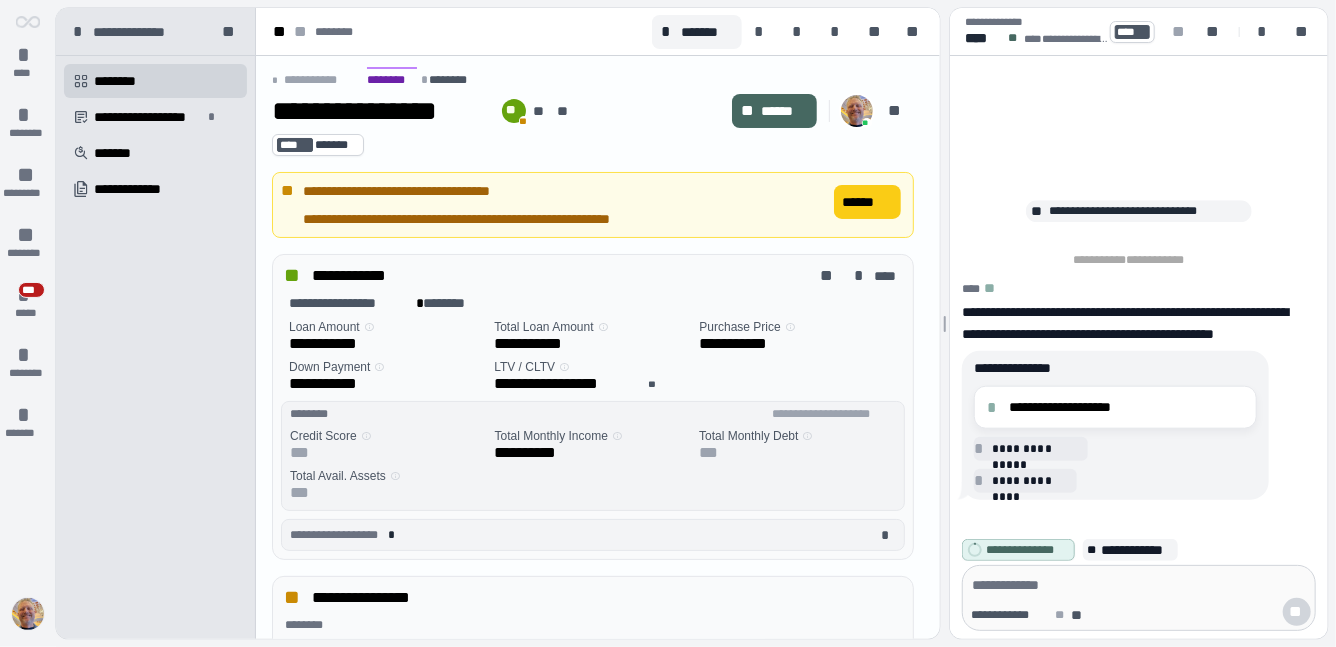 click at bounding box center (28, 614) 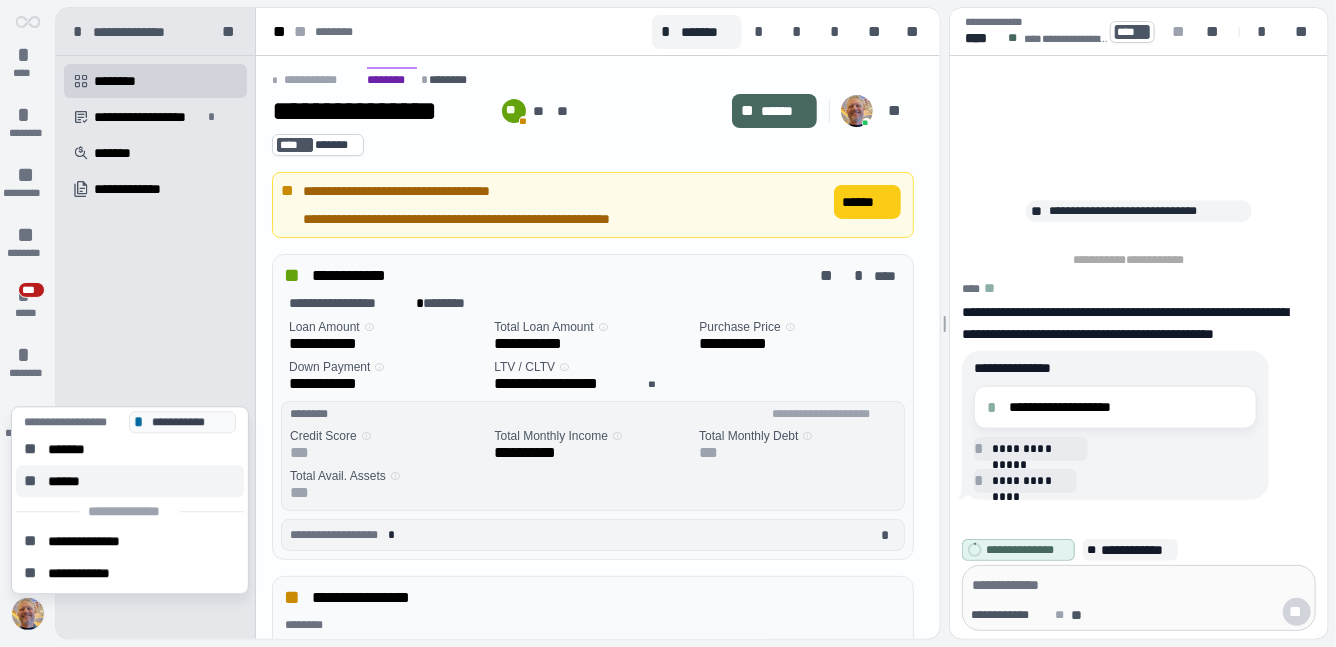 click on "** ******" at bounding box center [130, 481] 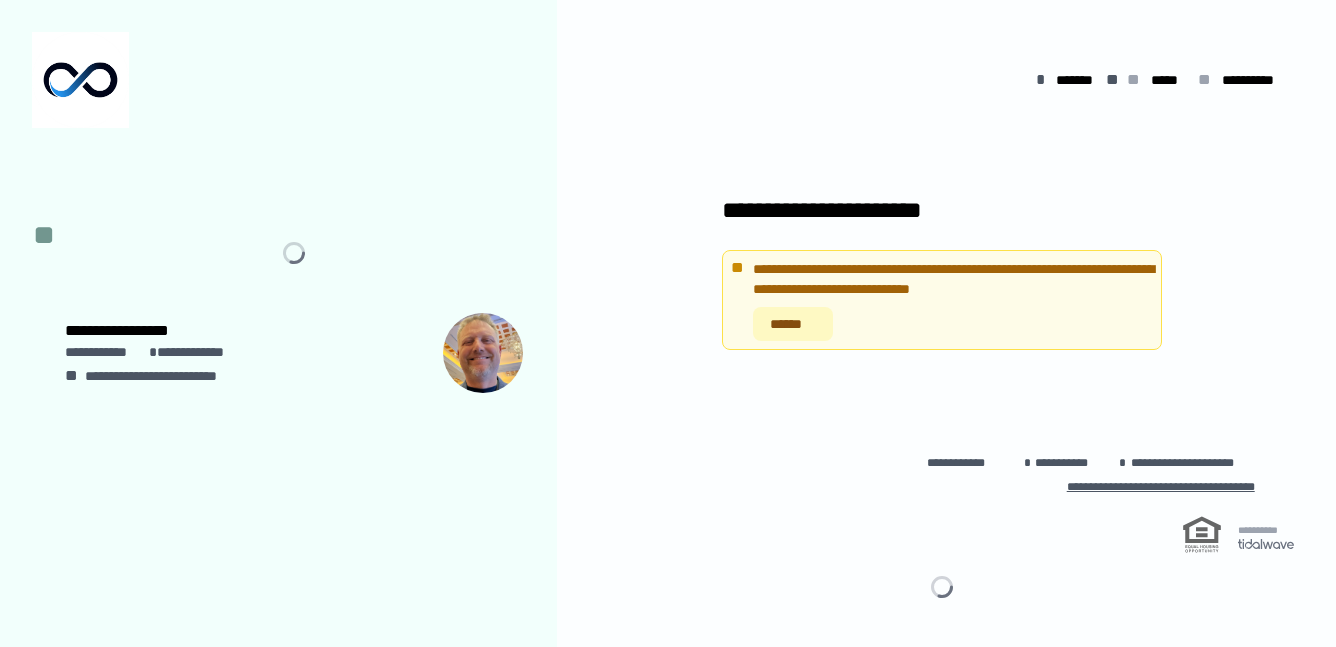 scroll, scrollTop: 0, scrollLeft: 0, axis: both 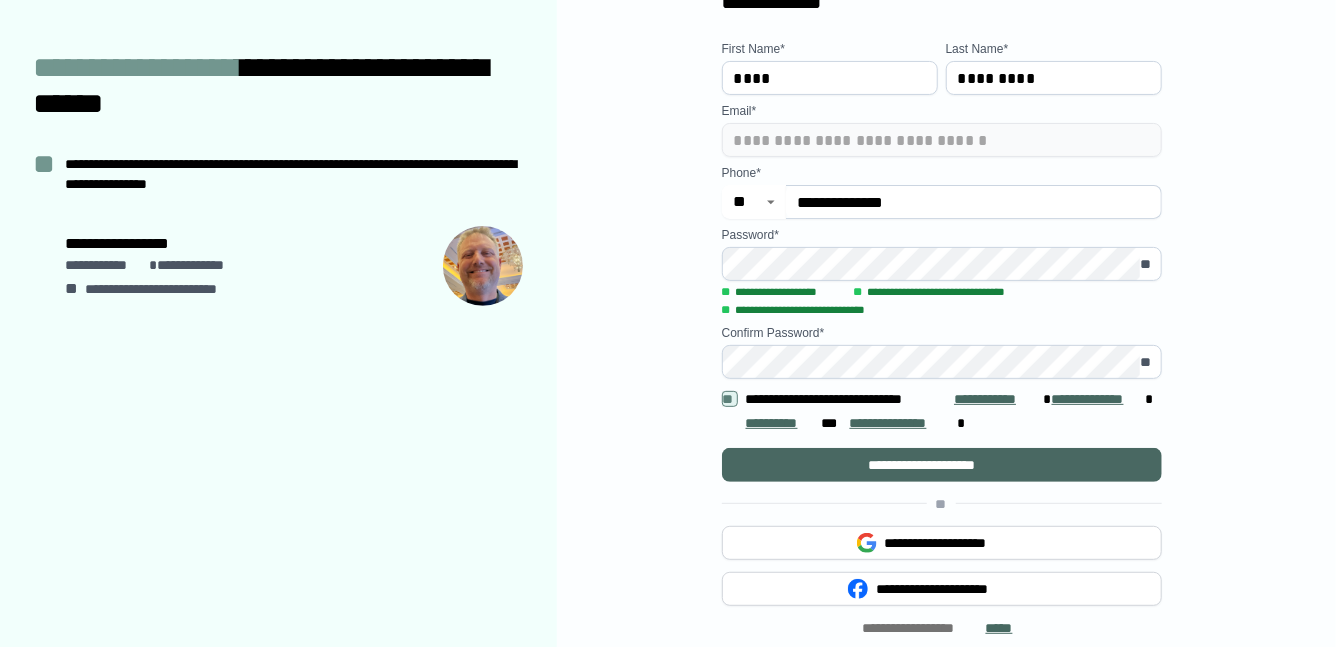 click on "**********" at bounding box center (942, 465) 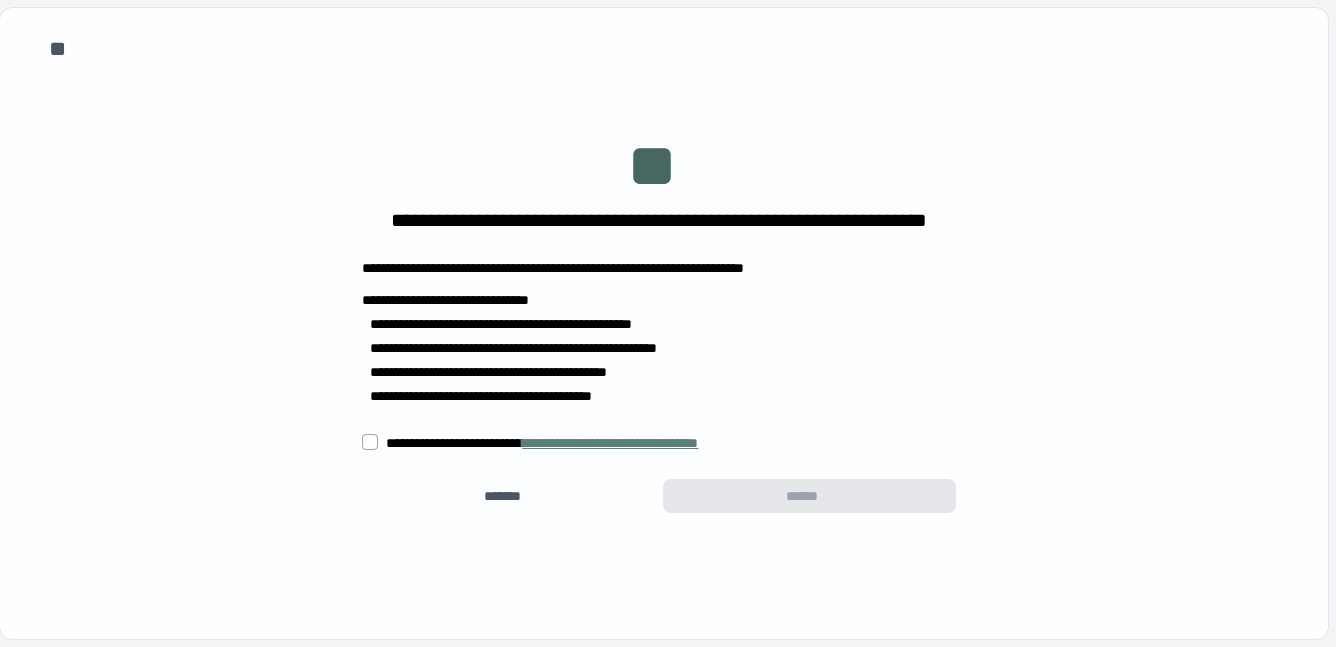 scroll, scrollTop: 0, scrollLeft: 0, axis: both 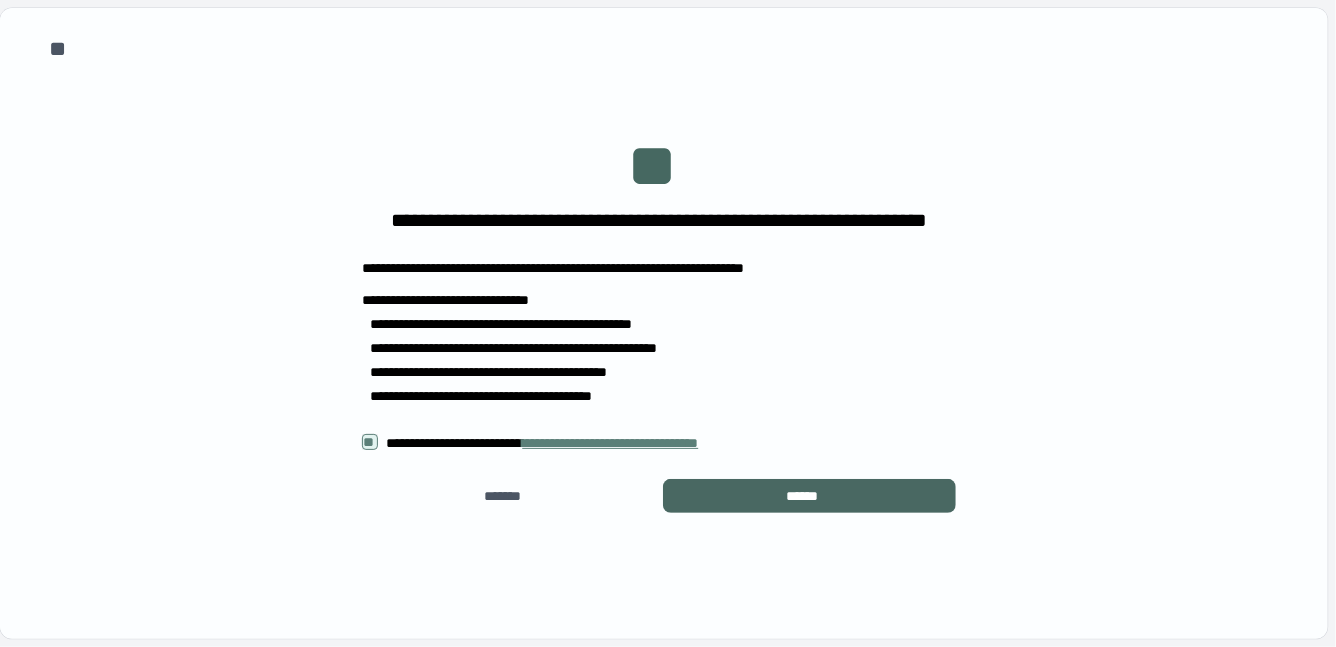 click on "******" at bounding box center (809, 496) 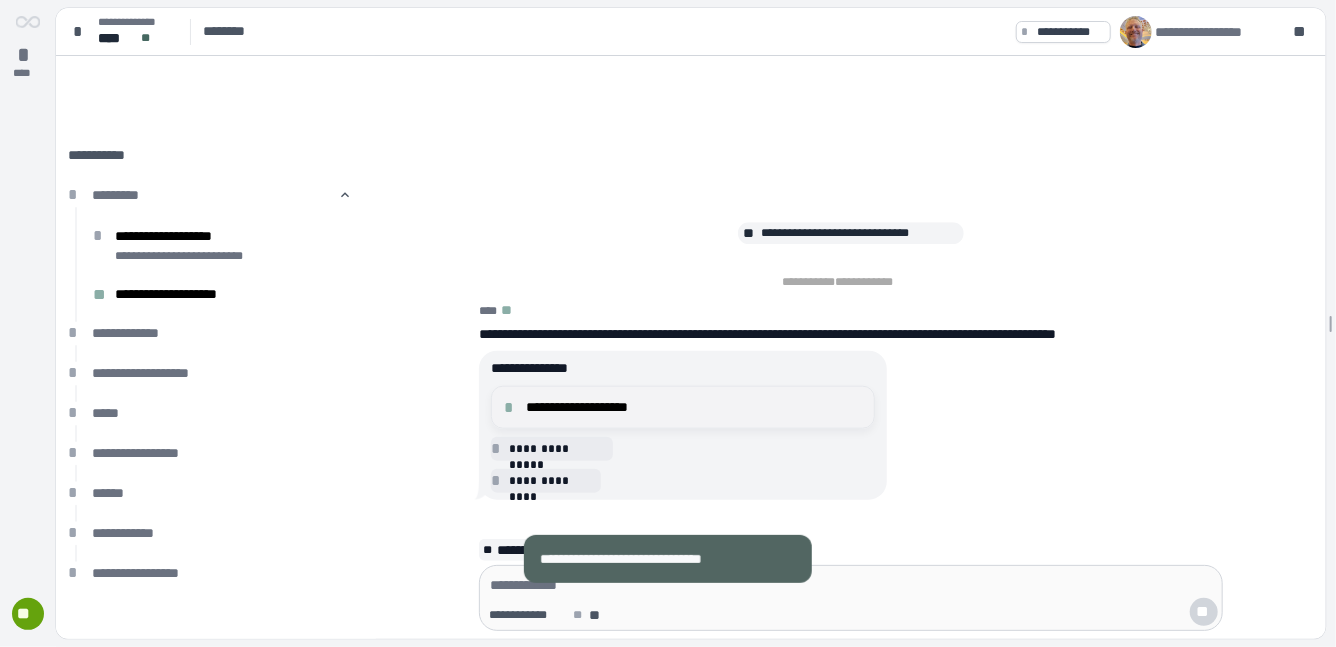 click on "**********" at bounding box center (694, 407) 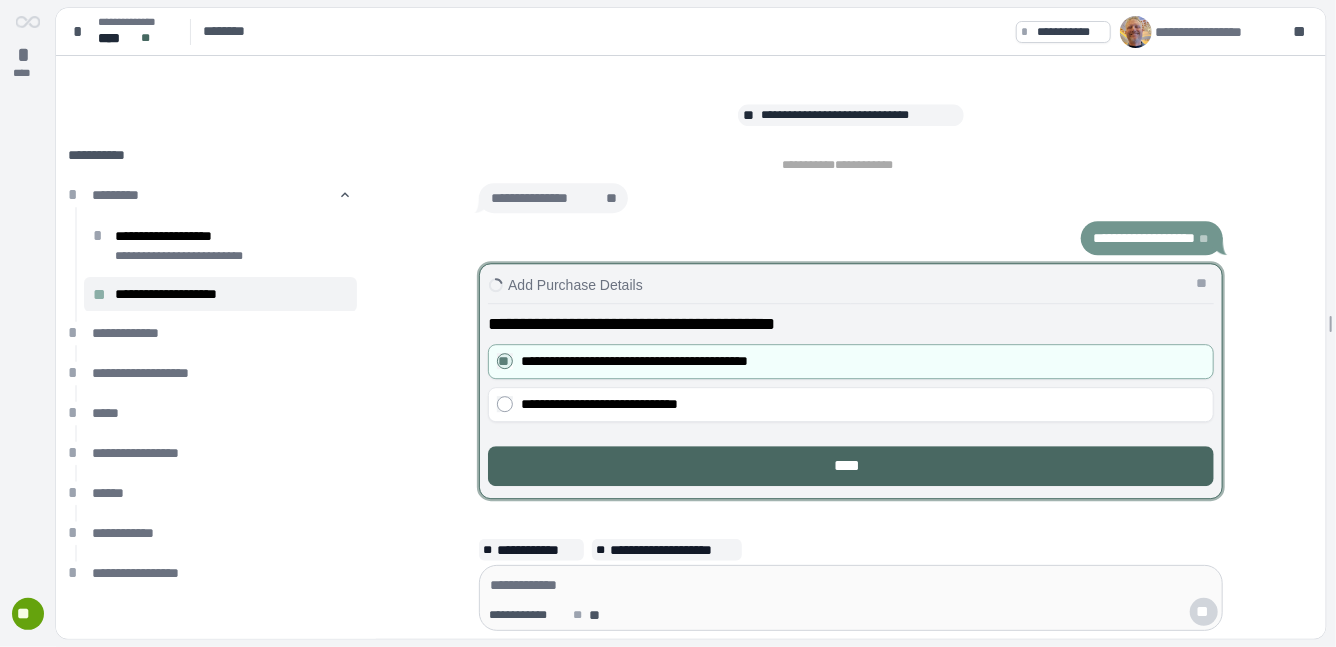 click on "****" at bounding box center [851, 466] 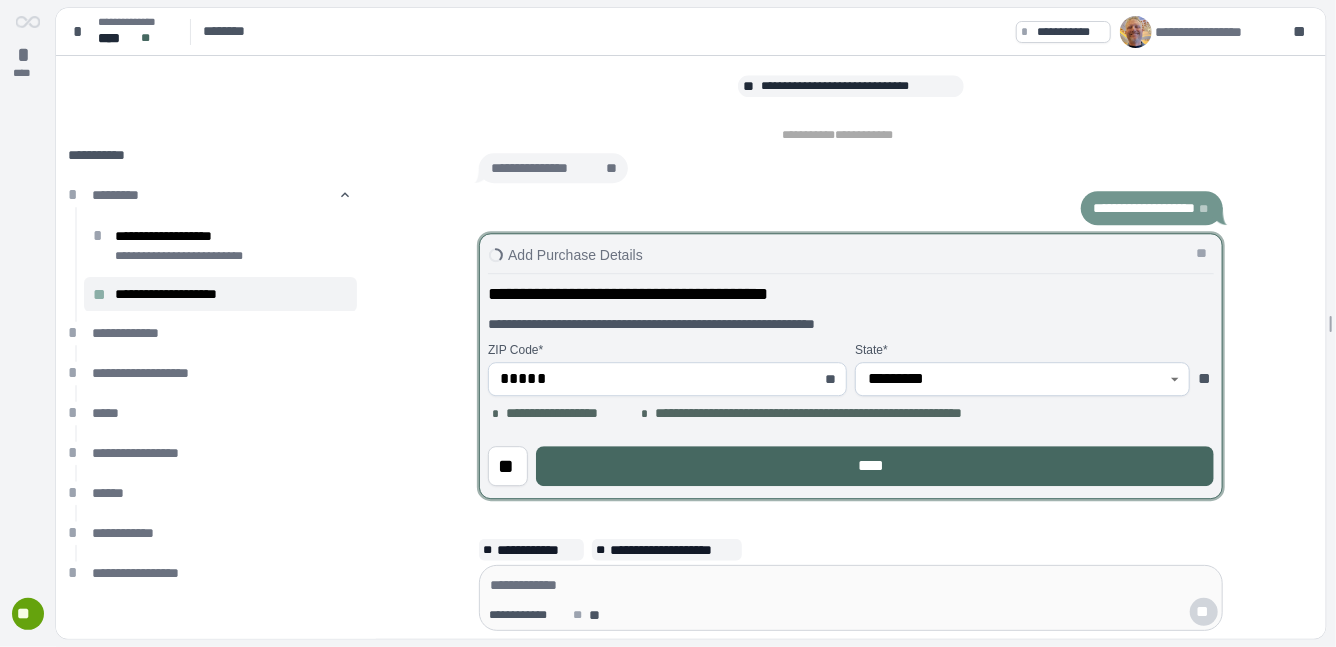 click on "****" at bounding box center [875, 466] 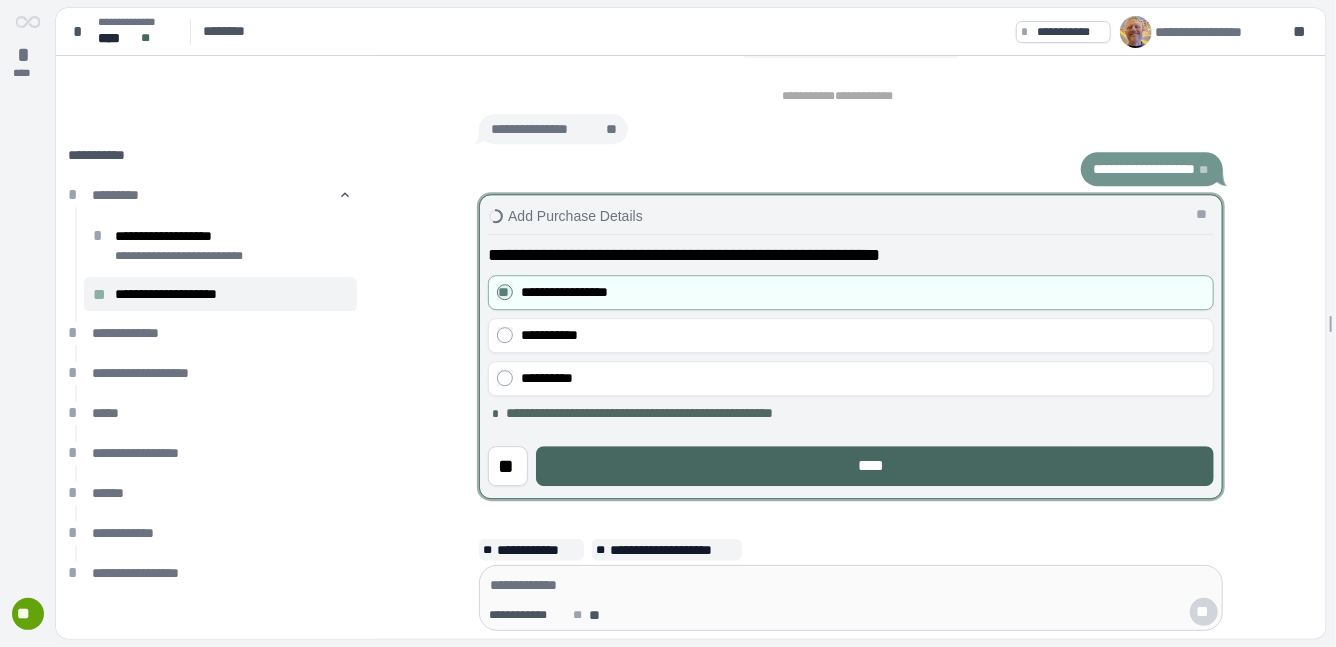 click on "****" at bounding box center (875, 466) 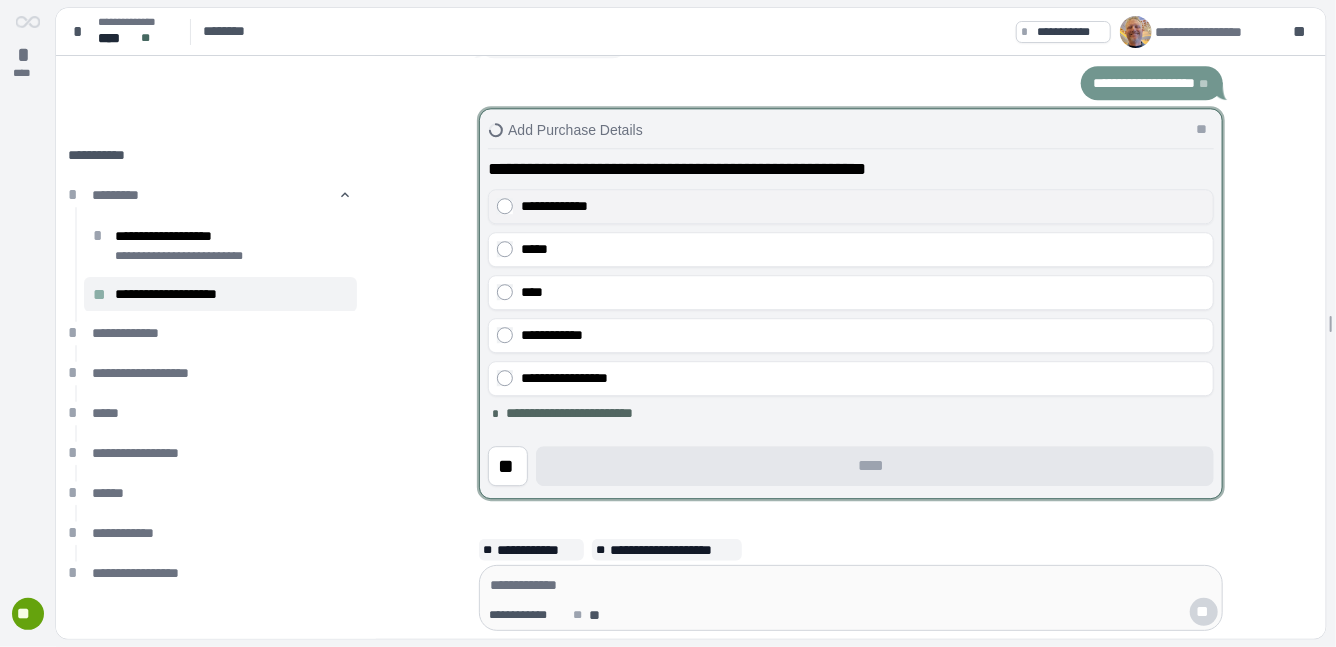 click on "**********" at bounding box center (863, 207) 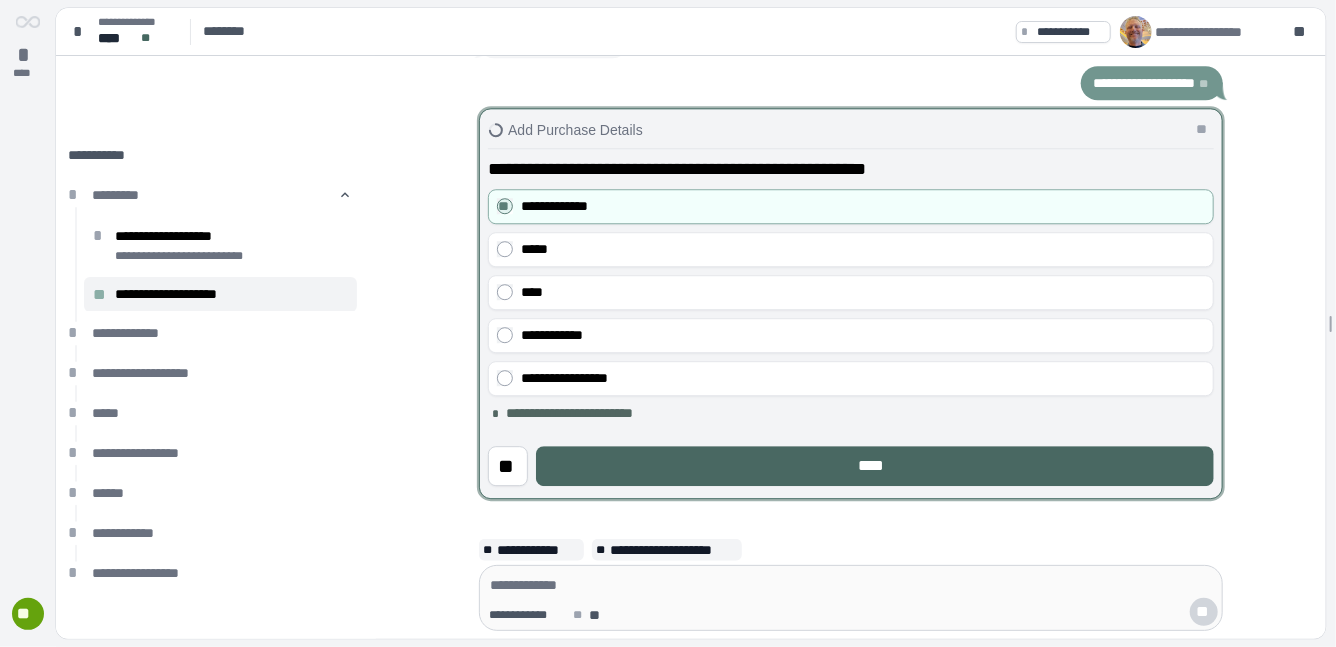 click on "****" at bounding box center (875, 466) 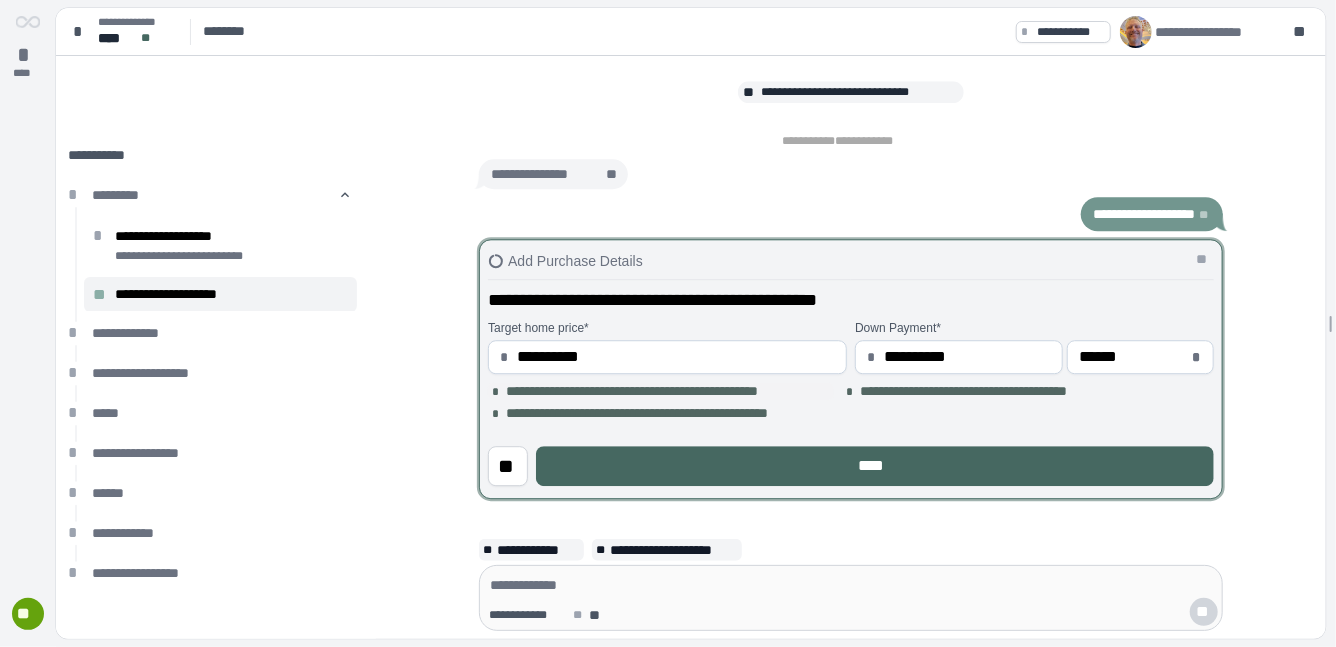click on "**********" at bounding box center (668, 391) 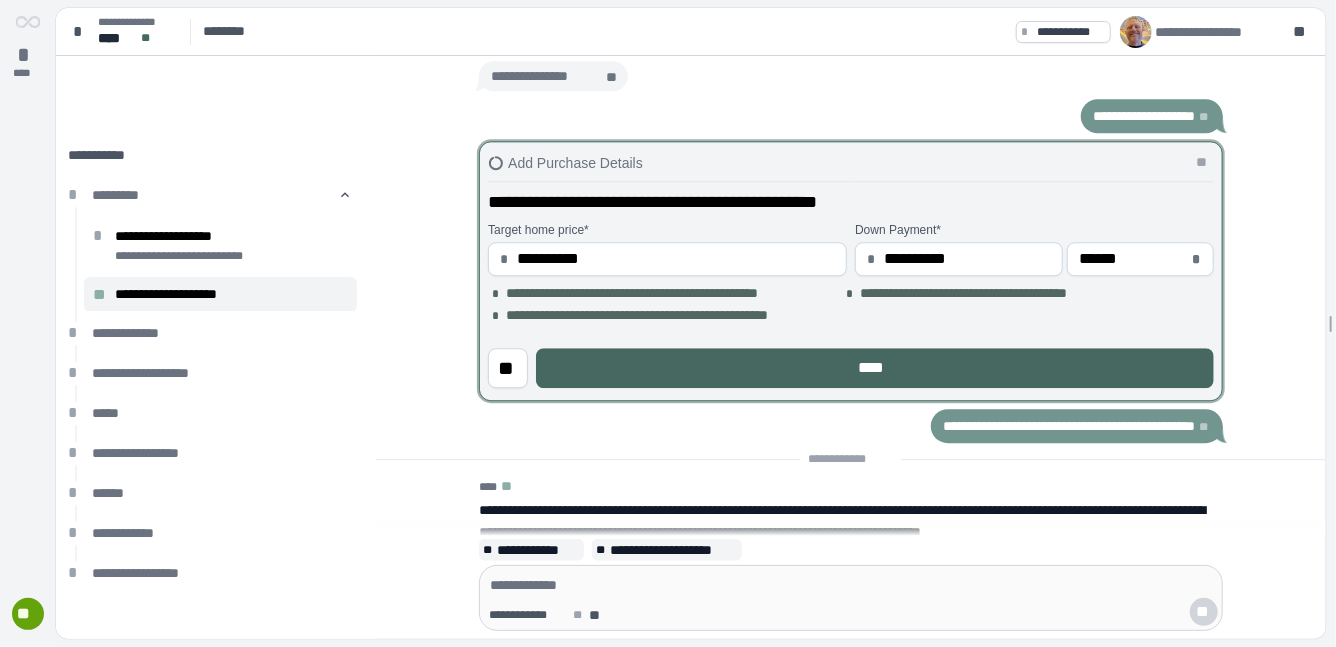 scroll, scrollTop: 224, scrollLeft: 0, axis: vertical 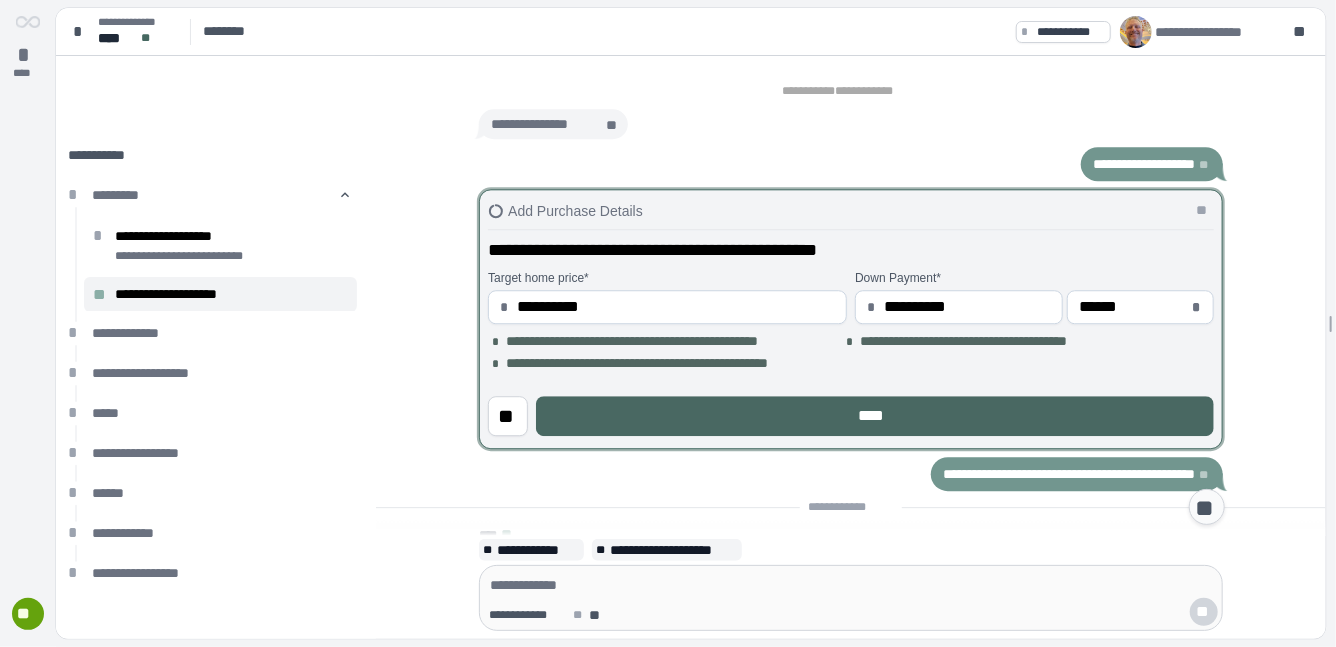 click on "****" at bounding box center [875, 416] 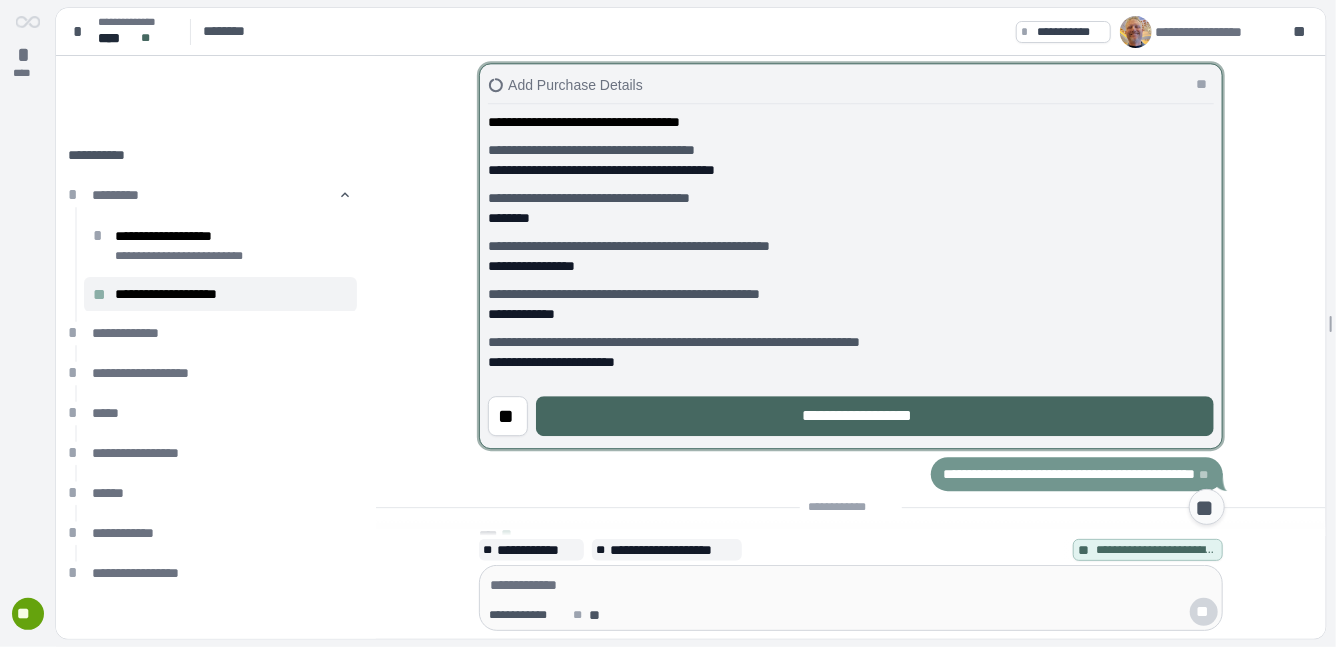 click on "**********" at bounding box center (875, 416) 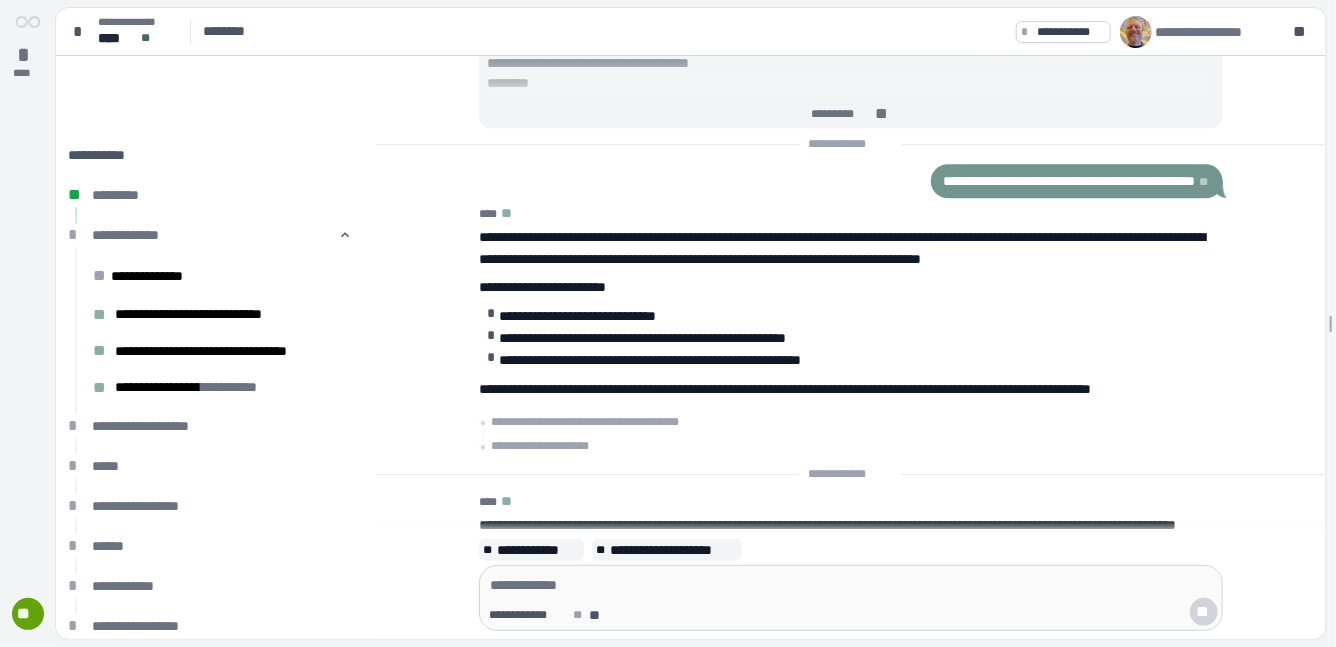 scroll, scrollTop: 0, scrollLeft: 0, axis: both 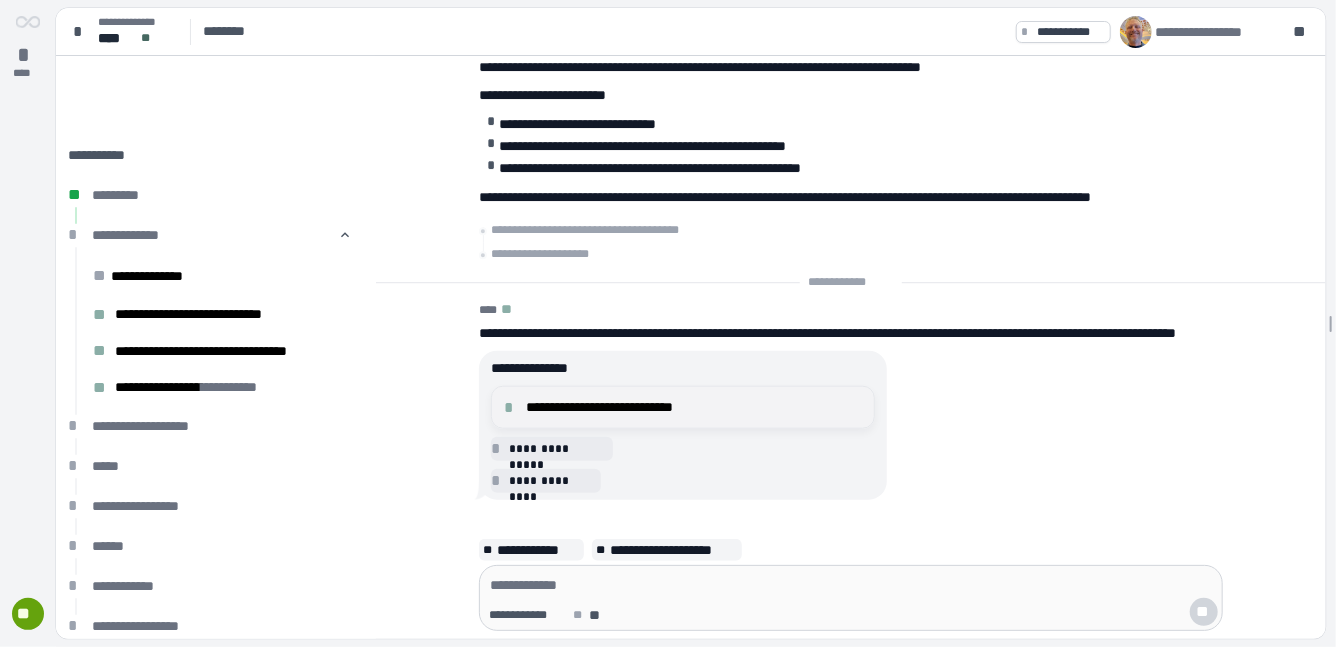 click on "**********" at bounding box center [694, 407] 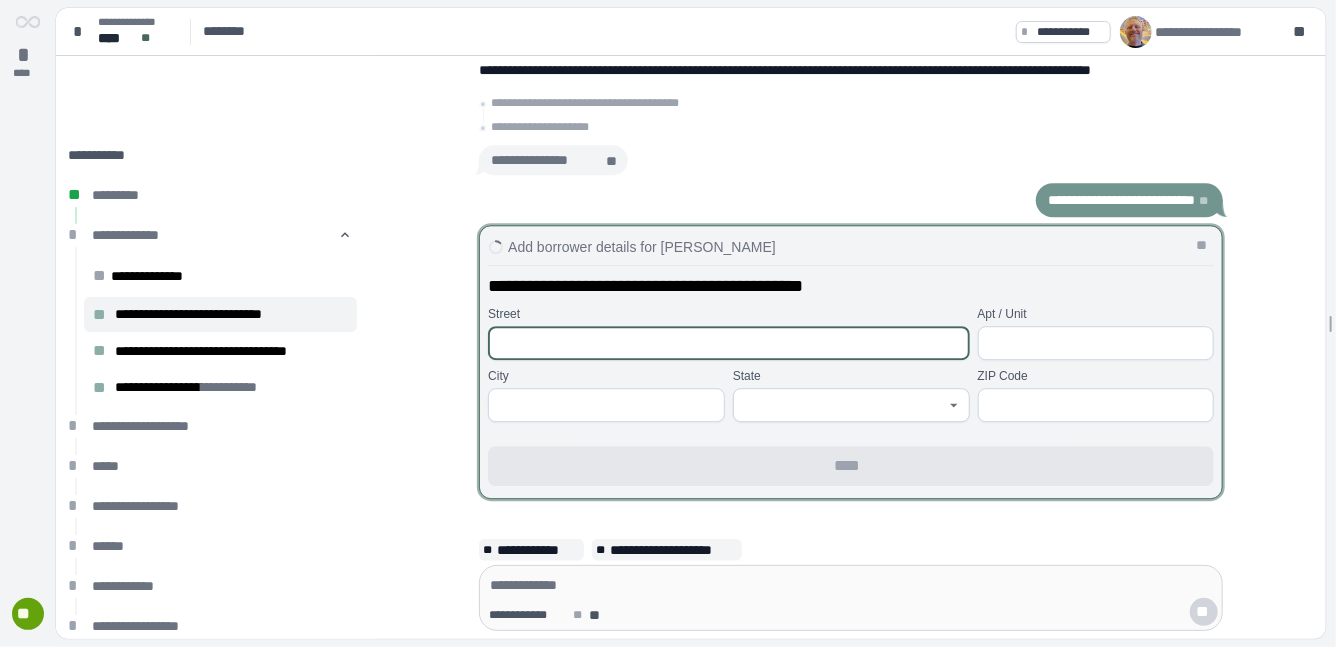 click at bounding box center [728, 343] 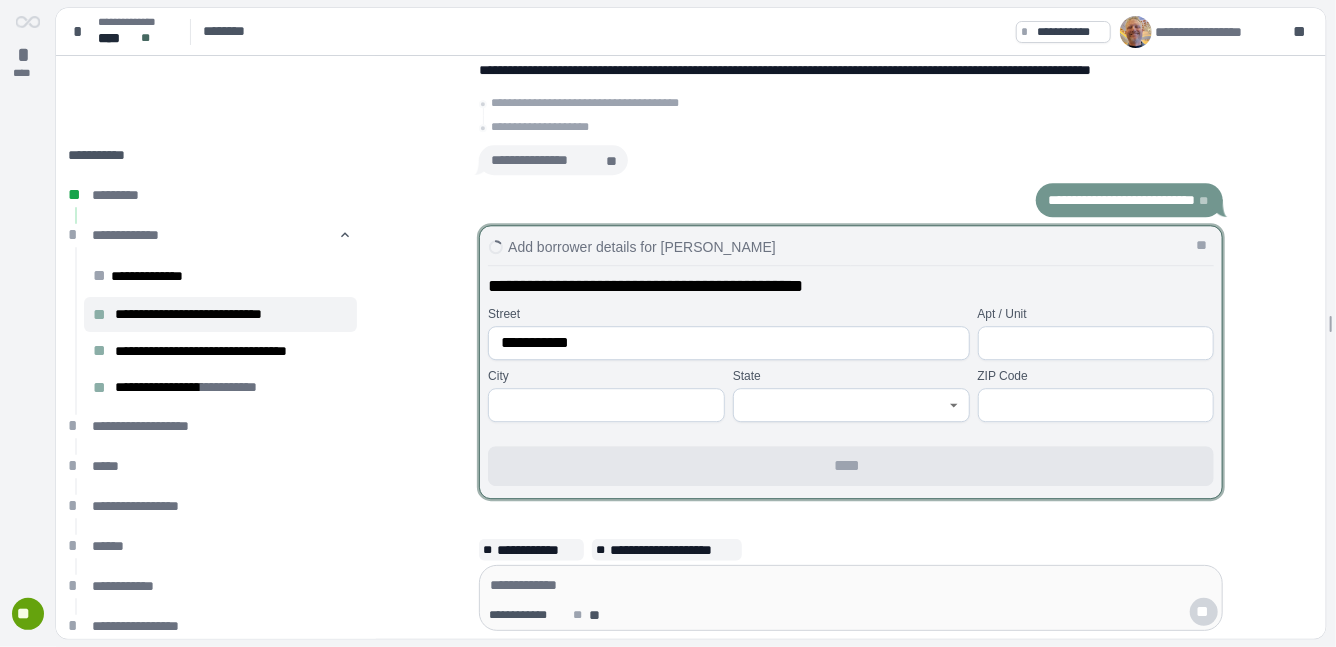 type on "**********" 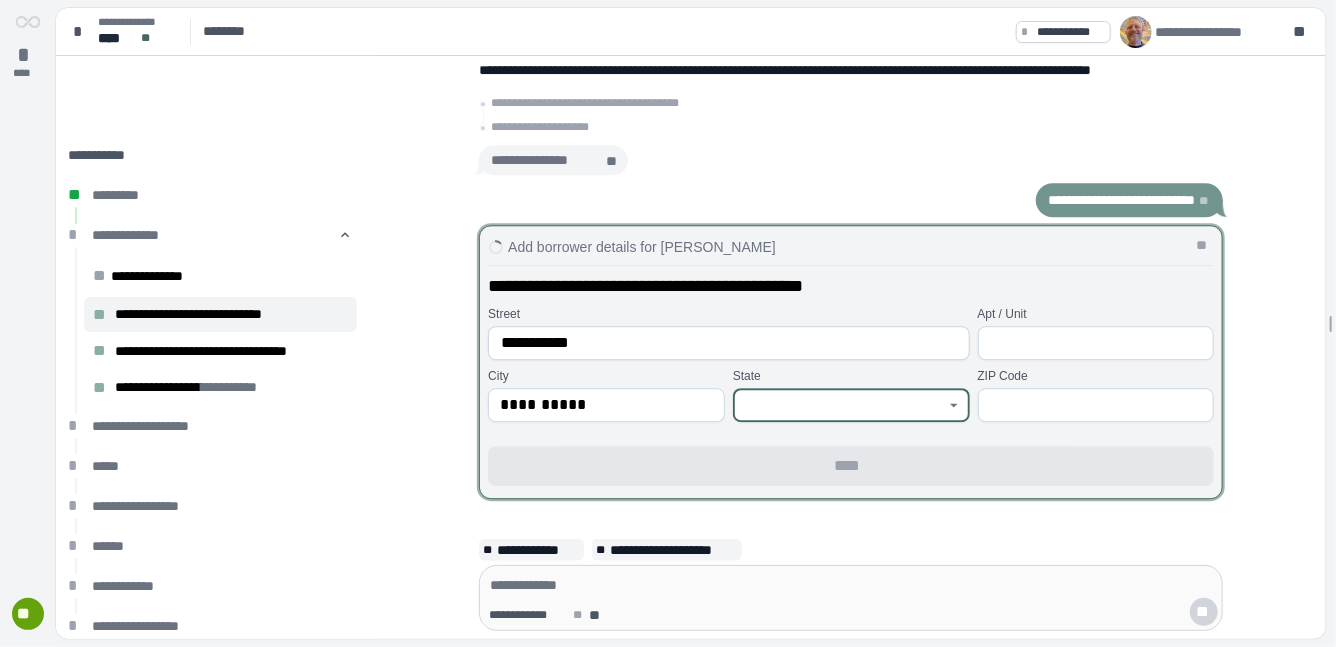 type on "**********" 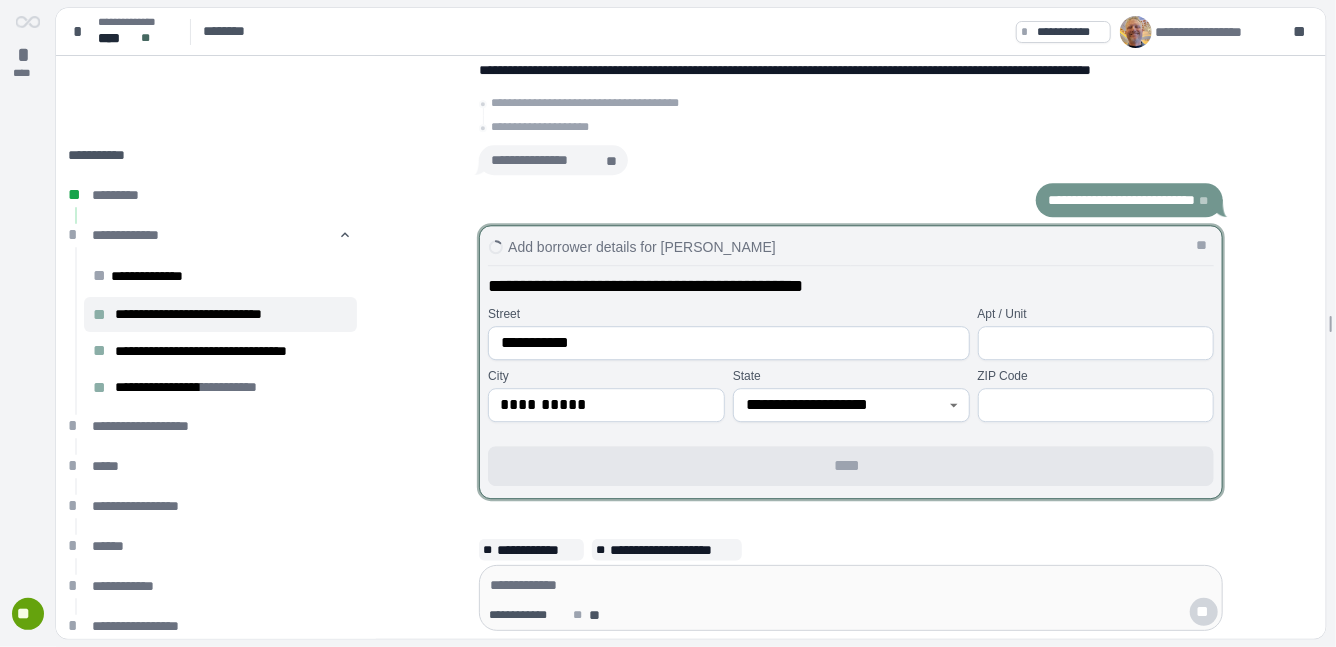 type on "*****" 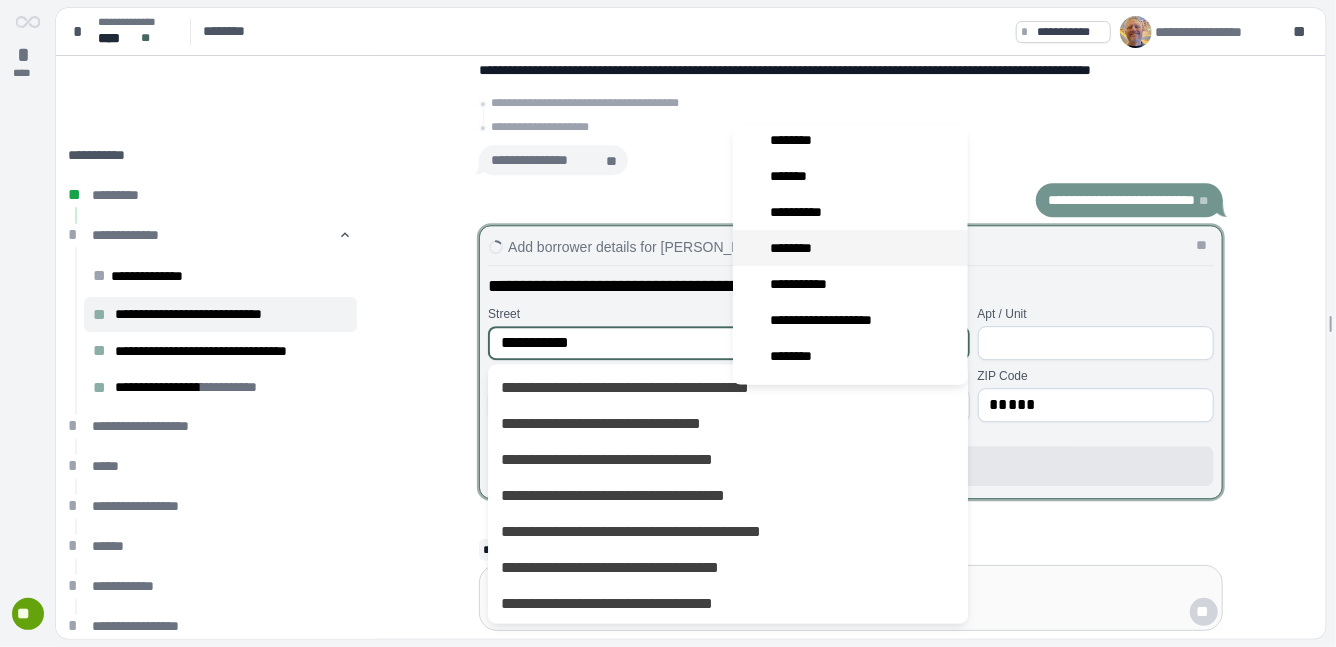 scroll, scrollTop: 120, scrollLeft: 0, axis: vertical 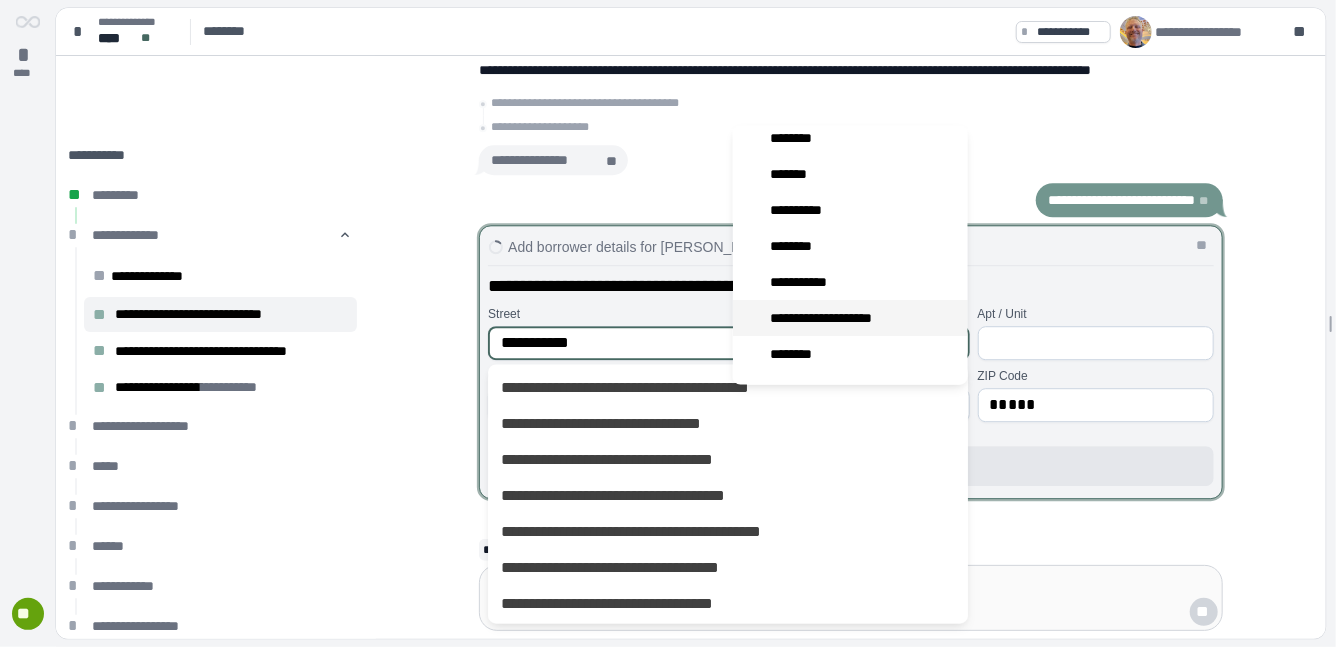 click on "**********" at bounding box center [834, 318] 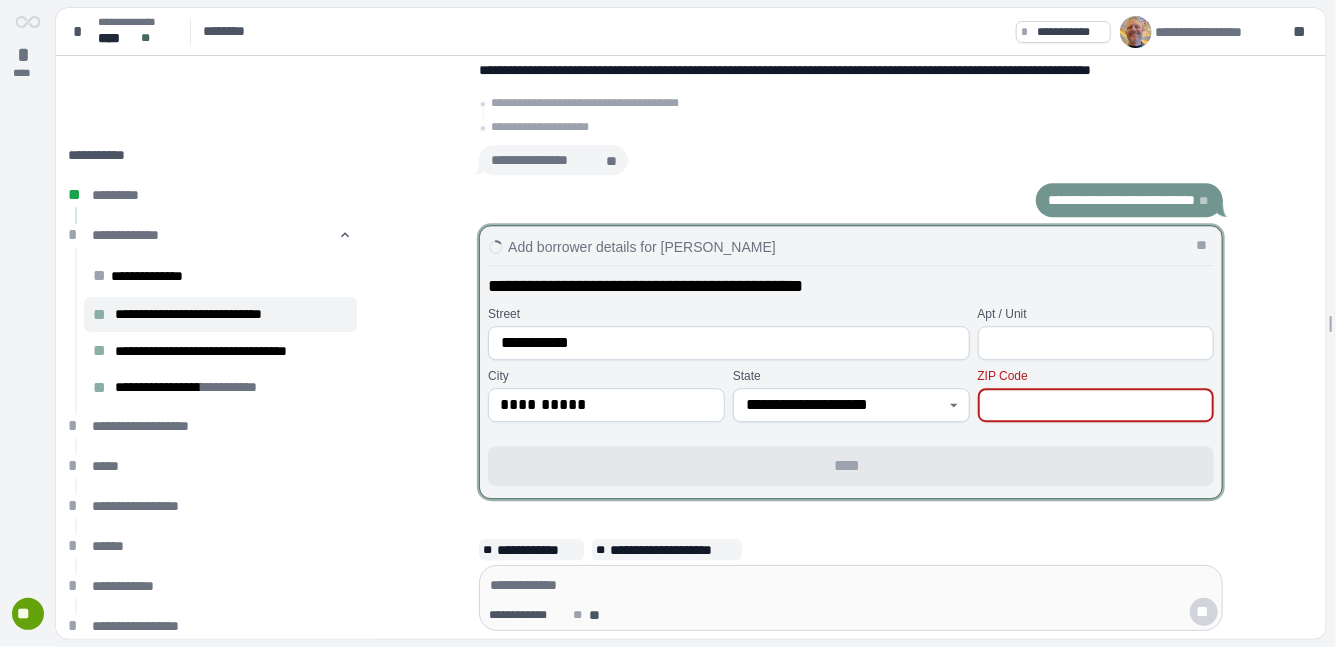 click at bounding box center [1096, 405] 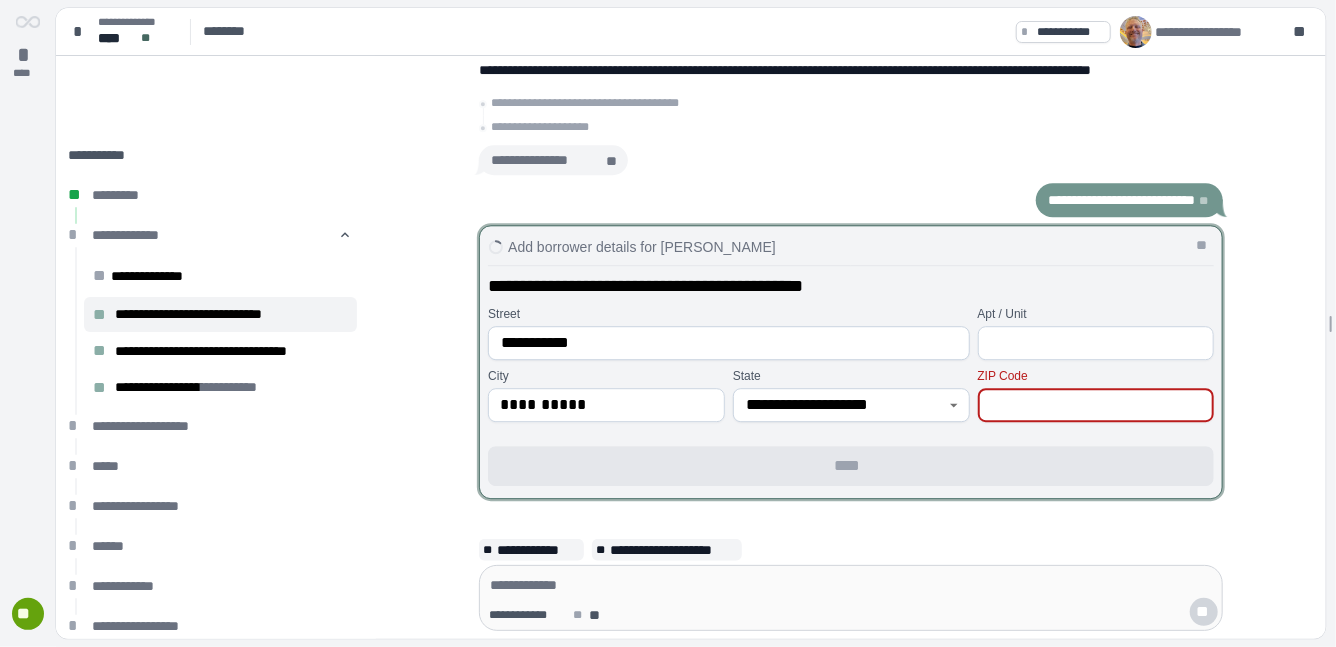 type on "*****" 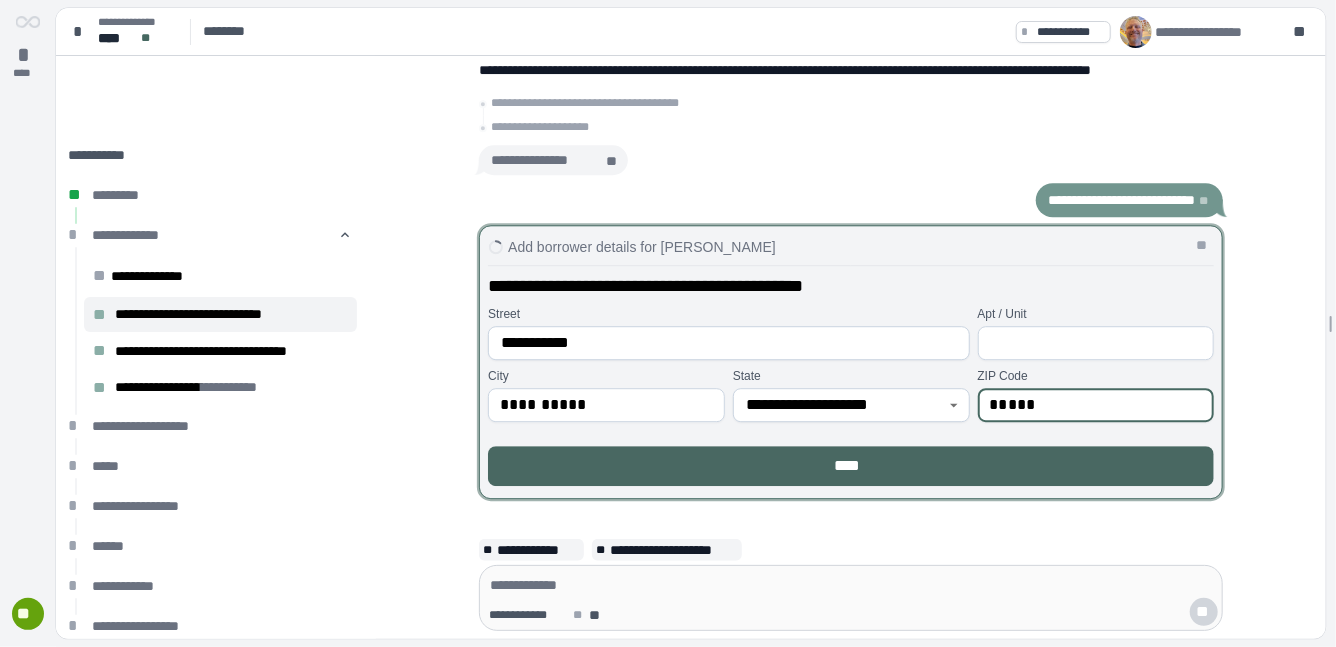click on "****" at bounding box center [851, 466] 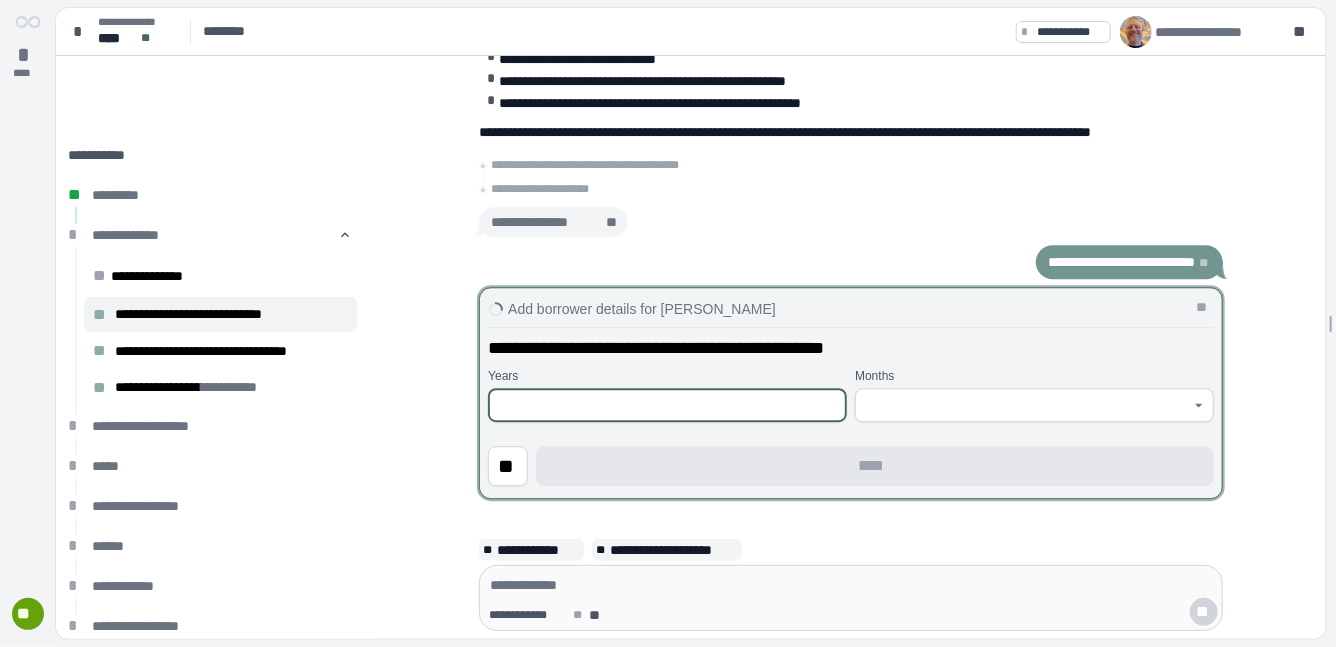 click at bounding box center (667, 405) 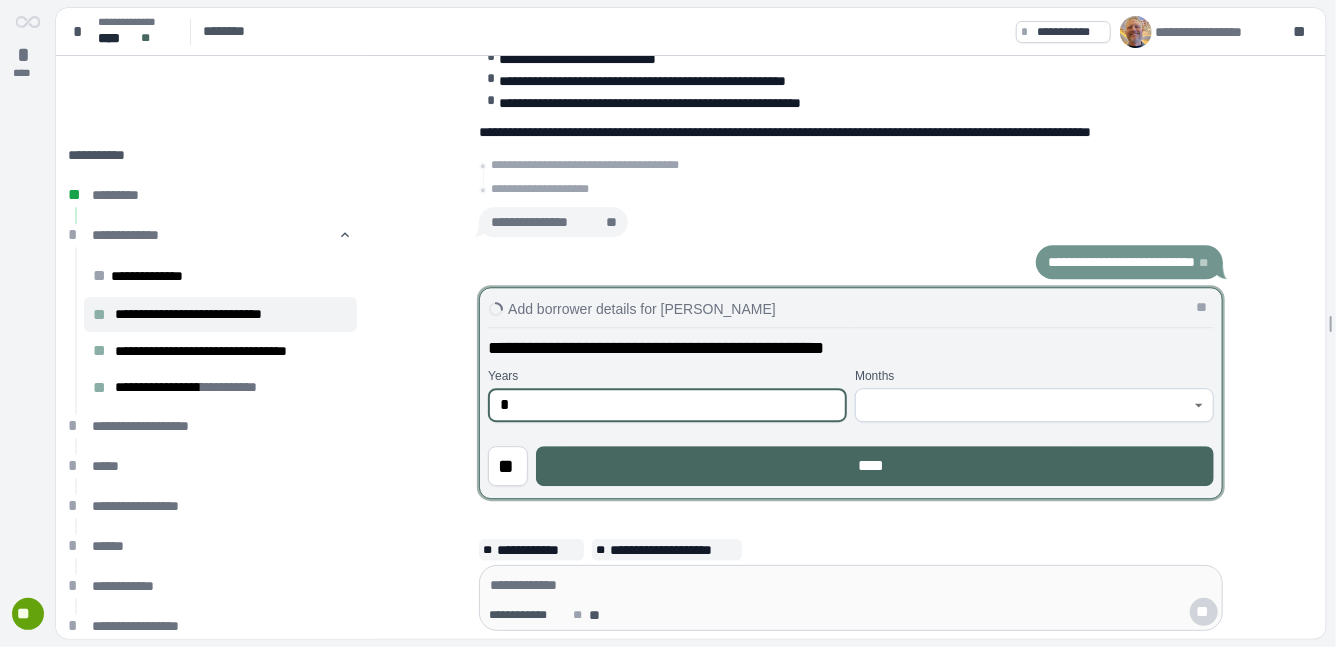 click on "**********" at bounding box center (851, 404) 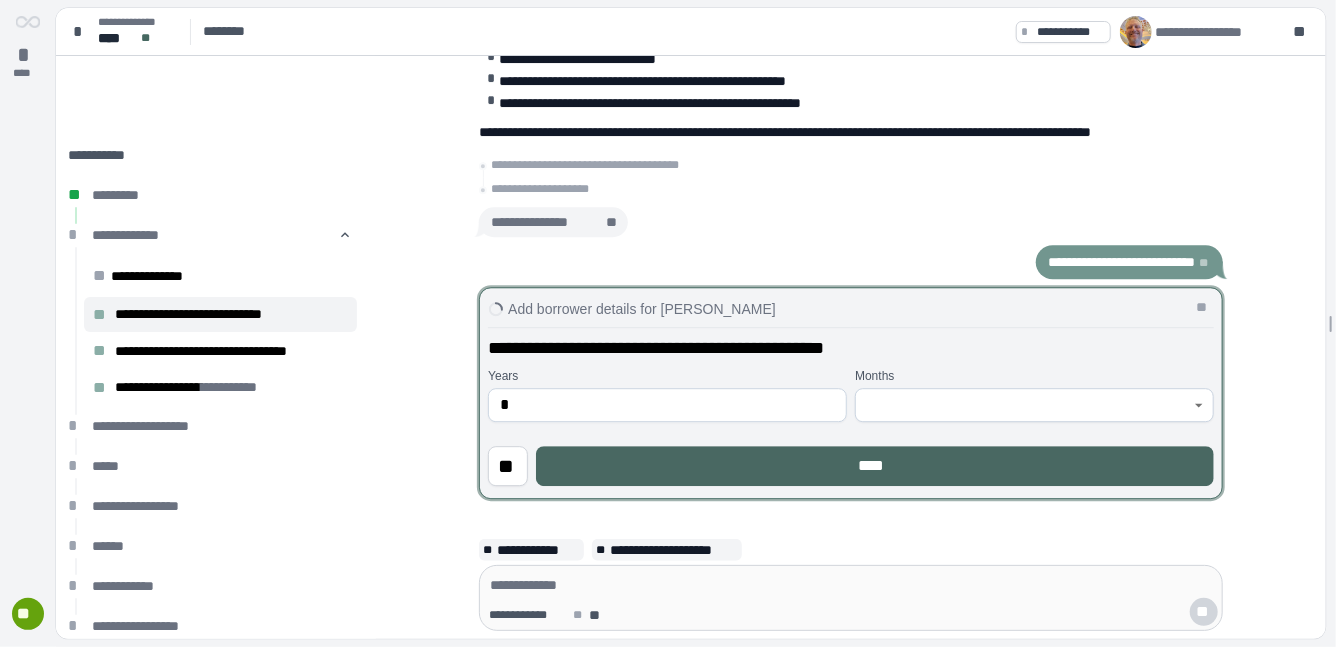 click on "****" at bounding box center (875, 466) 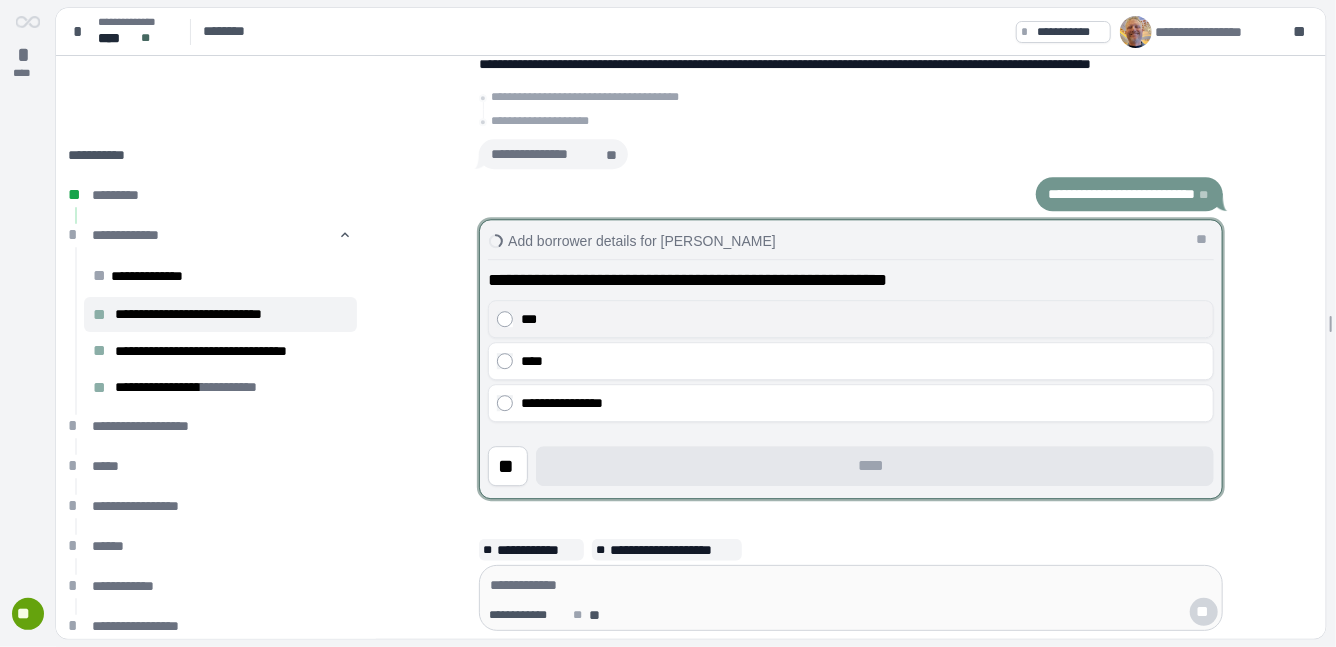 click on "***" at bounding box center (863, 319) 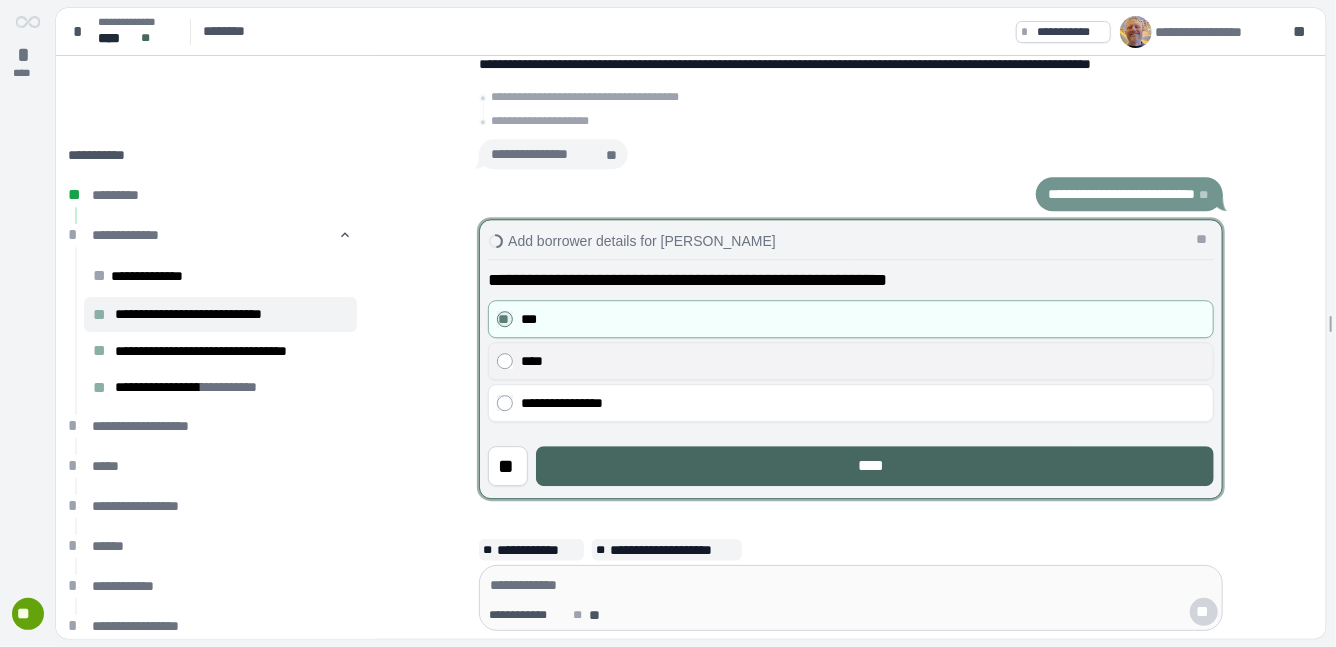 click on "****" at bounding box center (863, 361) 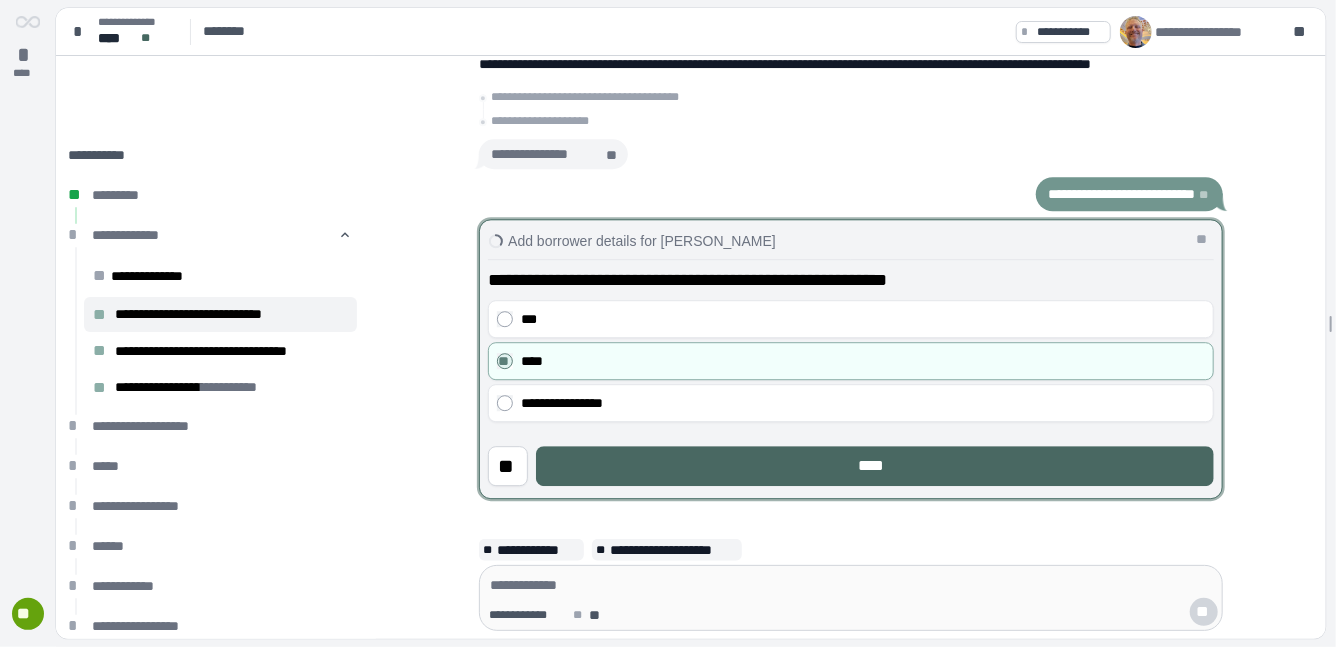 click on "****" at bounding box center (875, 466) 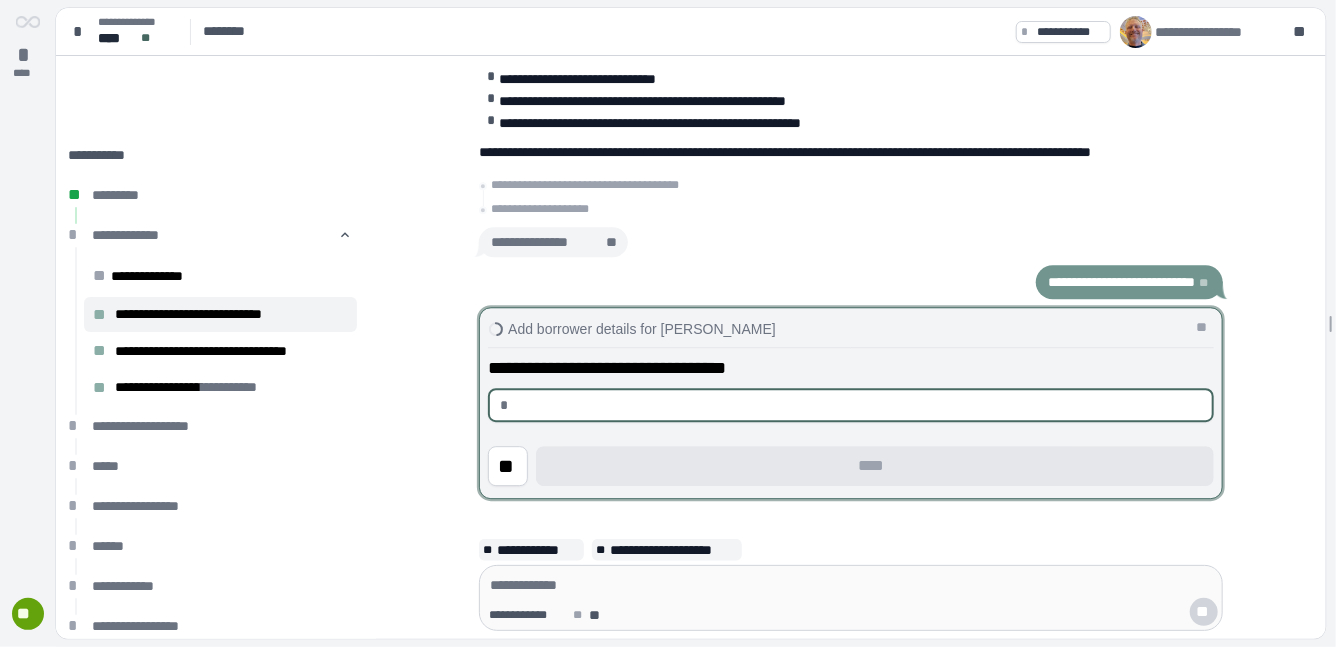 click at bounding box center [859, 405] 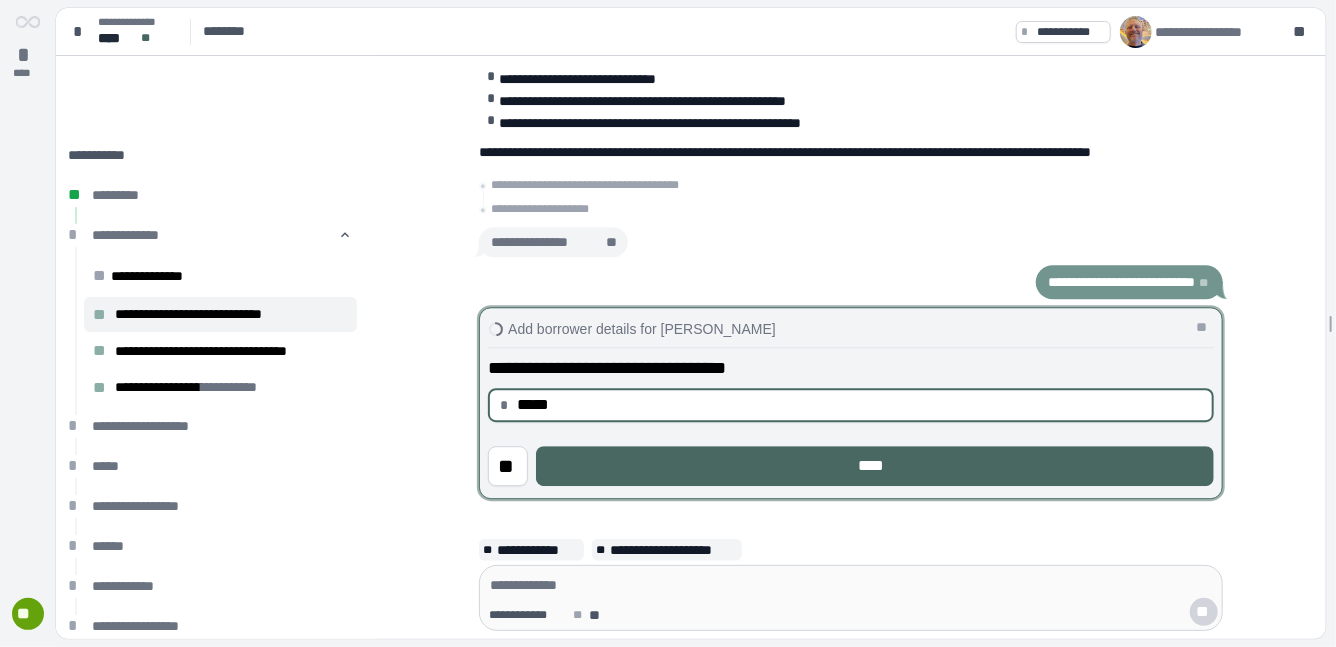 type on "********" 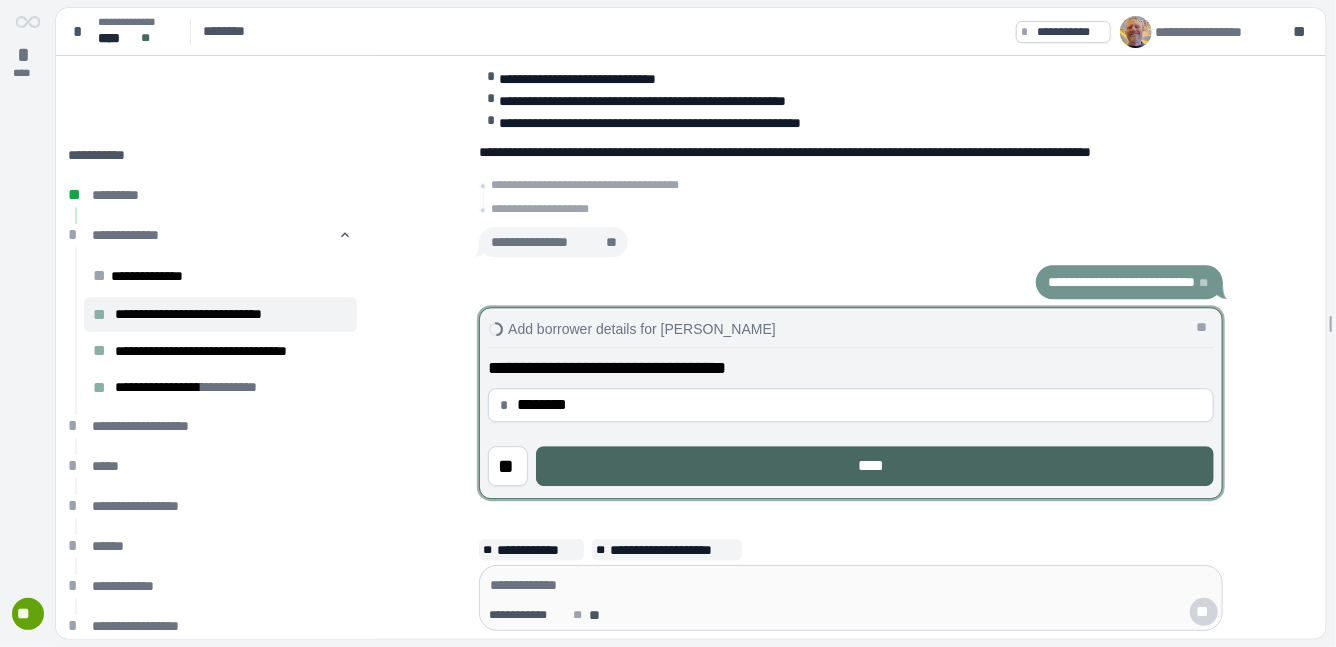 click on "****" at bounding box center (875, 466) 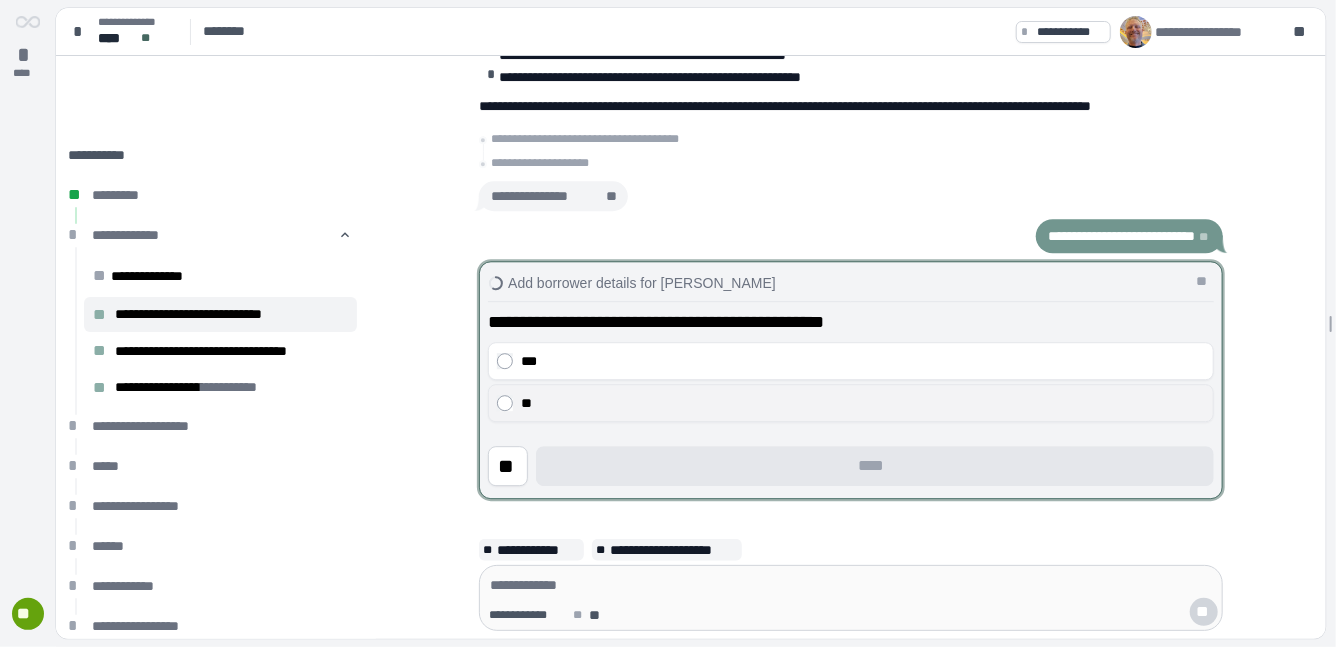 click on "**" at bounding box center (863, 403) 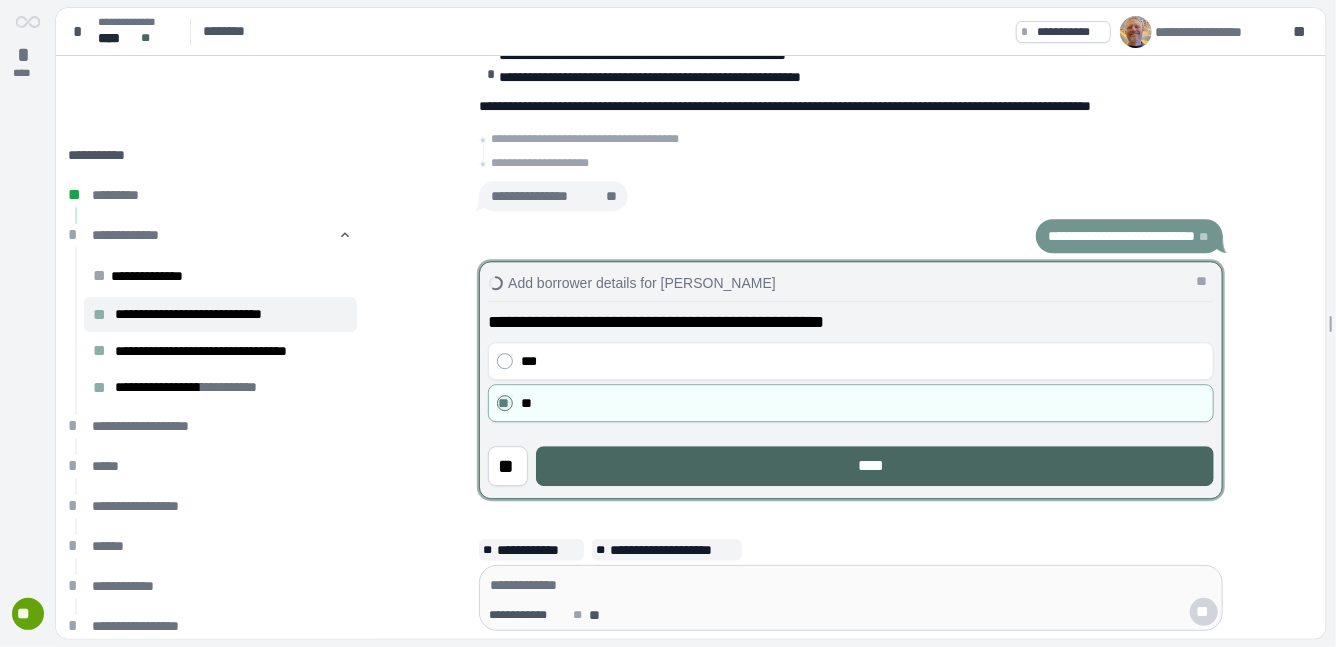 click on "****" at bounding box center [875, 466] 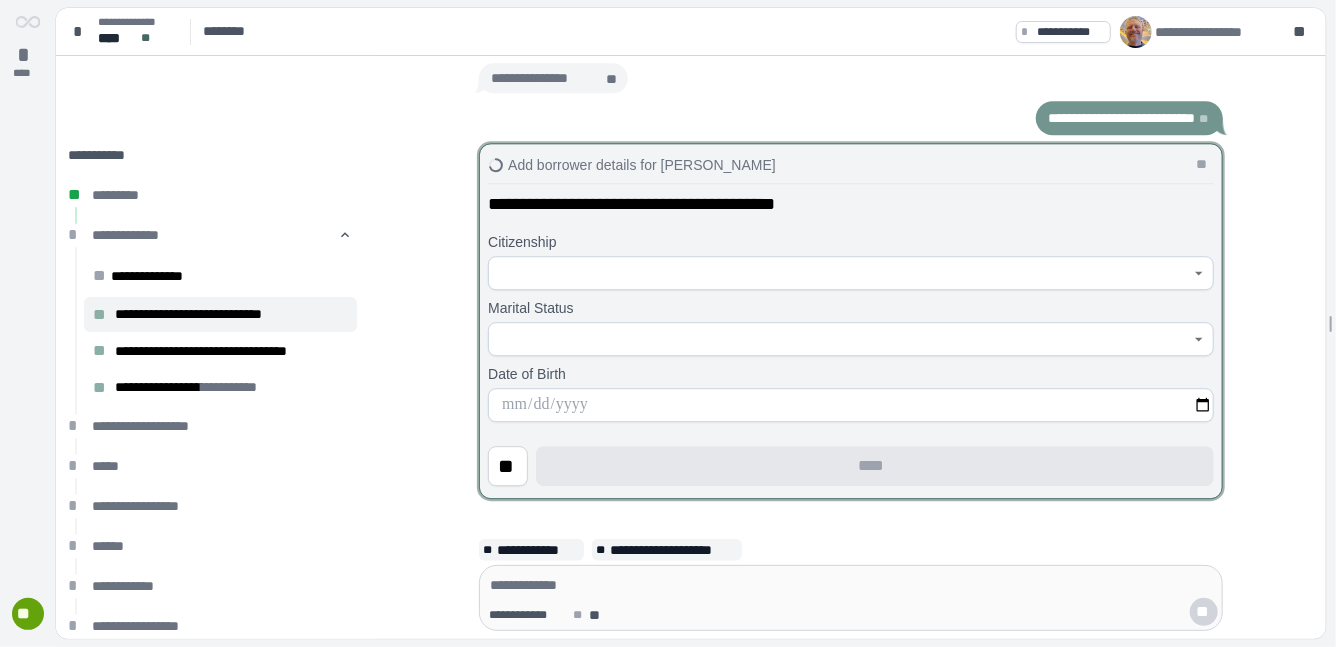 click at bounding box center (840, 273) 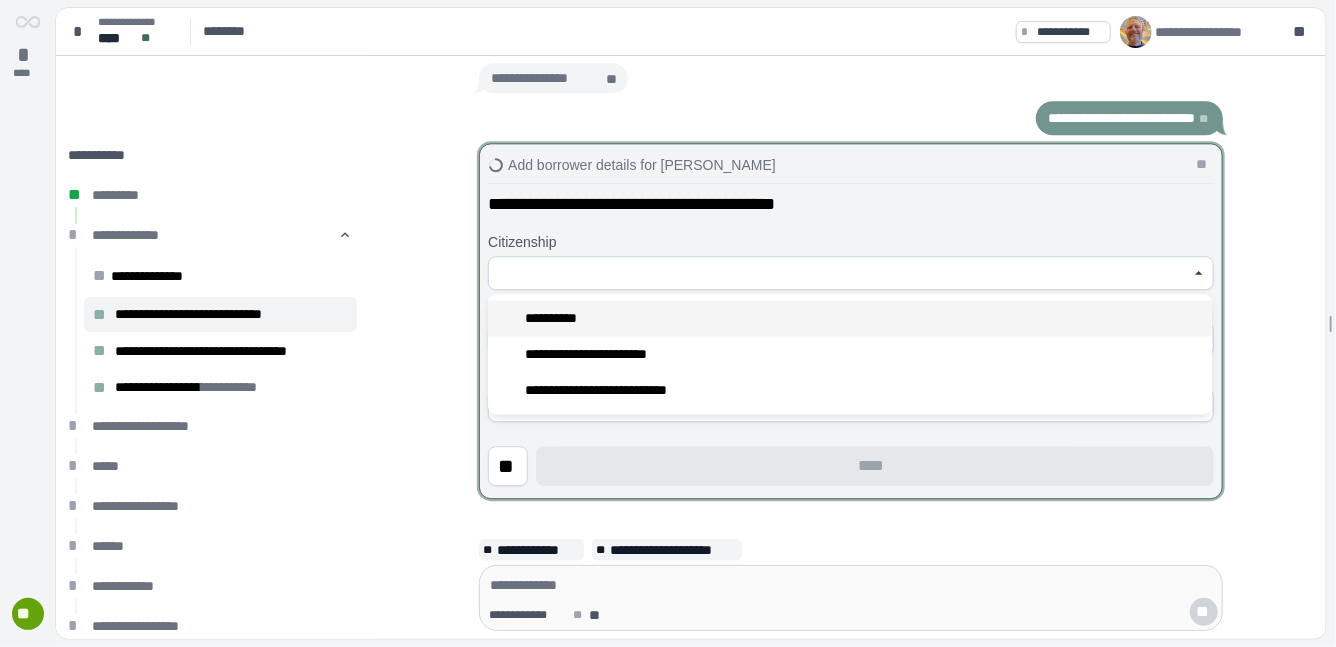 click on "**********" at bounding box center [850, 319] 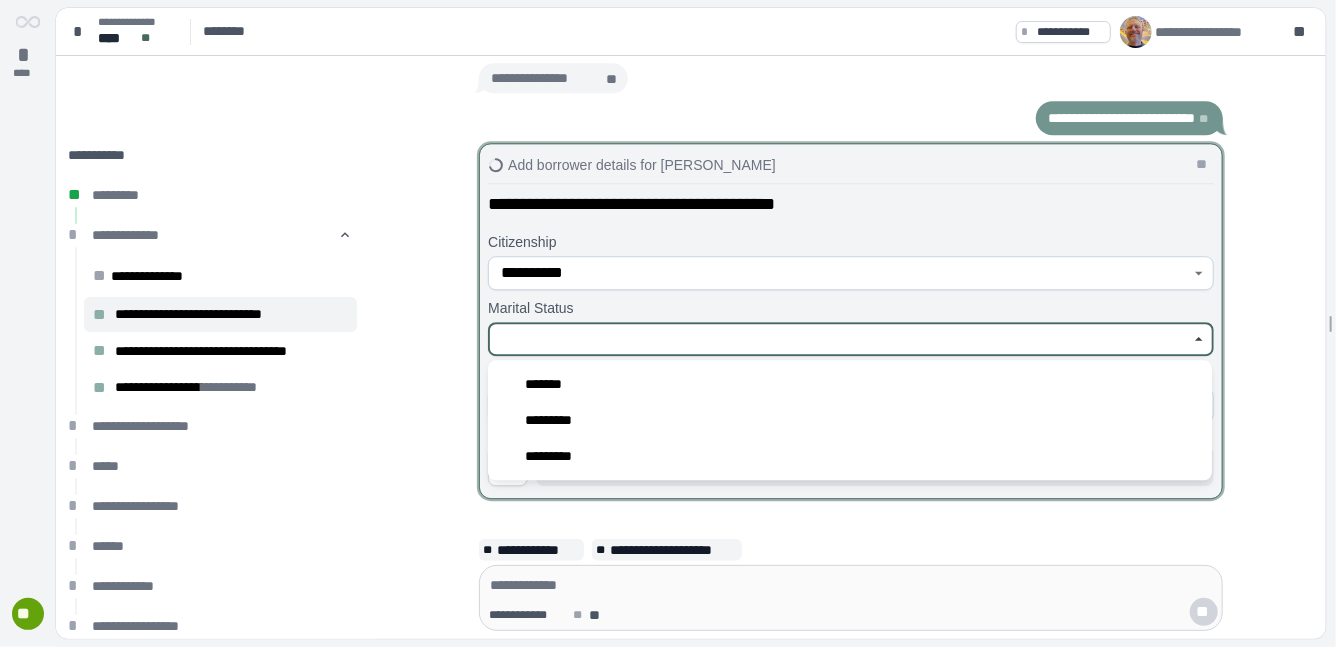 click at bounding box center (840, 339) 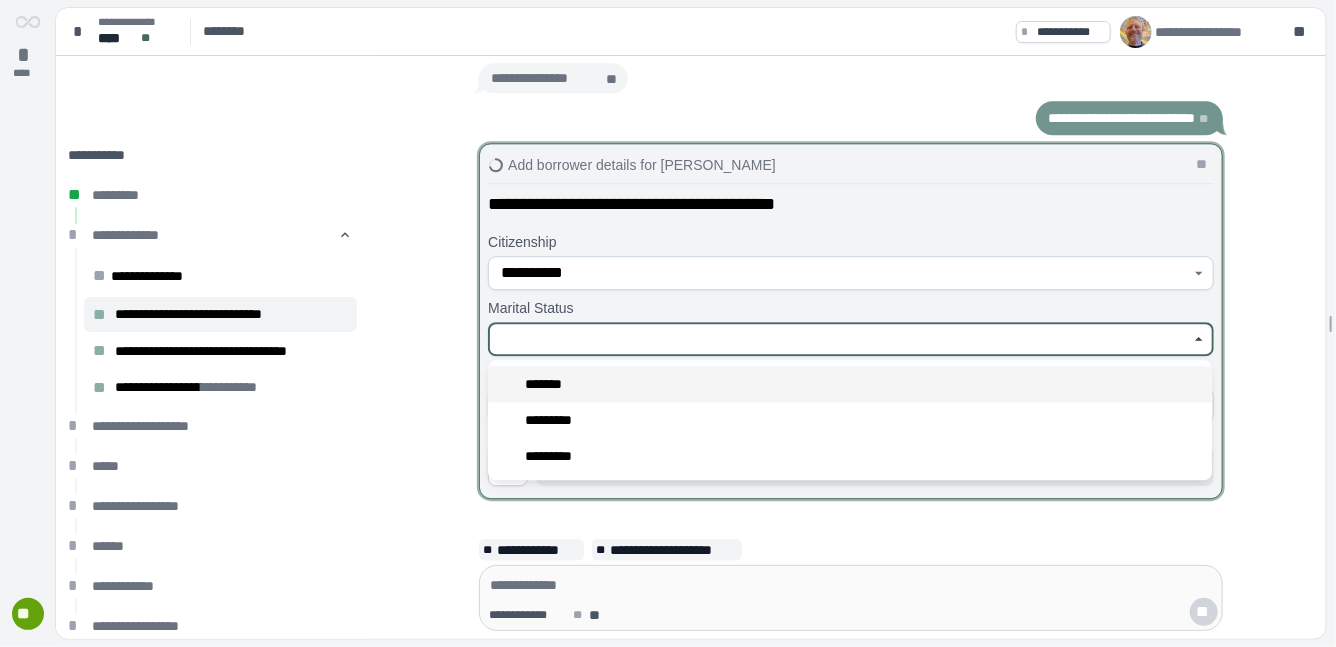 click on "*******" at bounding box center [850, 384] 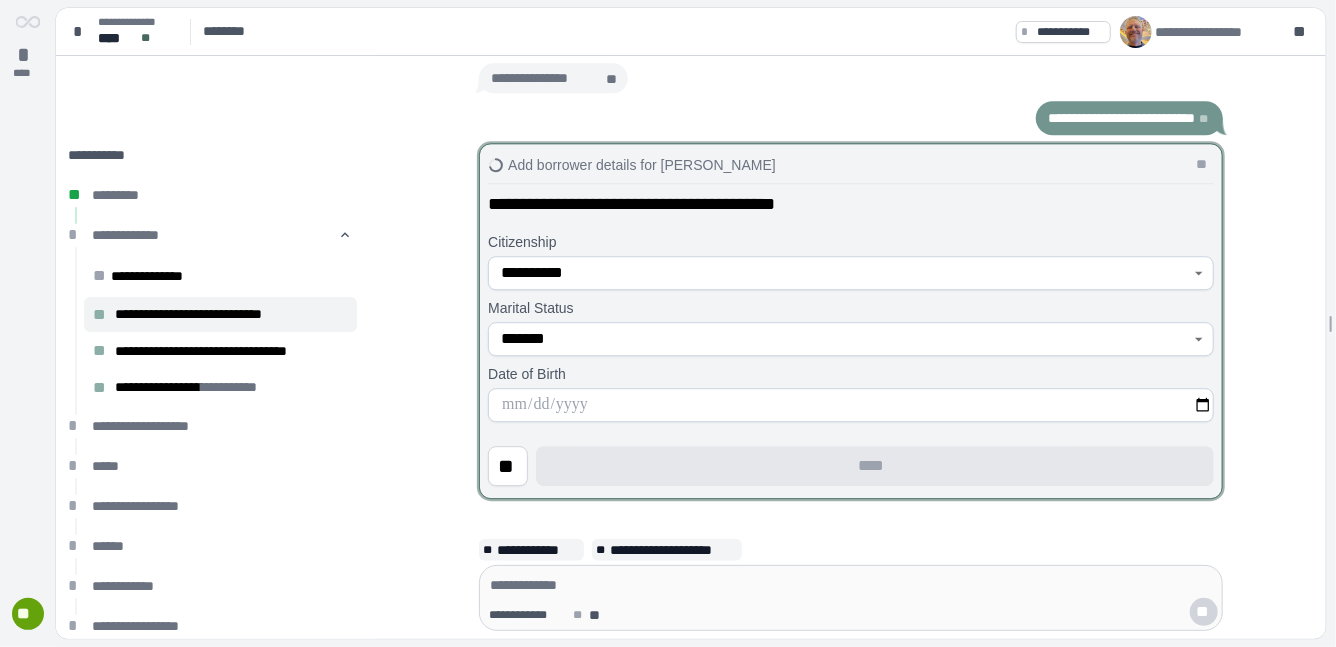 click at bounding box center (851, 405) 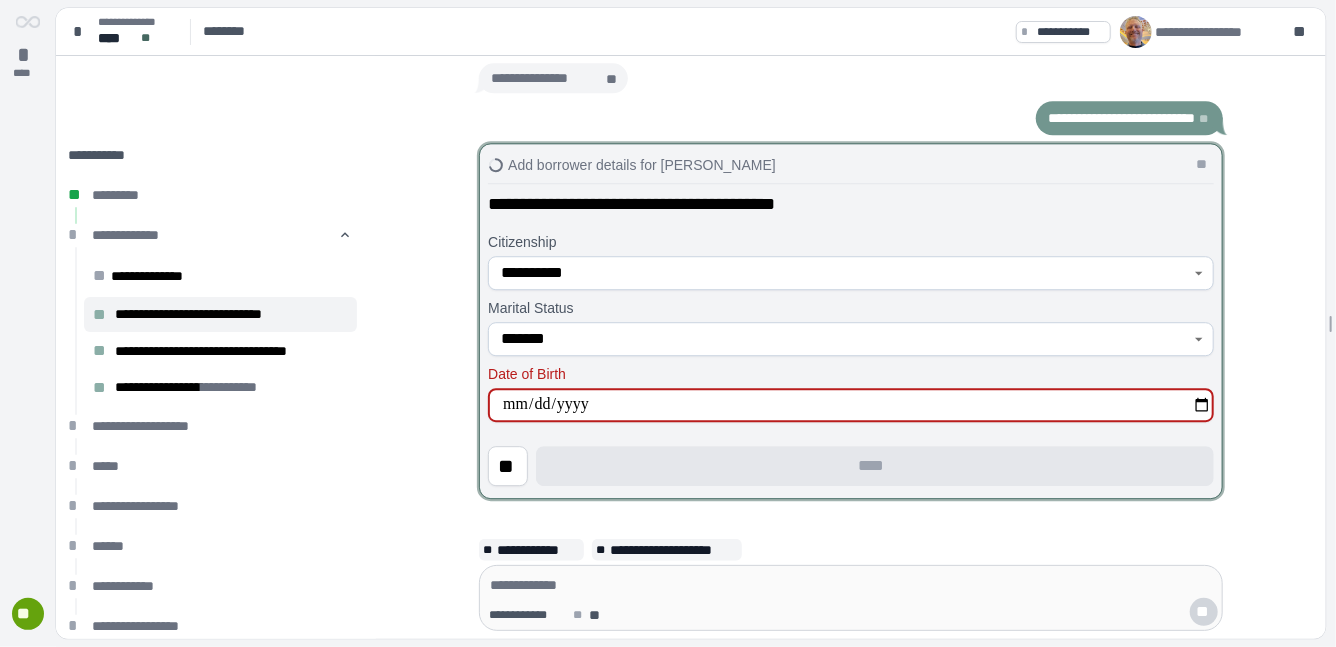 type on "**********" 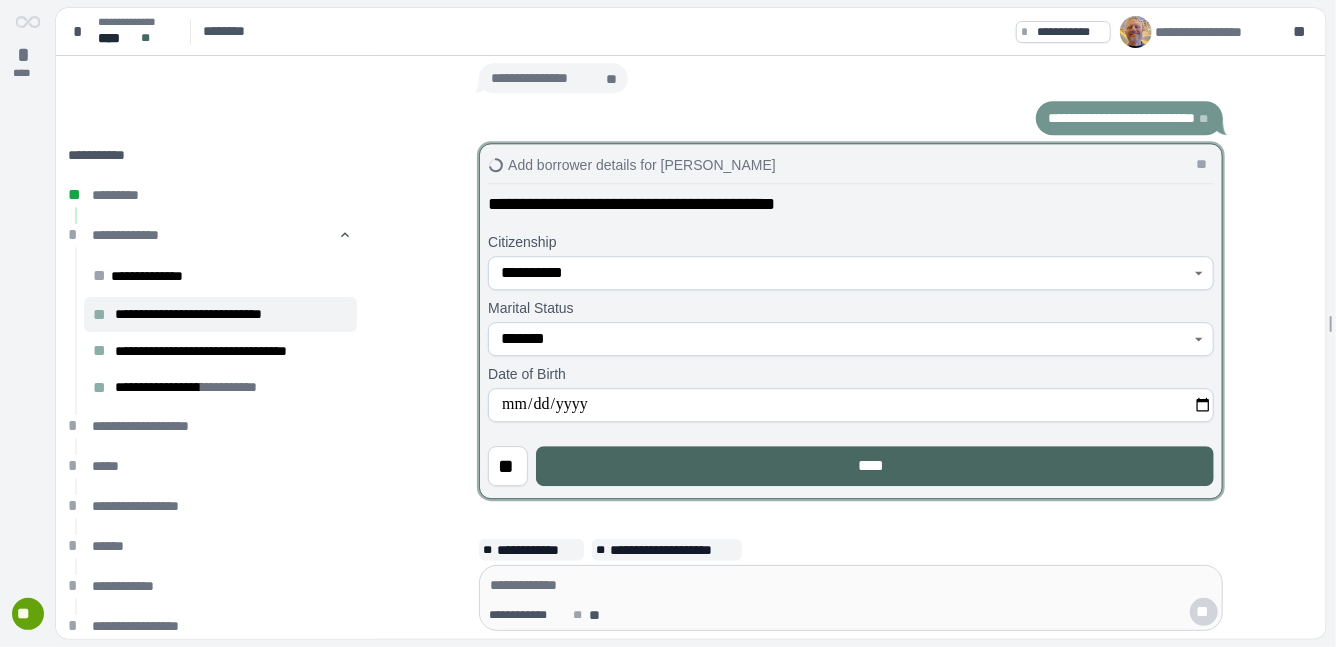 click on "****" at bounding box center [875, 466] 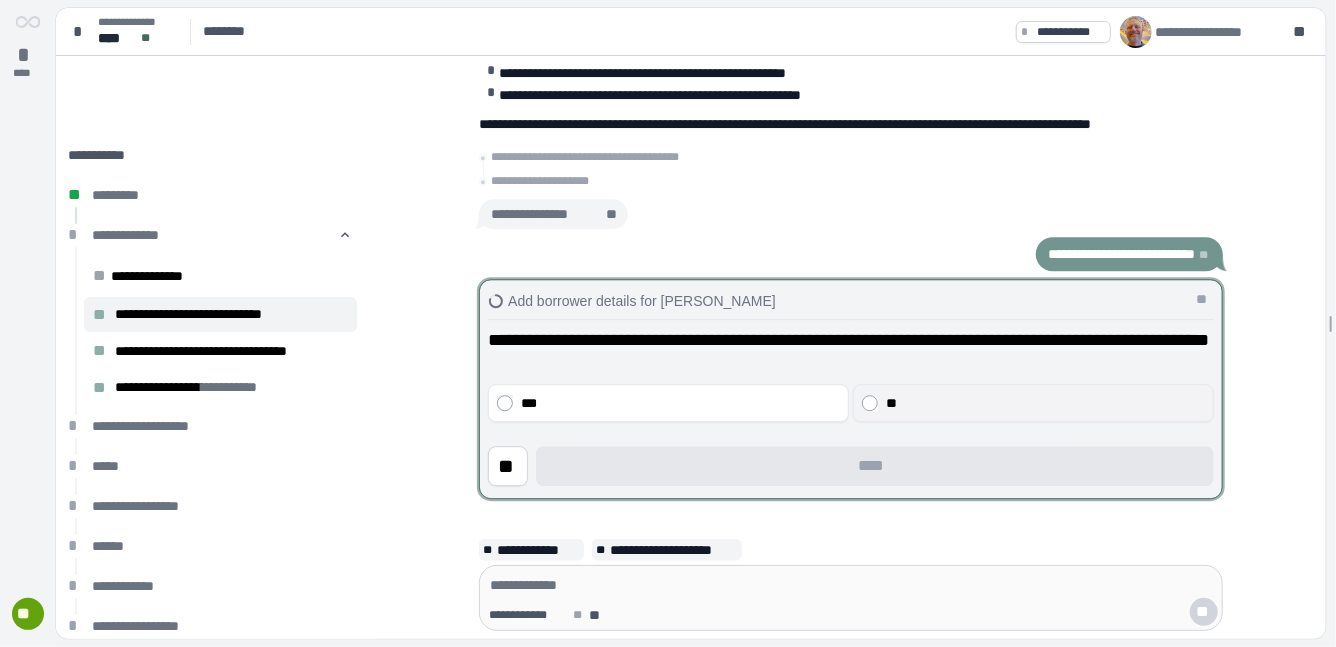 click on "**" at bounding box center [1045, 403] 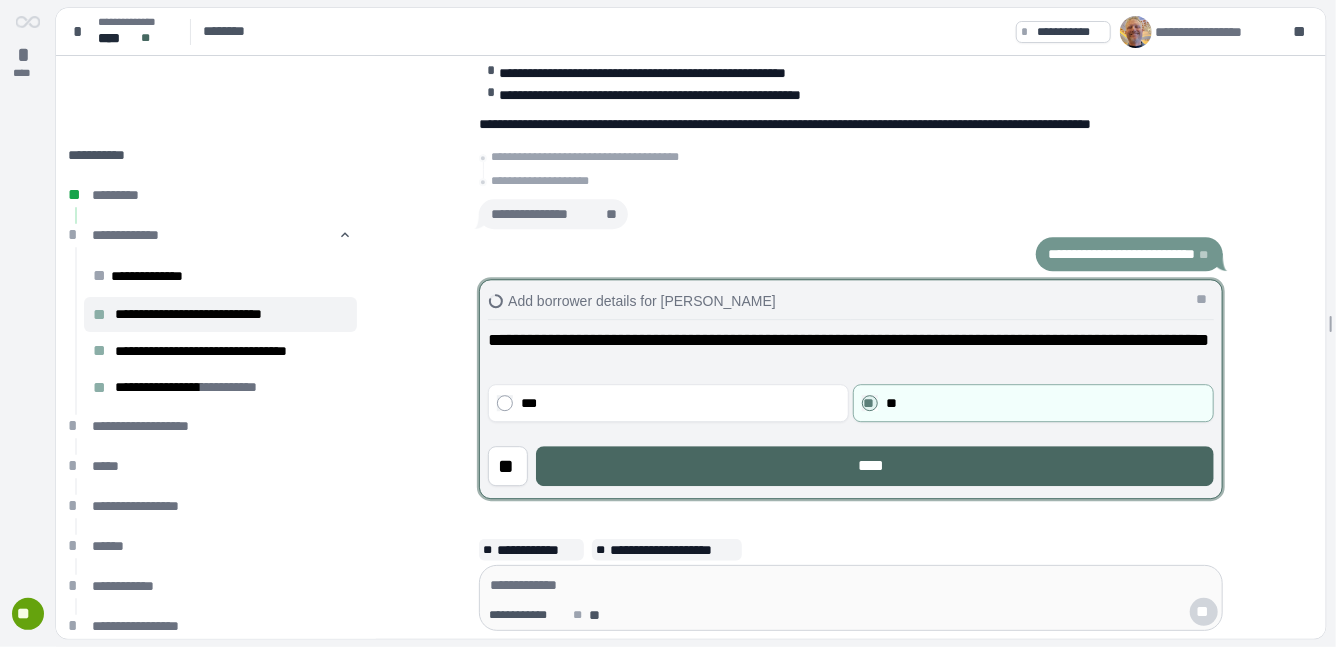 click on "****" at bounding box center (875, 466) 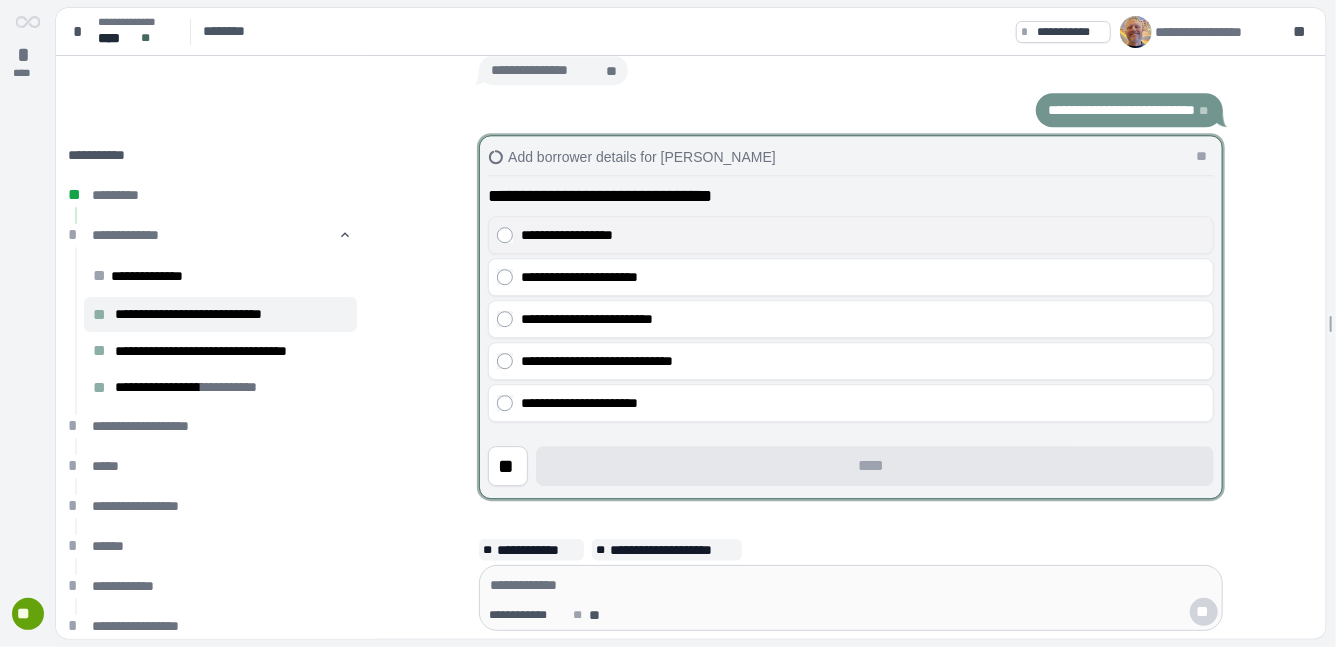 click on "**********" at bounding box center (863, 235) 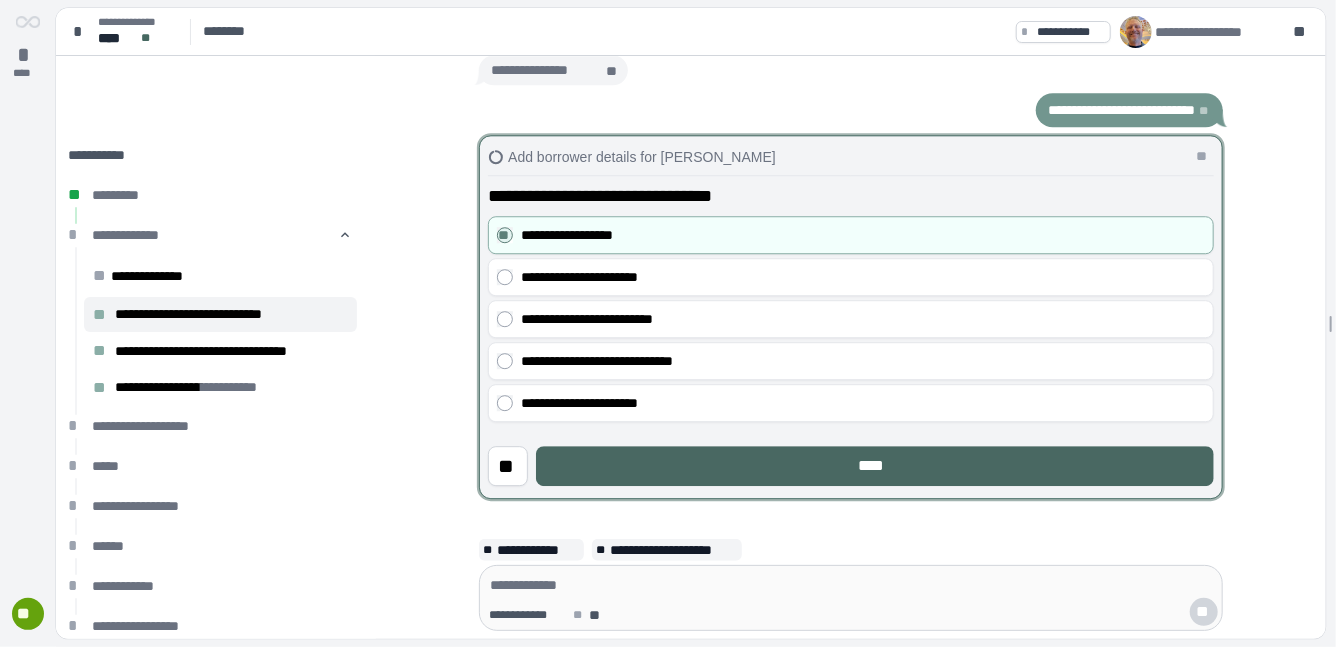 click on "****" at bounding box center [875, 466] 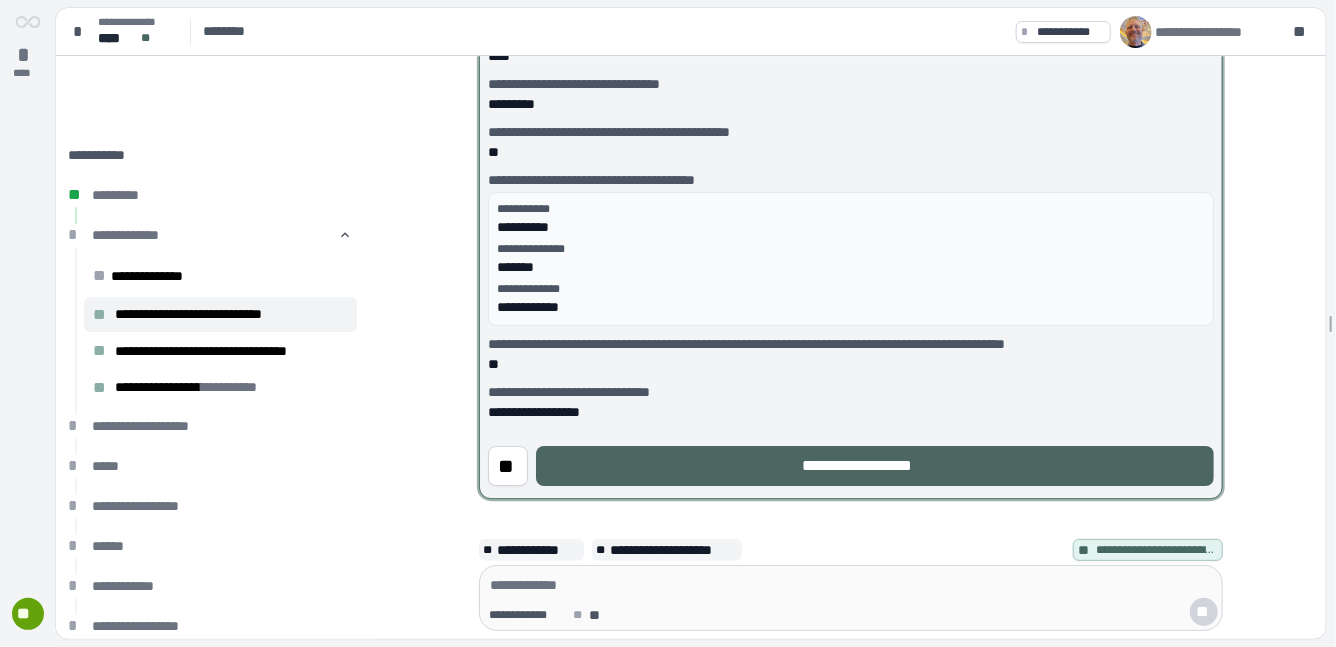 click on "**********" at bounding box center [875, 466] 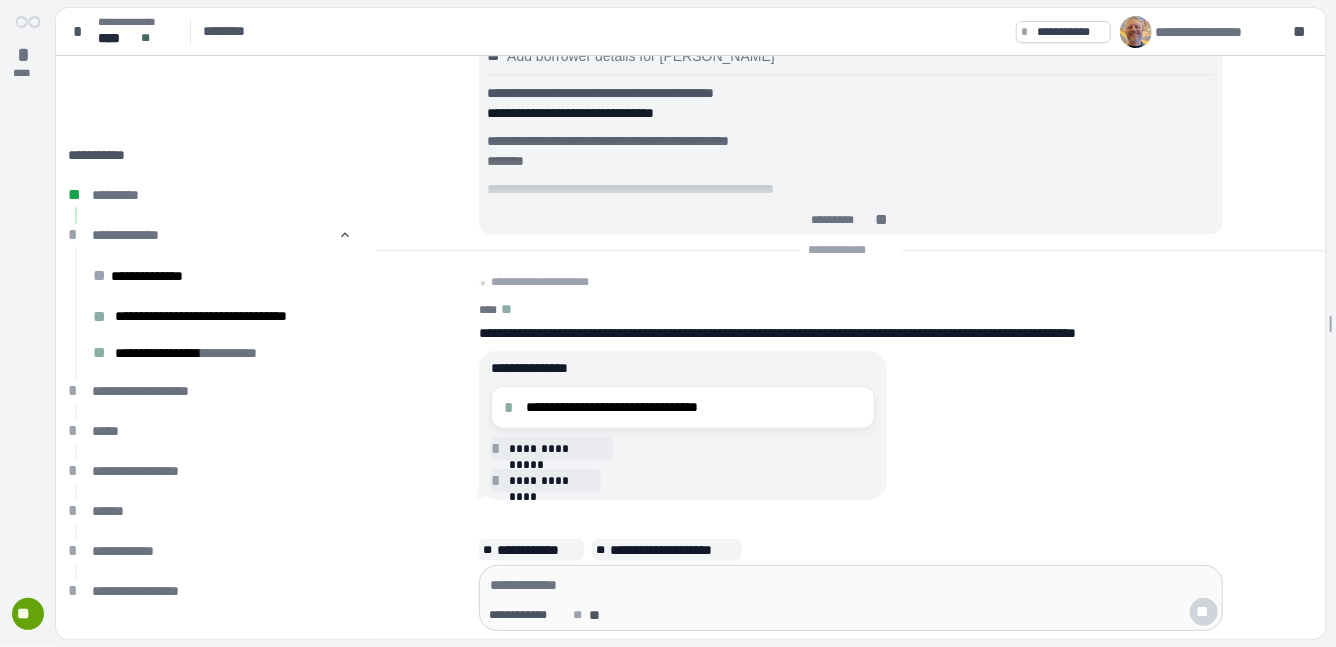 click on "**********" at bounding box center [777, 334] 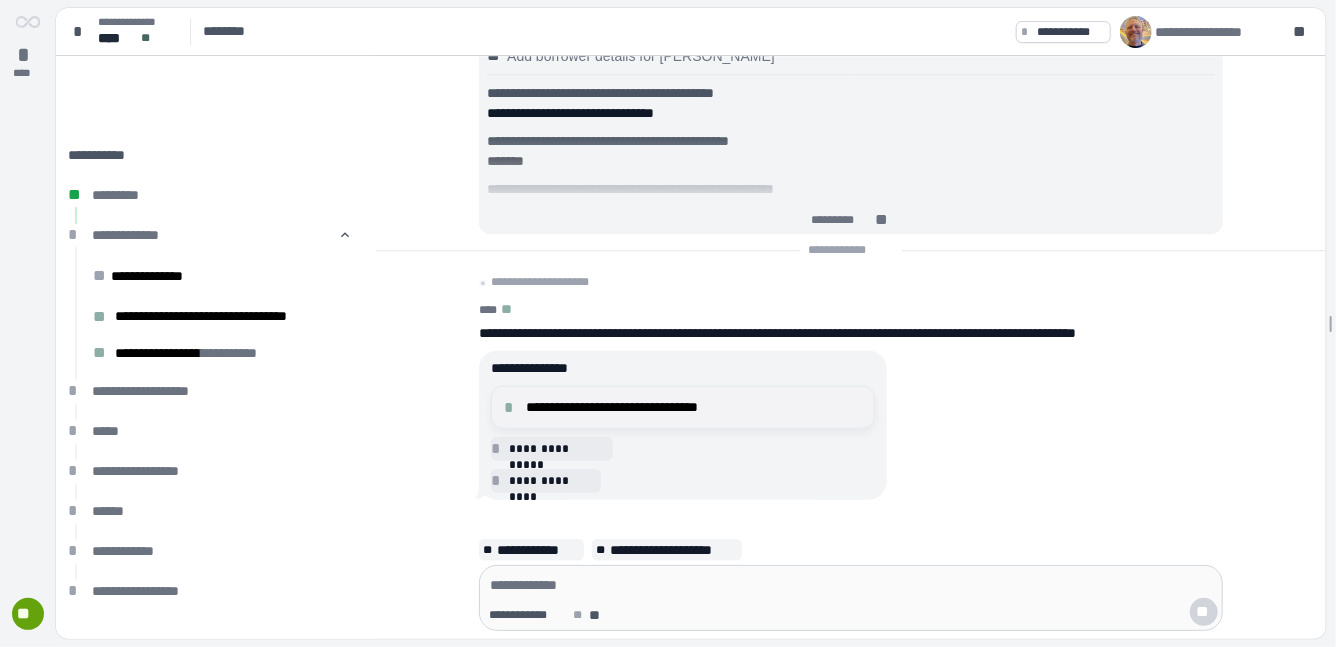 click on "**********" at bounding box center (694, 407) 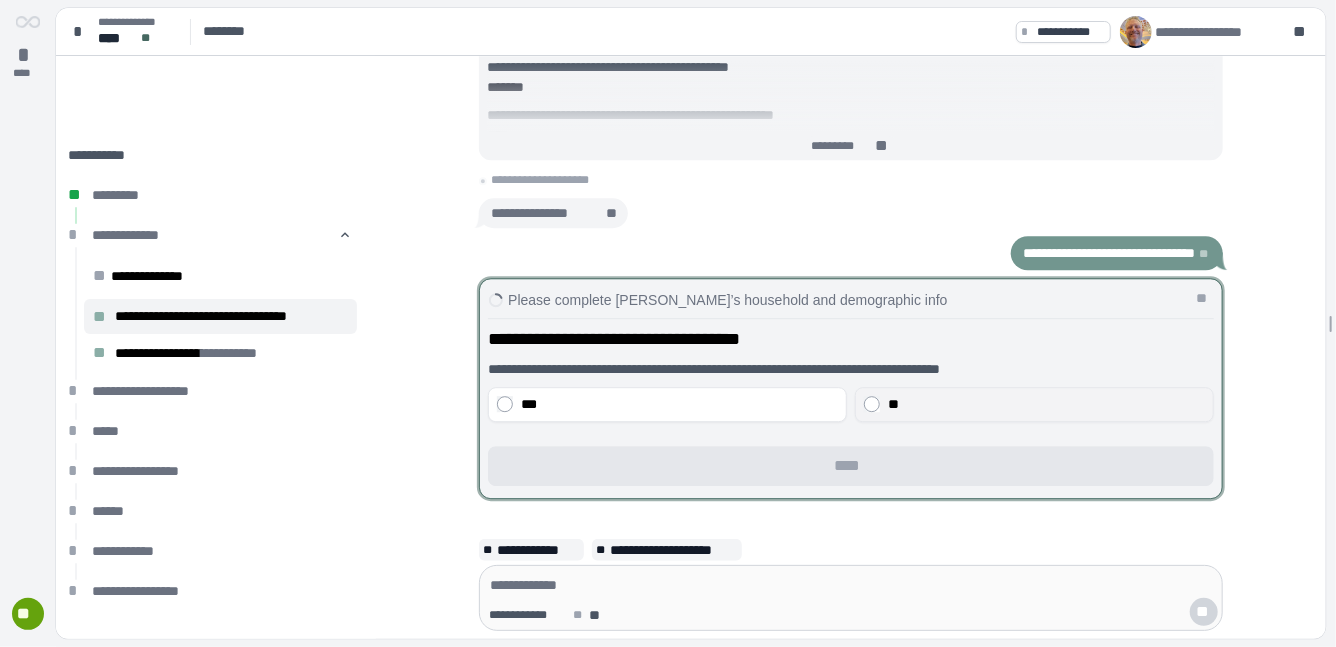click on "**" at bounding box center [1034, 404] 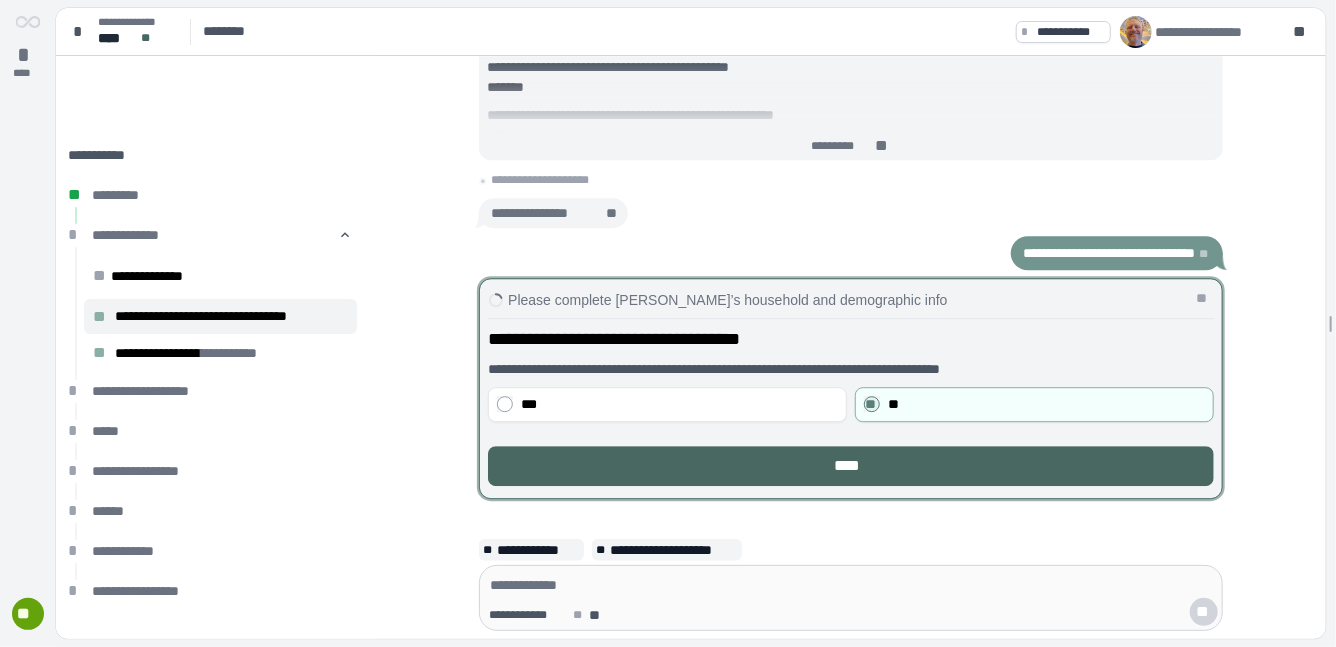 click on "****" at bounding box center (851, 466) 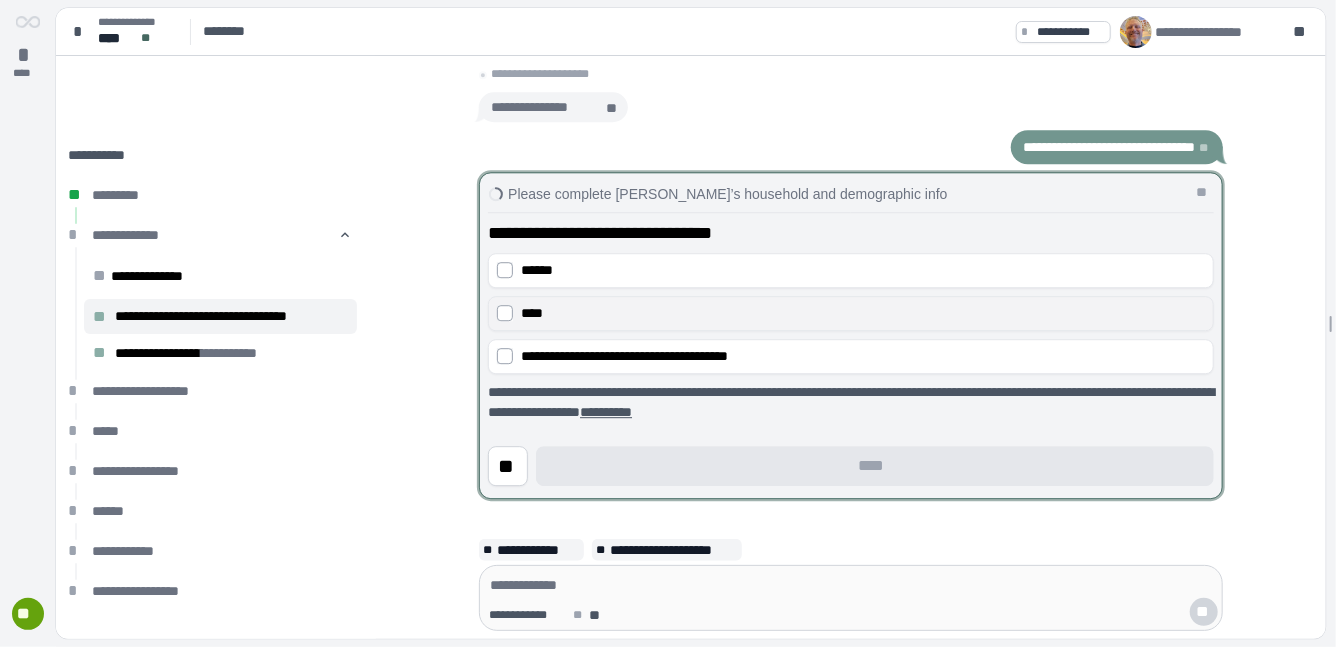 click on "****" at bounding box center (863, 314) 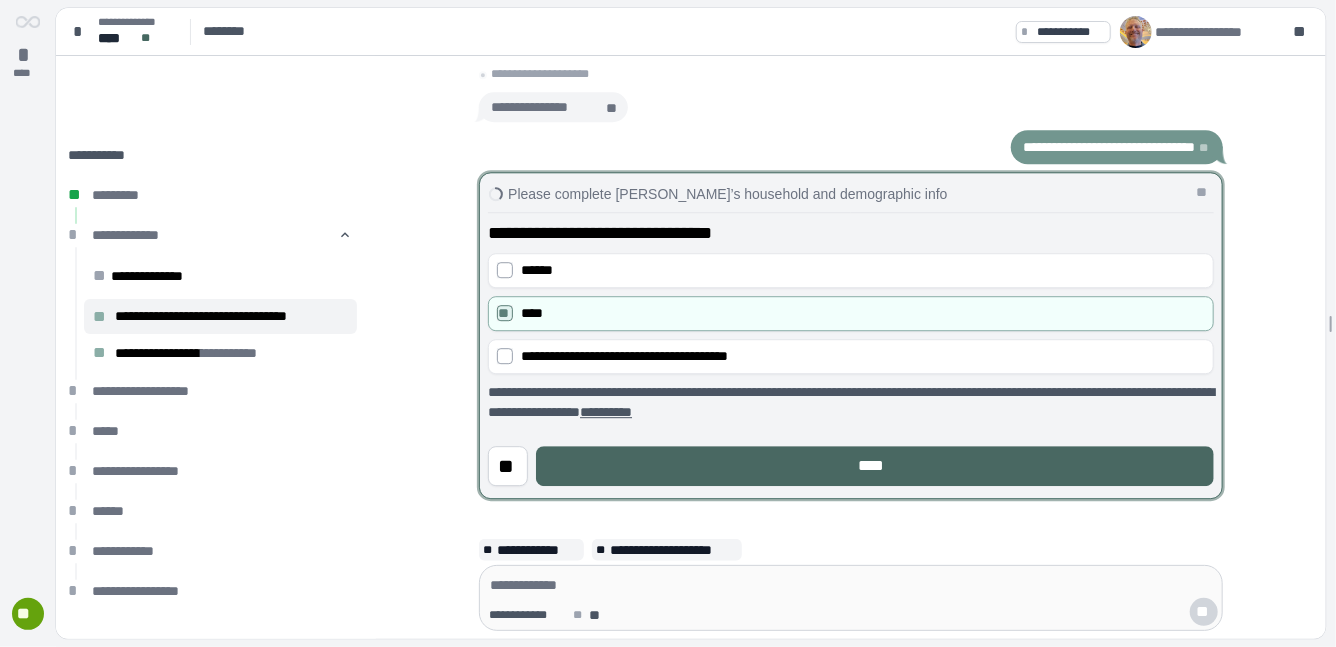 click on "****" at bounding box center [875, 466] 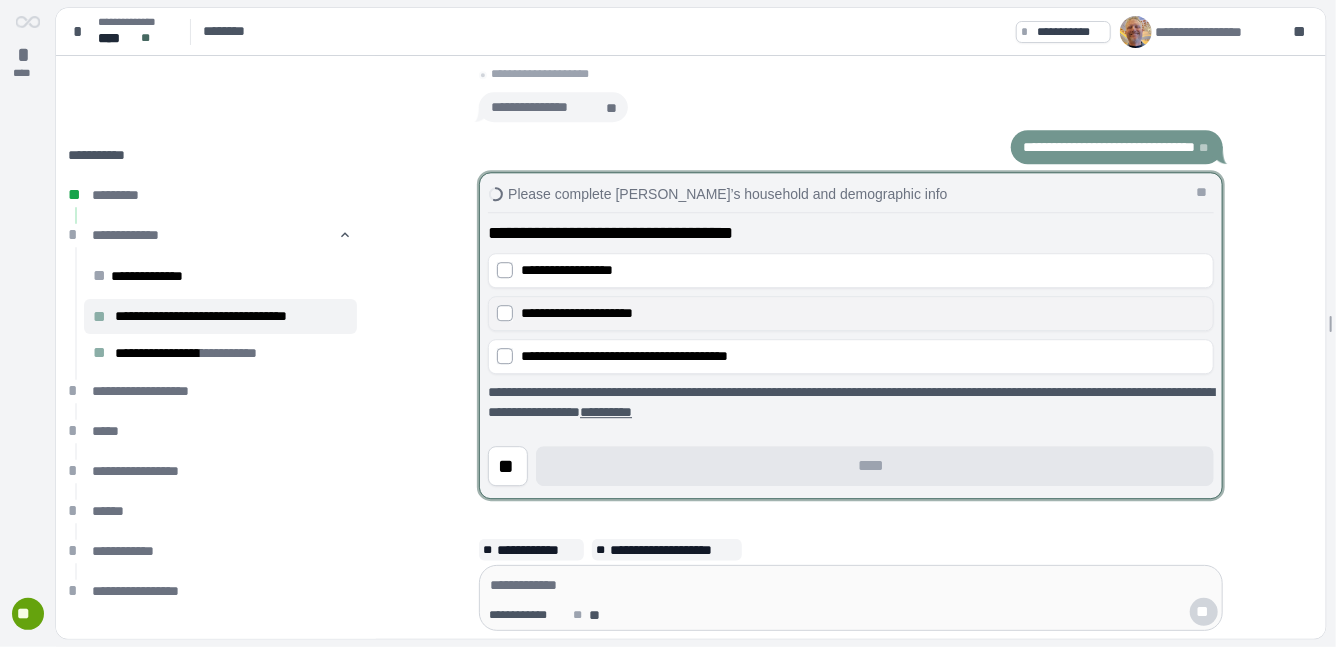 click on "**********" at bounding box center (577, 314) 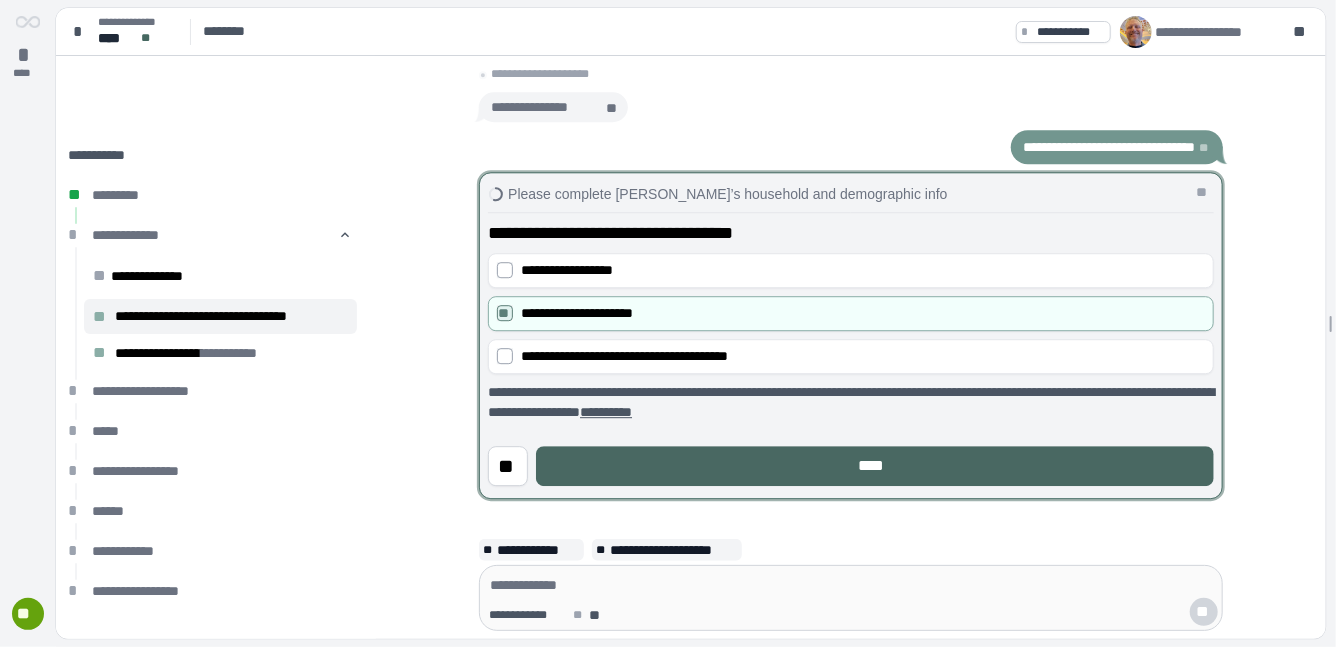 click on "****" at bounding box center (875, 466) 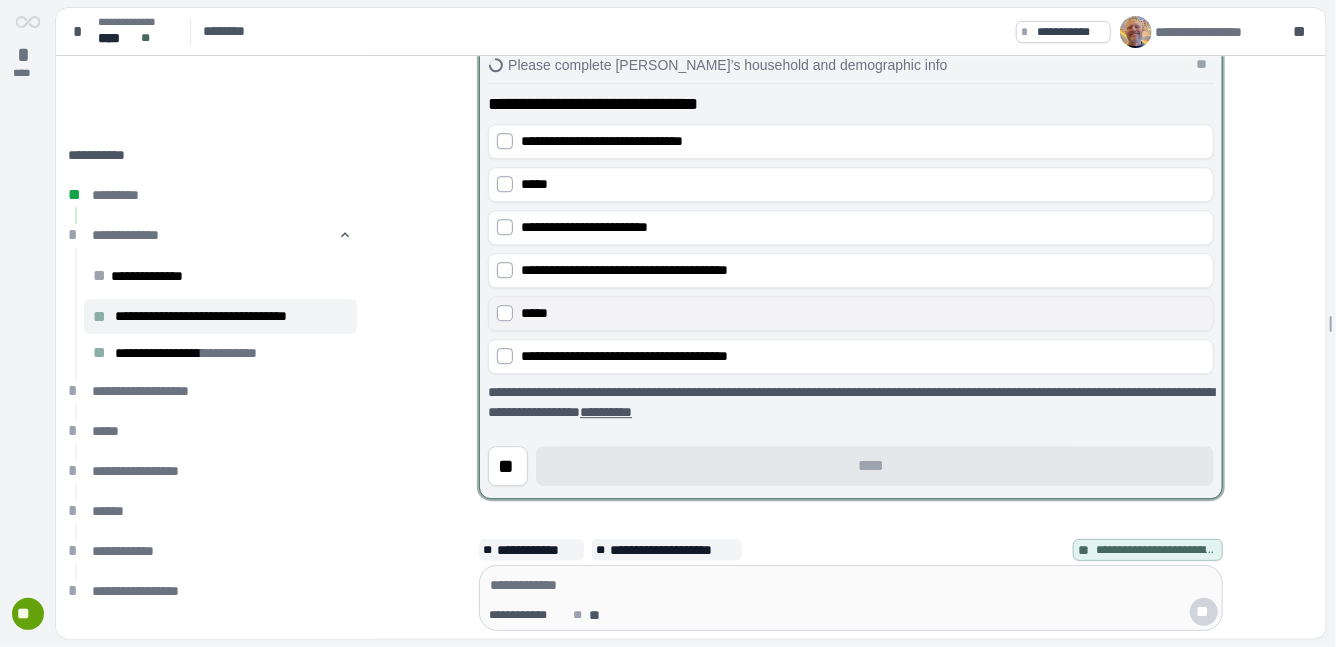 click on "*****" at bounding box center [863, 314] 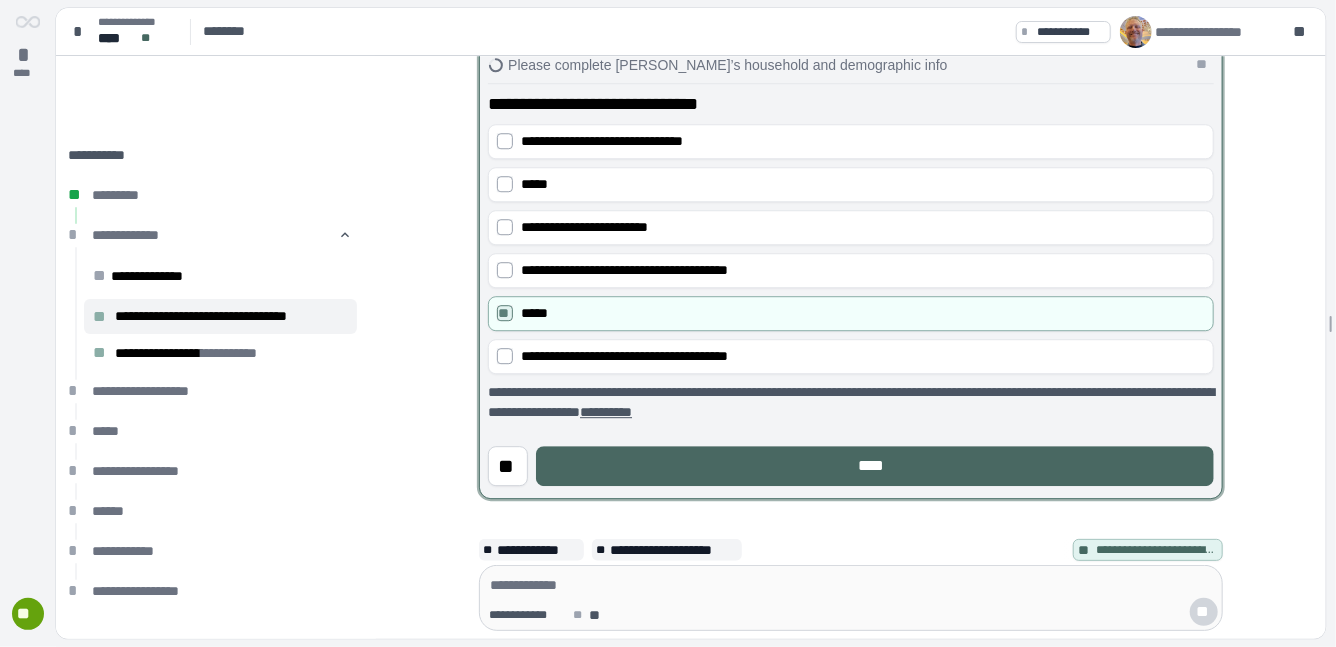 click on "****" at bounding box center [875, 466] 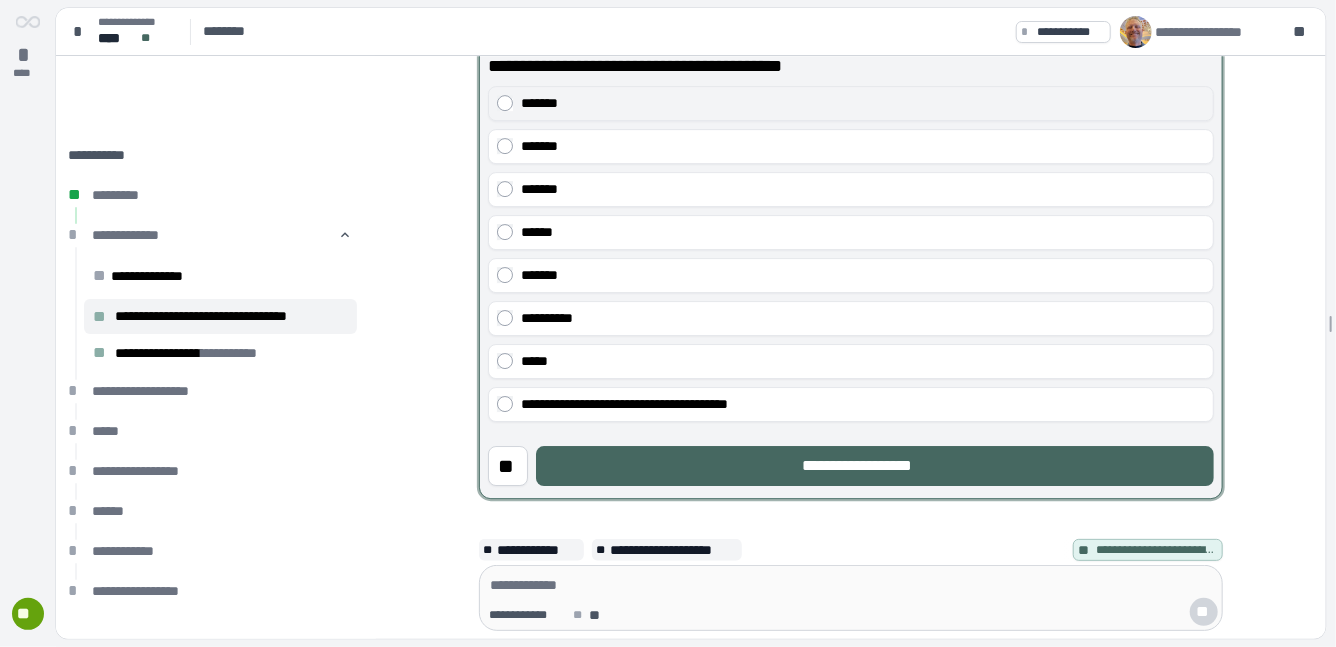 click on "*******" at bounding box center (863, 104) 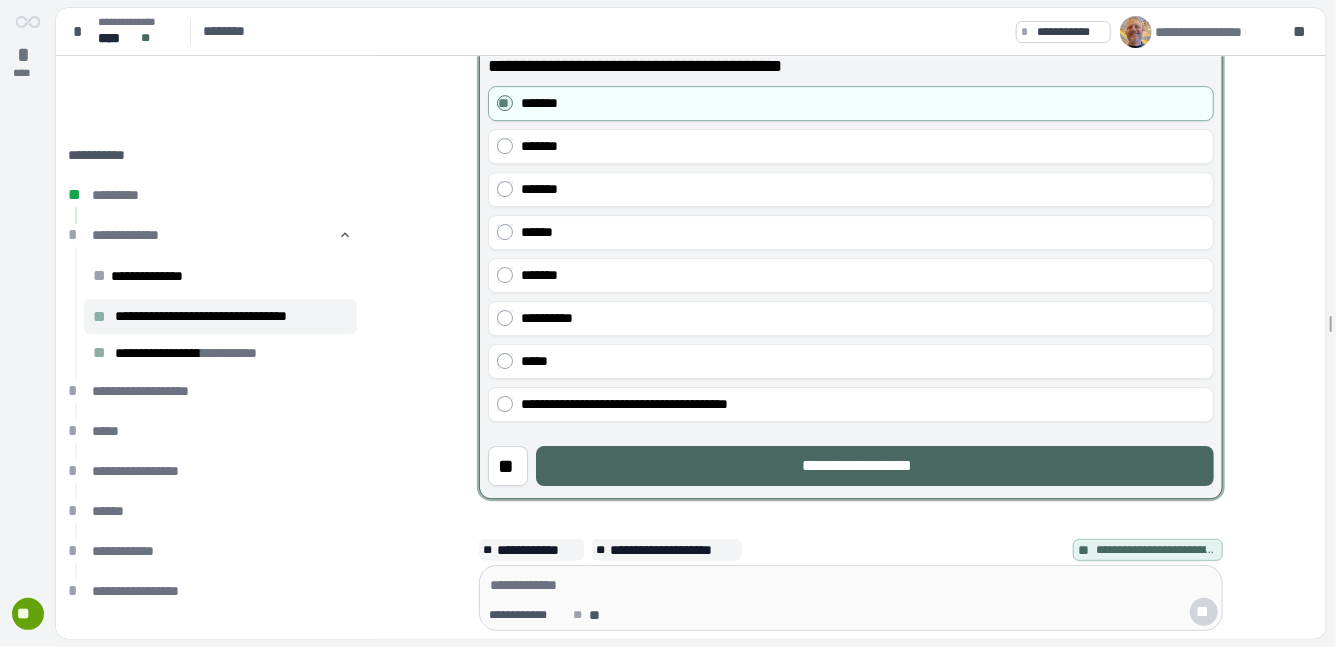 click on "**********" at bounding box center (875, 466) 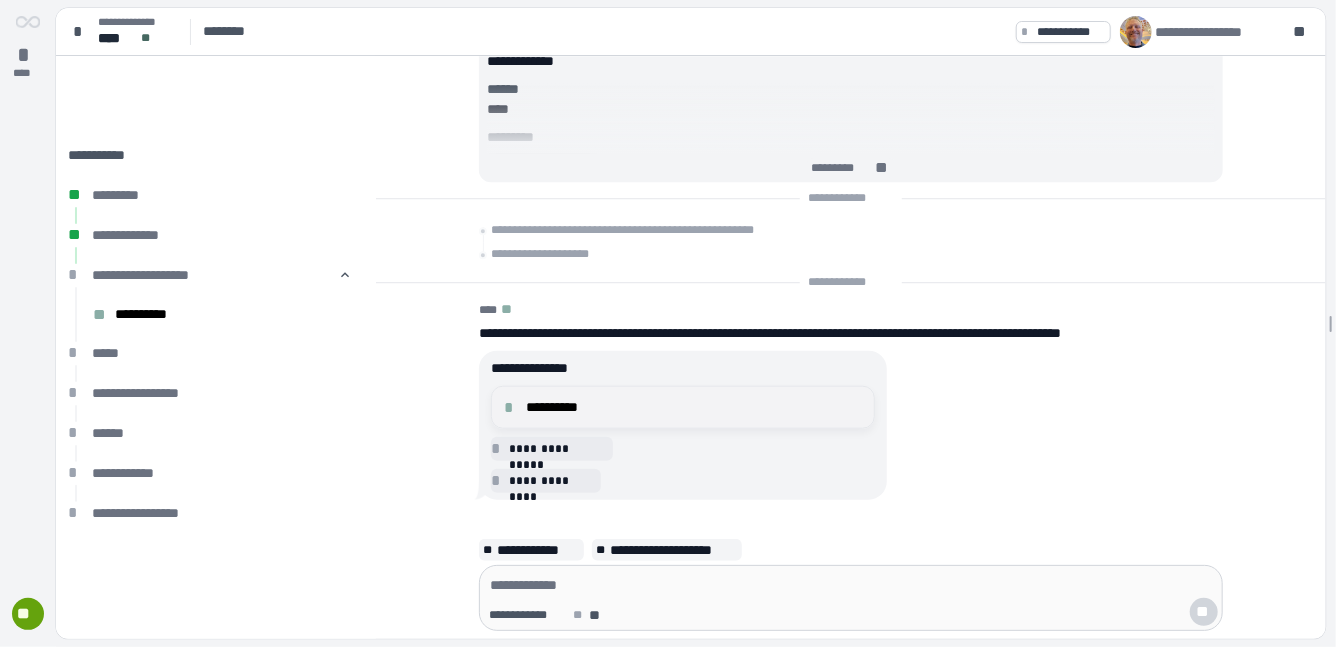 click on "**********" at bounding box center (694, 407) 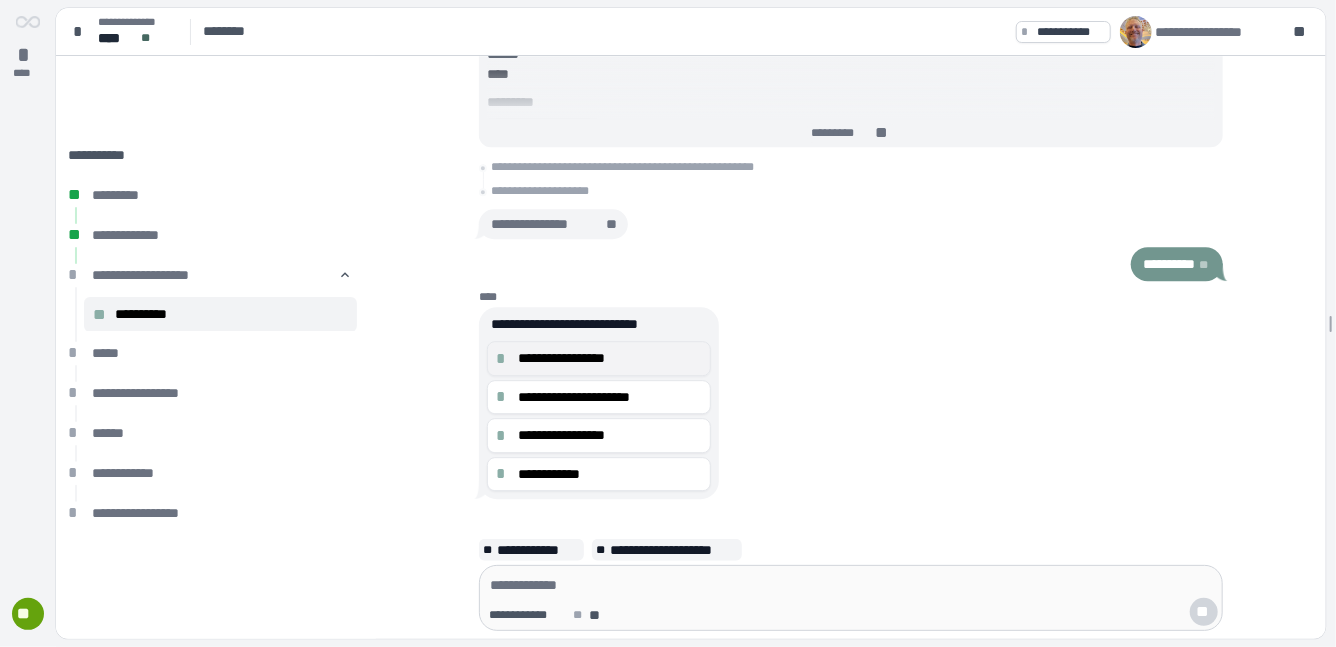 click on "**********" at bounding box center [610, 358] 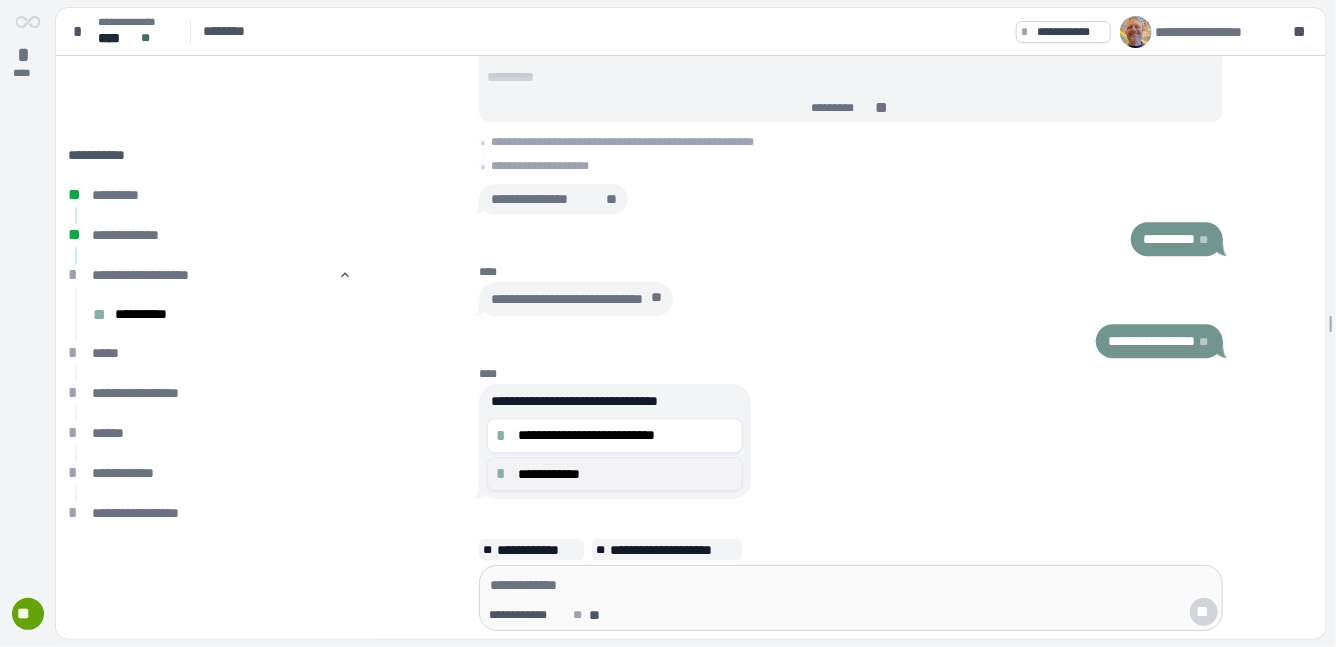 click on "**********" at bounding box center (626, 474) 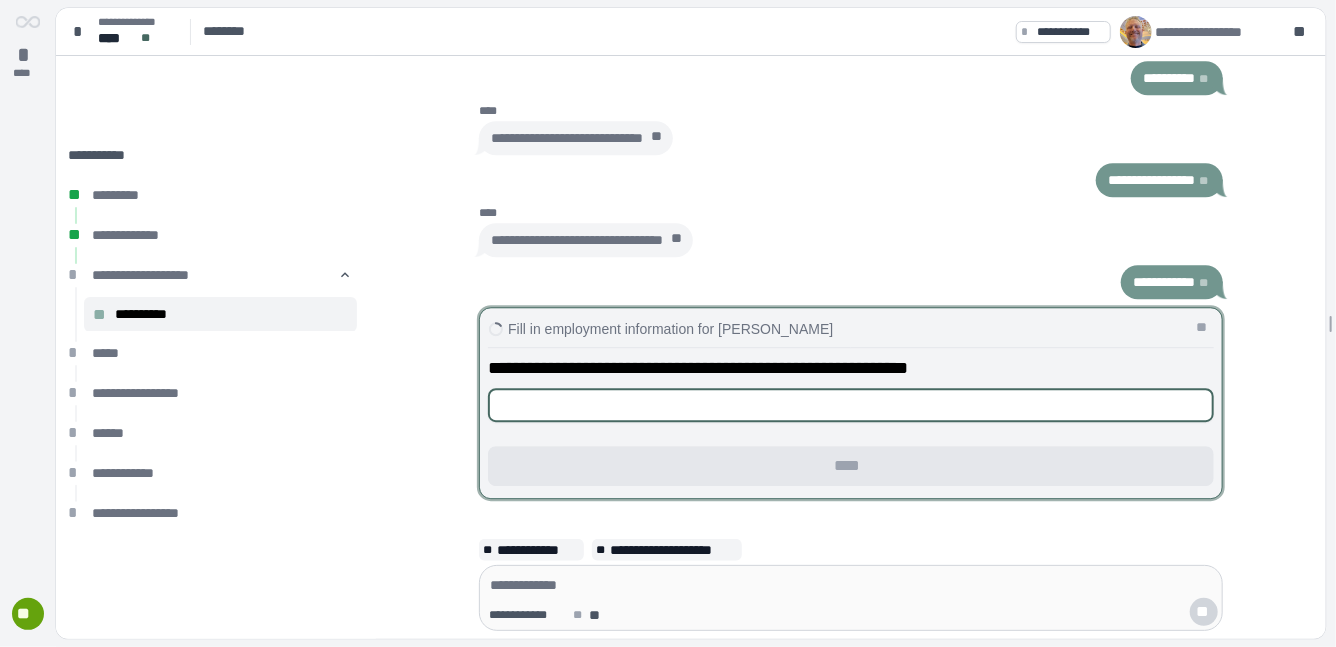 click at bounding box center (851, 405) 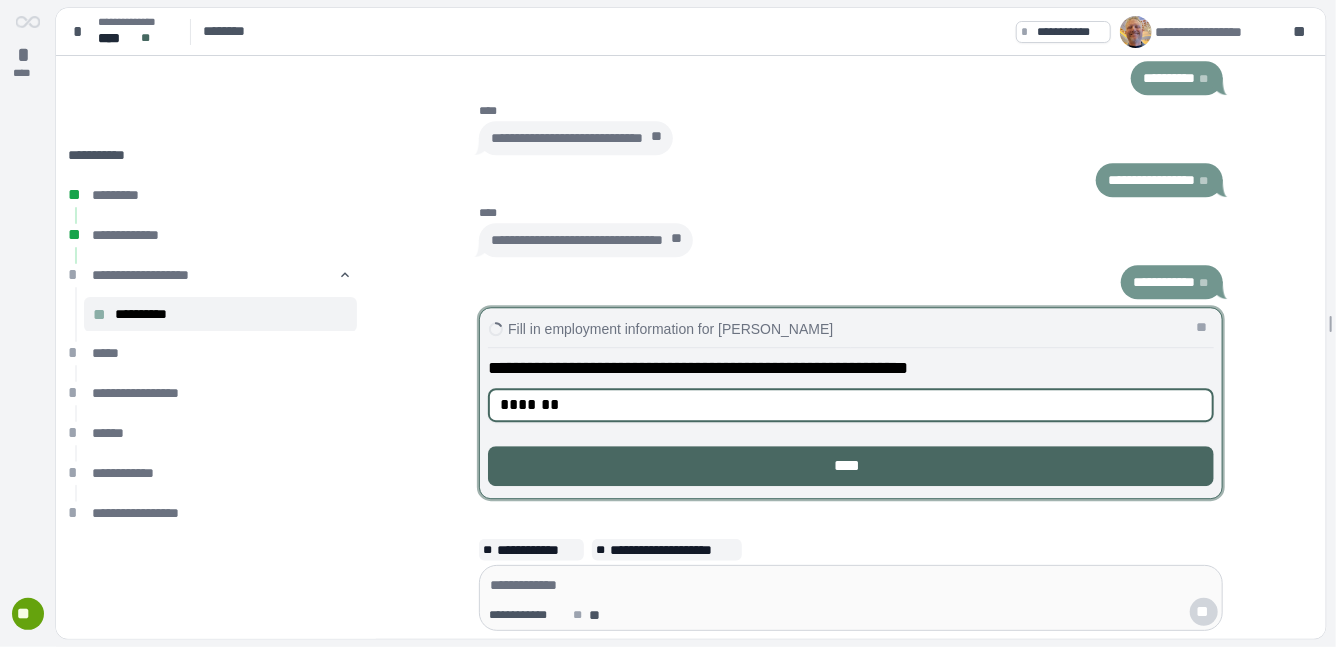 click on "****" at bounding box center [851, 466] 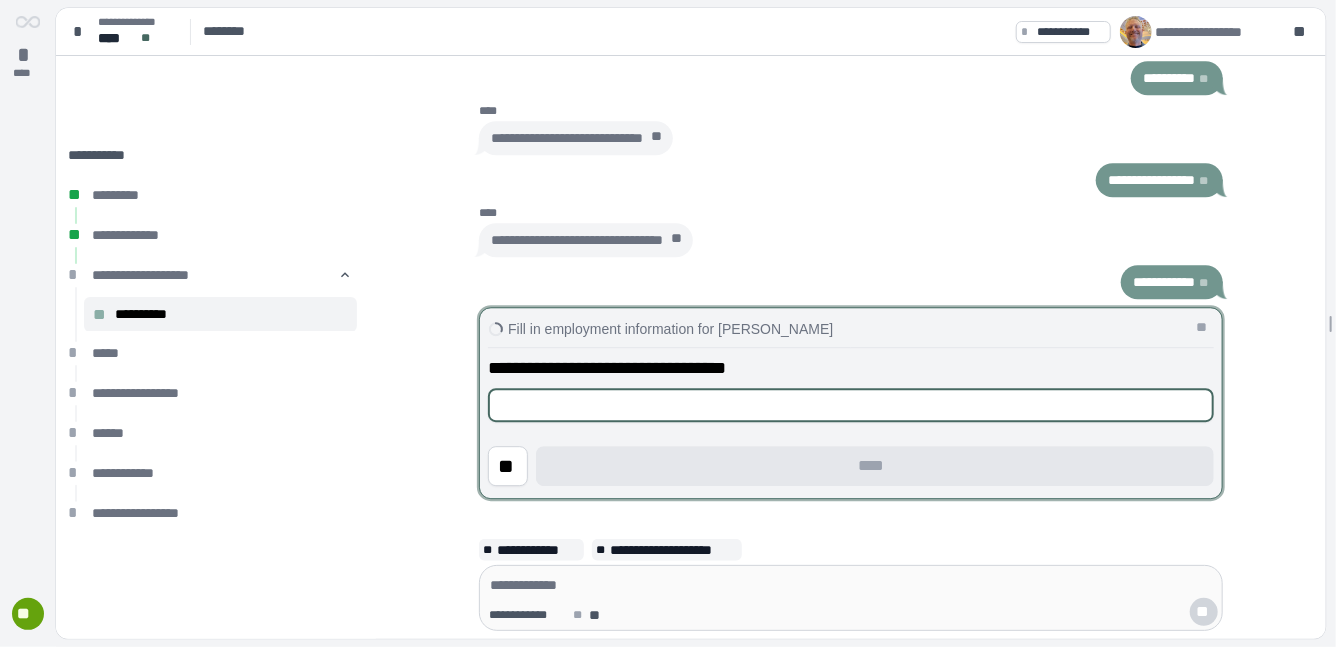 click at bounding box center [851, 405] 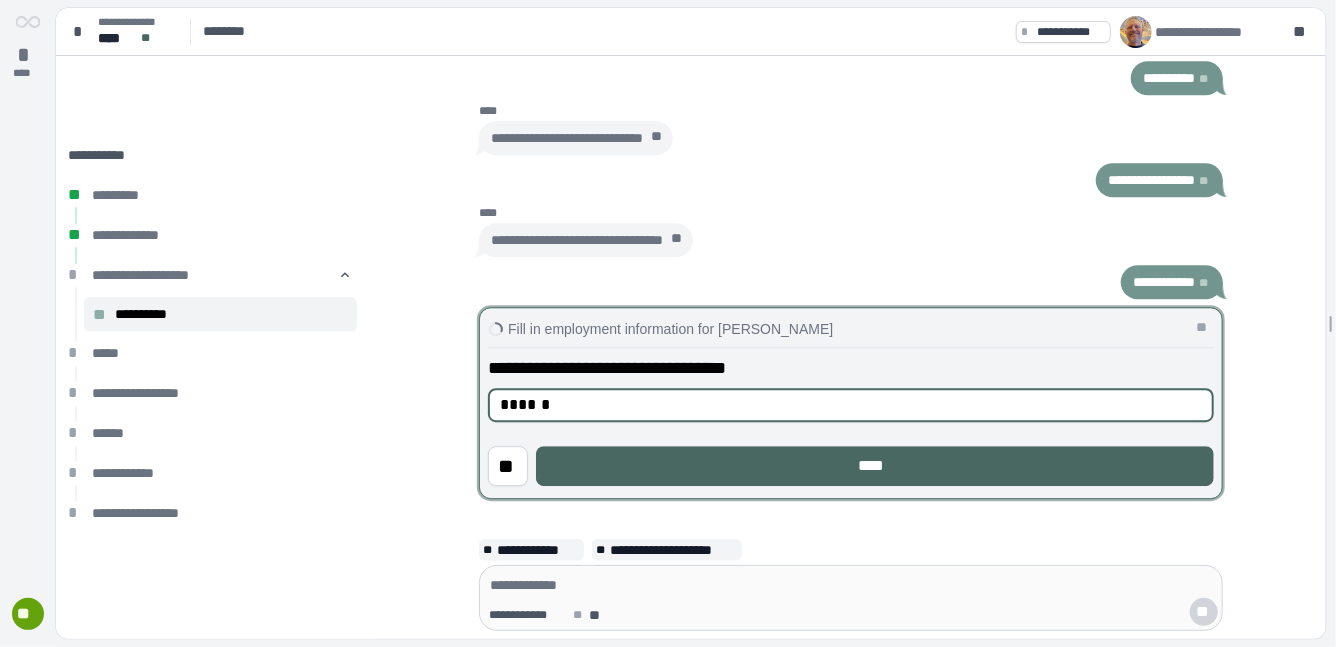 click on "****" at bounding box center (875, 466) 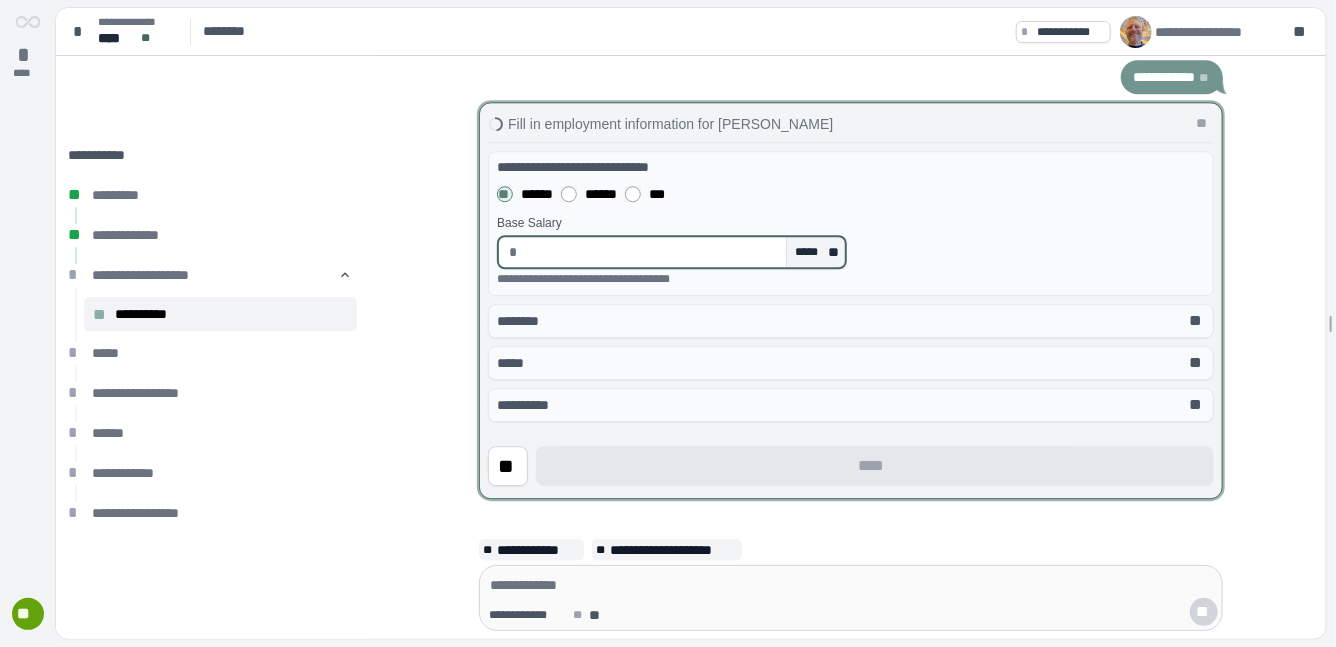 click at bounding box center (652, 252) 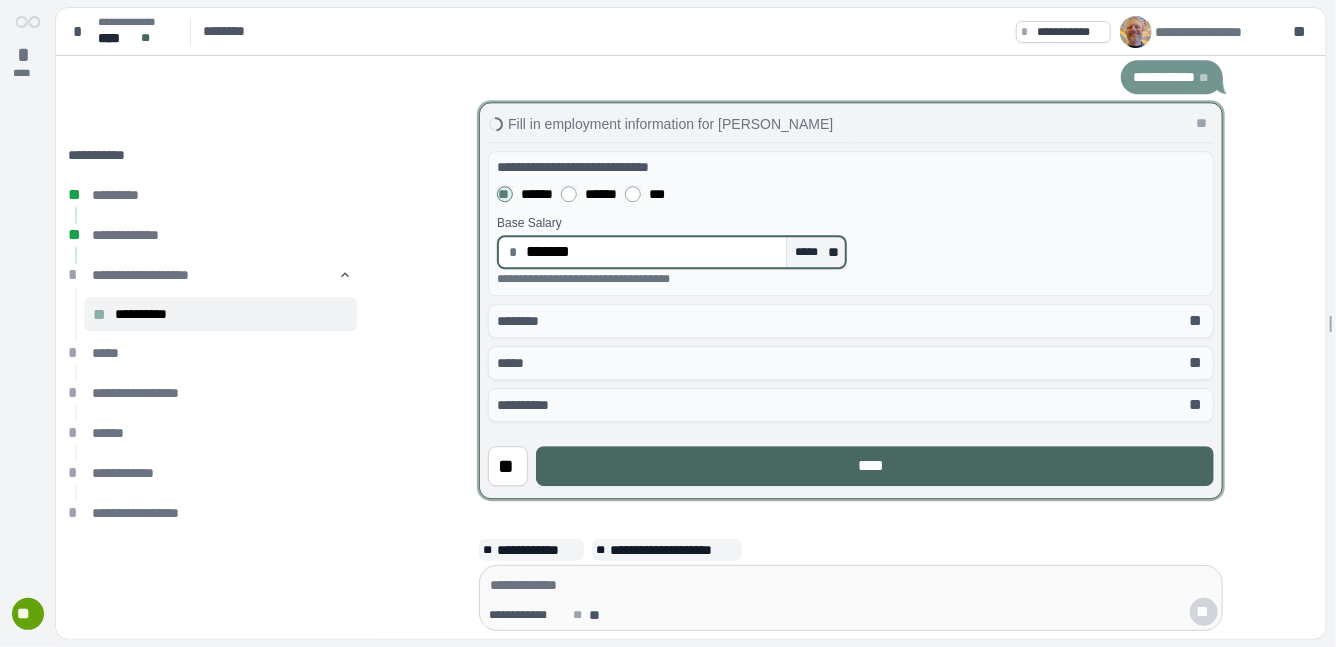 type on "**********" 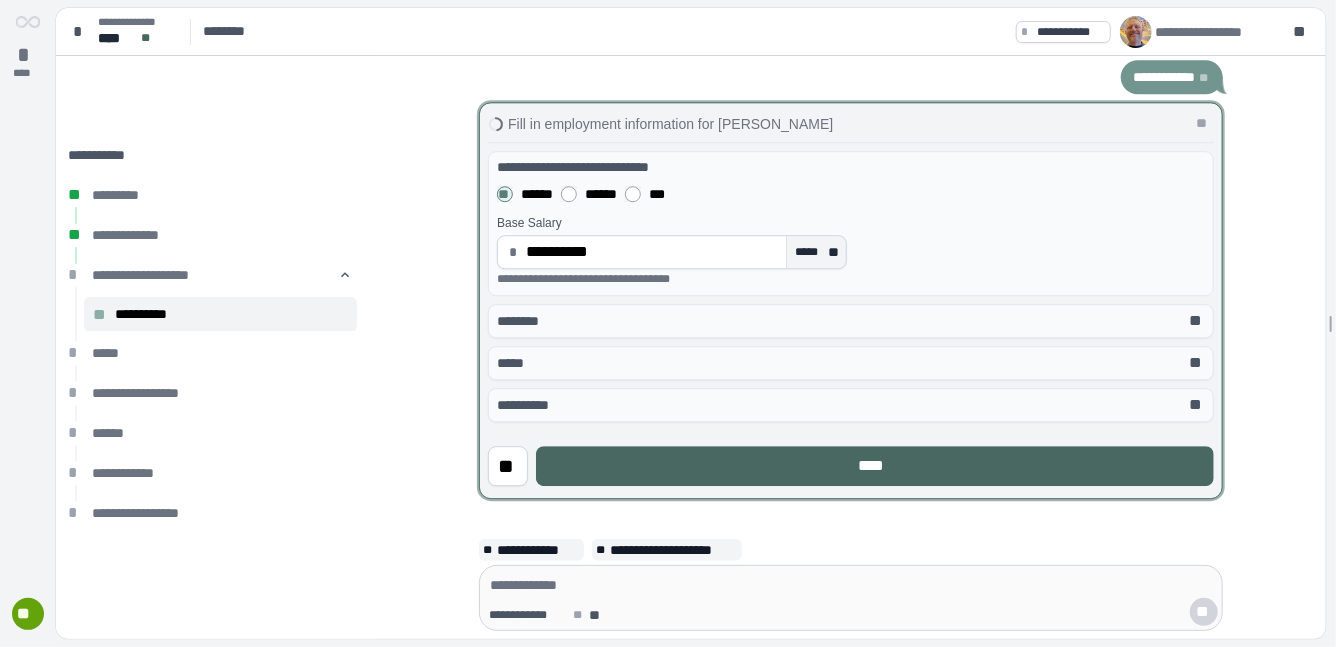 click on "****" at bounding box center (875, 466) 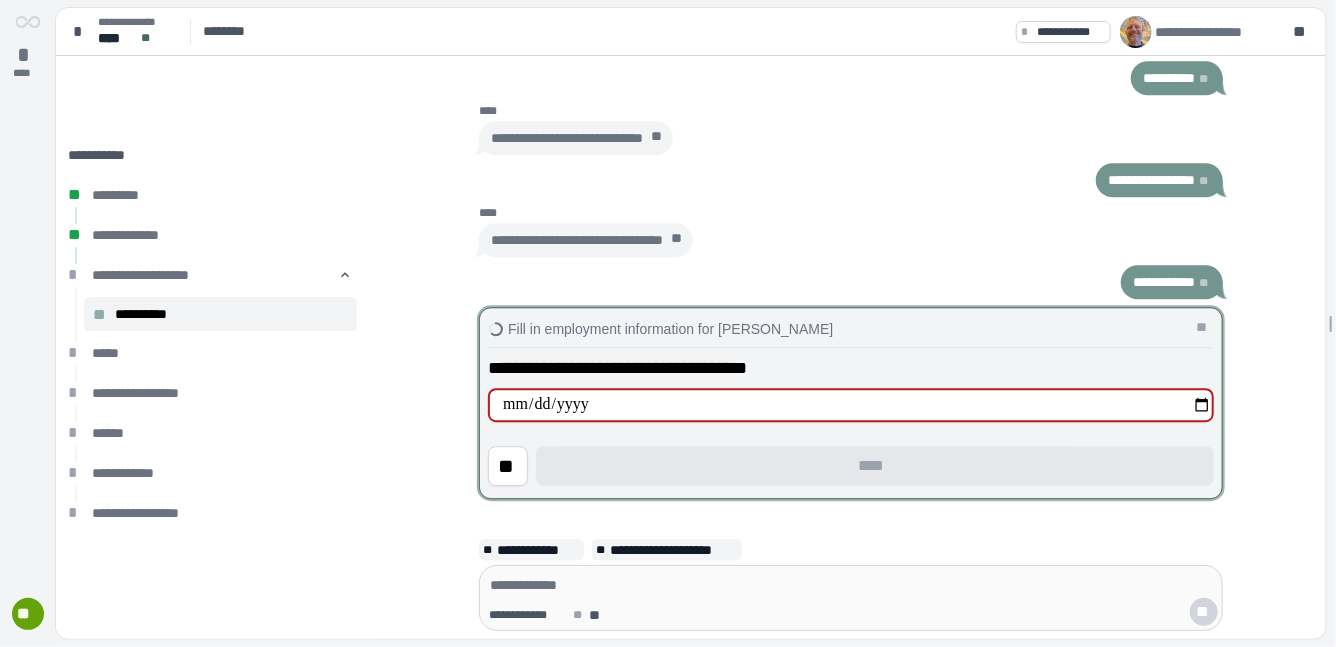 type on "**********" 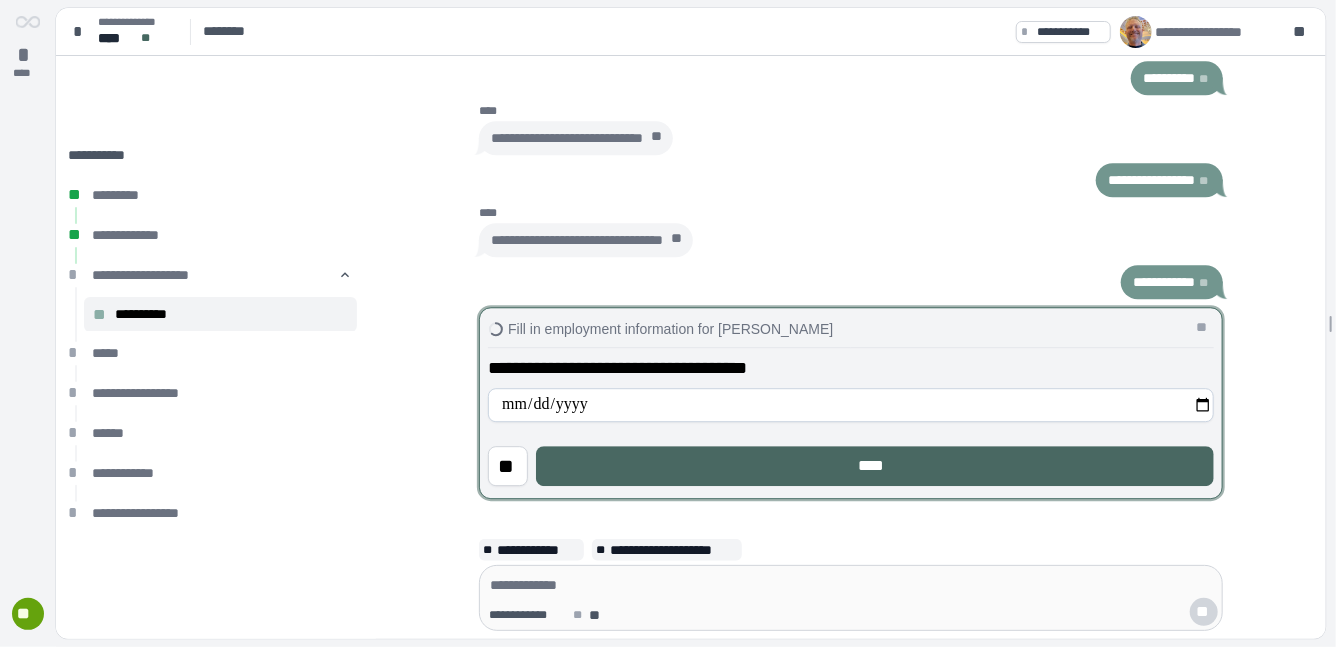 click on "****" at bounding box center (875, 466) 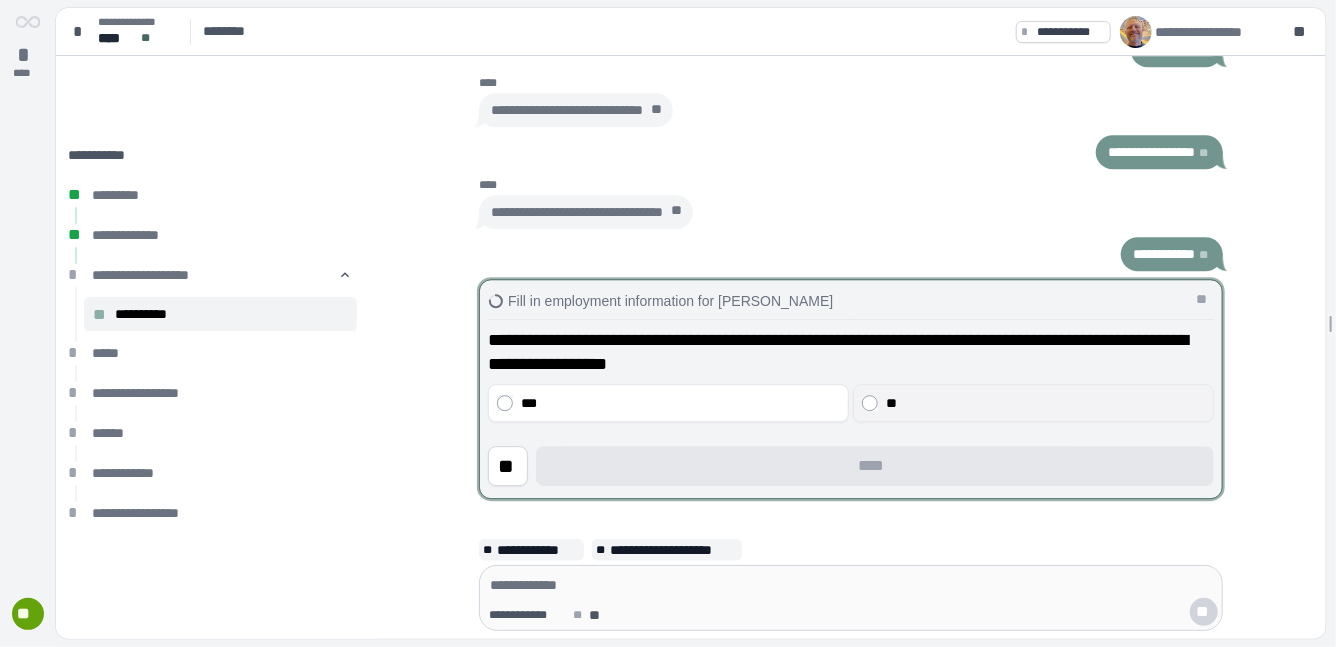 click on "**" at bounding box center (1045, 403) 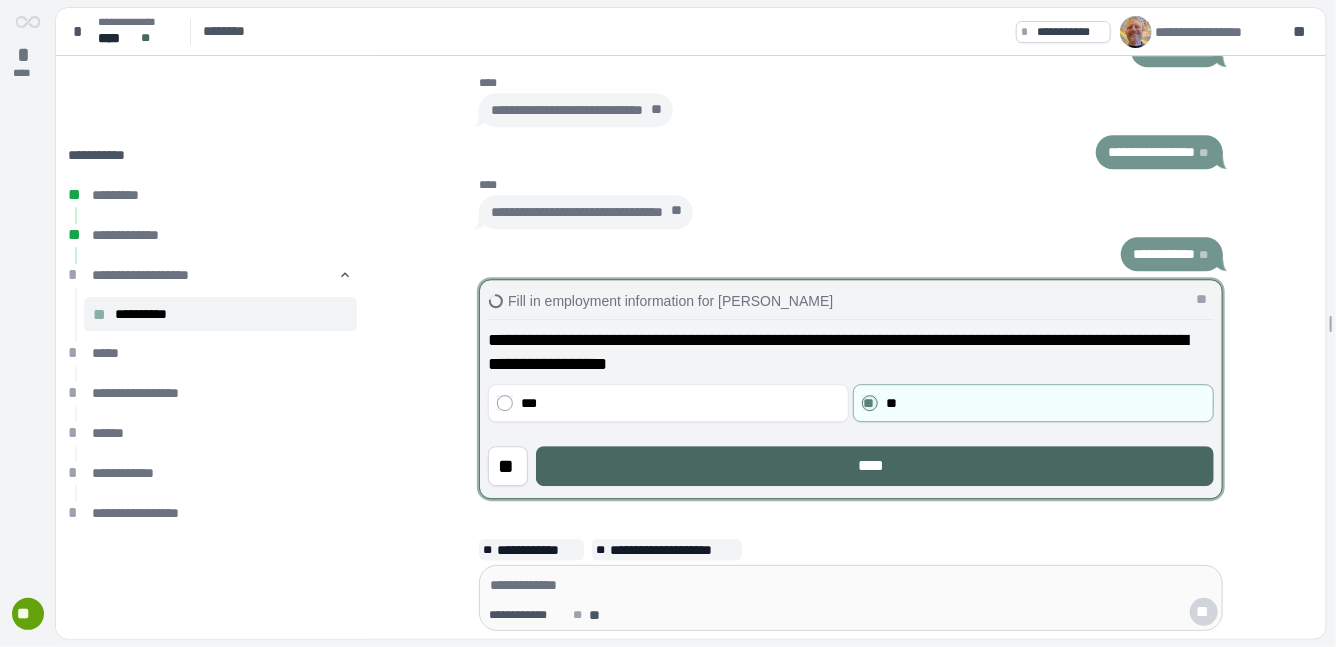 click on "****" at bounding box center [875, 466] 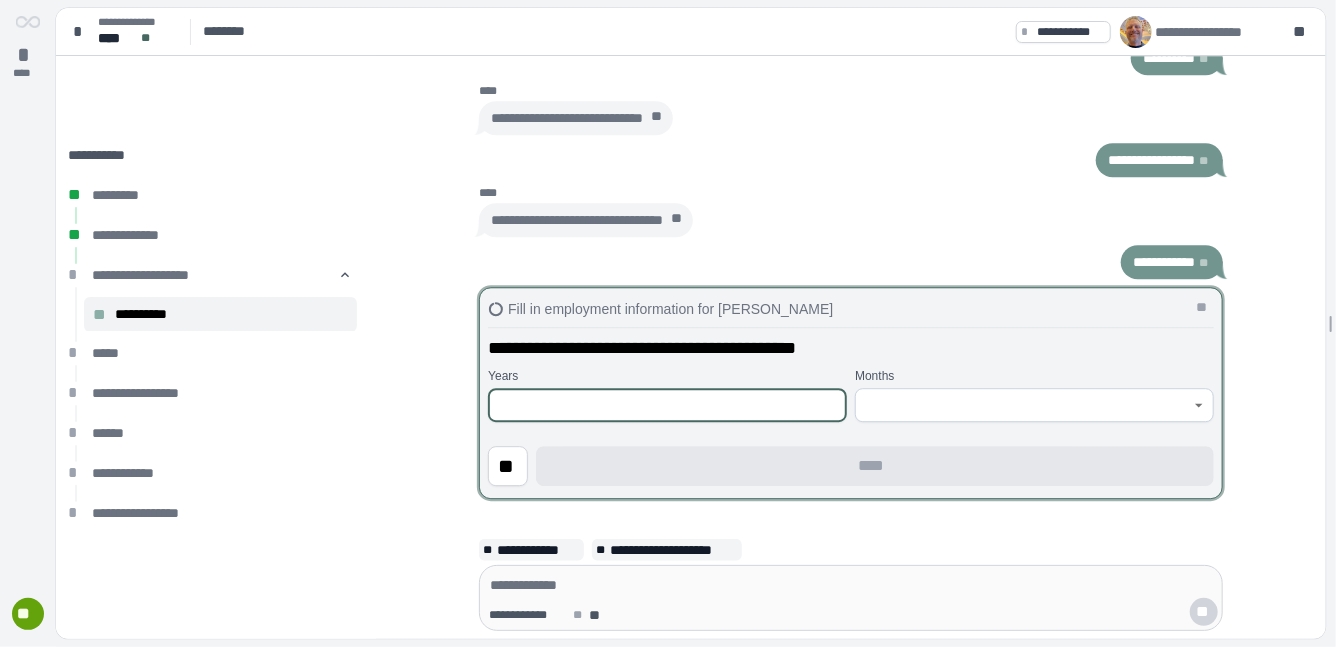 click at bounding box center (667, 405) 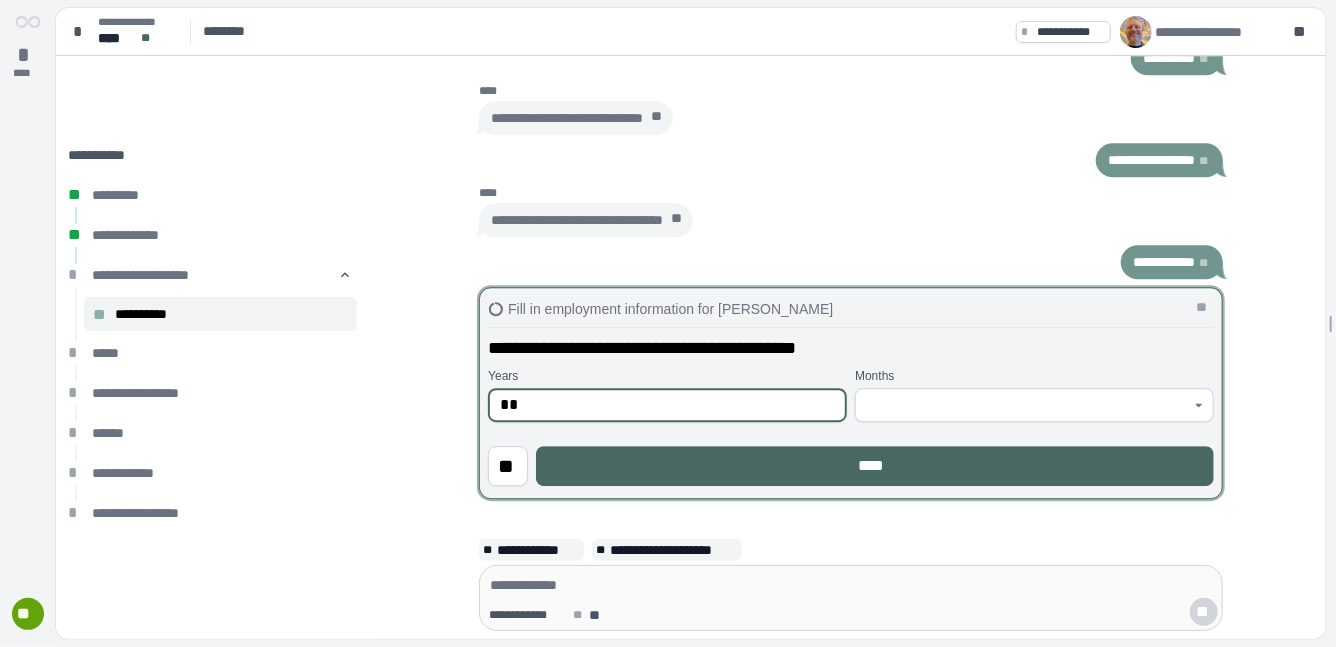 click on "****" at bounding box center [875, 466] 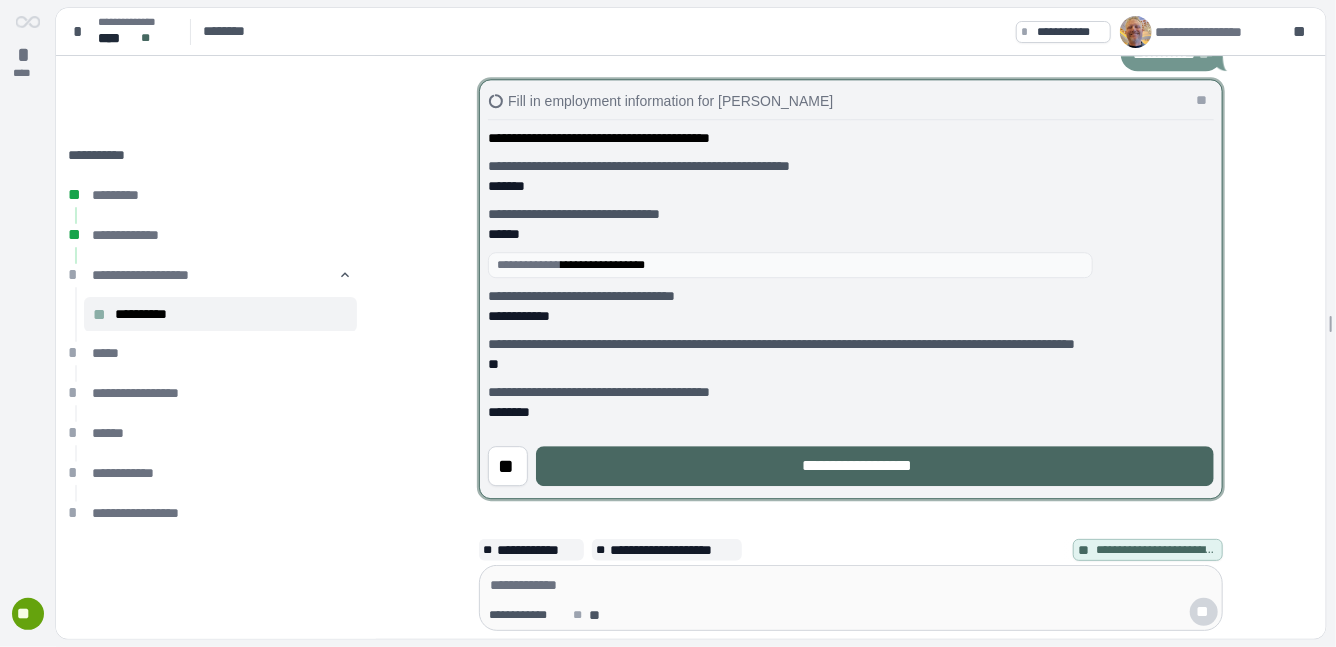 click on "**********" at bounding box center [875, 466] 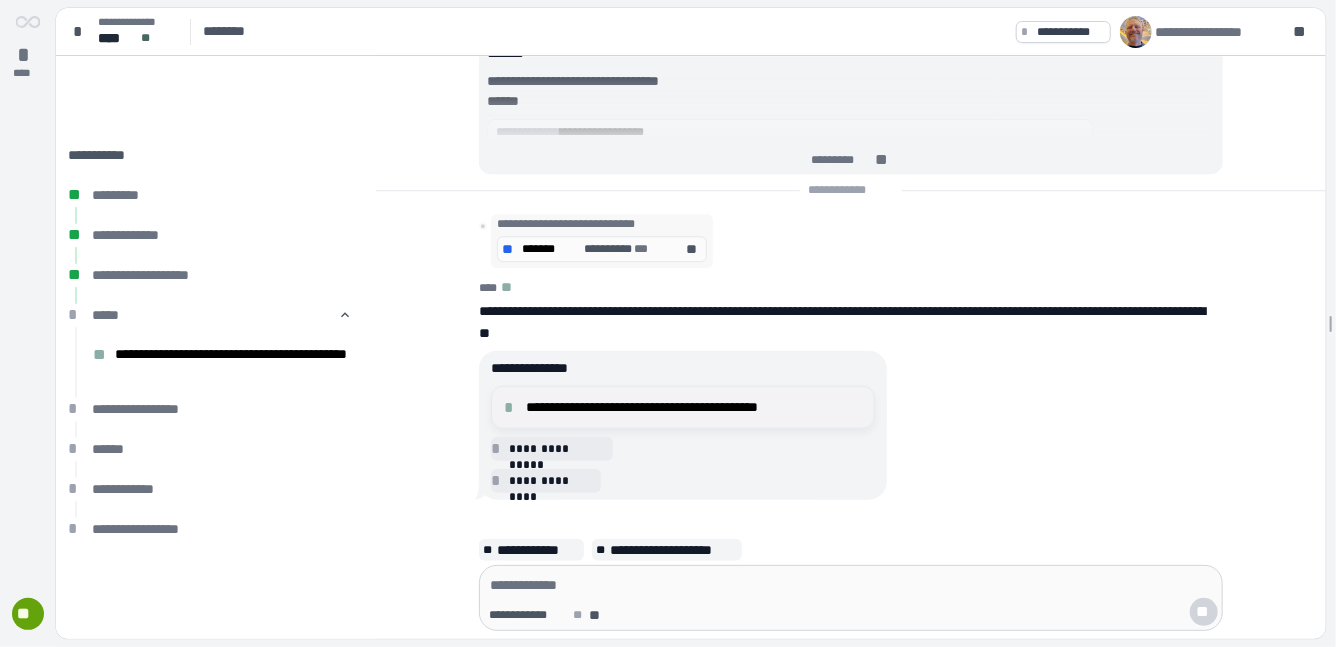 click on "**********" at bounding box center [694, 407] 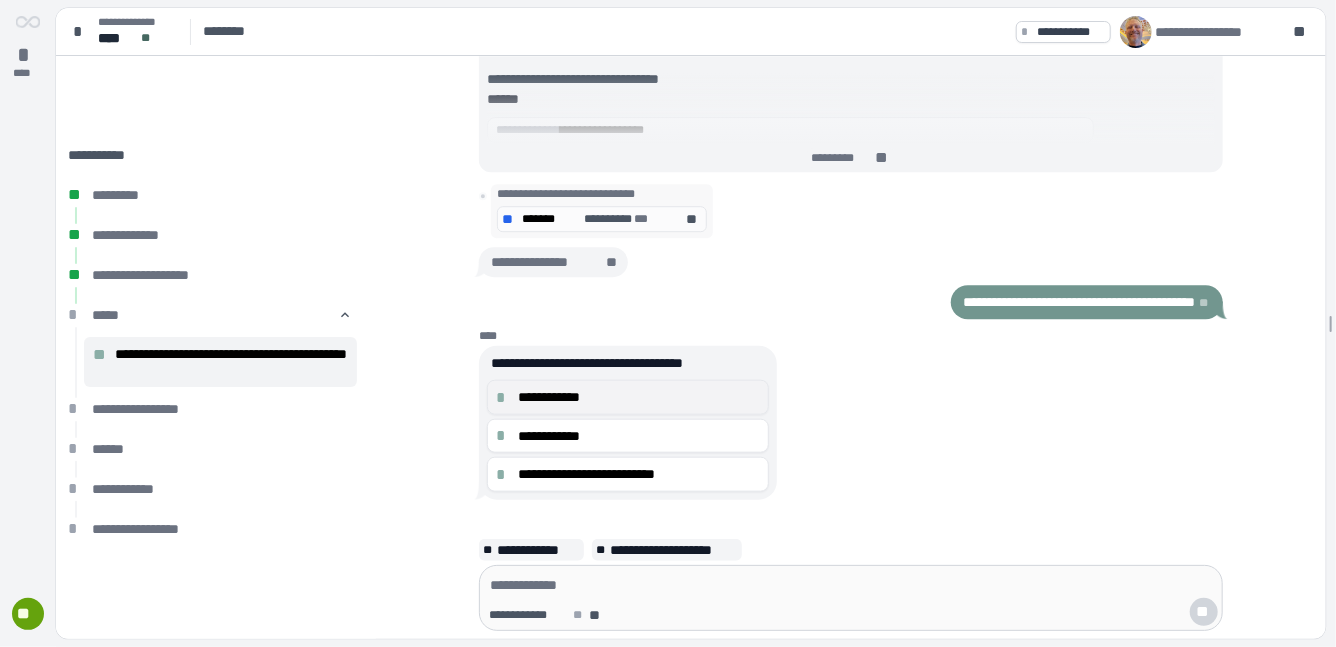 click on "**********" at bounding box center [639, 397] 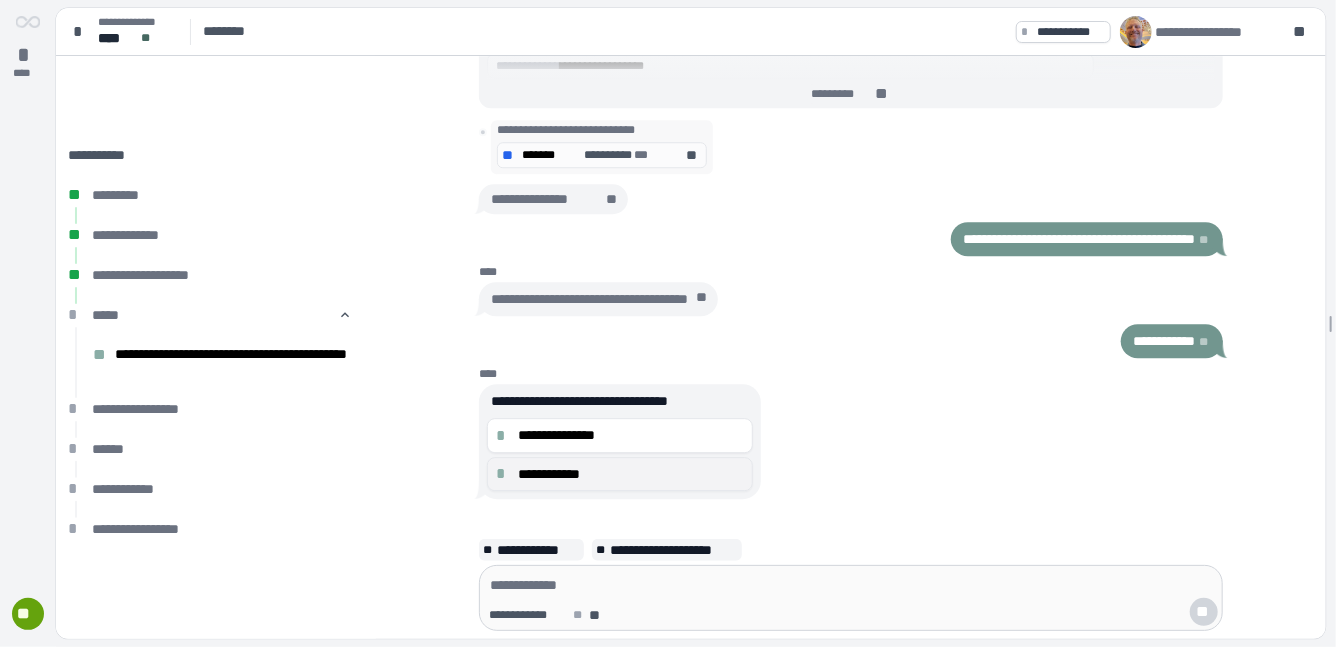 click on "**********" at bounding box center (631, 474) 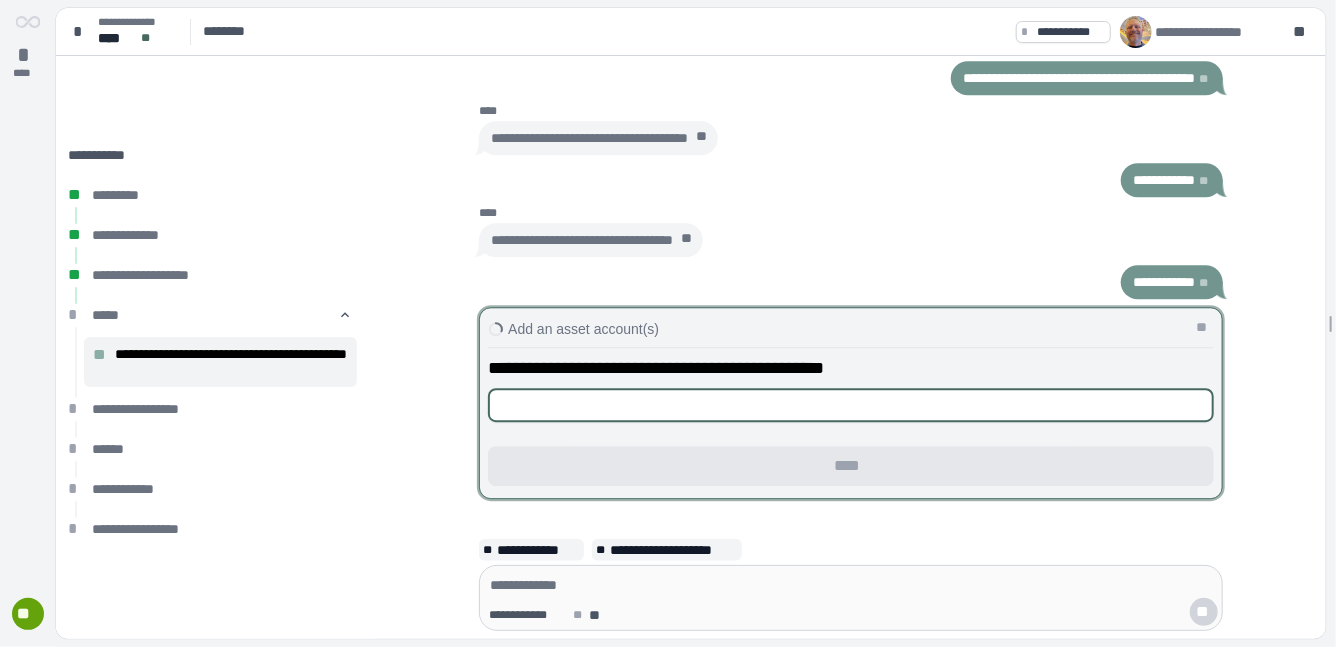 click at bounding box center [851, 405] 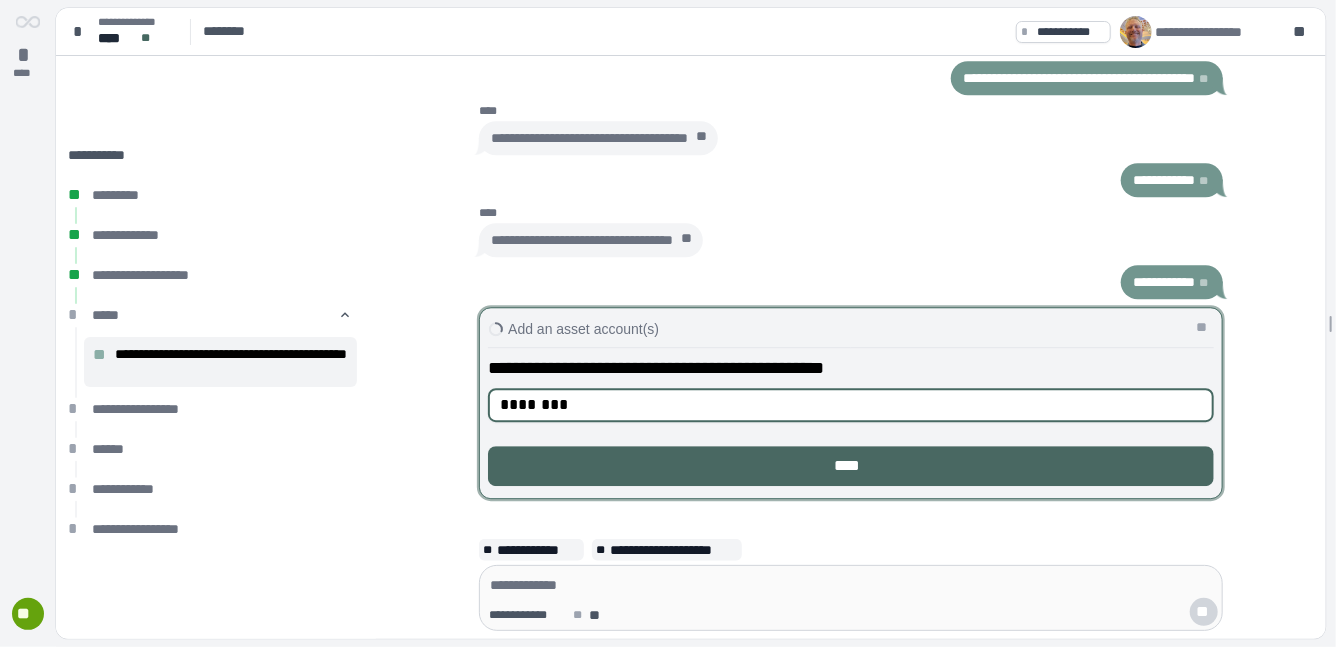 click on "****" at bounding box center (851, 466) 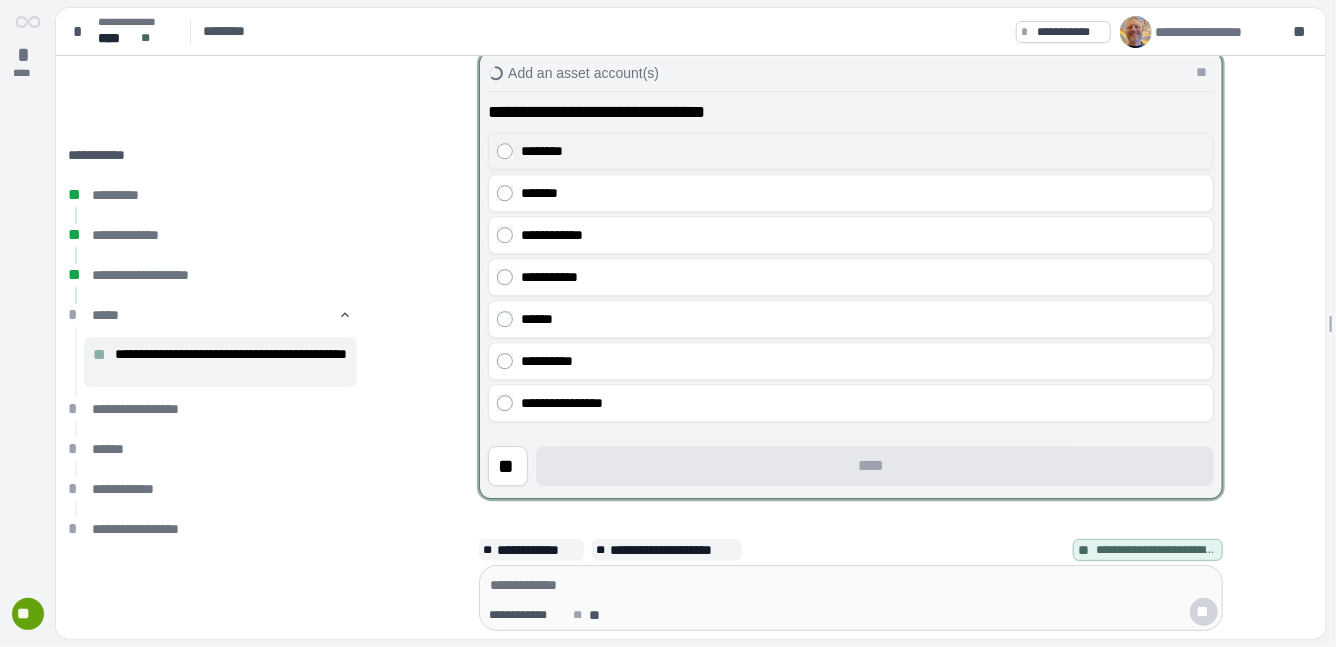 click on "********" at bounding box center [863, 151] 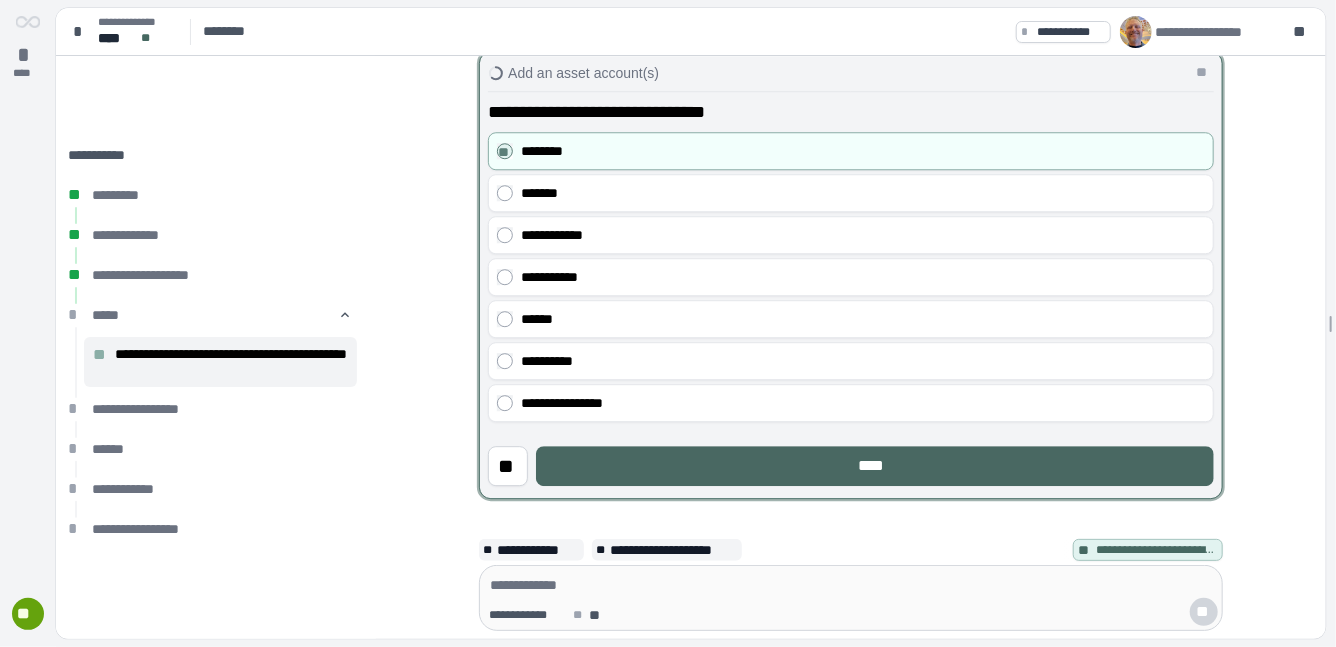 click on "****" at bounding box center (875, 466) 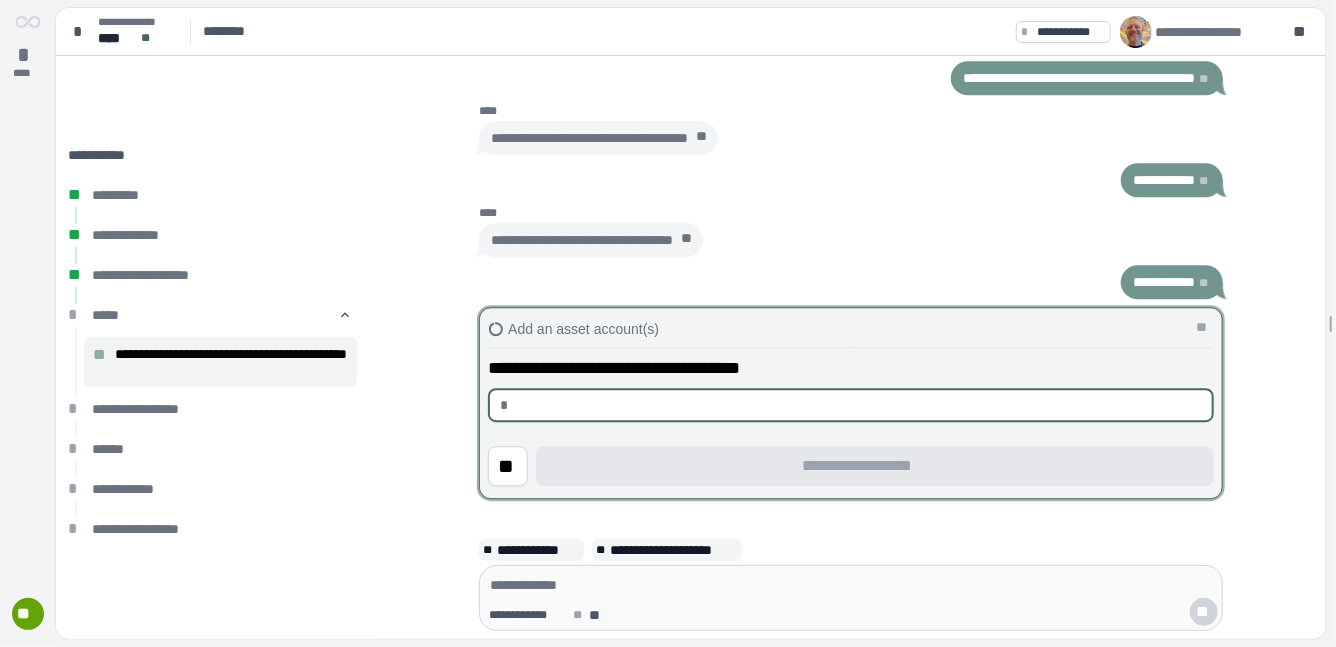 click at bounding box center (859, 405) 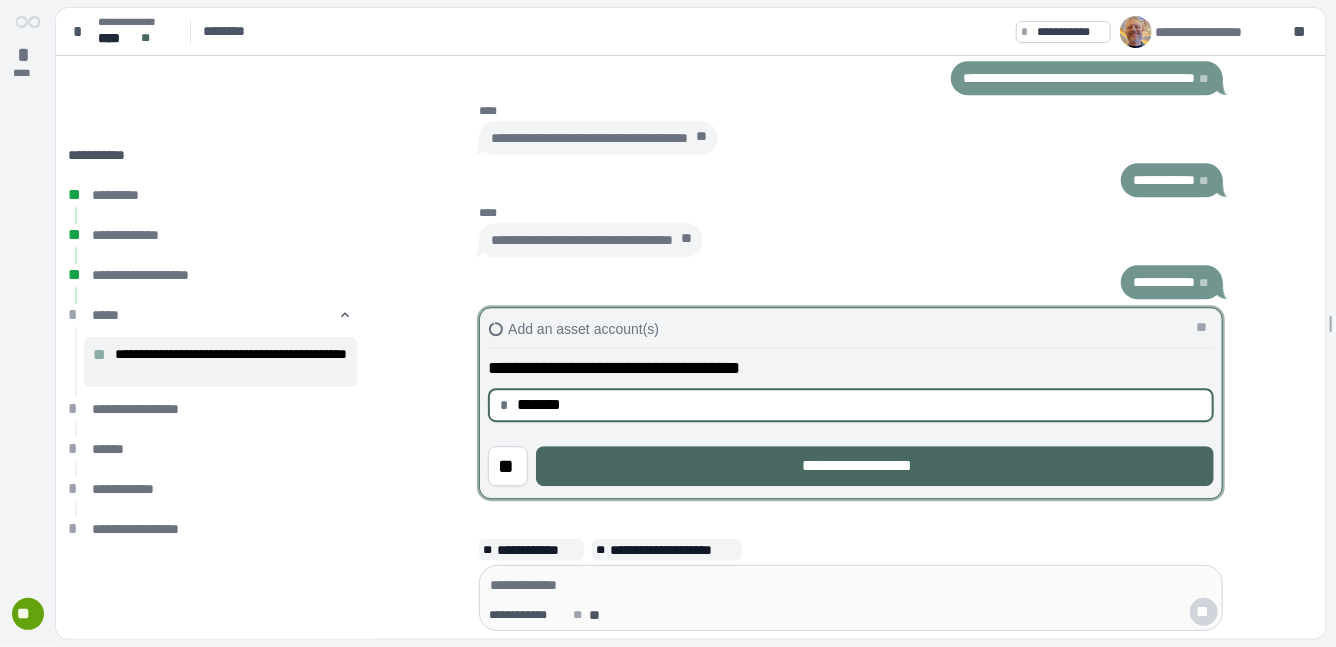 type on "**********" 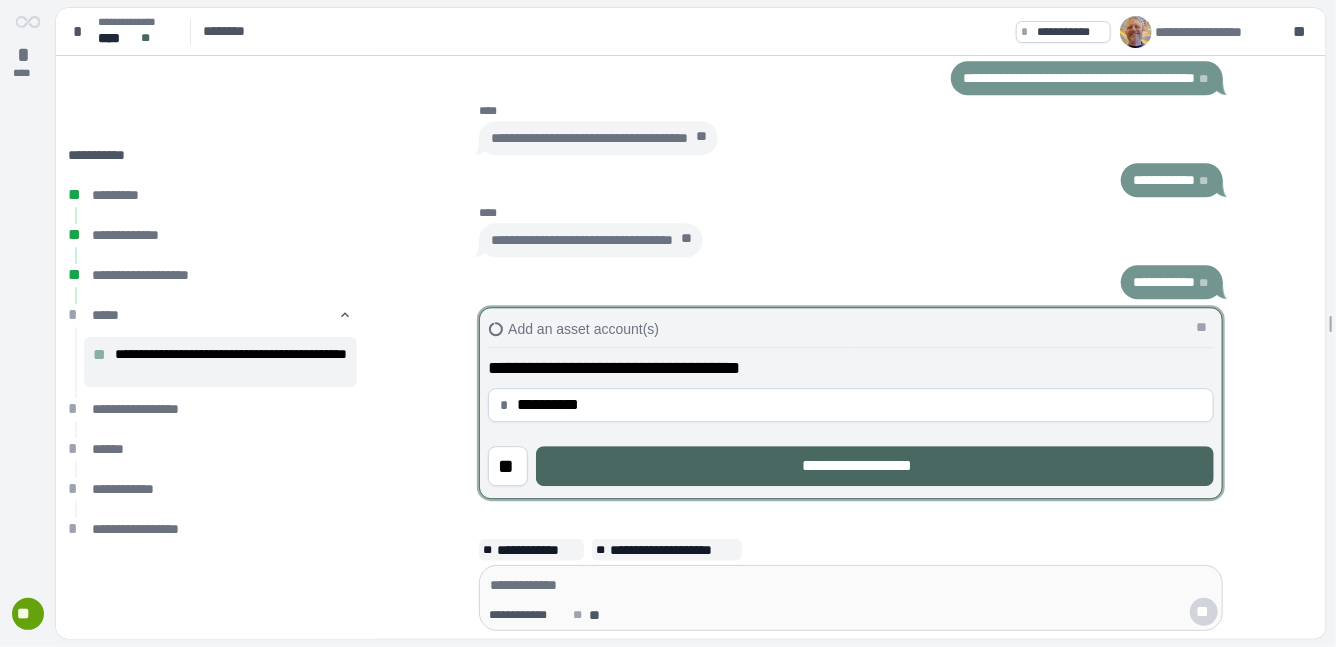 click on "**********" at bounding box center (875, 466) 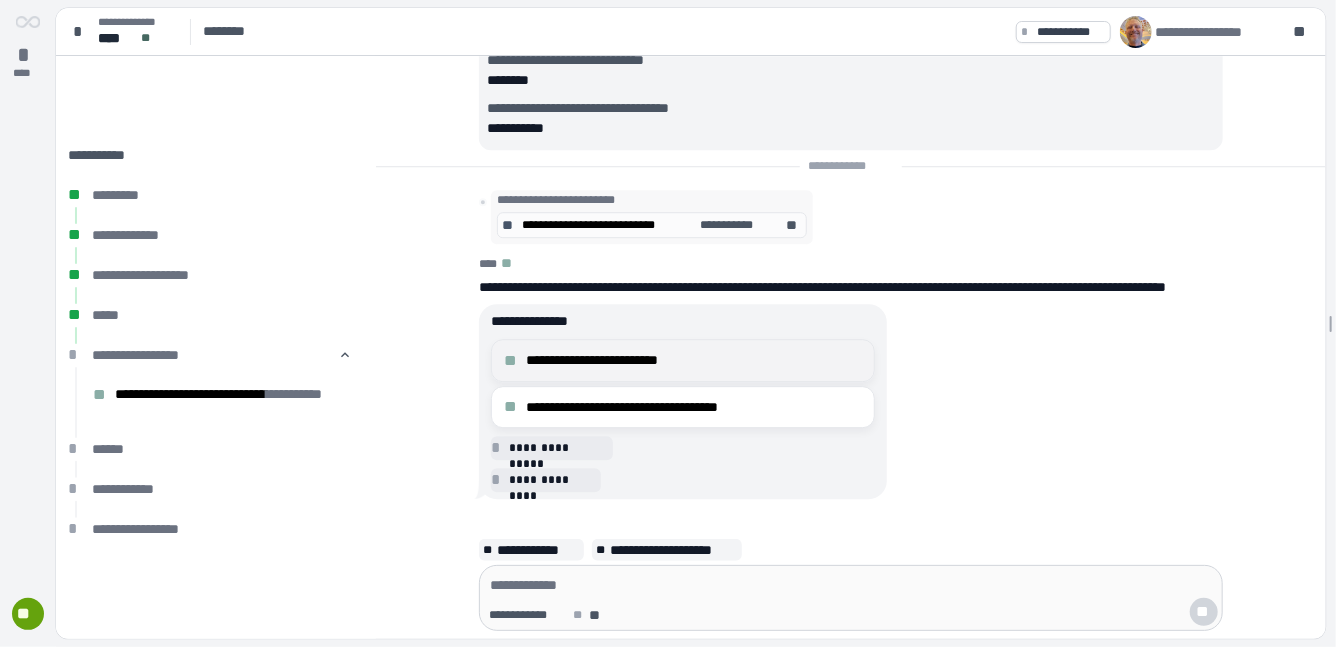 click on "**********" at bounding box center [694, 360] 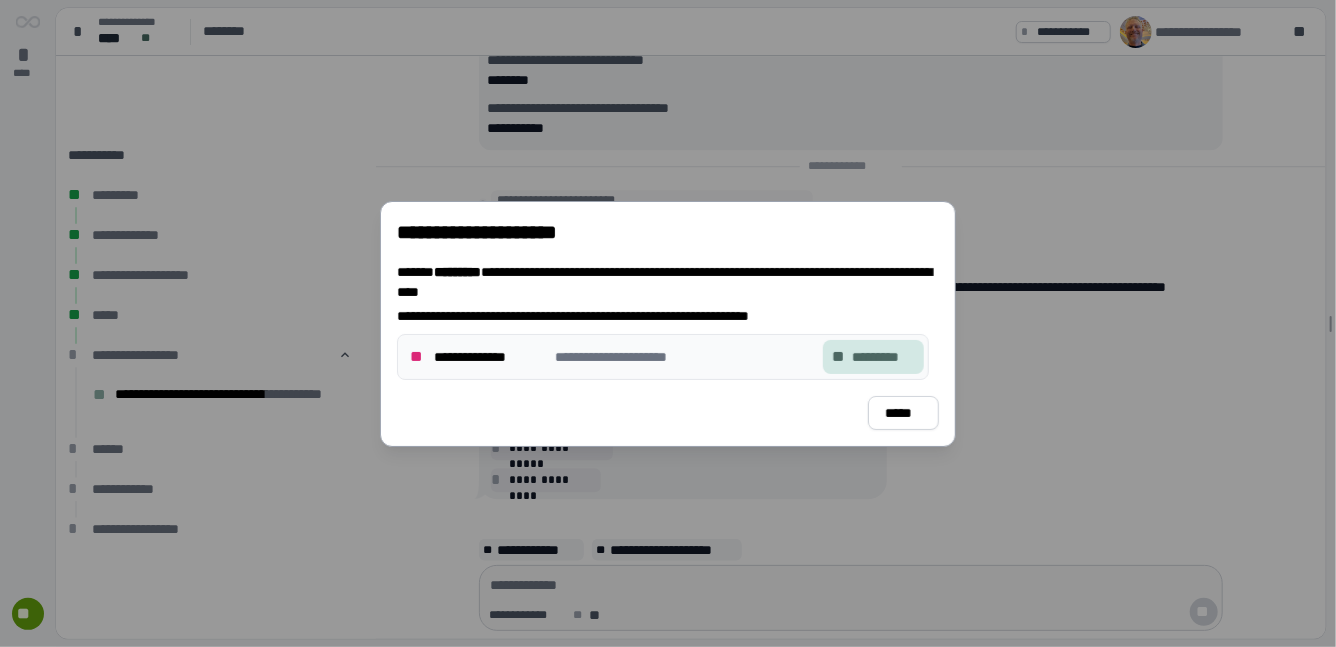 click on "*********" at bounding box center (883, 356) 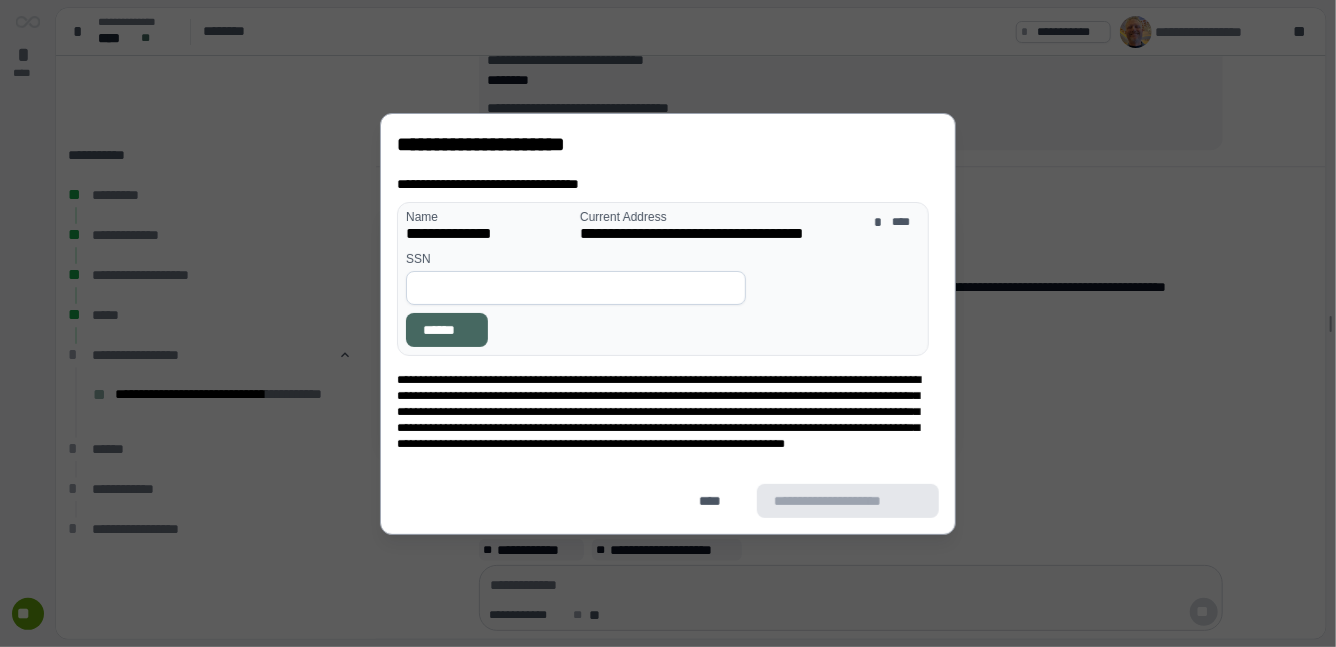 click at bounding box center (576, 287) 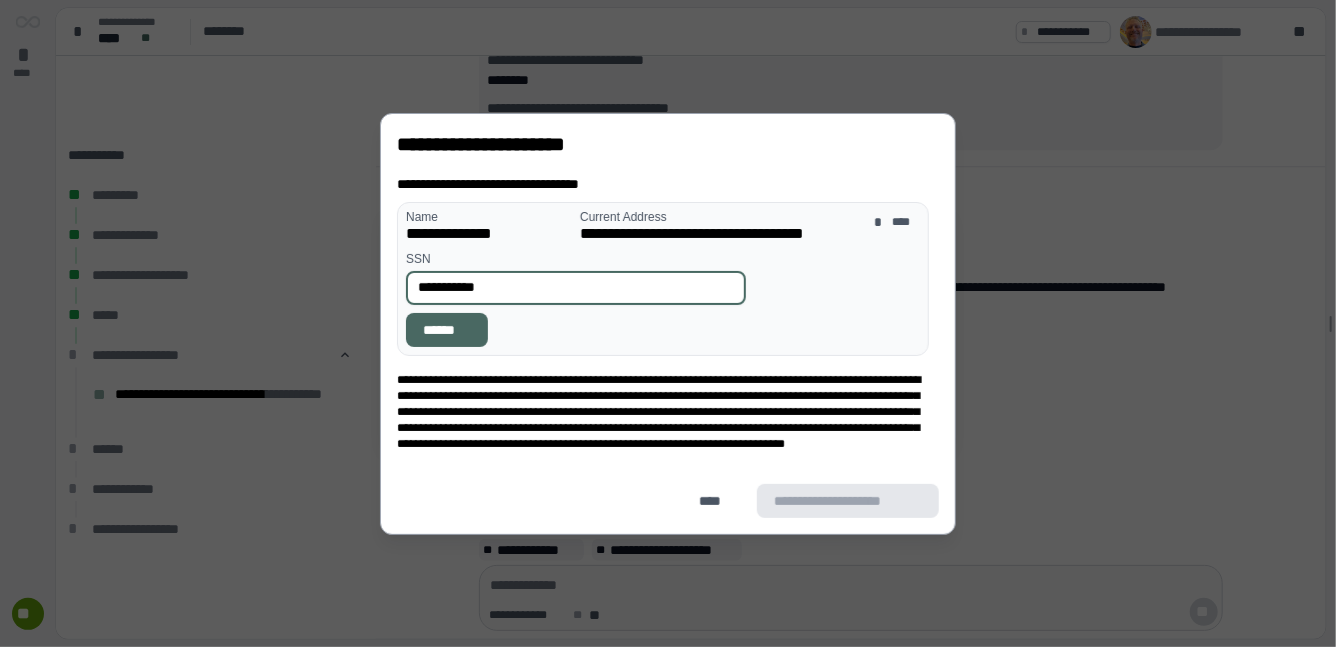 type on "**********" 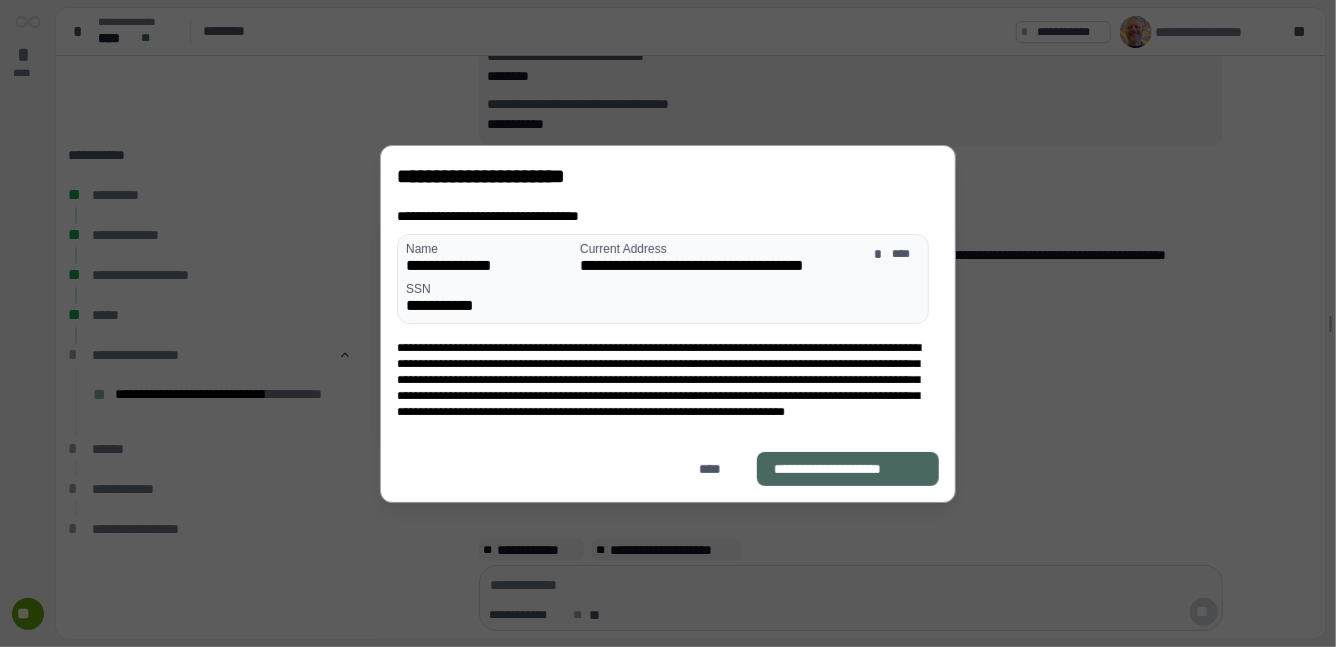 click on "**********" at bounding box center (848, 468) 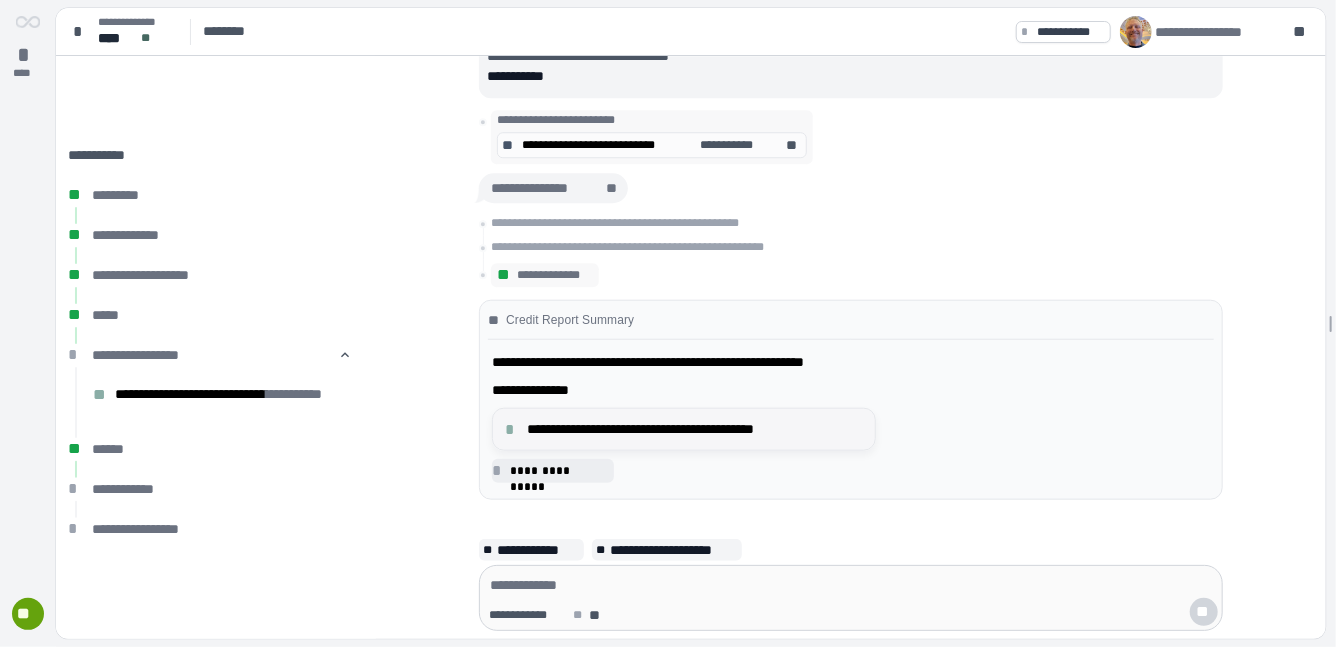 click on "**********" at bounding box center [695, 429] 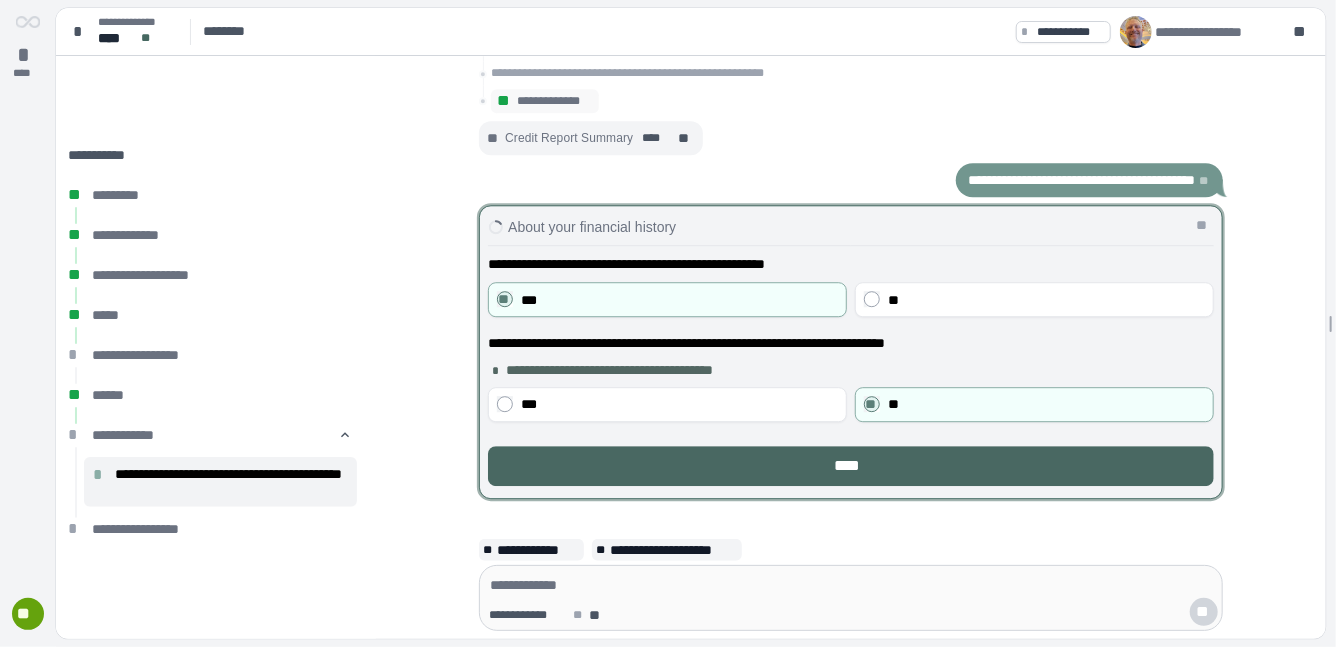 click on "****" at bounding box center [851, 466] 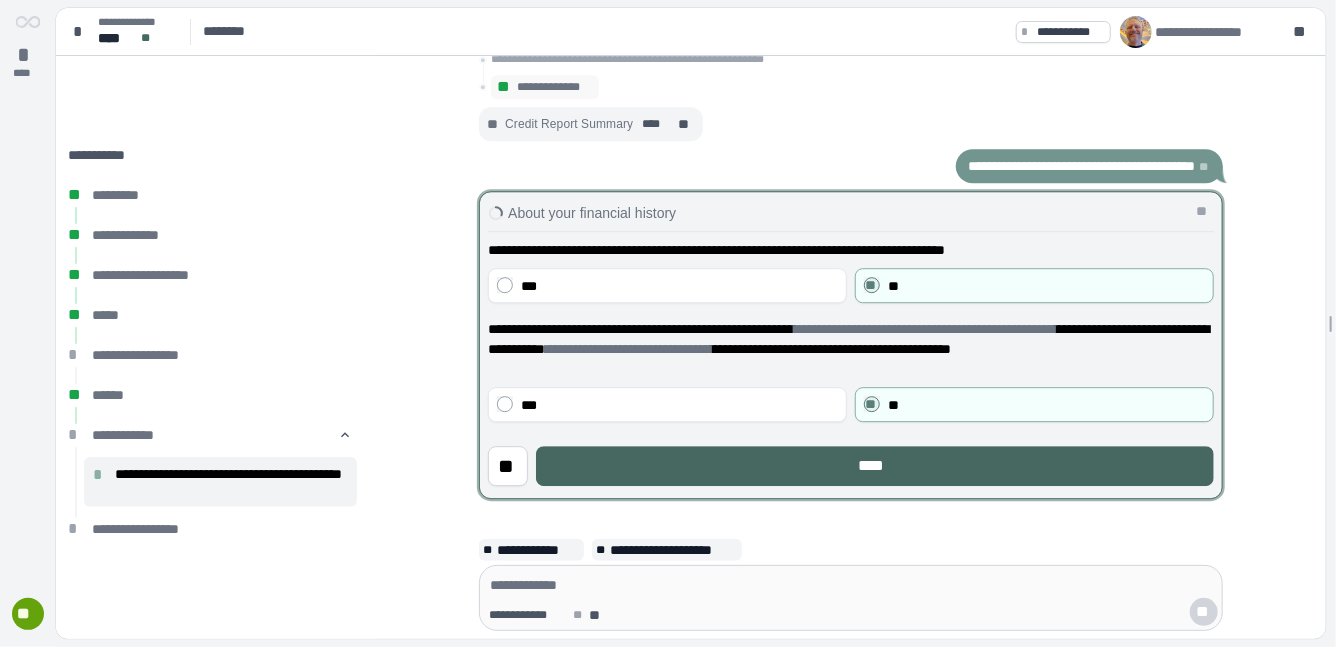 click on "****" at bounding box center (875, 466) 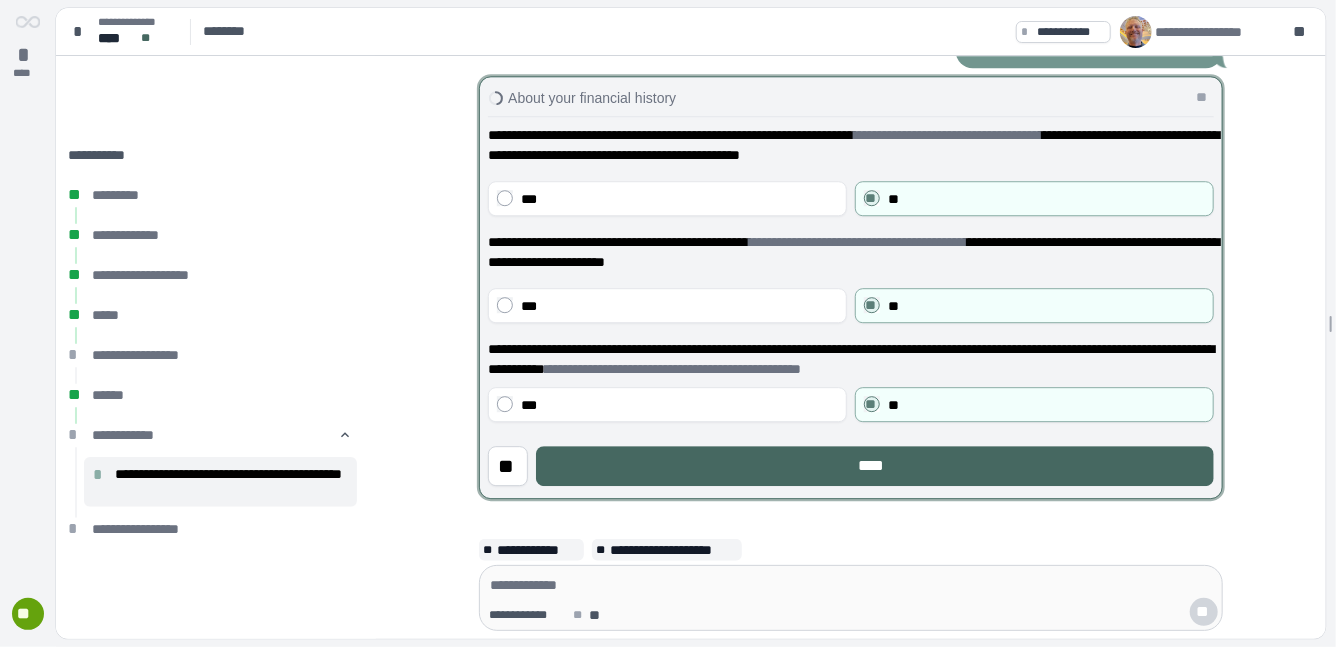 click on "****" at bounding box center [875, 466] 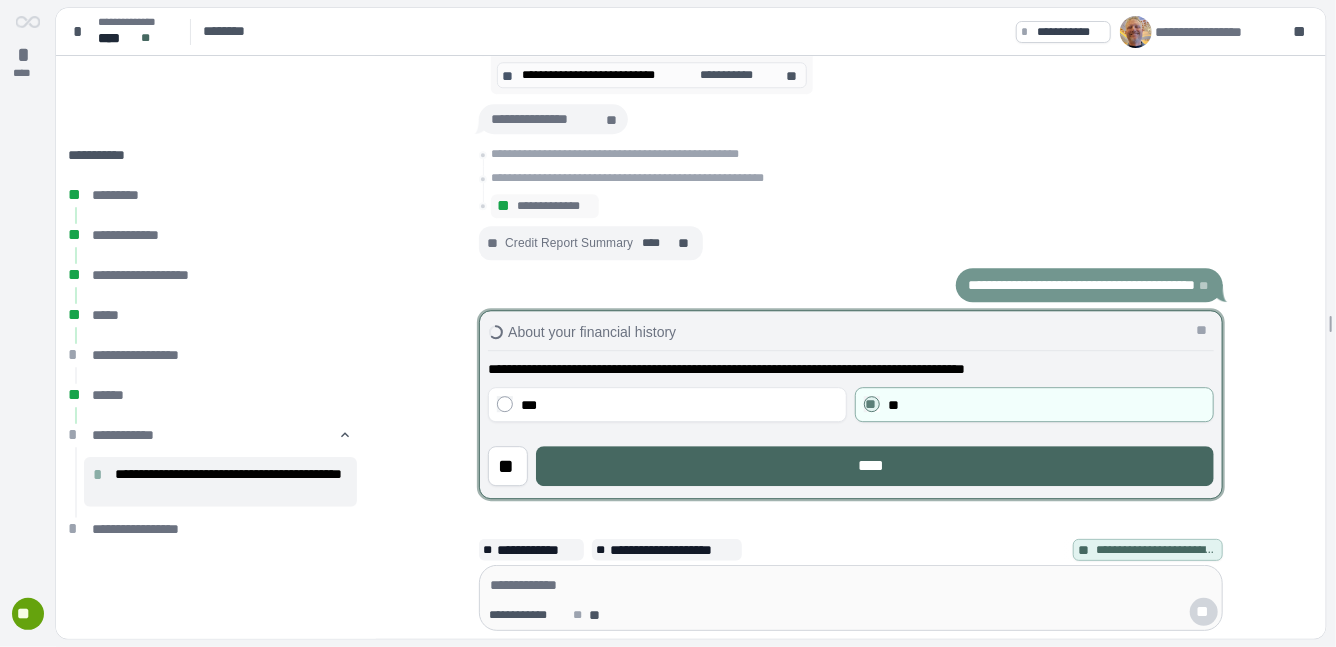 click on "****" at bounding box center (875, 466) 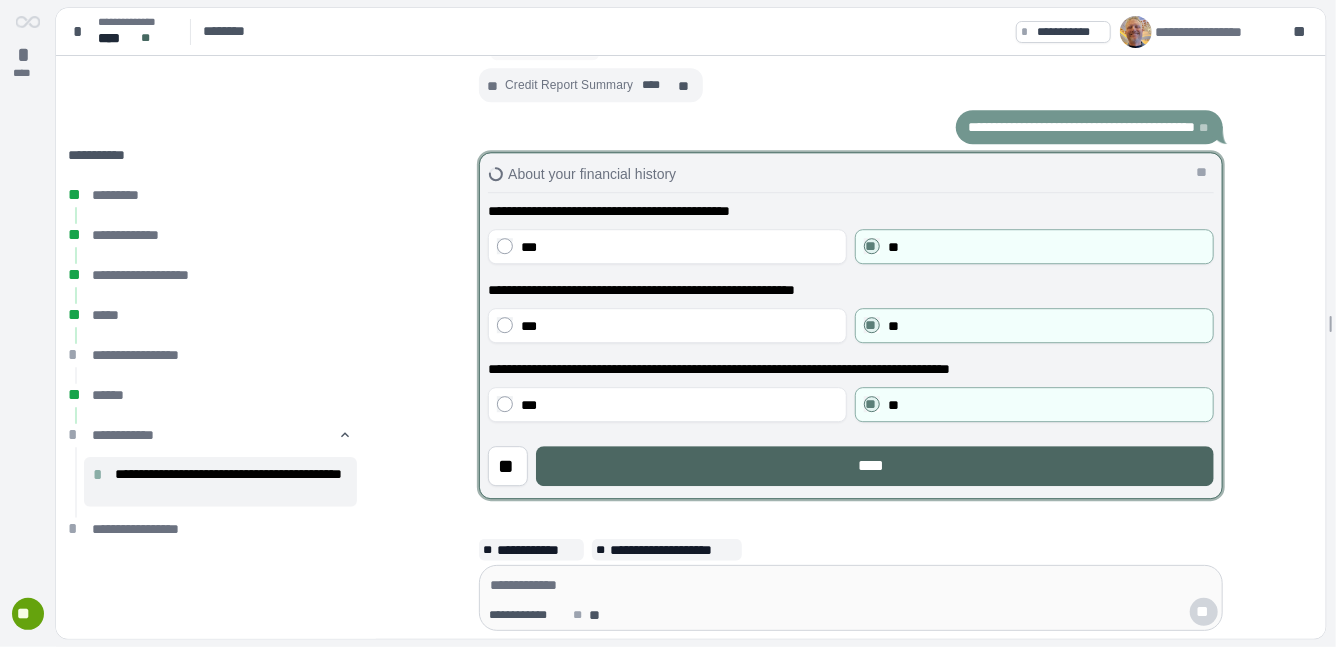 click on "****" at bounding box center [875, 466] 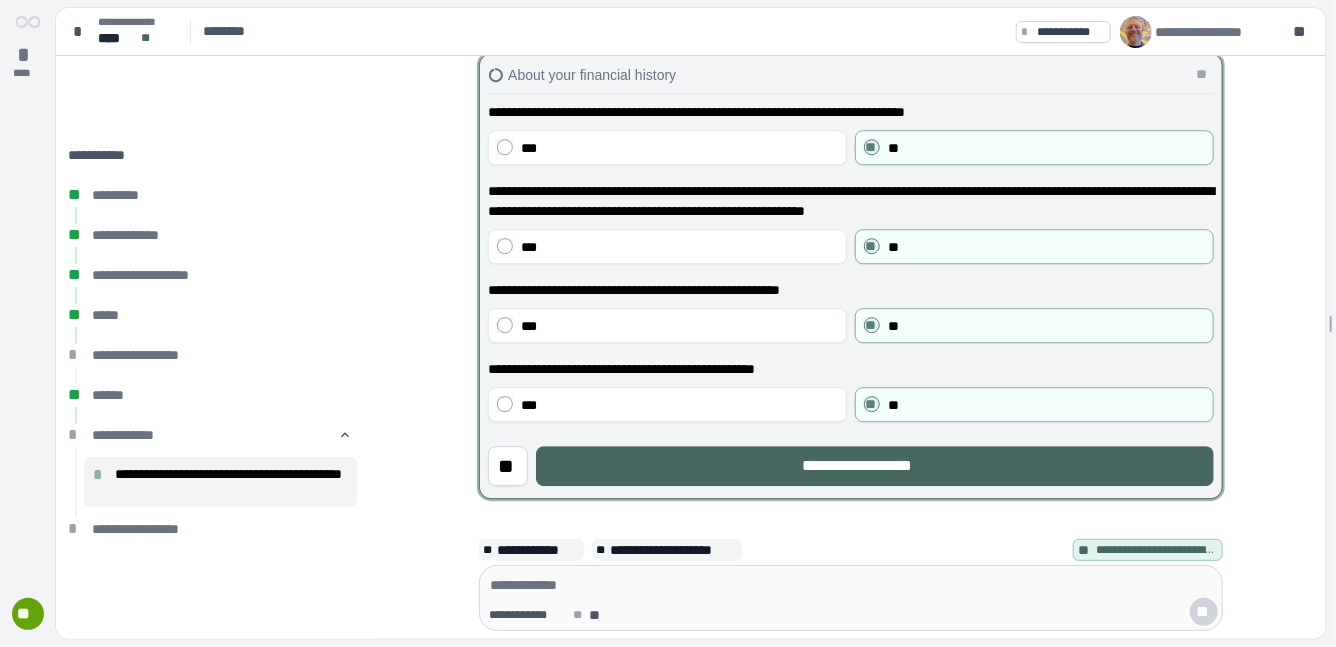 click on "**********" at bounding box center (875, 466) 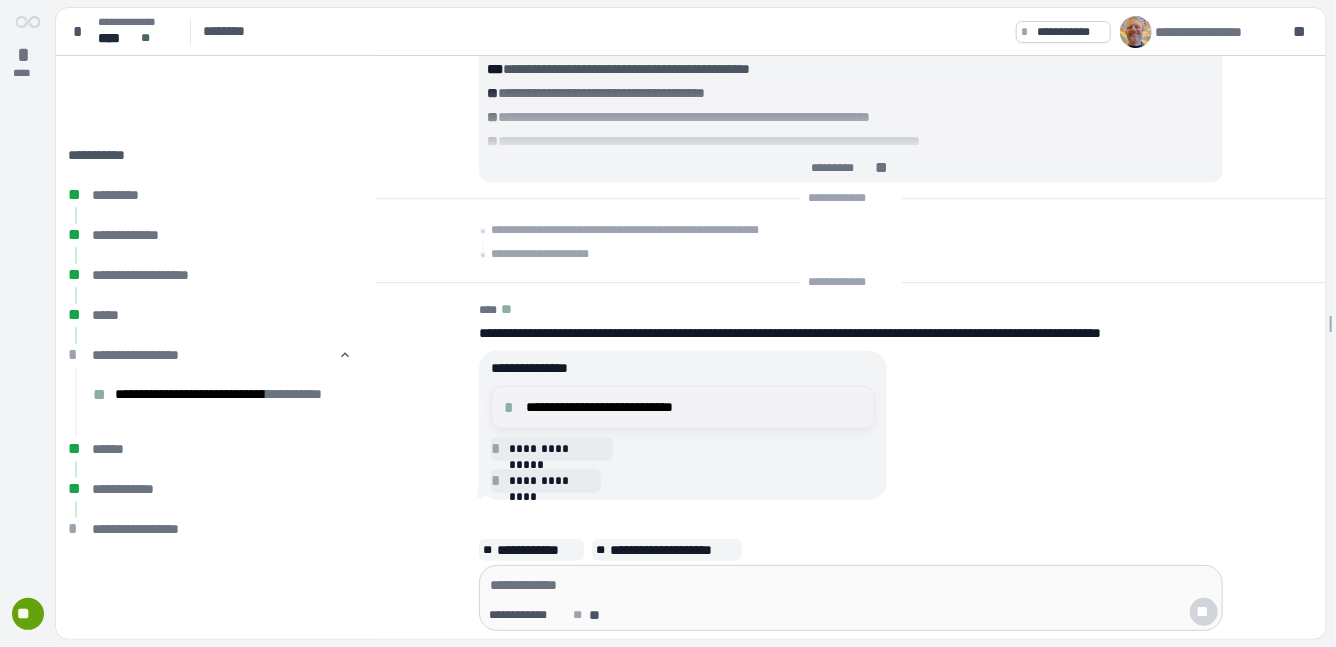 click on "**********" at bounding box center [694, 407] 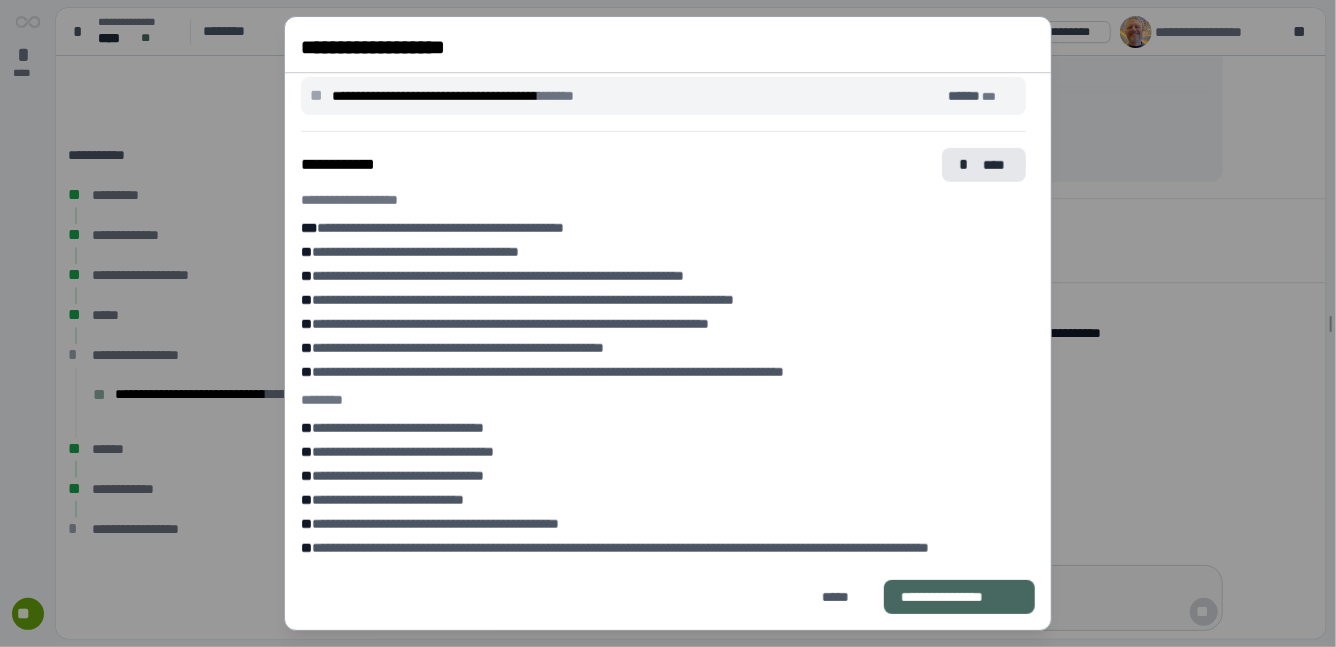 scroll, scrollTop: 837, scrollLeft: 0, axis: vertical 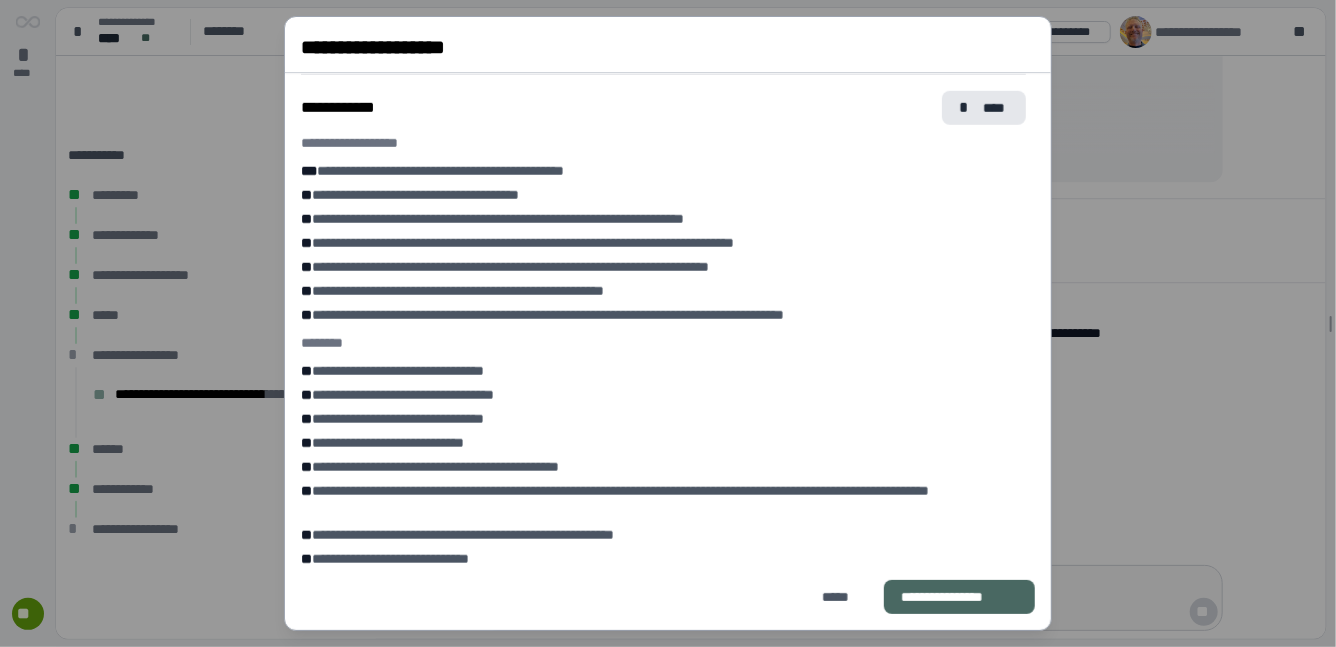 click on "**********" at bounding box center [959, 597] 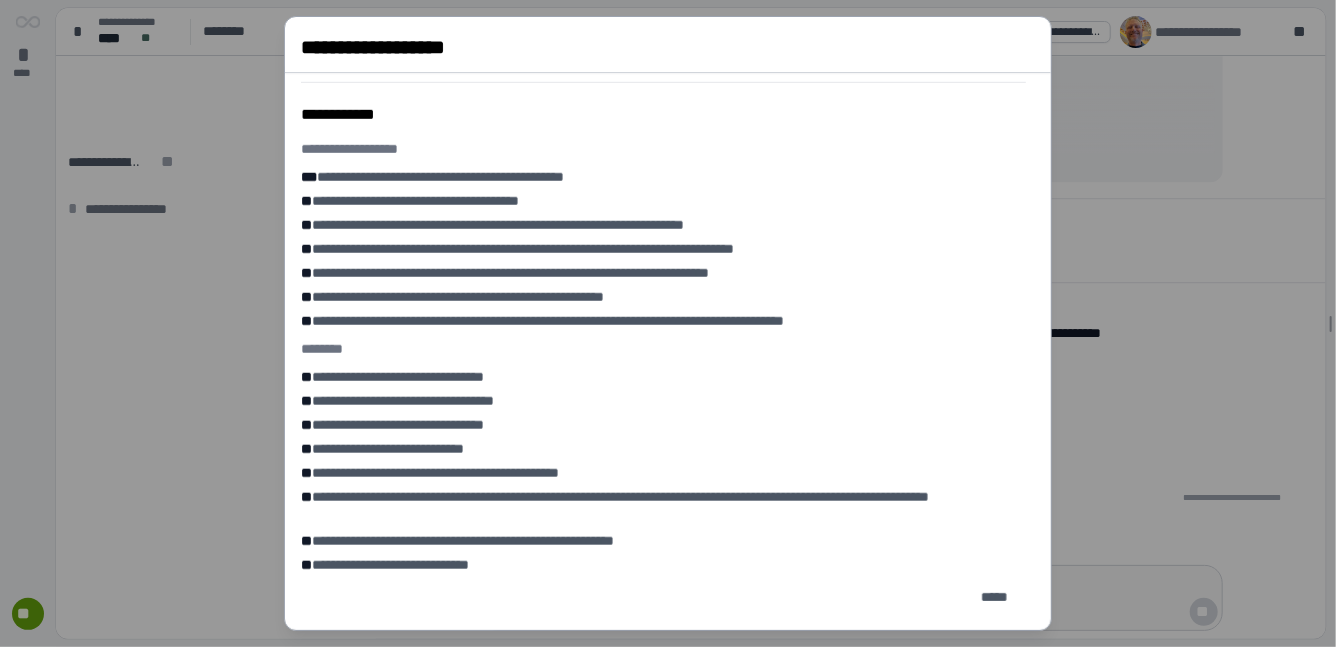 scroll, scrollTop: 0, scrollLeft: 0, axis: both 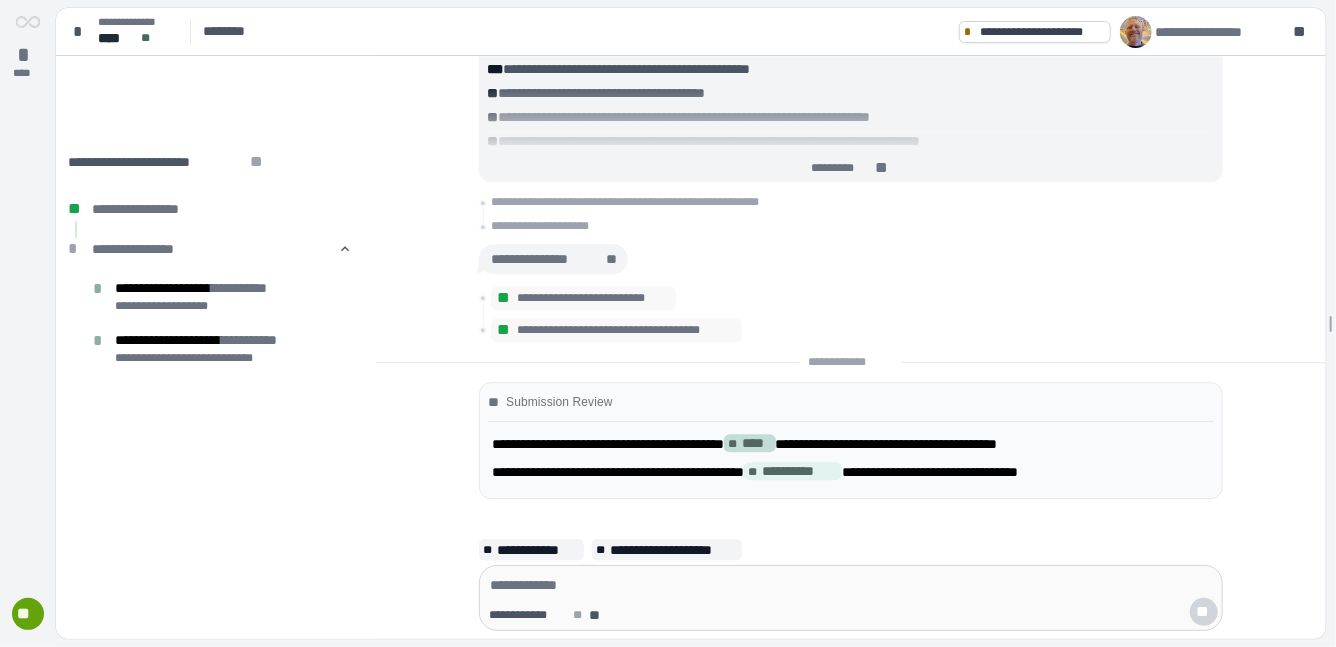 click on "****" at bounding box center [757, 443] 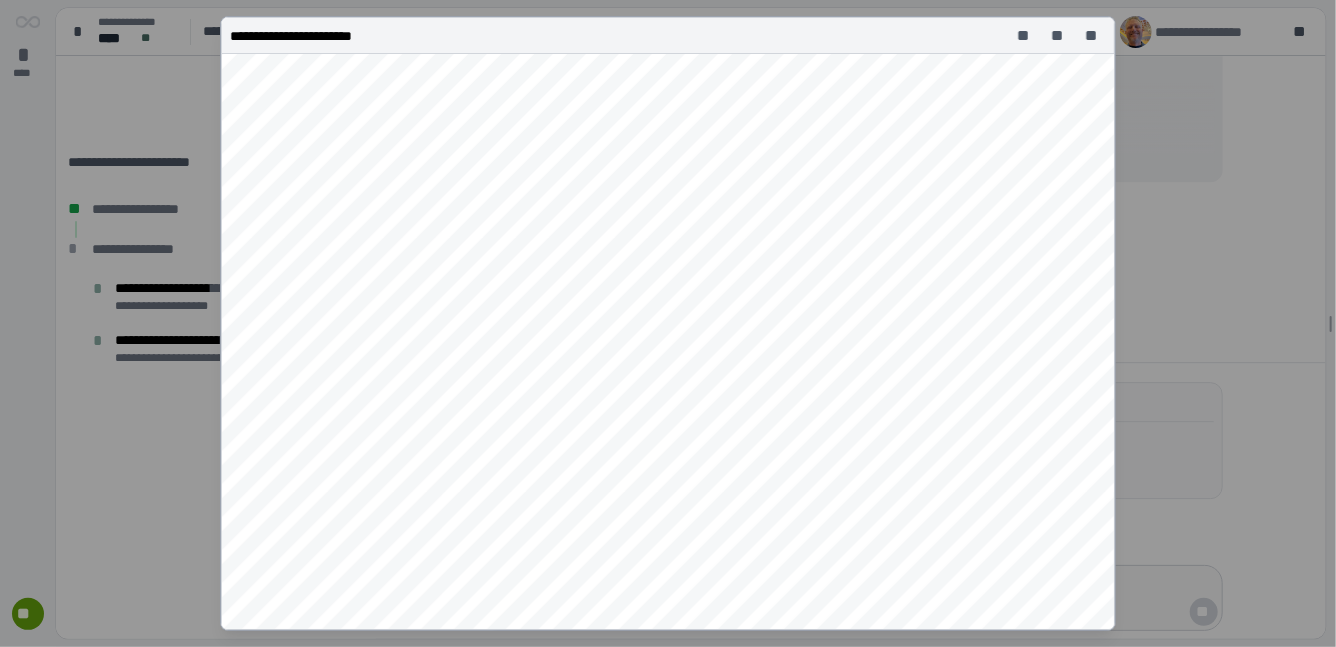 scroll, scrollTop: 0, scrollLeft: 0, axis: both 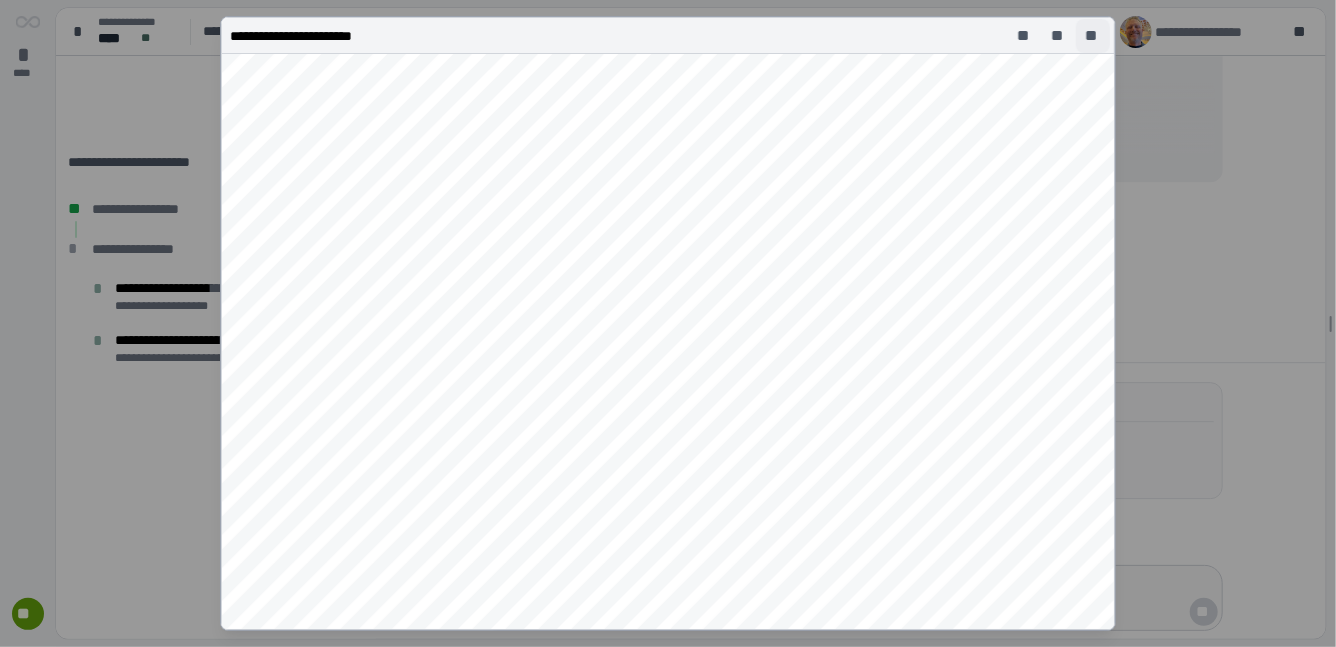 click on "**" at bounding box center [1093, 36] 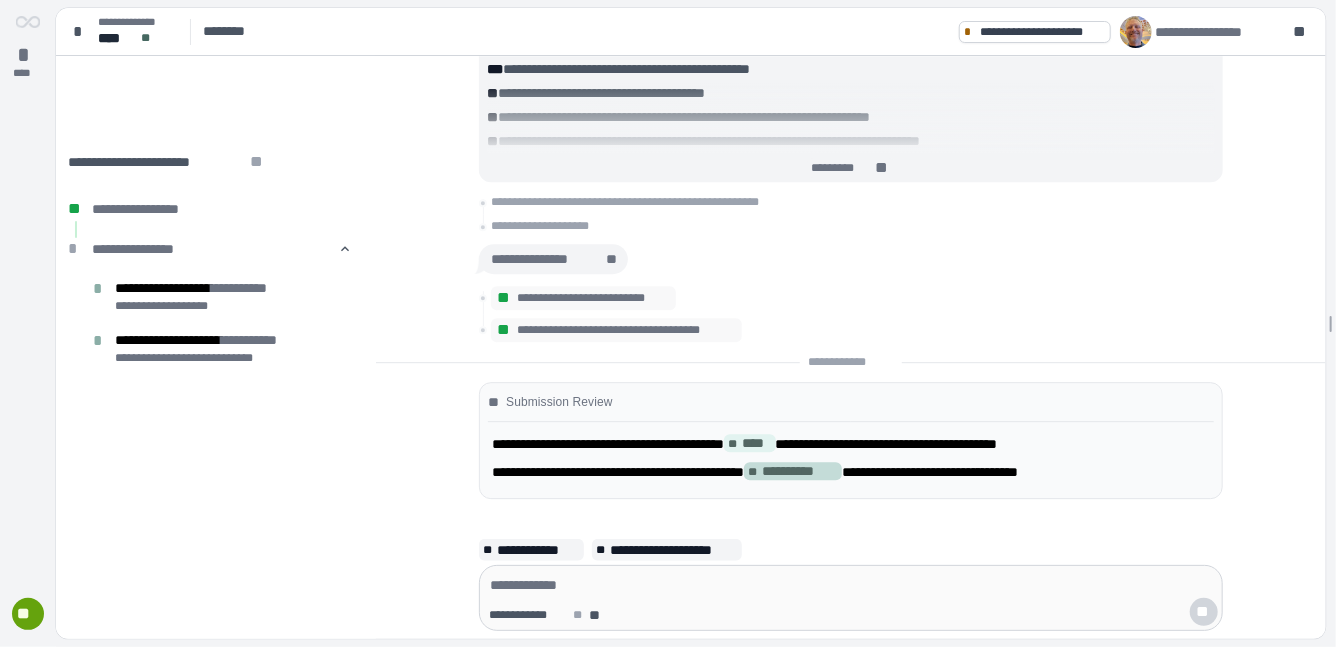 click on "**********" at bounding box center [800, 471] 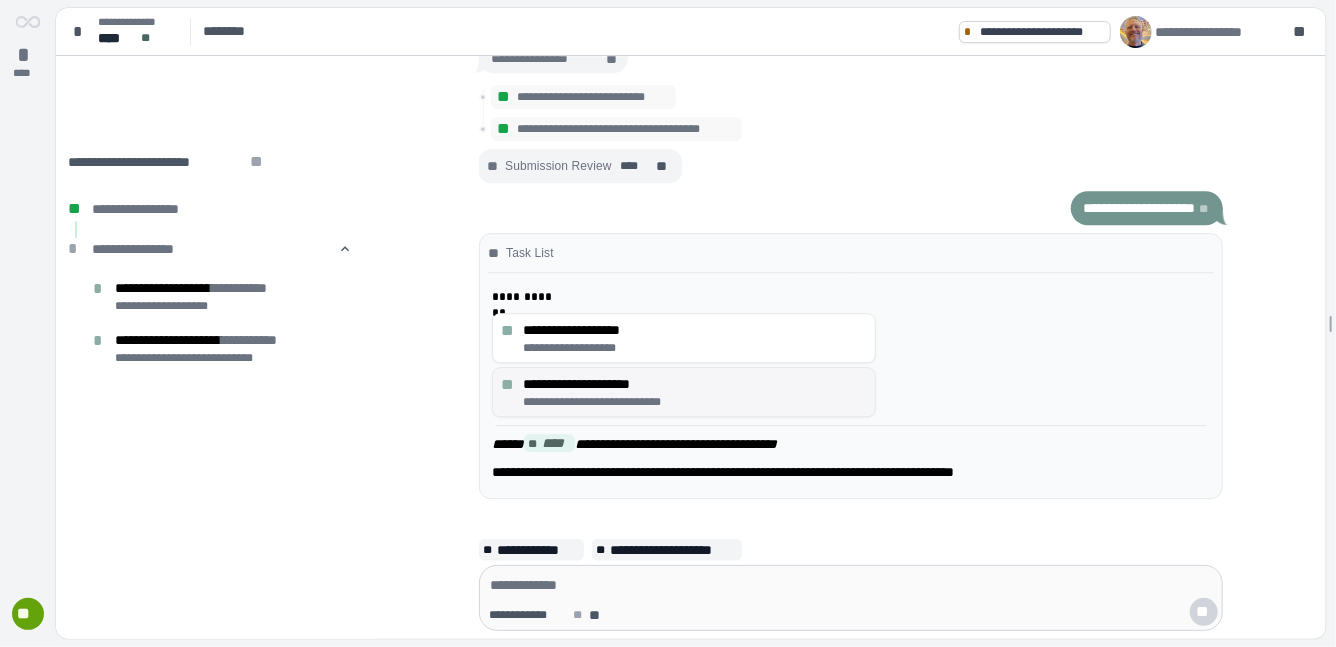 click on "**********" at bounding box center [695, 392] 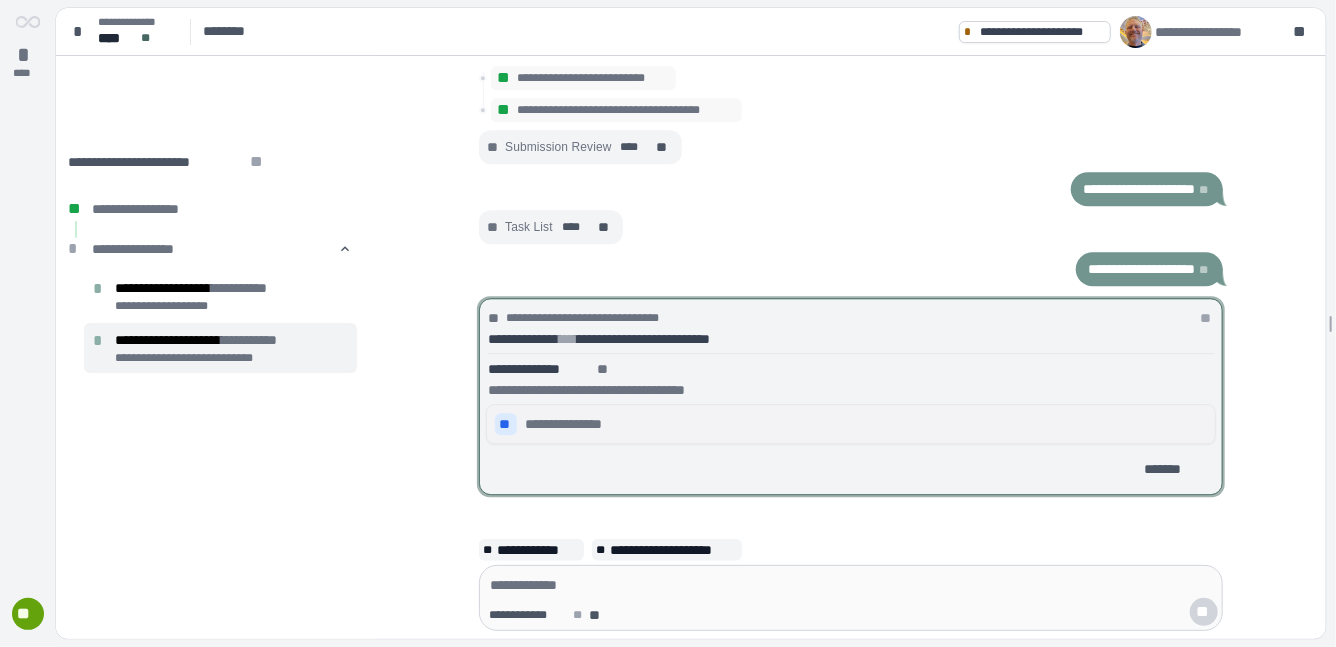 click on "**" at bounding box center [506, 425] 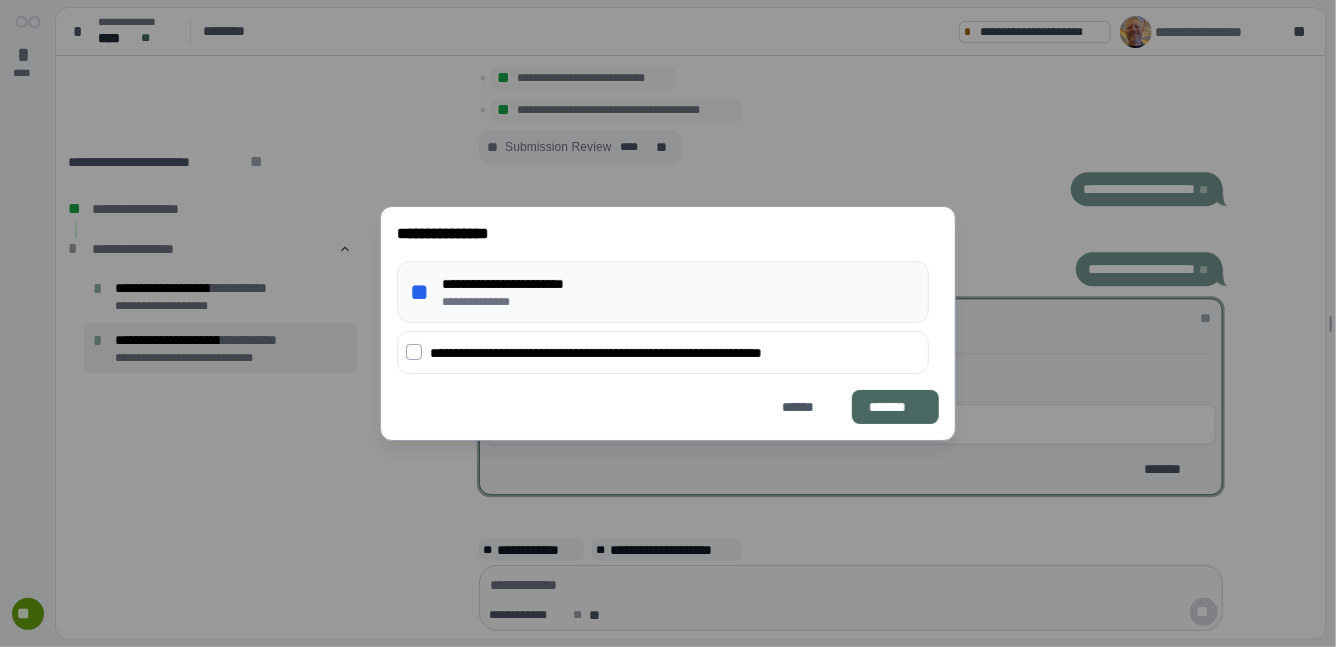 click on "*******" at bounding box center [895, 407] 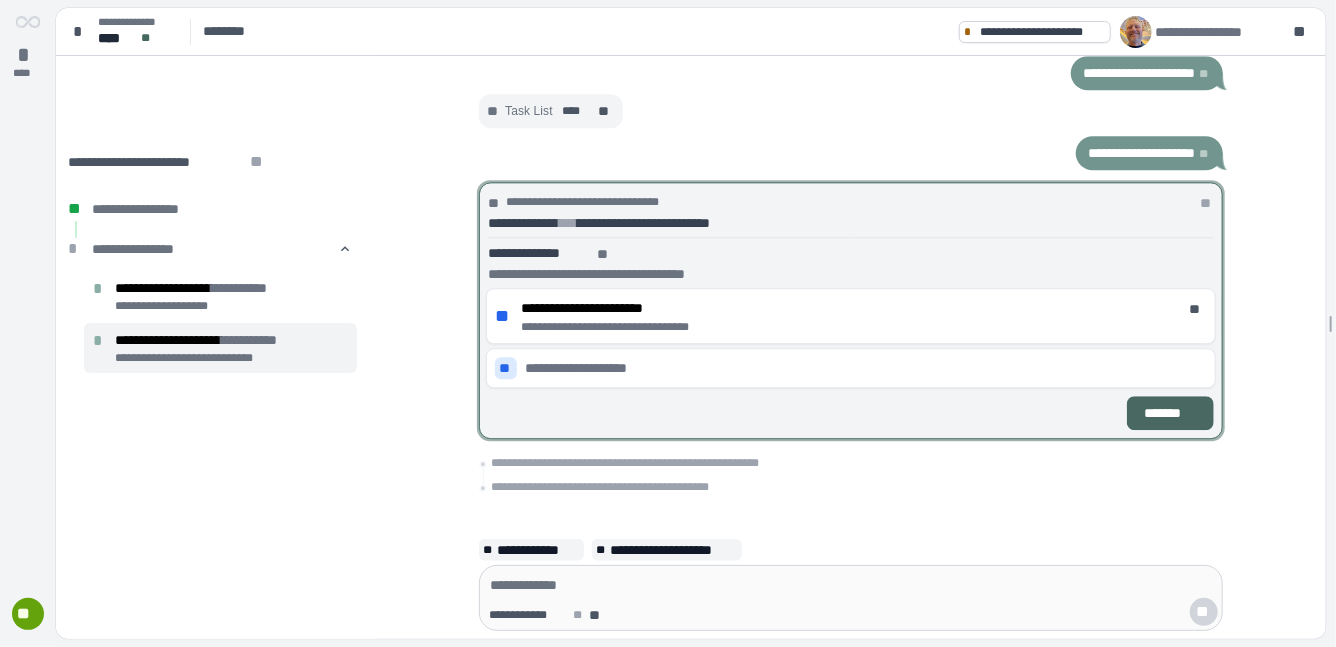 click on "*******" at bounding box center (1170, 413) 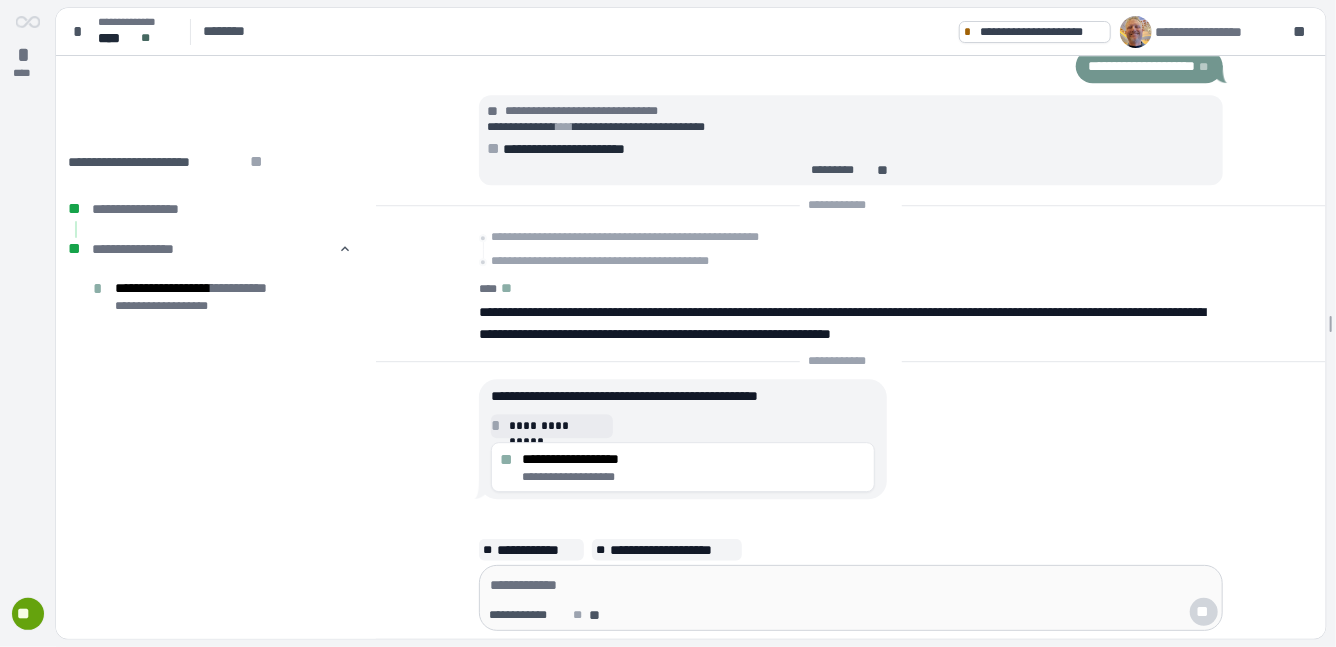 click on "**" at bounding box center (28, 614) 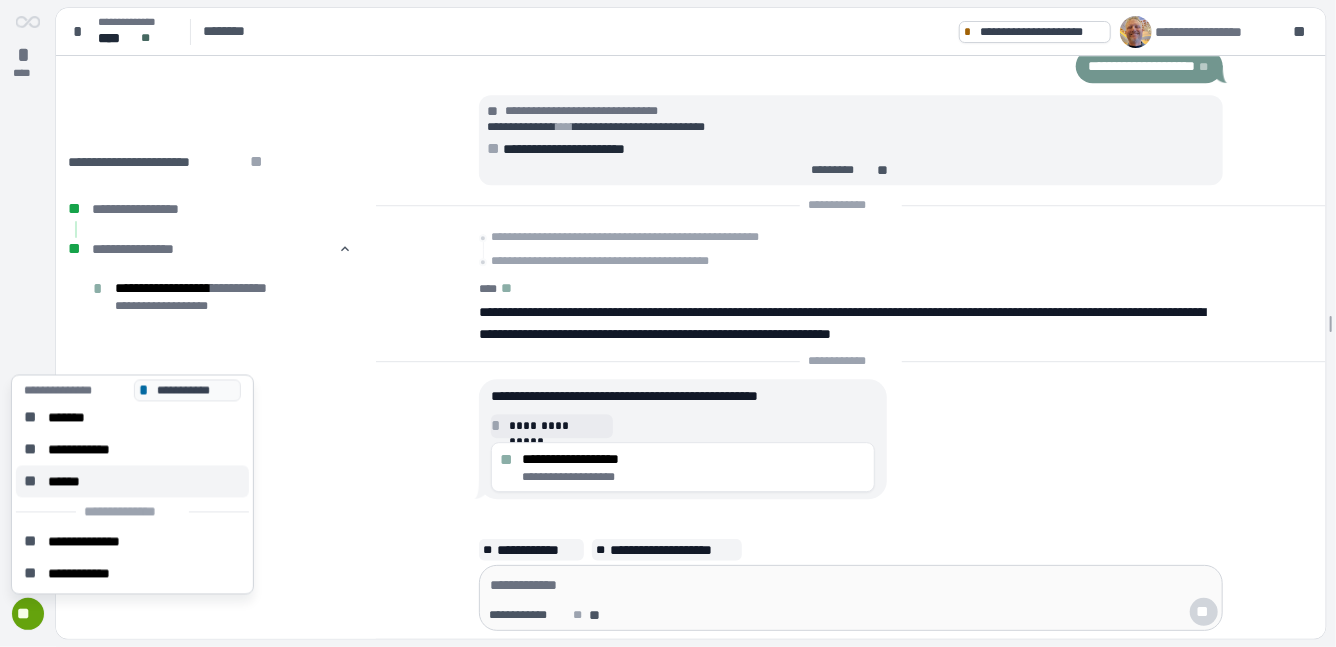 click on "** ******" at bounding box center (132, 482) 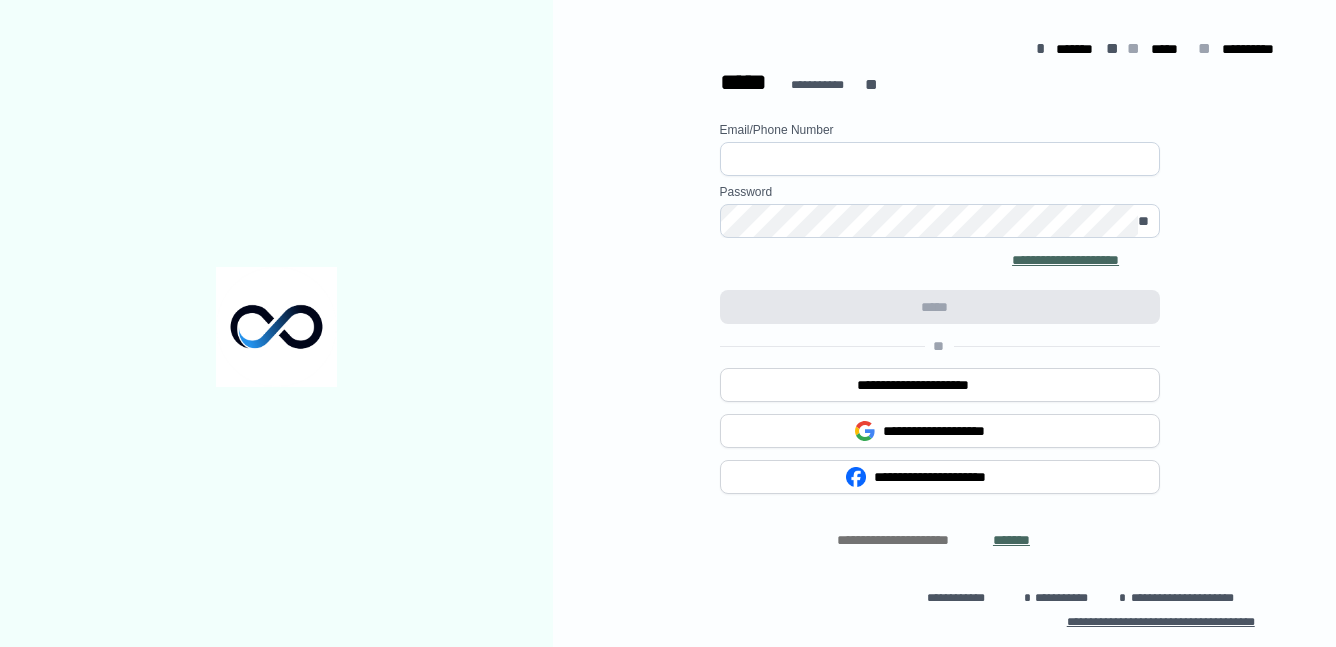 scroll, scrollTop: 0, scrollLeft: 0, axis: both 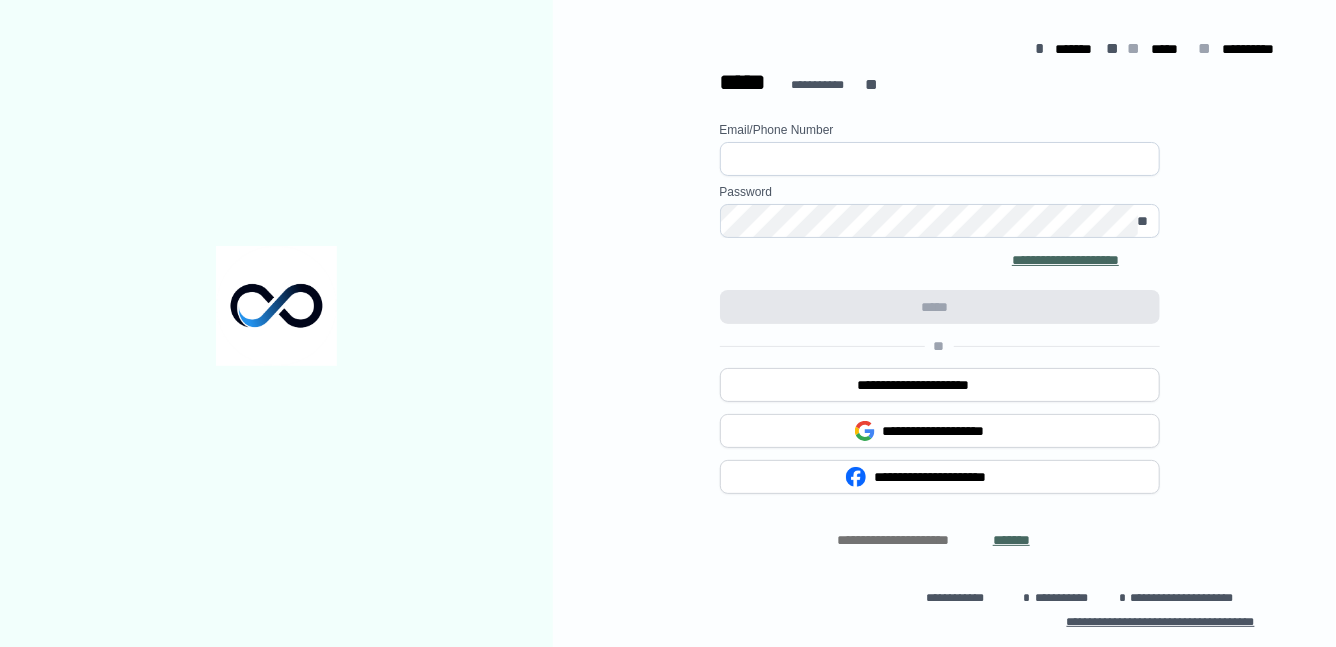 click at bounding box center [940, 159] 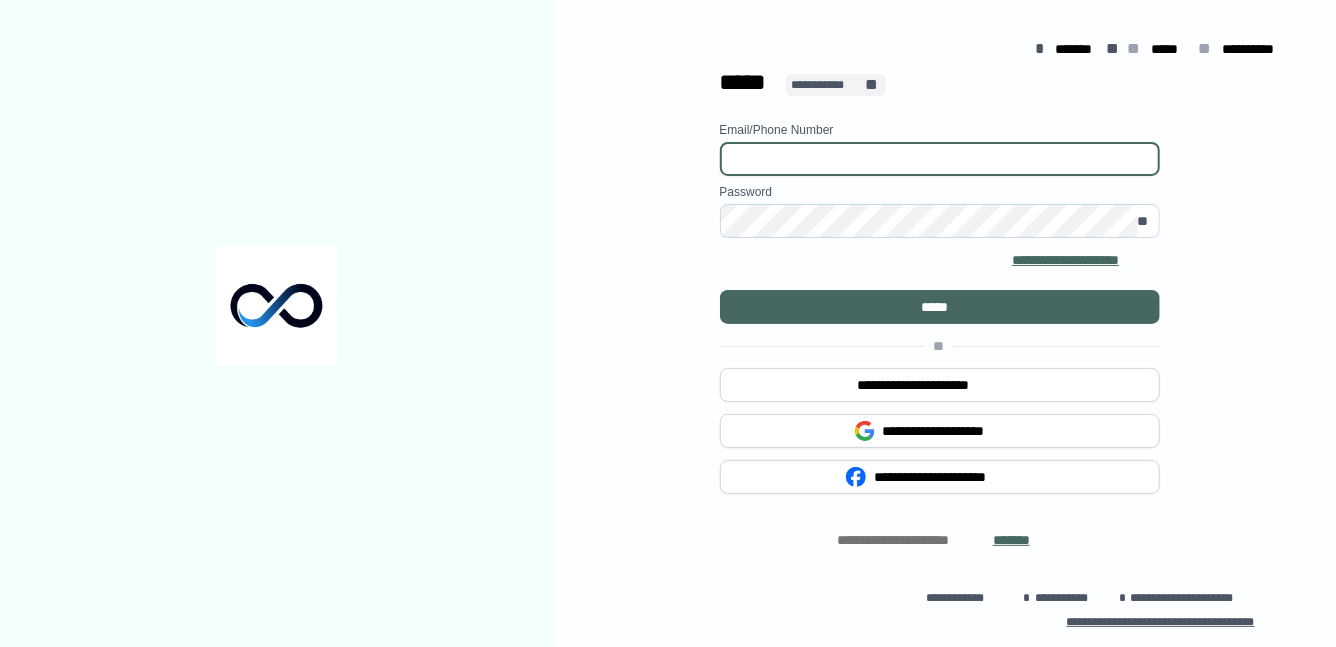 click on "**********" at bounding box center [827, 85] 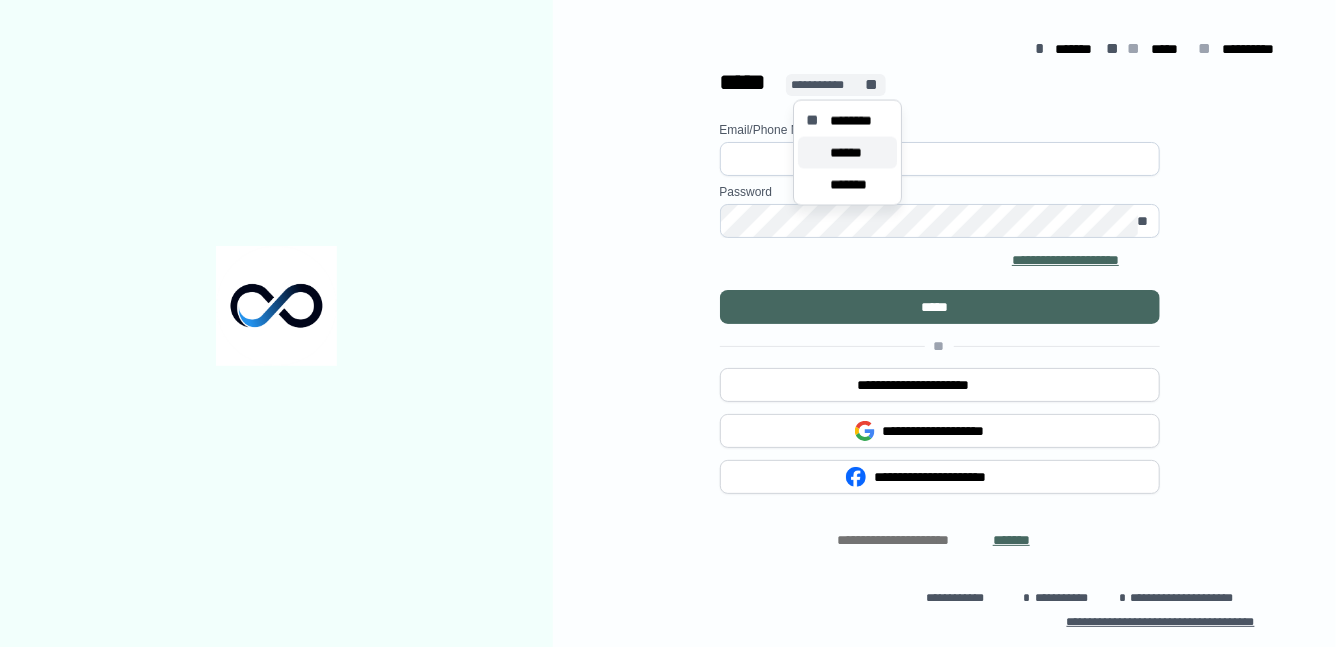 click on "******" at bounding box center [852, 153] 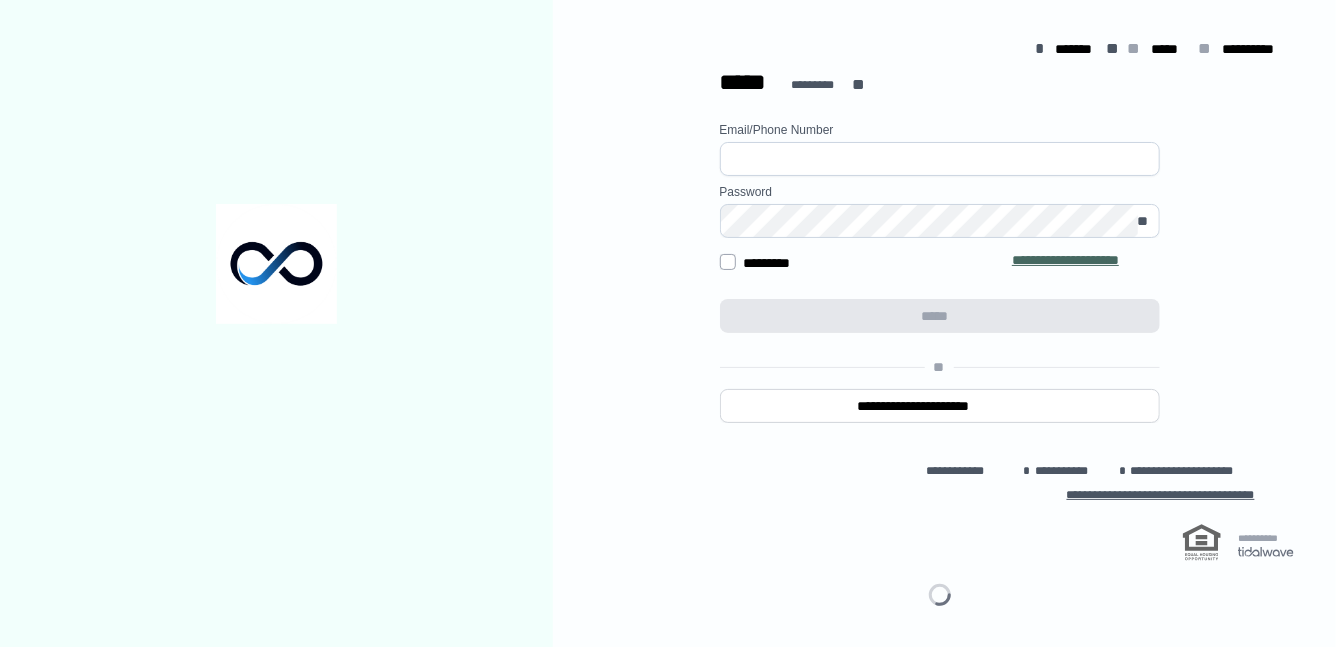 click at bounding box center (940, 159) 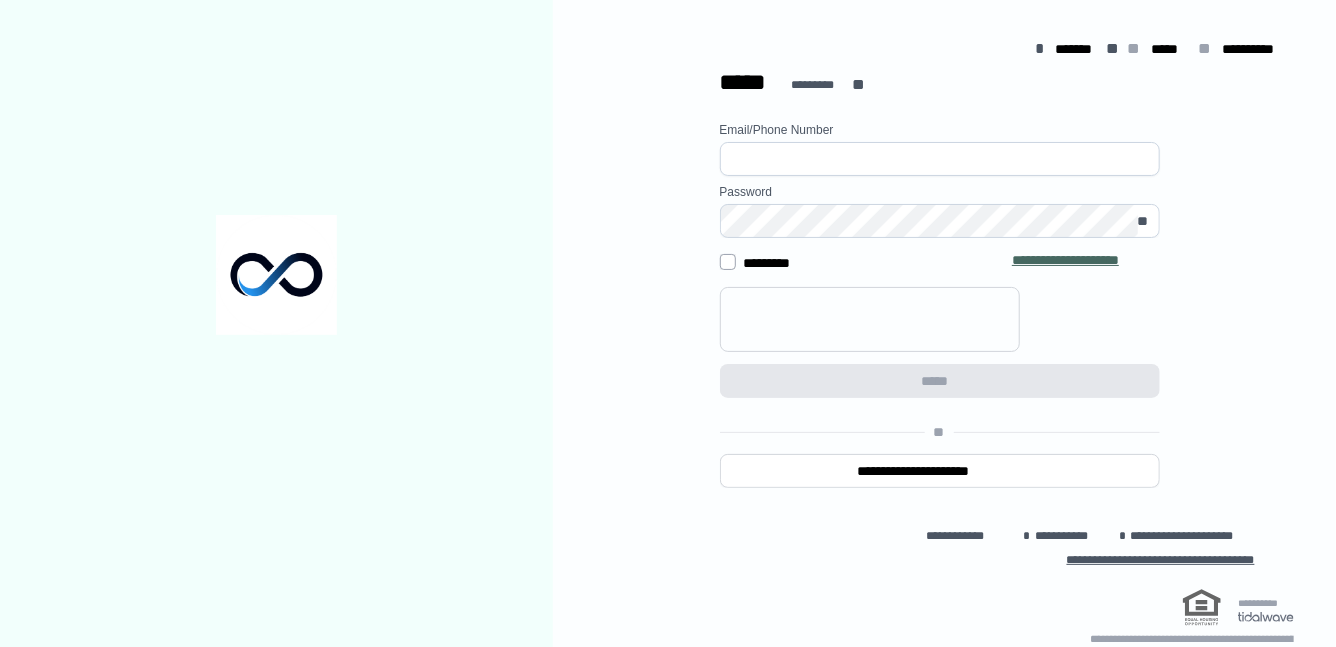 type on "**********" 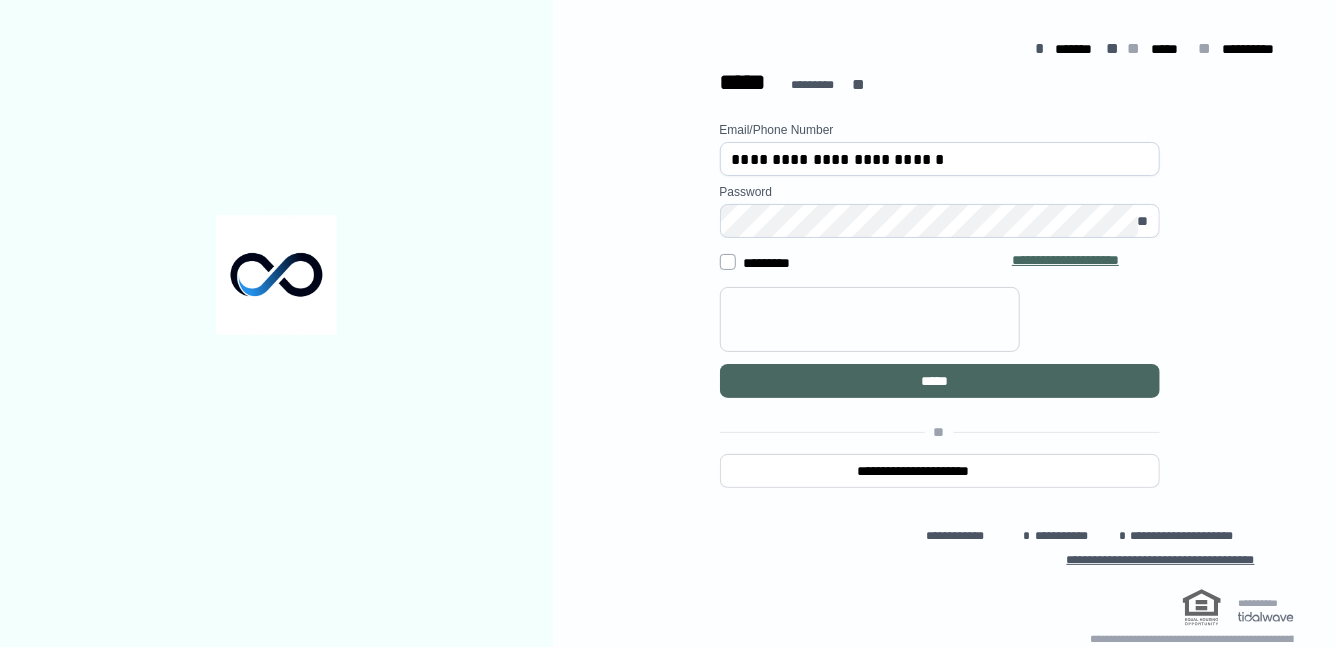 click on "*****" at bounding box center (940, 381) 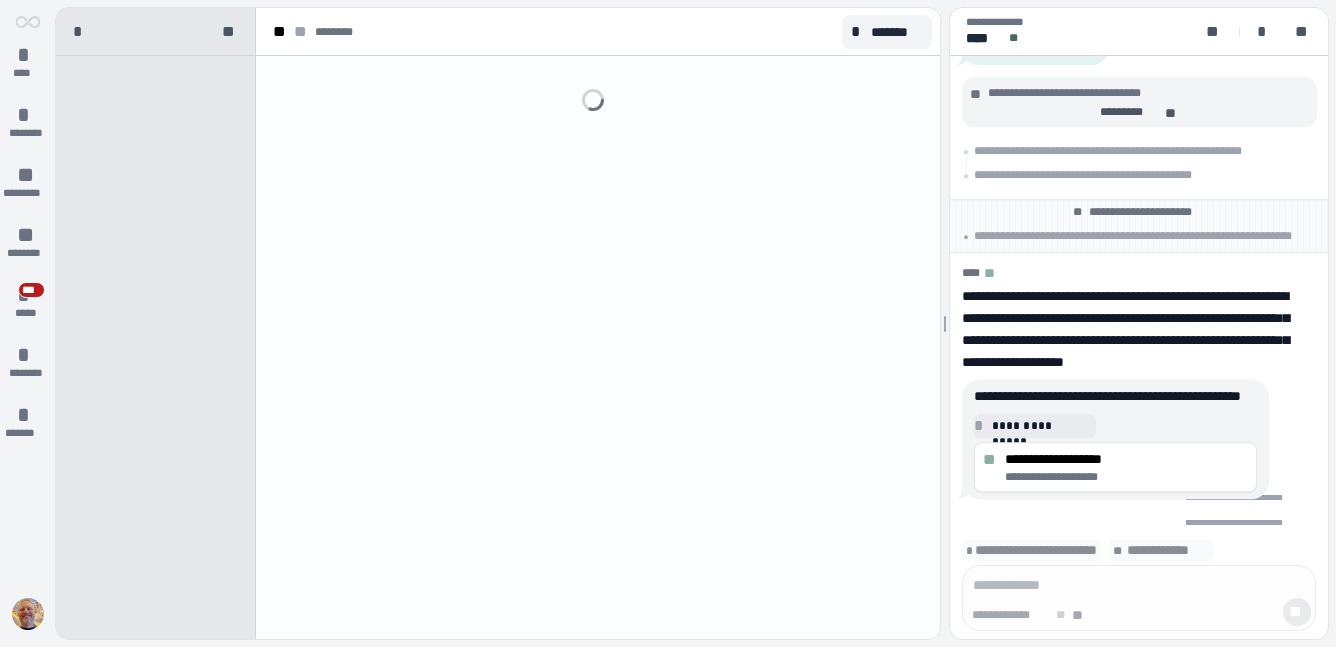 scroll, scrollTop: 0, scrollLeft: 0, axis: both 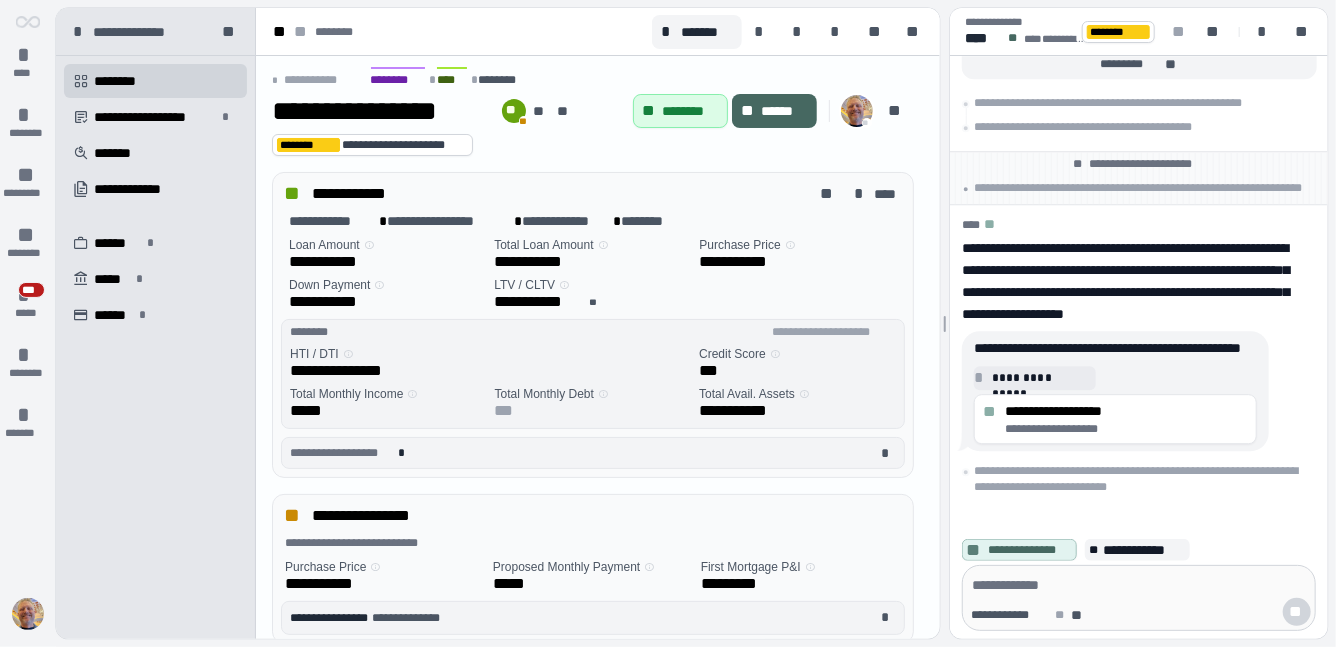 click at bounding box center (1139, 585) 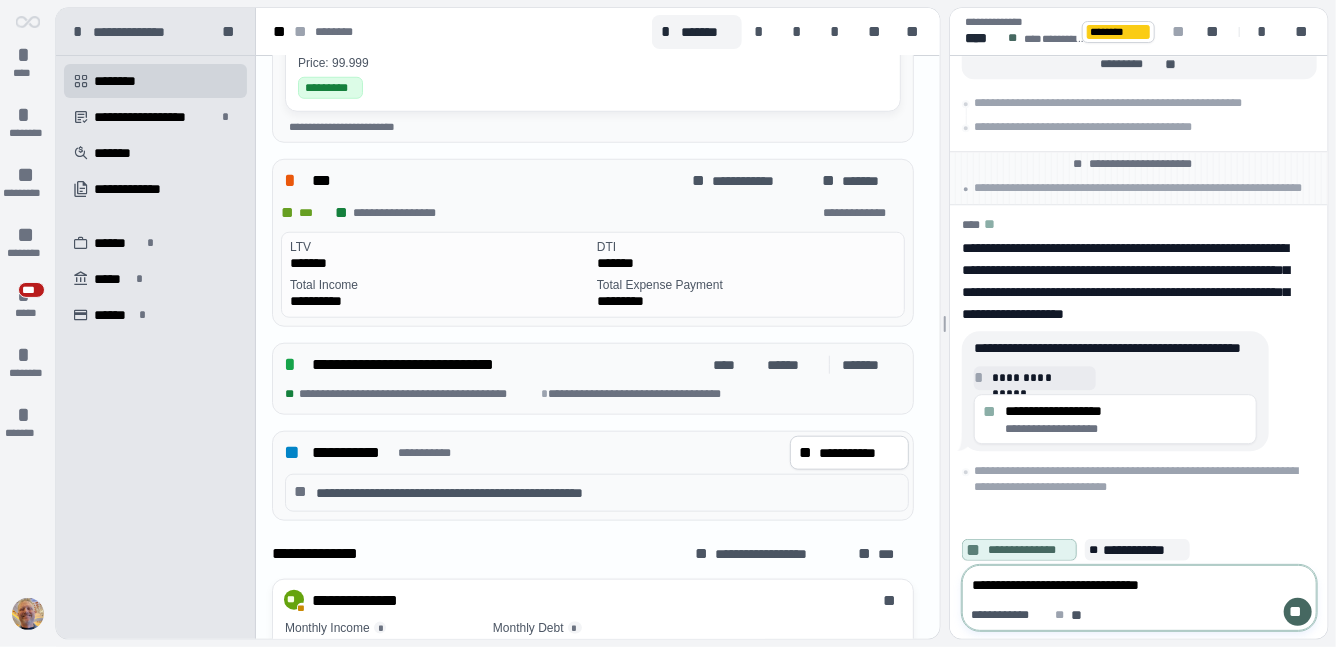 scroll, scrollTop: 816, scrollLeft: 0, axis: vertical 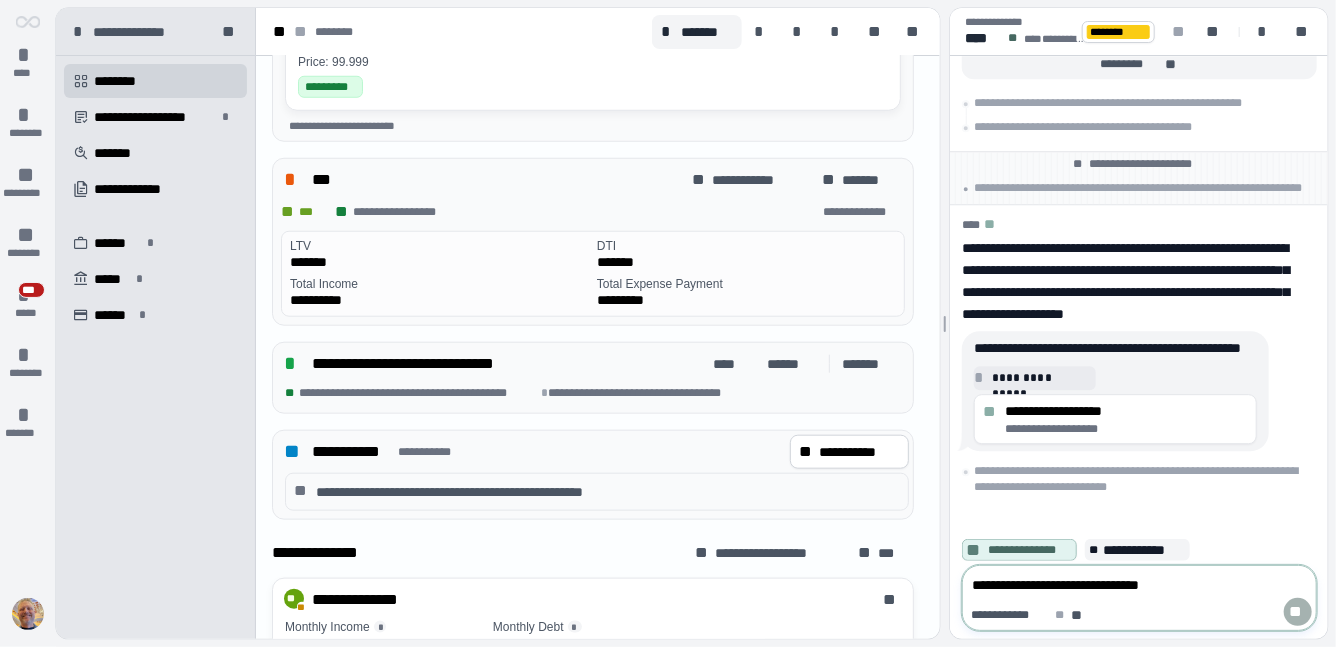 type on "**********" 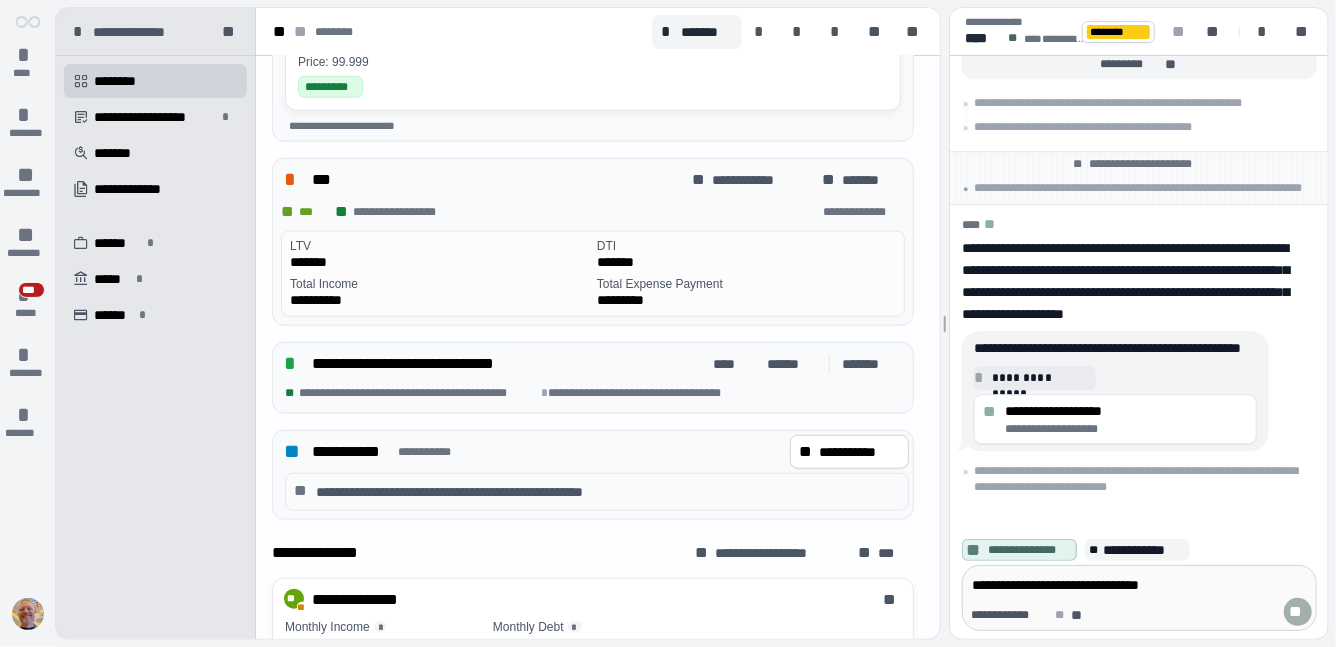 click on "**" at bounding box center (1298, 612) 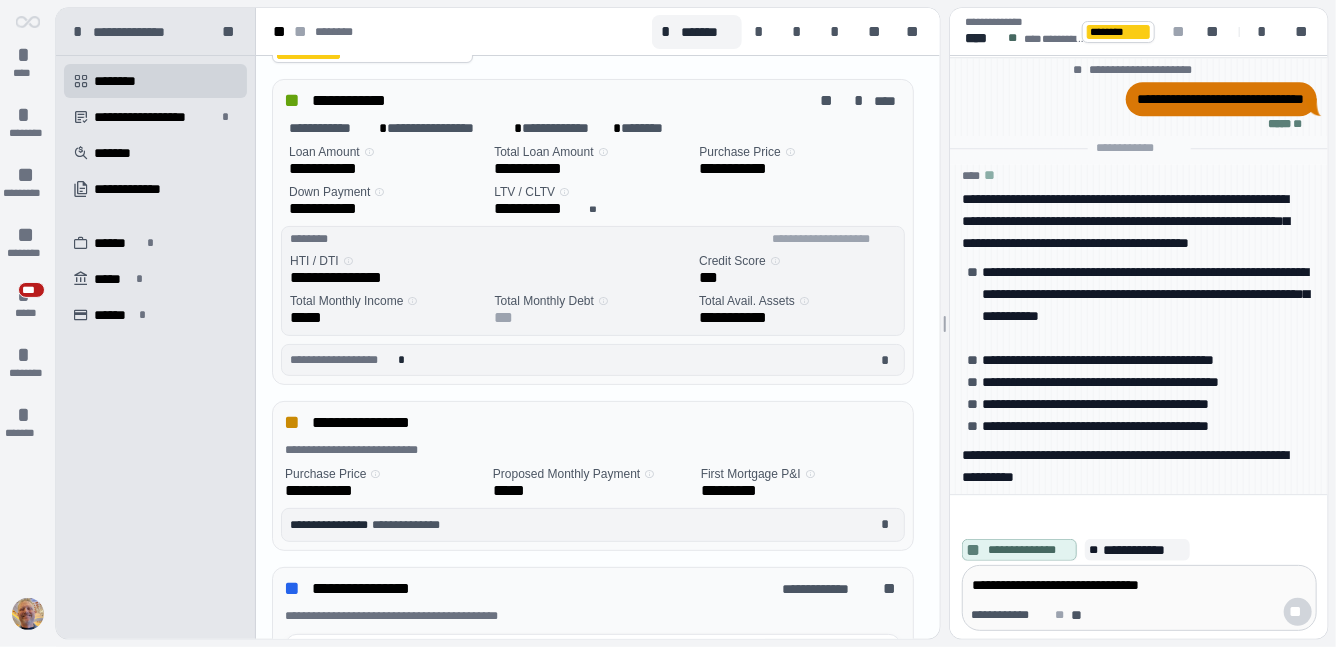 scroll, scrollTop: 0, scrollLeft: 0, axis: both 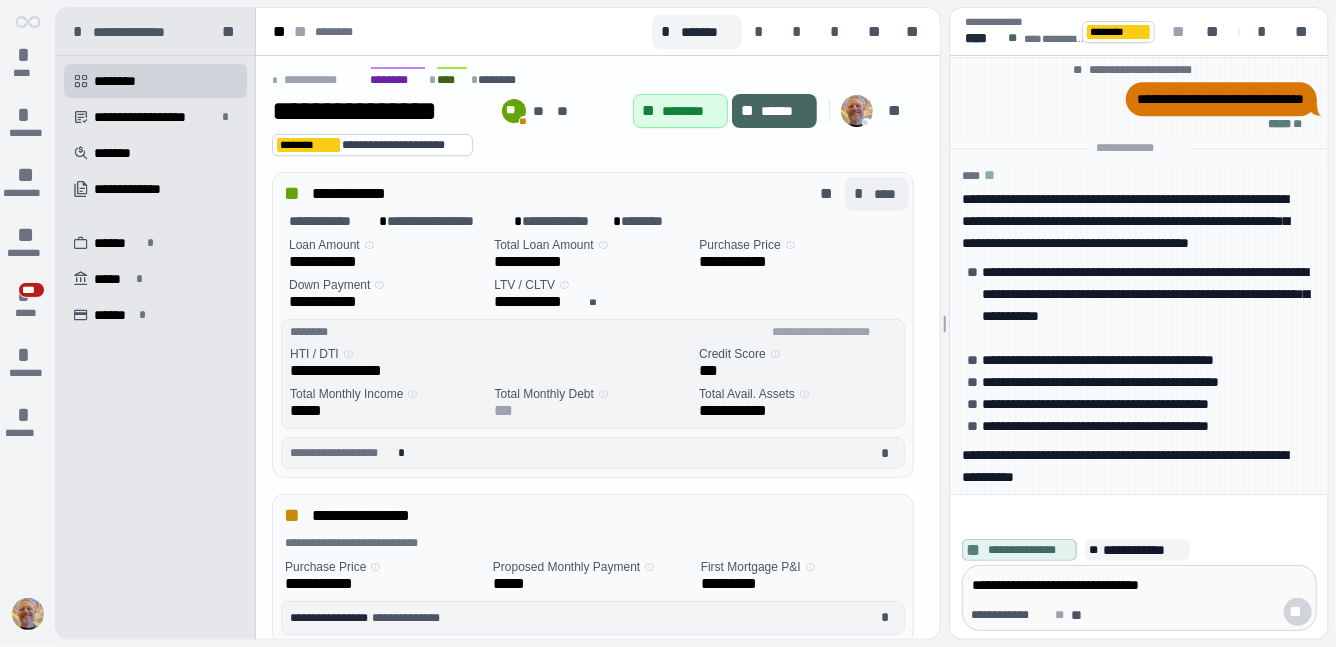 click on "****" at bounding box center (887, 194) 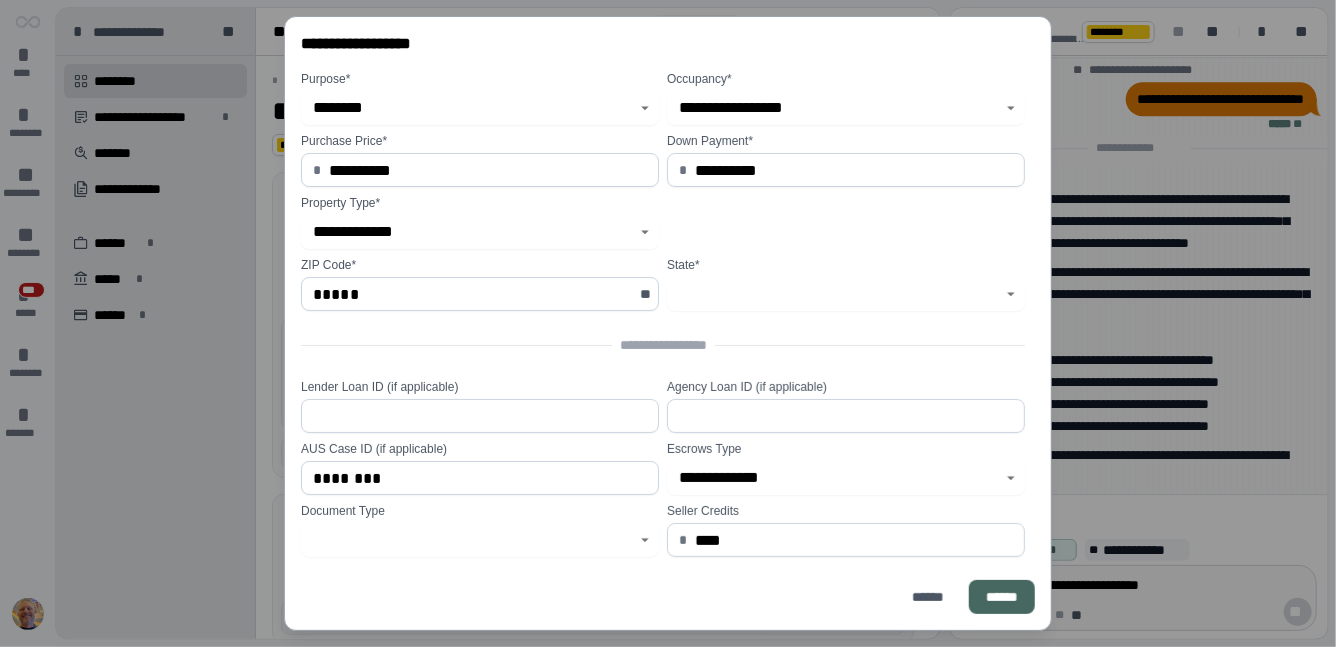 type on "*********" 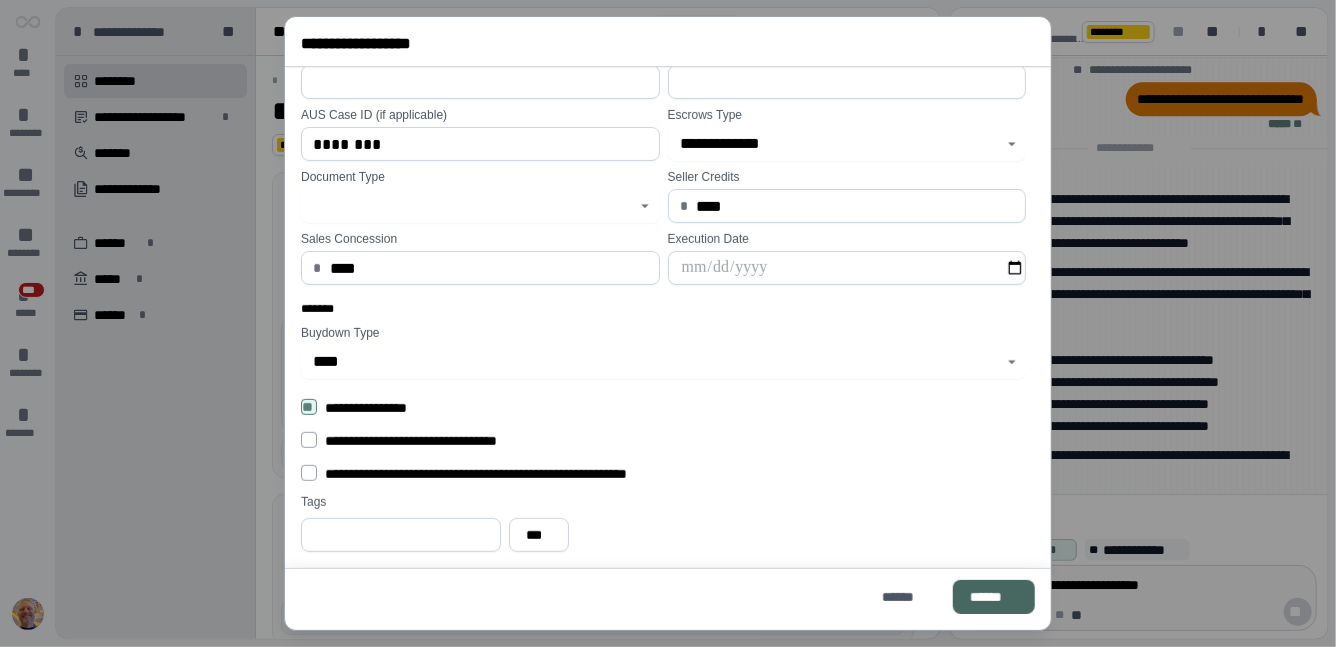 scroll, scrollTop: 445, scrollLeft: 0, axis: vertical 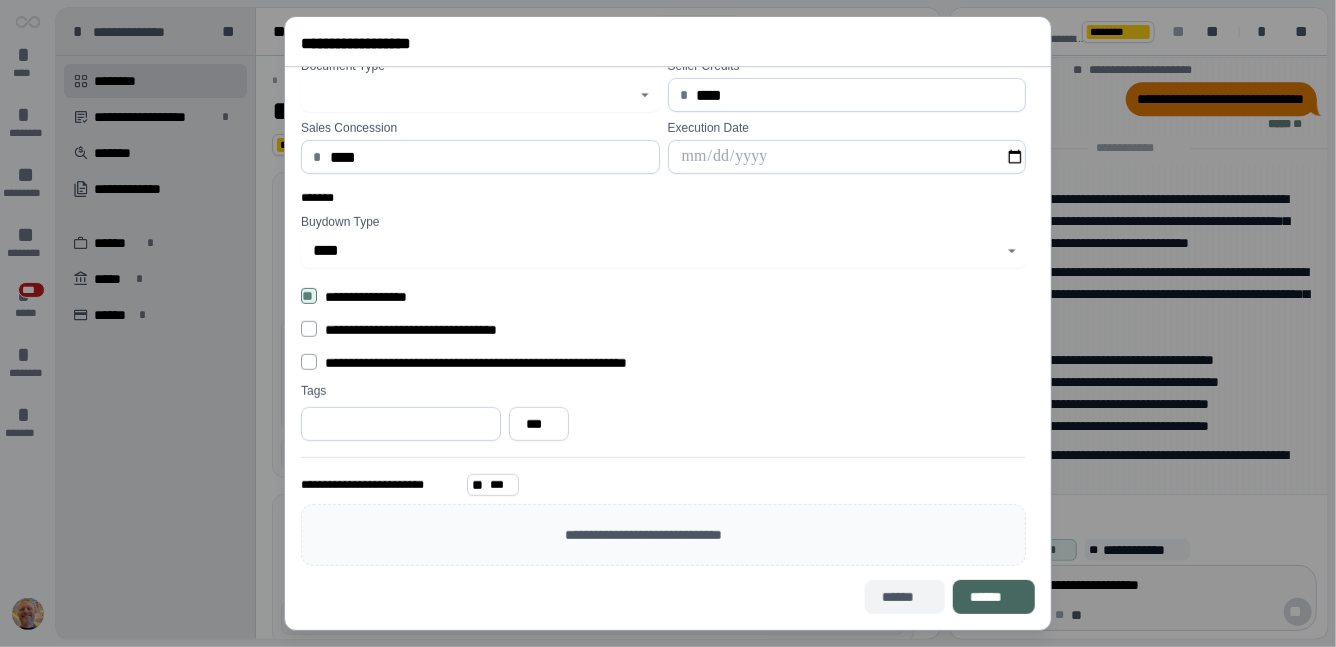 click on "******" at bounding box center [905, 597] 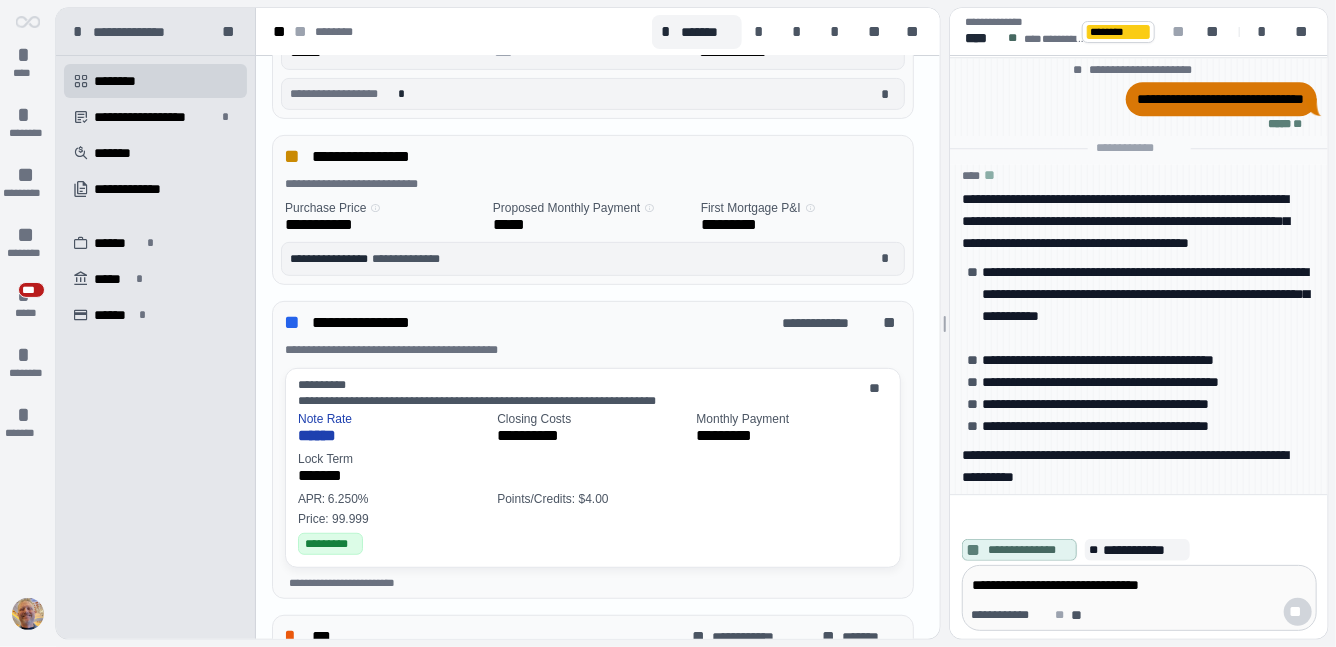 scroll, scrollTop: 366, scrollLeft: 0, axis: vertical 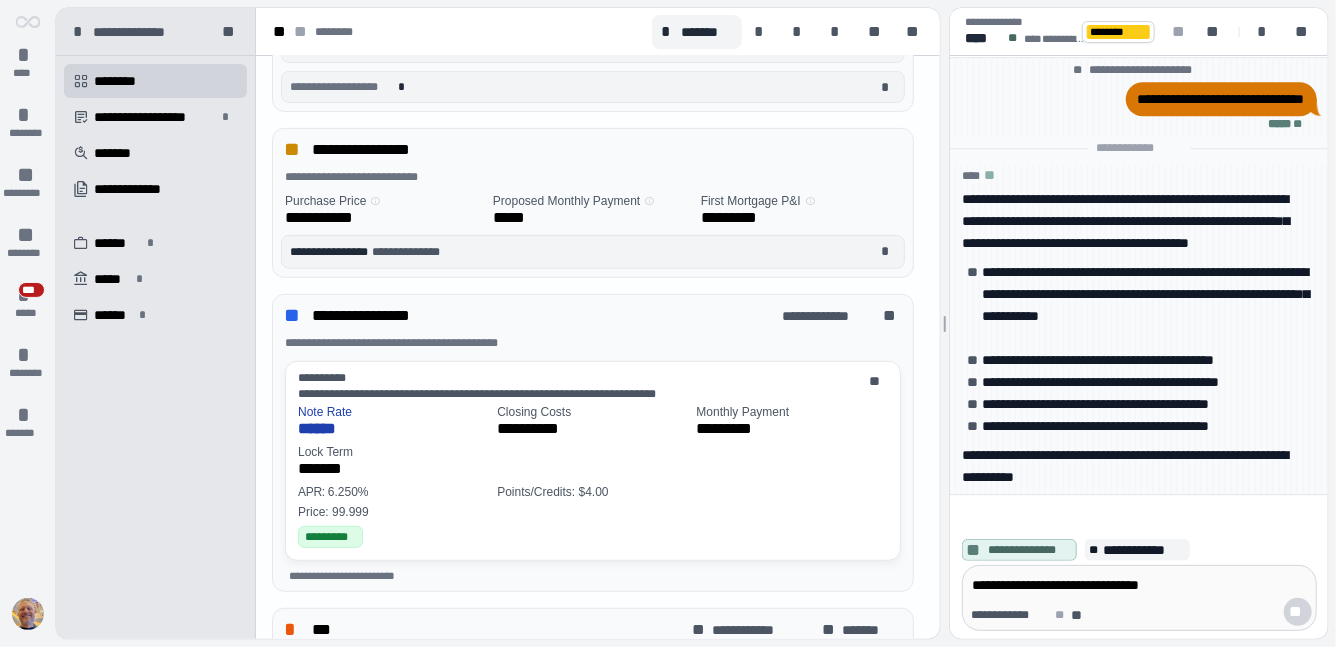 click on "**********" at bounding box center [597, 150] 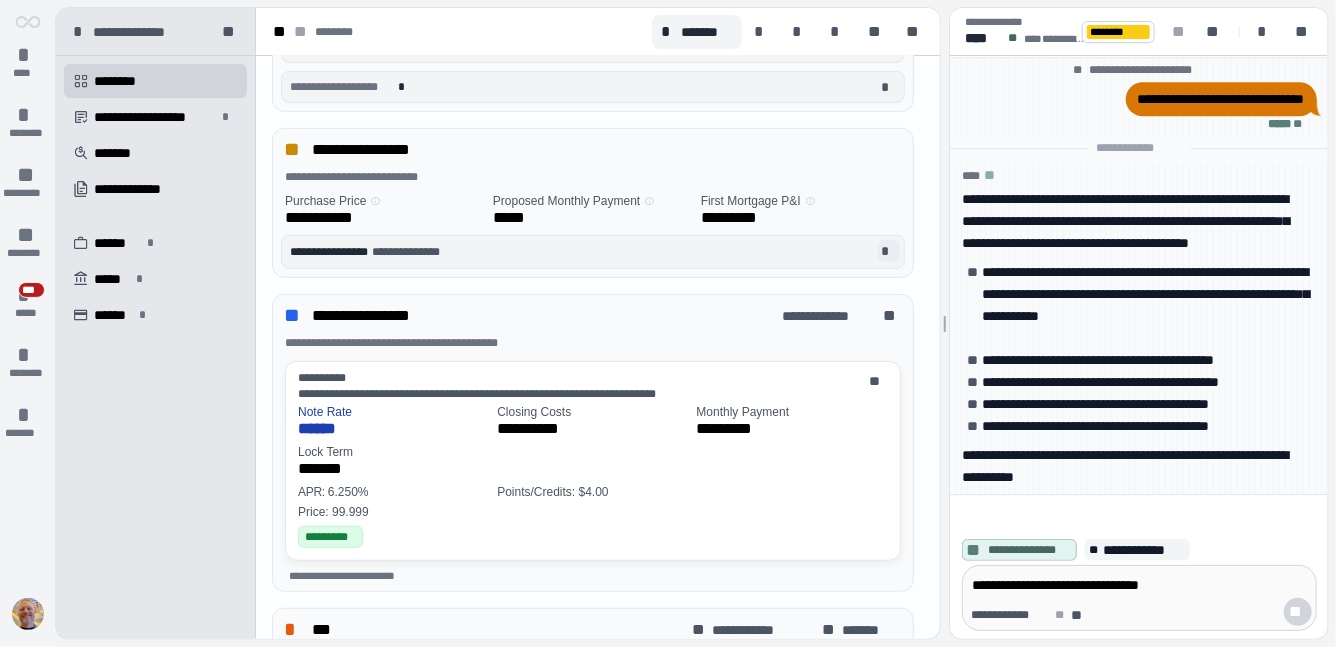 click on "*" at bounding box center (889, 251) 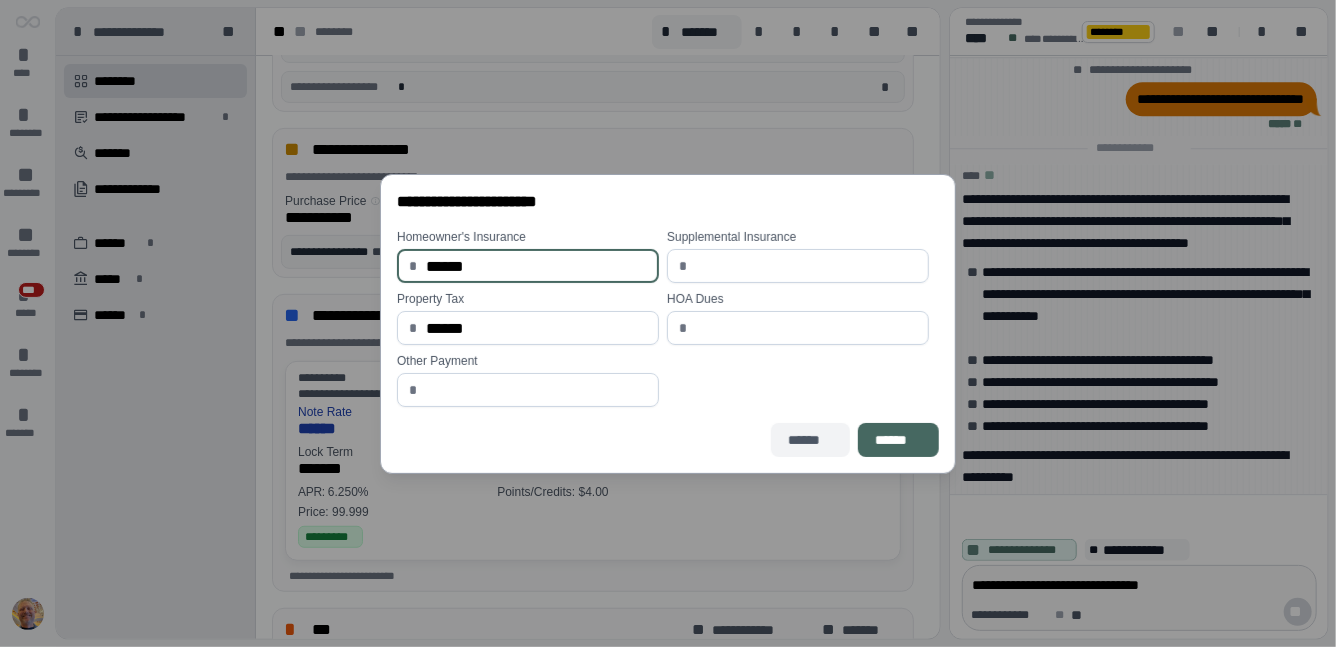 click on "******" at bounding box center (810, 440) 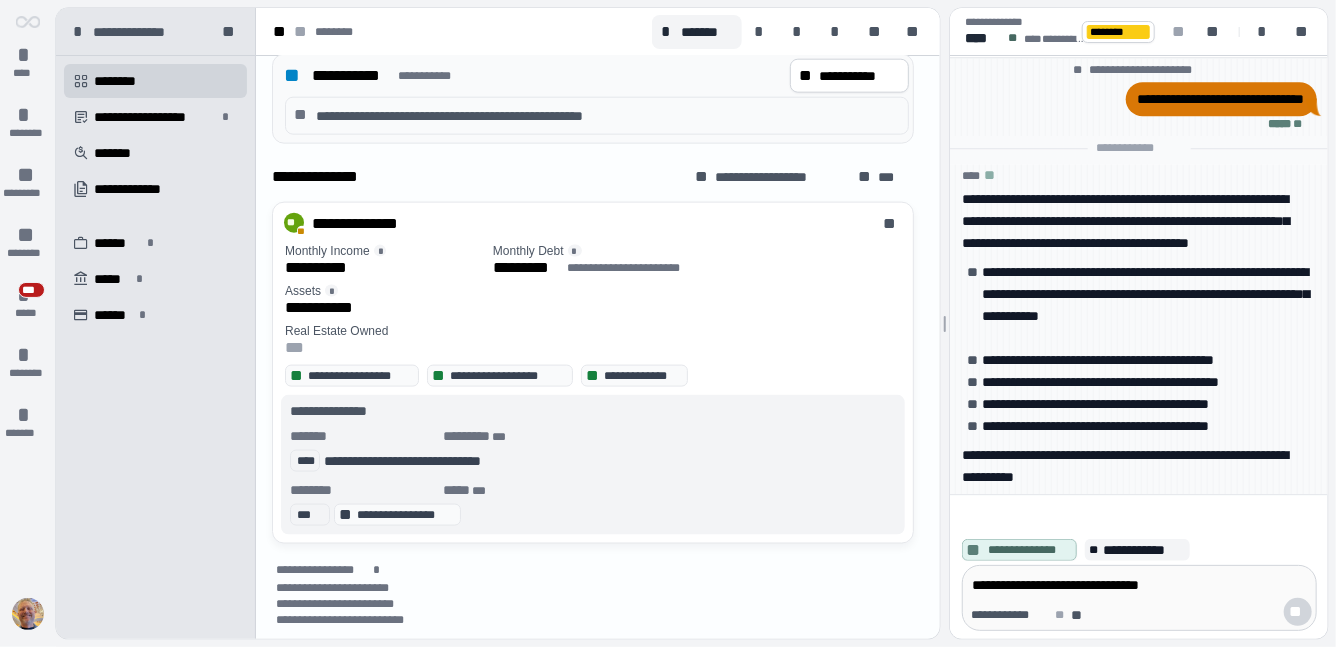 scroll, scrollTop: 1193, scrollLeft: 0, axis: vertical 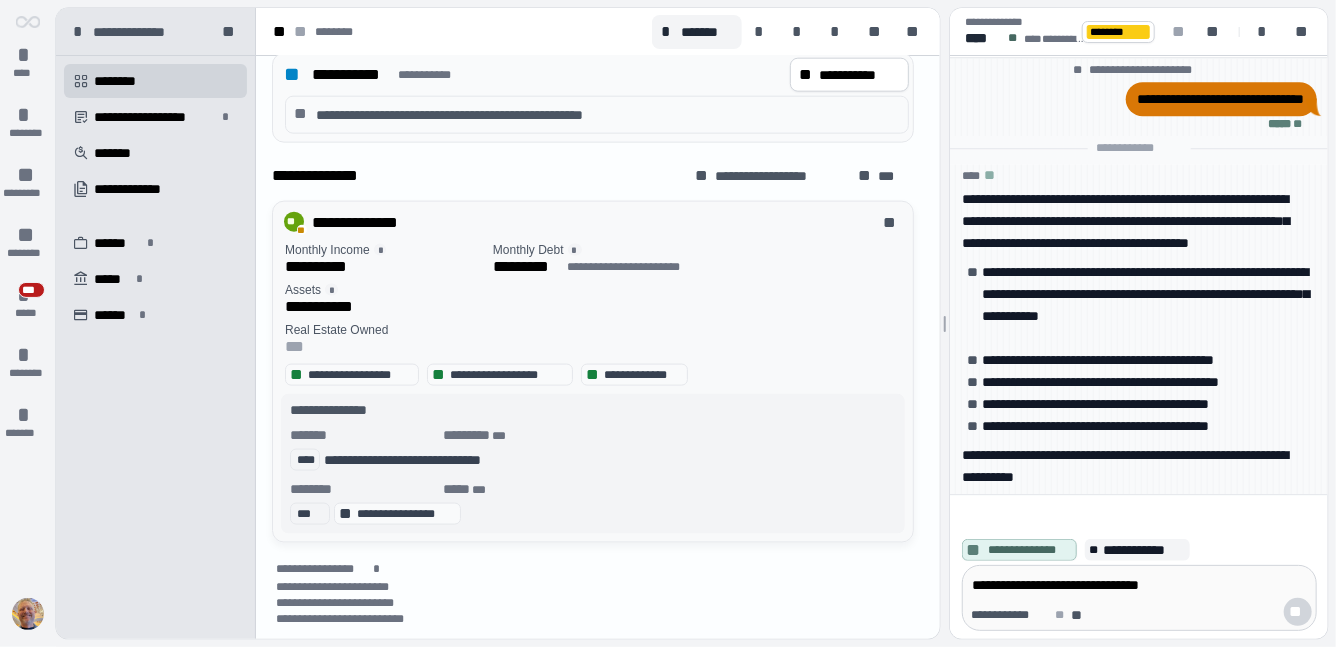 click on "**********" at bounding box center [597, 448] 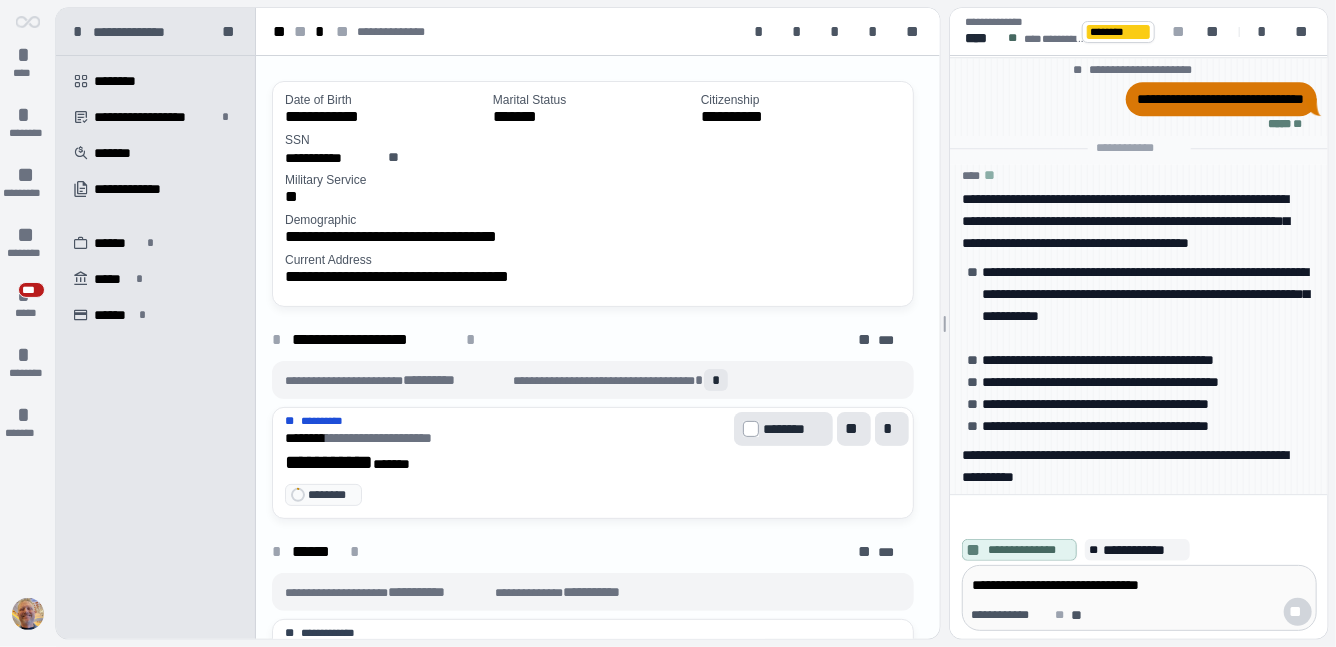 scroll, scrollTop: 0, scrollLeft: 0, axis: both 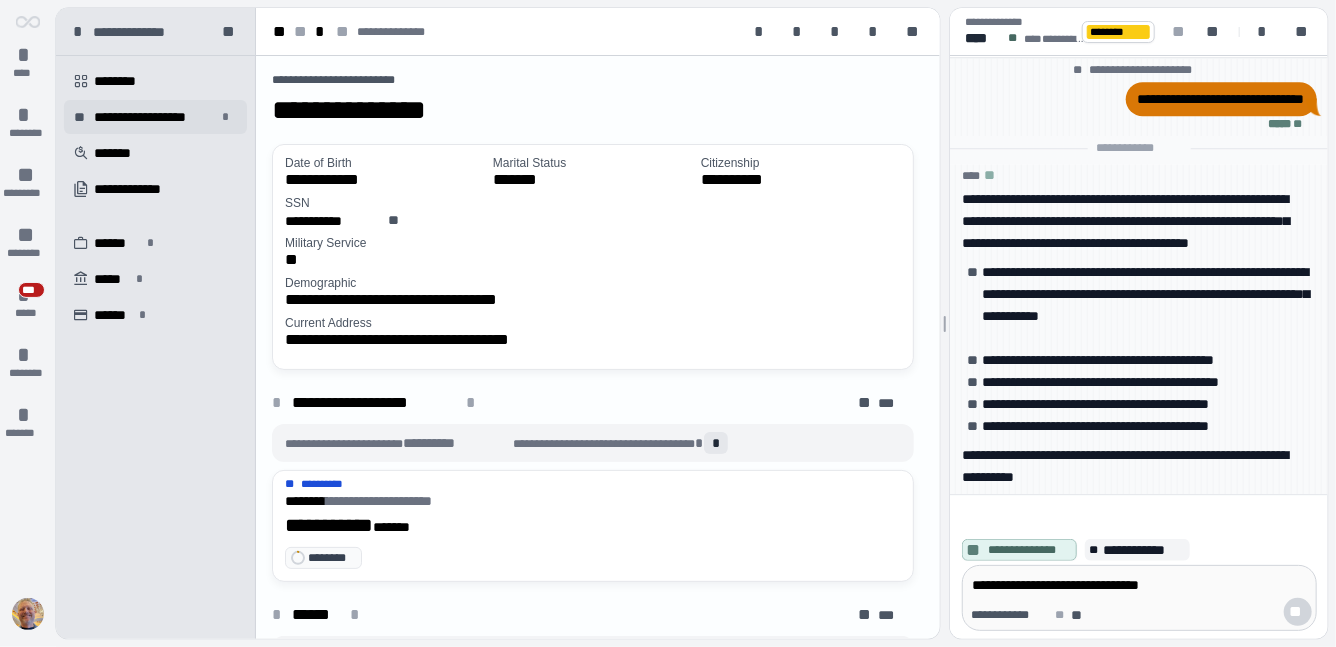 click on "**********" at bounding box center (155, 117) 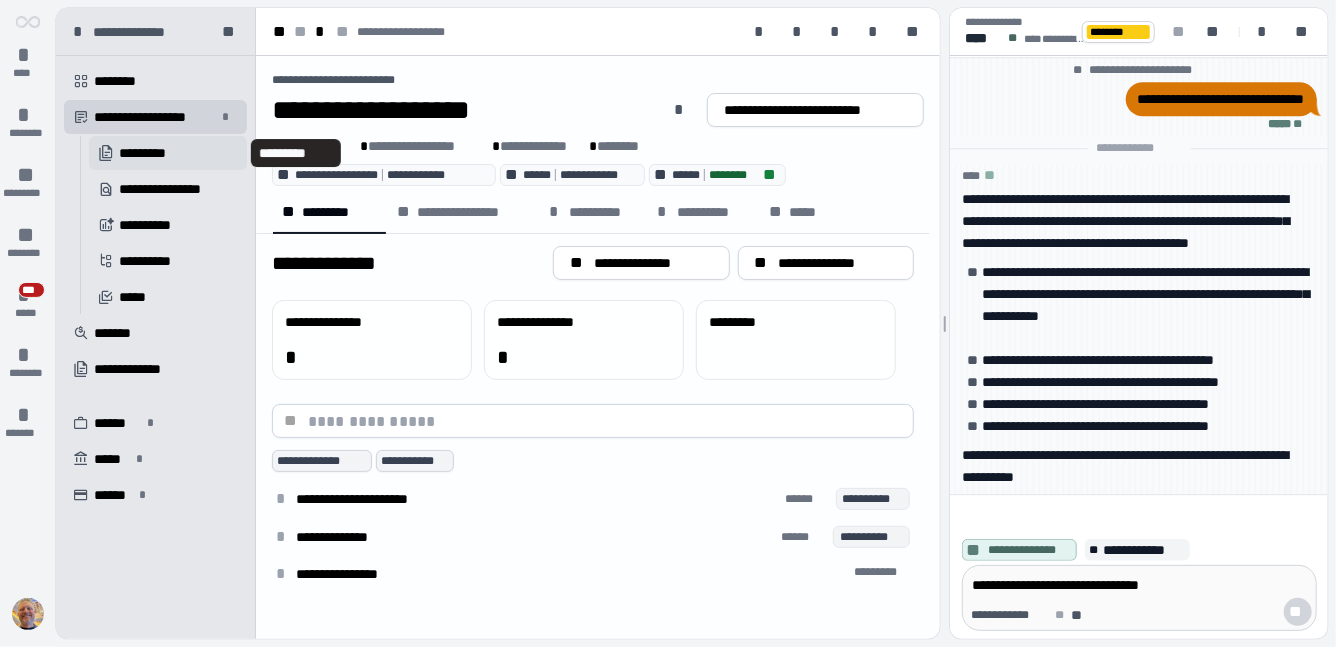 click on "*********" at bounding box center [156, 153] 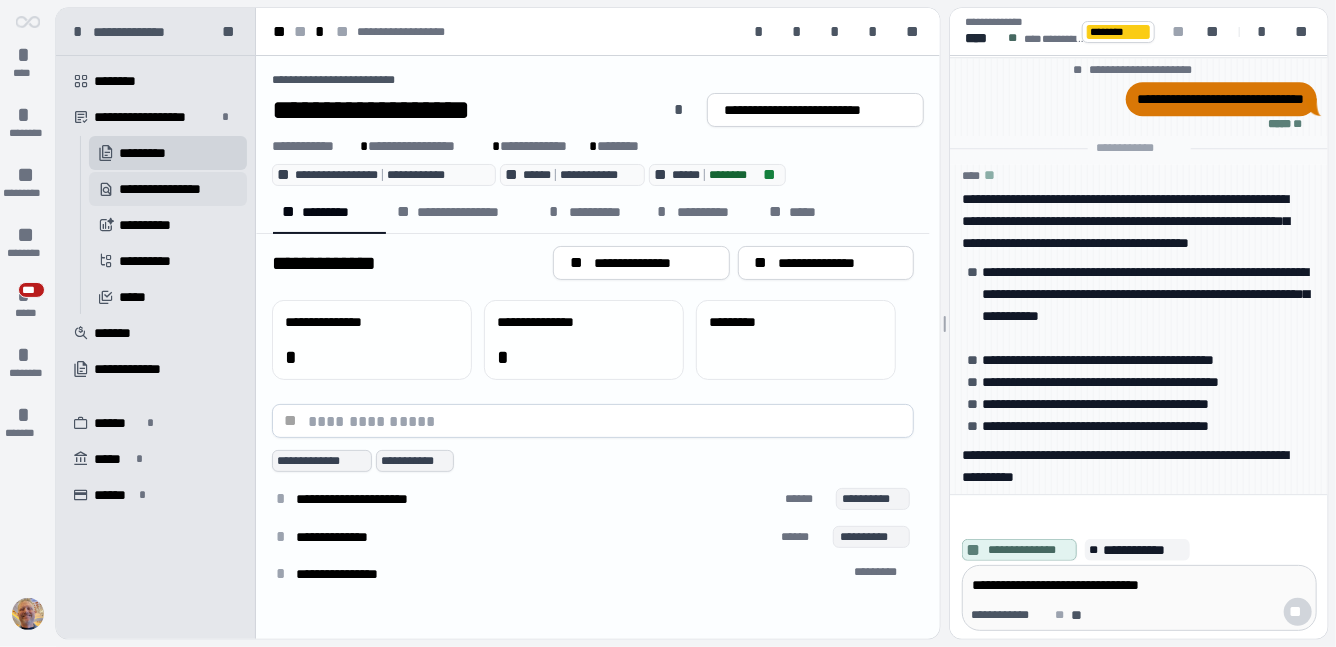 click on "**********" at bounding box center [173, 189] 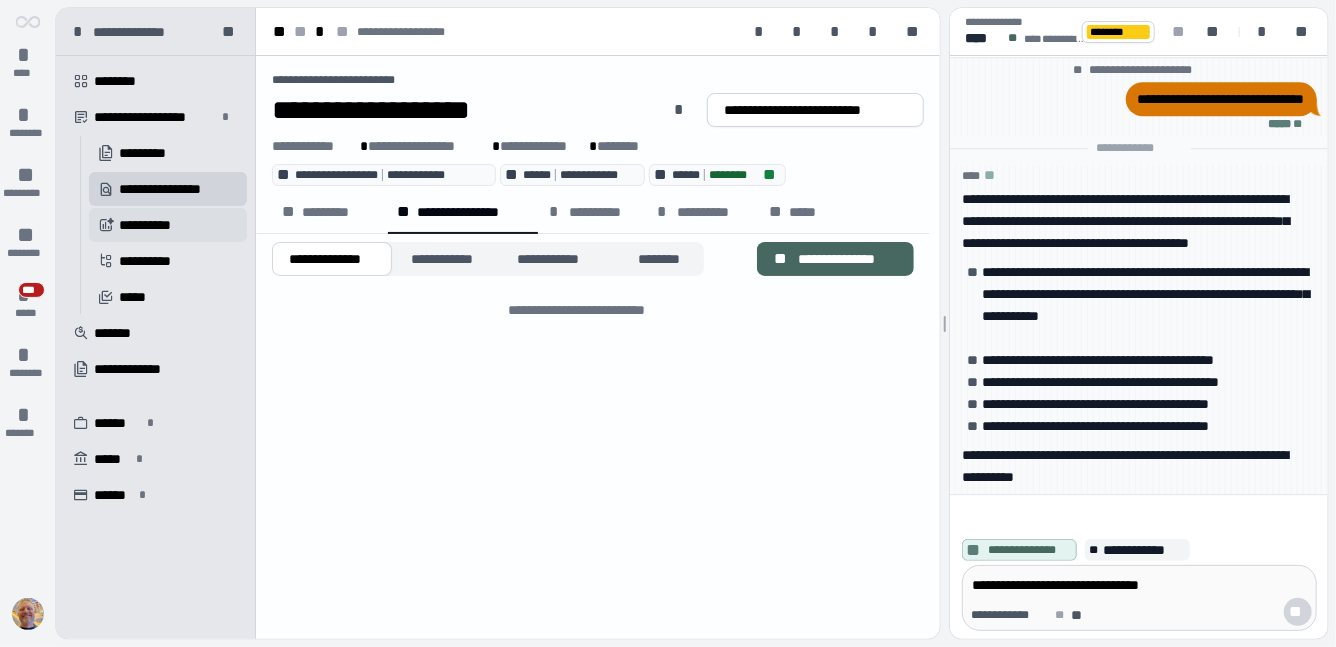 click on "**********" at bounding box center (152, 225) 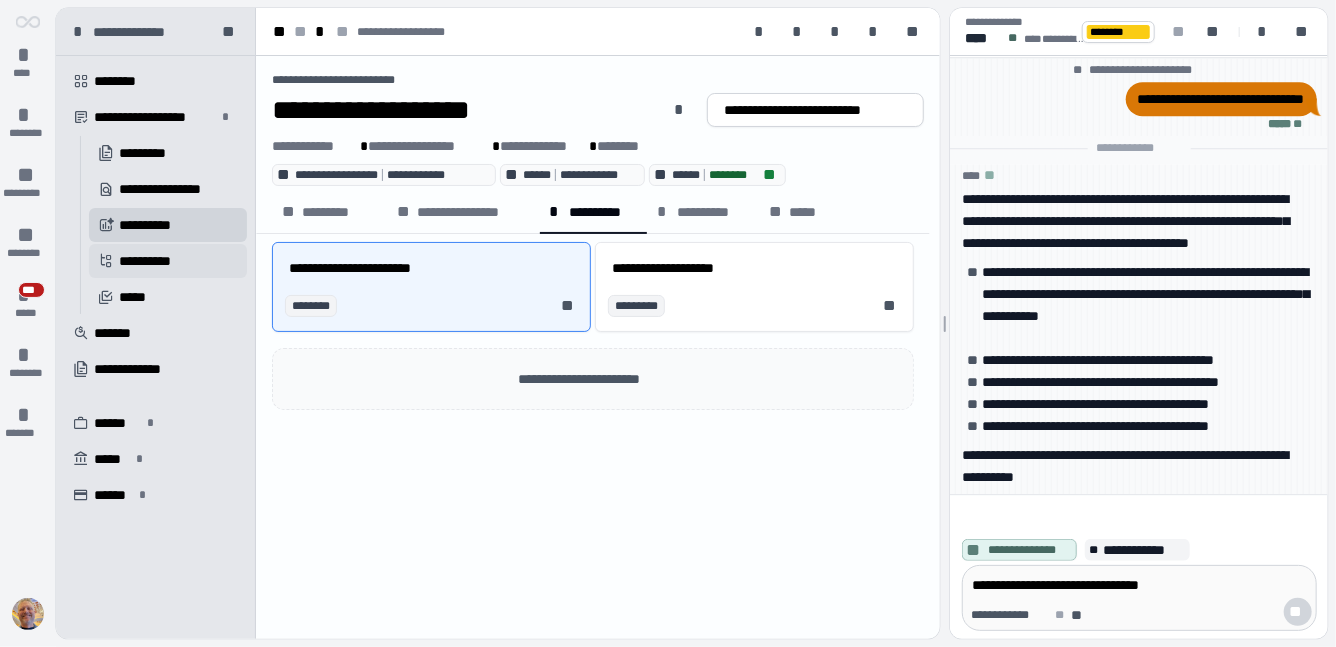 click on "**********" at bounding box center (153, 261) 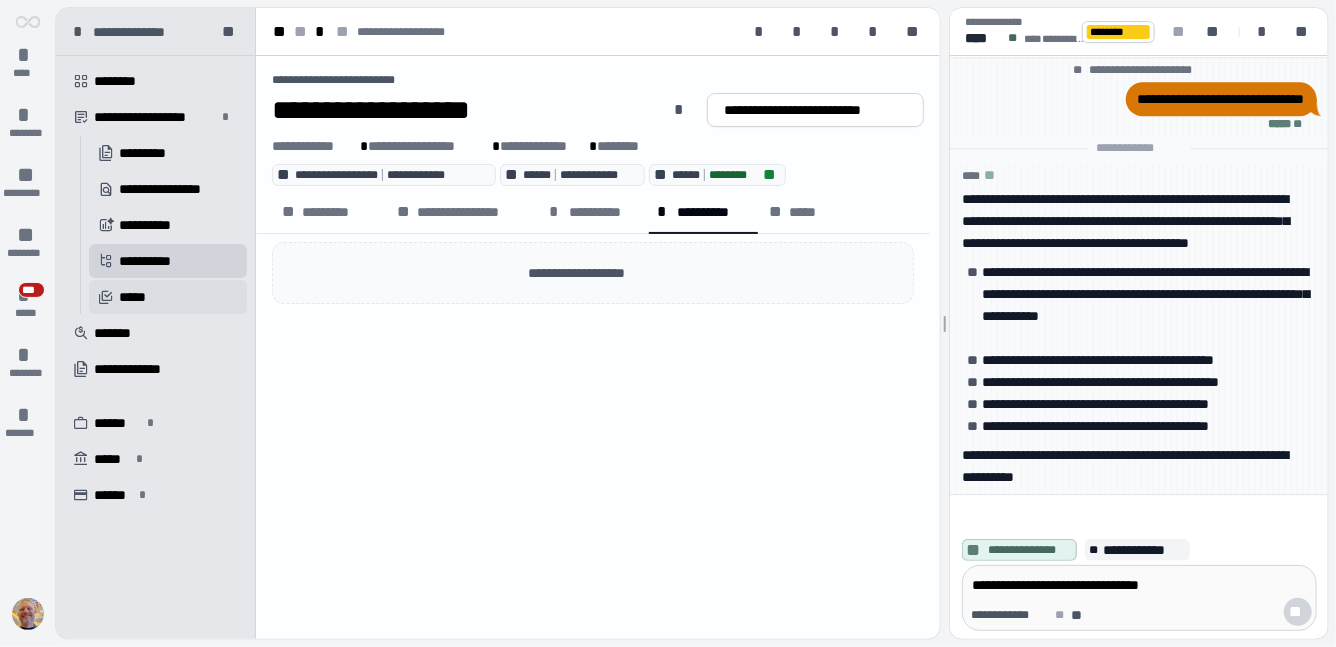 click on "*****" at bounding box center (137, 297) 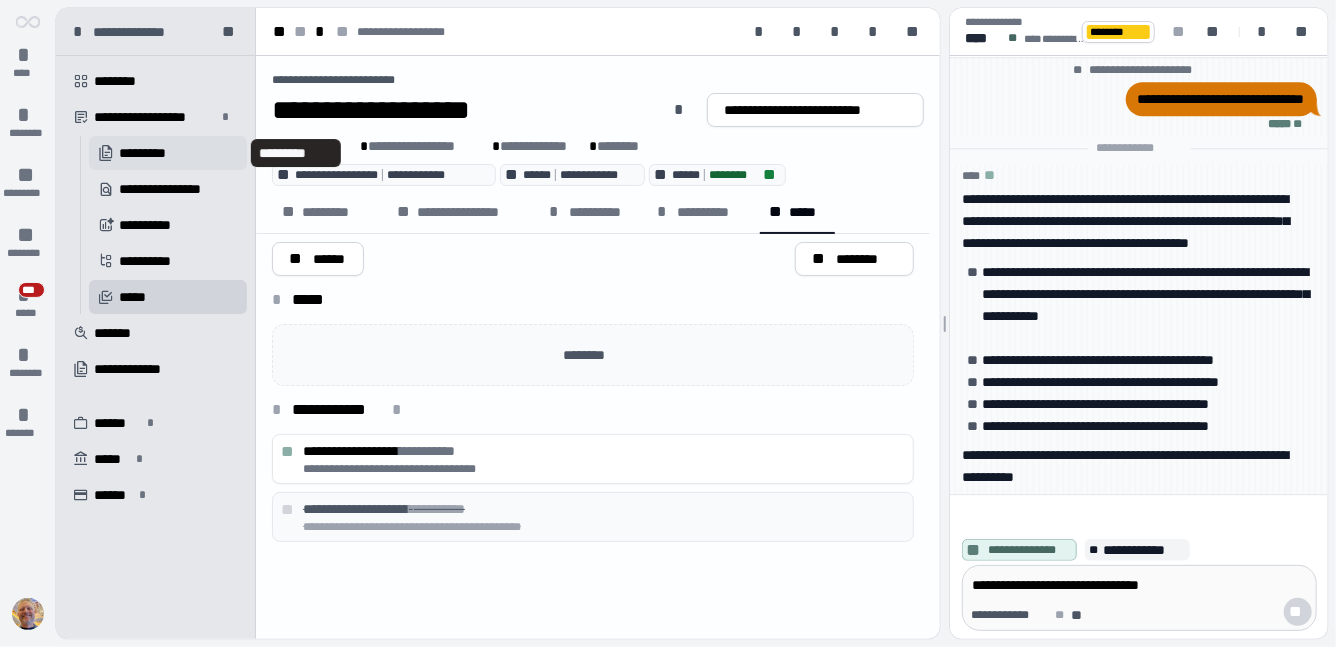 click on "*********" at bounding box center [156, 153] 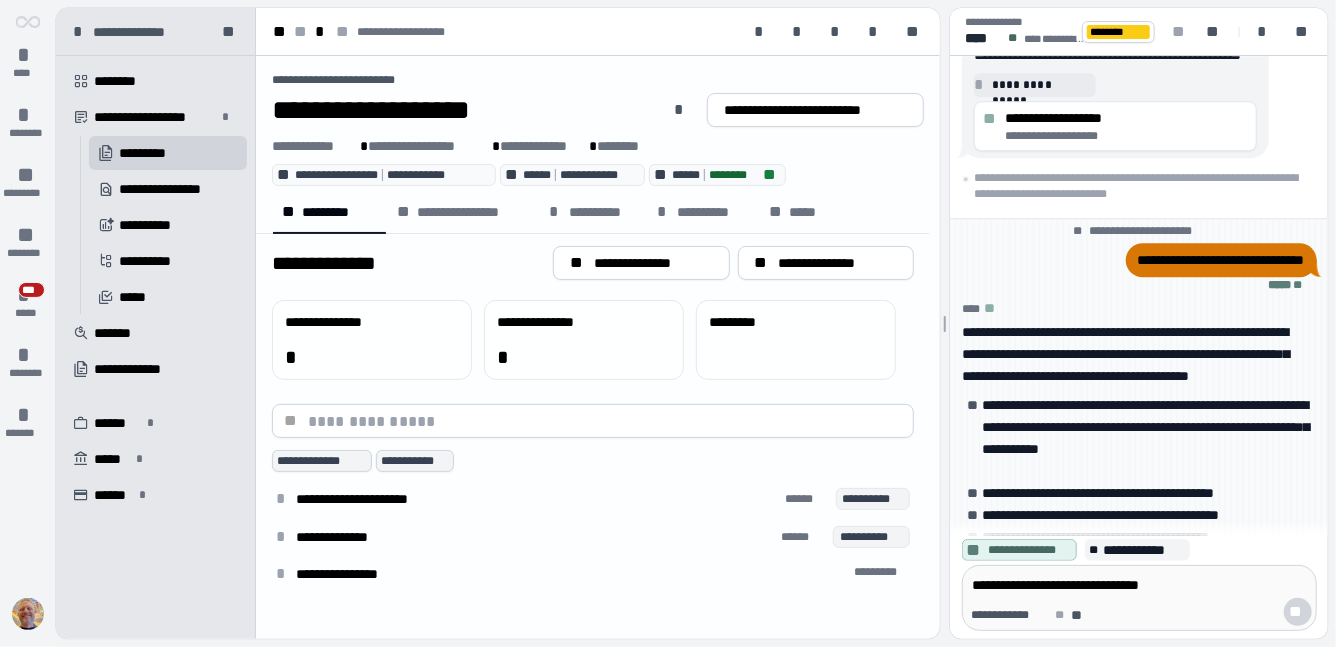 scroll, scrollTop: 0, scrollLeft: 0, axis: both 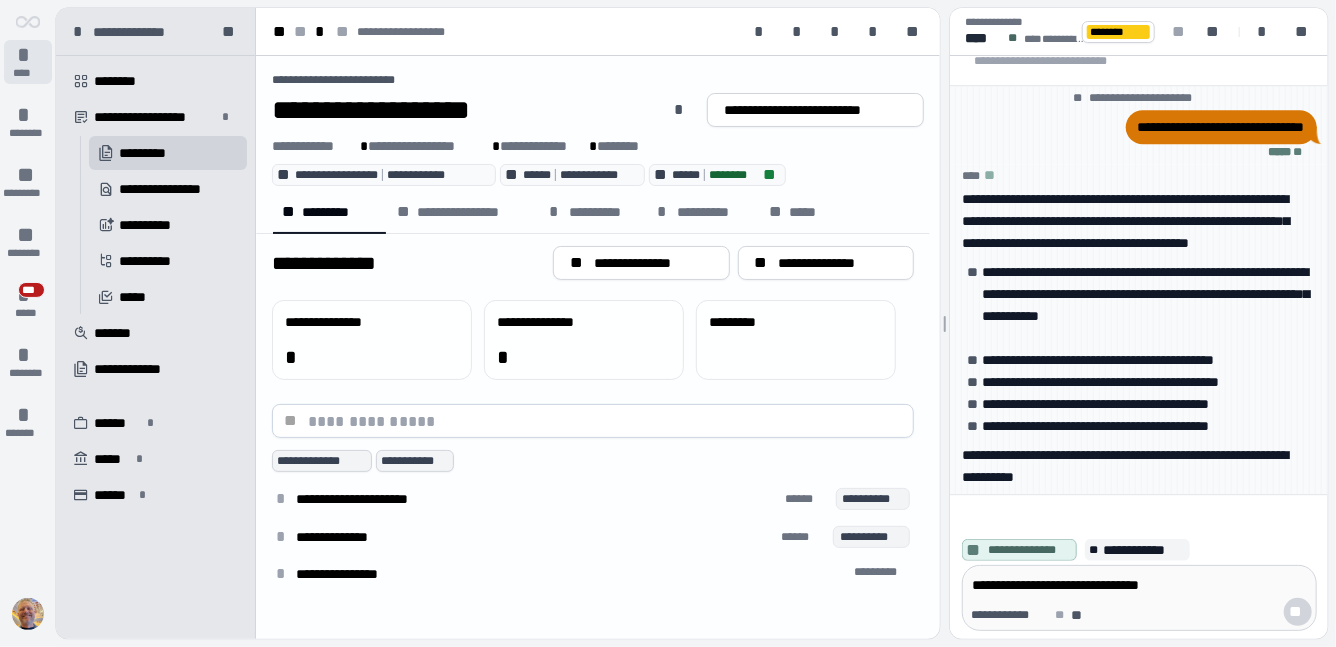 click on "****" at bounding box center (27, 73) 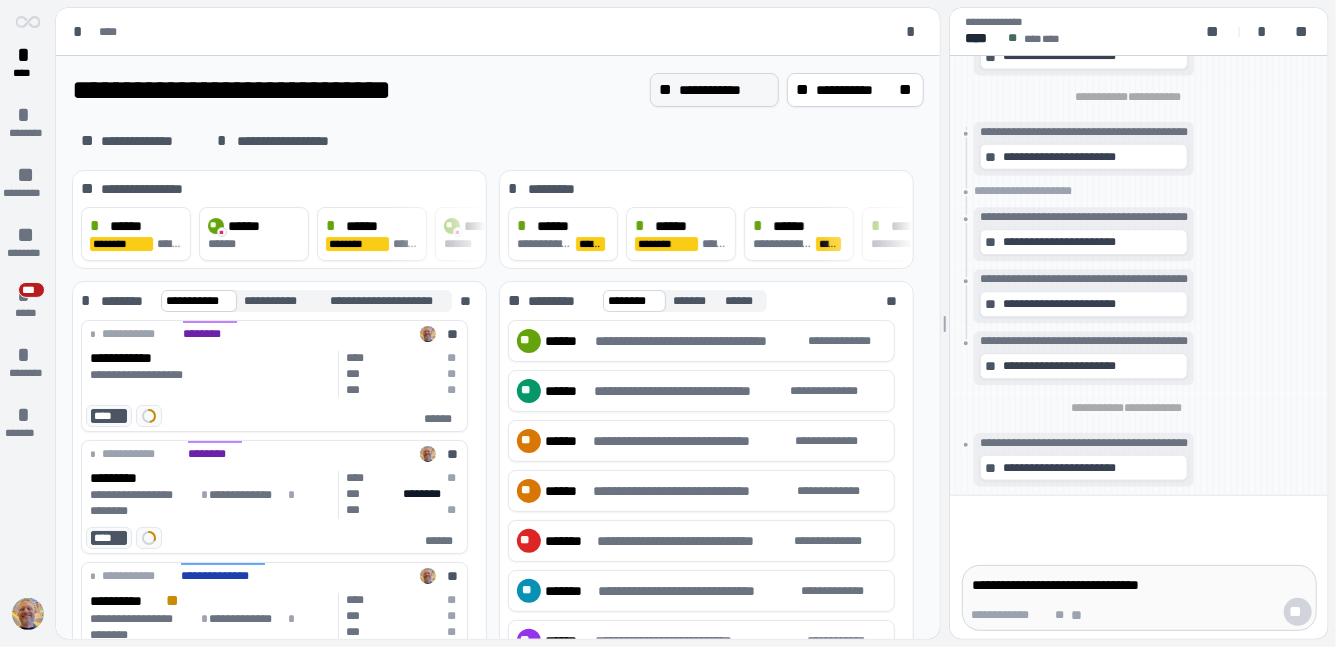 click on "**********" at bounding box center [724, 90] 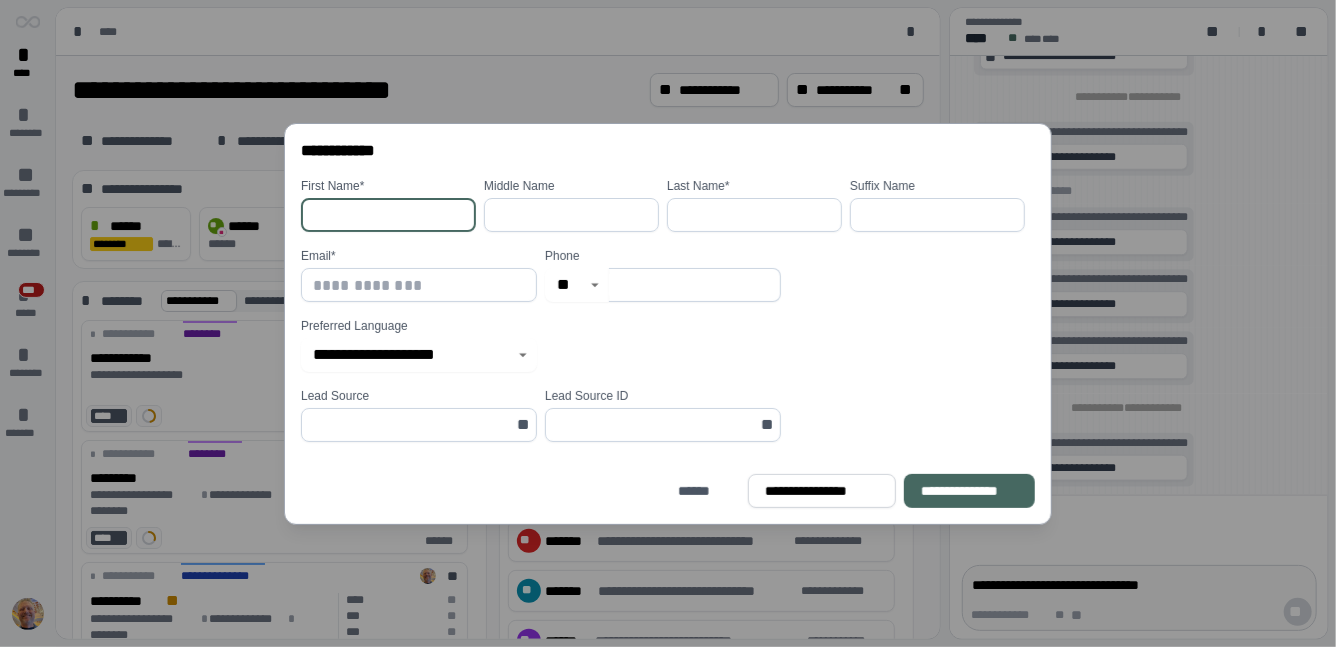 click at bounding box center [388, 215] 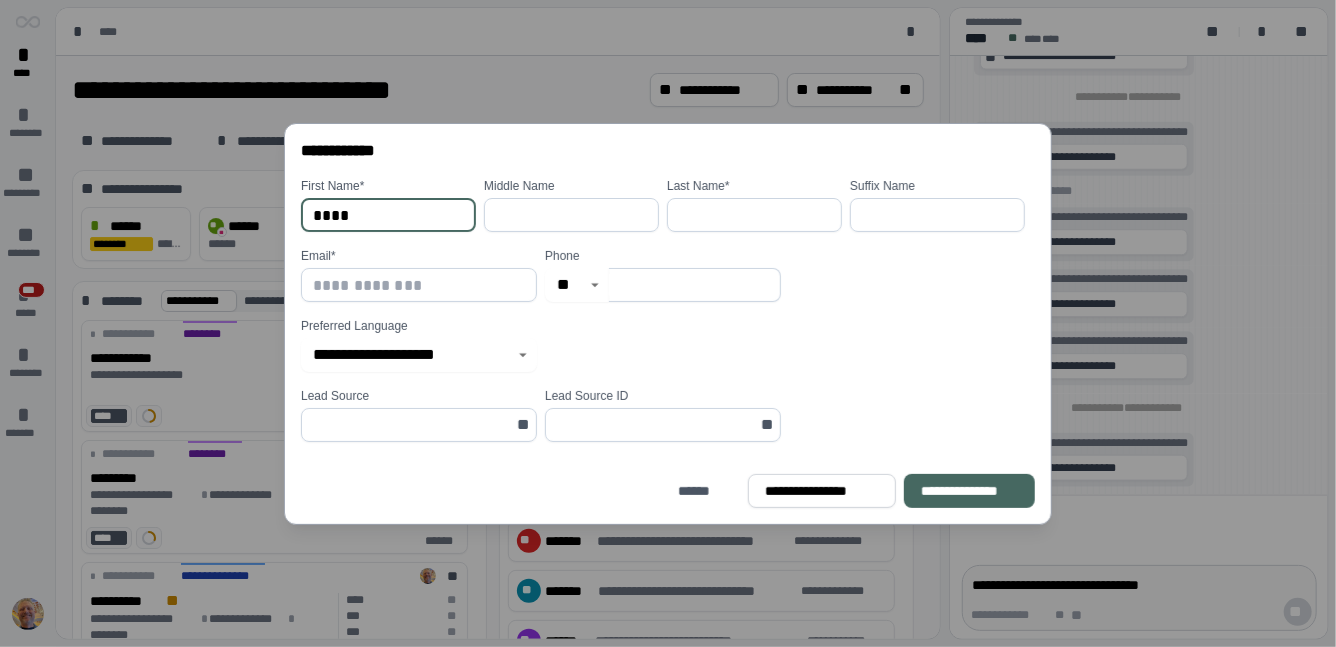type on "****" 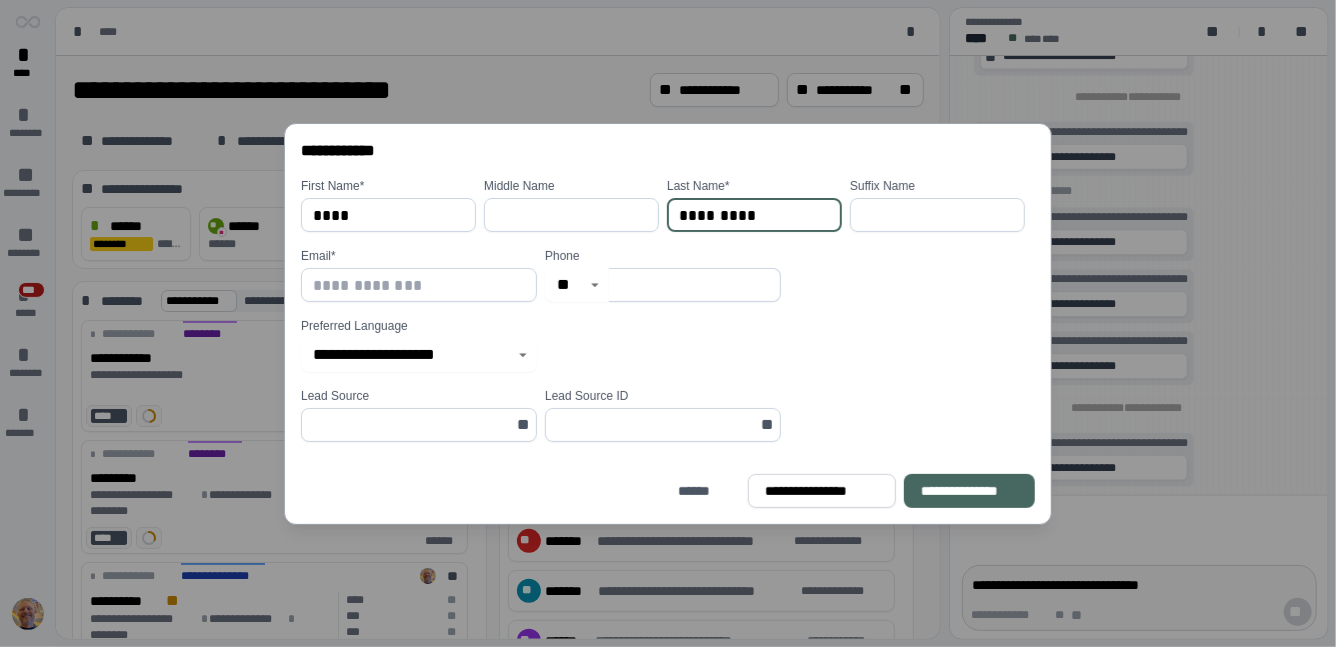 type on "*********" 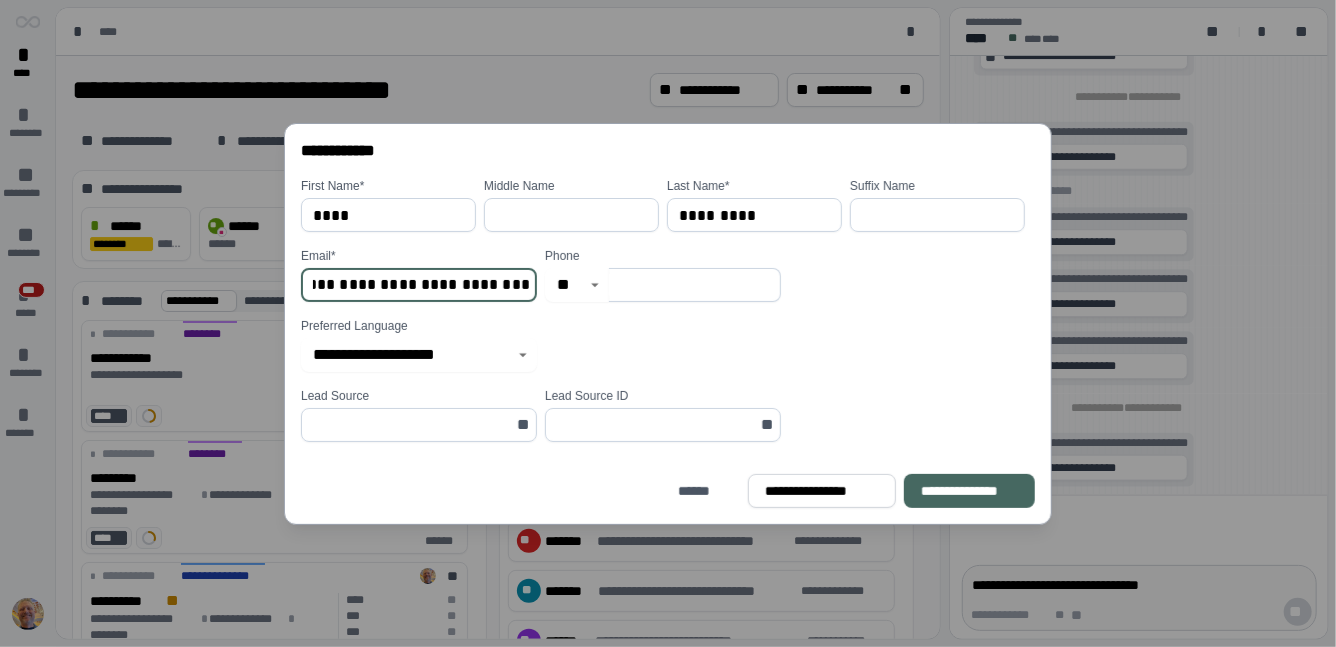 scroll, scrollTop: 0, scrollLeft: 68, axis: horizontal 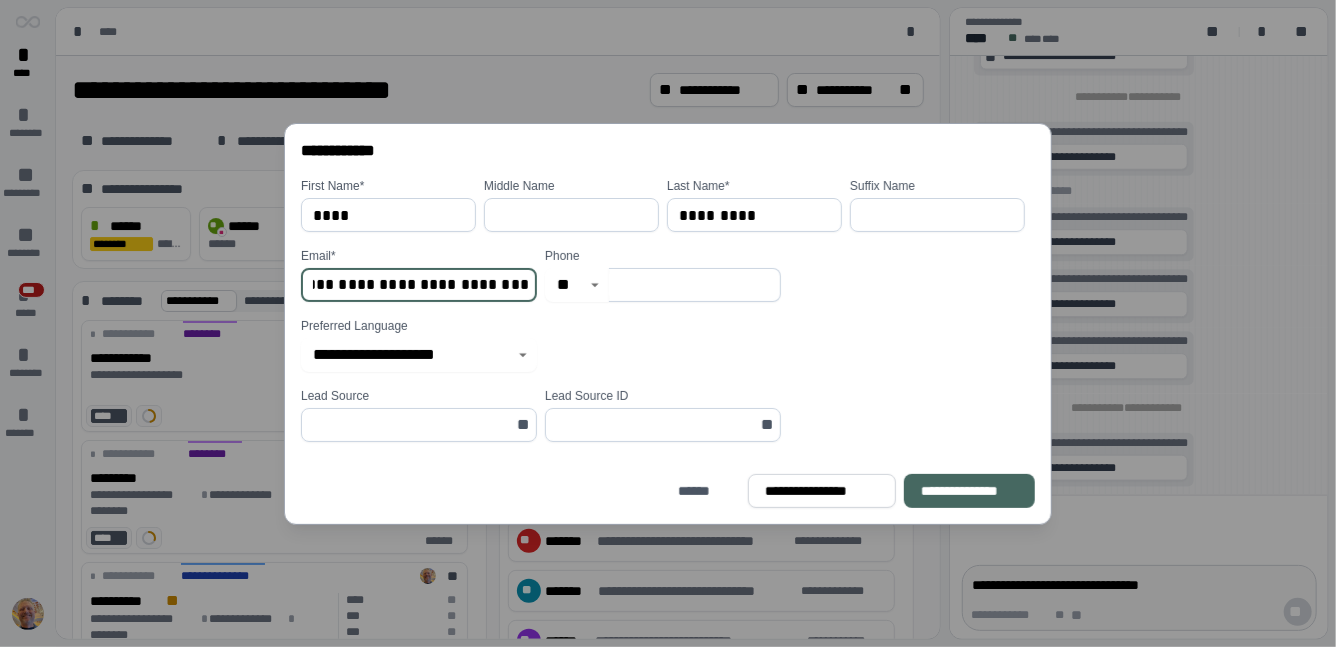 type on "**********" 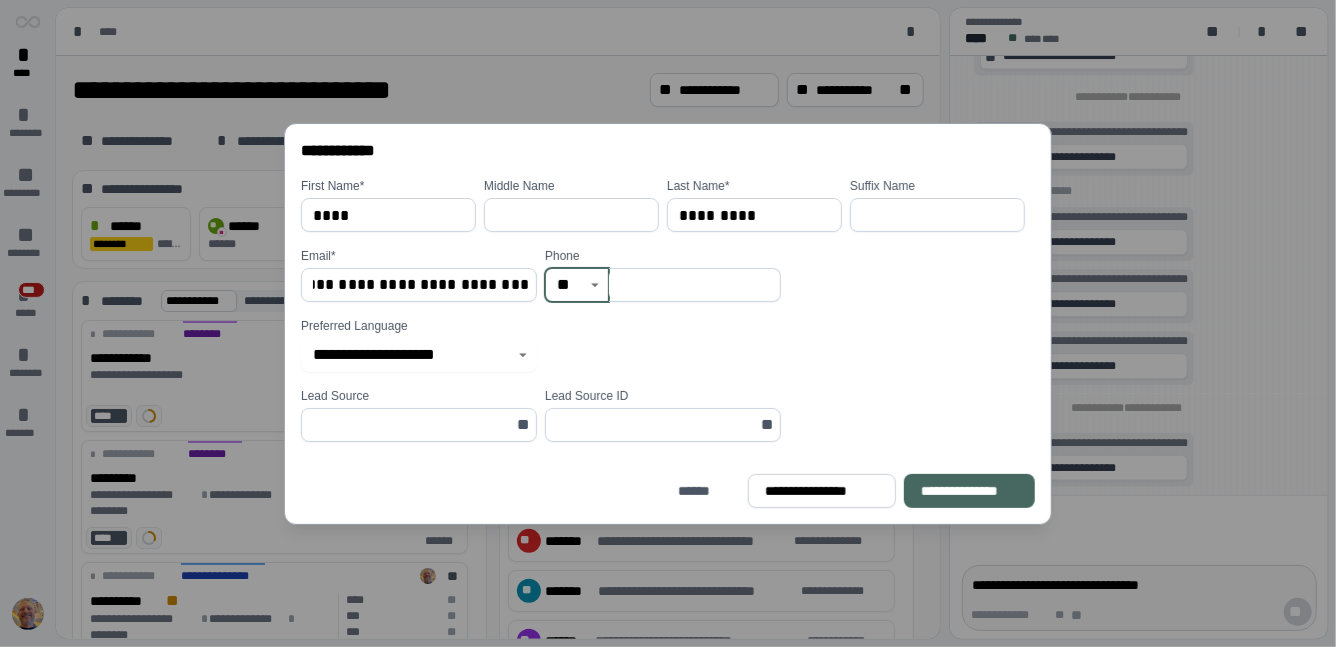 scroll, scrollTop: 0, scrollLeft: 0, axis: both 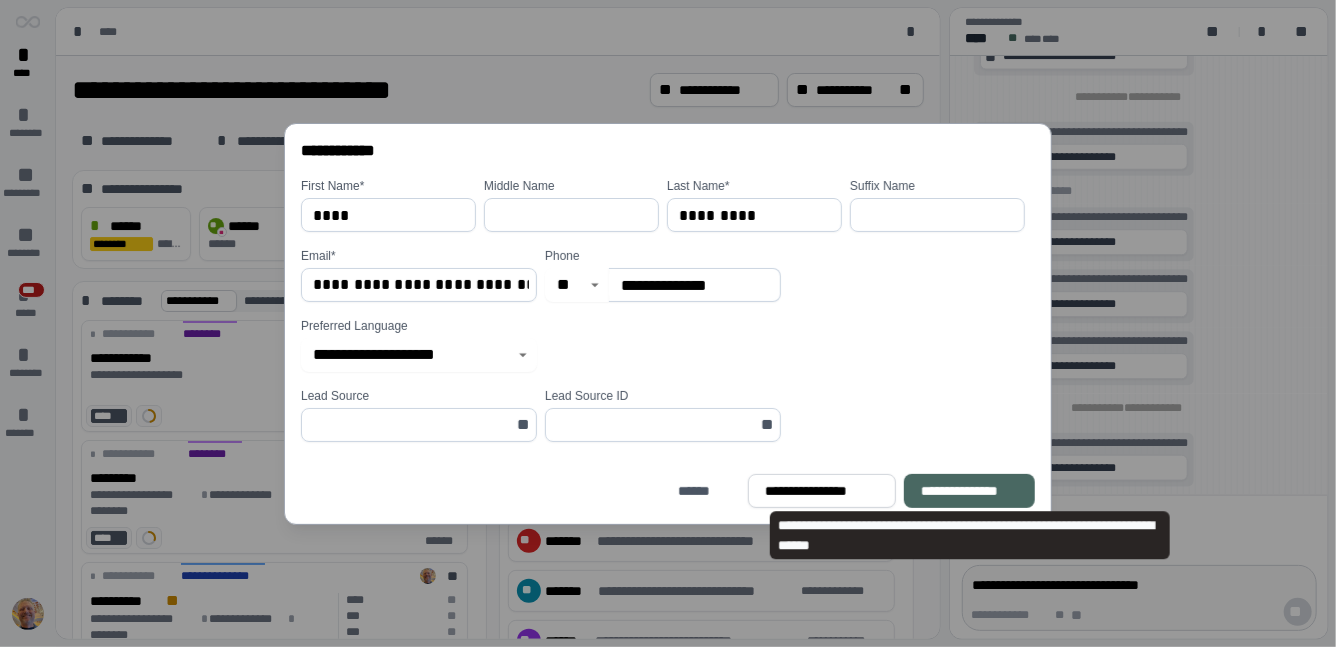 type on "**********" 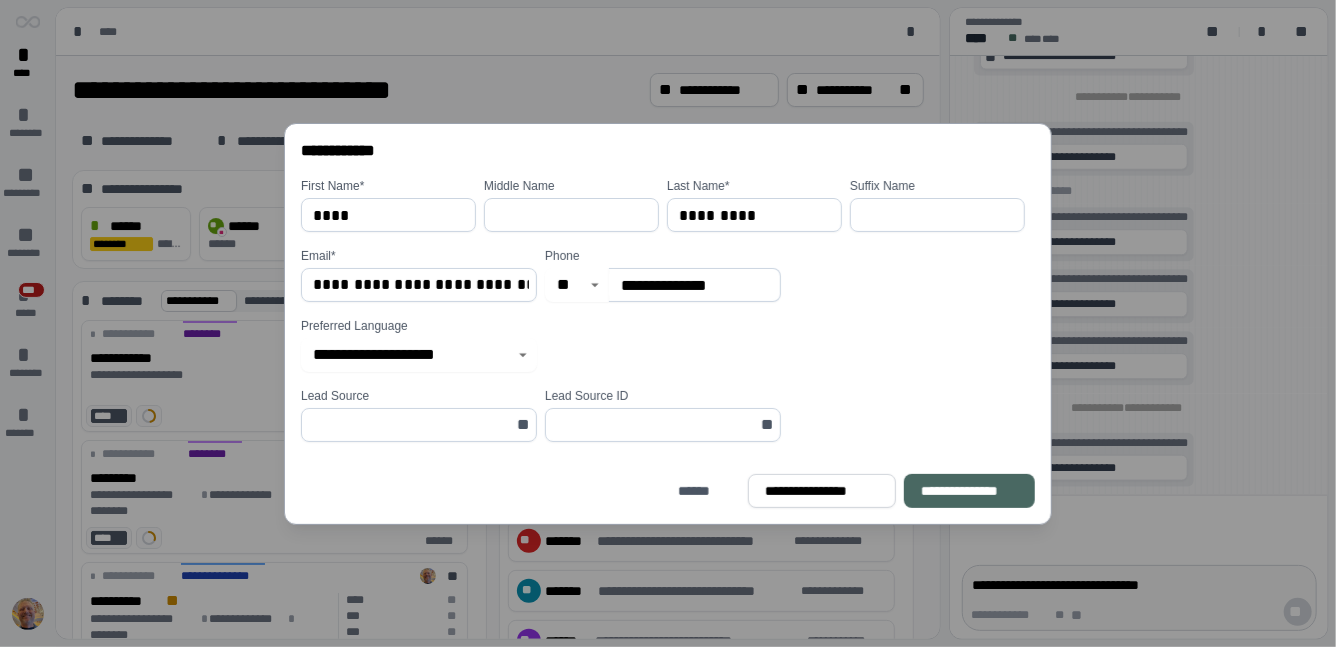 click on "**********" at bounding box center (969, 491) 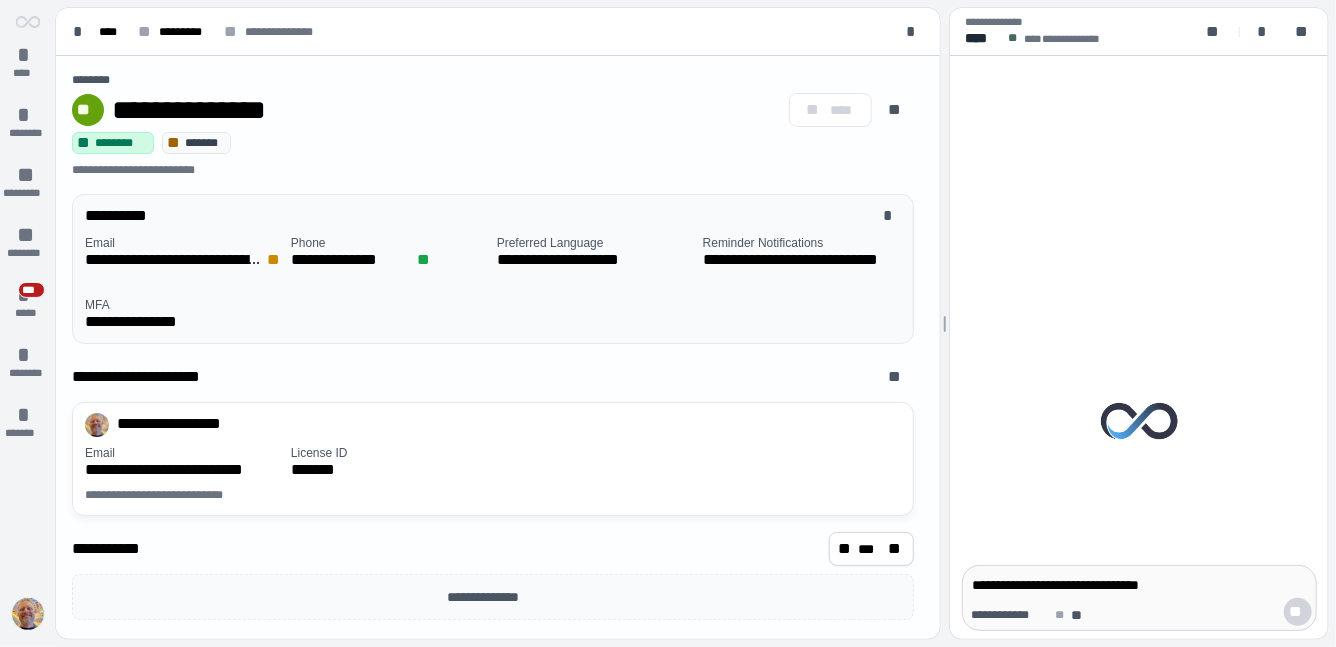 click at bounding box center [28, 614] 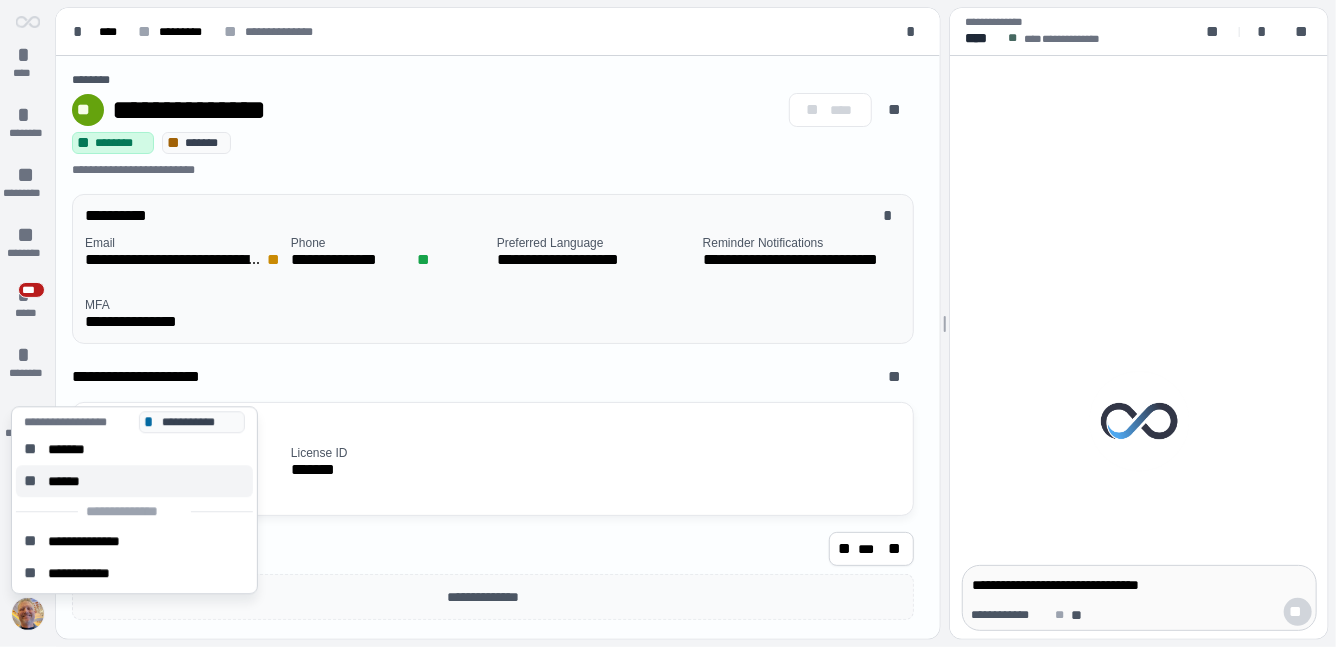 click on "** ******" at bounding box center [134, 481] 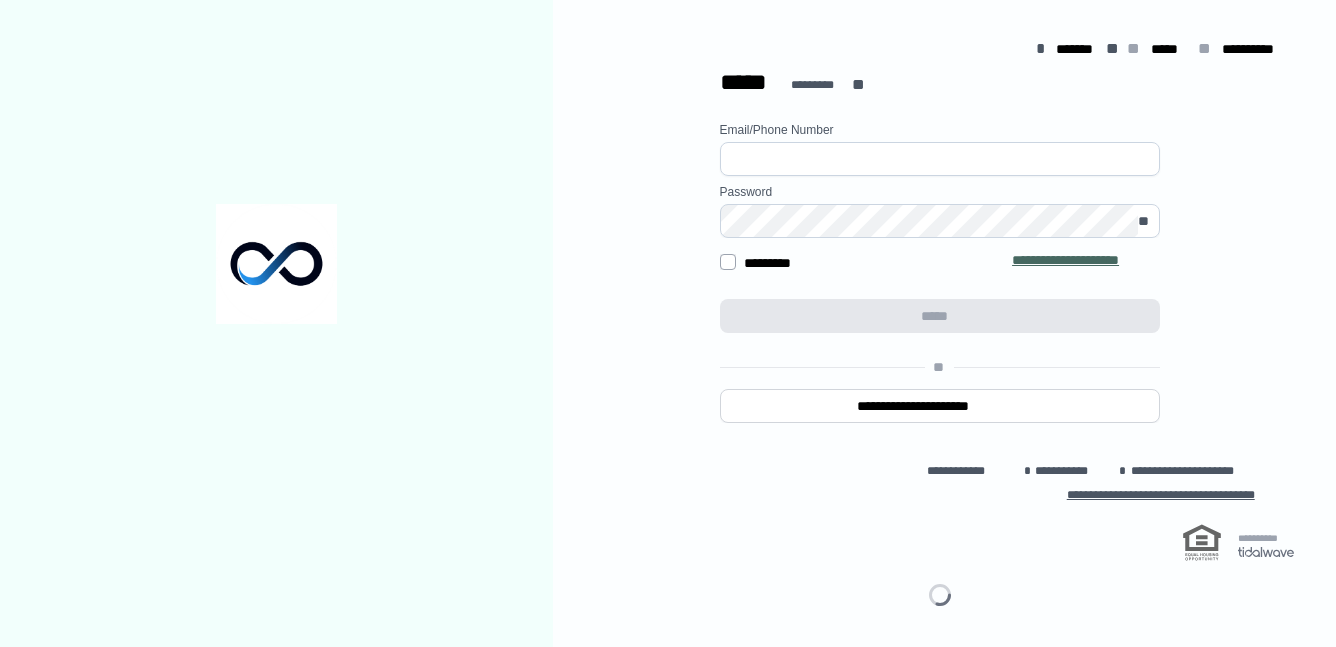 scroll, scrollTop: 0, scrollLeft: 0, axis: both 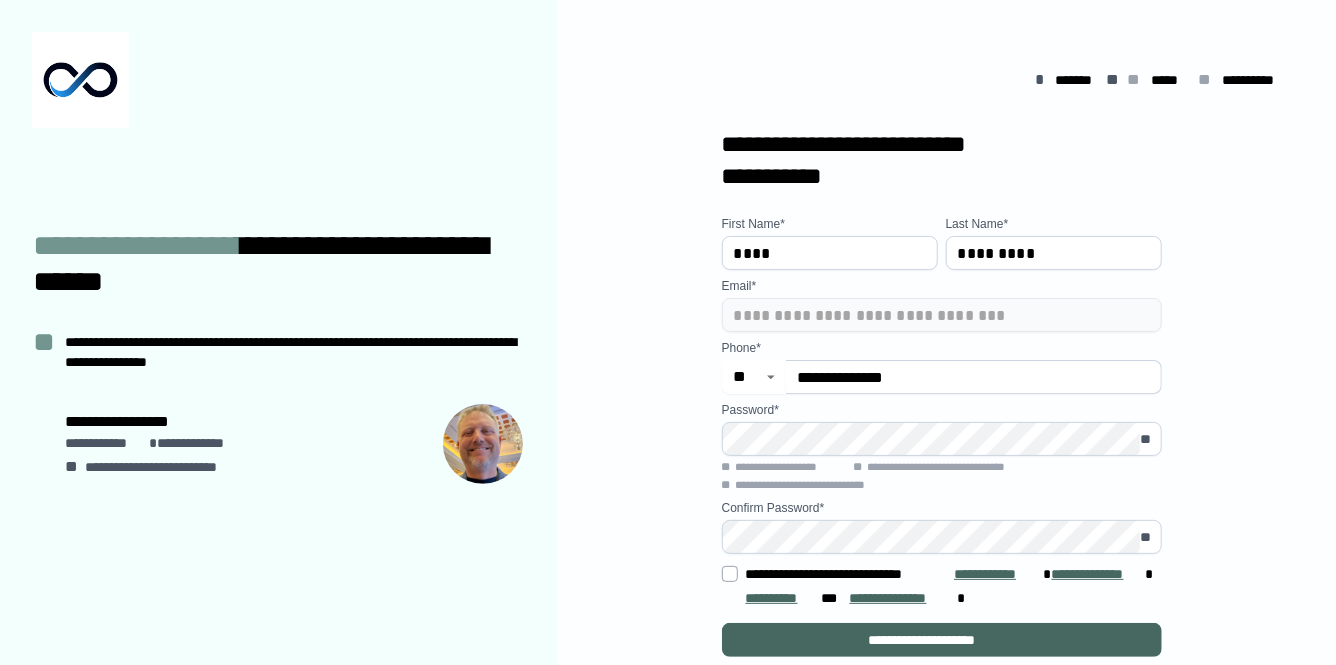 click on "**********" at bounding box center (941, 549) 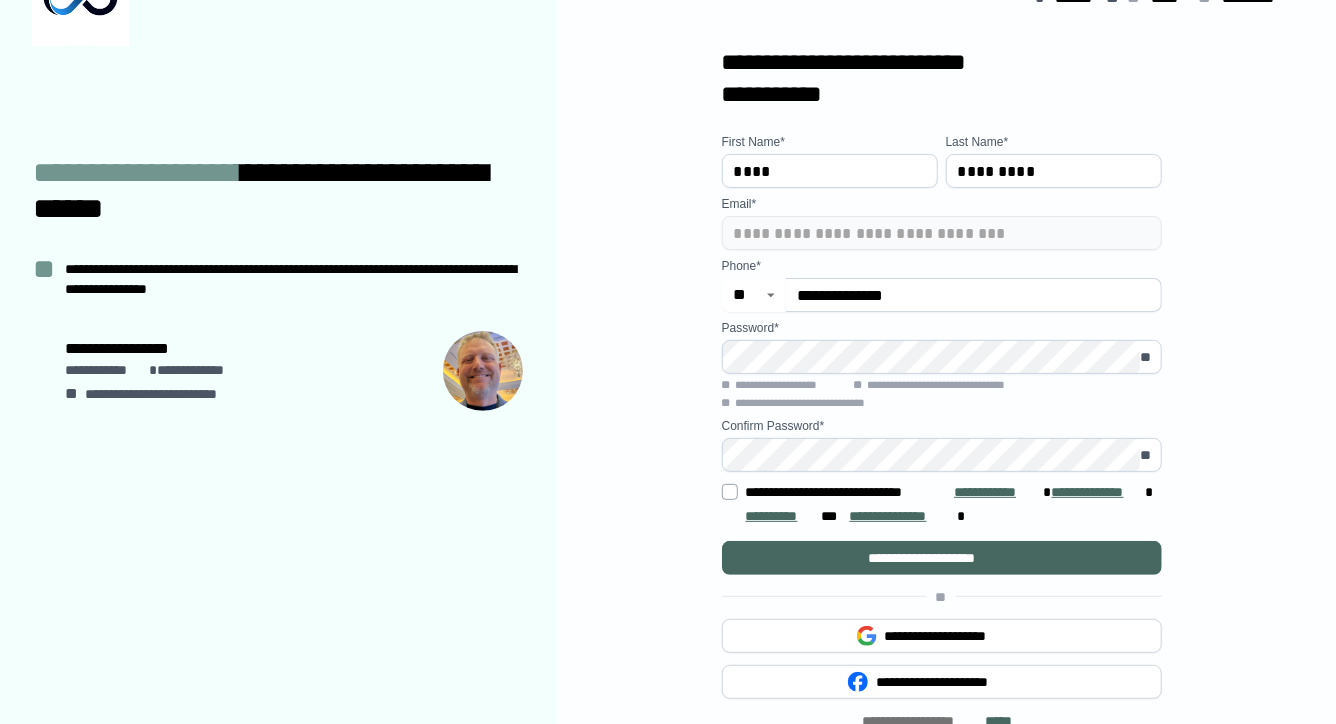 scroll, scrollTop: 84, scrollLeft: 0, axis: vertical 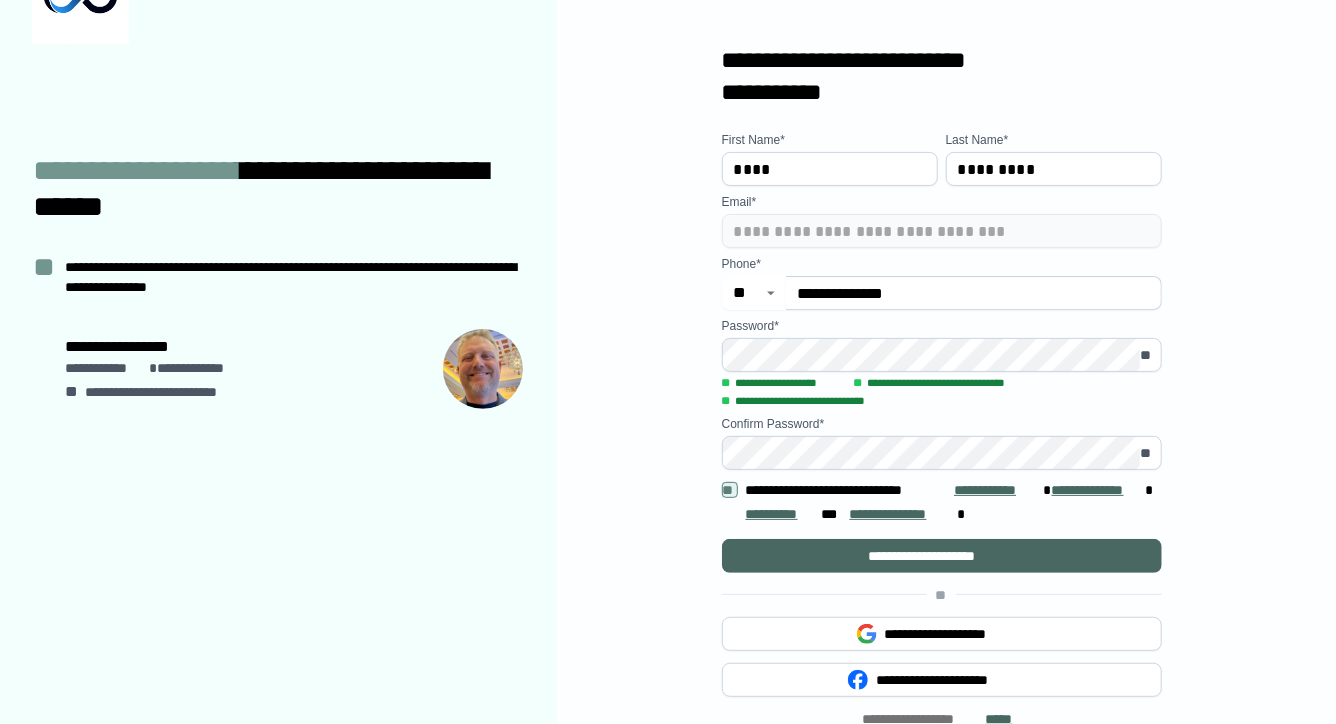 click on "**********" at bounding box center (942, 556) 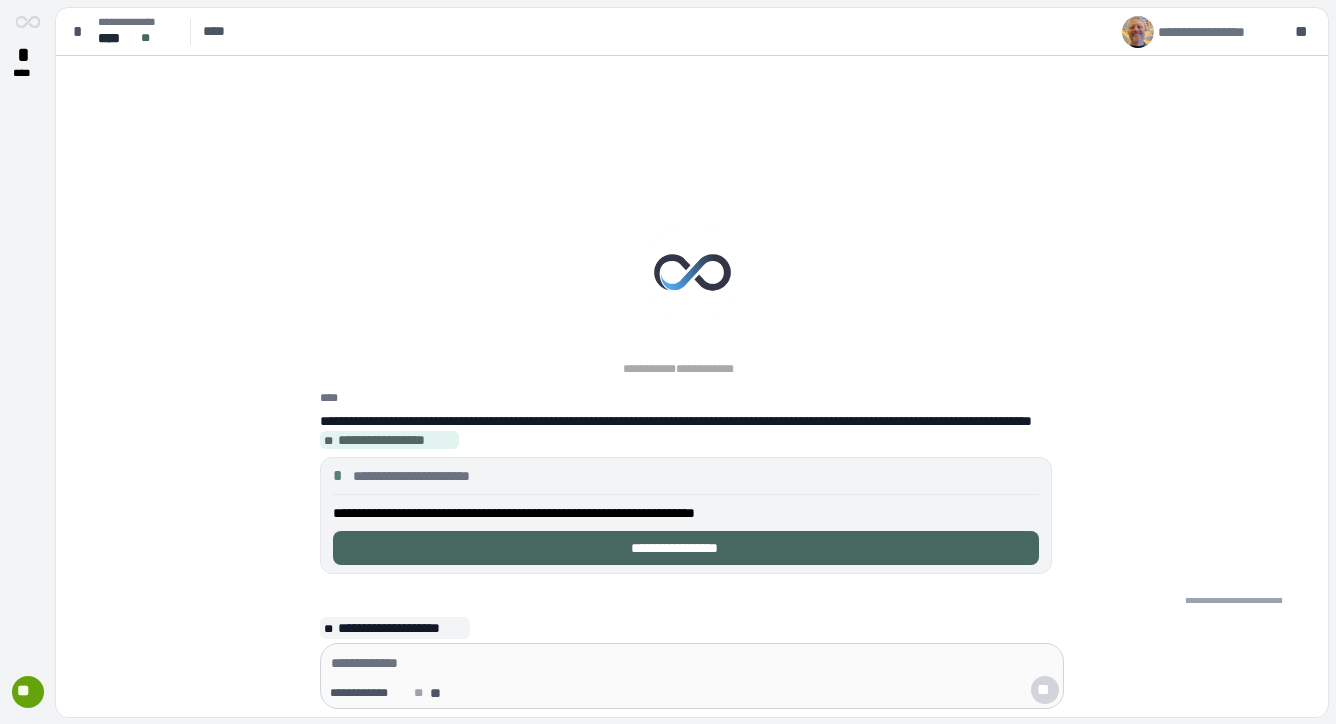 scroll, scrollTop: 0, scrollLeft: 0, axis: both 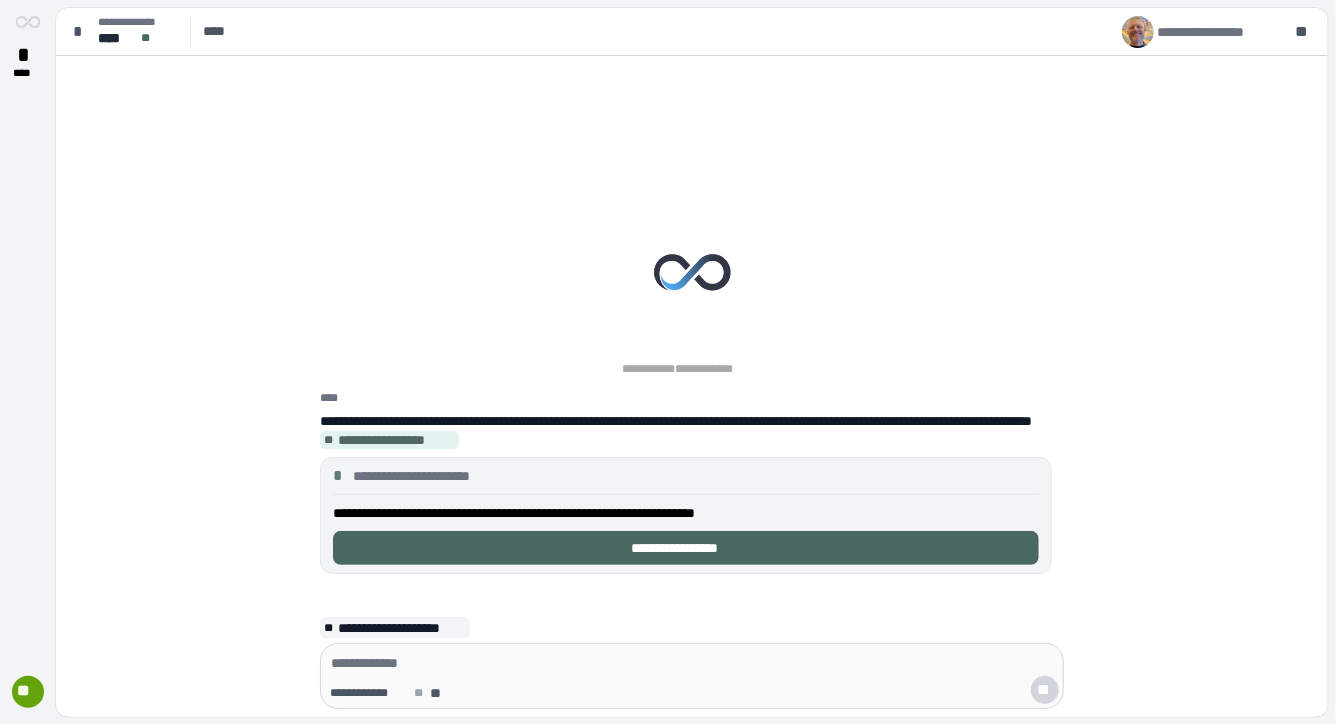 click on "**********" at bounding box center [686, 548] 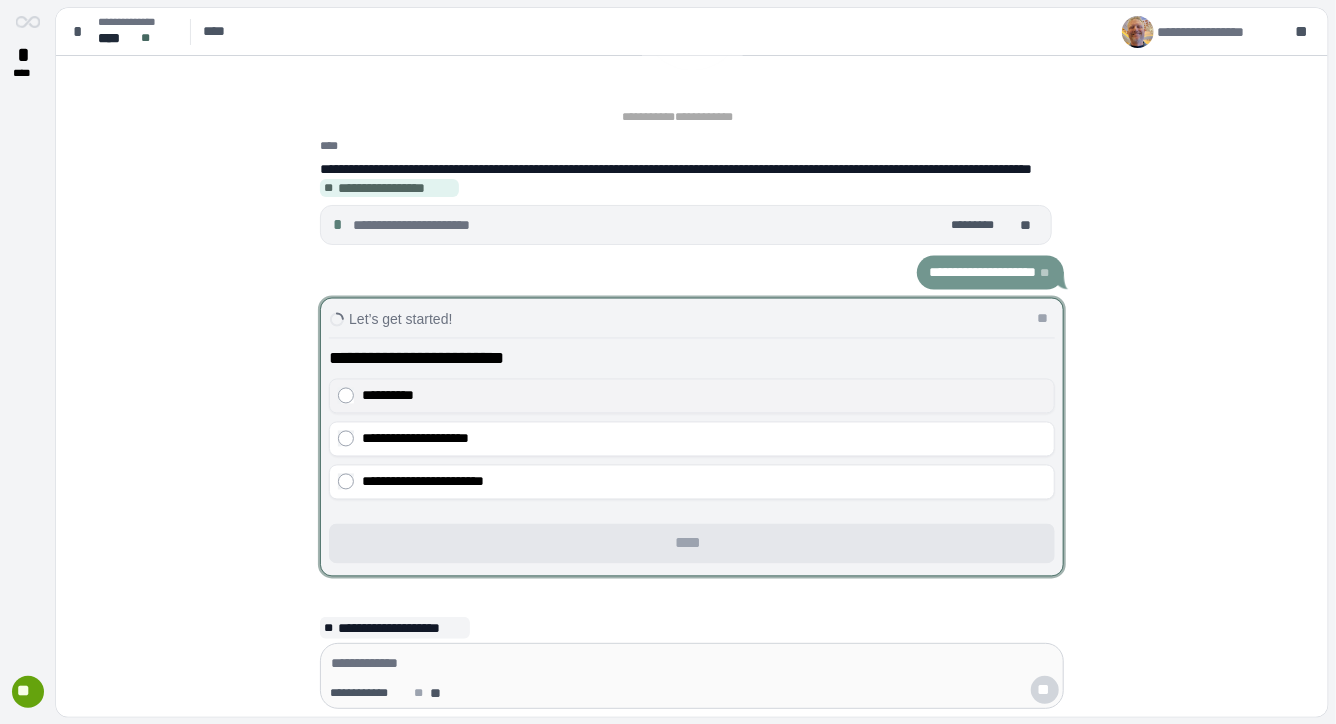 click on "**********" at bounding box center (704, 396) 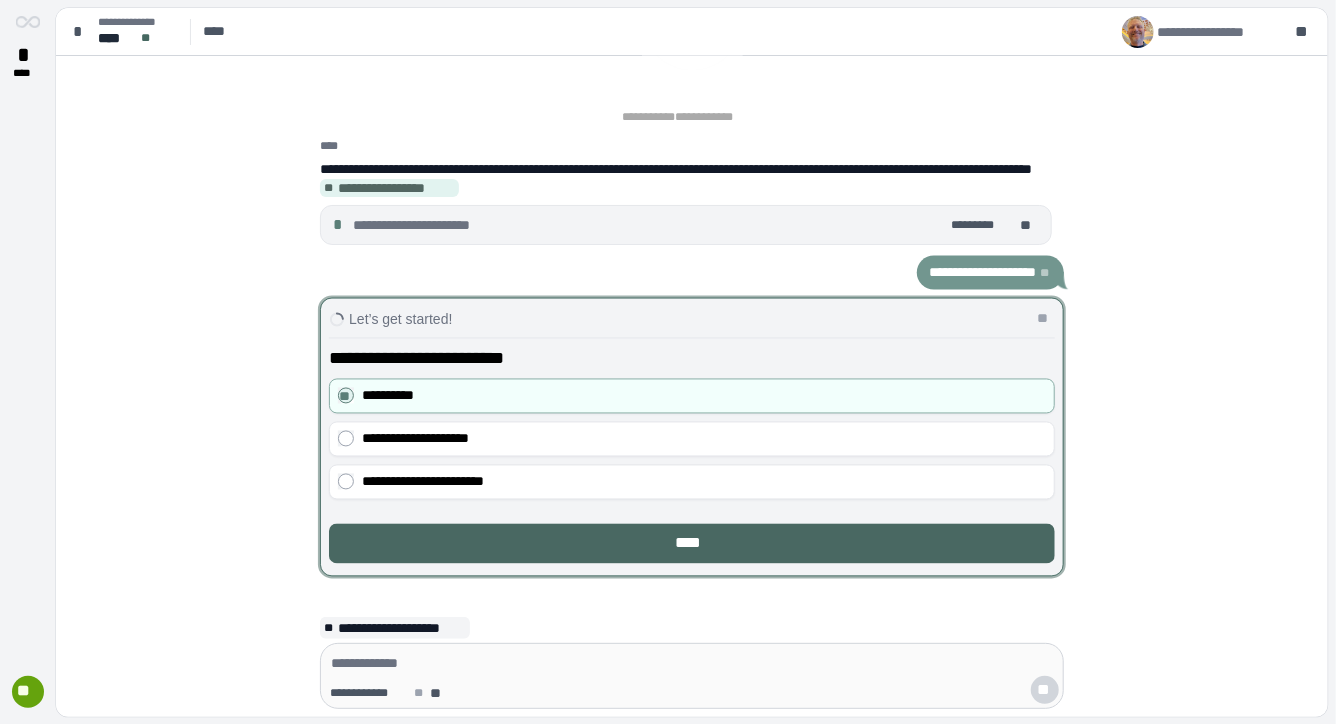 click on "****" at bounding box center (692, 544) 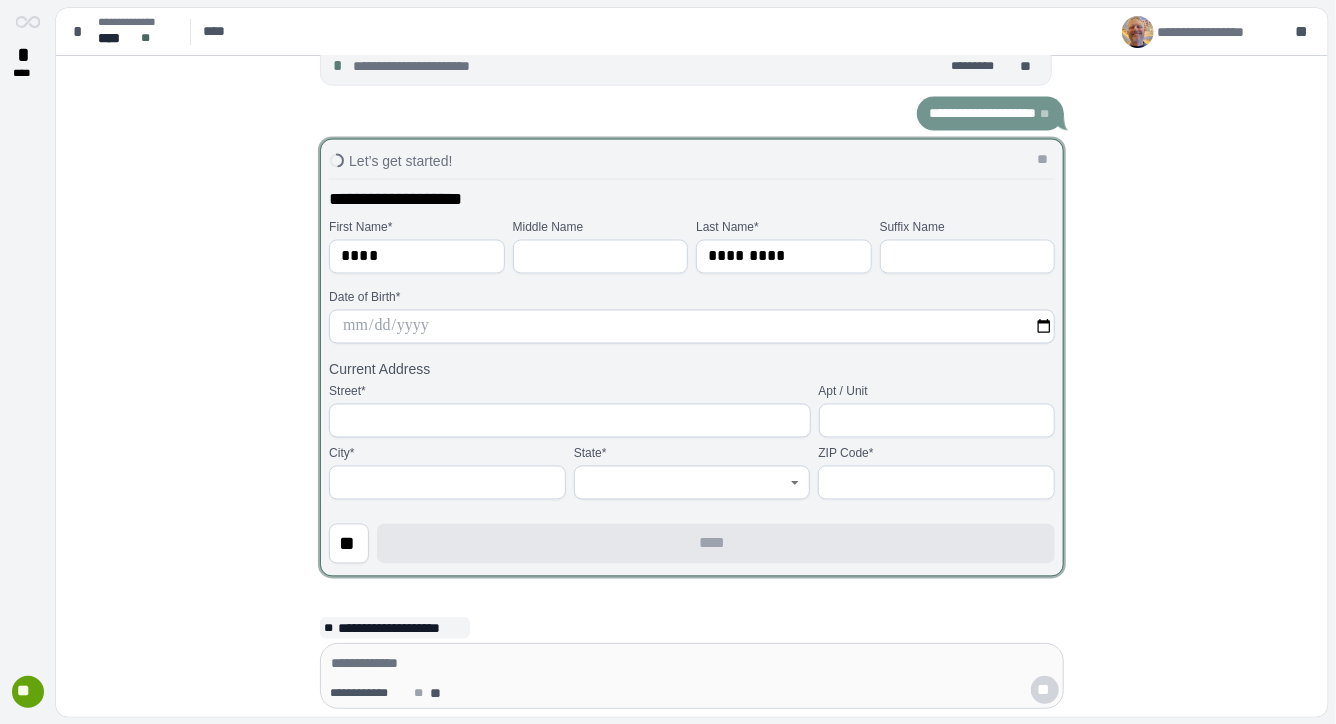 click at bounding box center (692, 327) 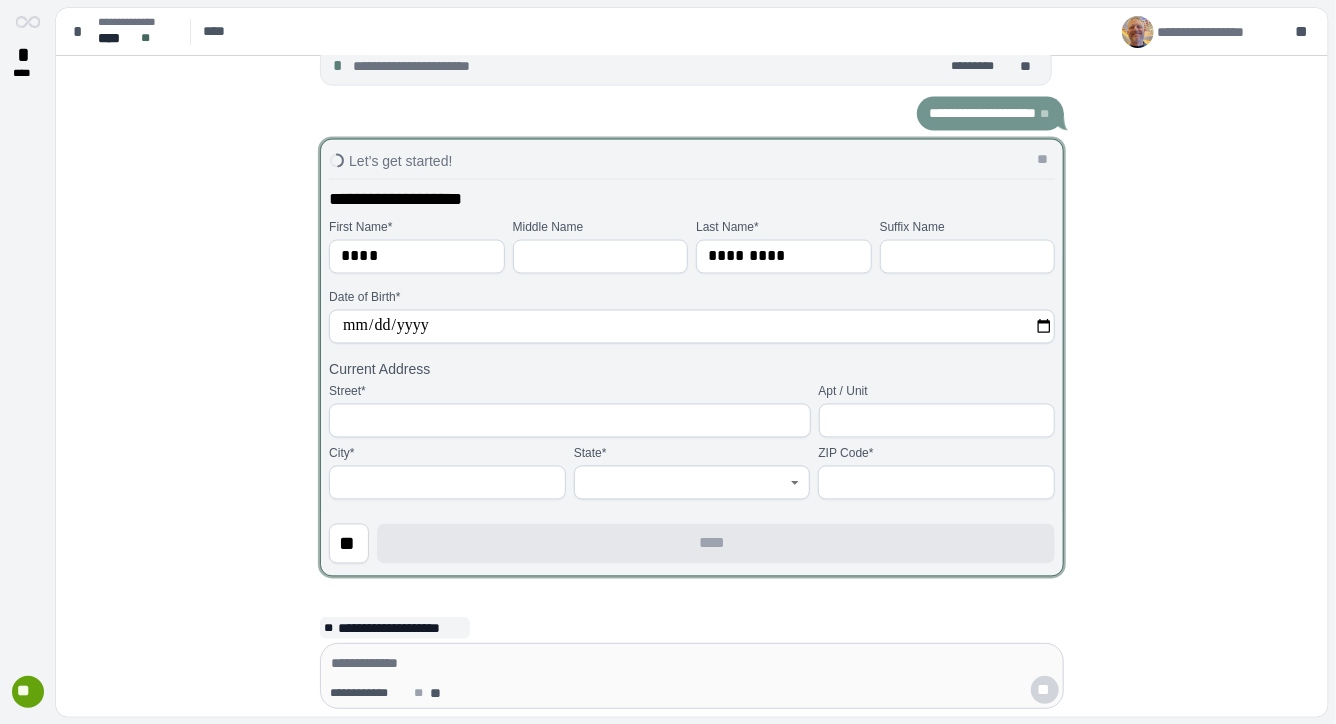 type on "**********" 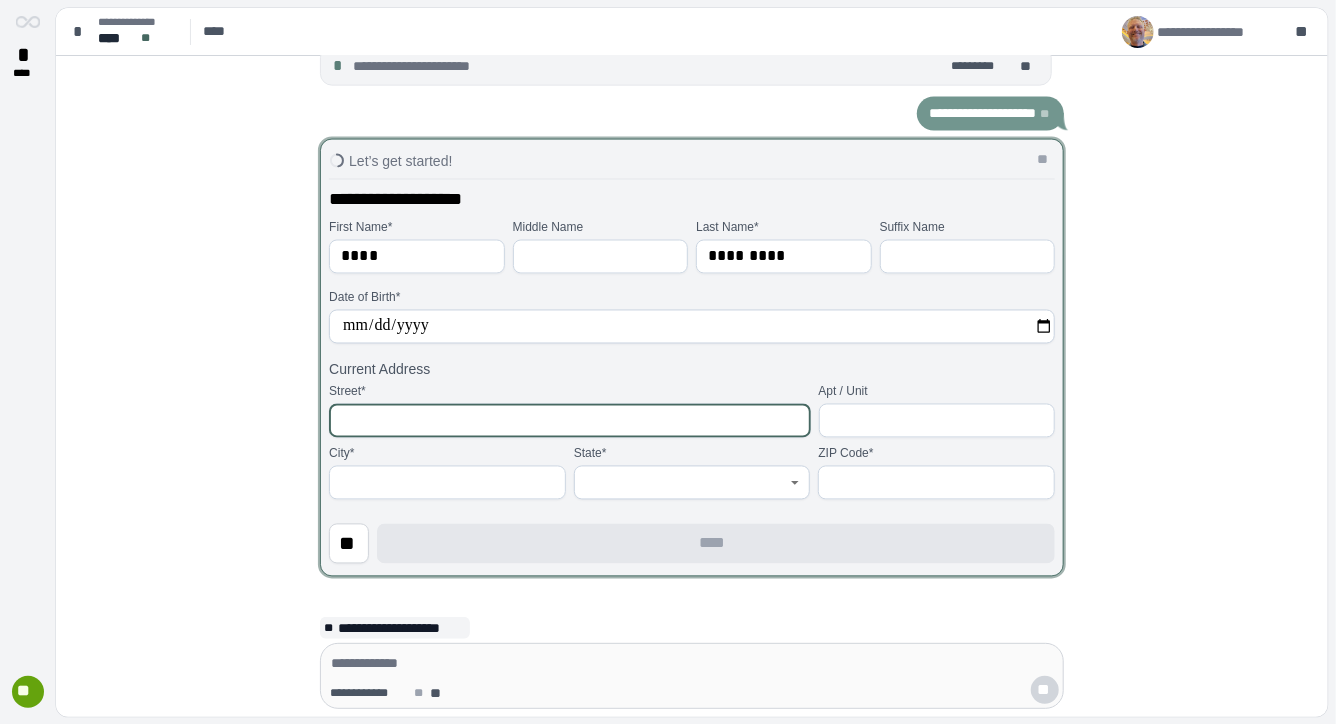 click at bounding box center (569, 421) 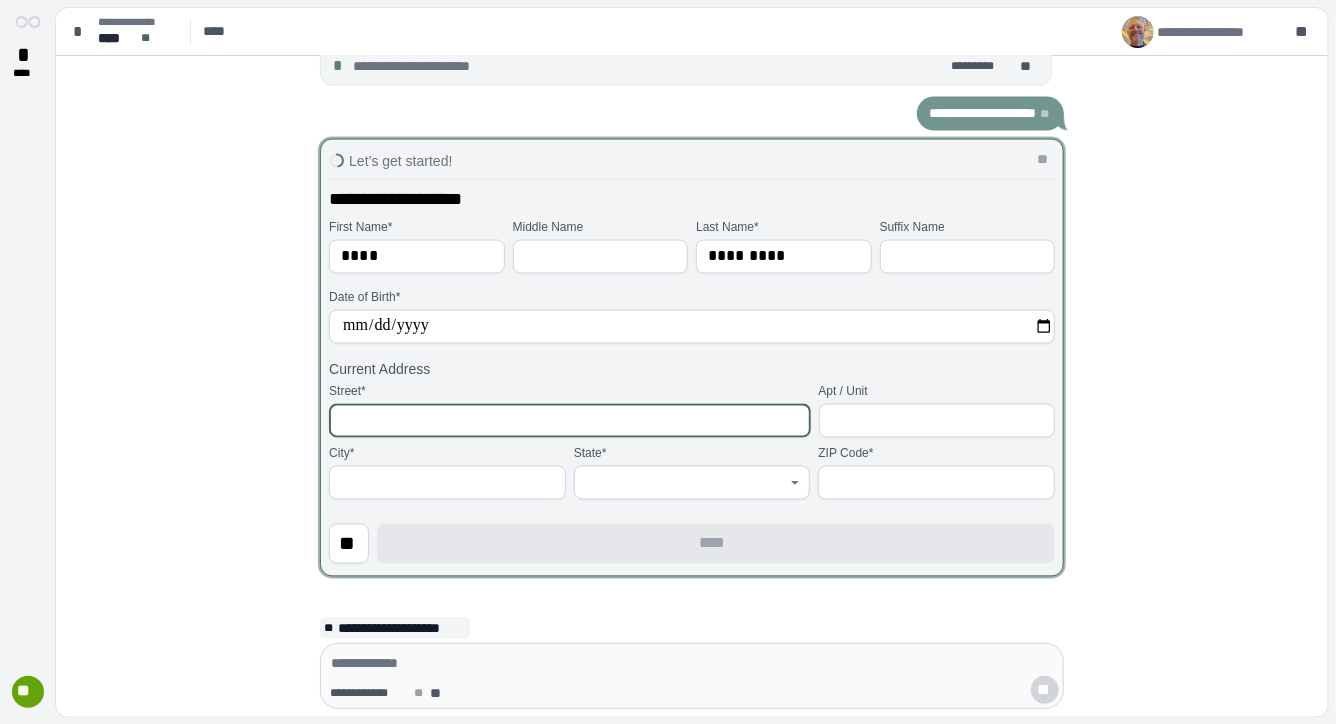 type on "**********" 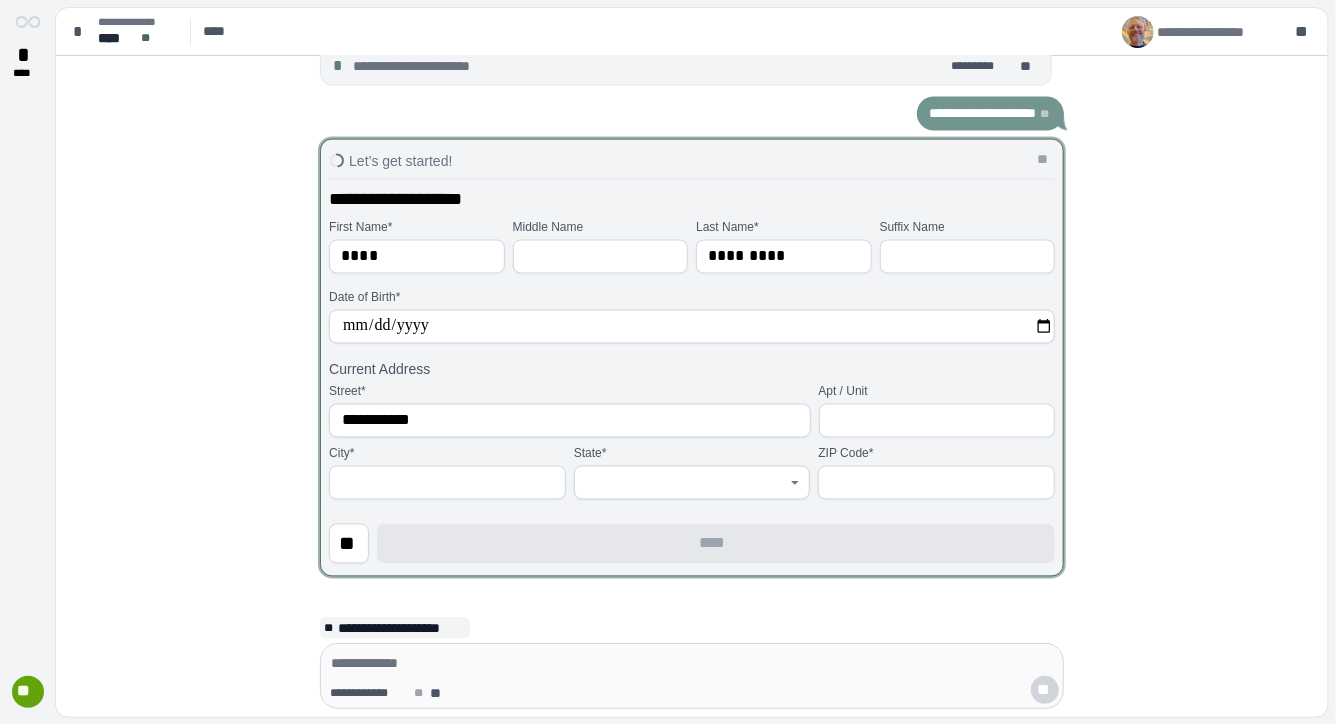 type on "**********" 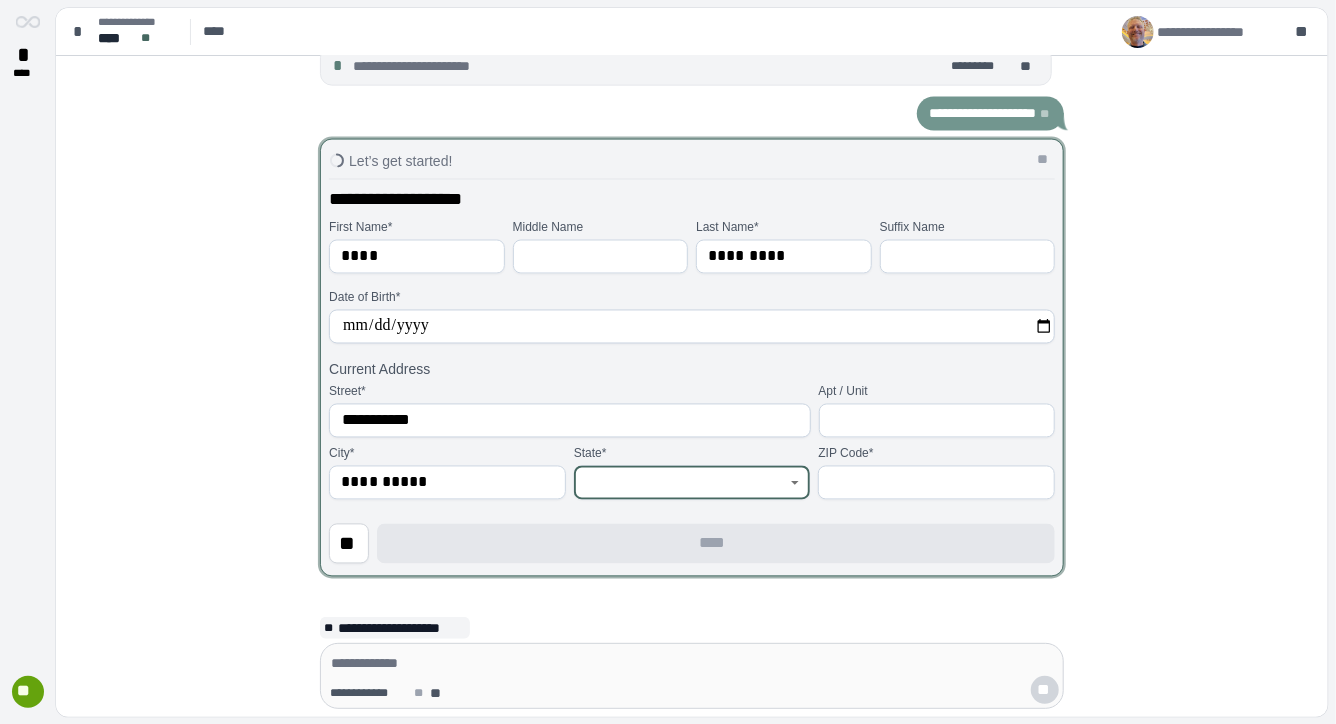 type on "**********" 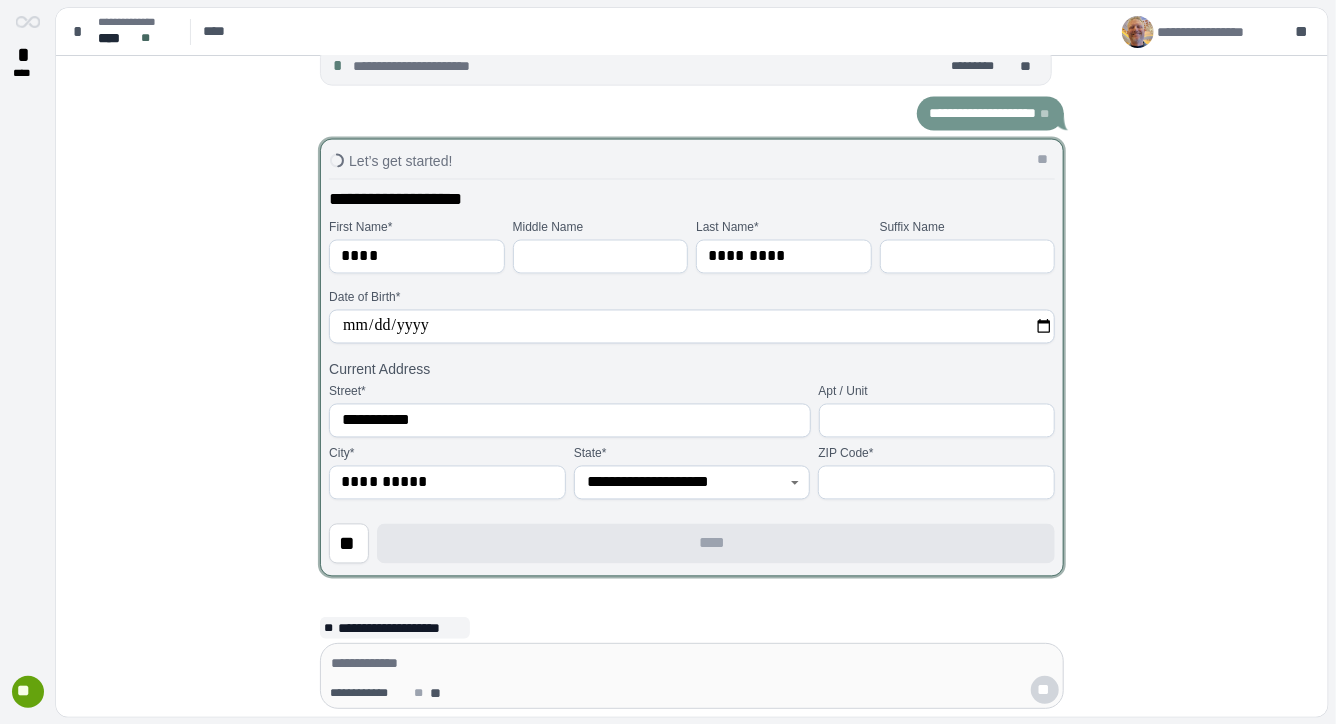 type on "*****" 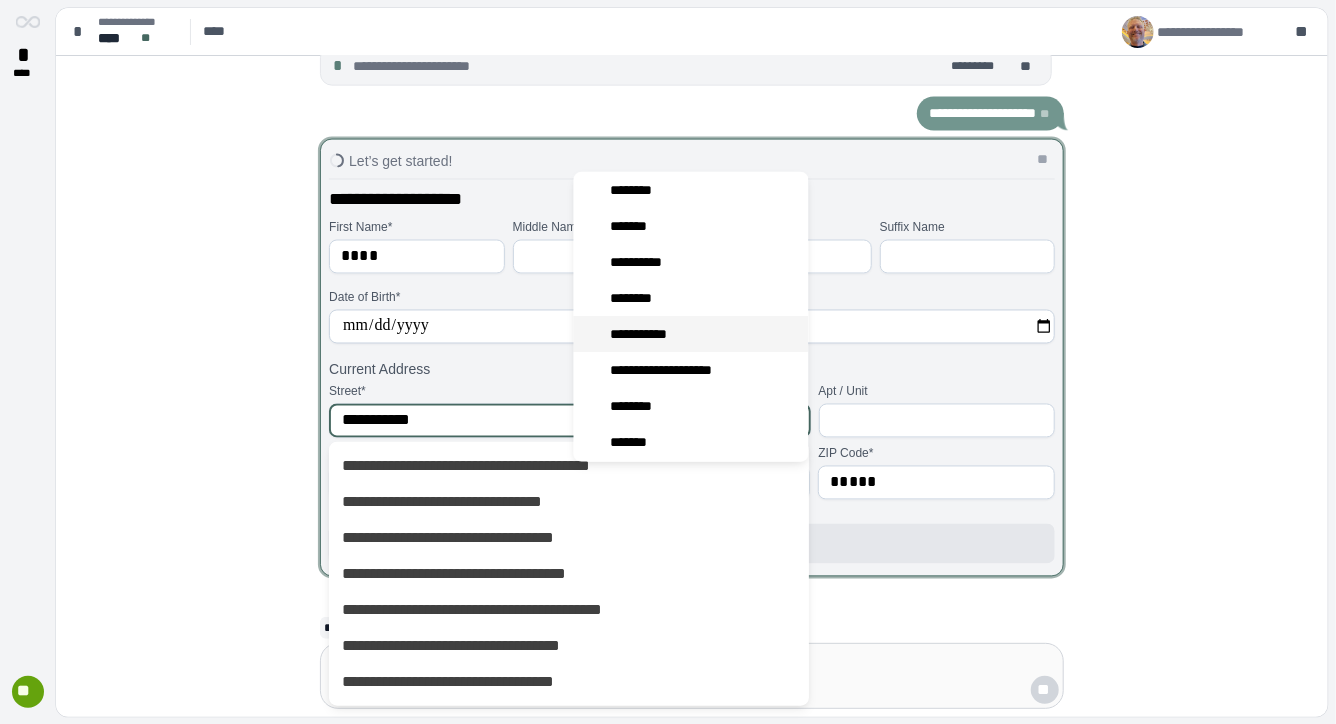 scroll, scrollTop: 114, scrollLeft: 0, axis: vertical 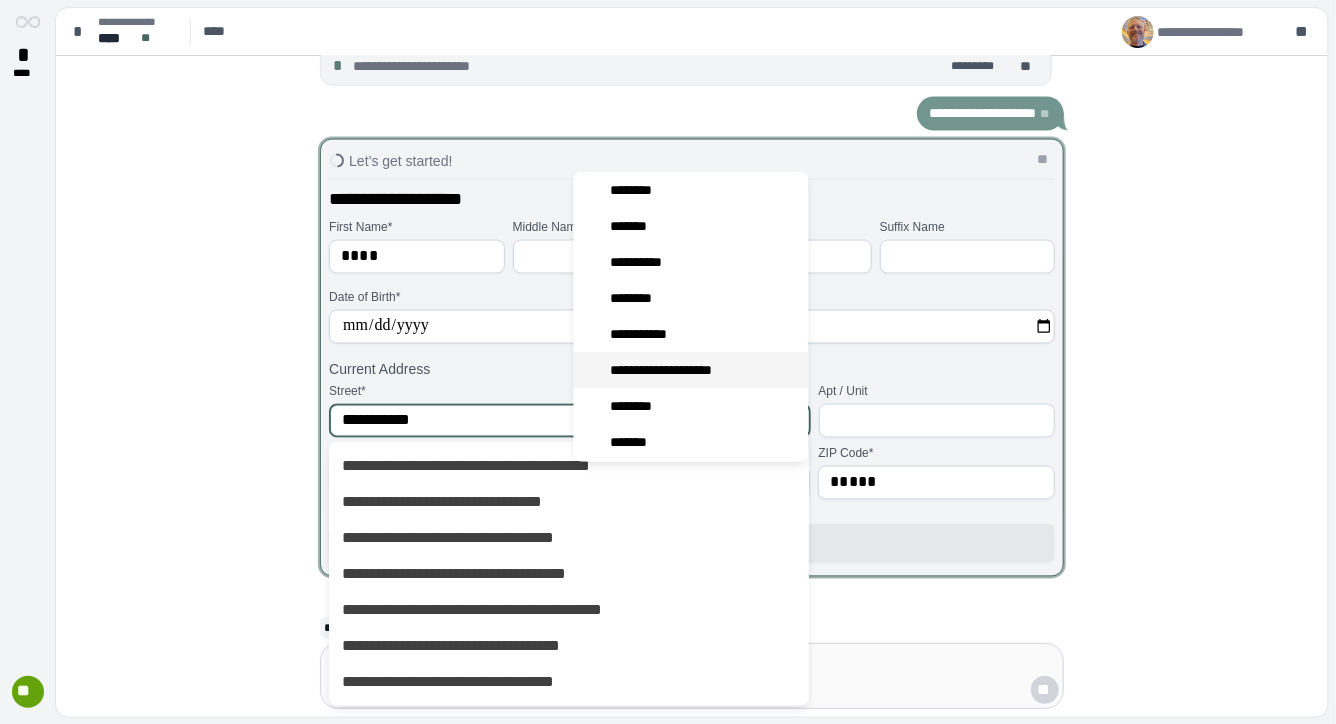 click on "**********" at bounding box center (675, 370) 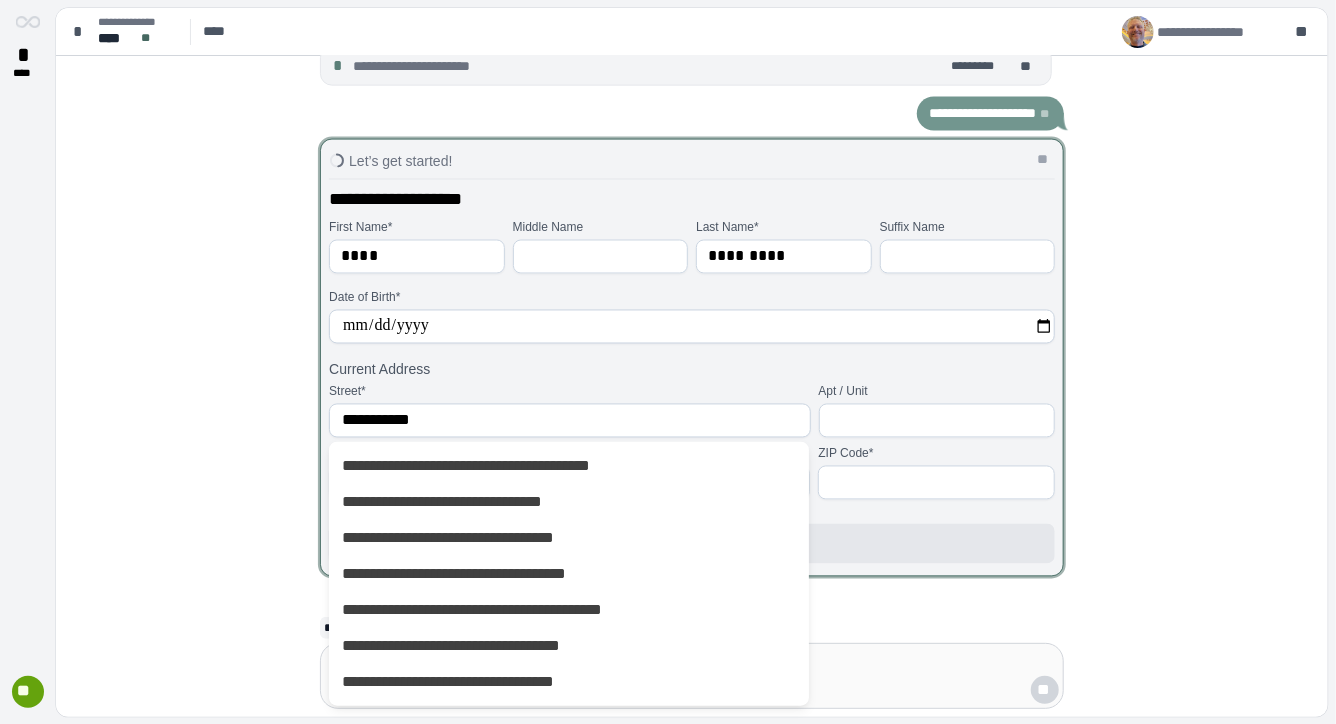 click at bounding box center [936, 483] 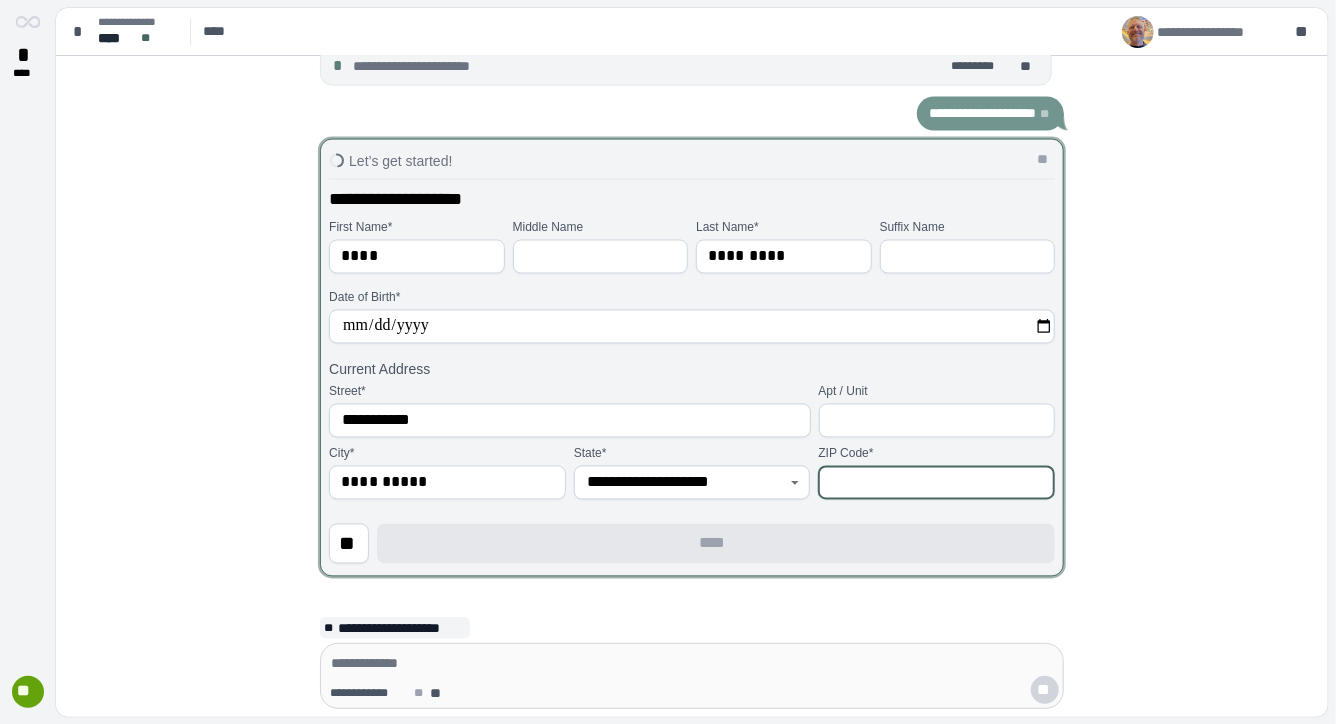 type on "*****" 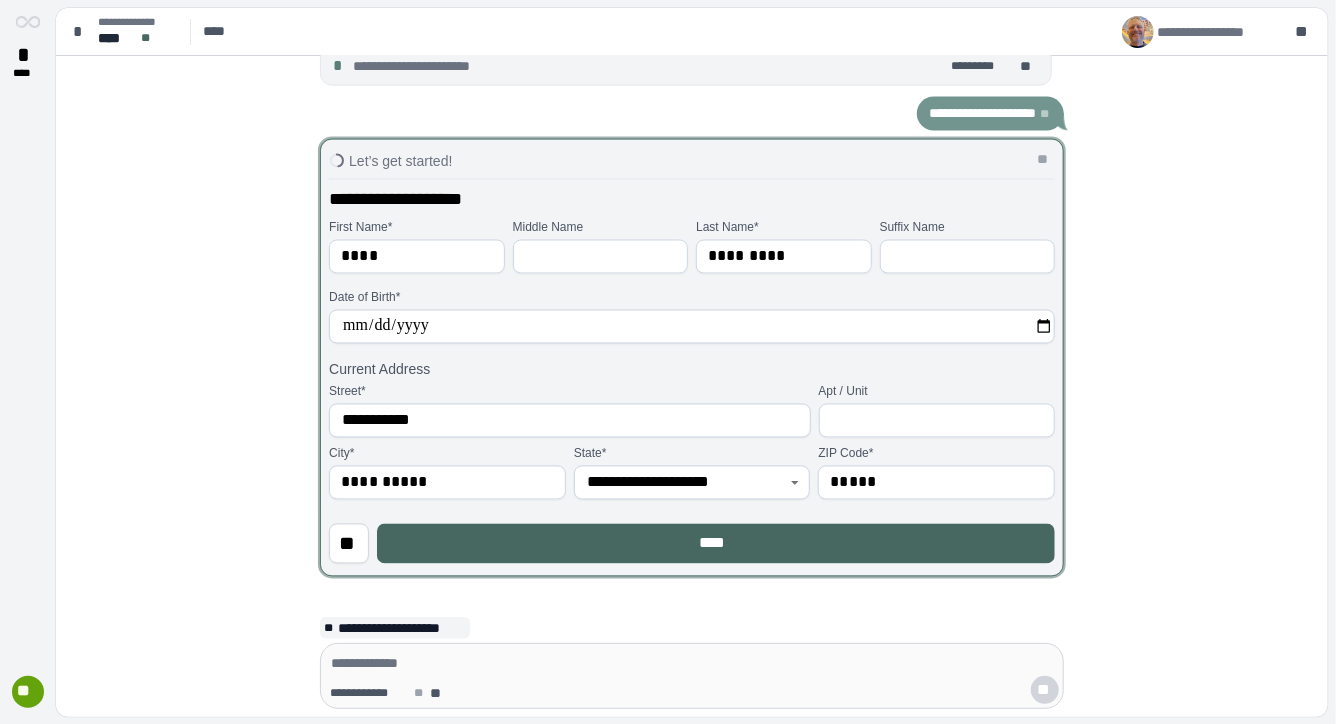 click on "**********" at bounding box center [569, 411] 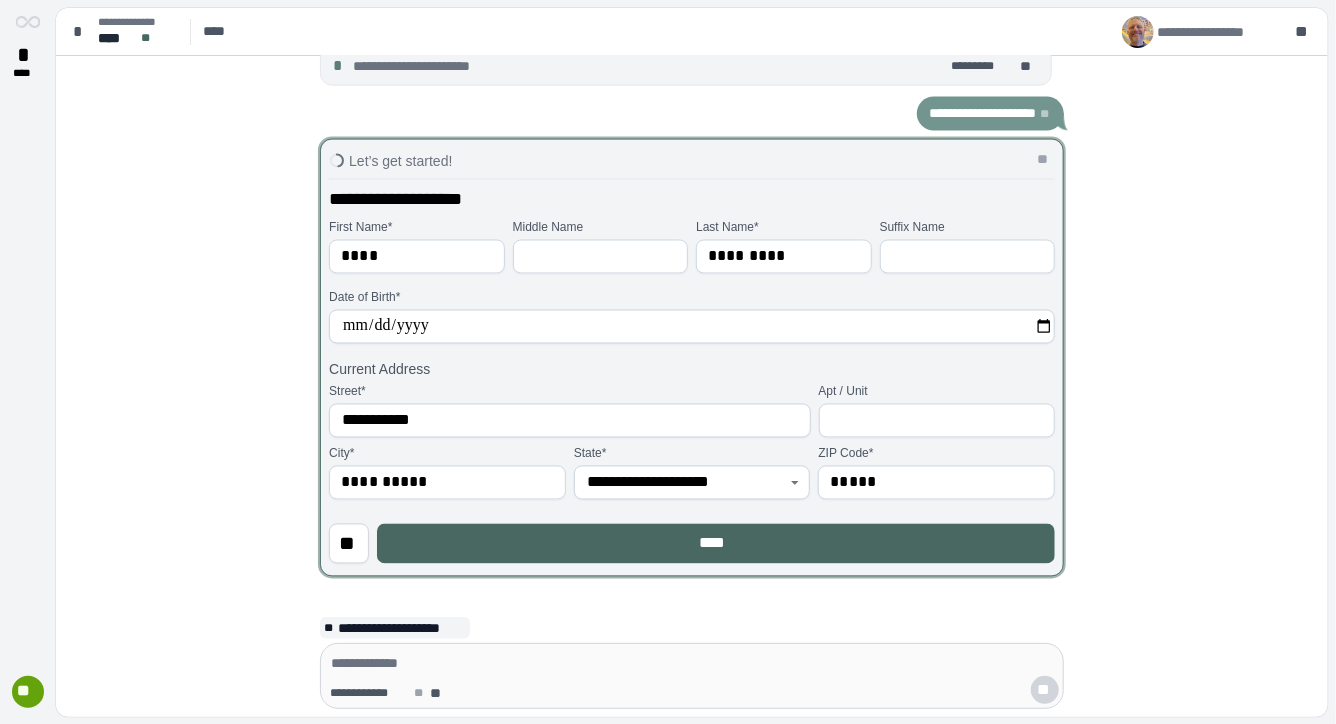 click on "****" at bounding box center [716, 544] 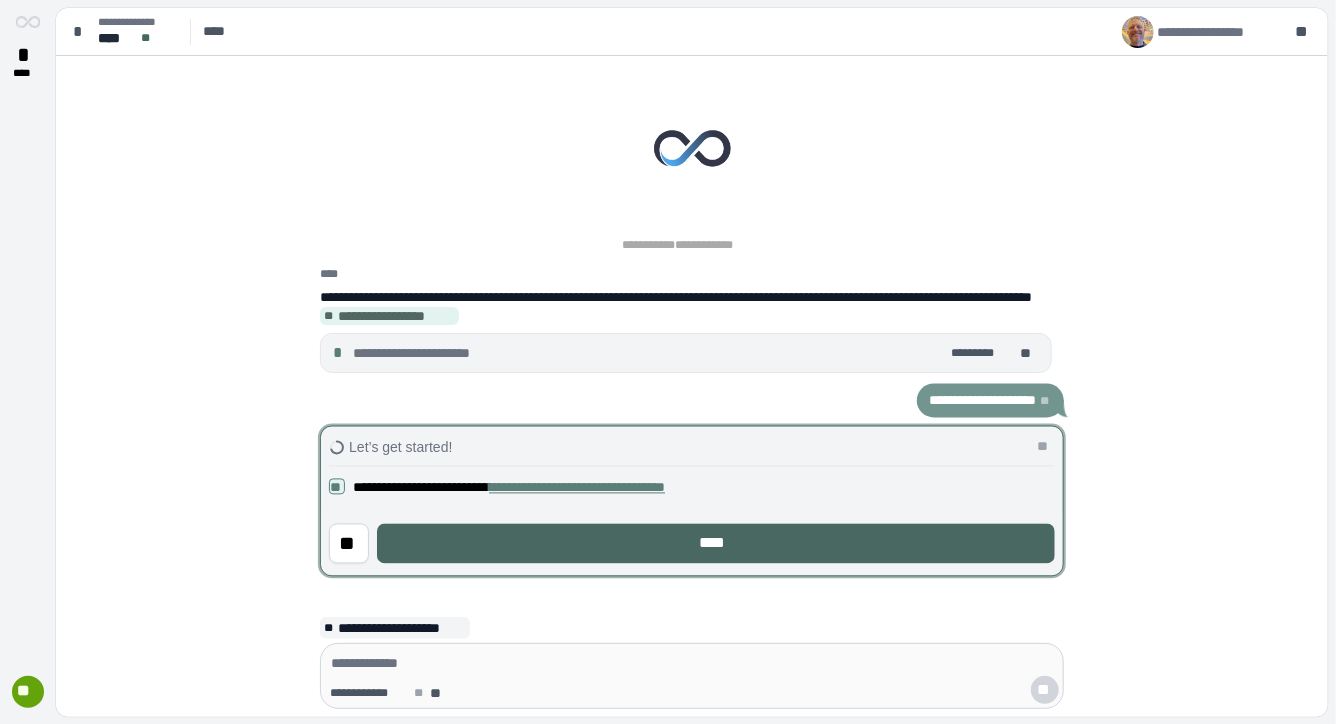 click on "****" at bounding box center [716, 544] 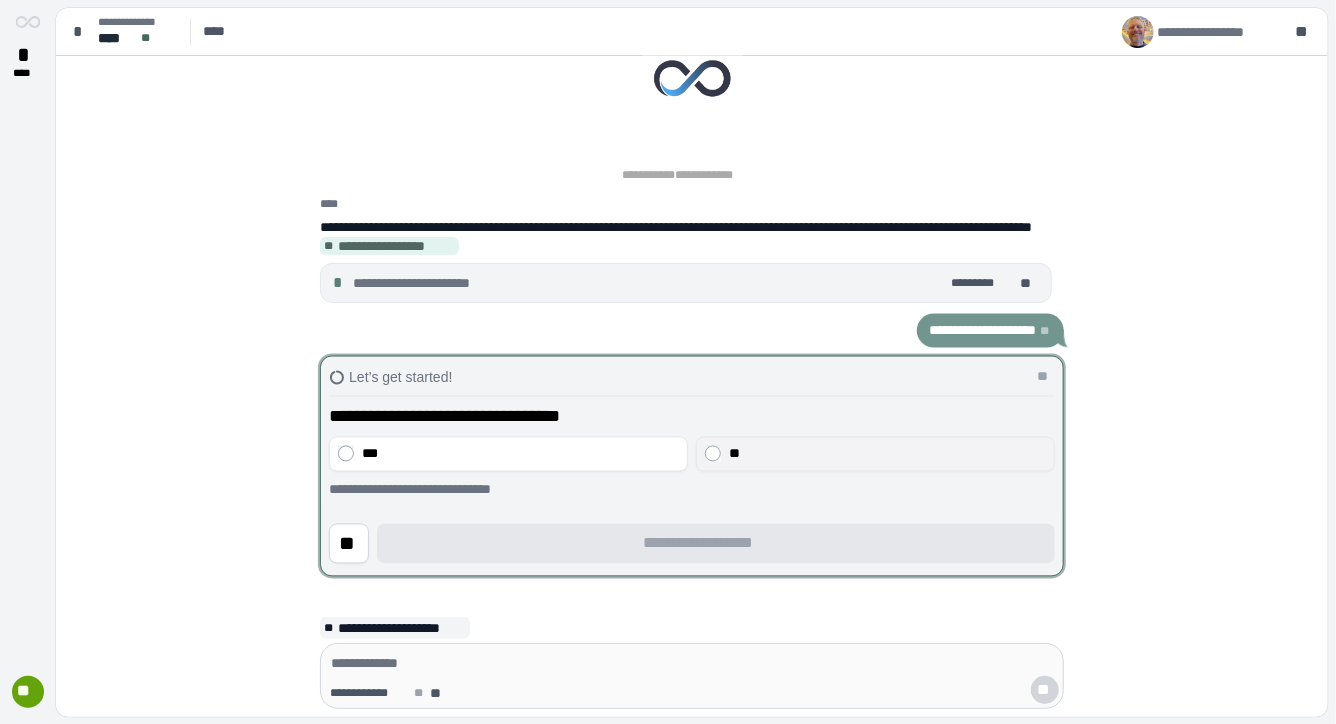 click on "**" at bounding box center (734, 454) 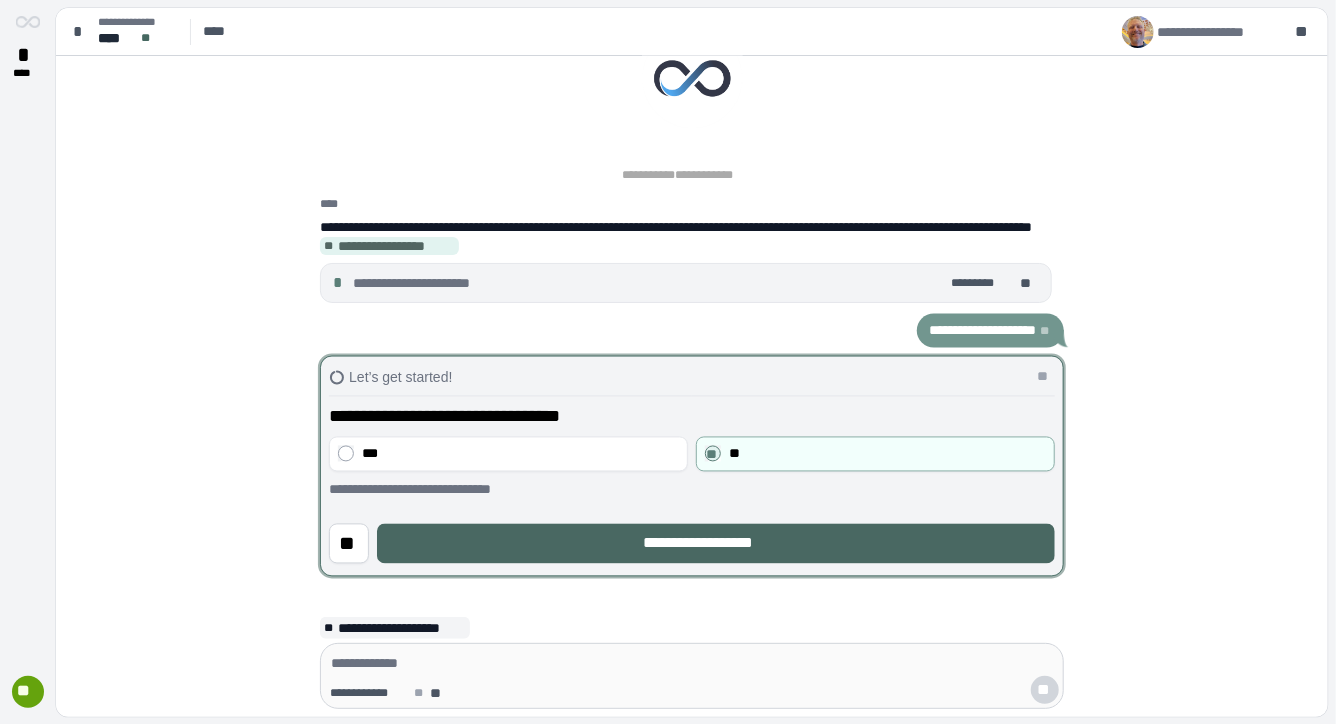 click on "**********" at bounding box center (716, 544) 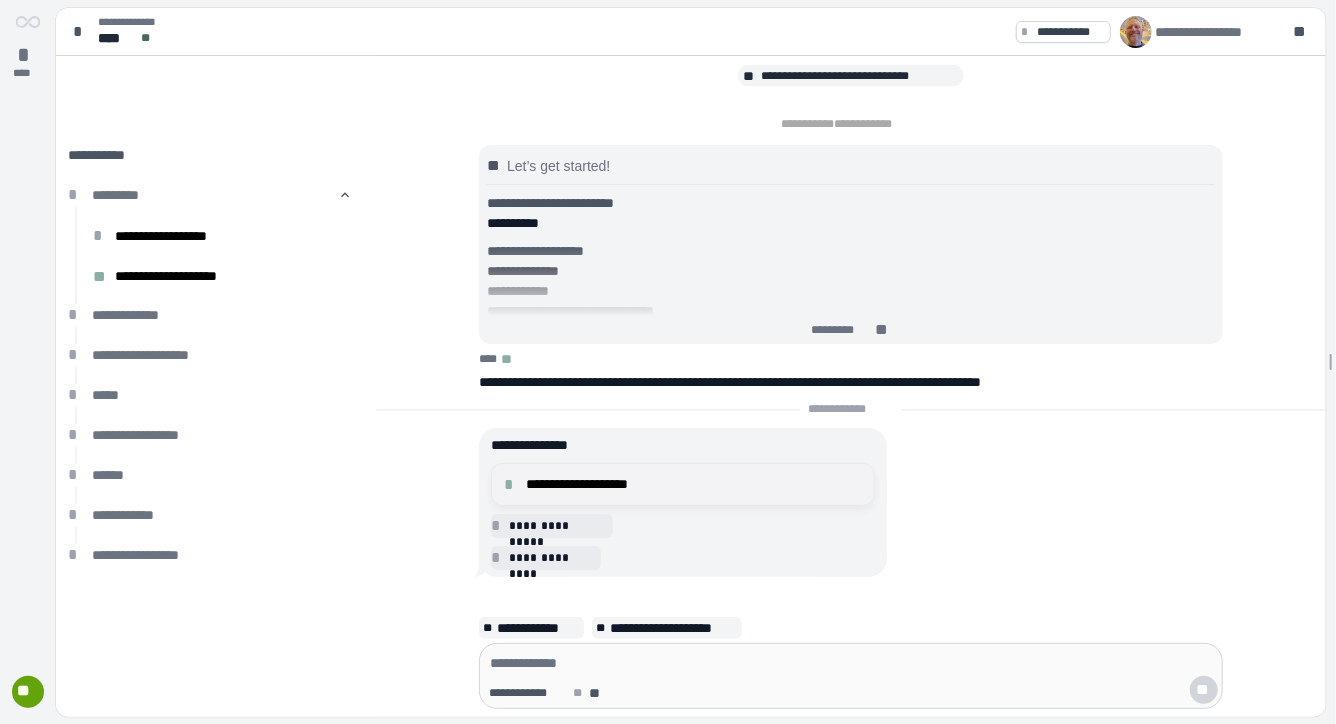 click on "**********" at bounding box center [694, 484] 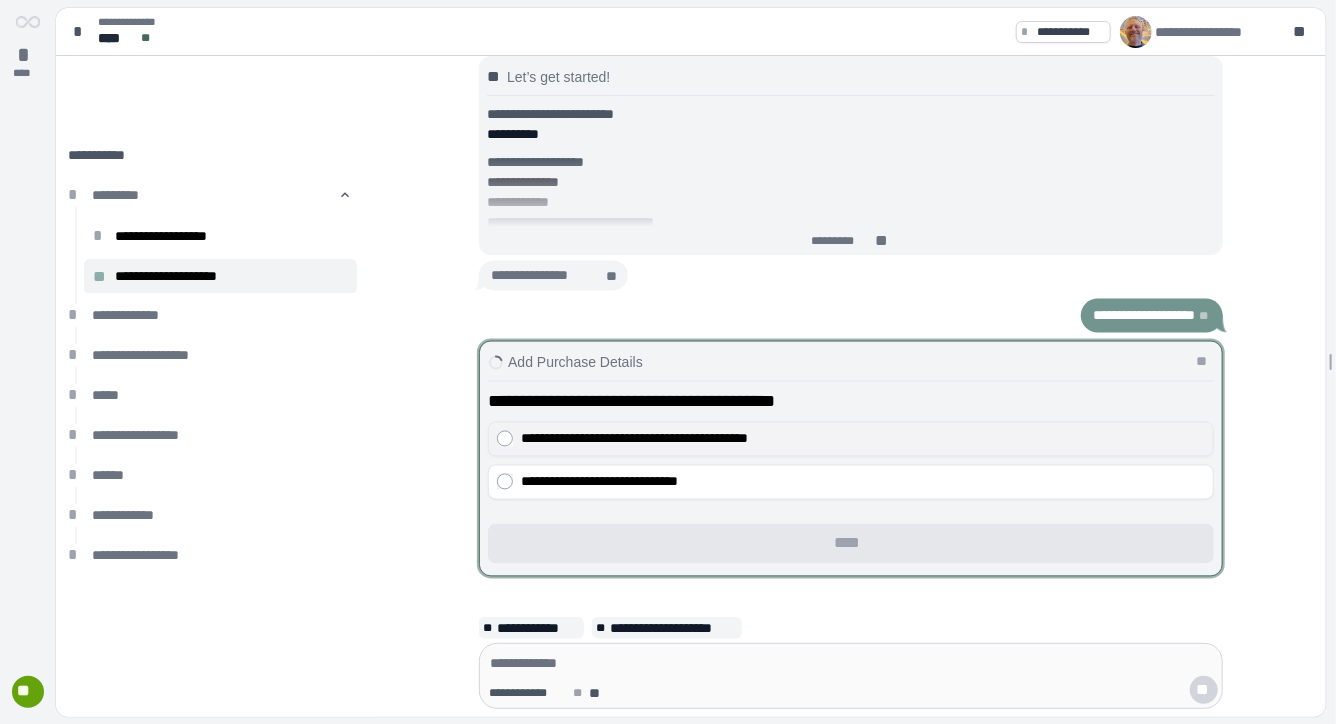 click on "**********" at bounding box center [634, 439] 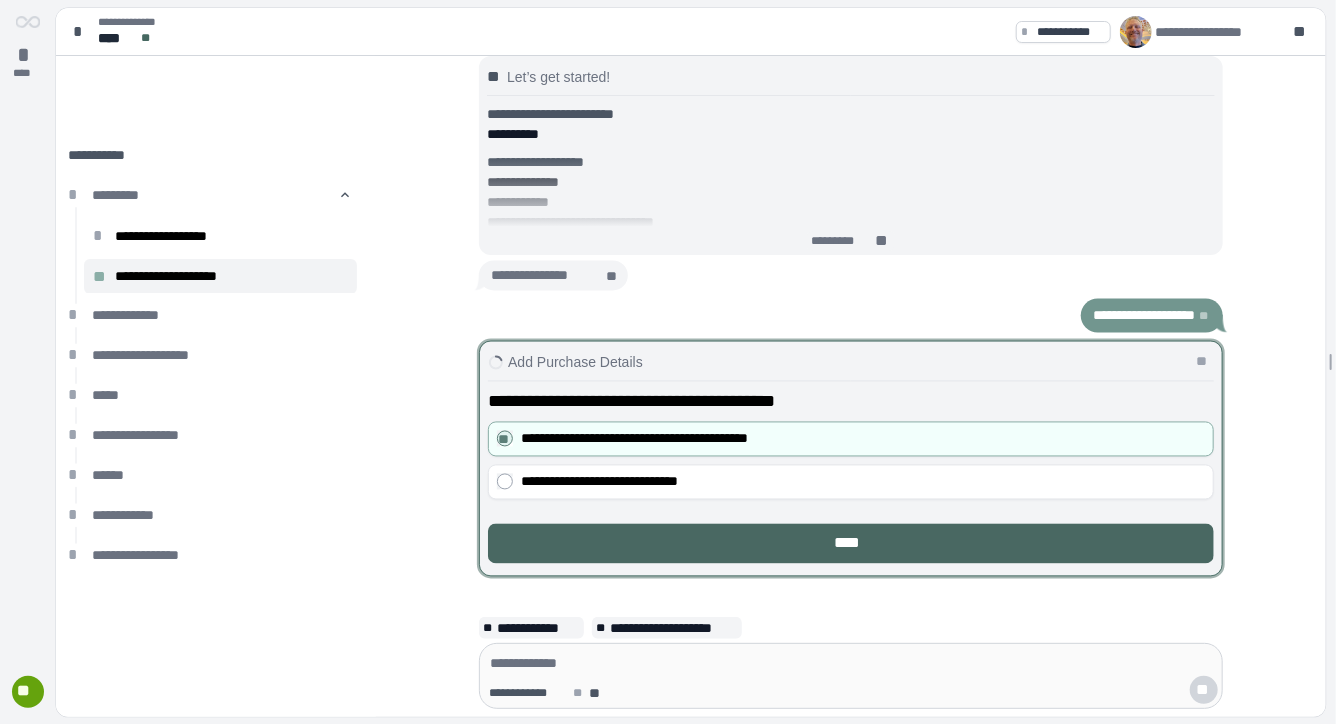 click on "****" at bounding box center (851, 544) 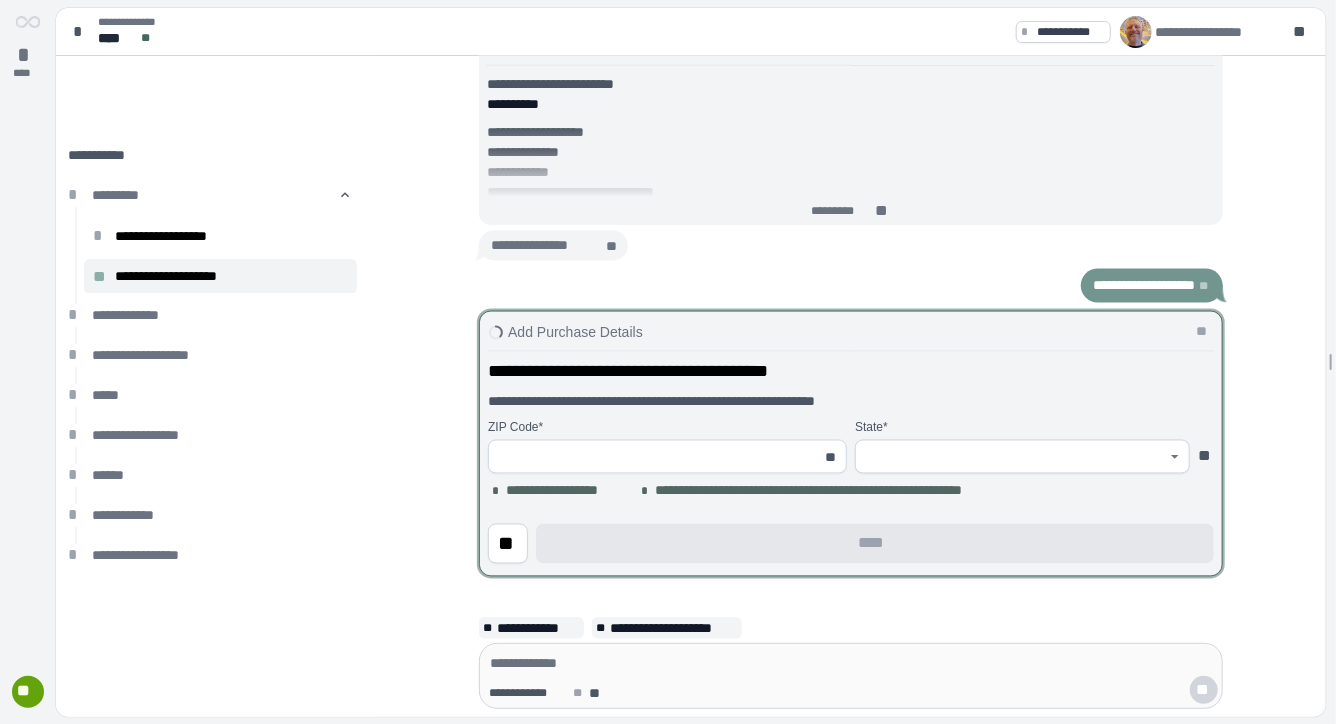click at bounding box center [656, 457] 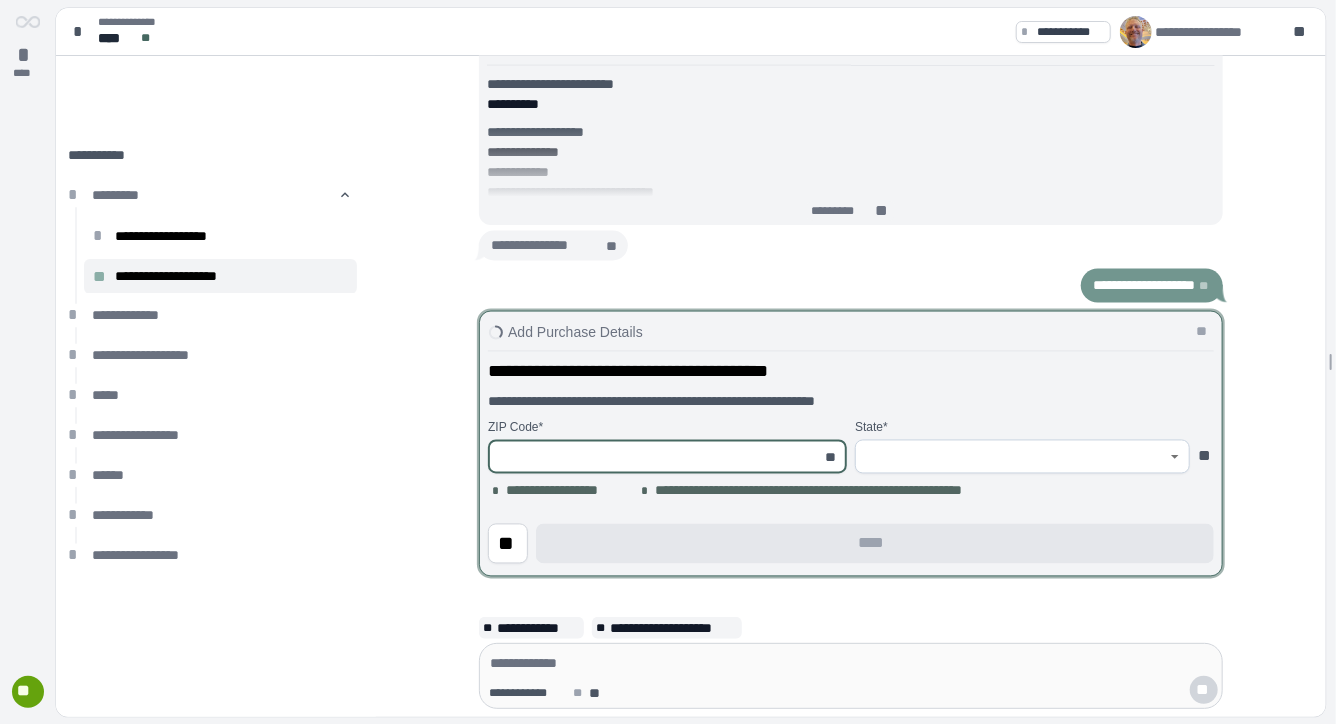 type on "*****" 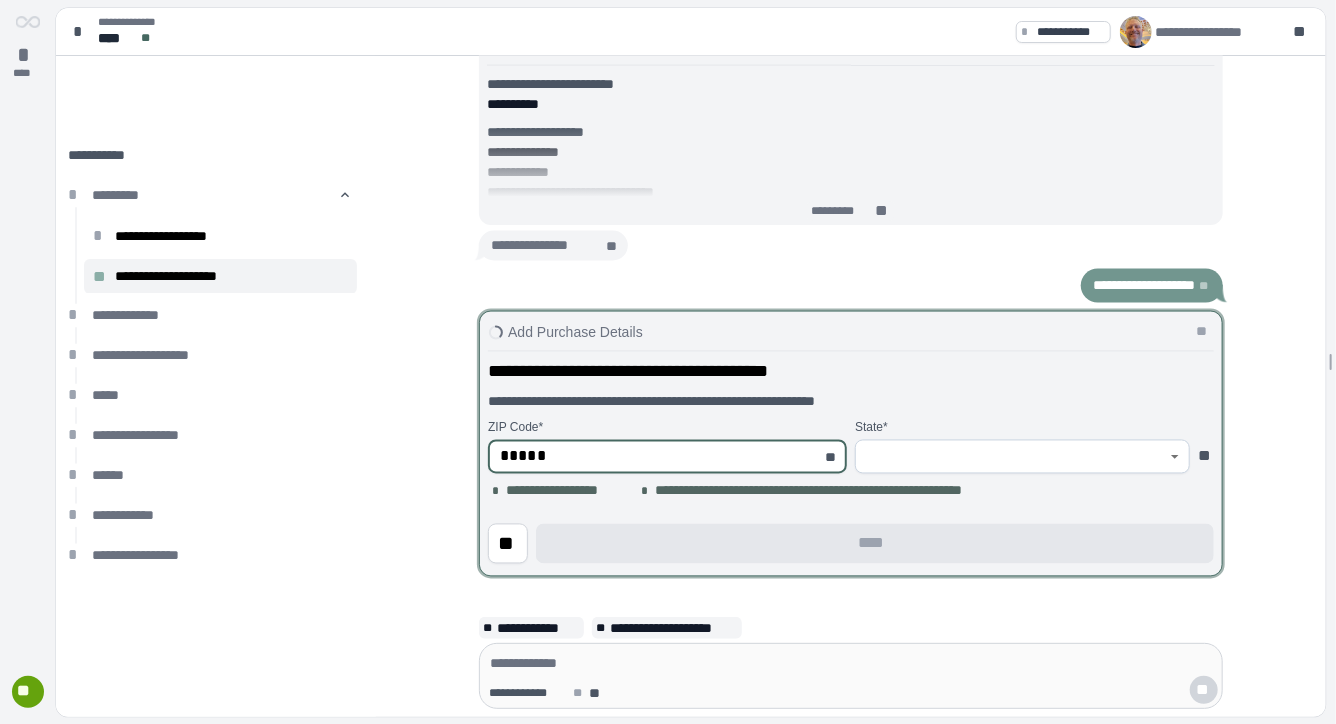 type on "*********" 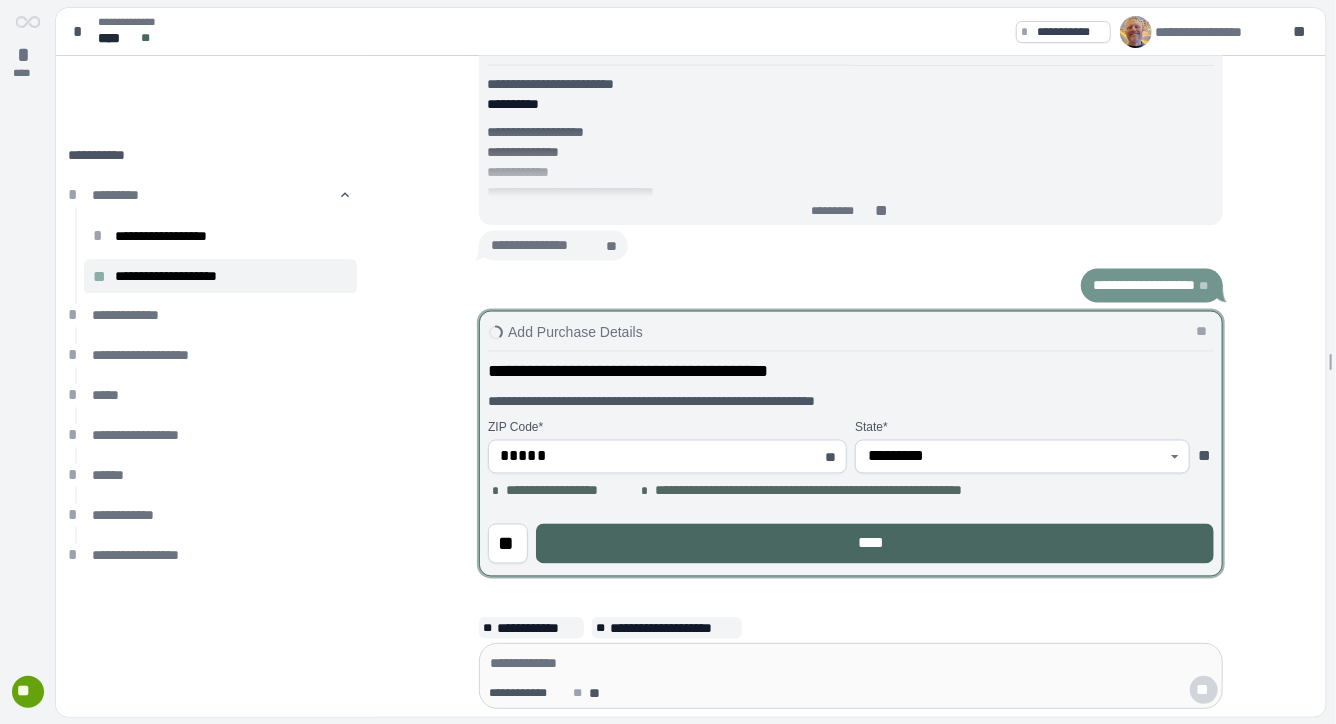 click on "****" at bounding box center [875, 544] 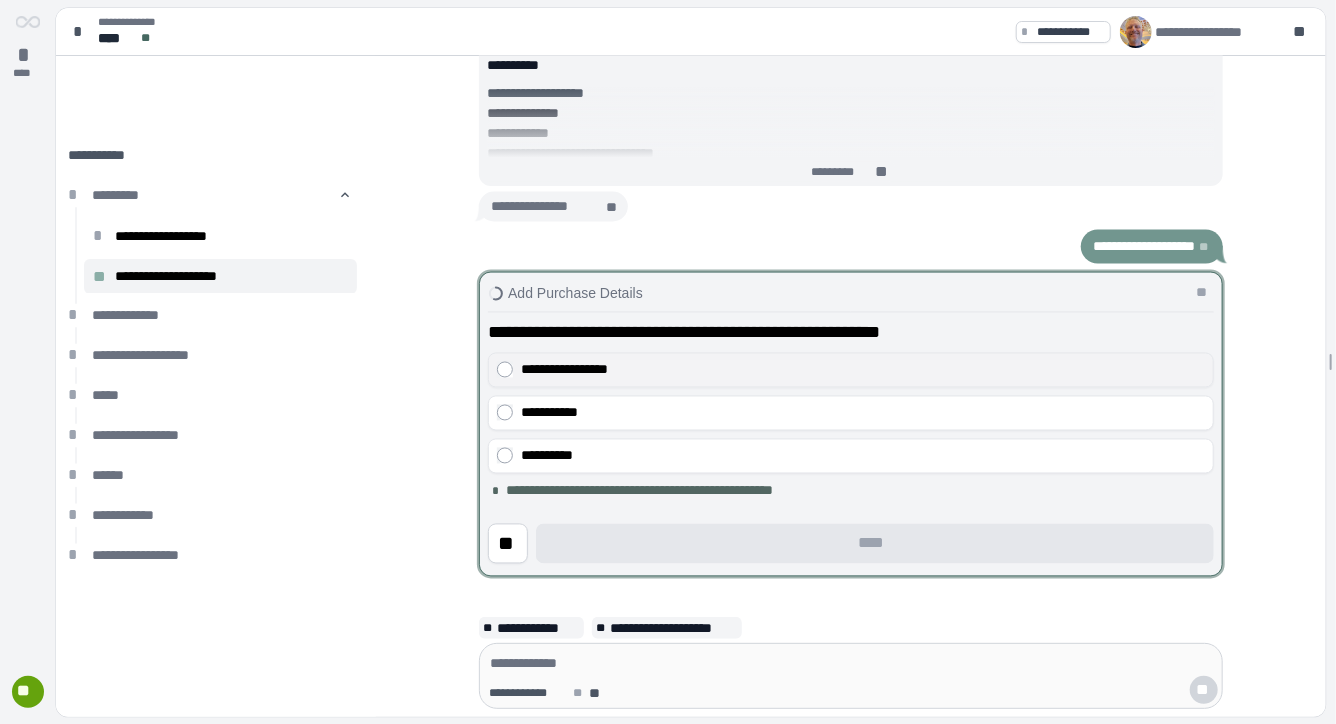 click on "**********" at bounding box center (564, 370) 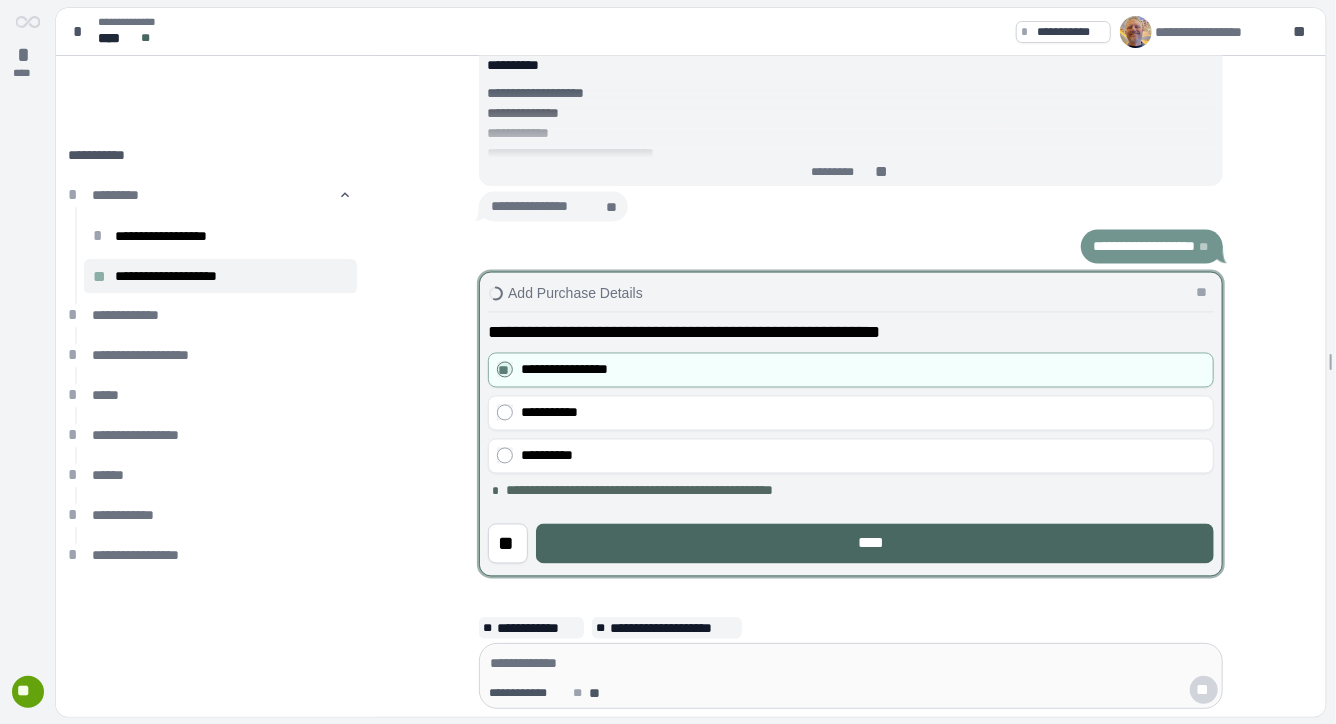 click on "****" at bounding box center [875, 544] 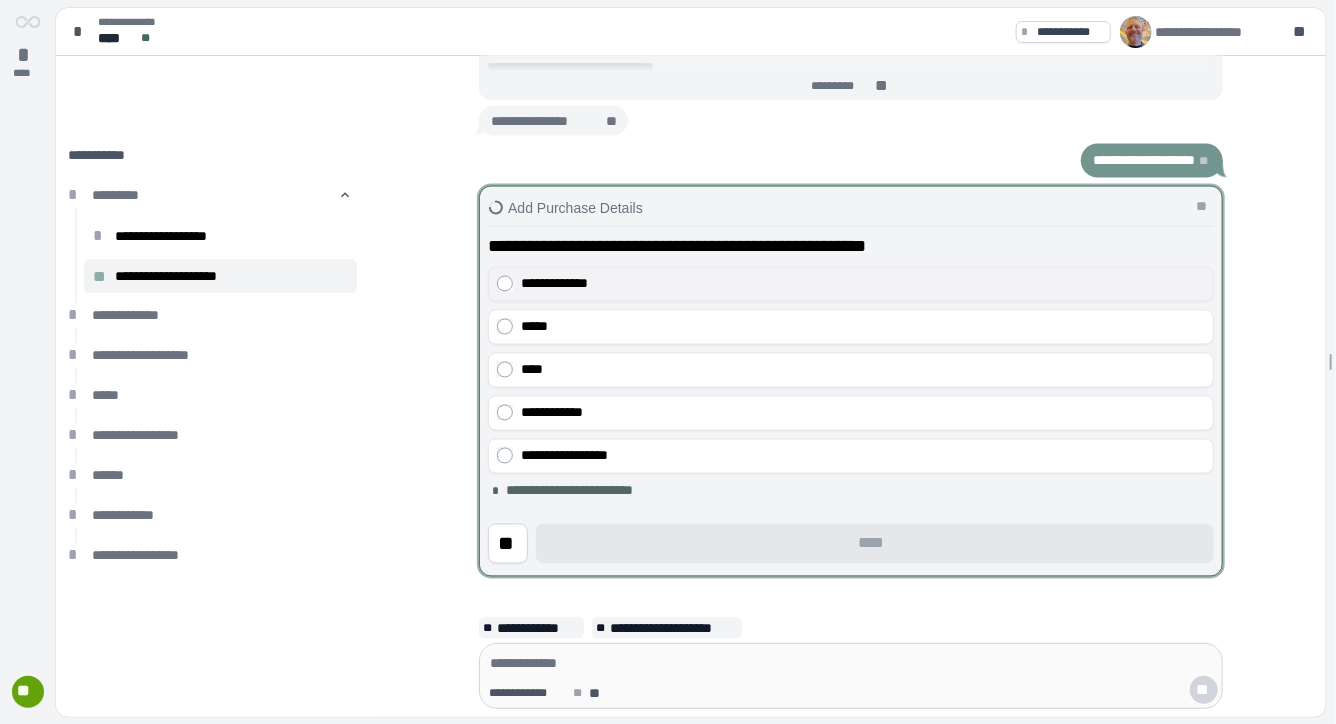 click on "**********" at bounding box center [863, 284] 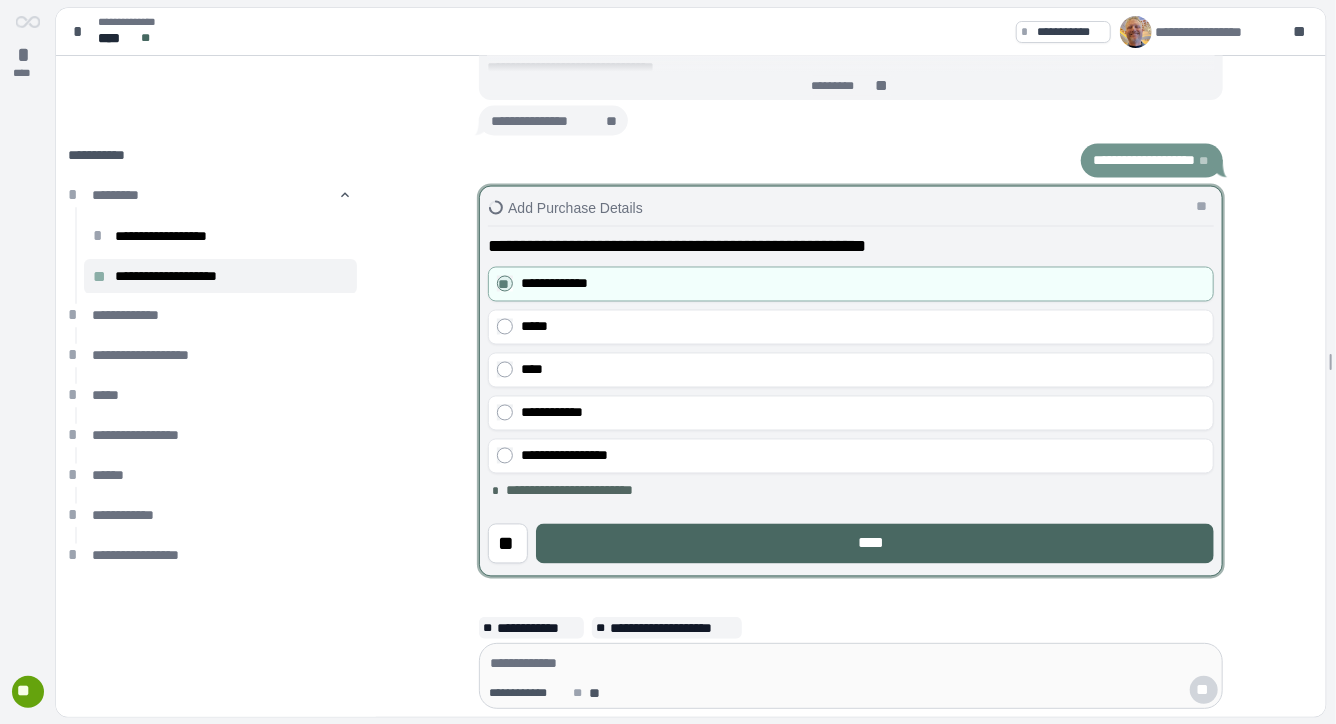 click on "****" at bounding box center (875, 544) 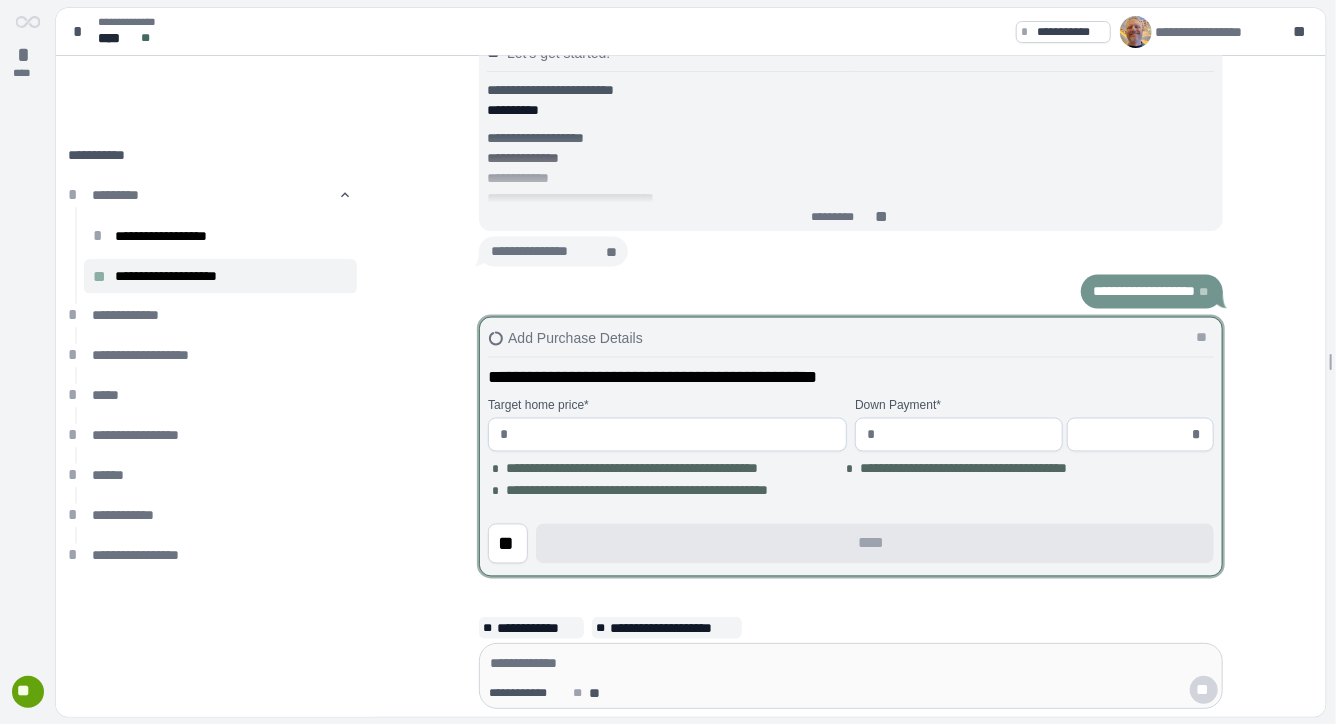 click at bounding box center (676, 435) 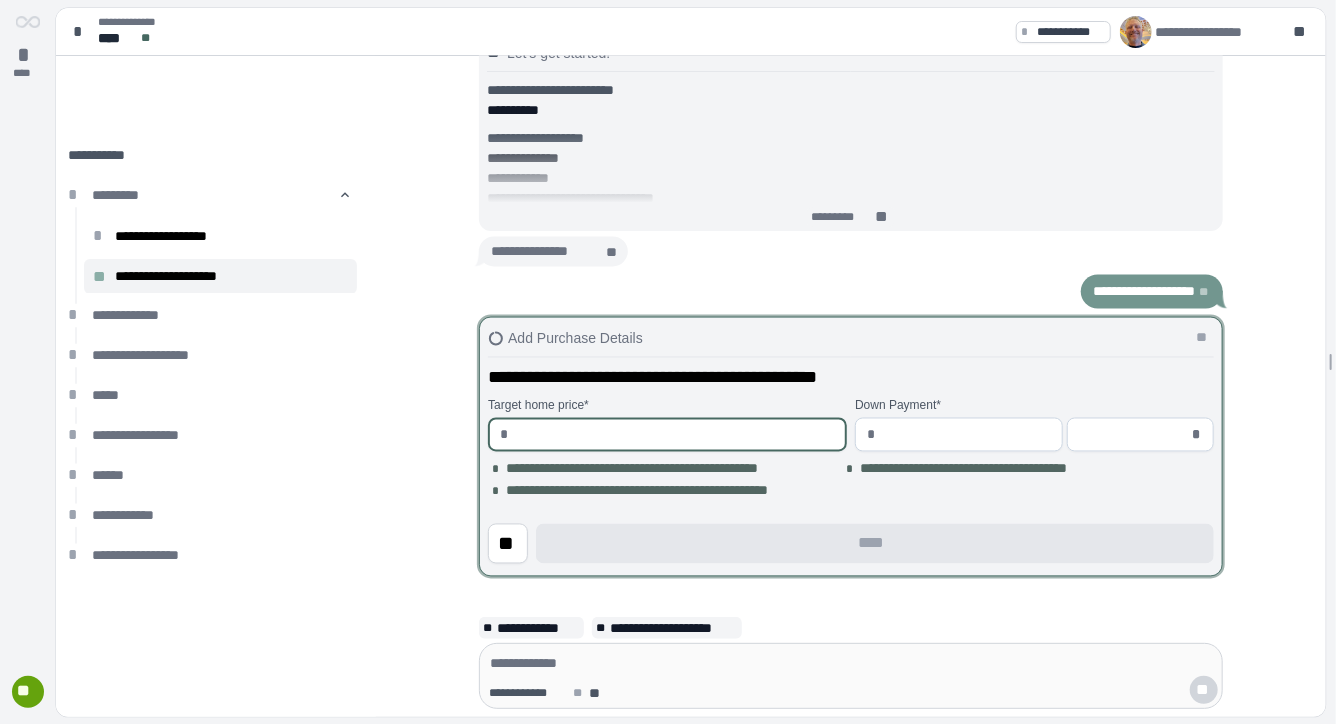 type on "**********" 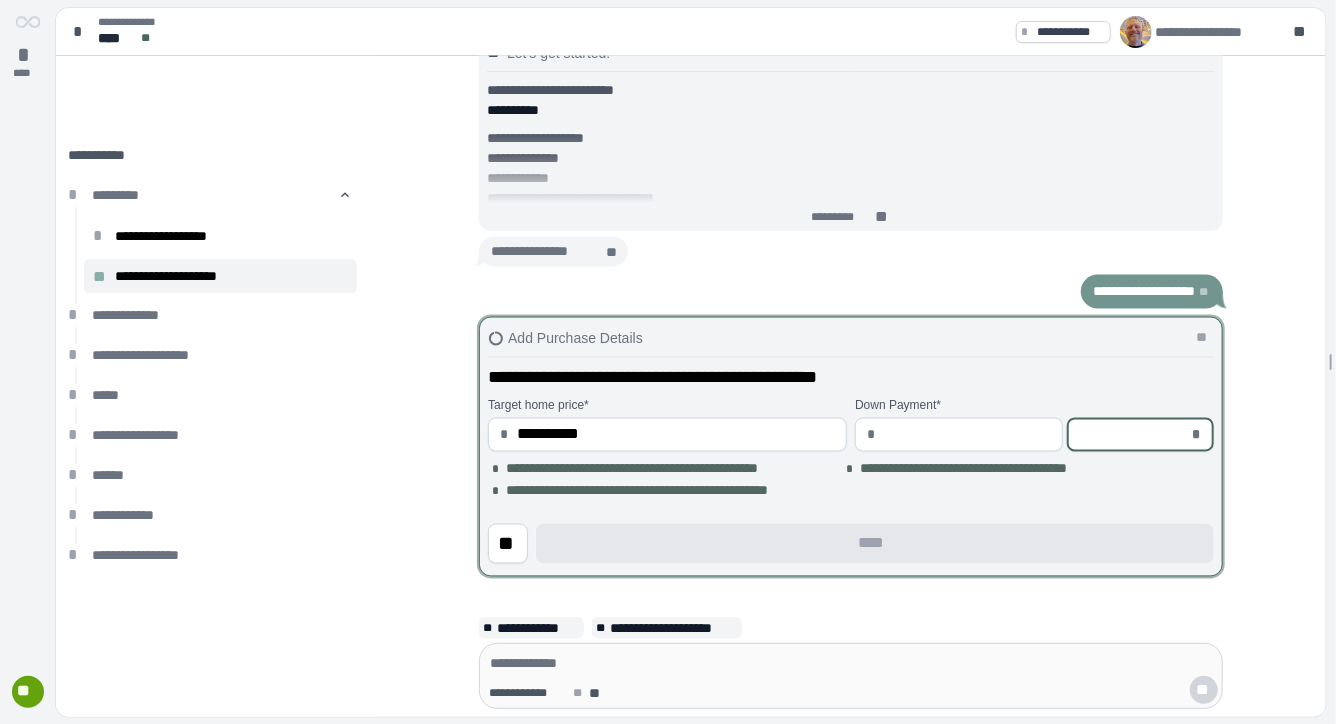 click at bounding box center [1133, 435] 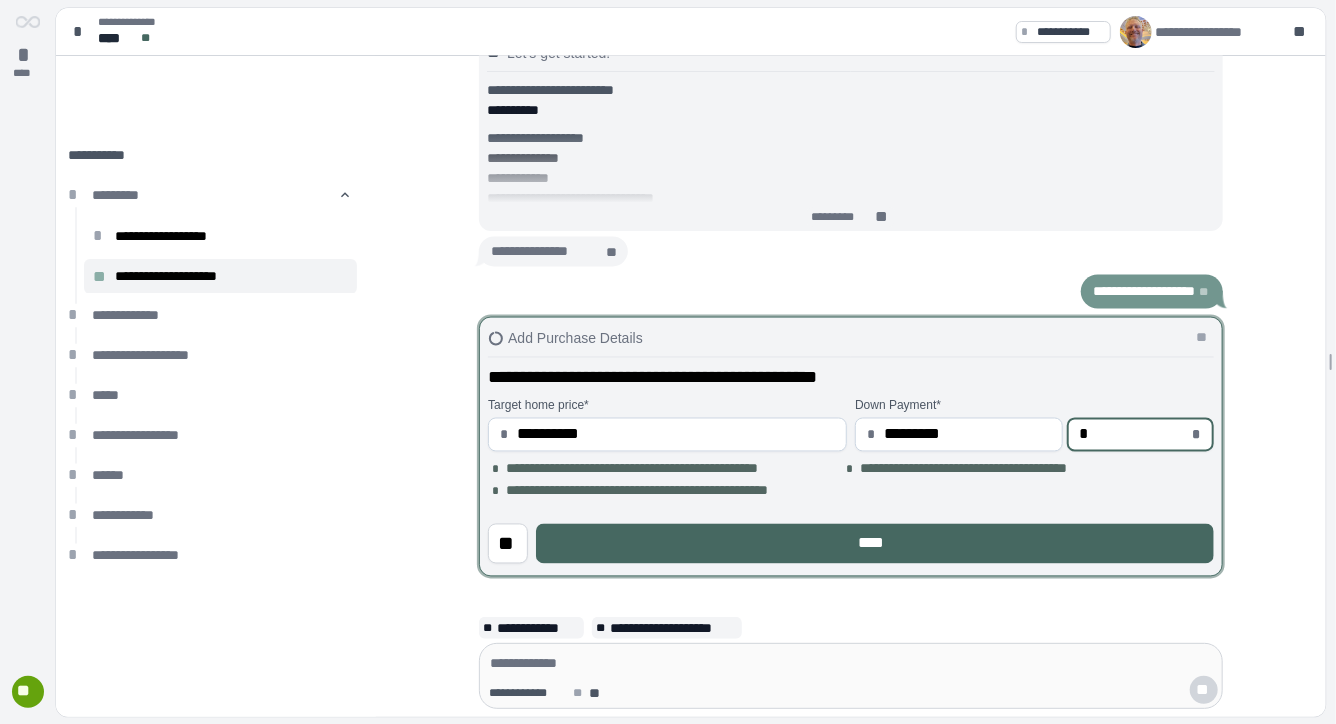 type on "**********" 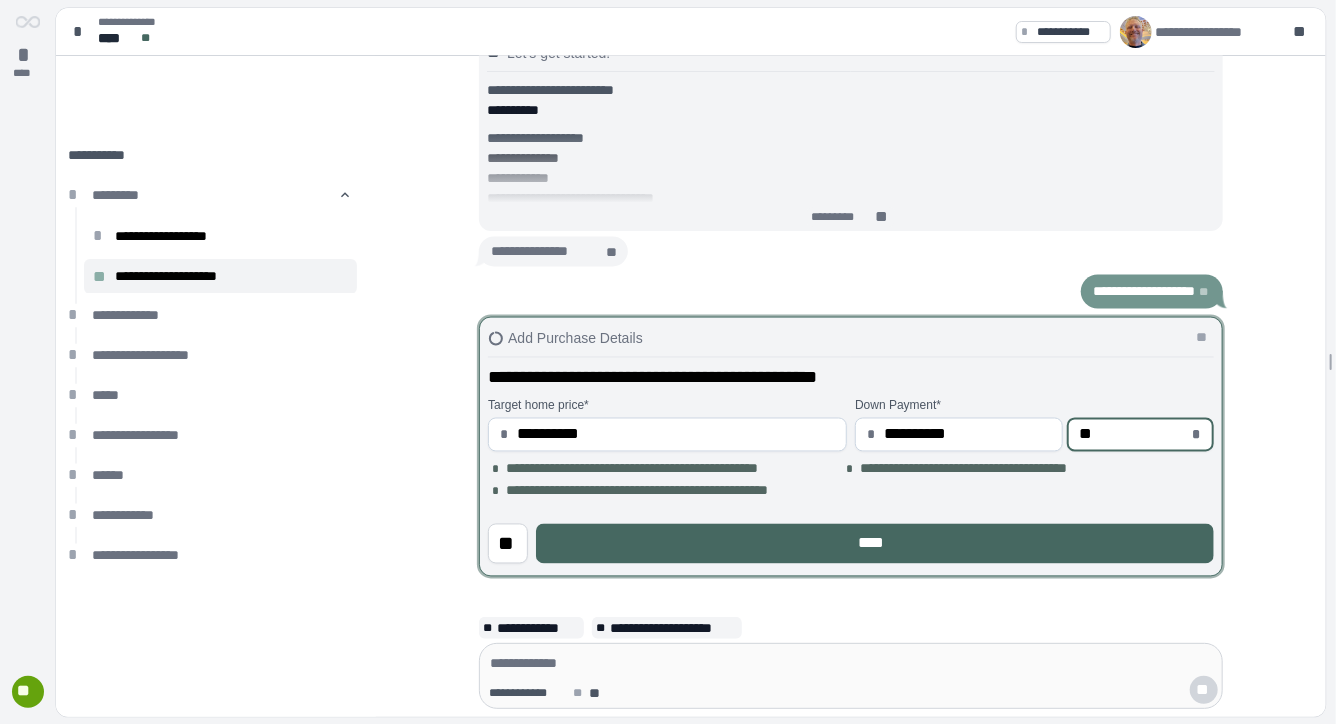 type on "******" 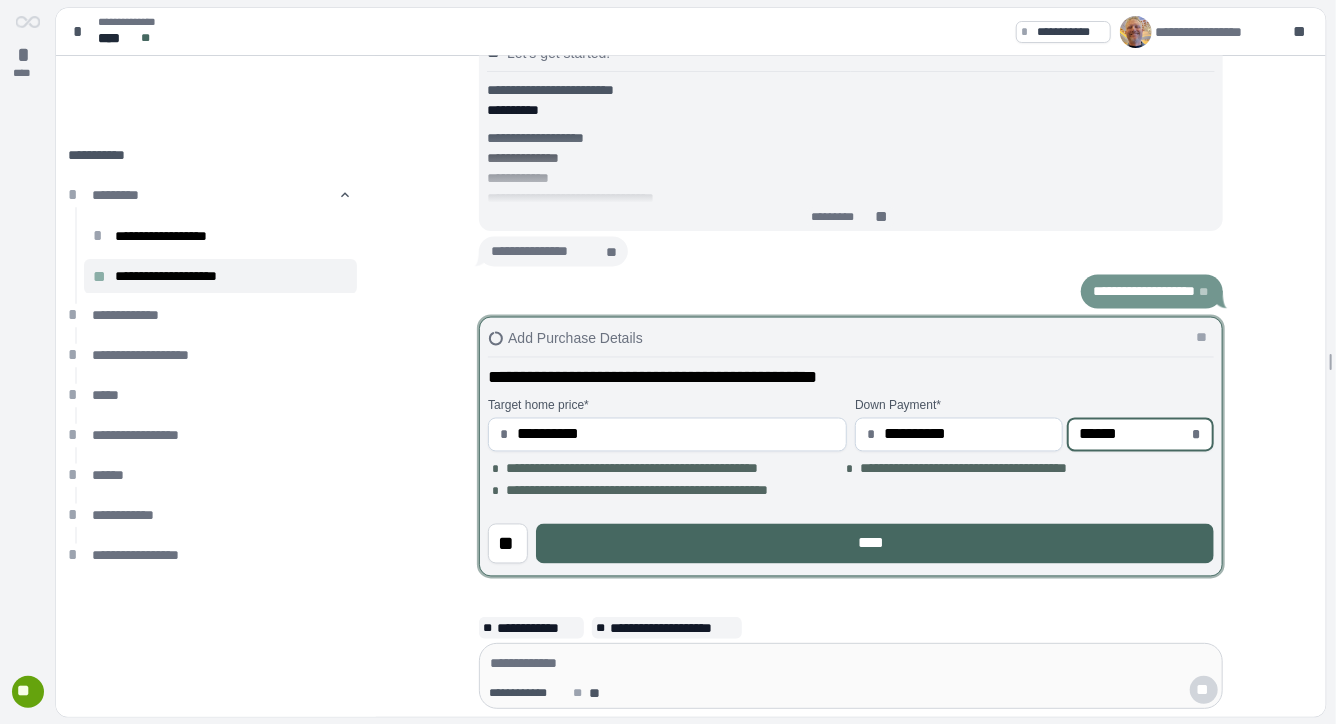 click at bounding box center (851, 663) 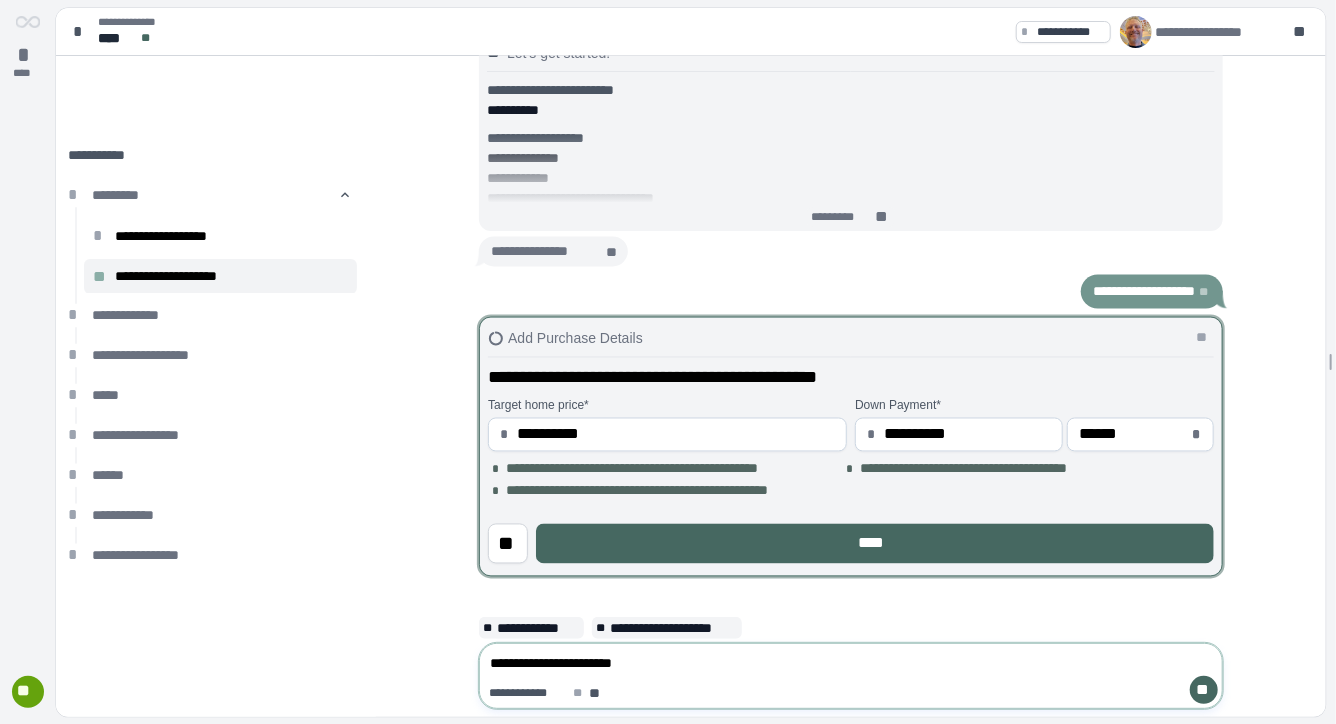 type on "**********" 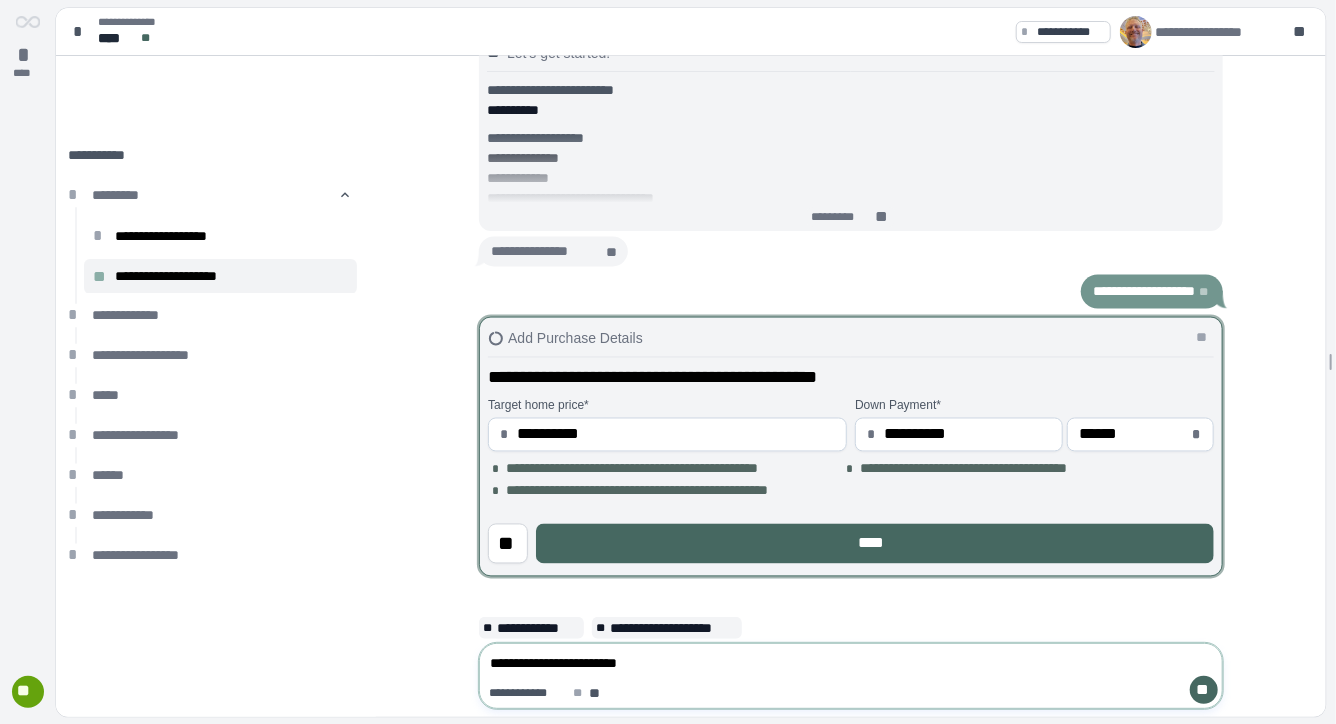 type 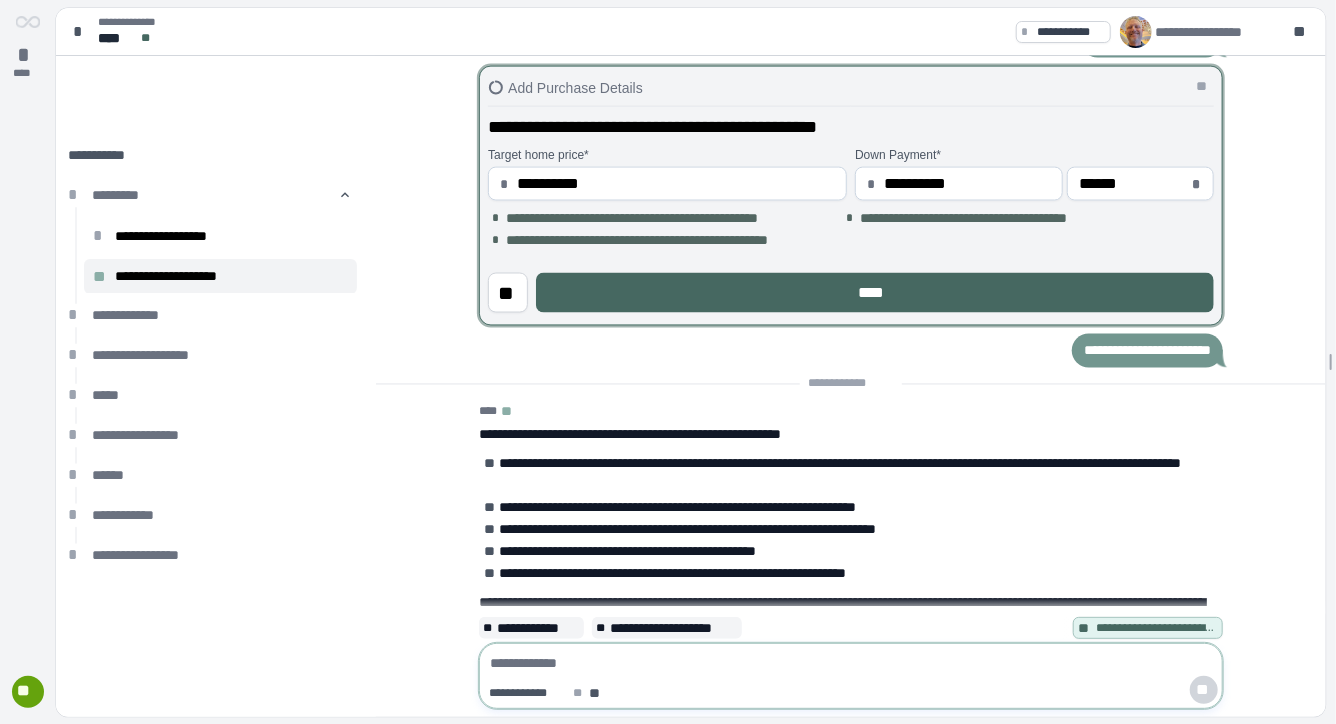 scroll, scrollTop: 65, scrollLeft: 0, axis: vertical 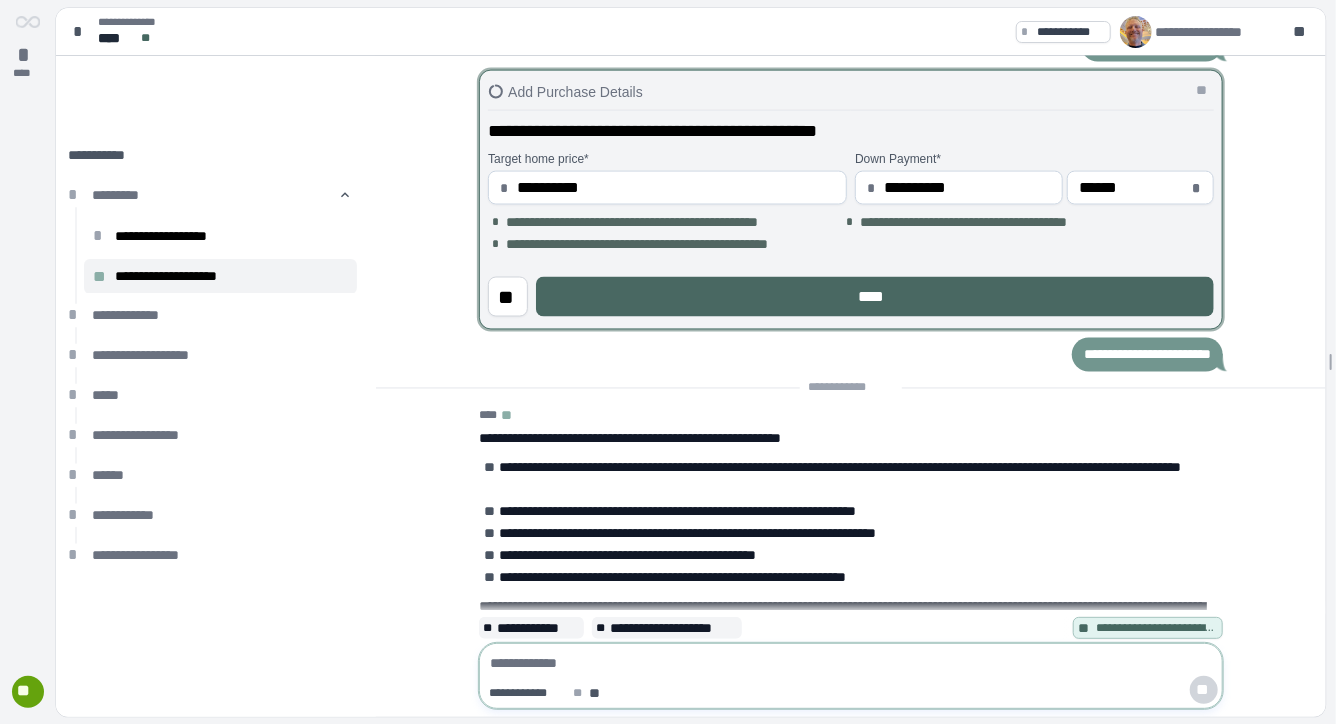 click on "****" at bounding box center (875, 297) 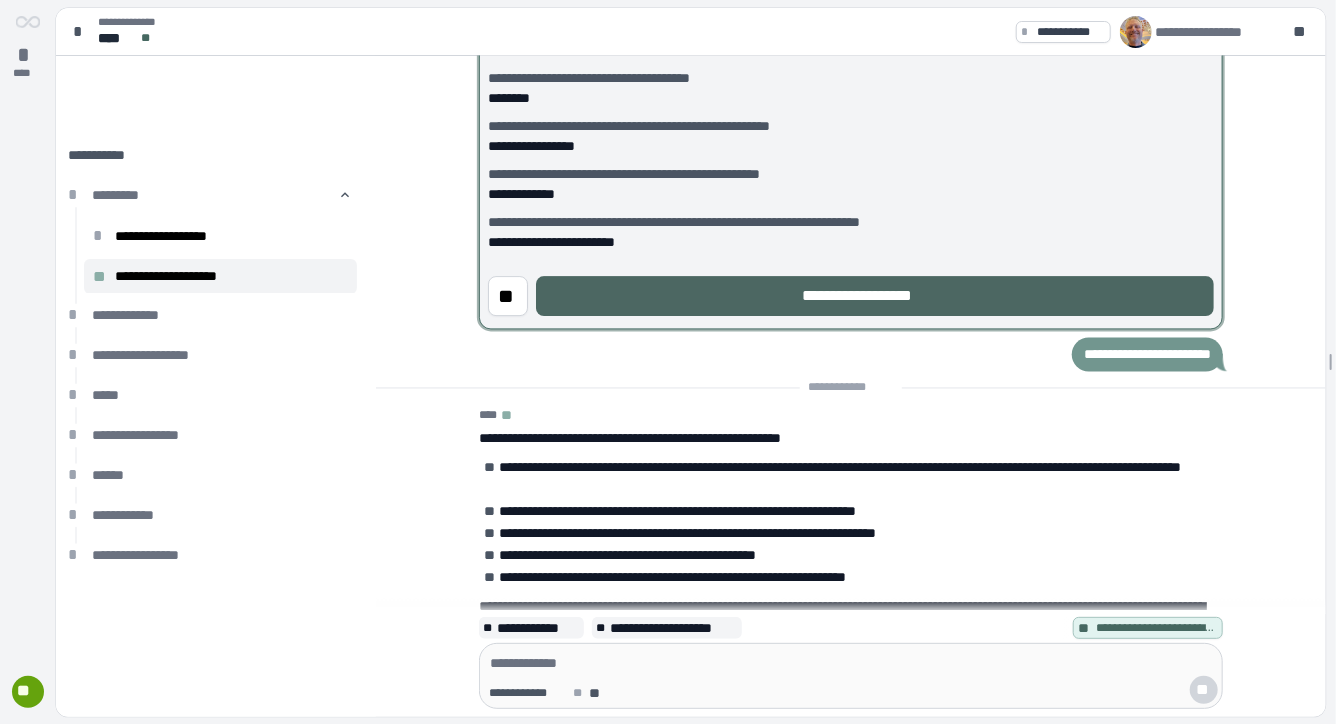 click on "**********" at bounding box center [875, 297] 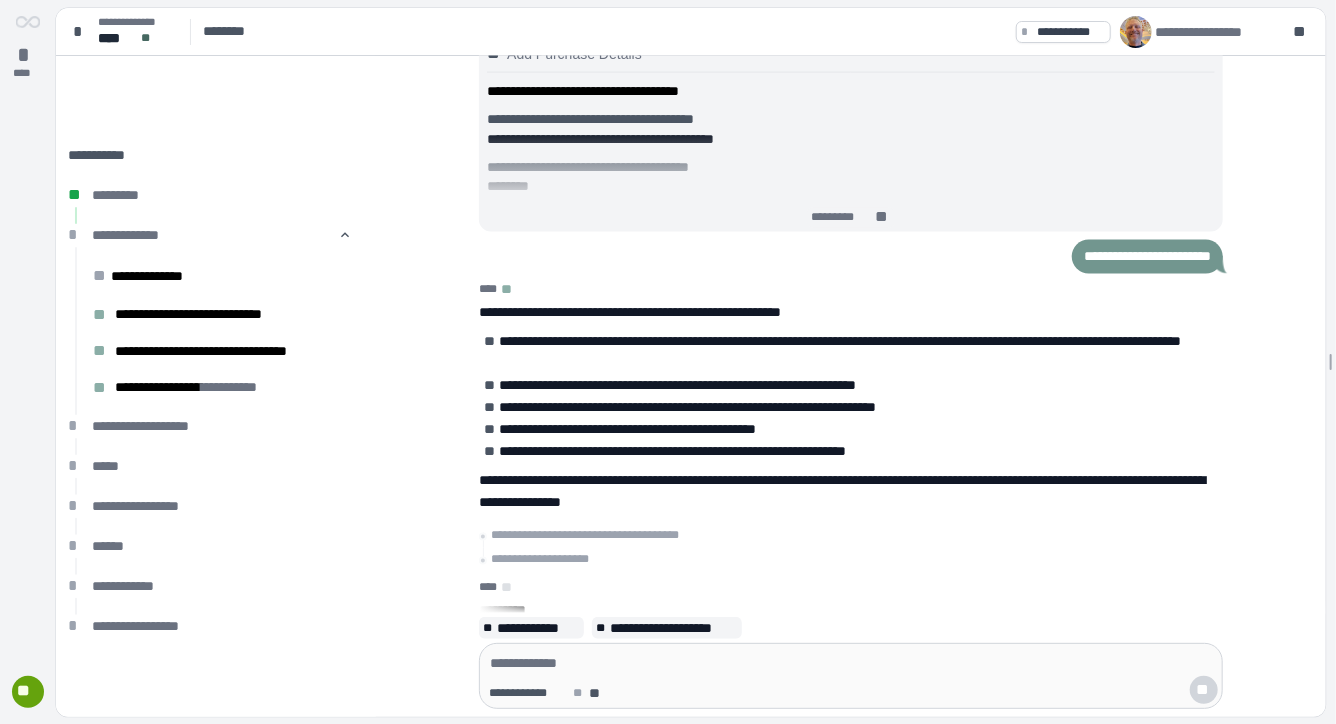 scroll, scrollTop: 0, scrollLeft: 0, axis: both 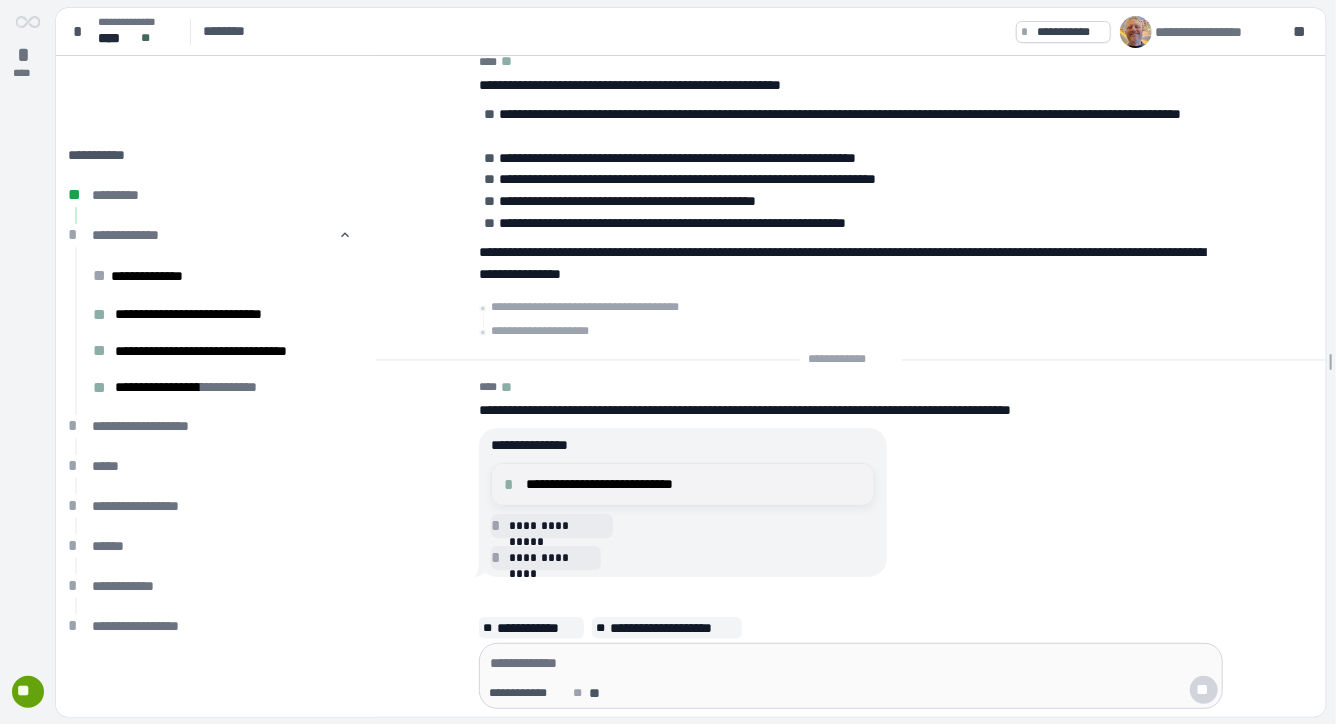 click on "**********" at bounding box center (694, 484) 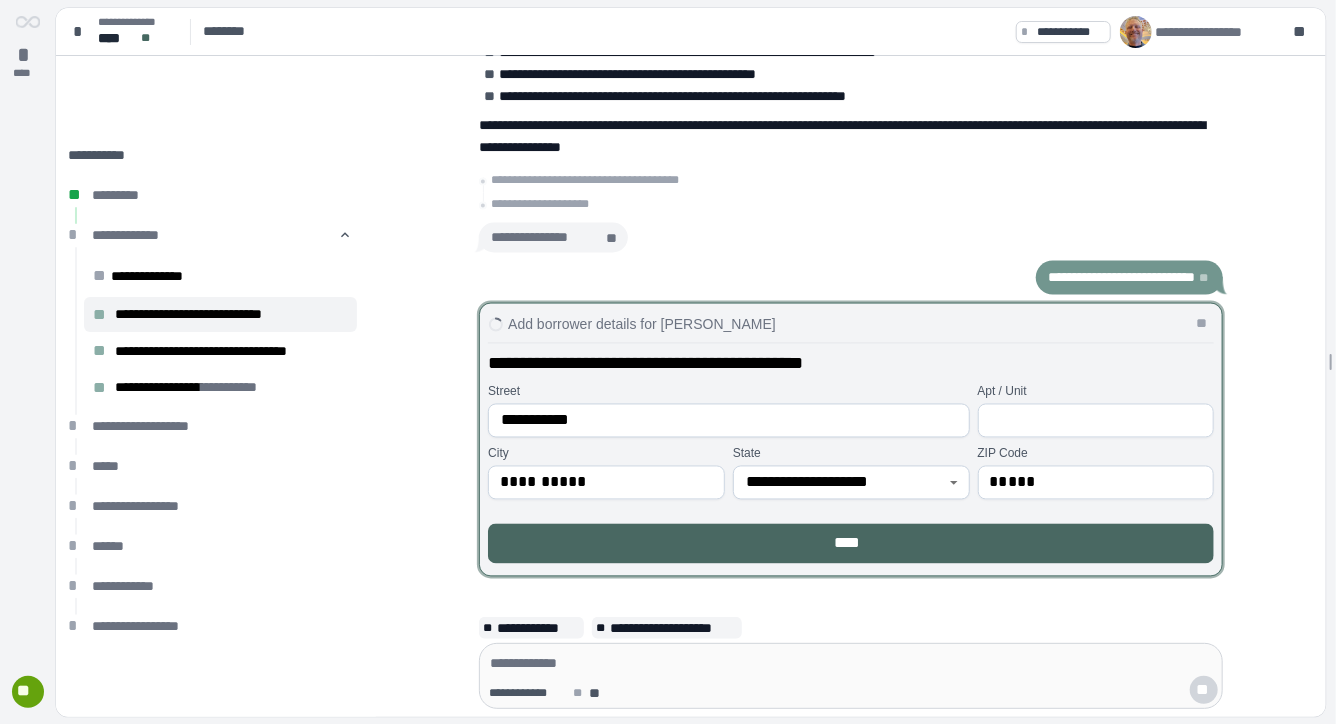 click on "****" at bounding box center (851, 544) 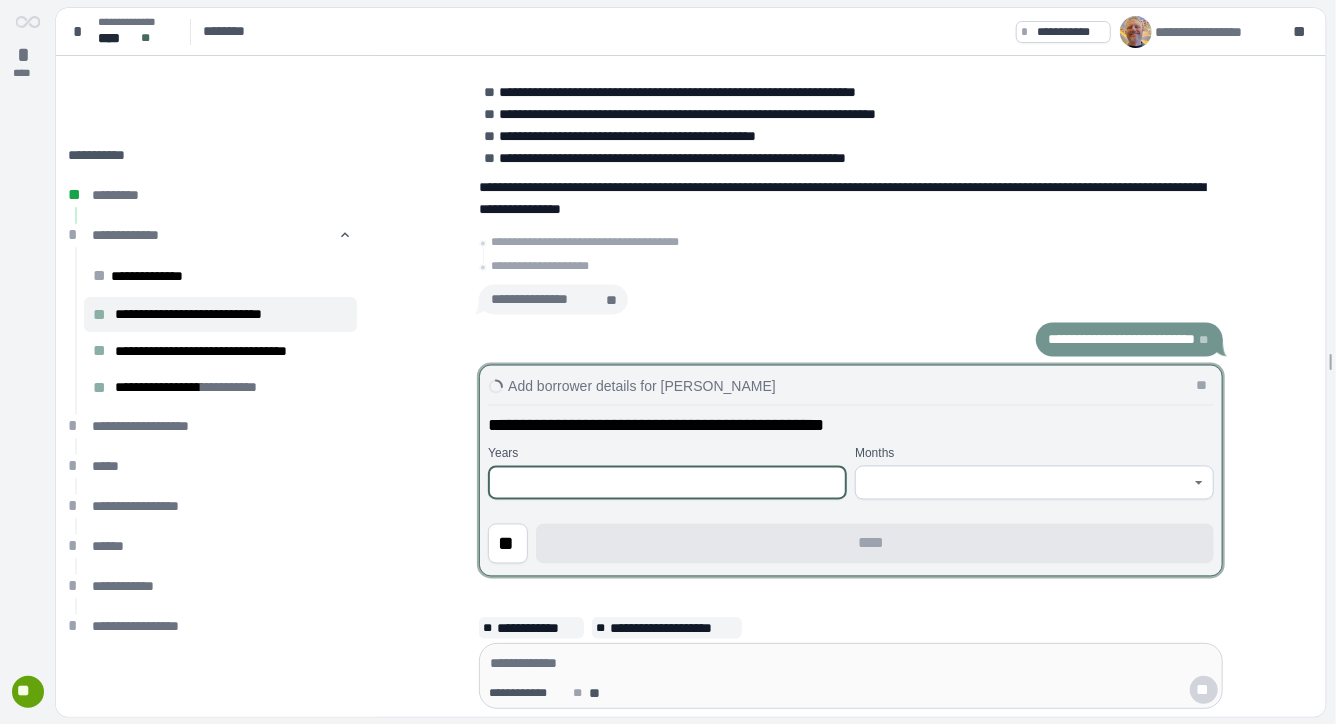 click at bounding box center (667, 483) 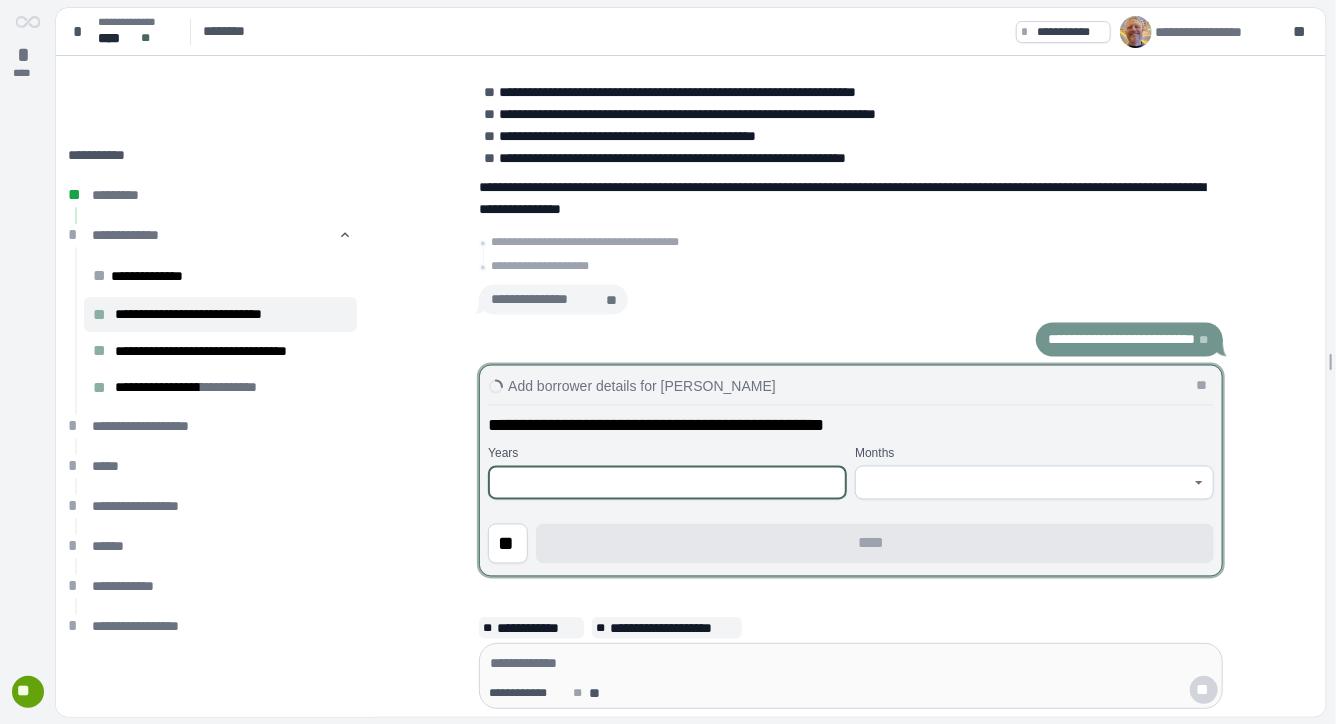 type on "*" 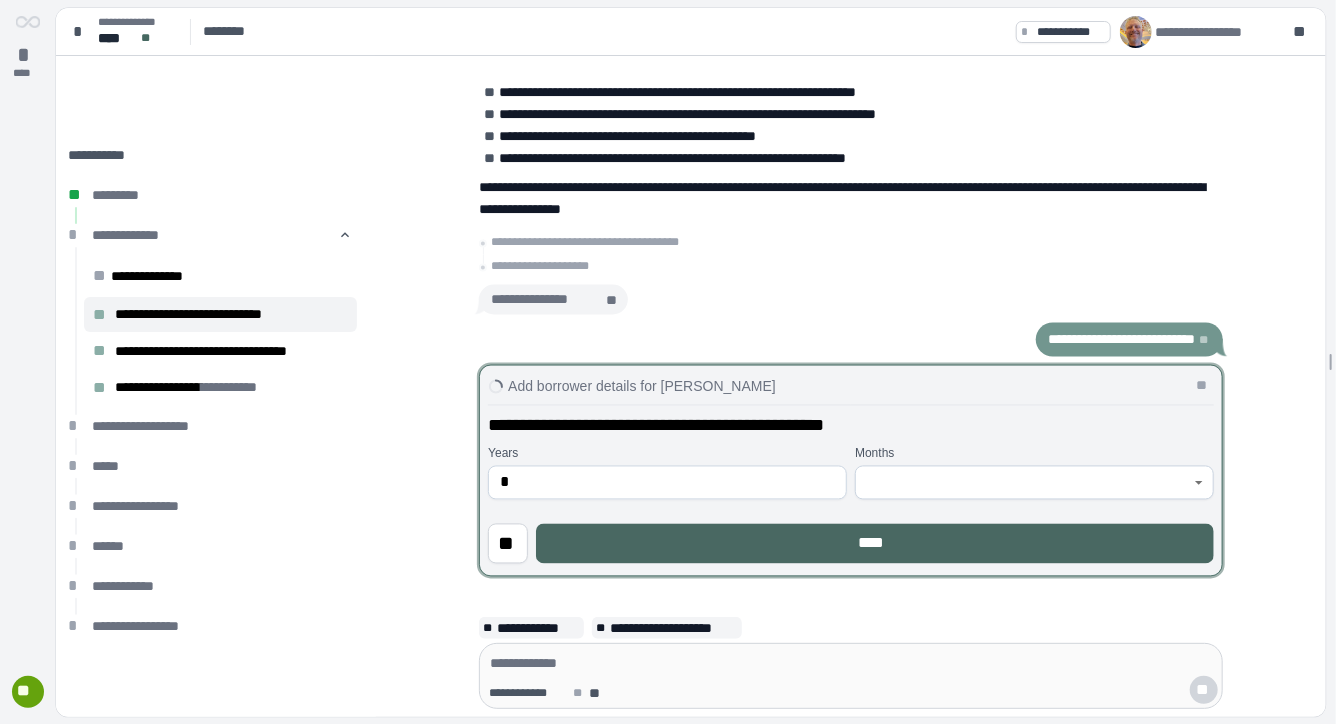 click on "****" at bounding box center (875, 544) 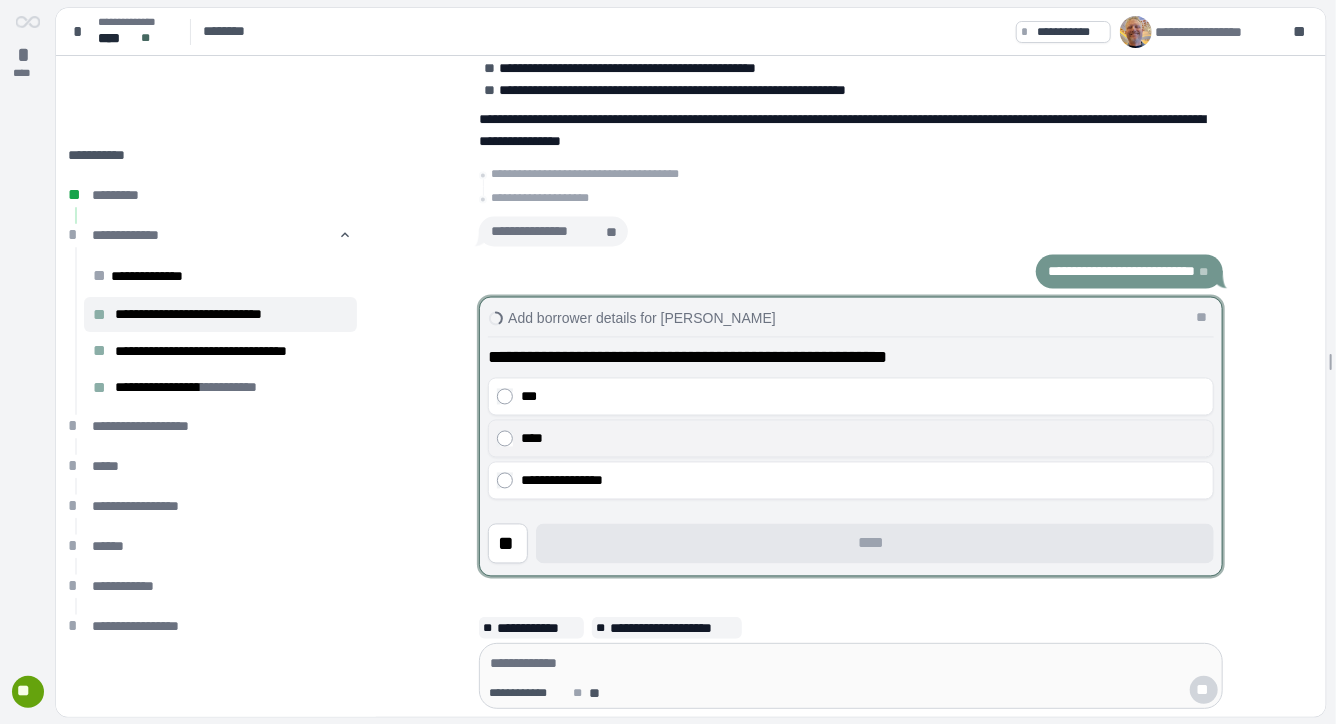 click on "****" at bounding box center (863, 439) 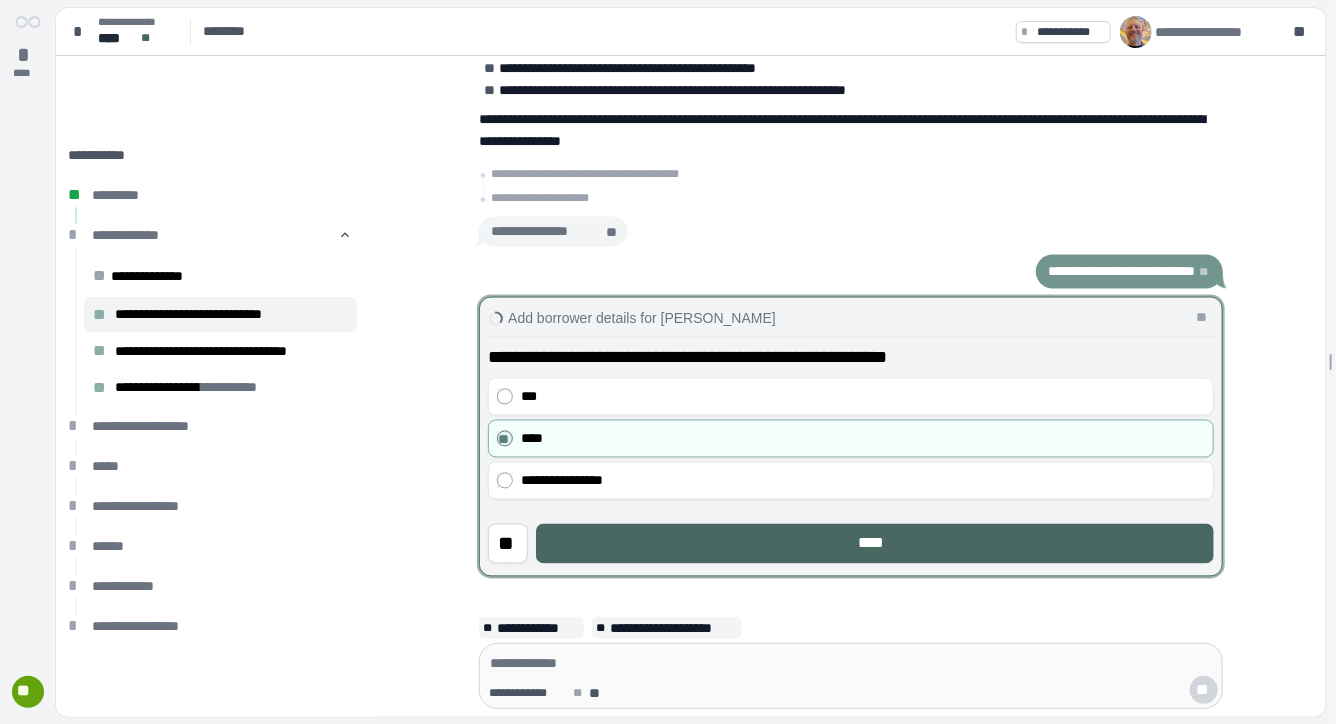click on "****" at bounding box center (875, 544) 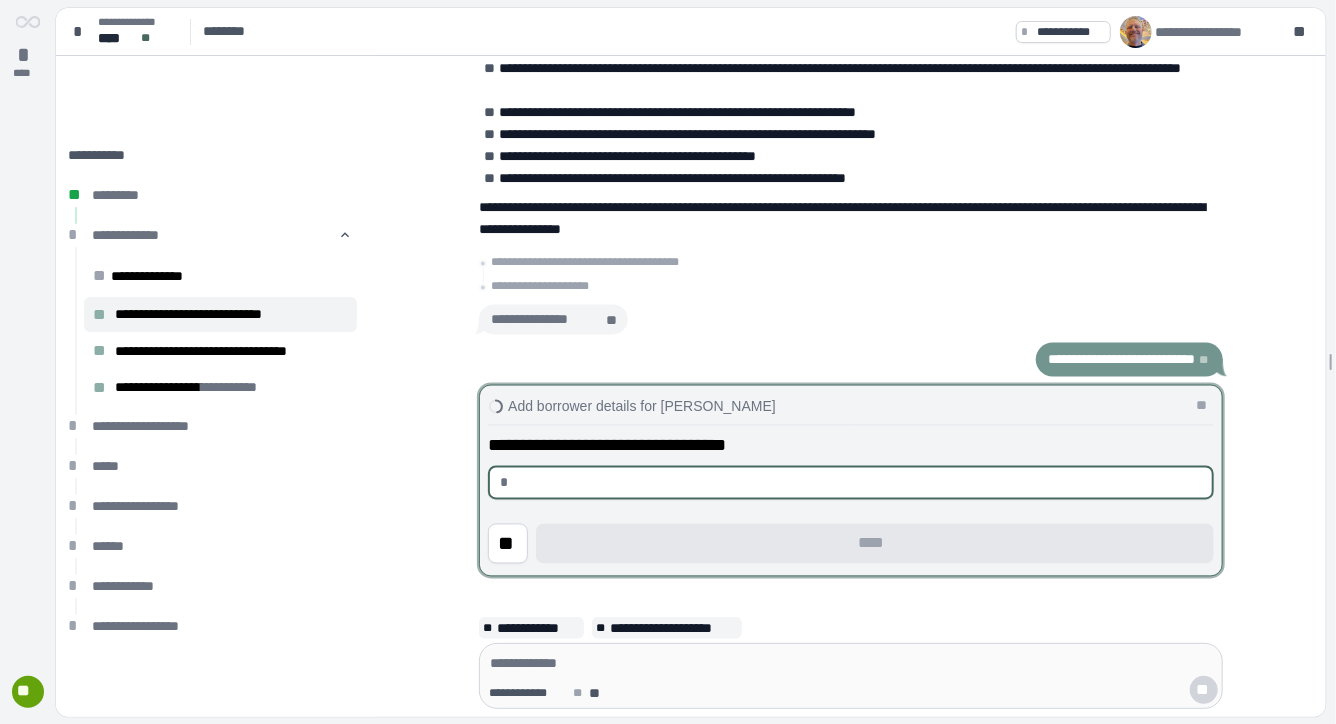 click at bounding box center (859, 483) 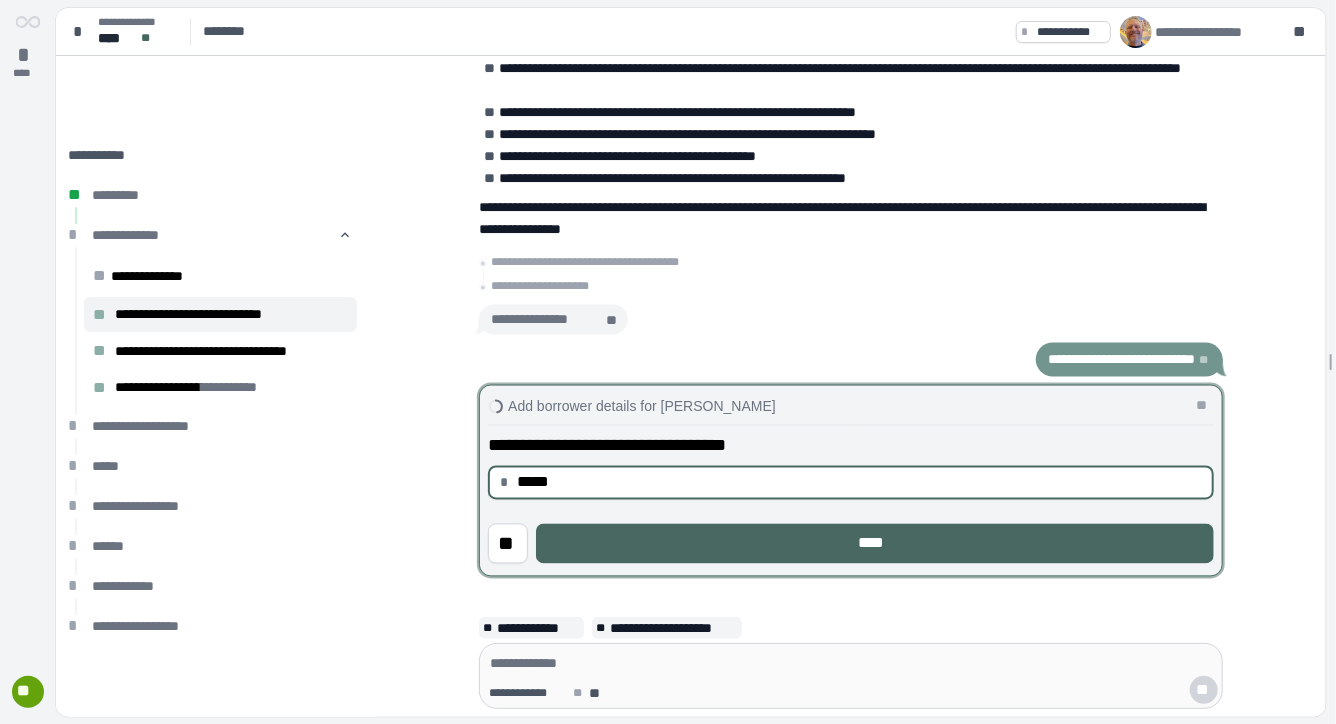 type on "********" 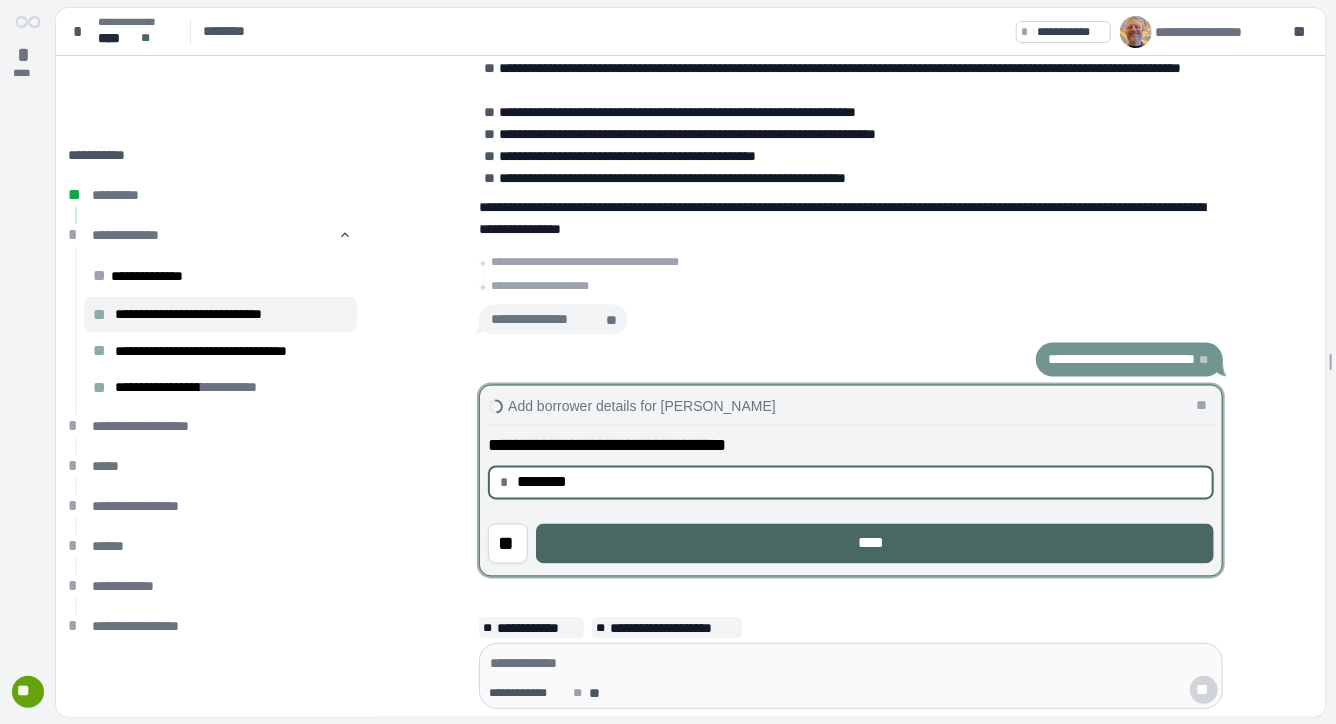 click on "****" at bounding box center [875, 544] 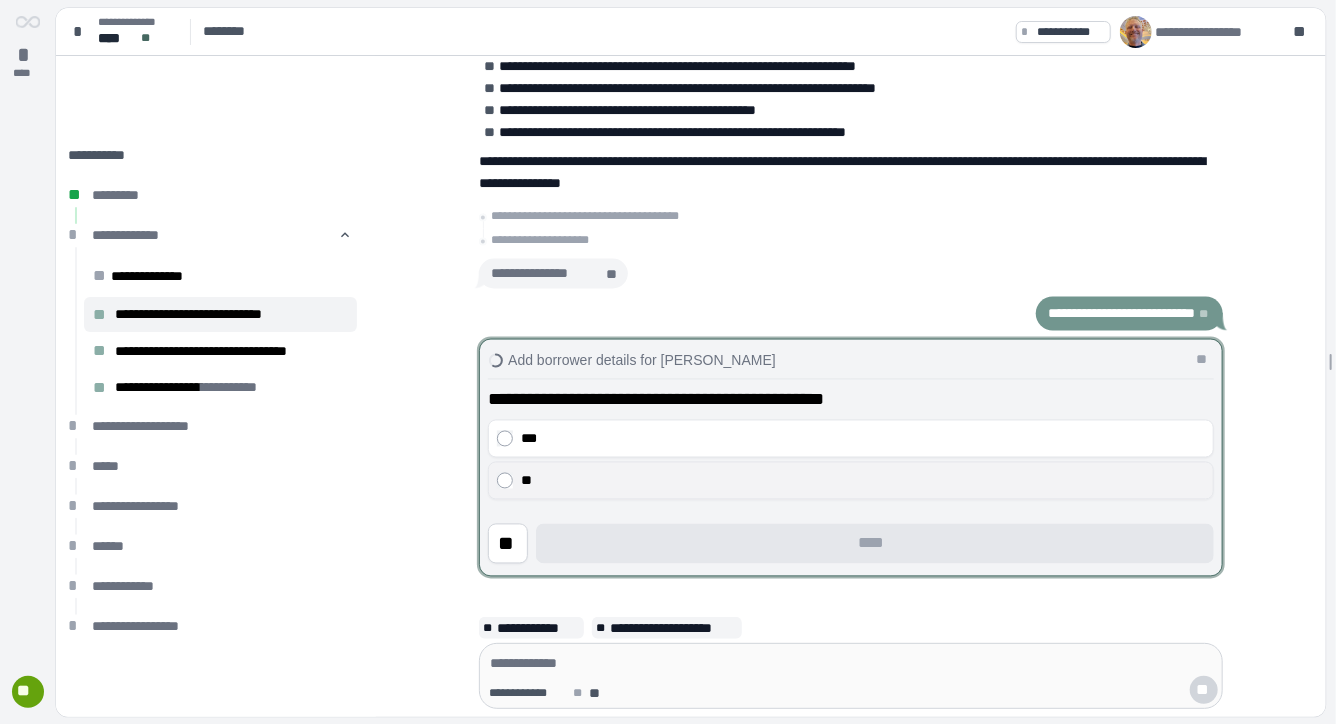 click on "**" at bounding box center [851, 481] 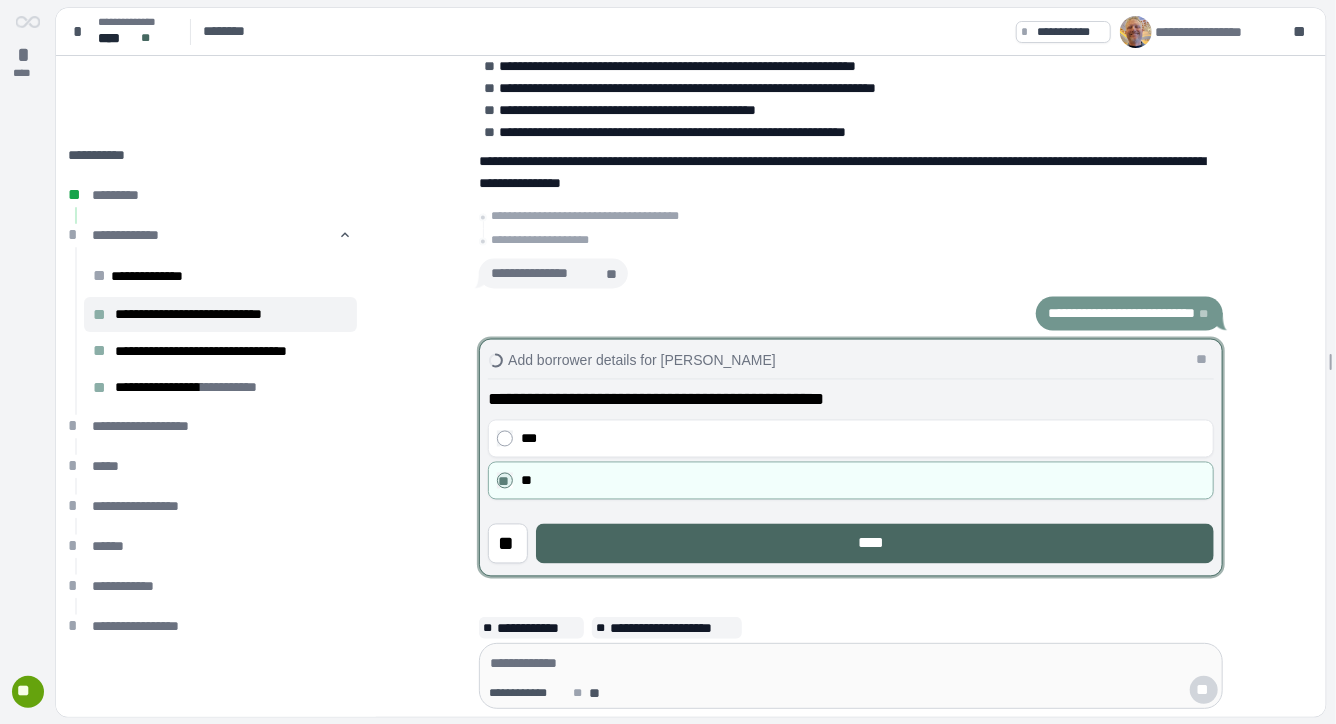 click on "****" at bounding box center [875, 544] 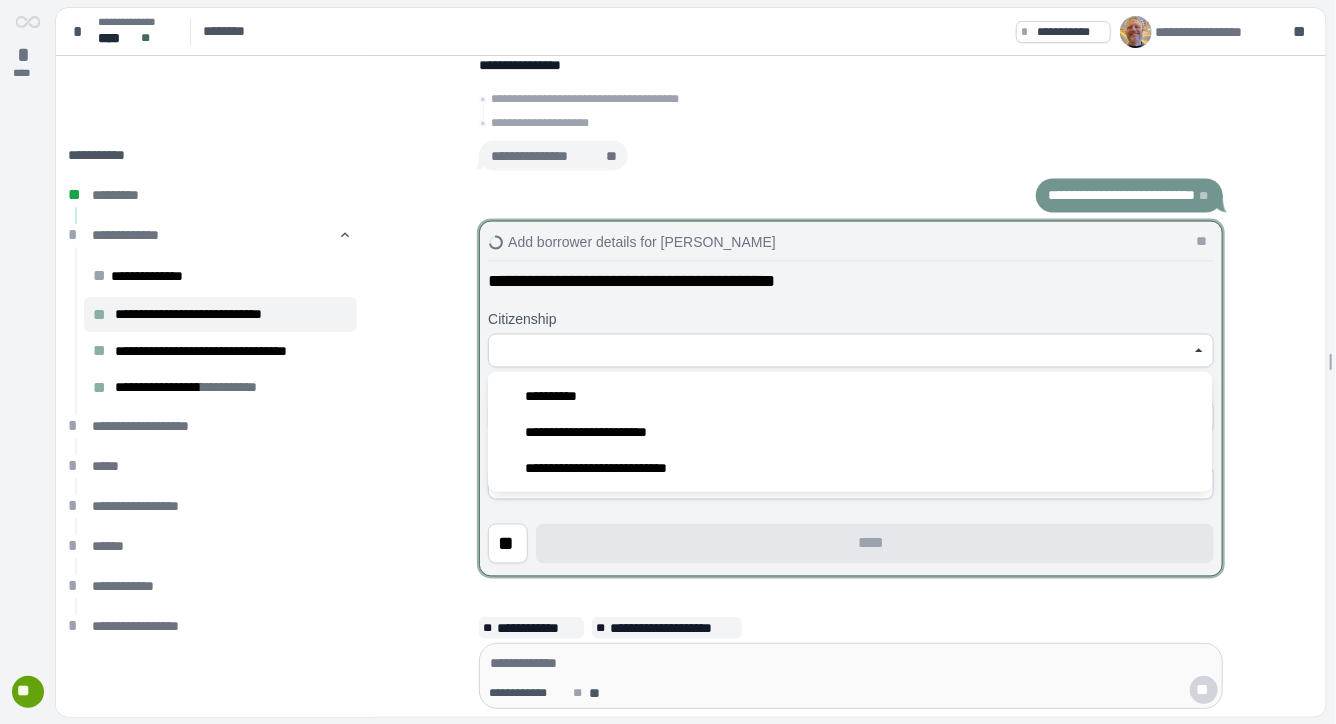 click at bounding box center (840, 351) 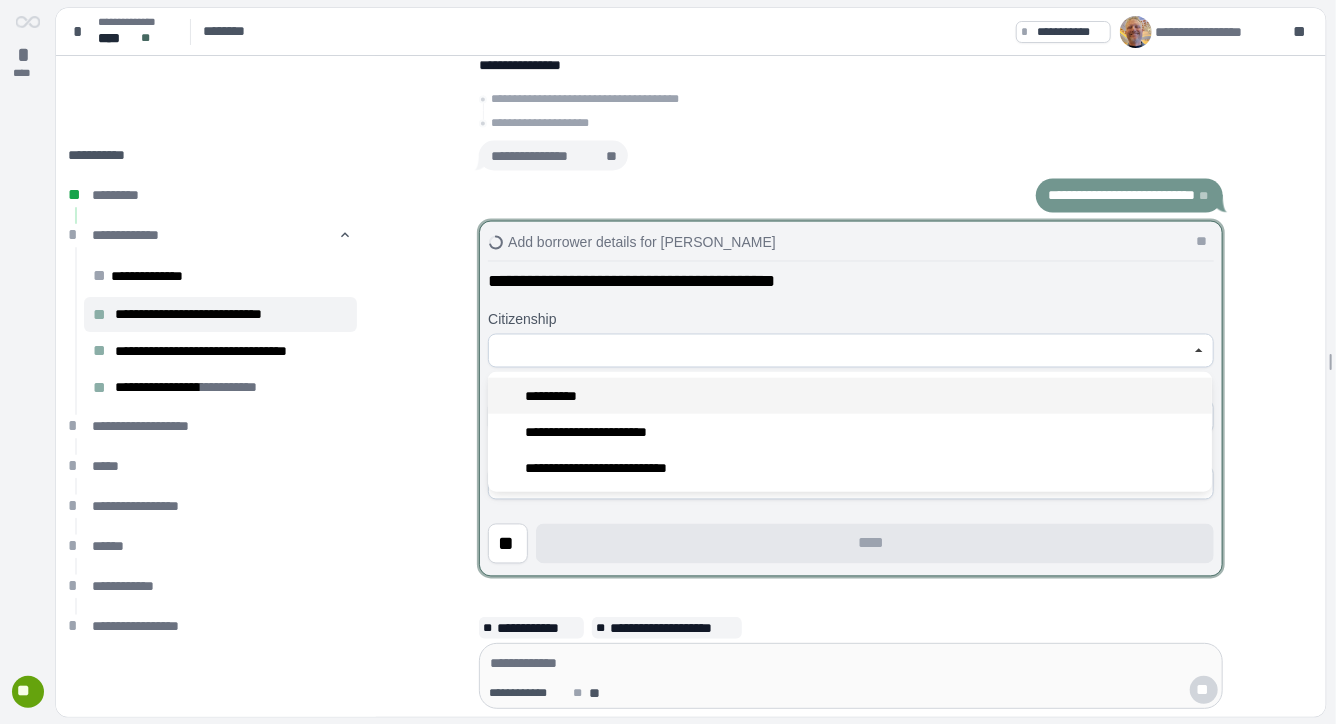 click on "**********" at bounding box center [558, 396] 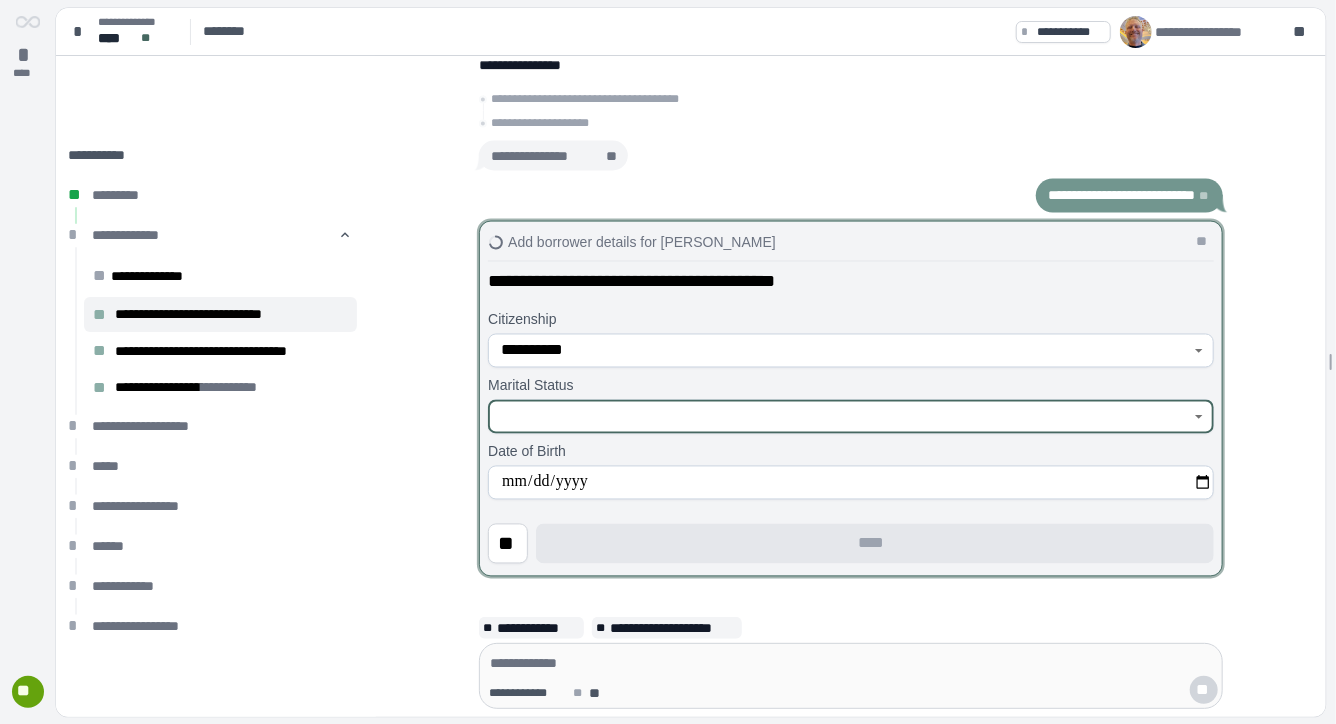 click at bounding box center (840, 417) 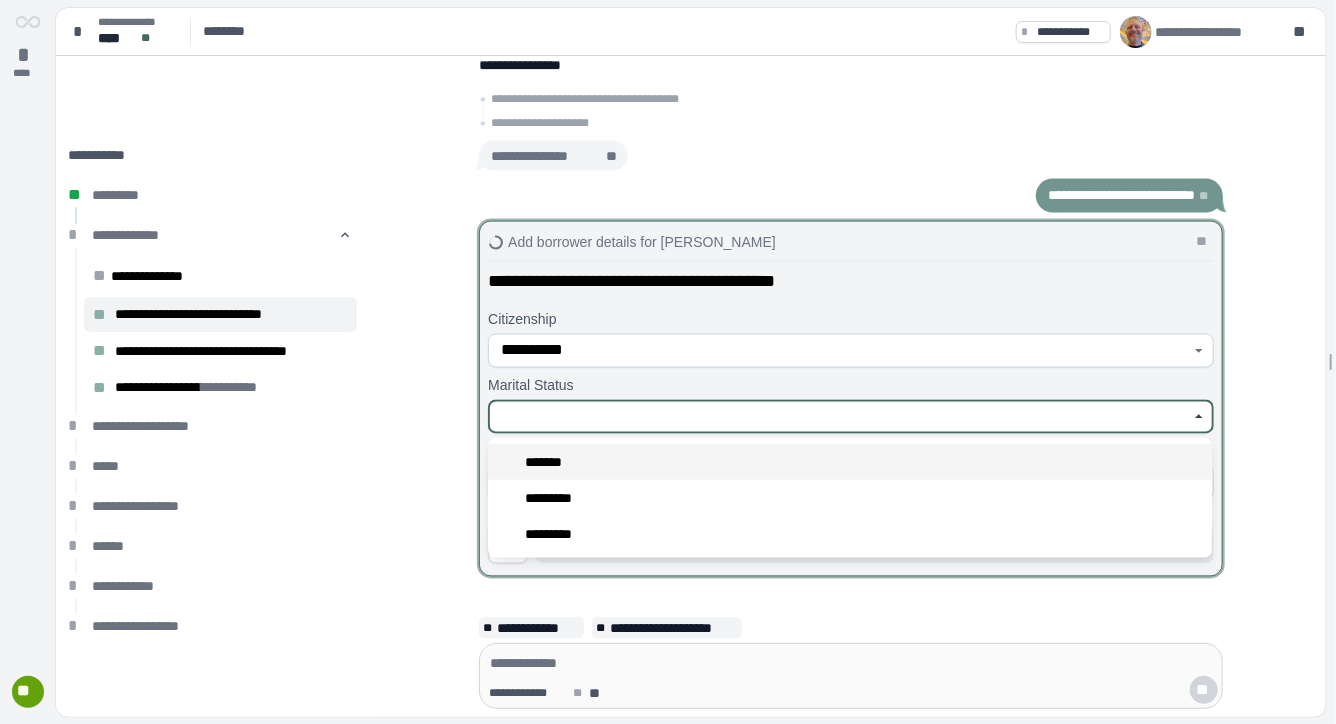 click on "*******" at bounding box center [550, 462] 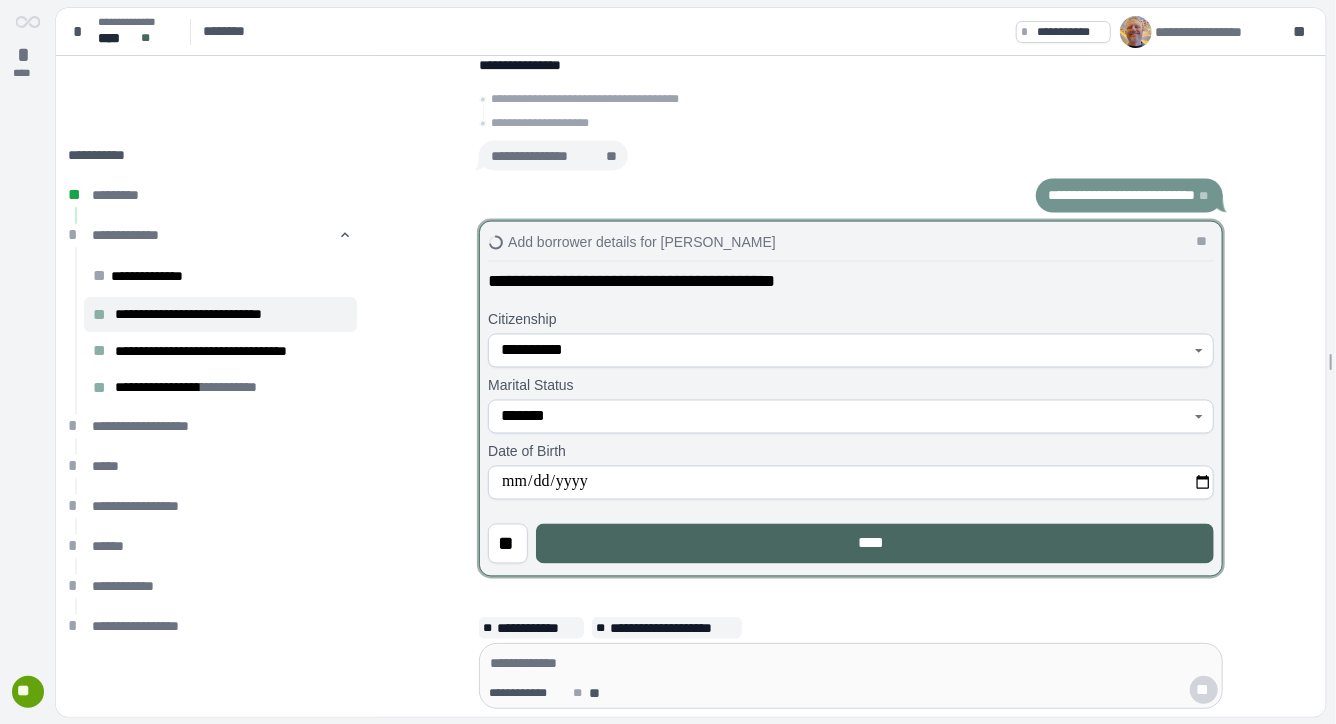 click on "****" at bounding box center [875, 544] 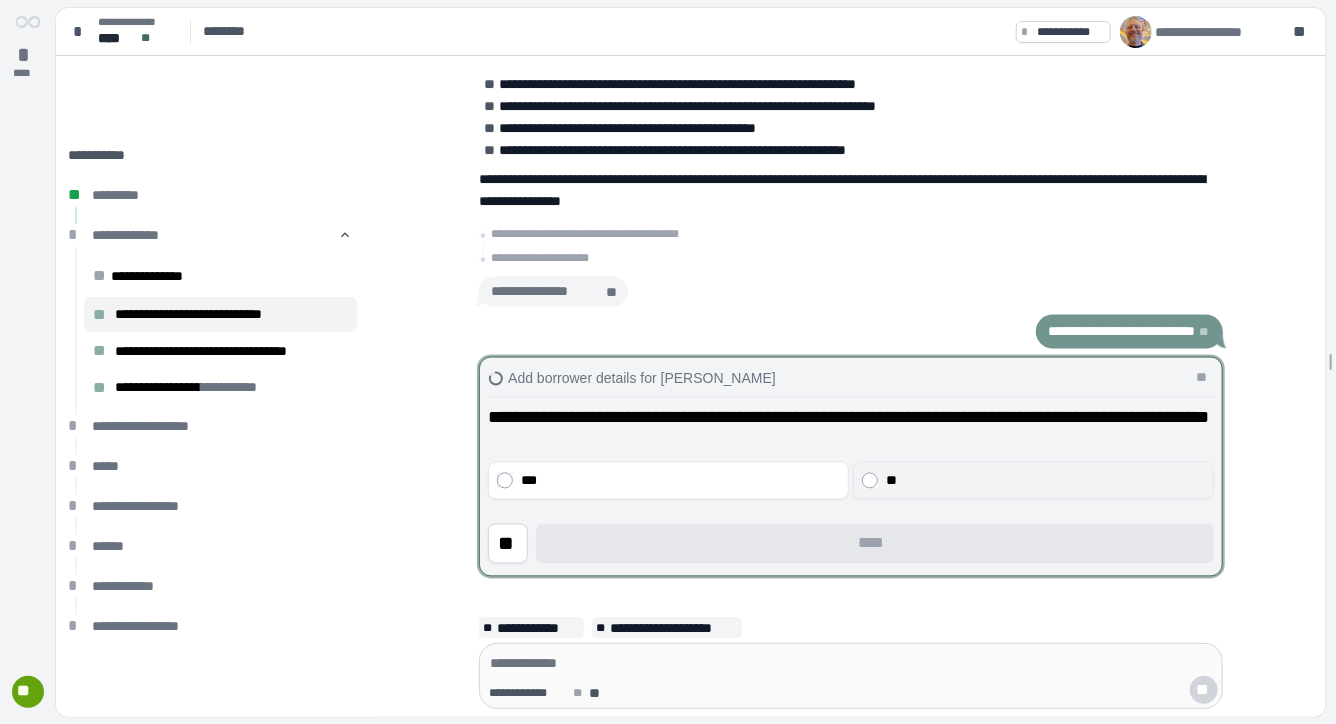 click on "**" at bounding box center [1045, 481] 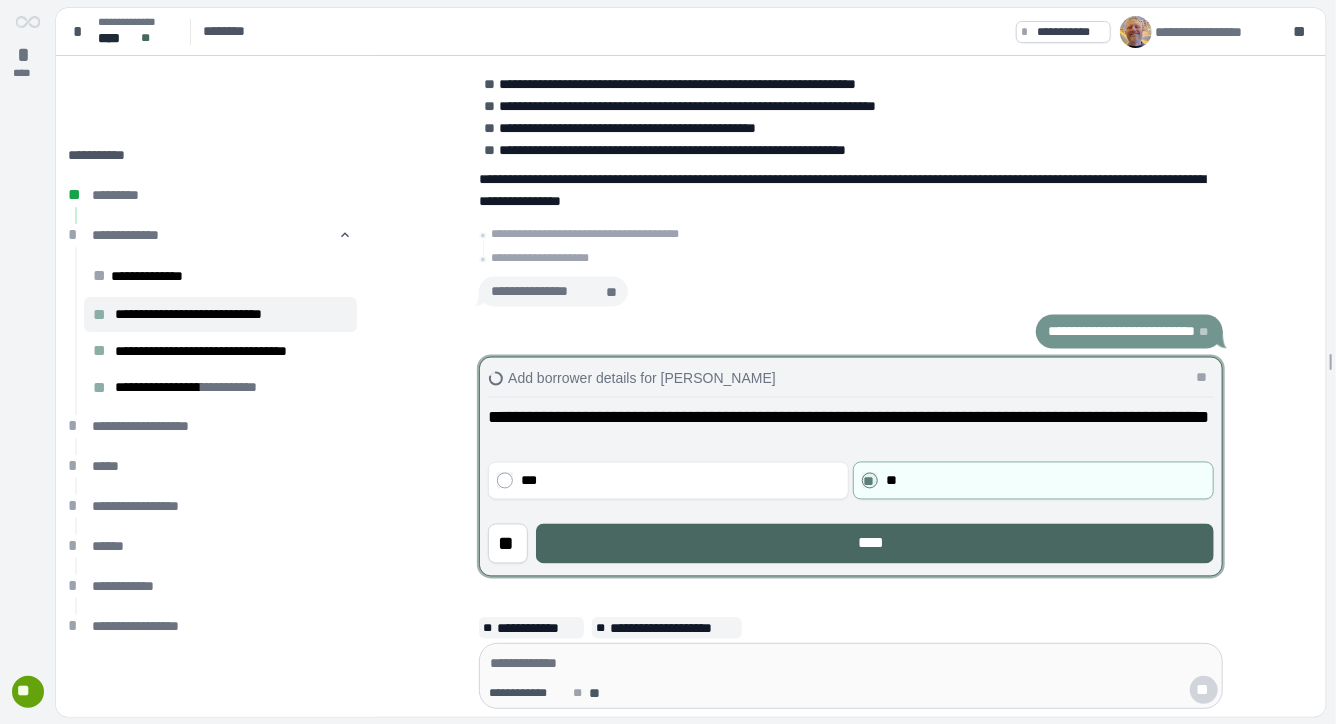 click on "****" at bounding box center (875, 544) 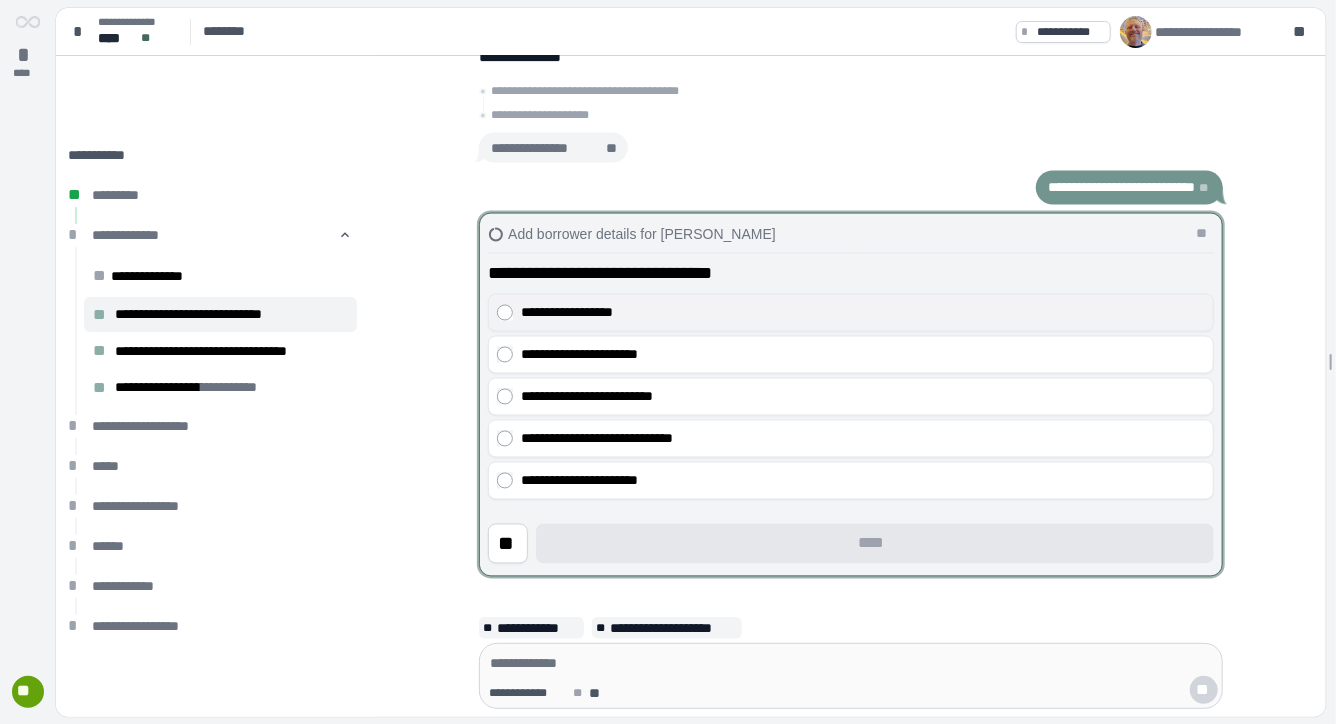 click on "**********" at bounding box center [863, 313] 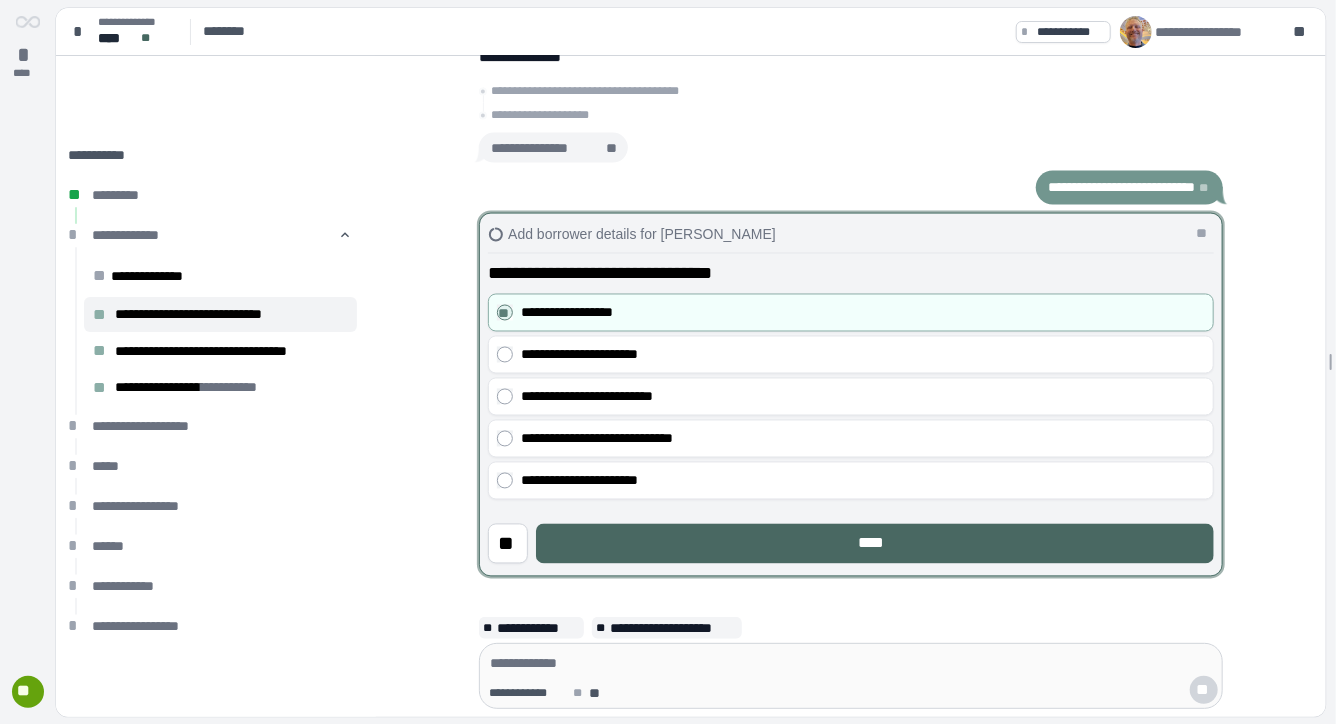 click on "****" at bounding box center (875, 544) 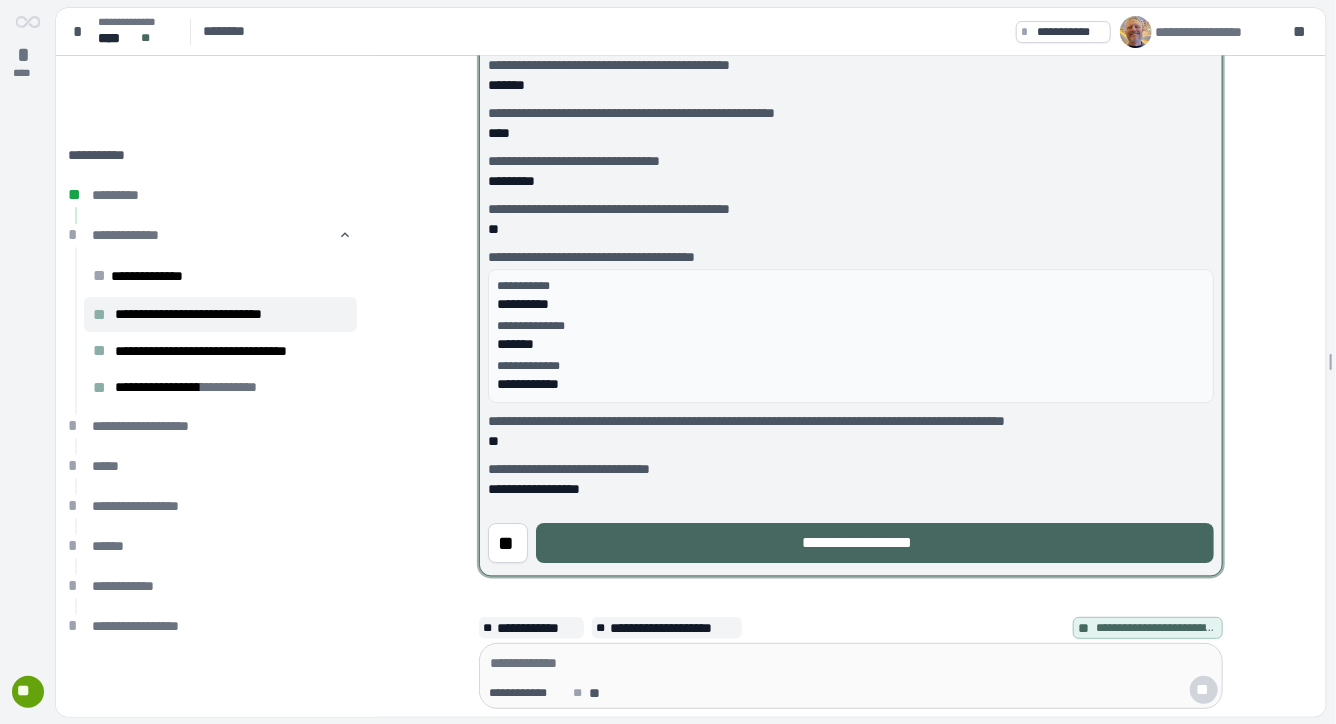 click on "**********" at bounding box center (875, 544) 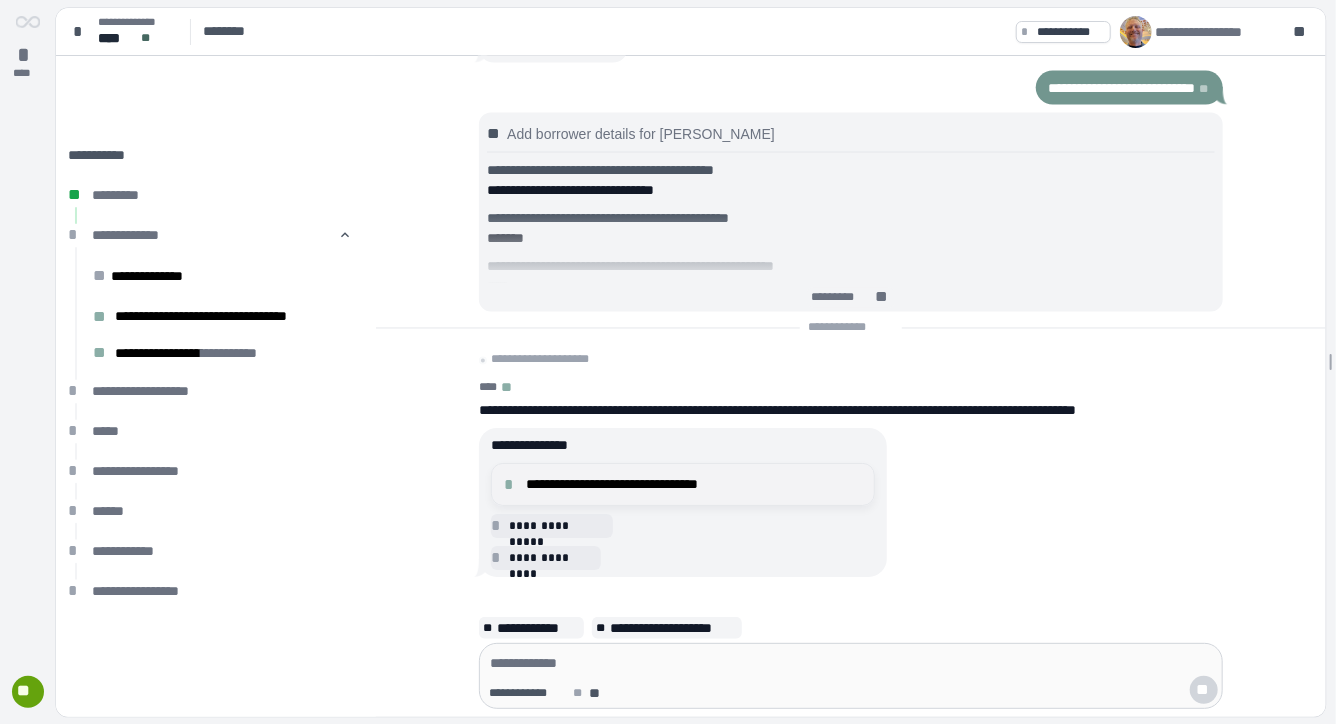 click on "**********" at bounding box center (694, 484) 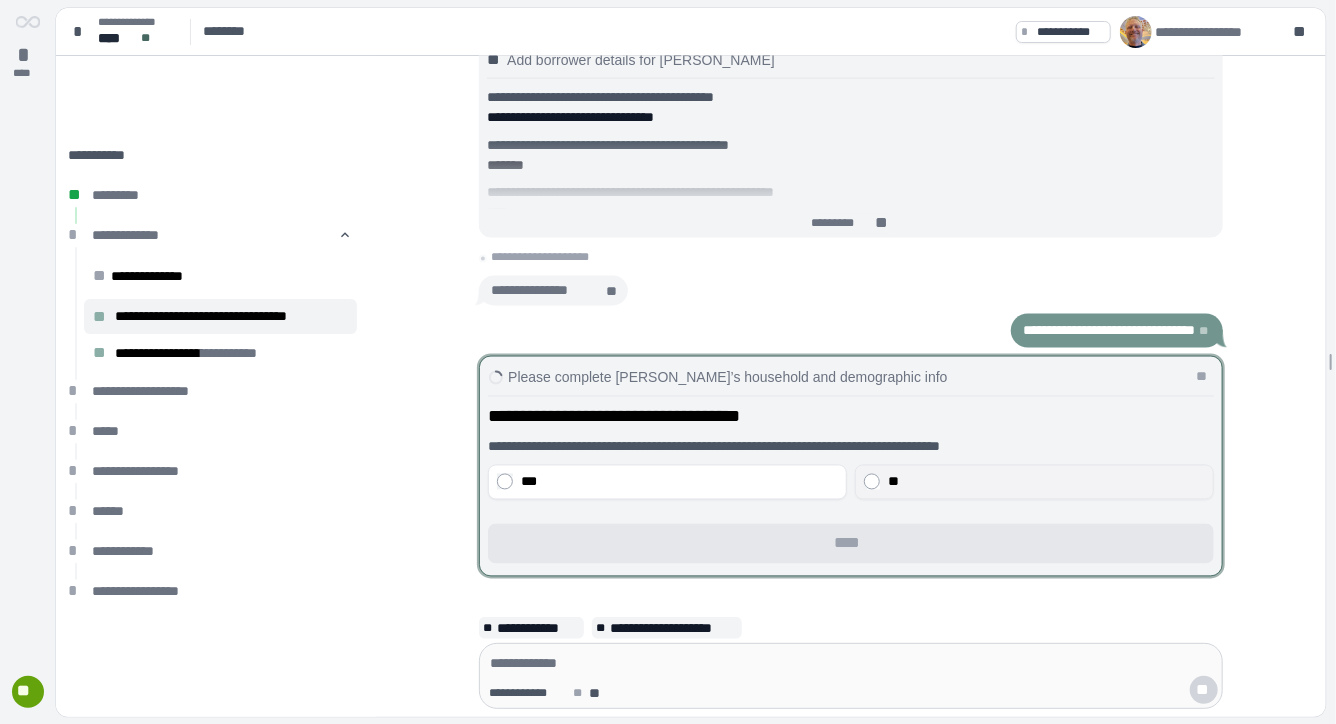 click on "**" at bounding box center [1046, 482] 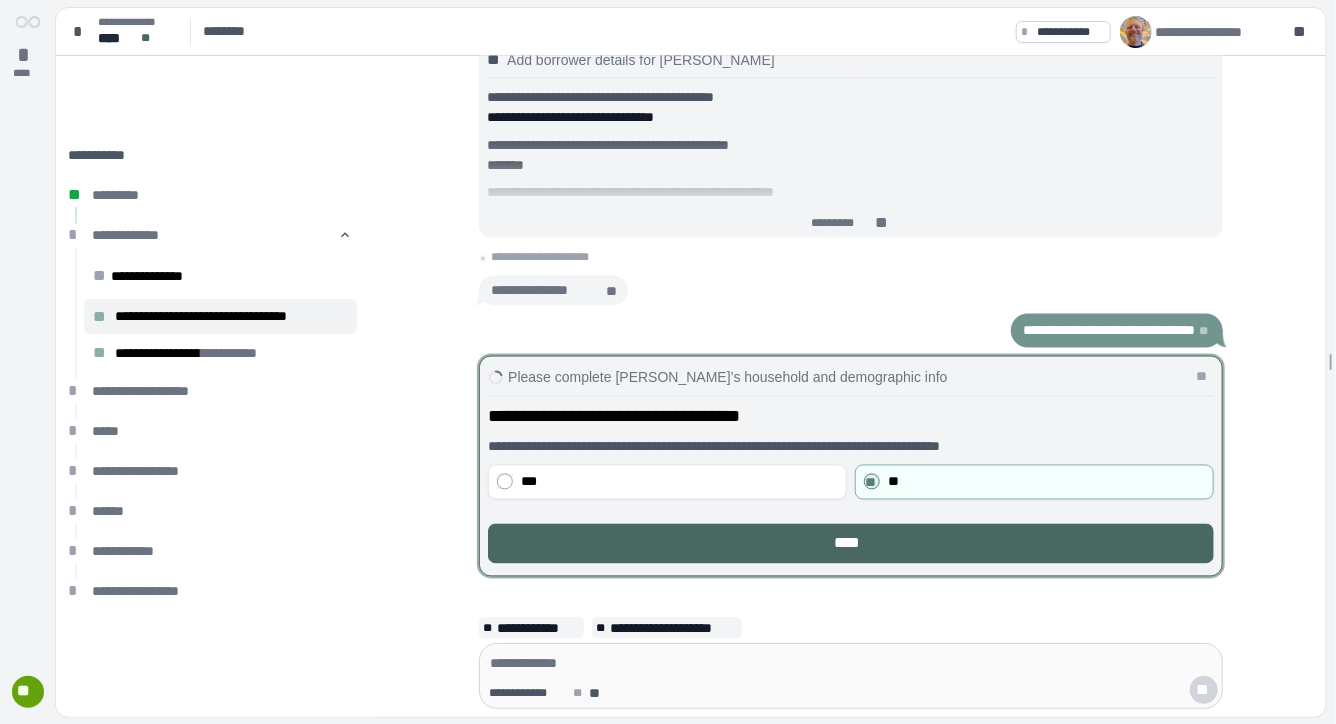 click on "****" at bounding box center (851, 544) 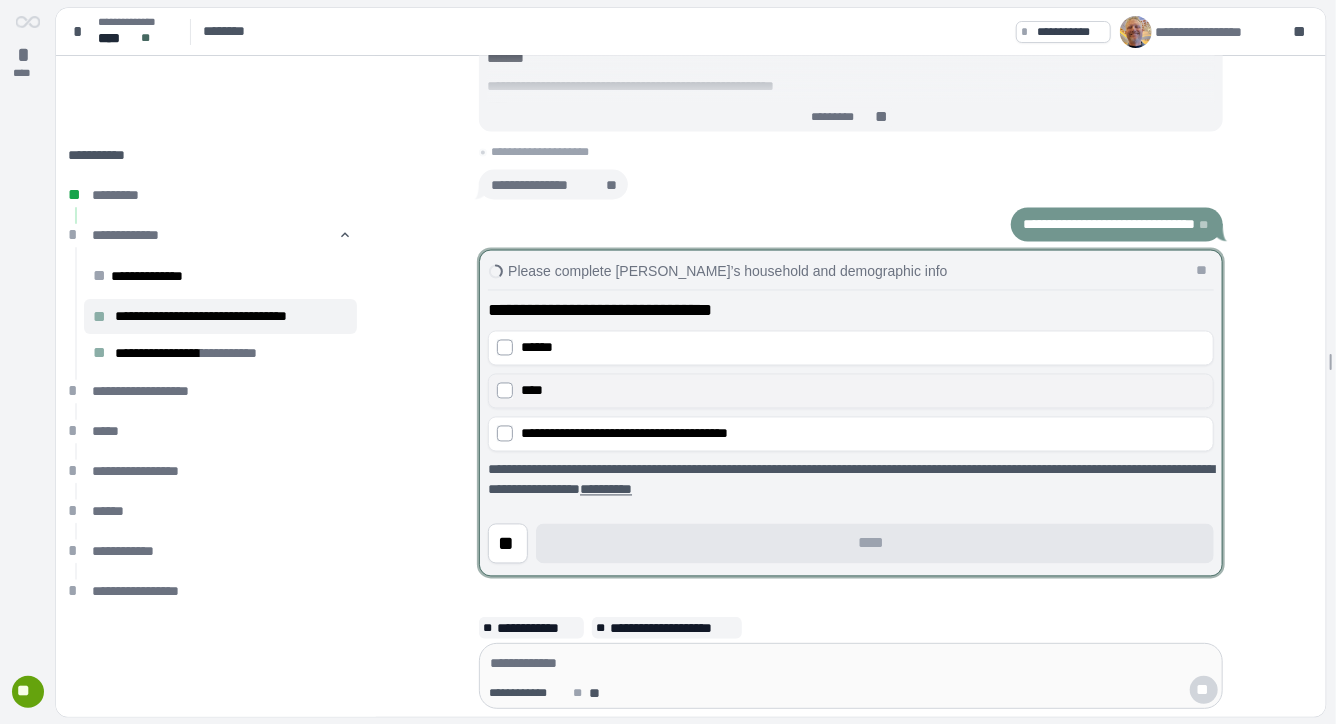 click on "****" at bounding box center (863, 391) 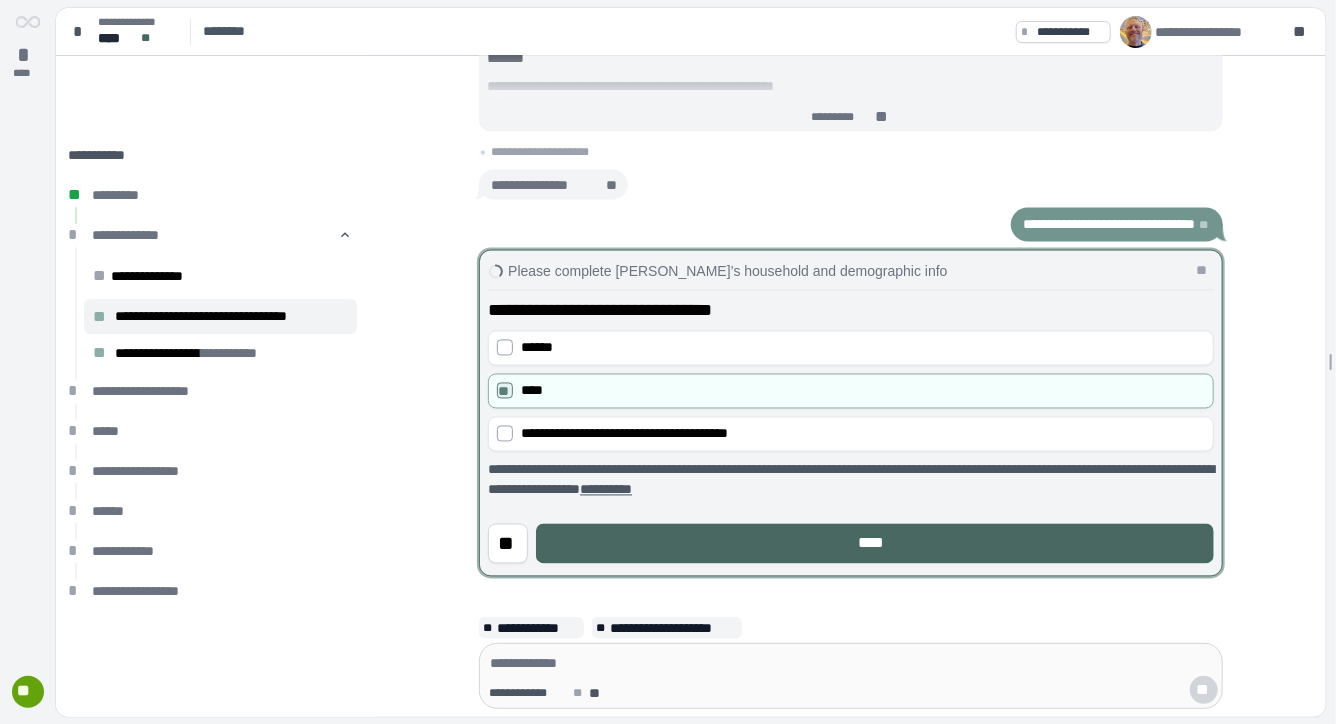 click on "****" at bounding box center (875, 544) 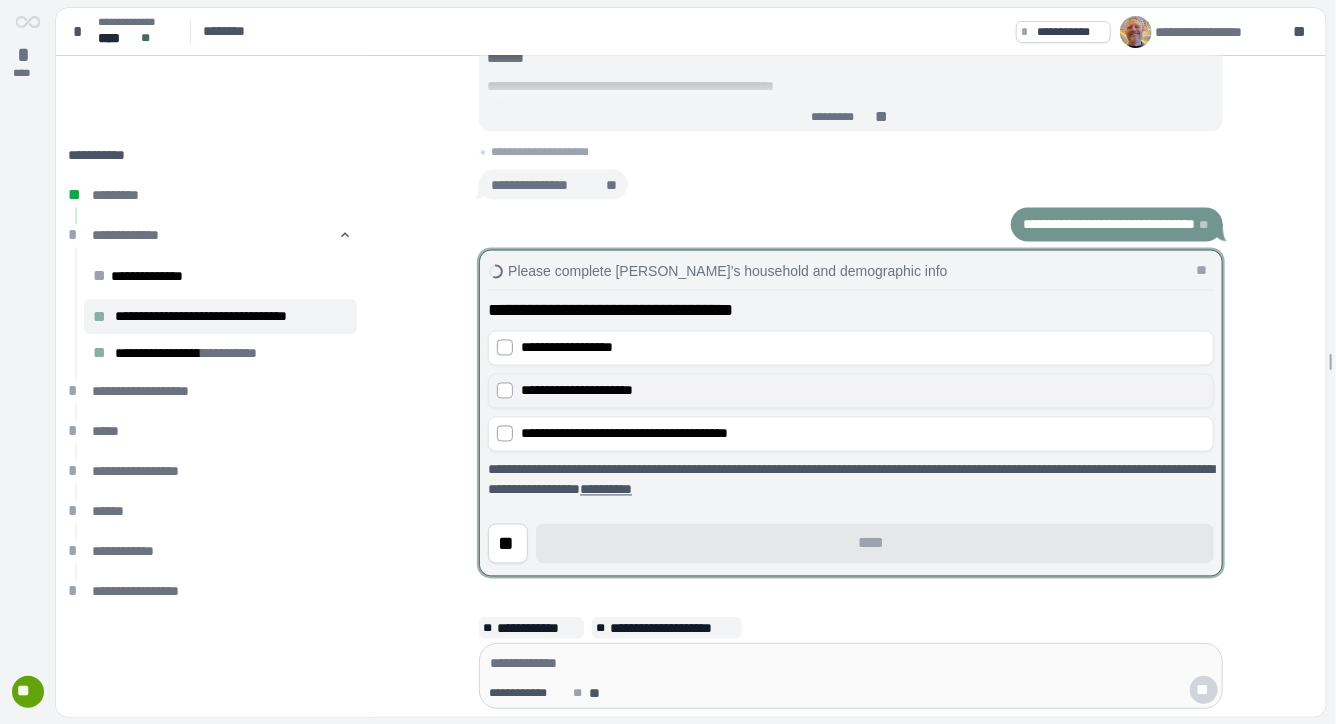 click on "**********" at bounding box center [577, 391] 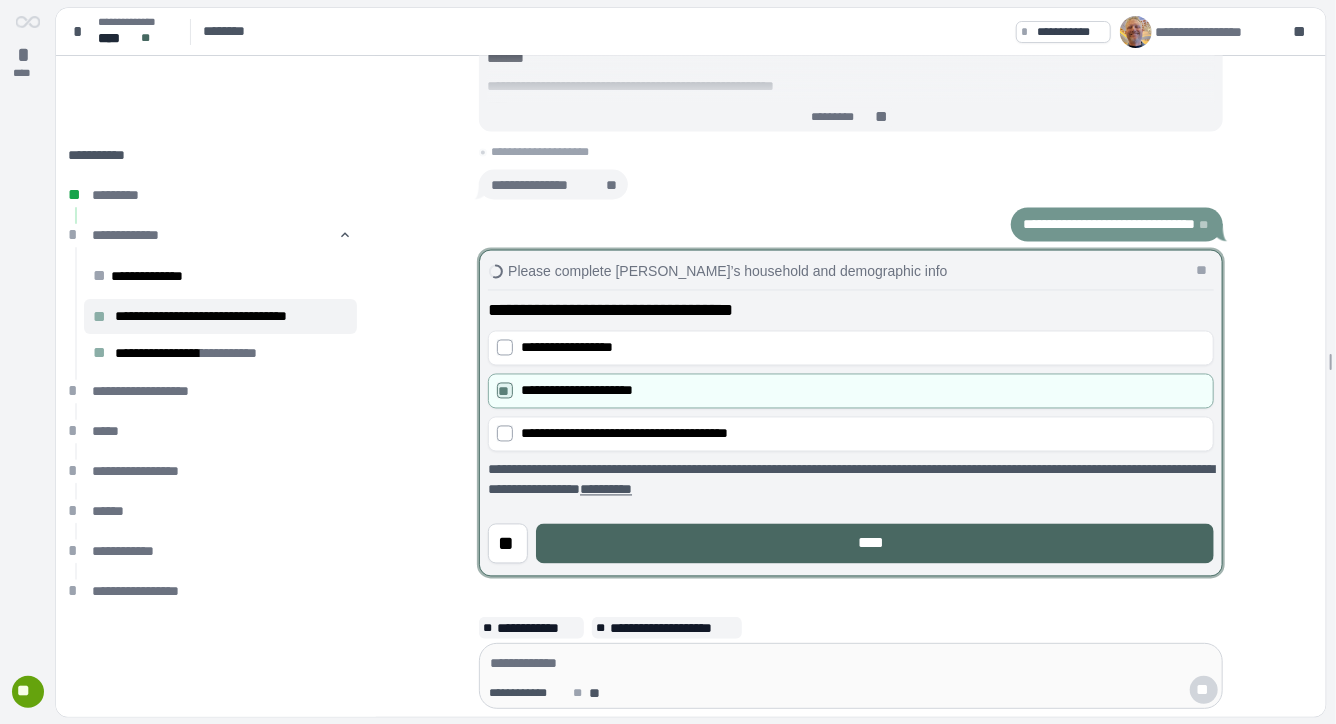 click on "****" at bounding box center [875, 544] 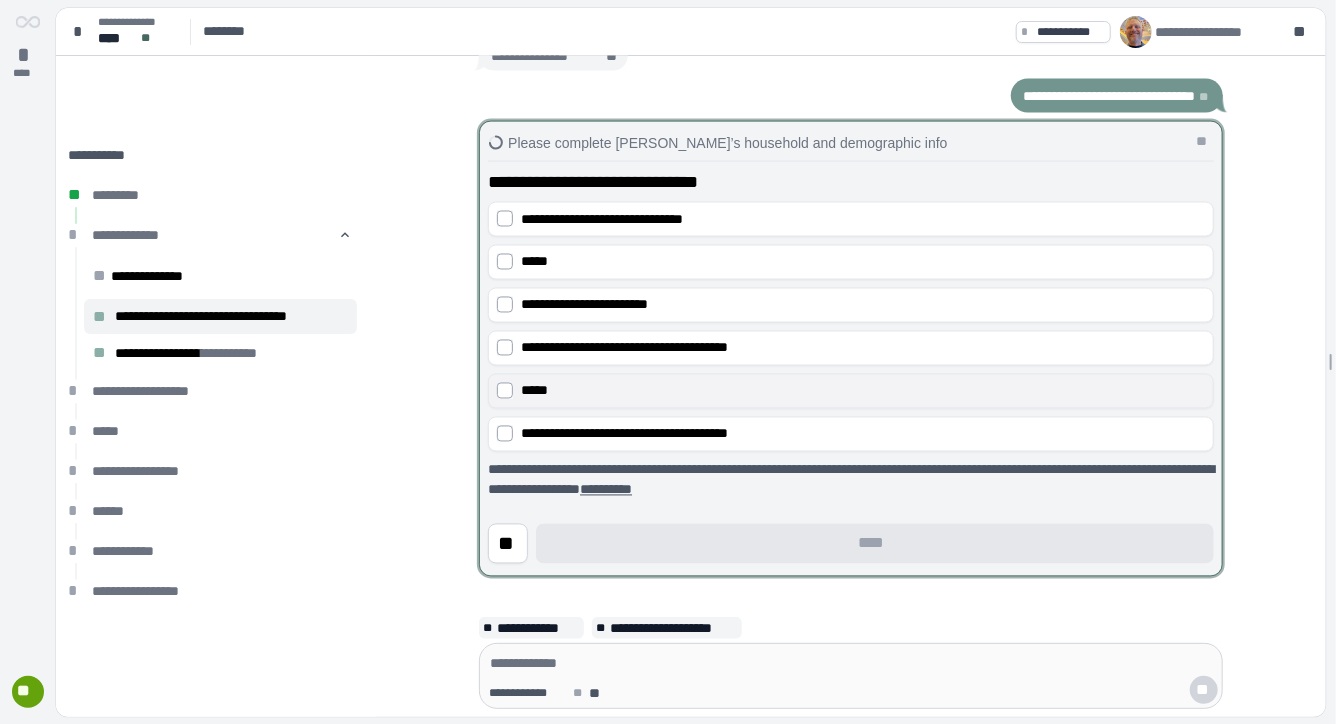 click on "*****" at bounding box center [534, 391] 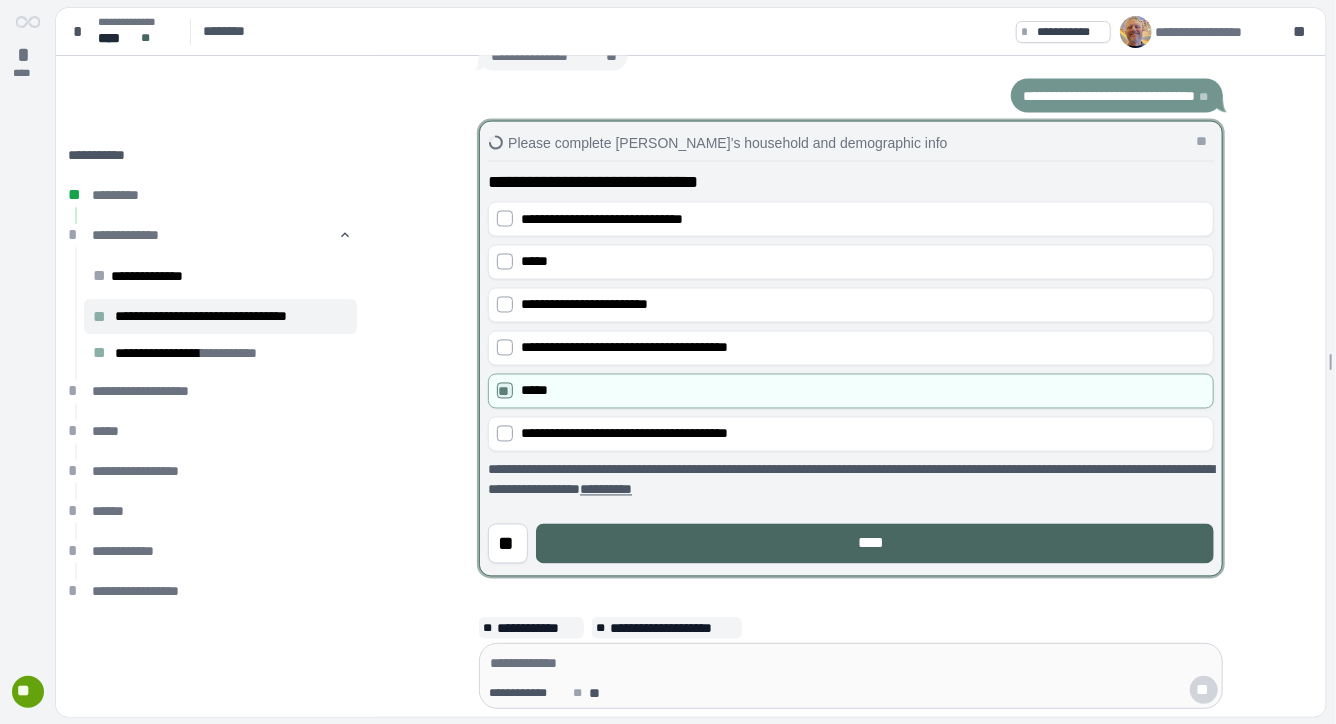 click on "****" at bounding box center (875, 544) 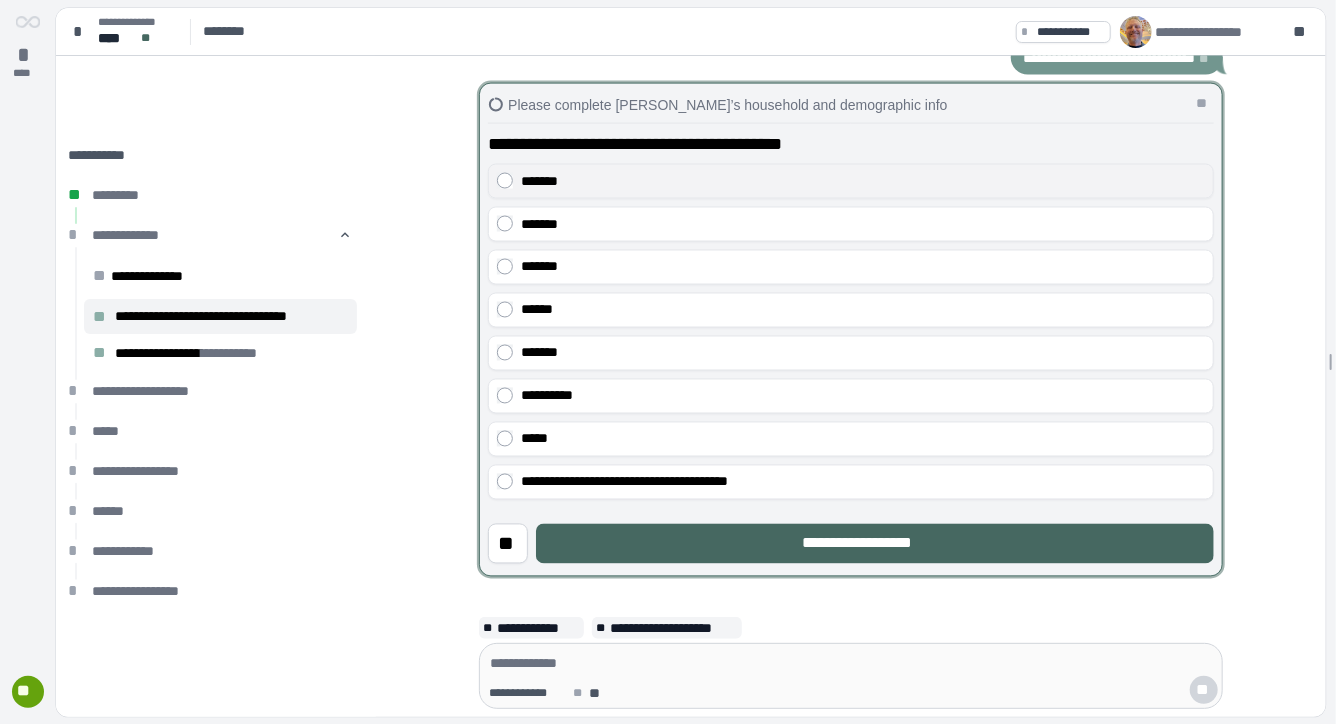click on "*******" at bounding box center [863, 181] 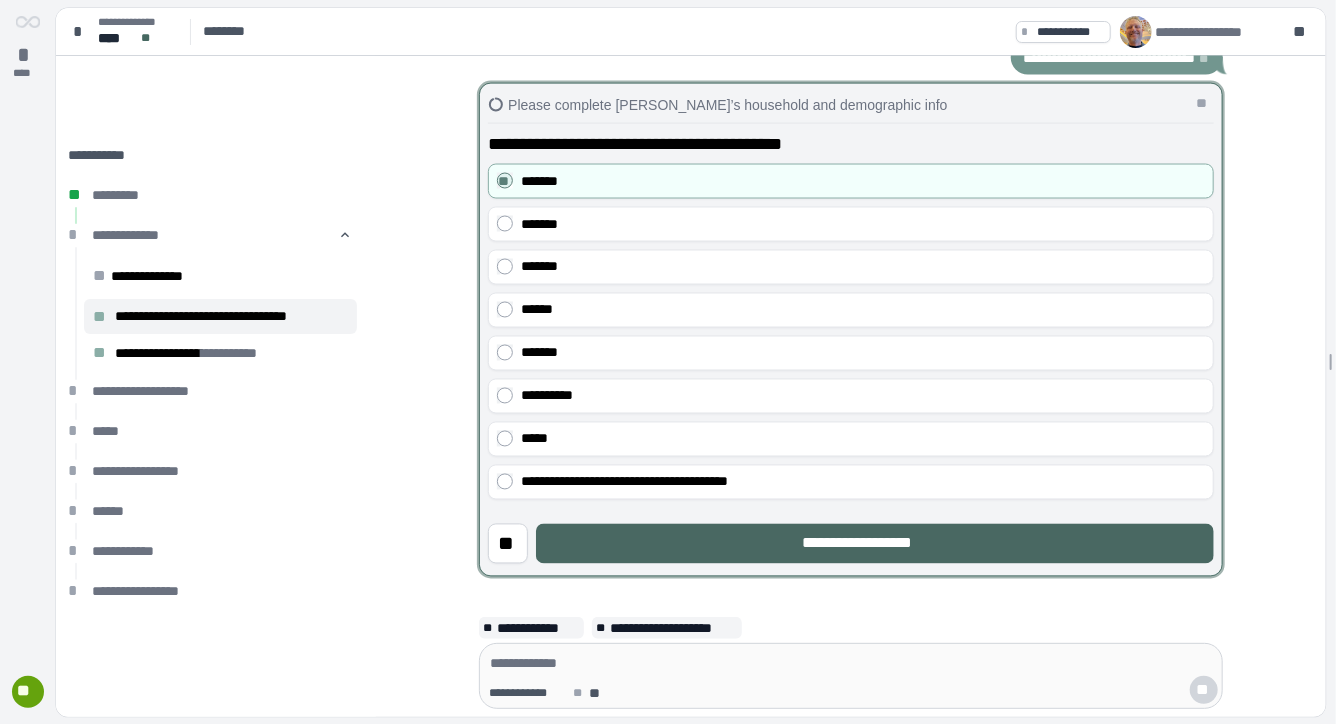 click on "**********" at bounding box center [875, 544] 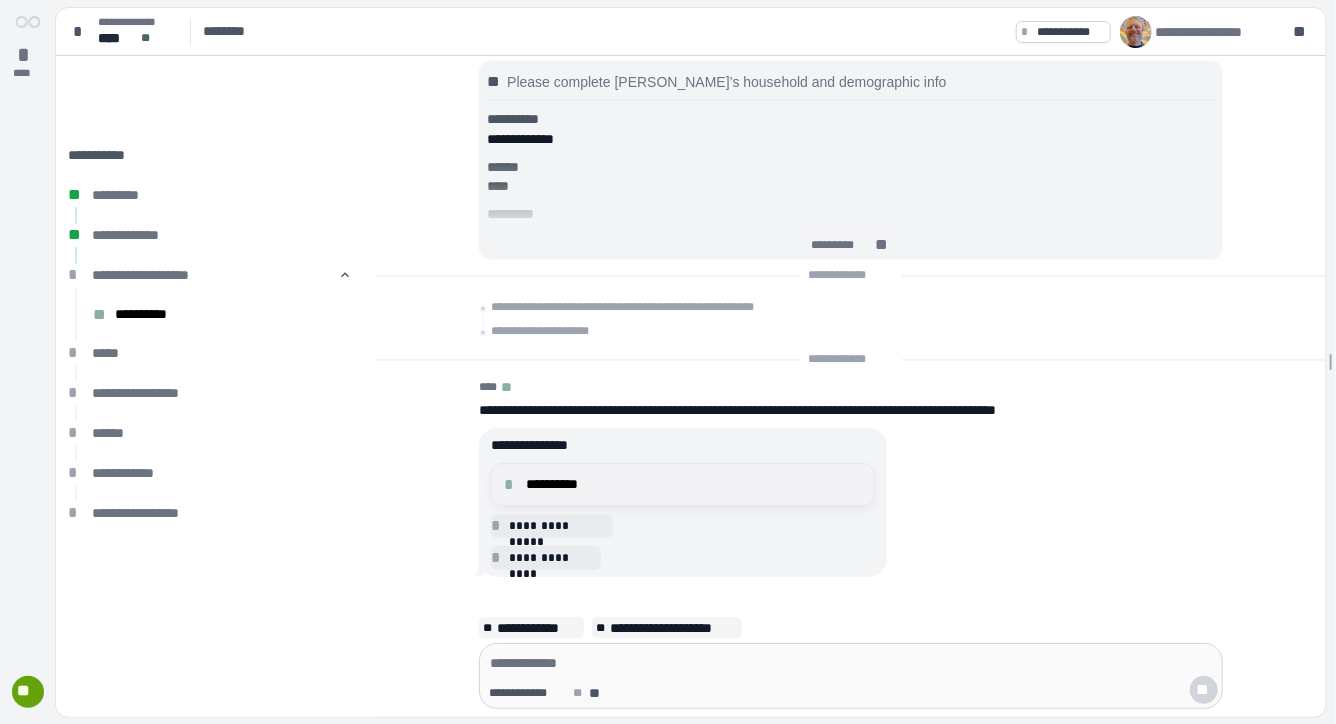 click on "**********" at bounding box center (694, 484) 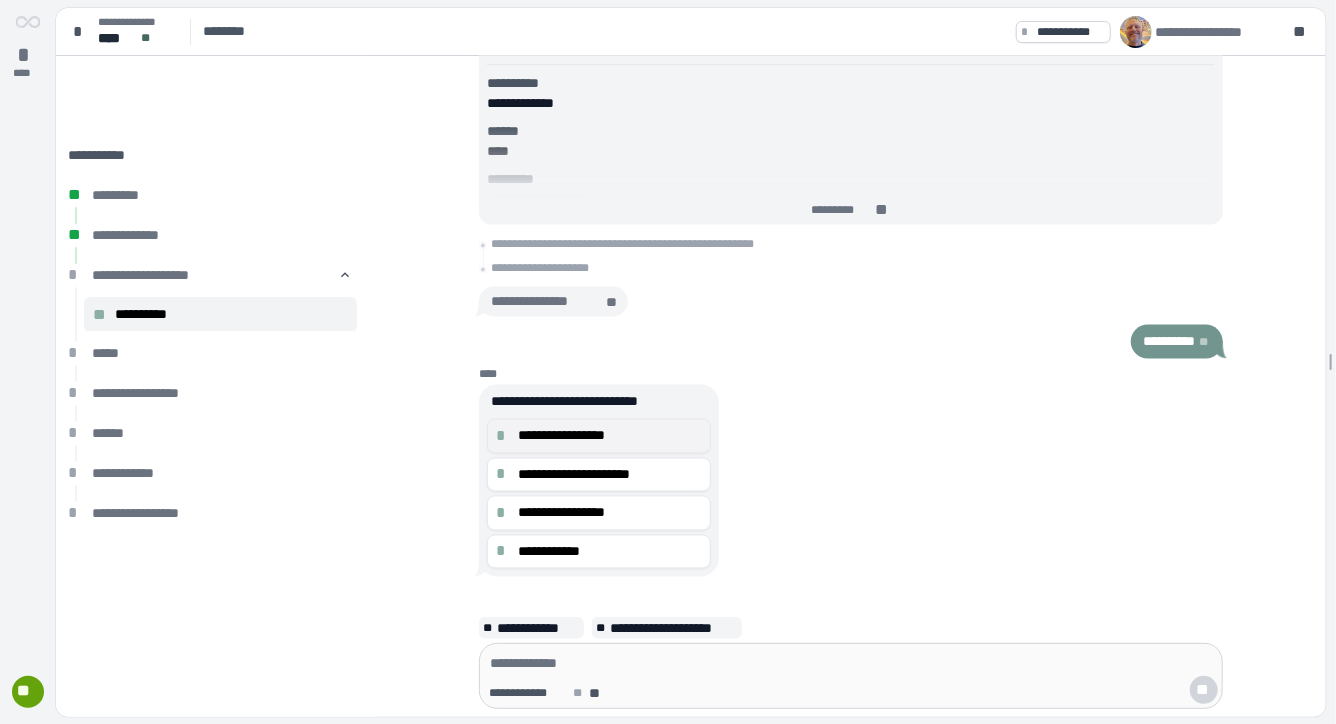 click on "**********" at bounding box center (610, 436) 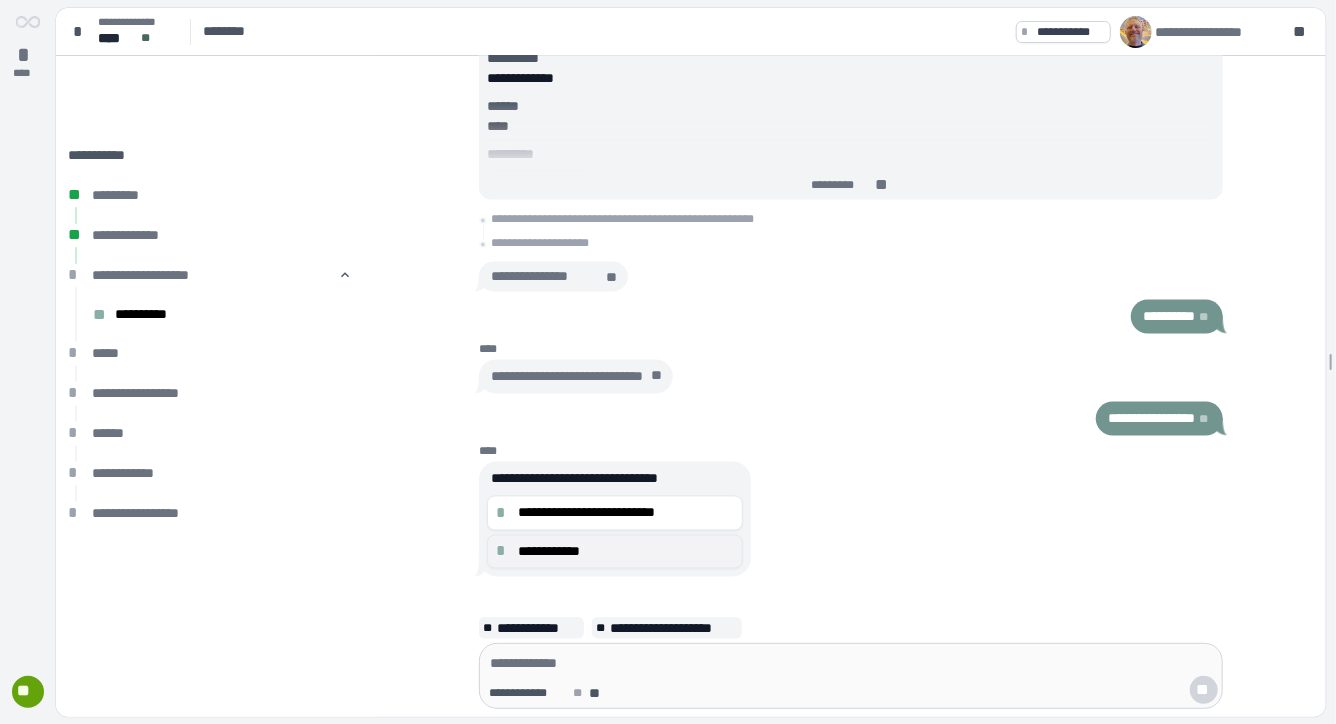 click on "**********" at bounding box center [626, 551] 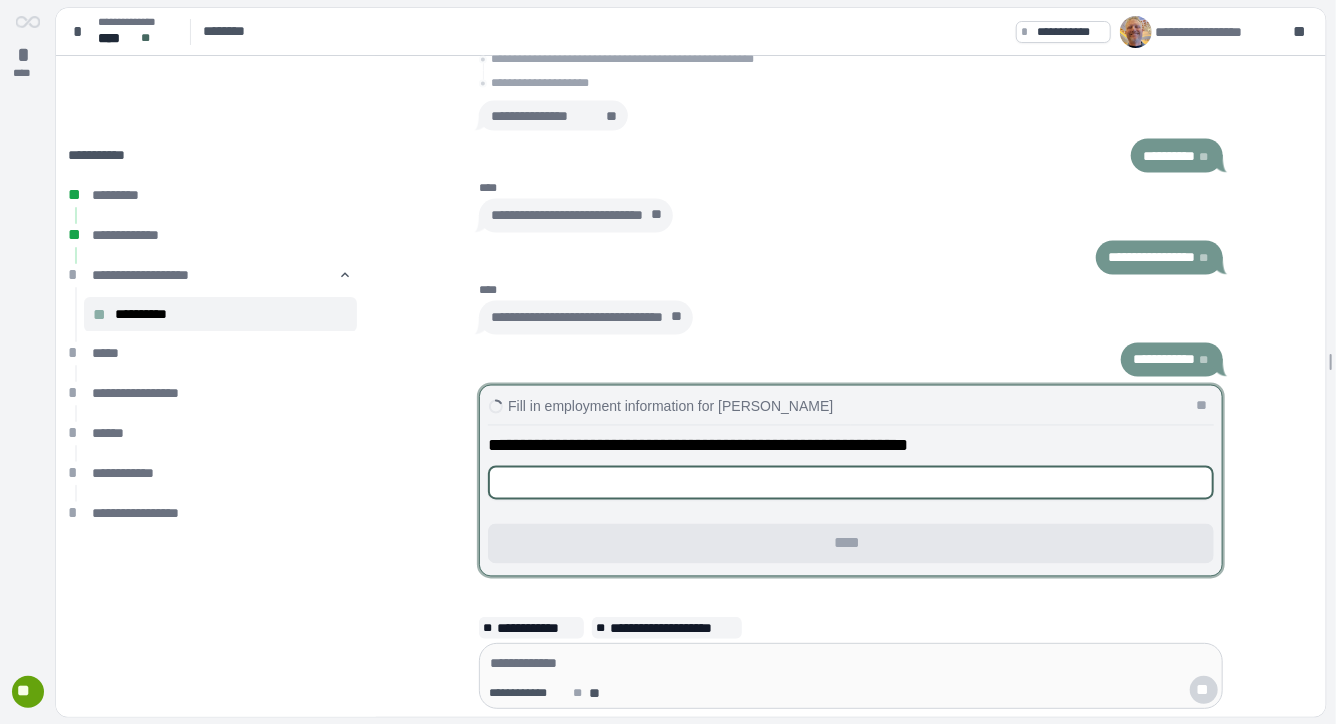 click at bounding box center (851, 483) 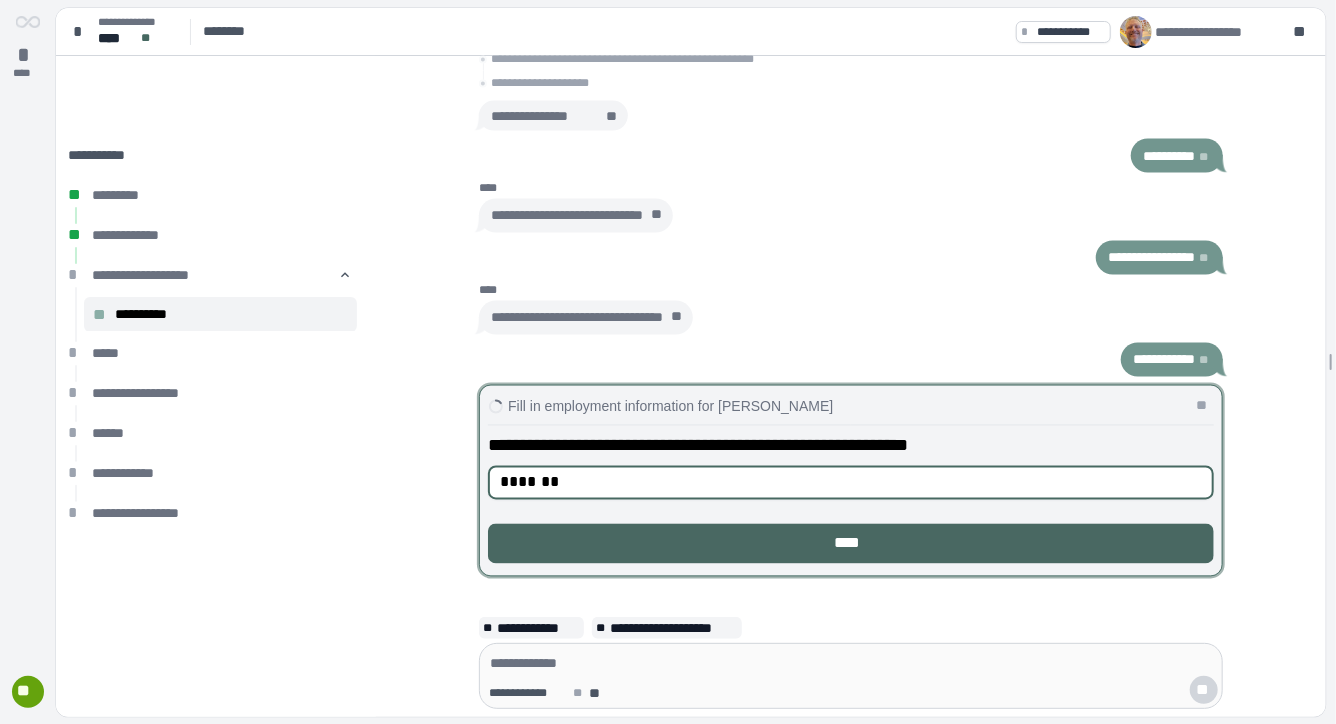 click on "****" at bounding box center [851, 544] 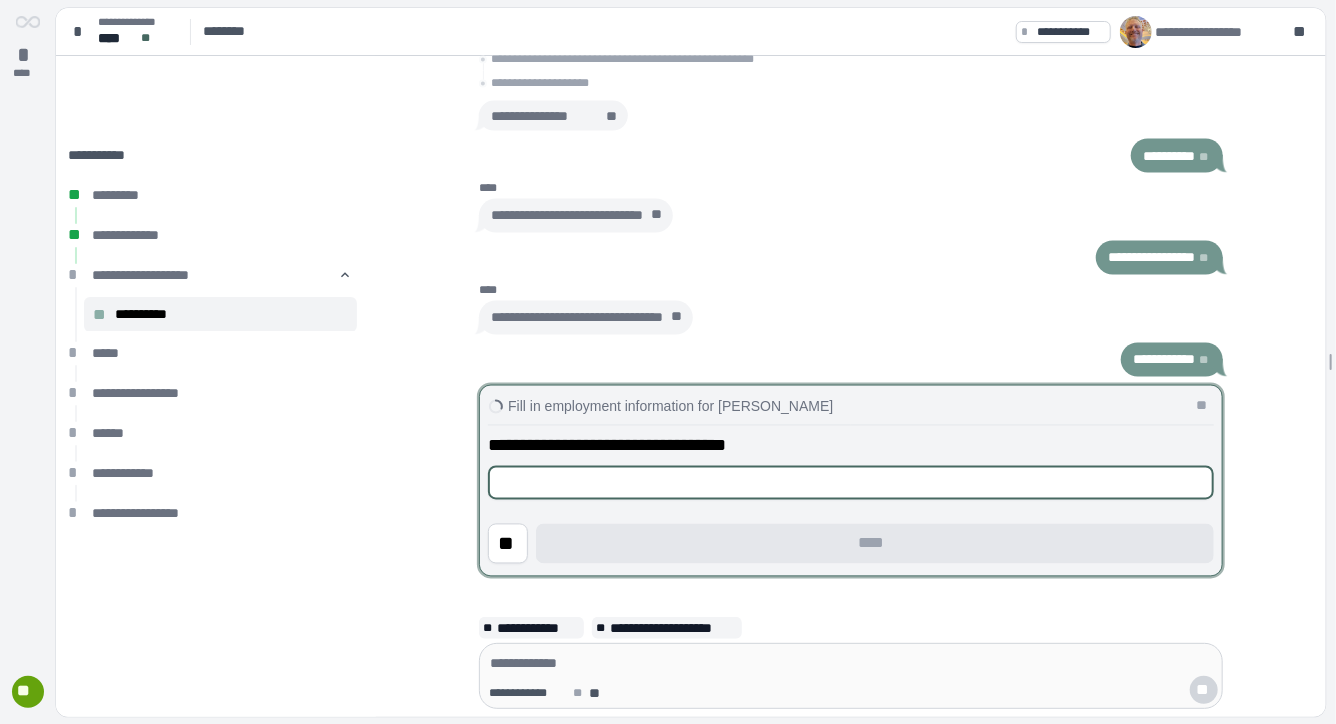 click at bounding box center [851, 483] 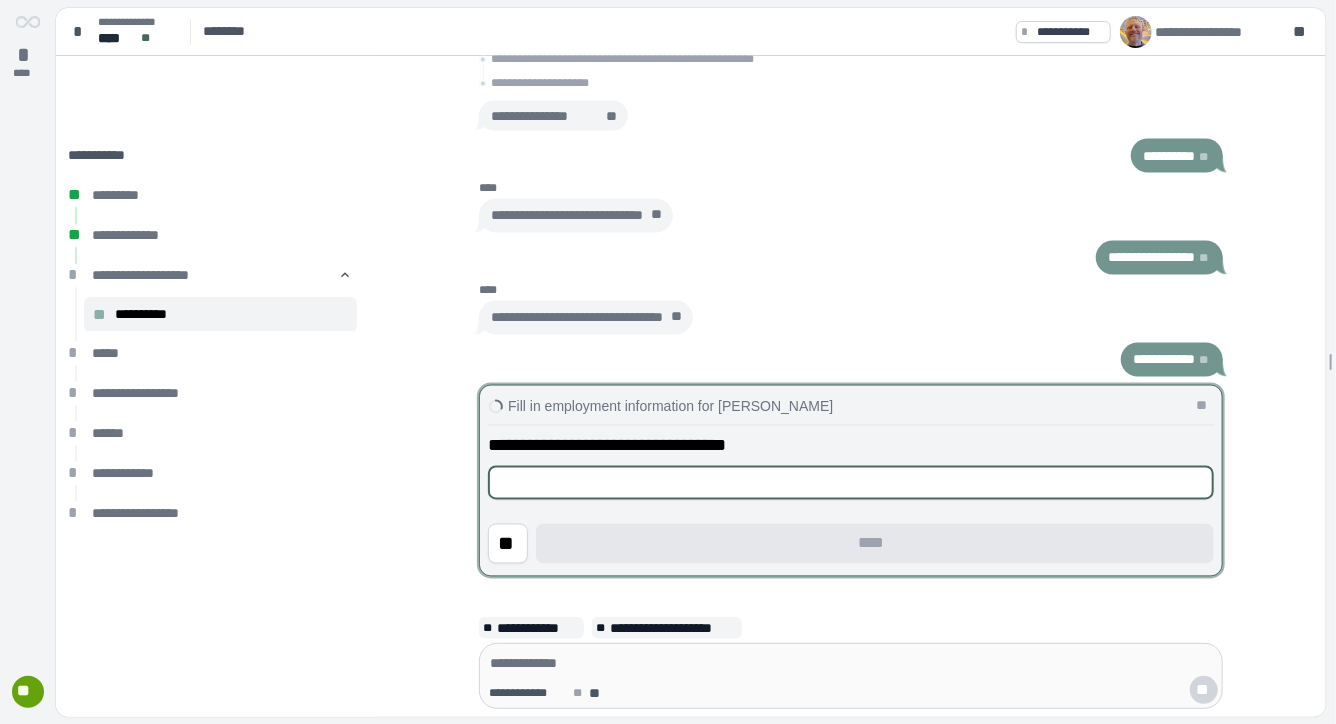 type on "******" 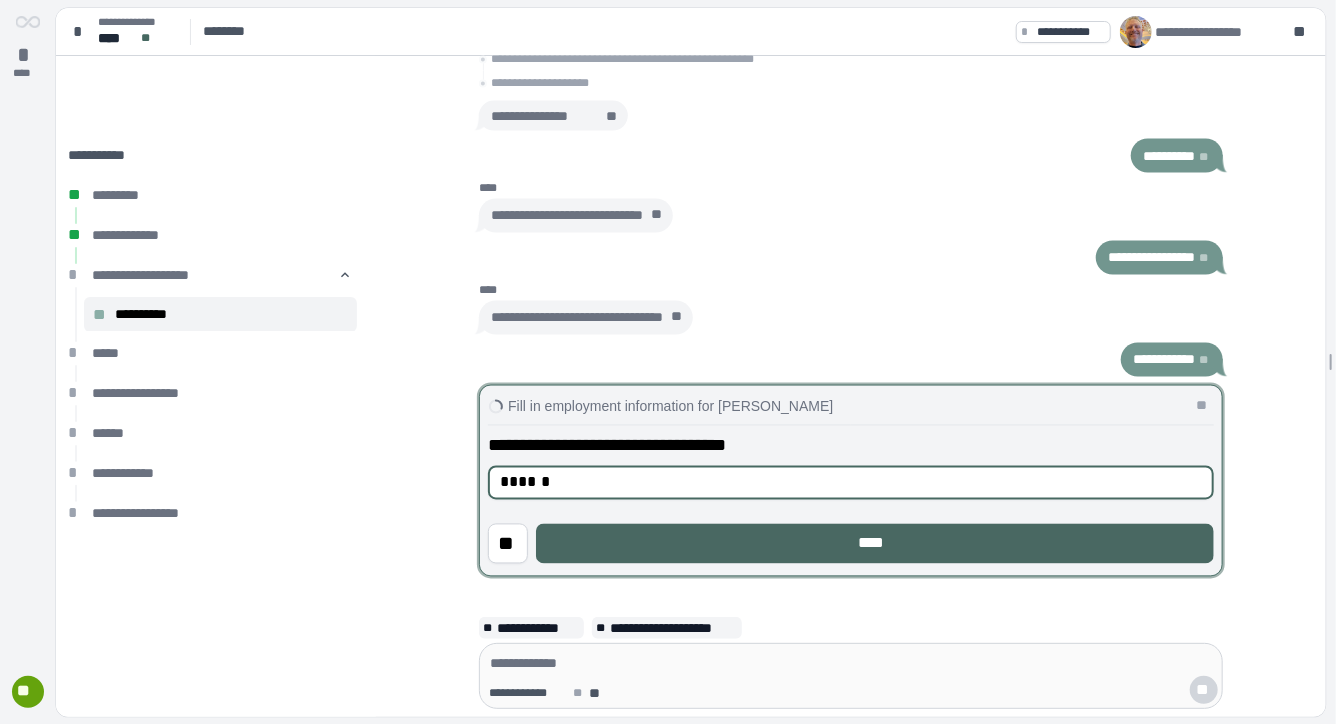 click on "****" at bounding box center [875, 544] 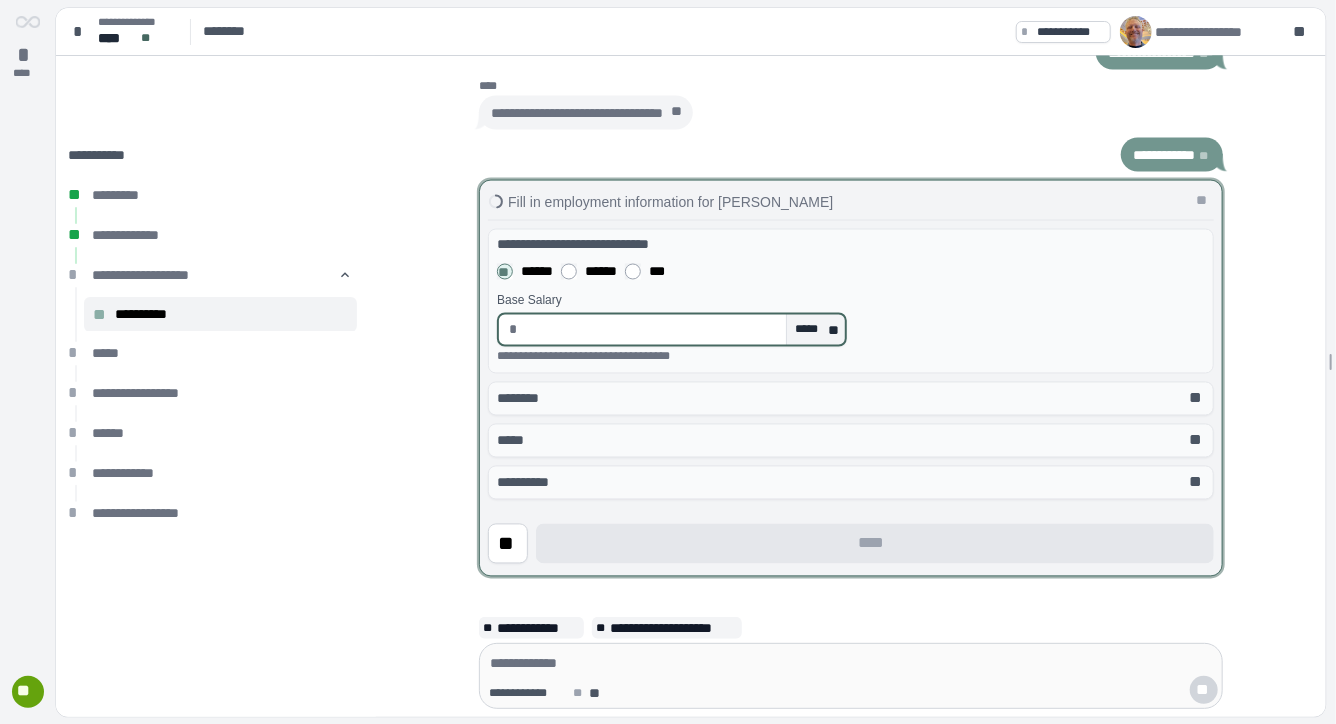 click at bounding box center (652, 330) 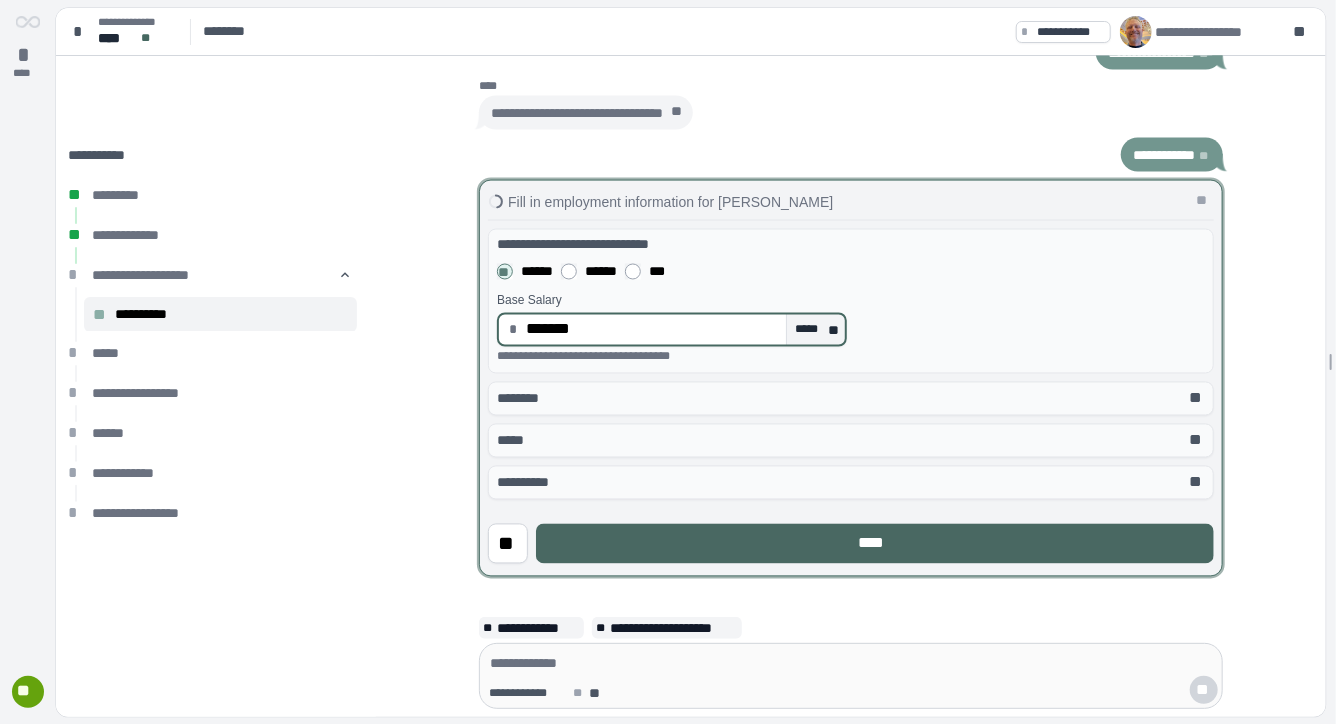 type on "**********" 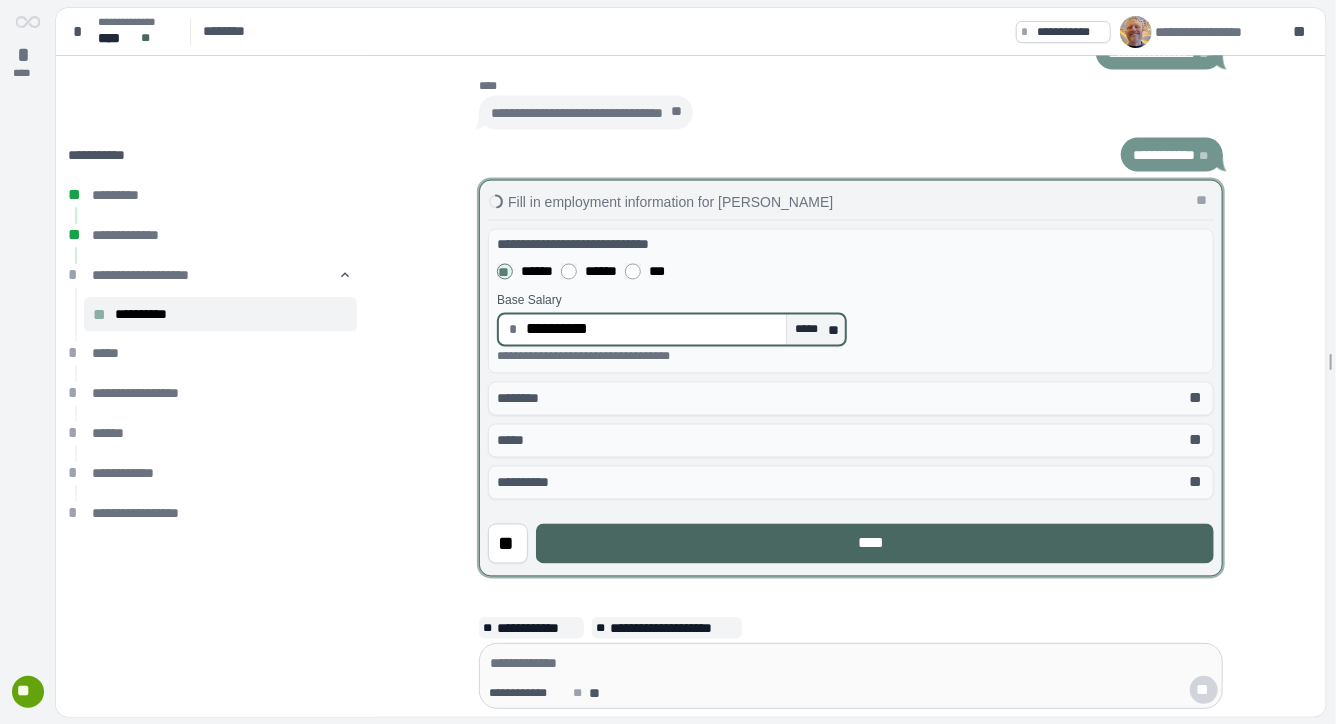click on "****" at bounding box center (875, 544) 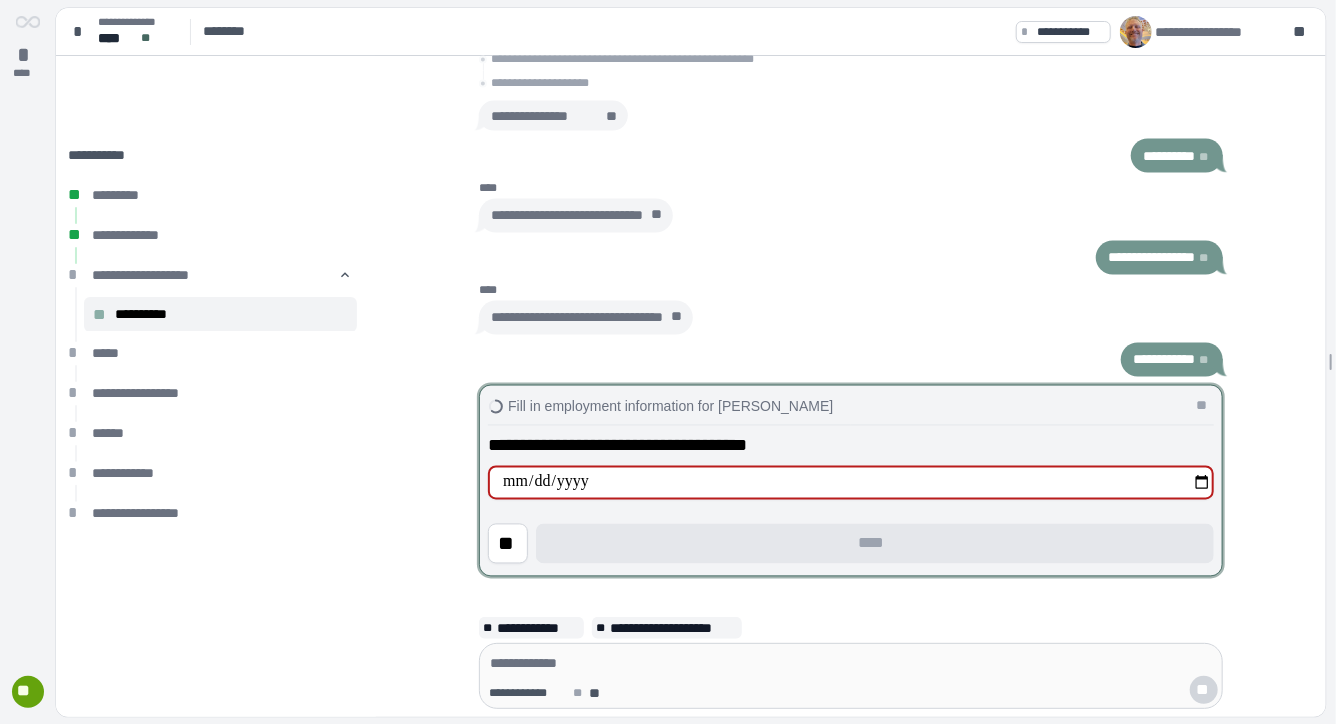 type on "**********" 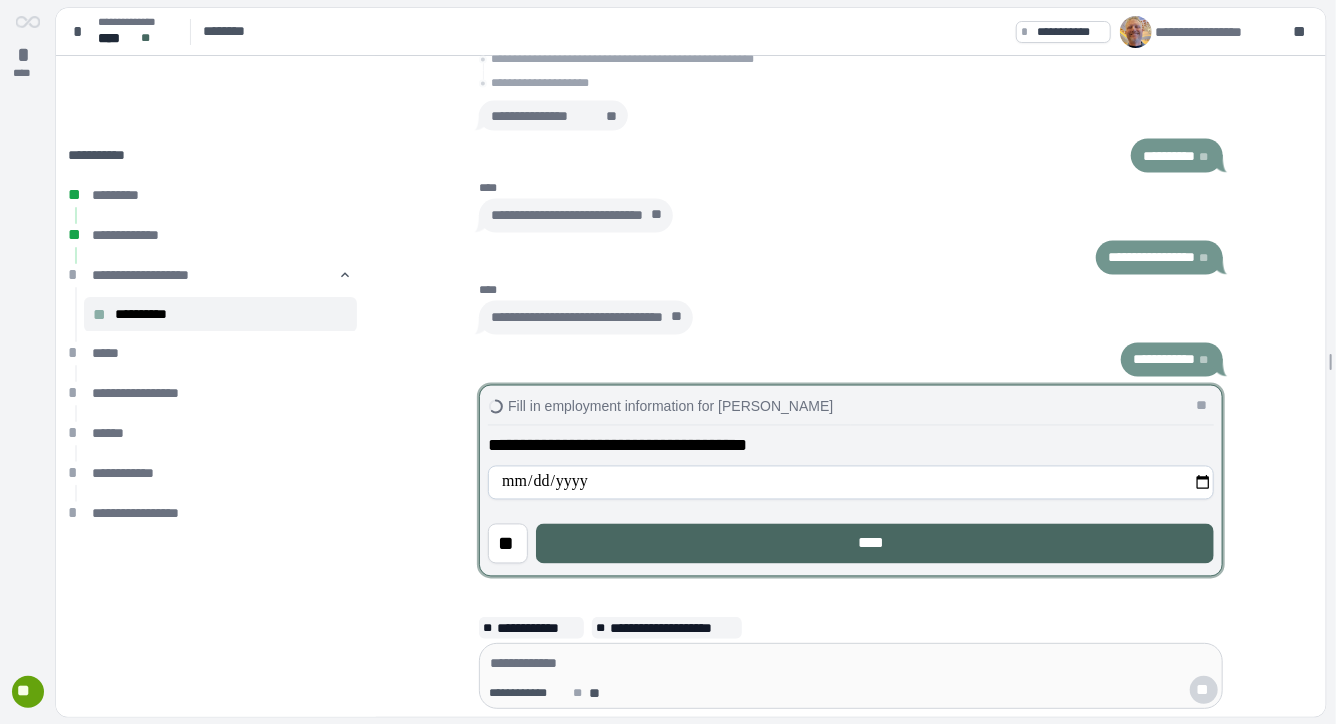 click on "****" at bounding box center [875, 544] 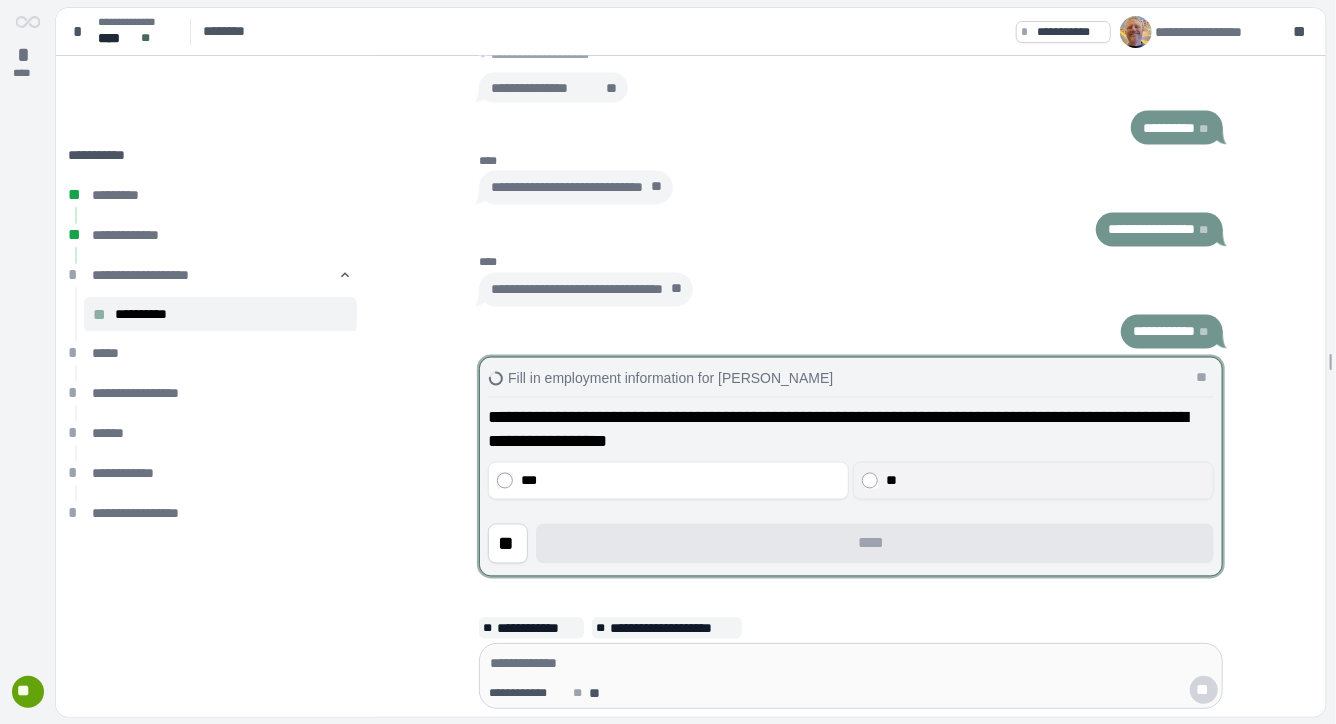 click on "**" at bounding box center [1045, 481] 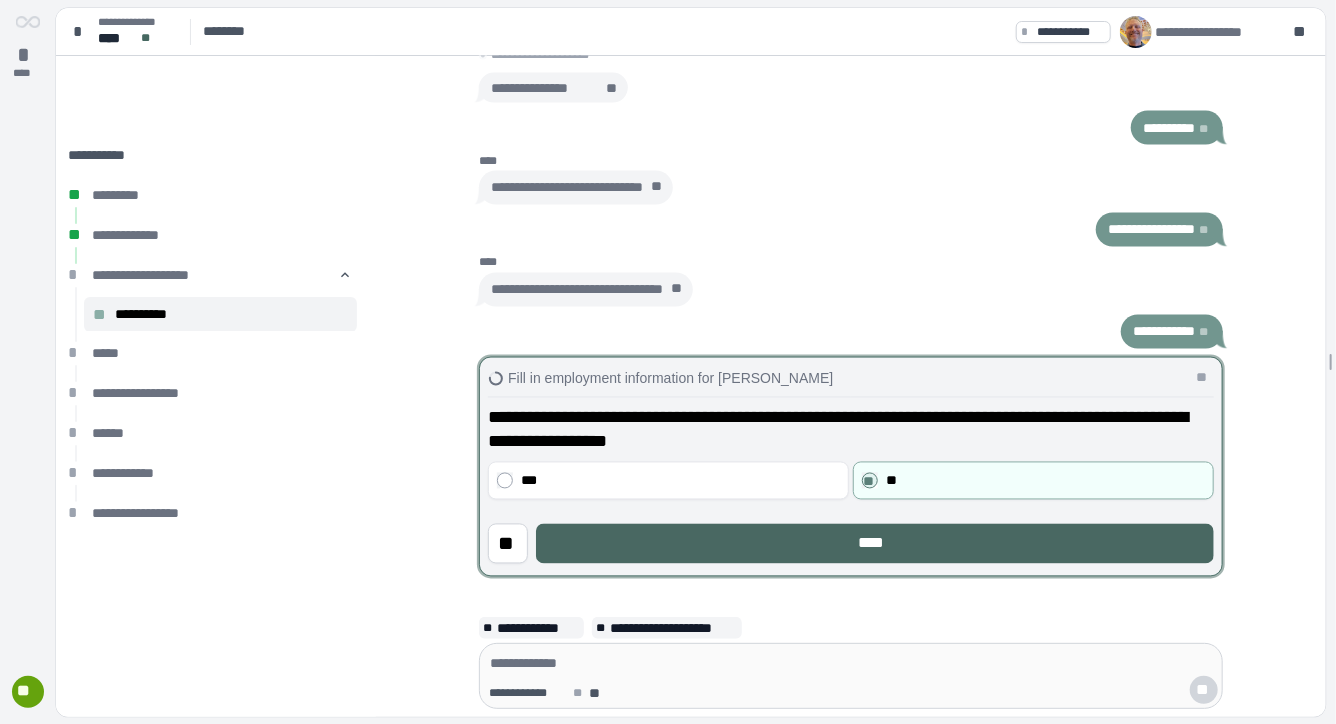 click on "****" at bounding box center (875, 544) 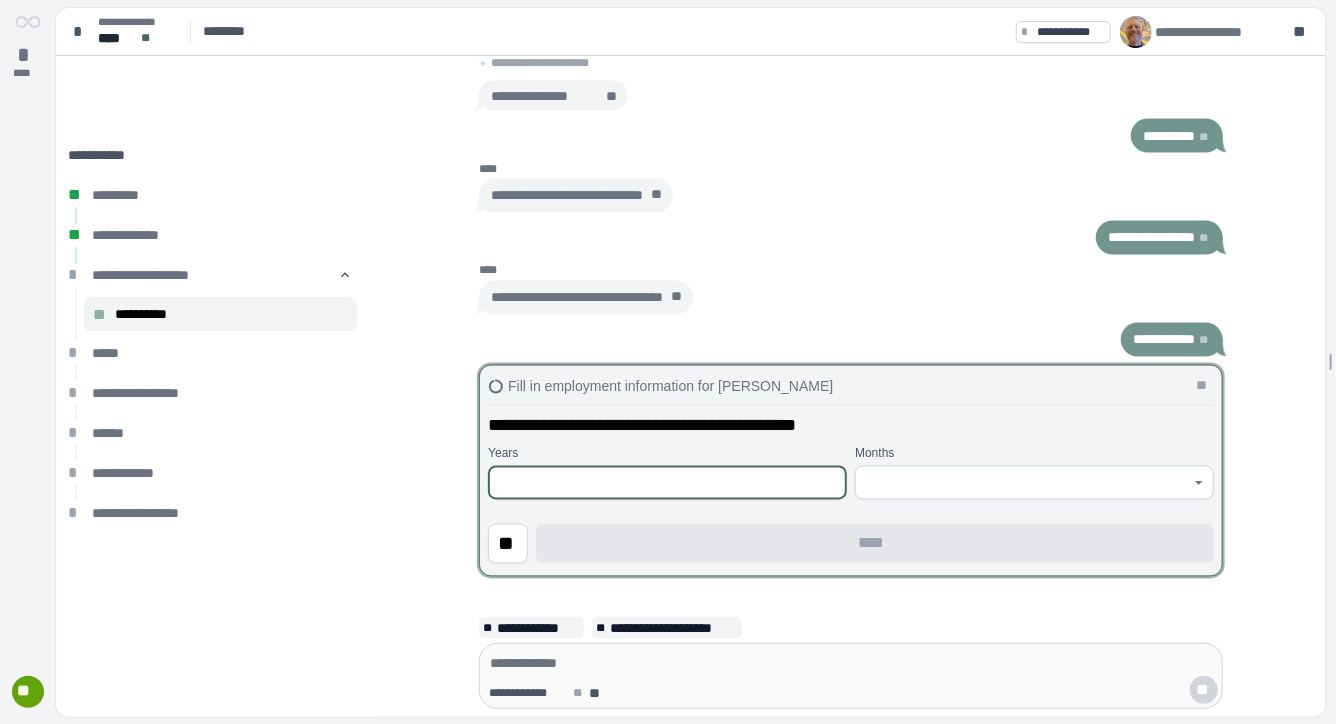 click at bounding box center [667, 483] 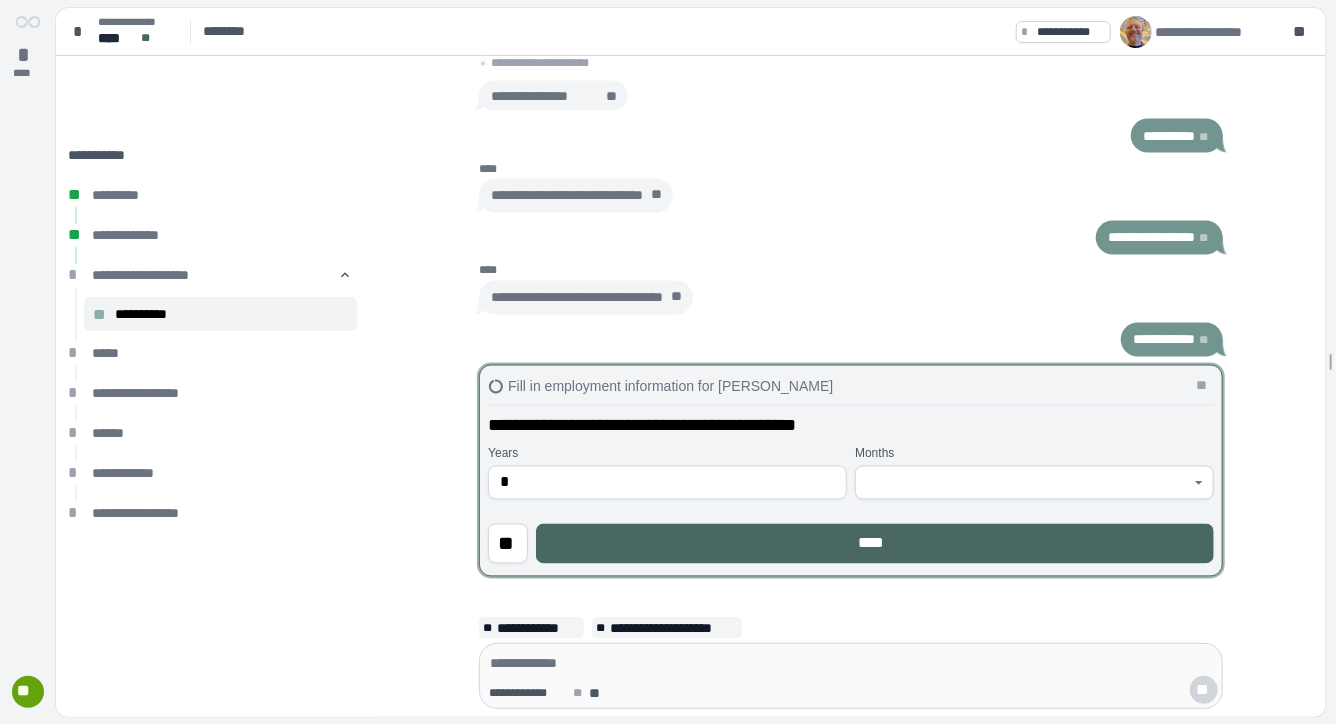 click on "****" at bounding box center [875, 544] 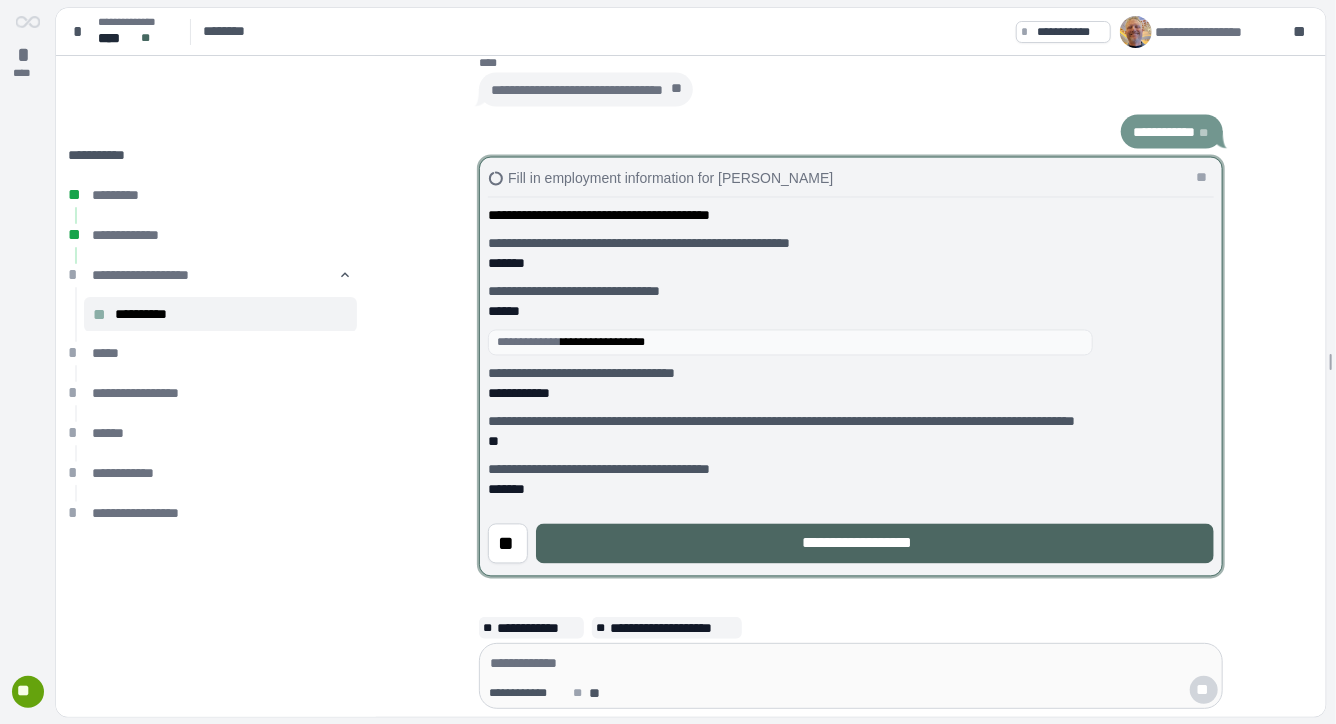 click on "**********" at bounding box center [875, 544] 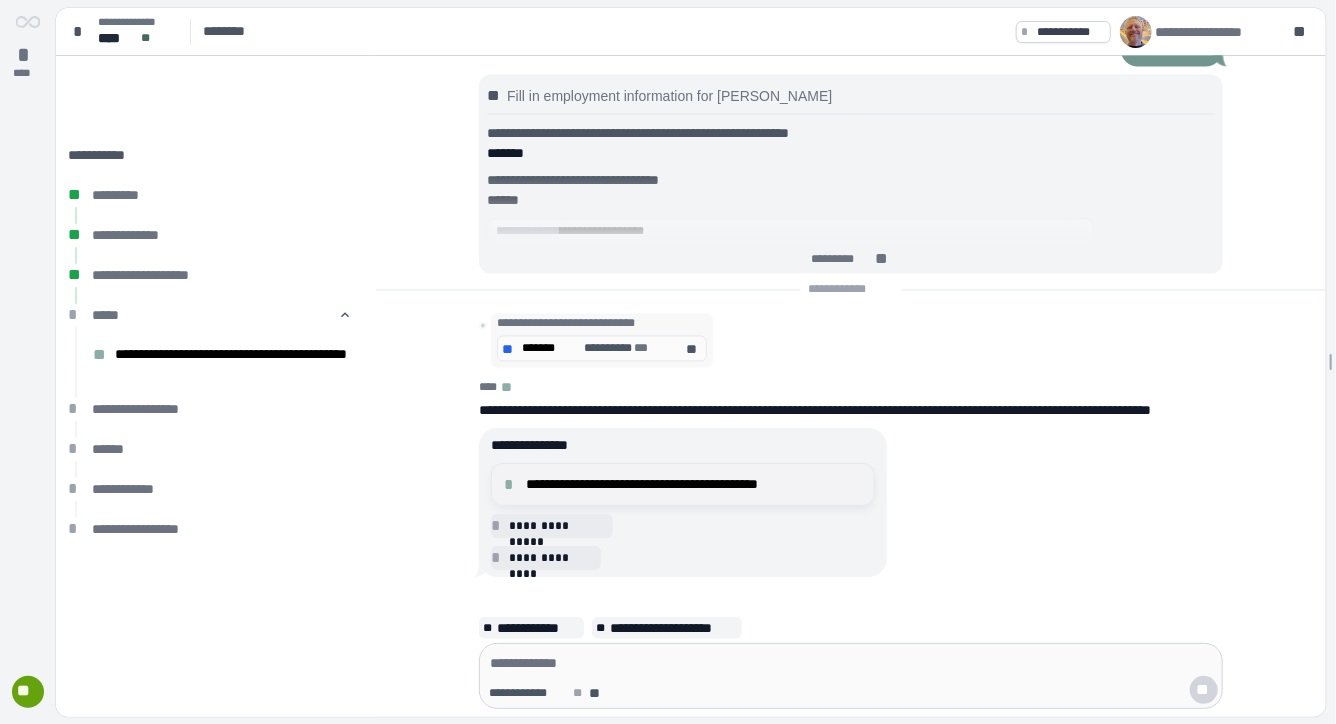 click on "**********" at bounding box center (694, 484) 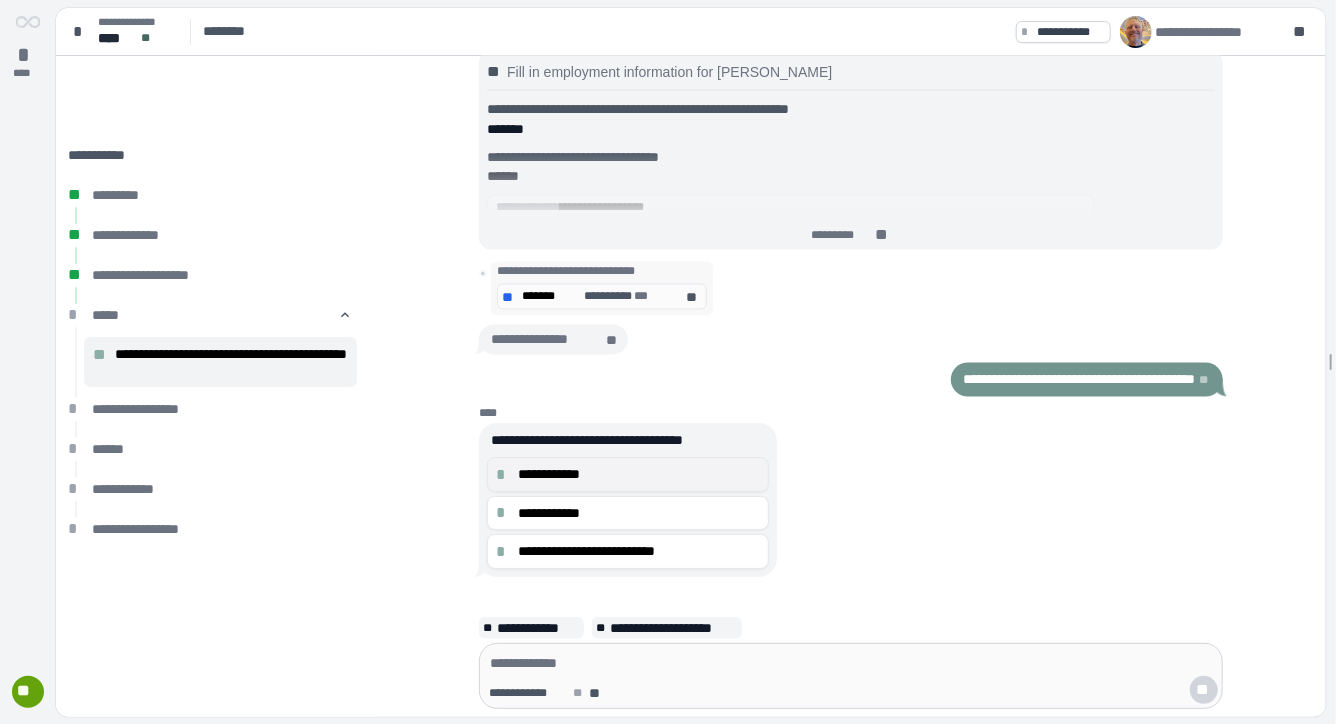 click on "**********" at bounding box center (639, 474) 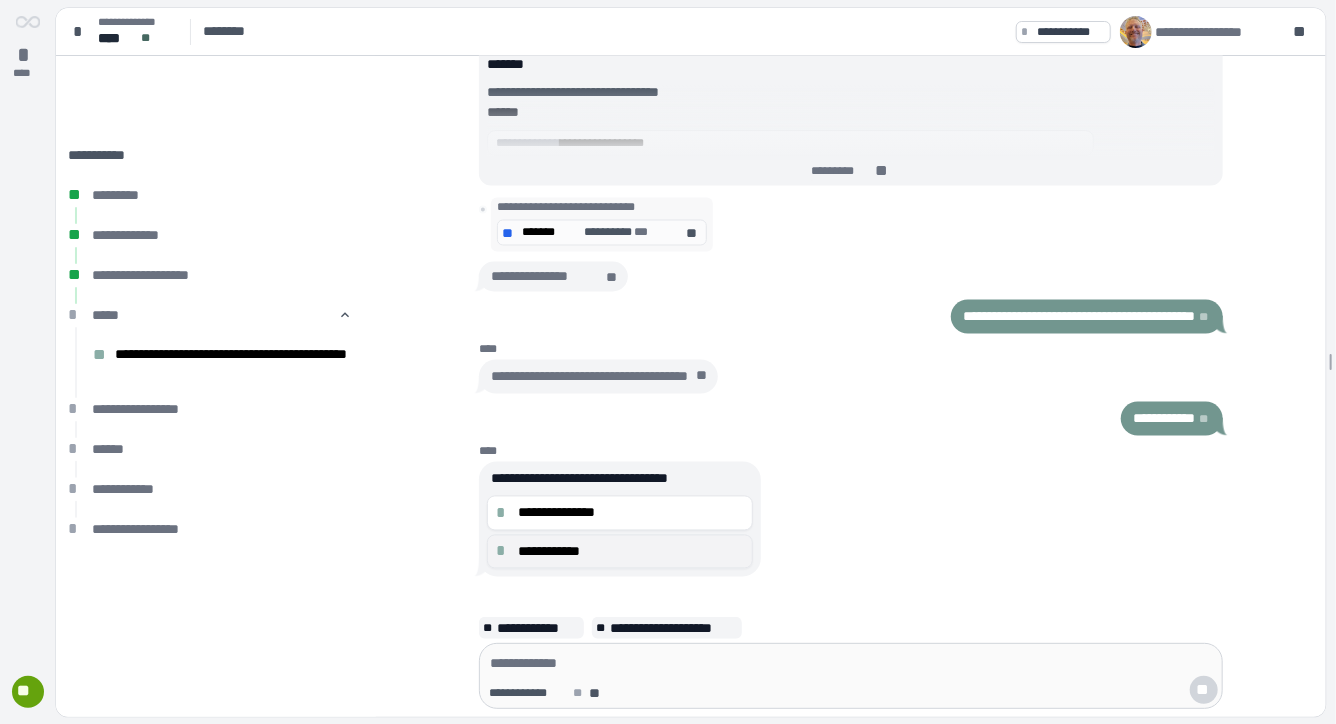 click on "**********" at bounding box center (631, 551) 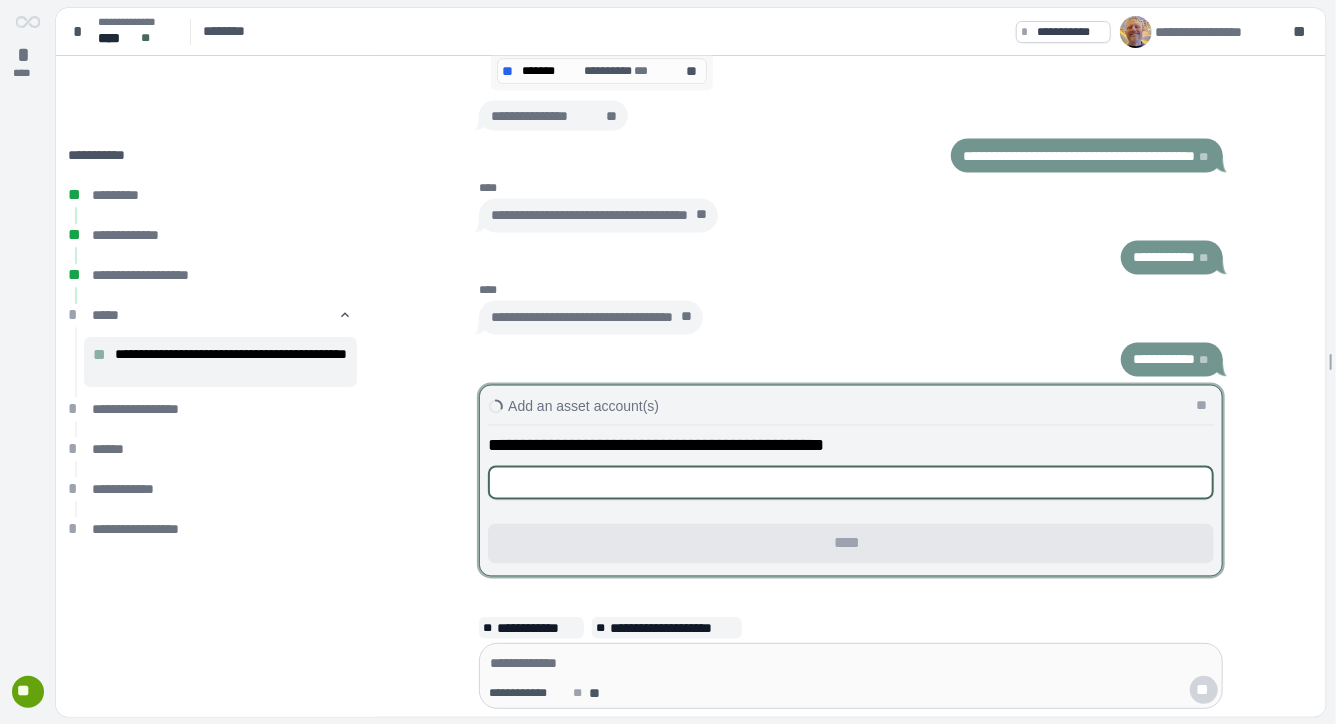 click at bounding box center [851, 483] 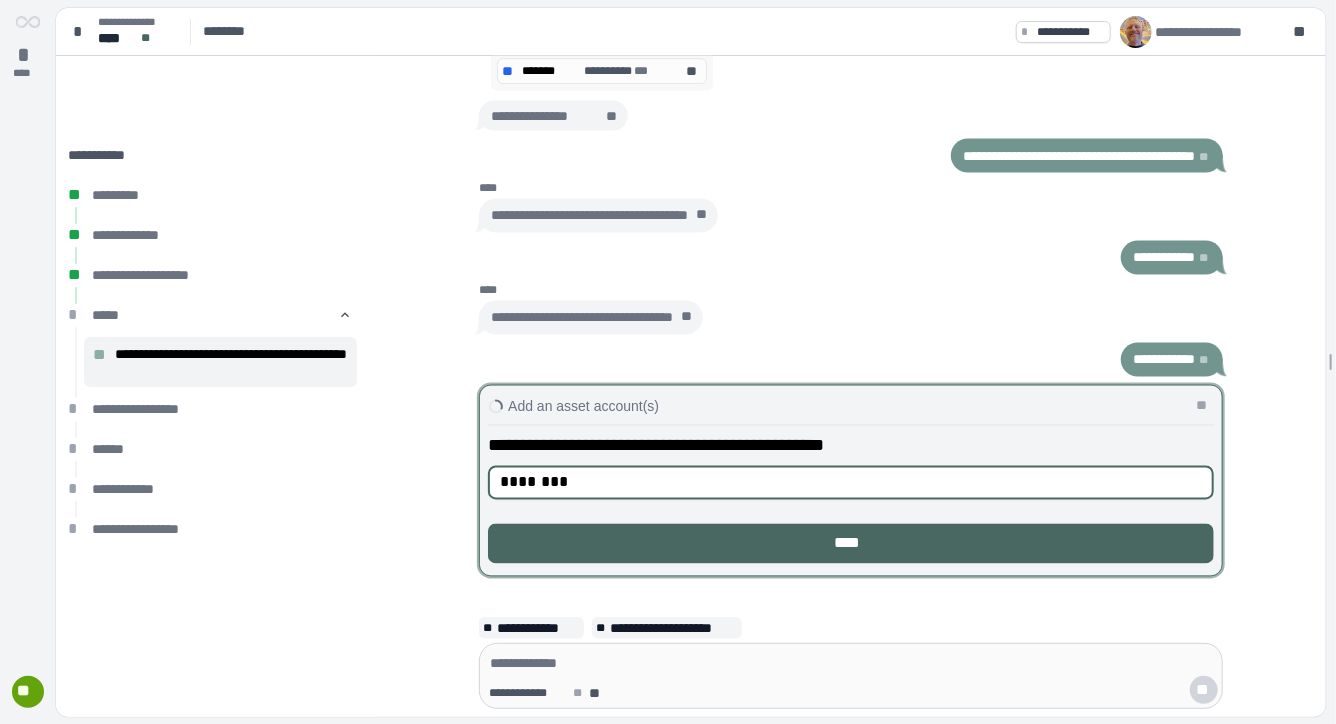 click on "****" at bounding box center [851, 544] 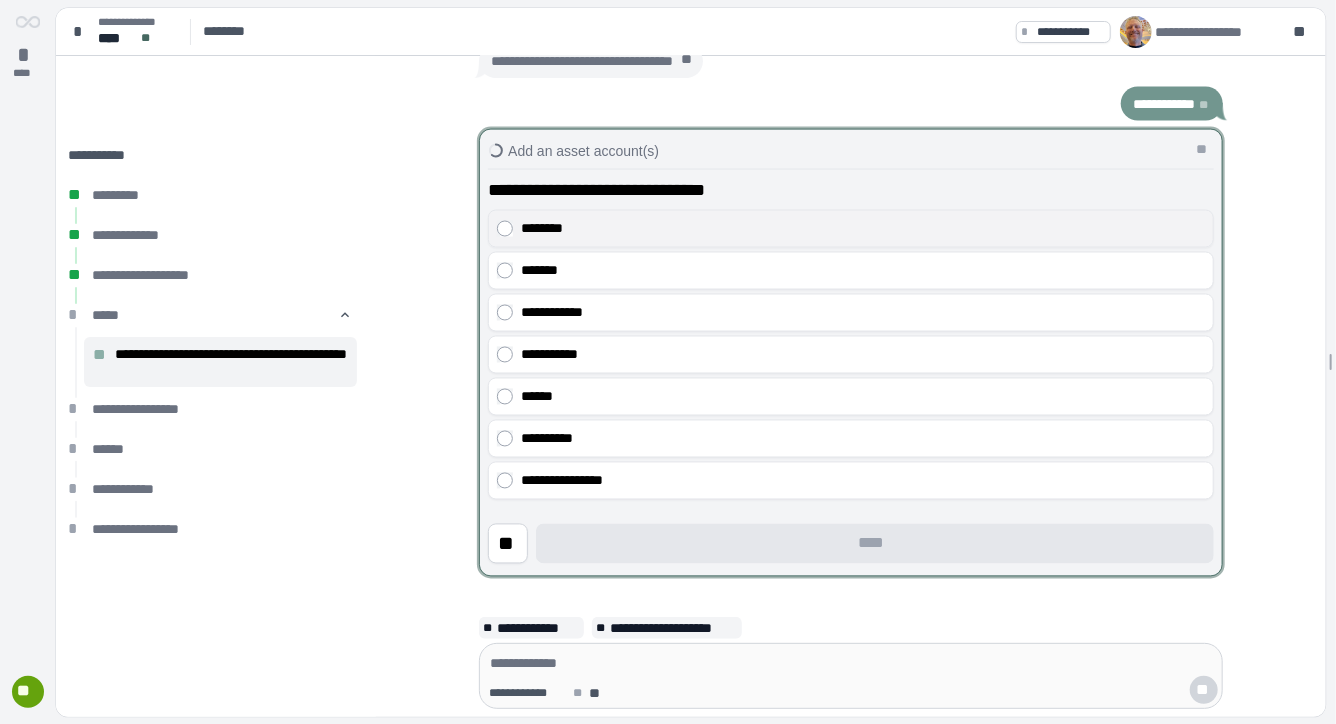 click on "********" at bounding box center (863, 229) 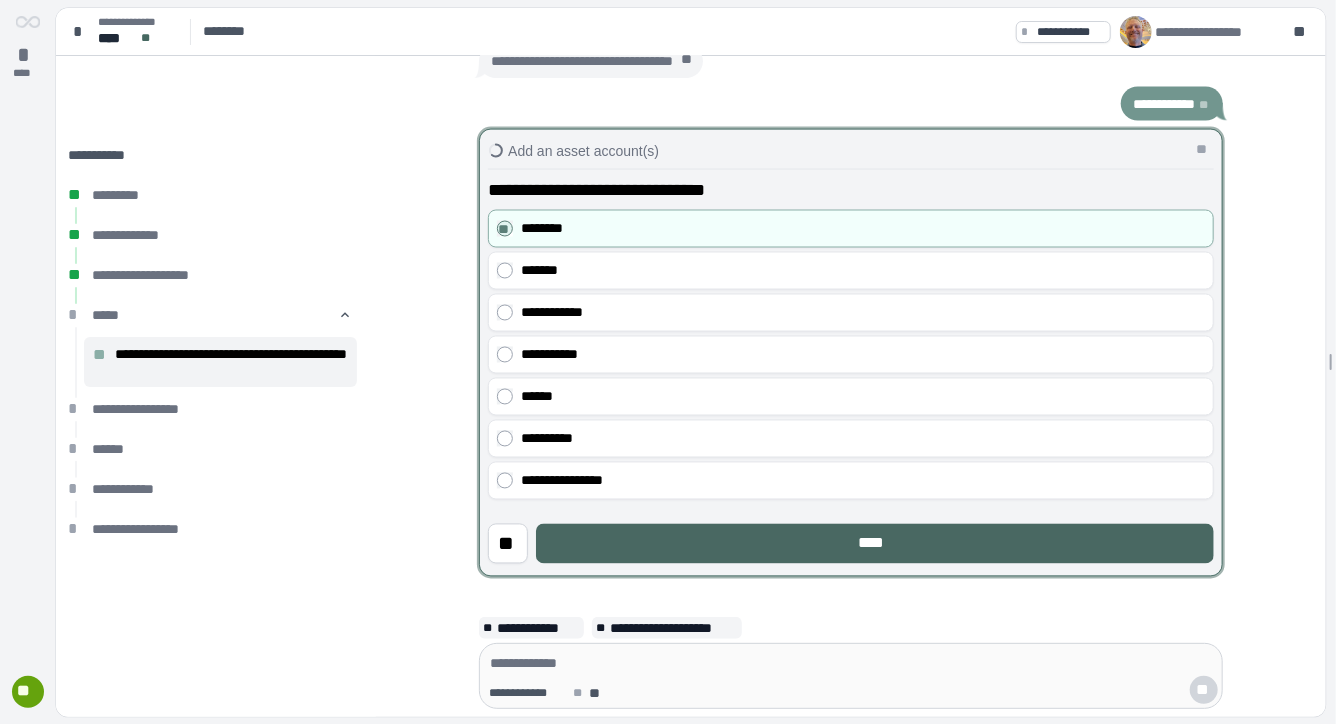 click on "****" at bounding box center [875, 544] 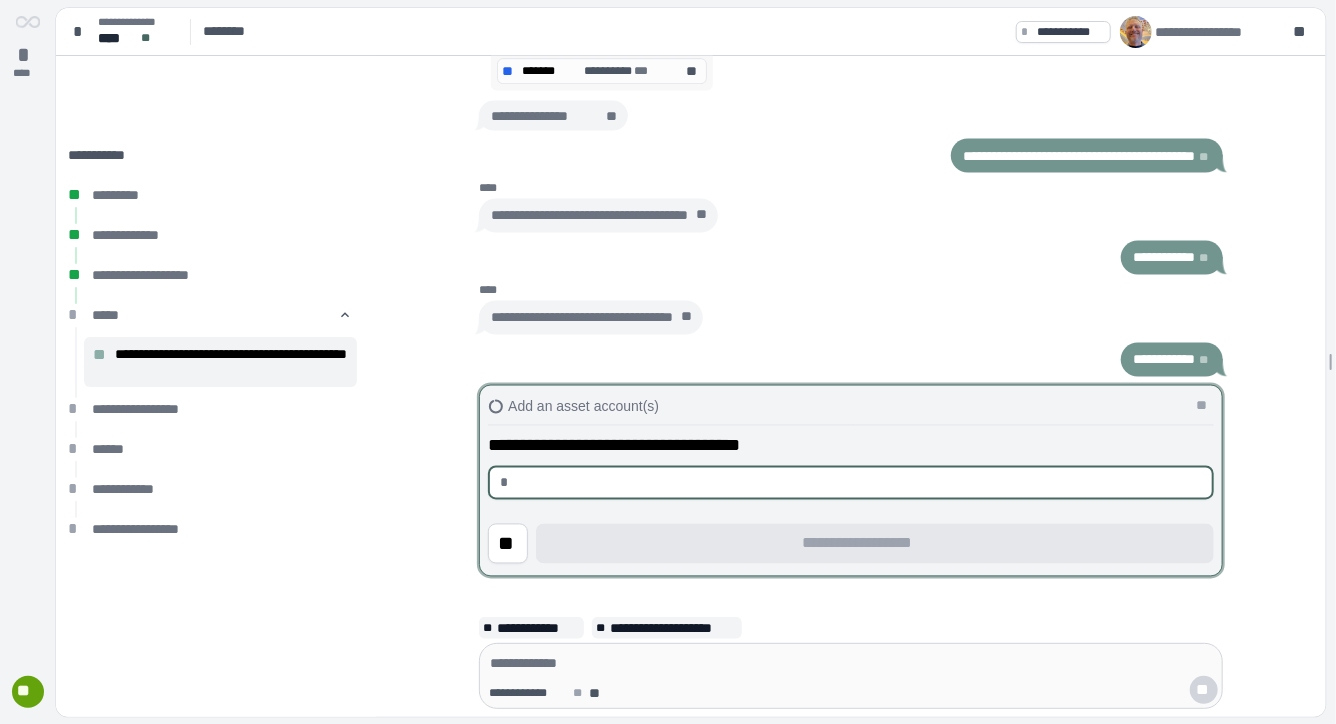 click at bounding box center (859, 483) 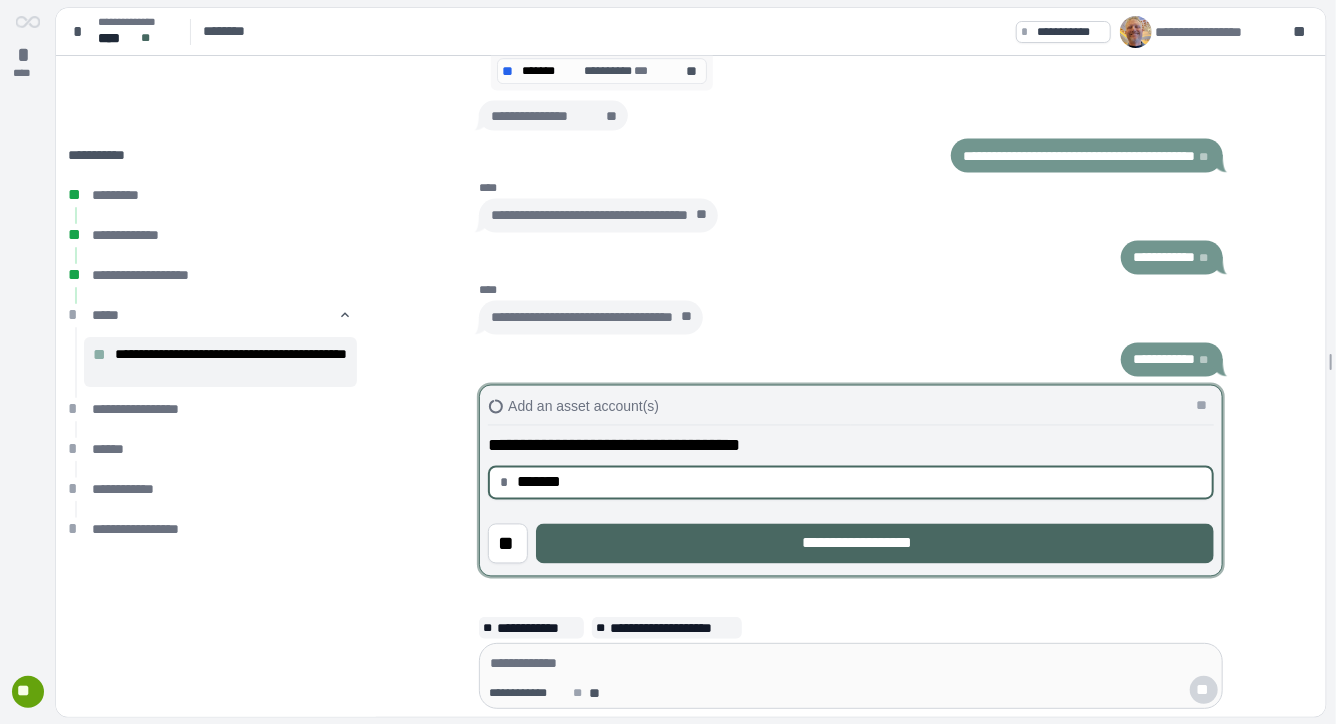 type on "**********" 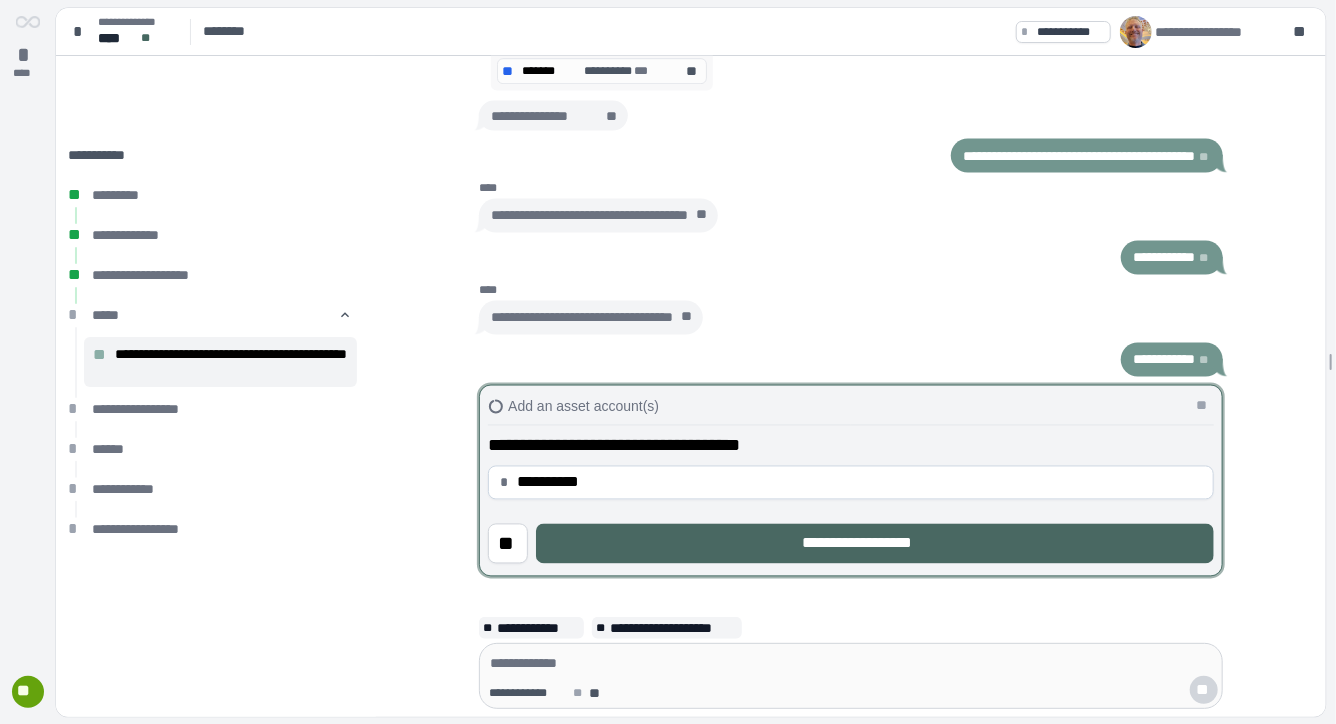 click on "**********" at bounding box center [875, 544] 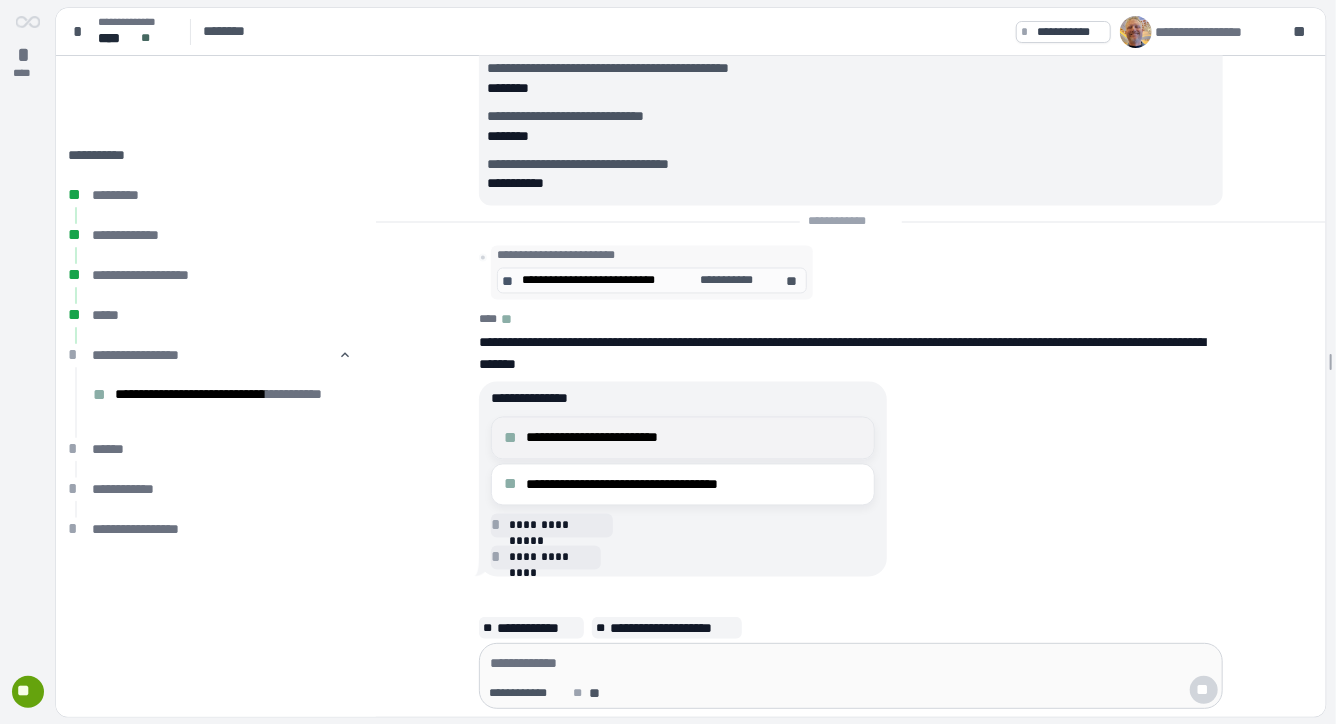 click on "**********" at bounding box center [694, 438] 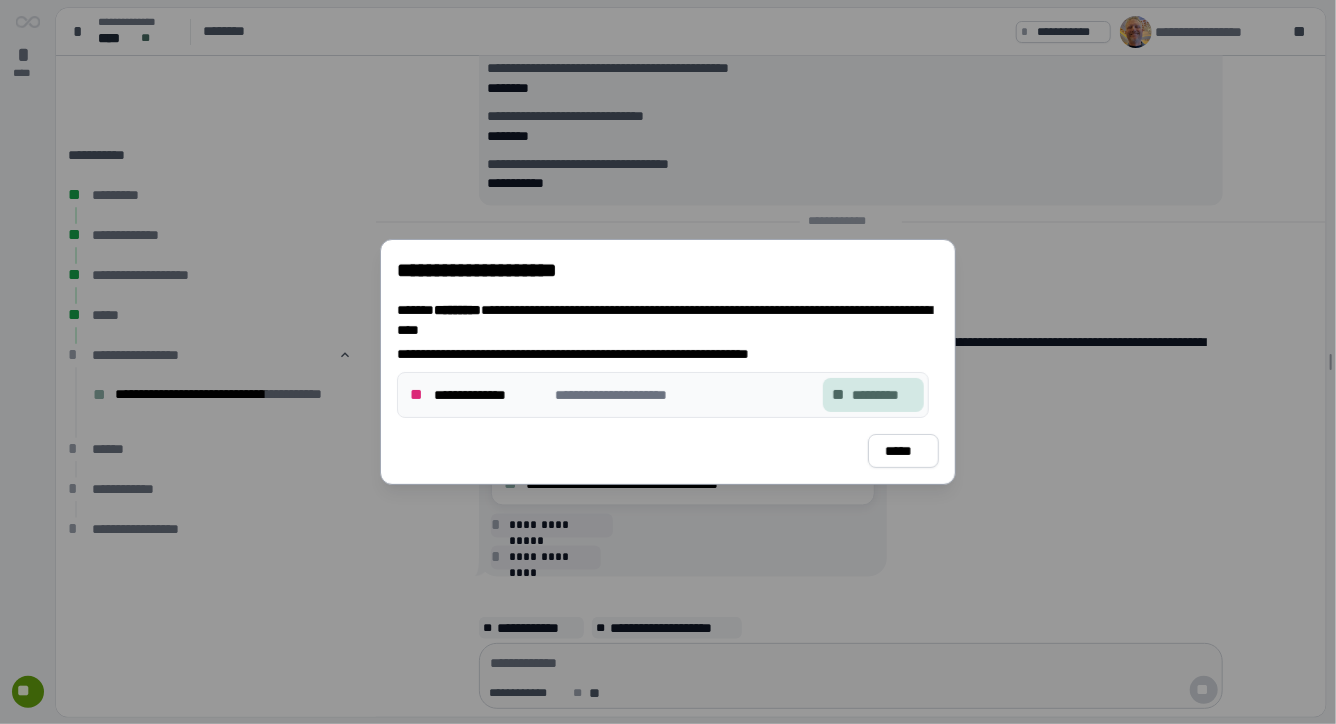 click on "*********" at bounding box center (883, 395) 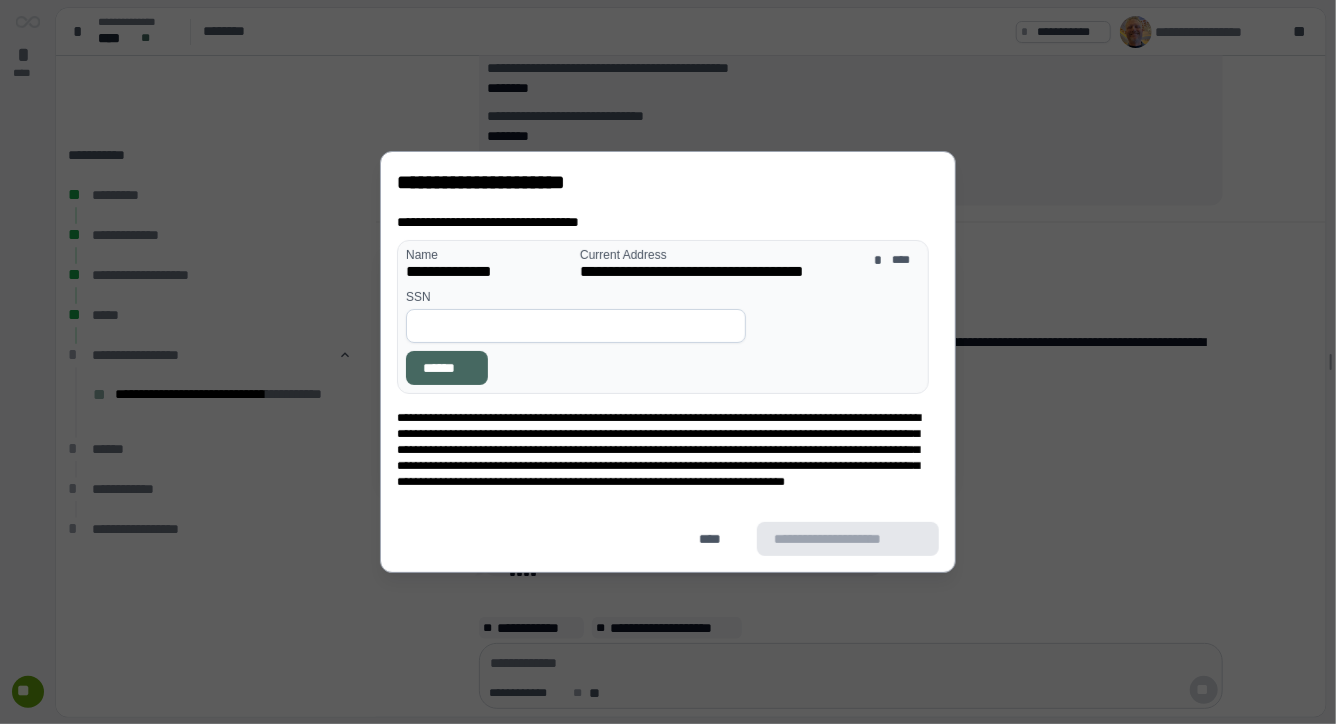 click at bounding box center (576, 326) 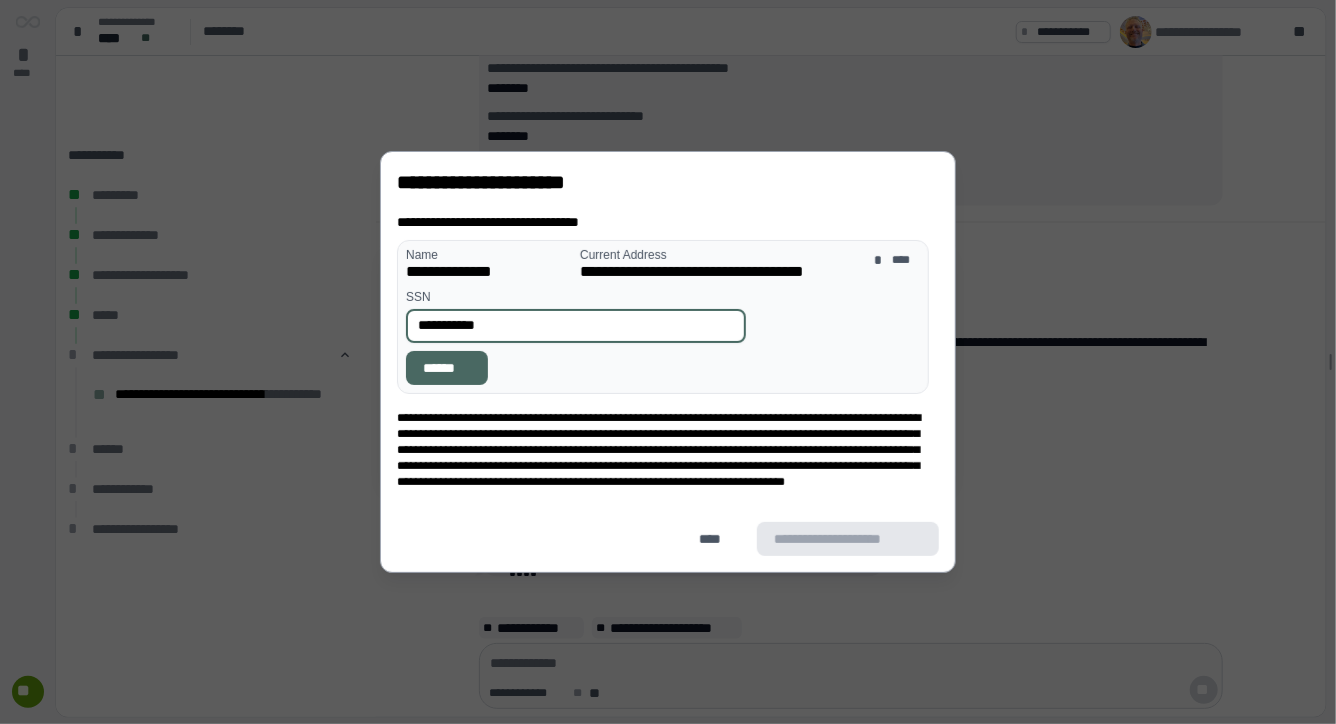 type on "**********" 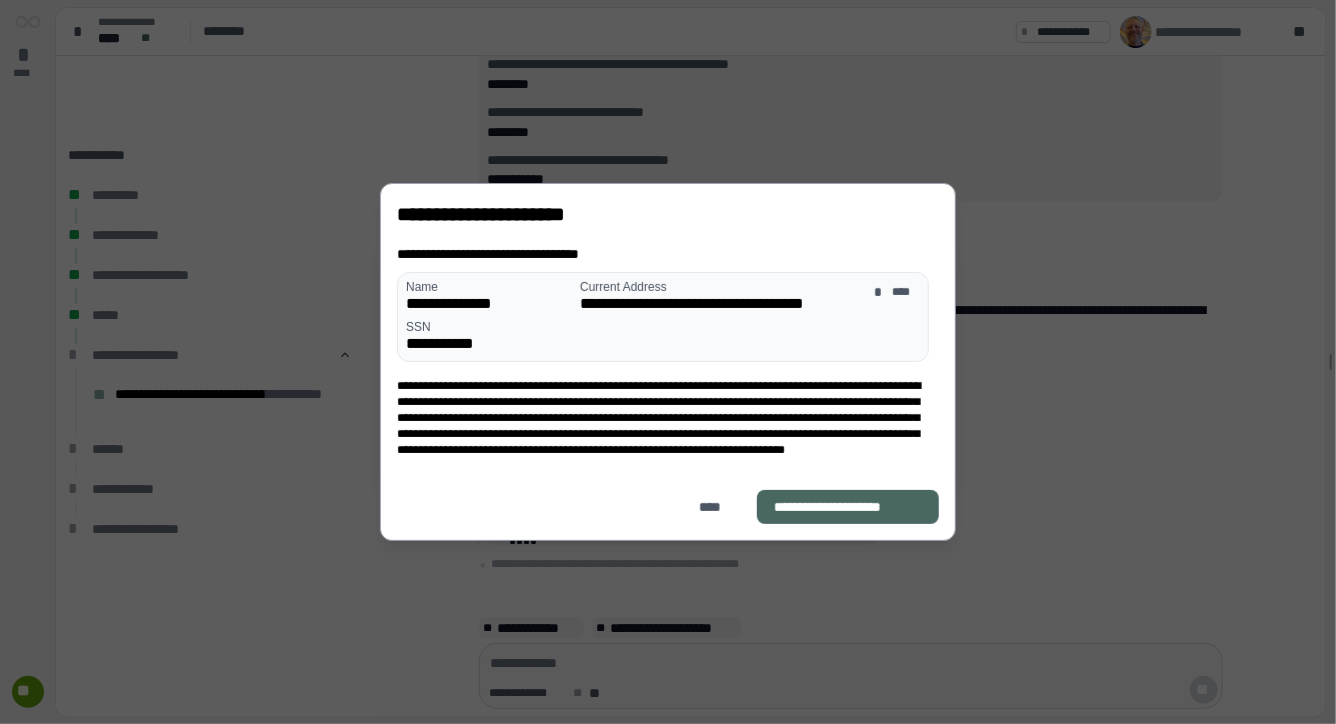 click on "**********" at bounding box center [848, 507] 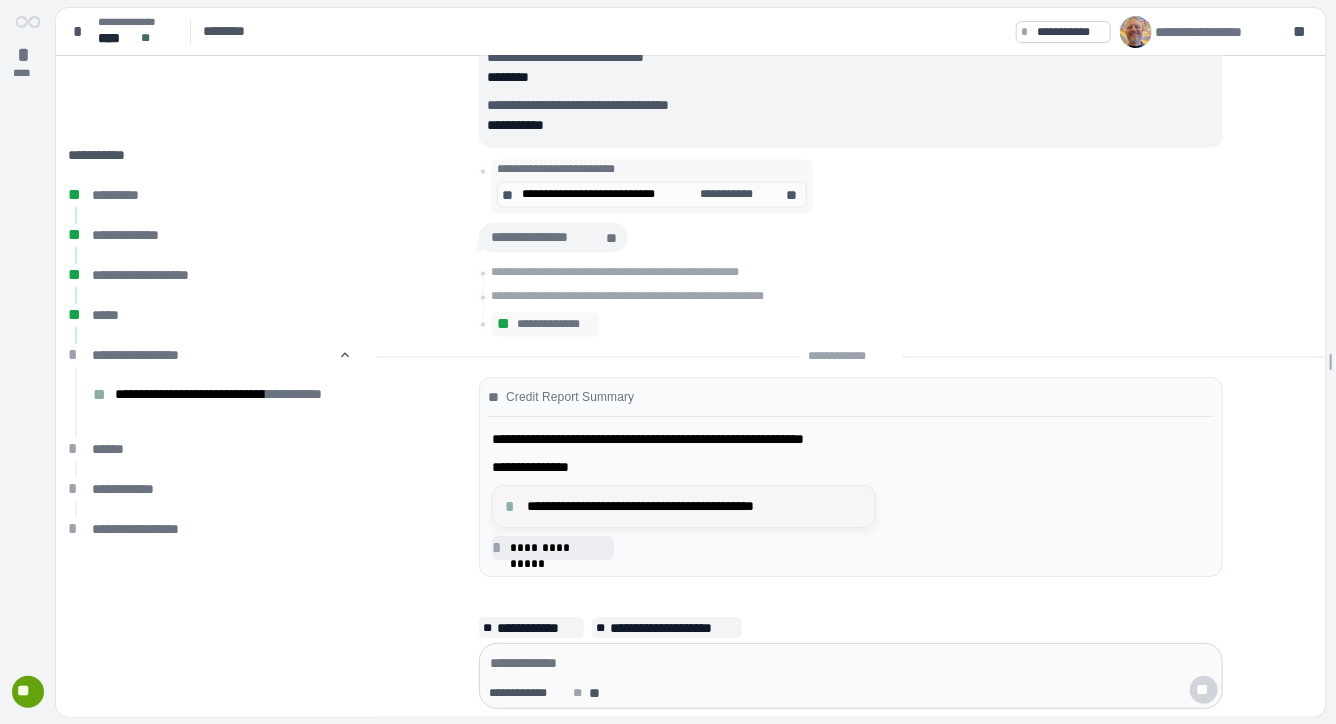 click on "**********" at bounding box center [695, 506] 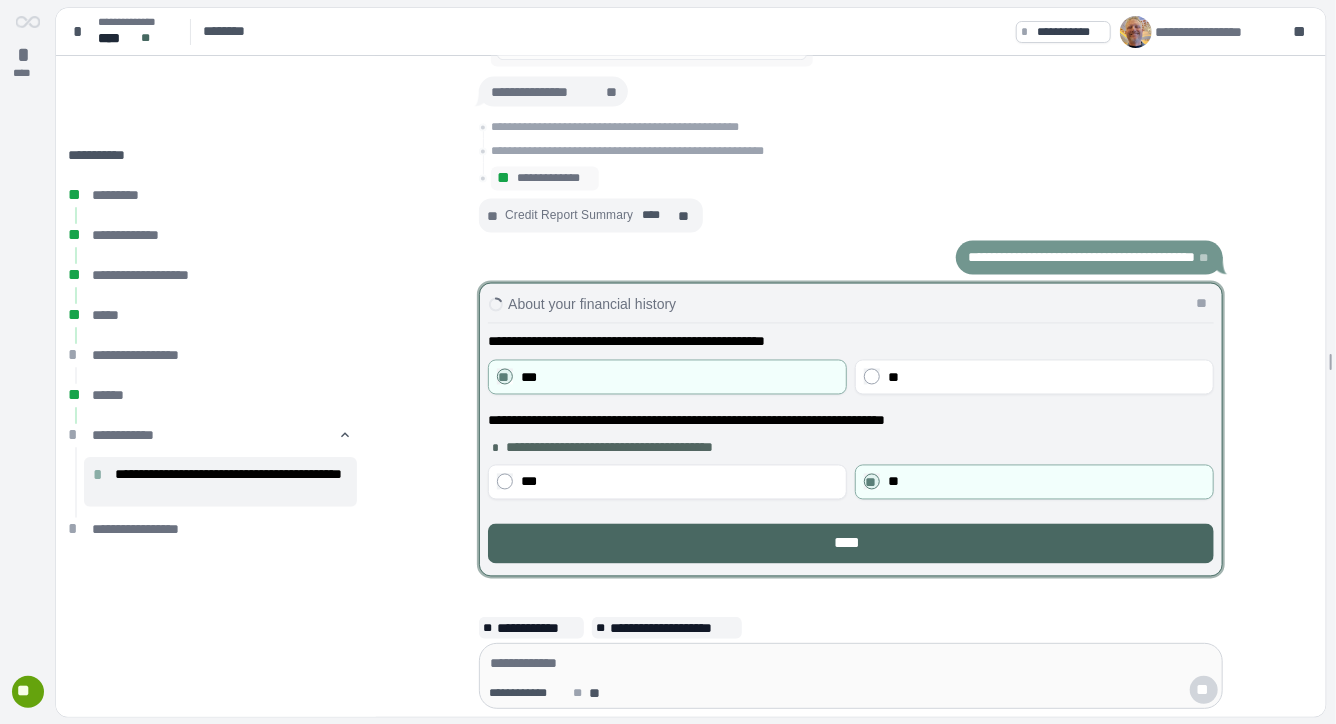click on "****" at bounding box center (851, 544) 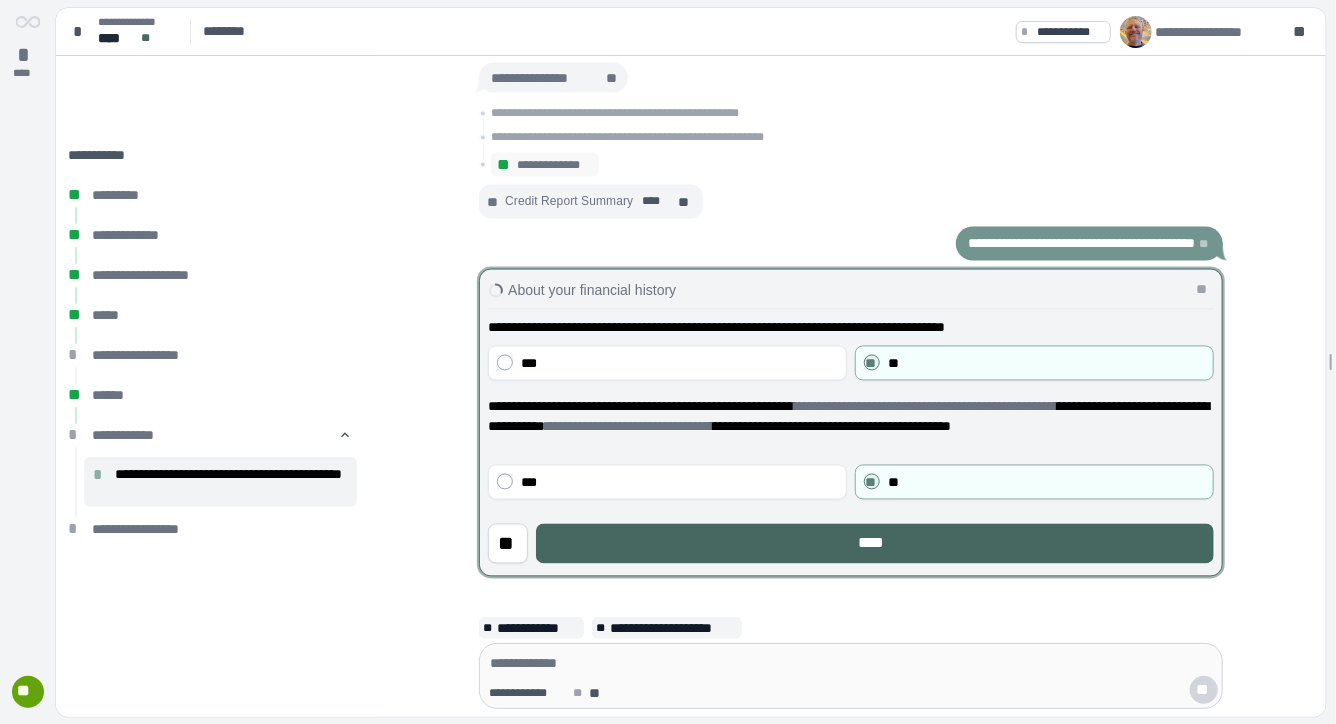 click on "****" at bounding box center (875, 544) 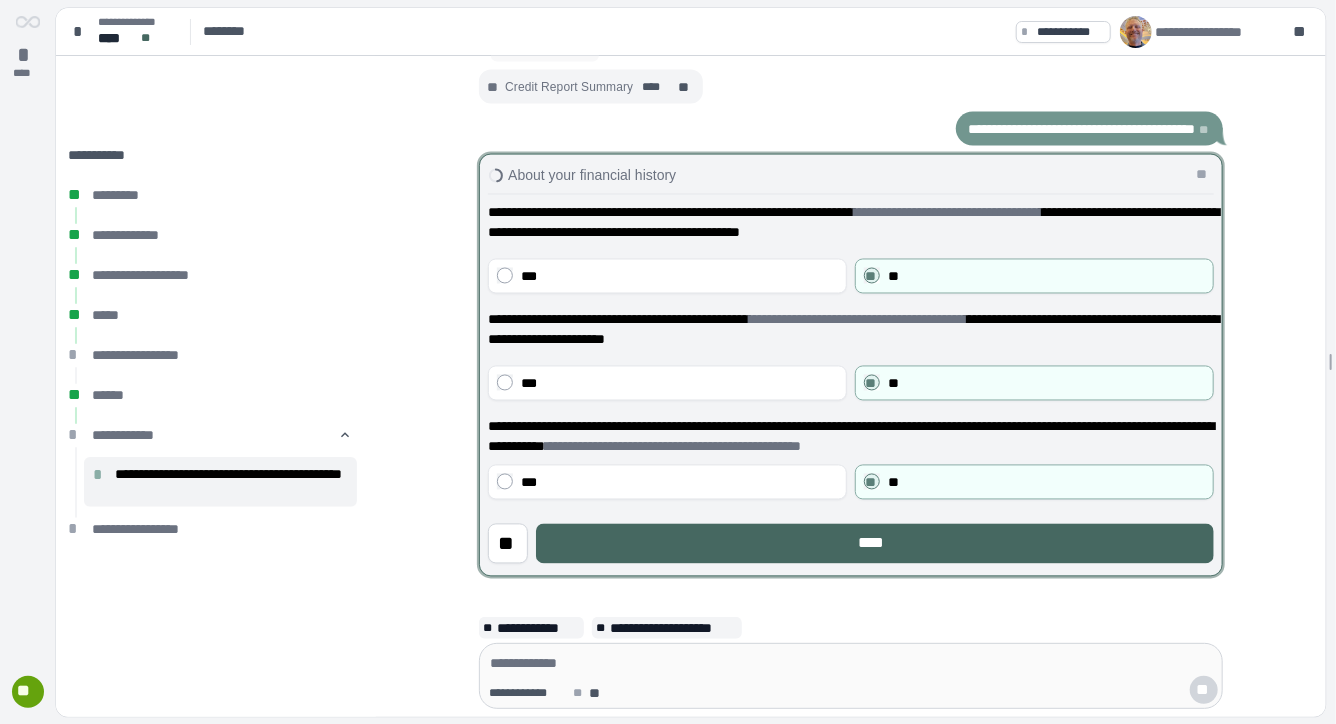click on "****" at bounding box center (875, 544) 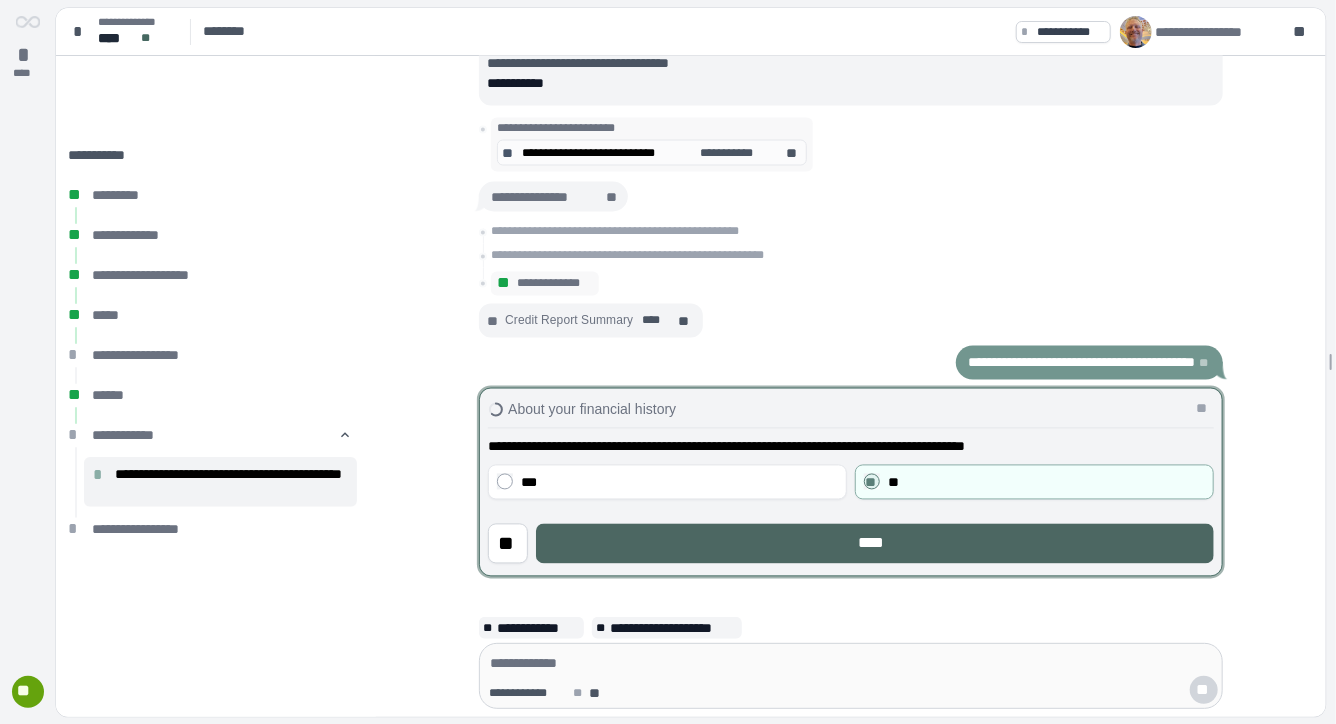 click on "****" at bounding box center [875, 544] 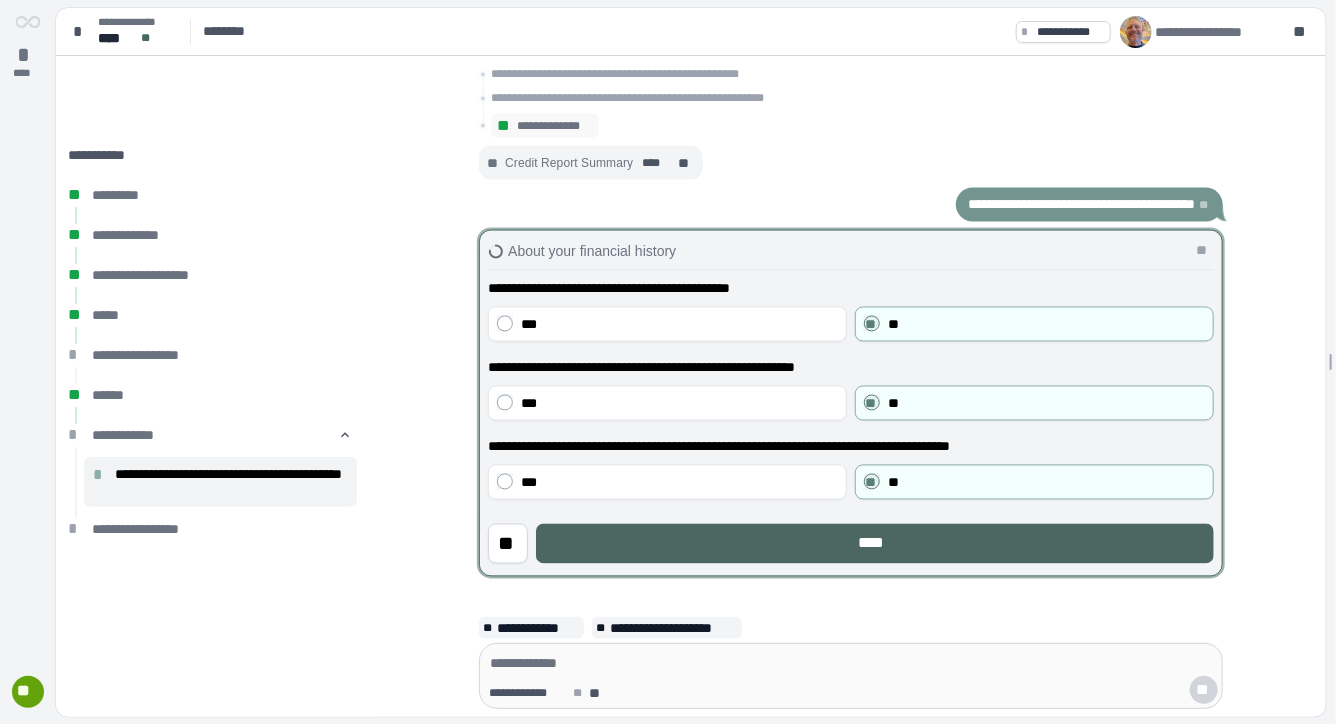 click on "****" at bounding box center [875, 544] 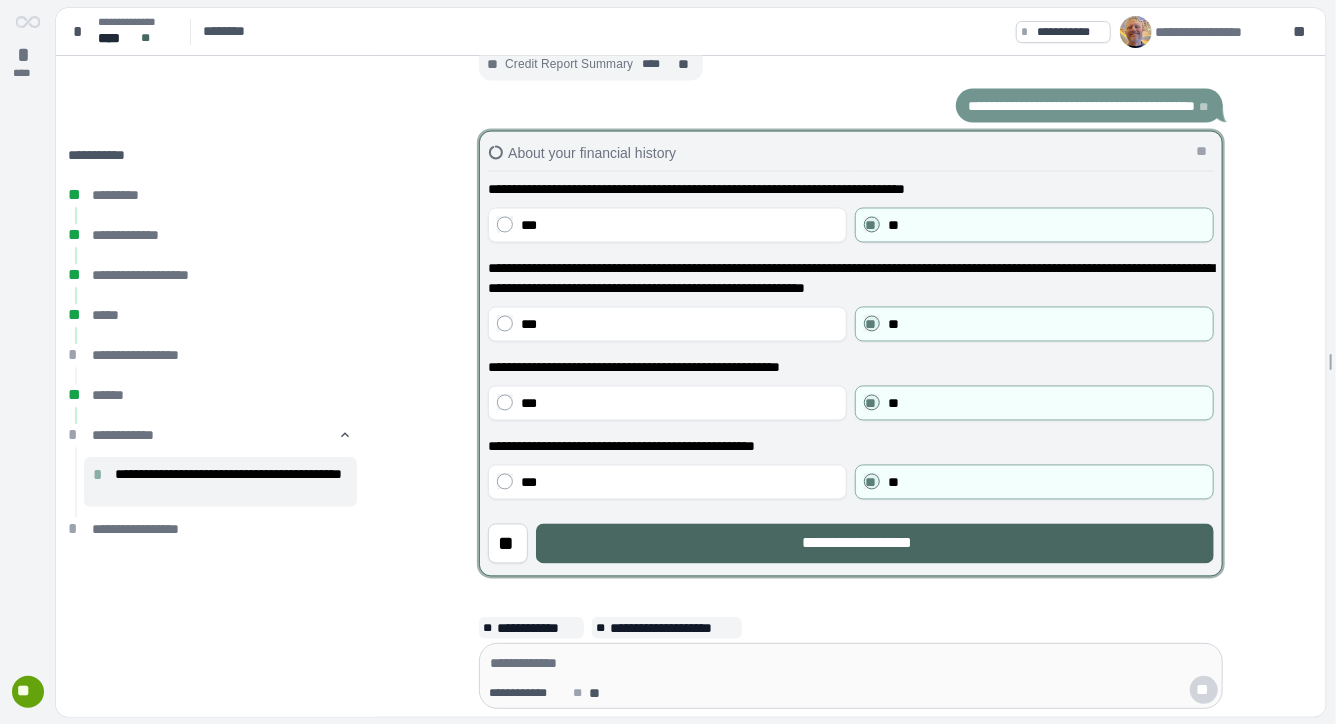 click on "**********" at bounding box center [875, 544] 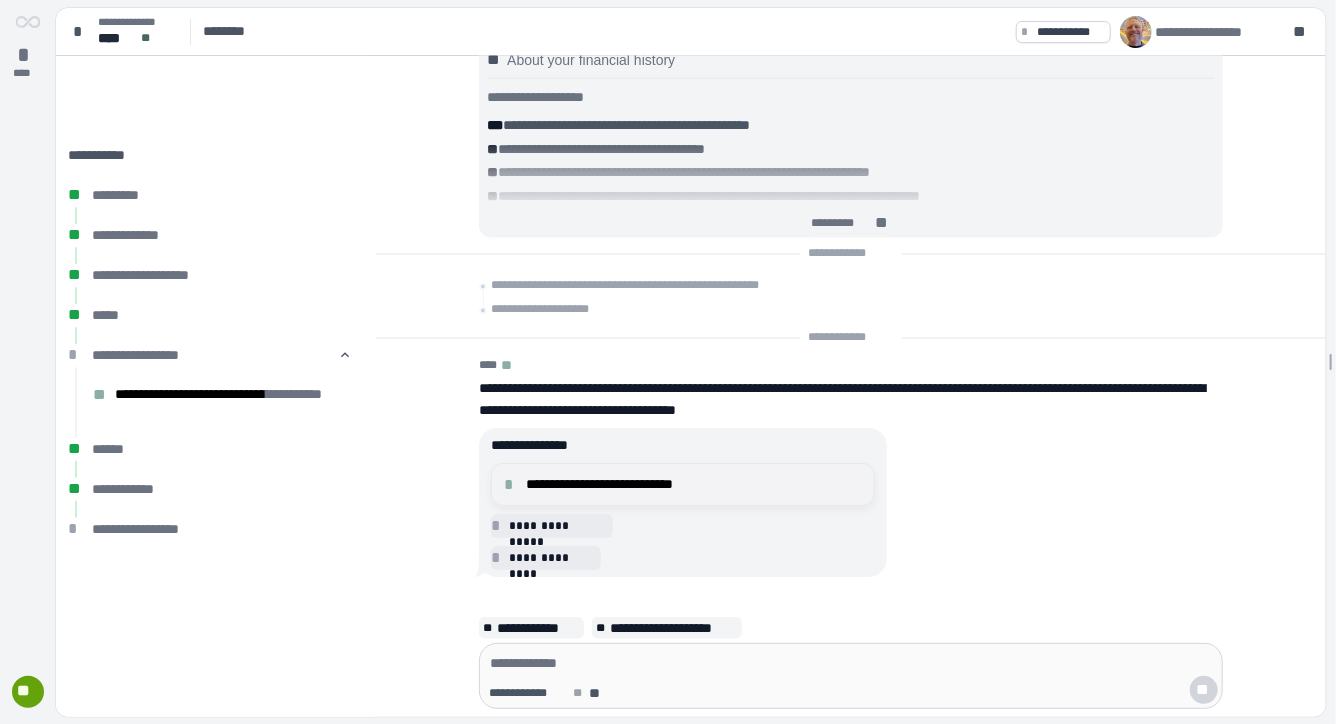 click on "**********" at bounding box center (694, 484) 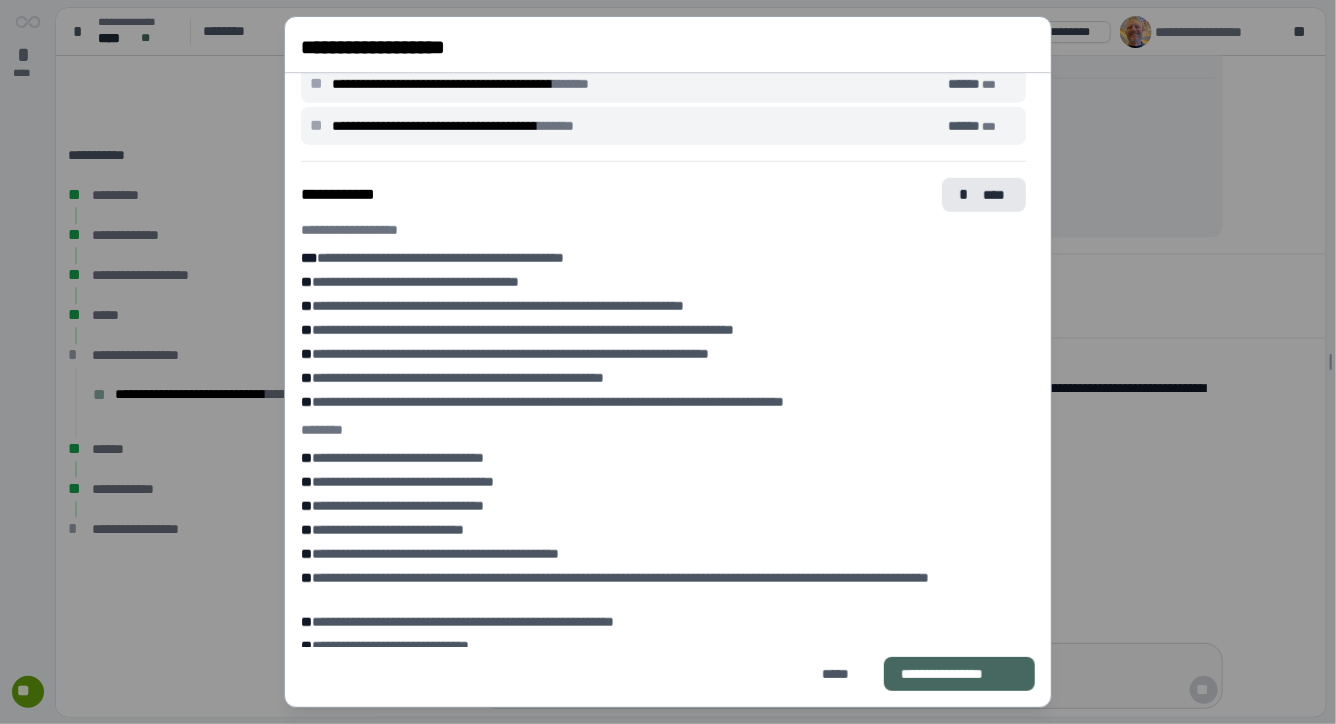 scroll, scrollTop: 760, scrollLeft: 0, axis: vertical 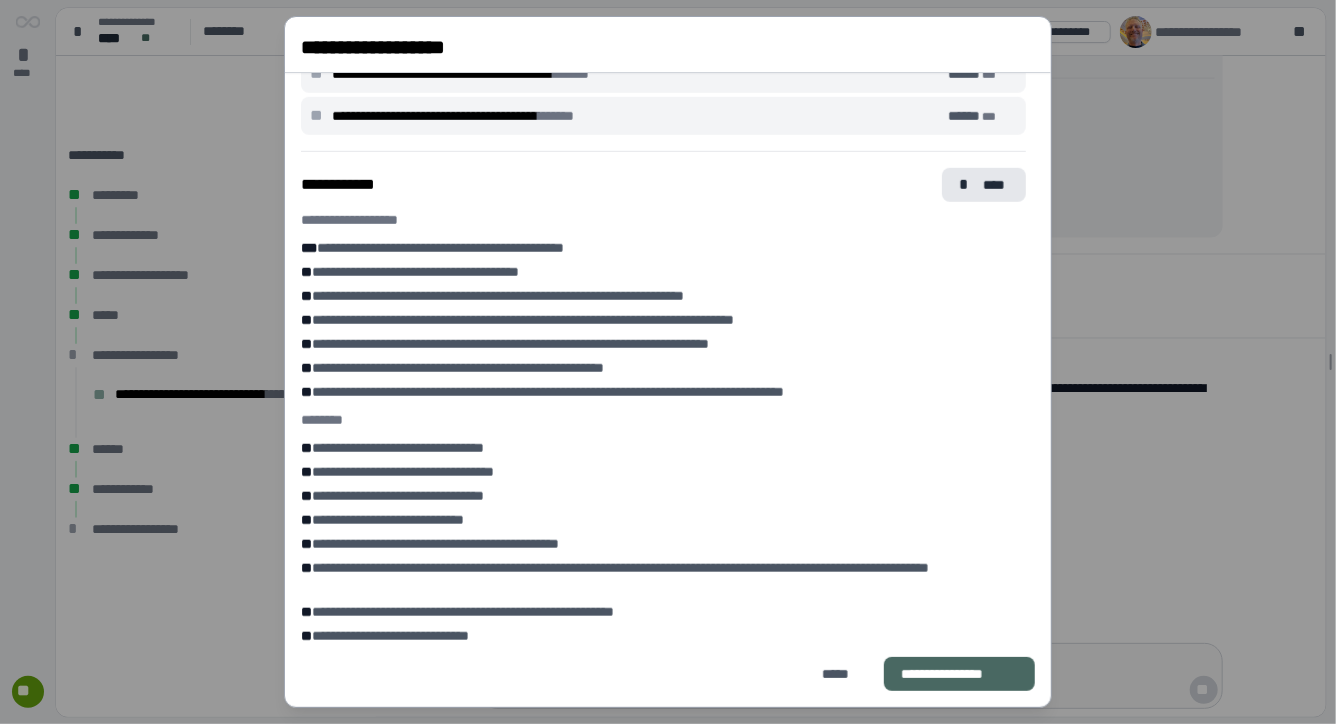 click on "**********" at bounding box center [959, 674] 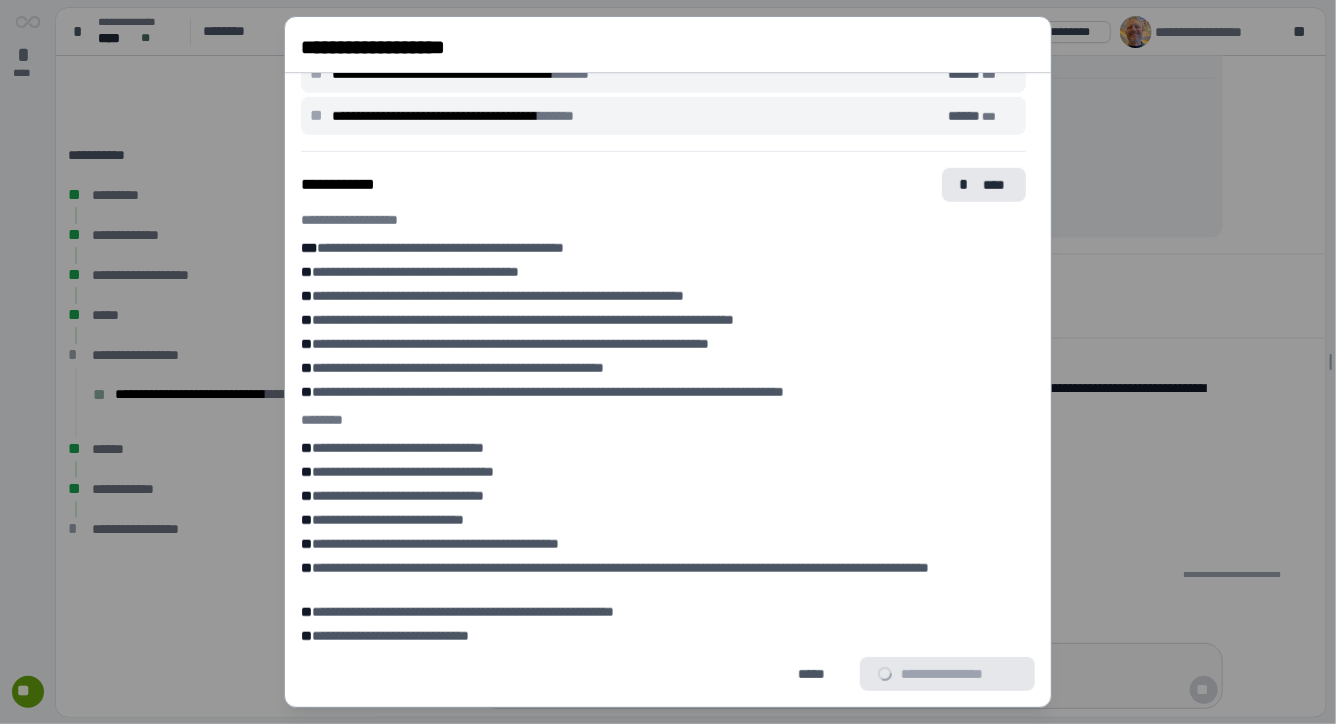 scroll, scrollTop: 0, scrollLeft: 0, axis: both 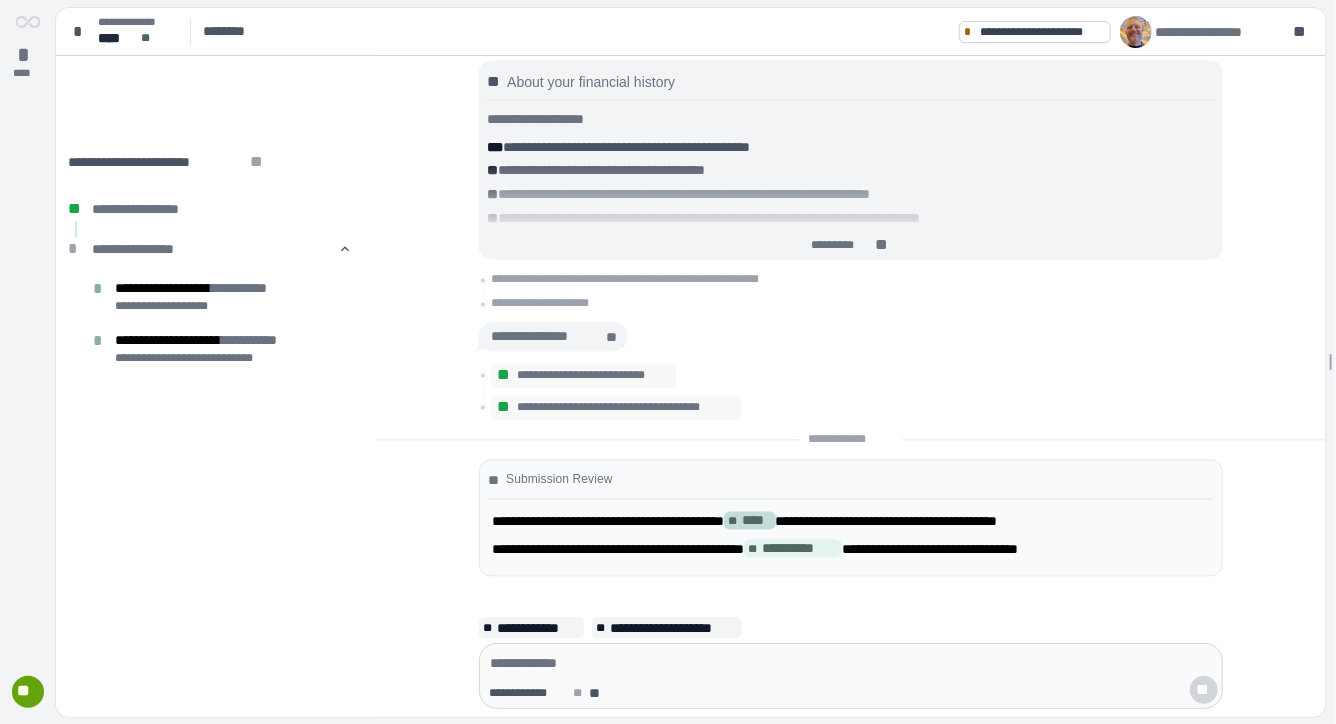 click on "****" at bounding box center (757, 521) 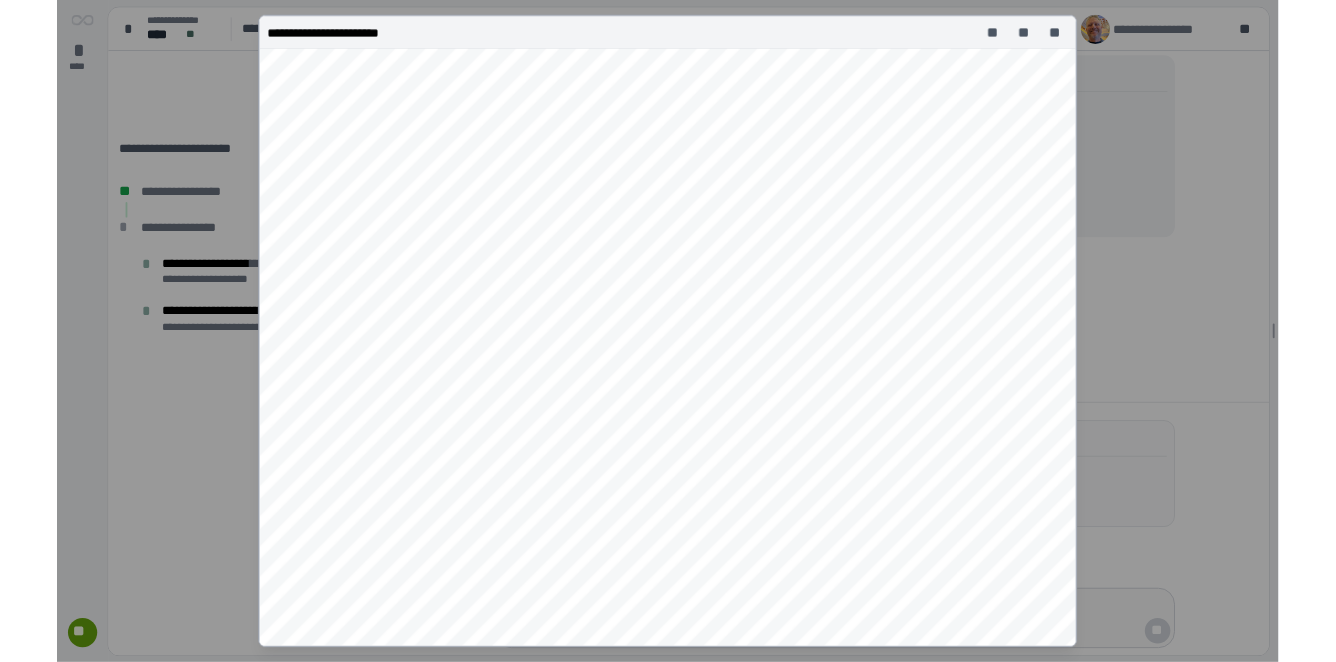 scroll, scrollTop: 0, scrollLeft: 0, axis: both 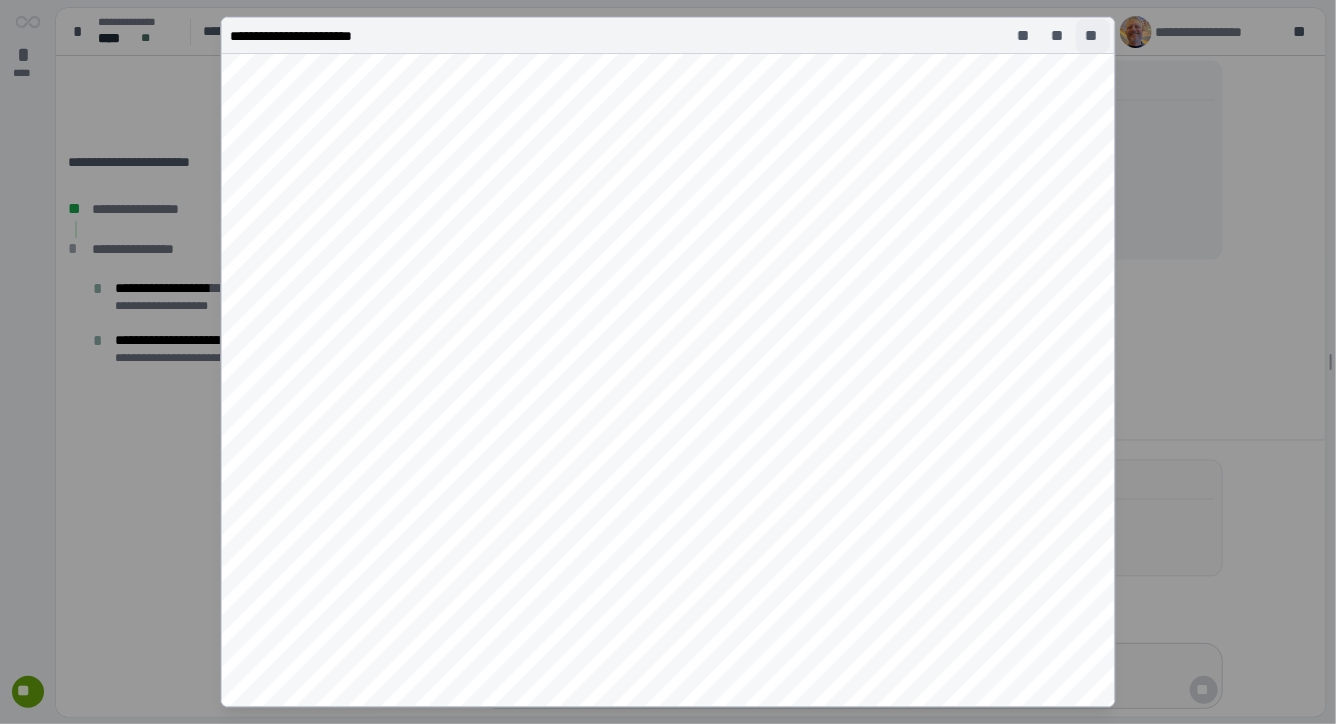 click on "**" at bounding box center (1093, 36) 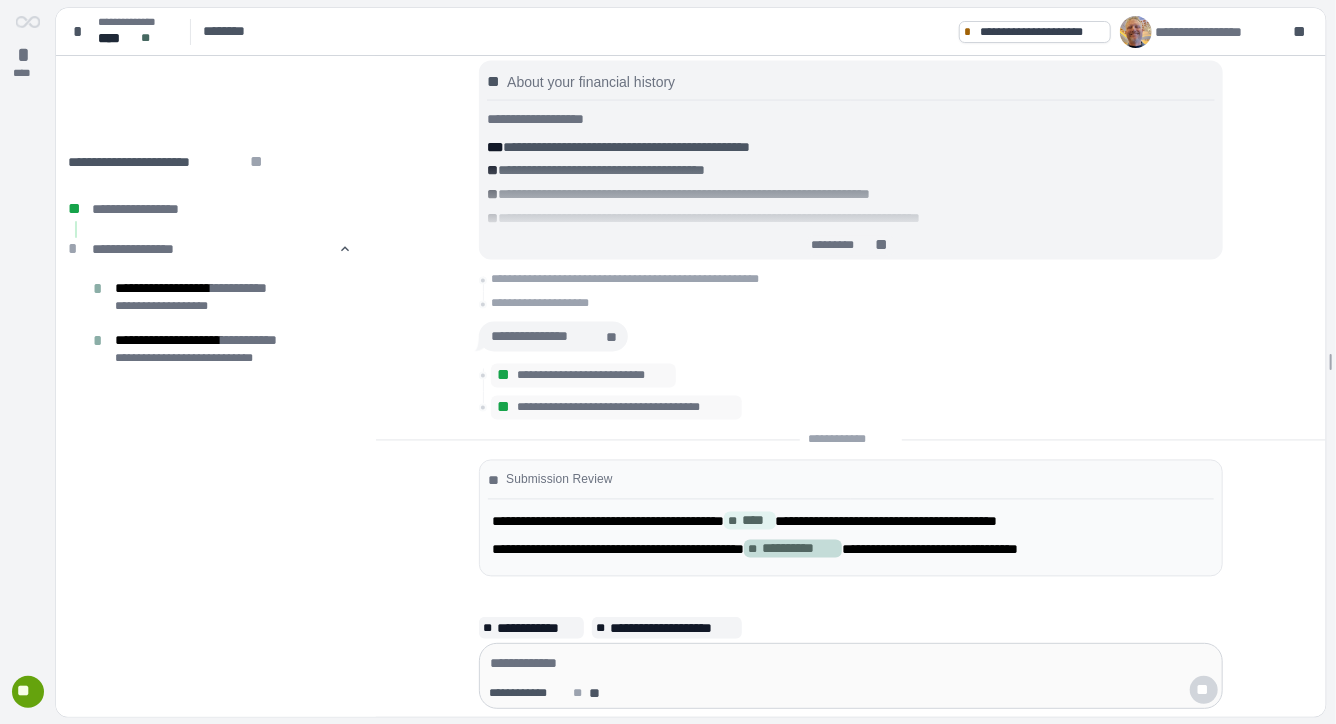 click on "**********" at bounding box center [800, 549] 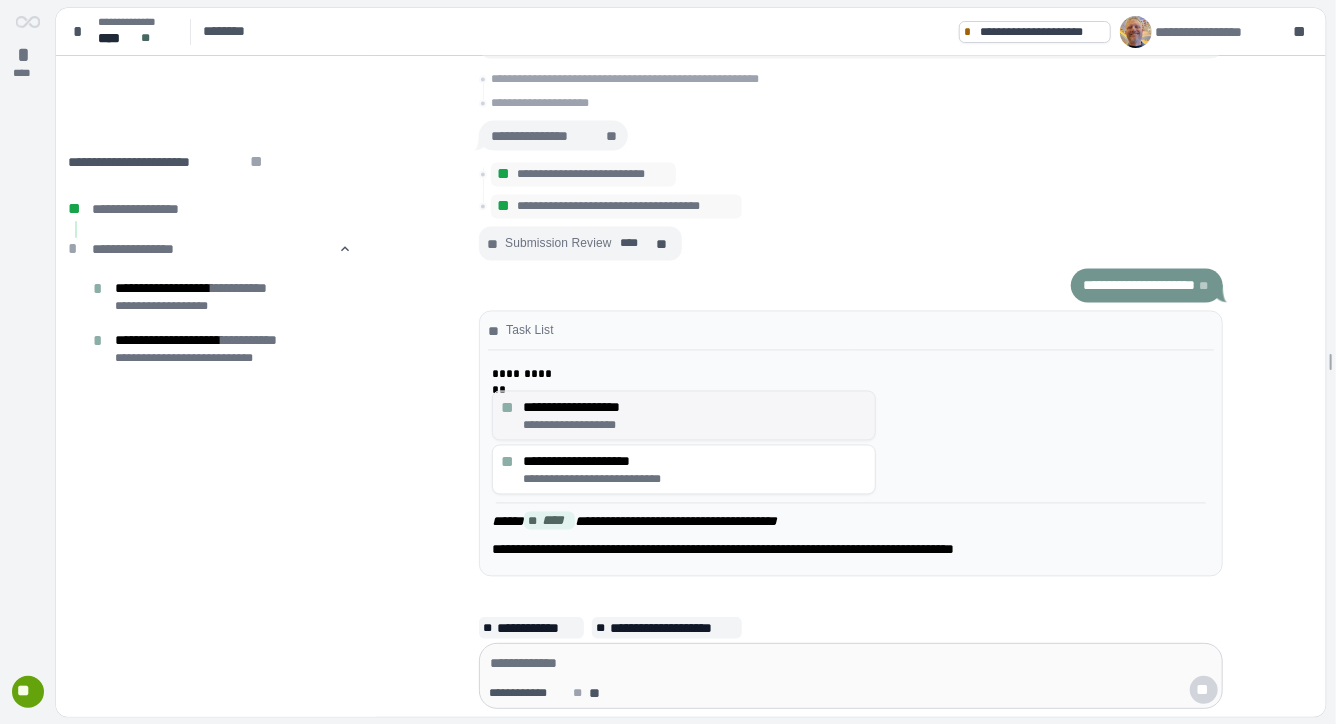 click on "**********" at bounding box center [695, 408] 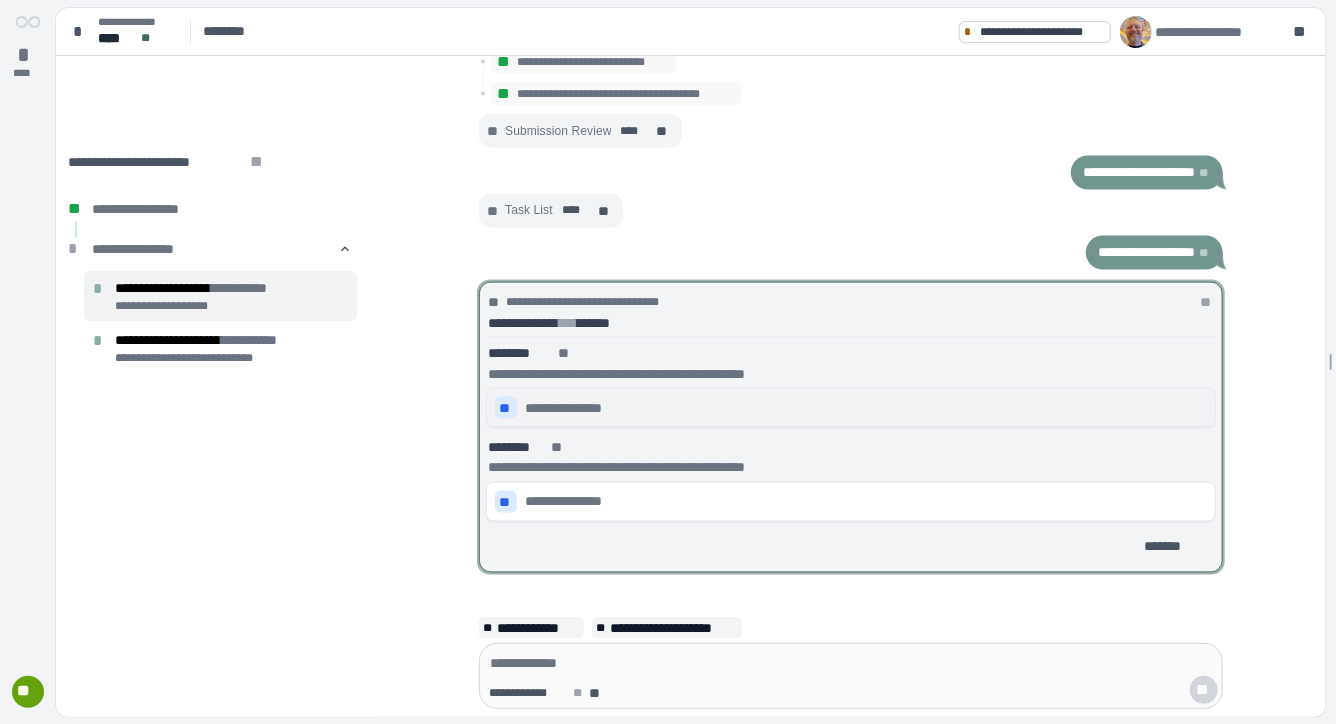 click on "**" at bounding box center [506, 408] 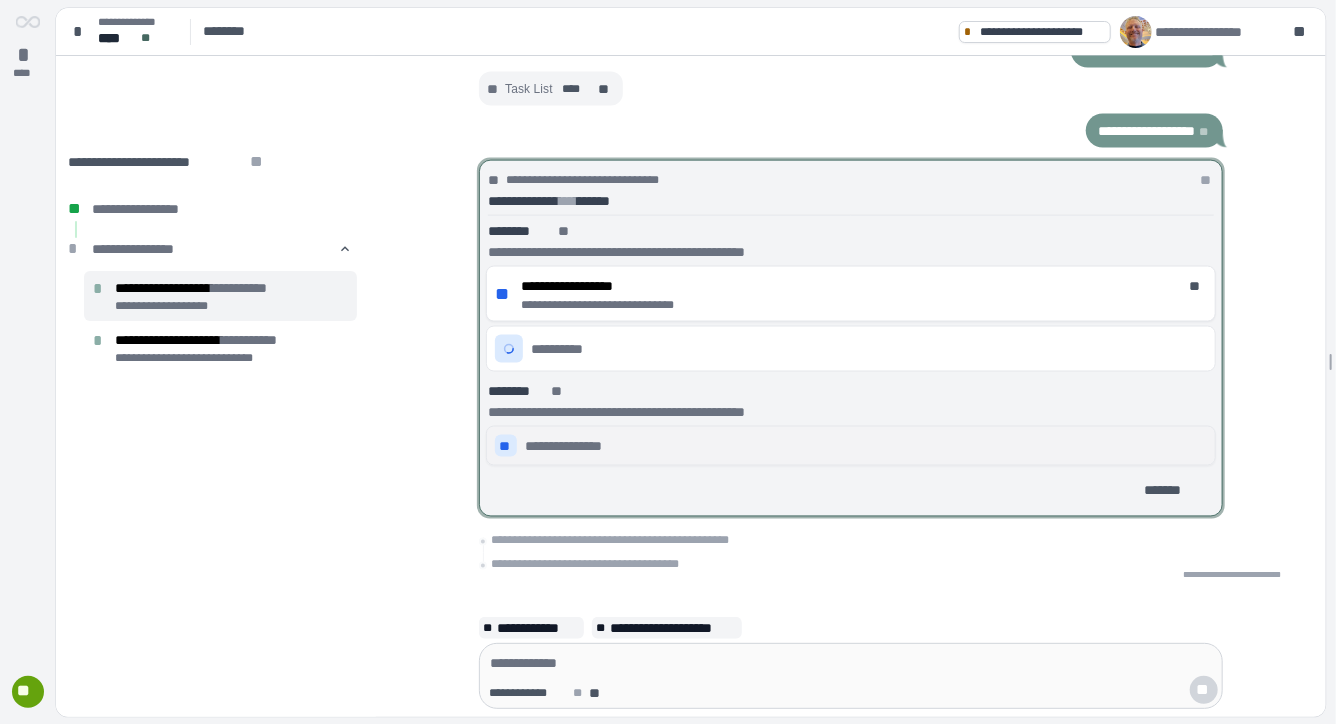 click on "**" at bounding box center (506, 446) 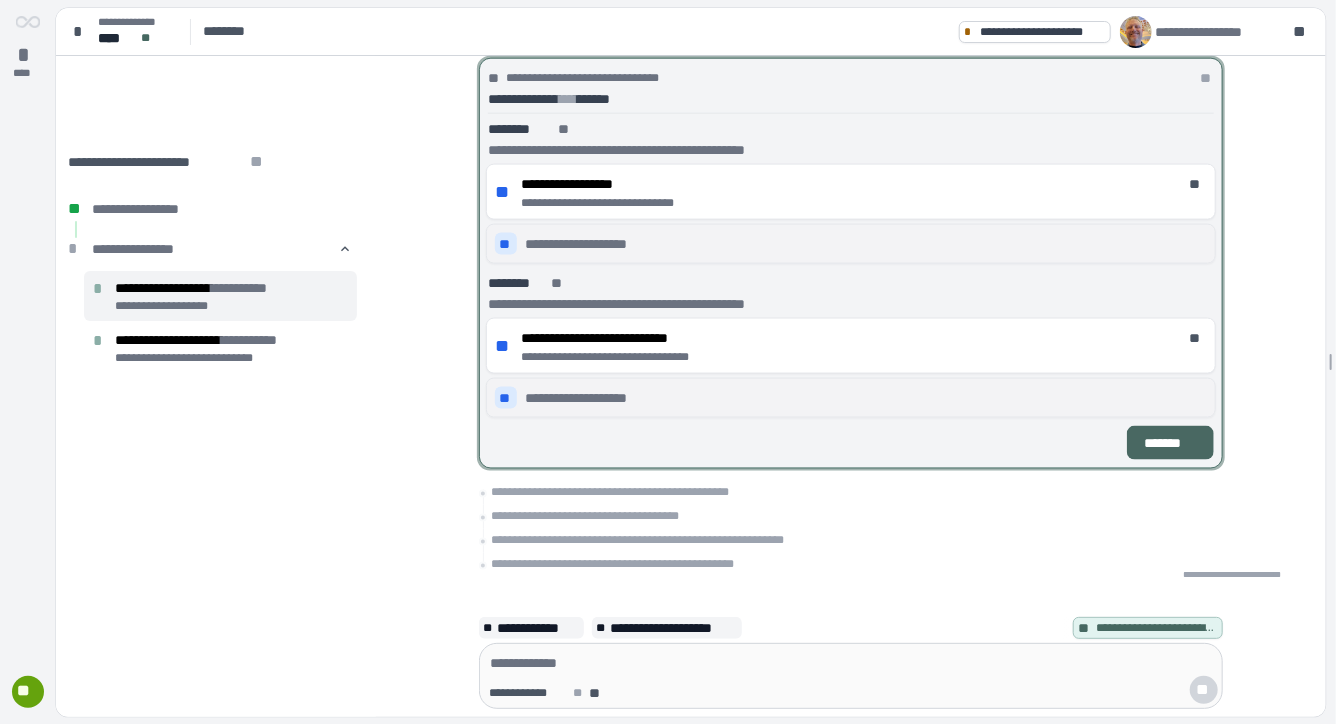 click on "*******" at bounding box center [1170, 443] 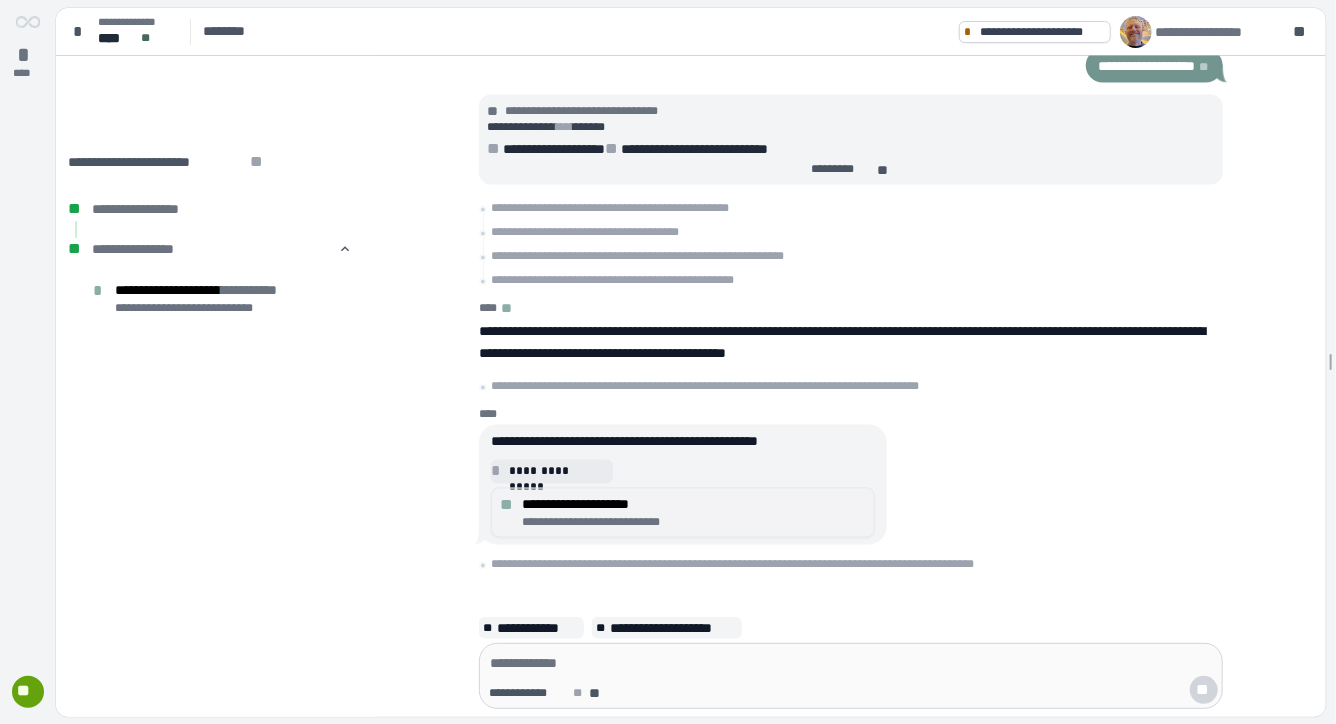 click on "**********" at bounding box center (694, 505) 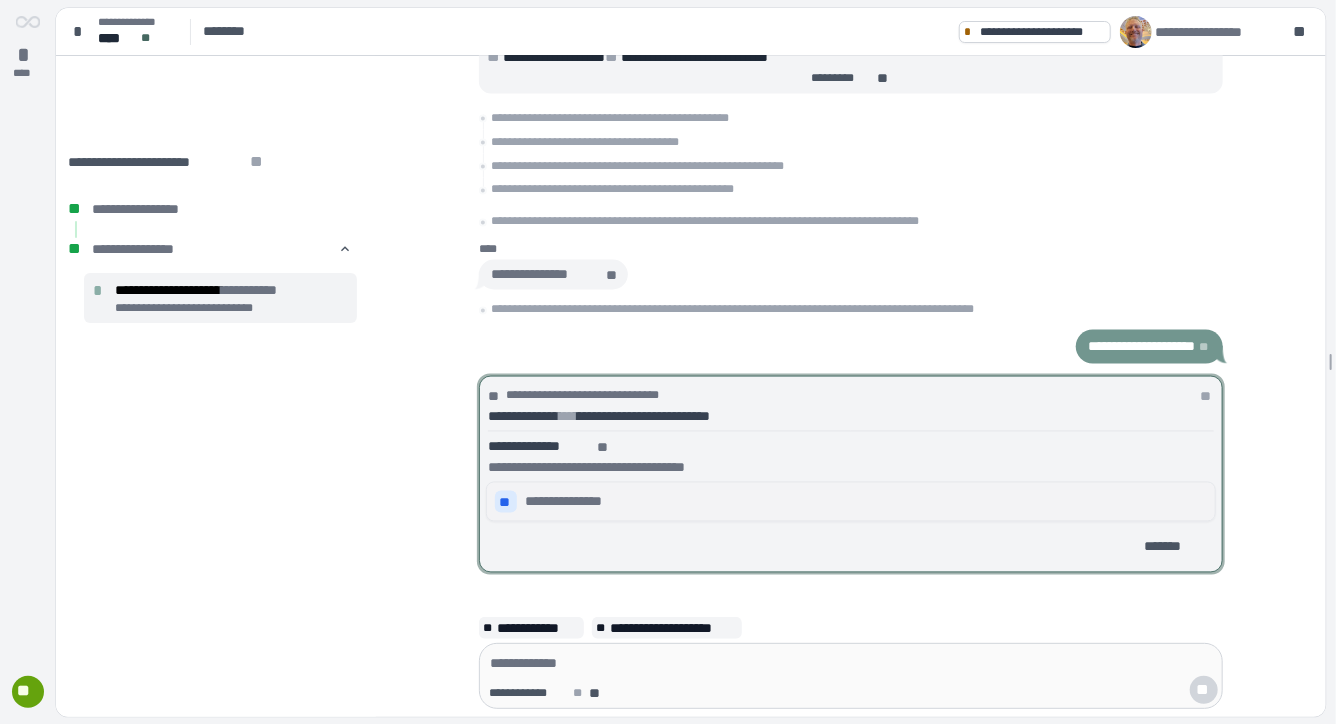 click on "**" at bounding box center [506, 502] 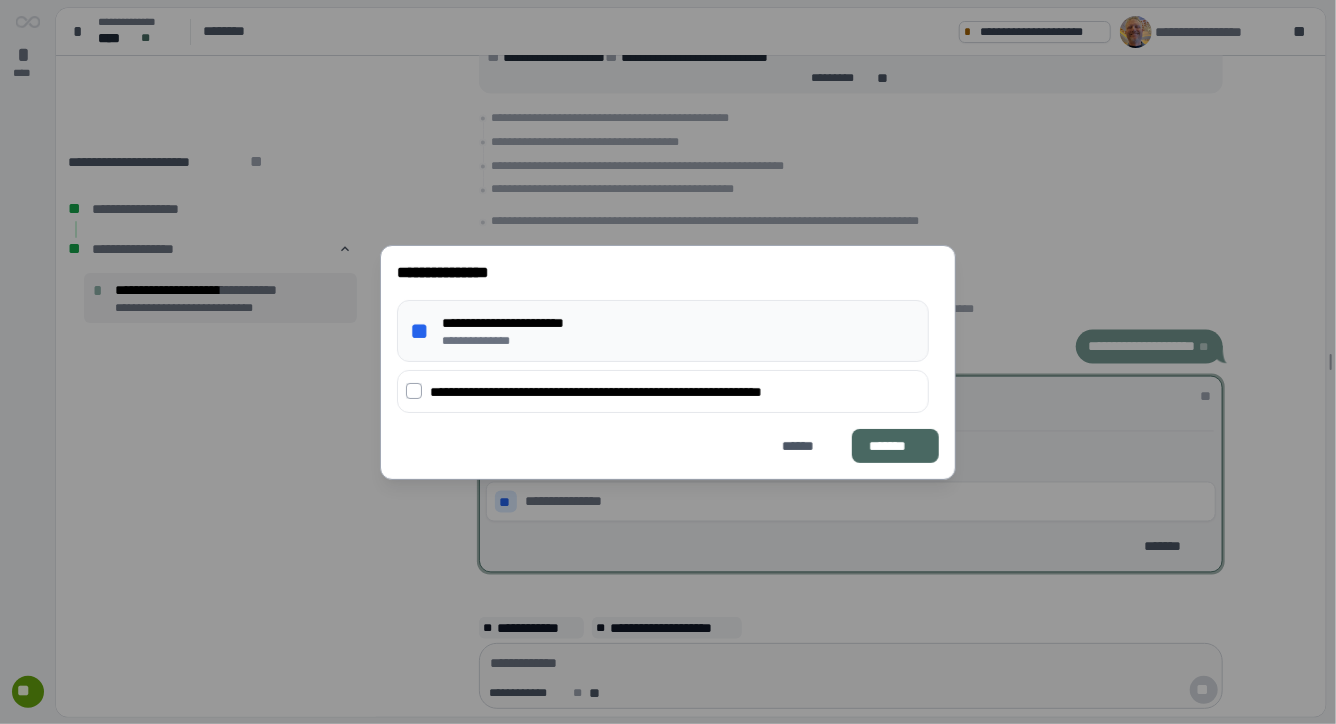 click on "*******" at bounding box center [895, 446] 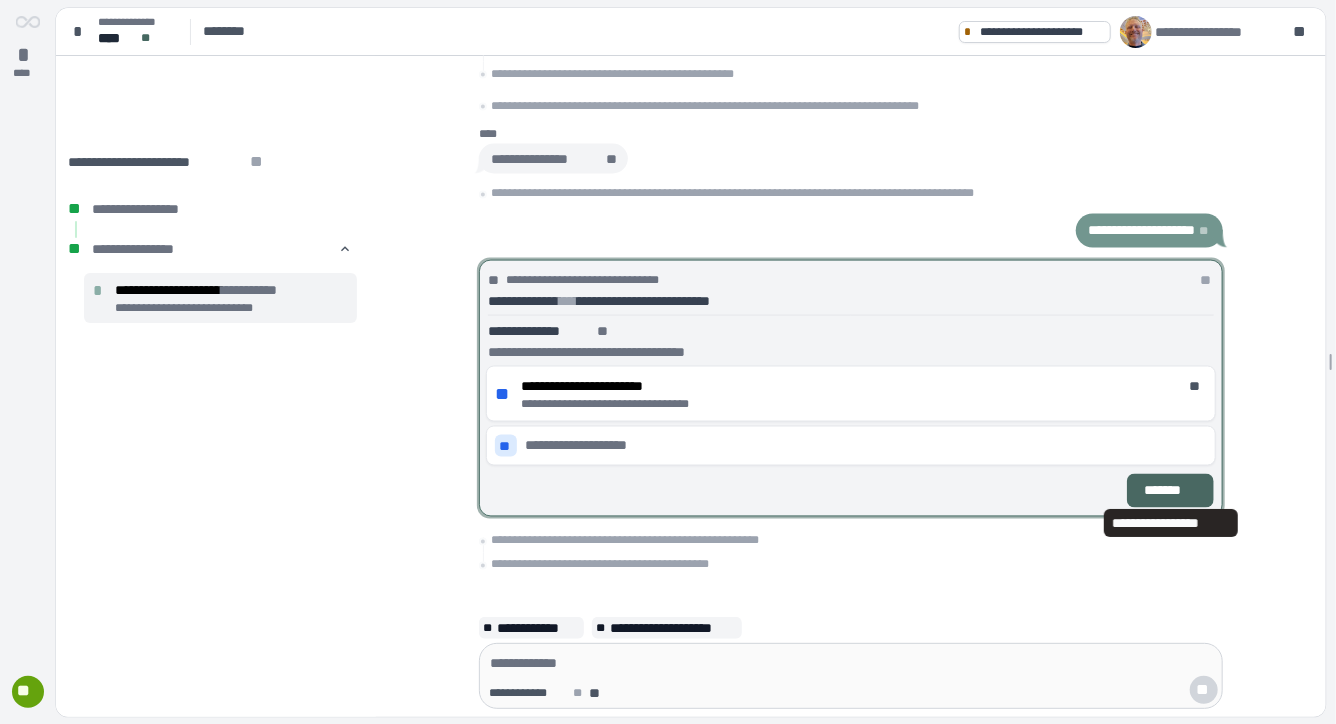 click on "*******" at bounding box center [1170, 491] 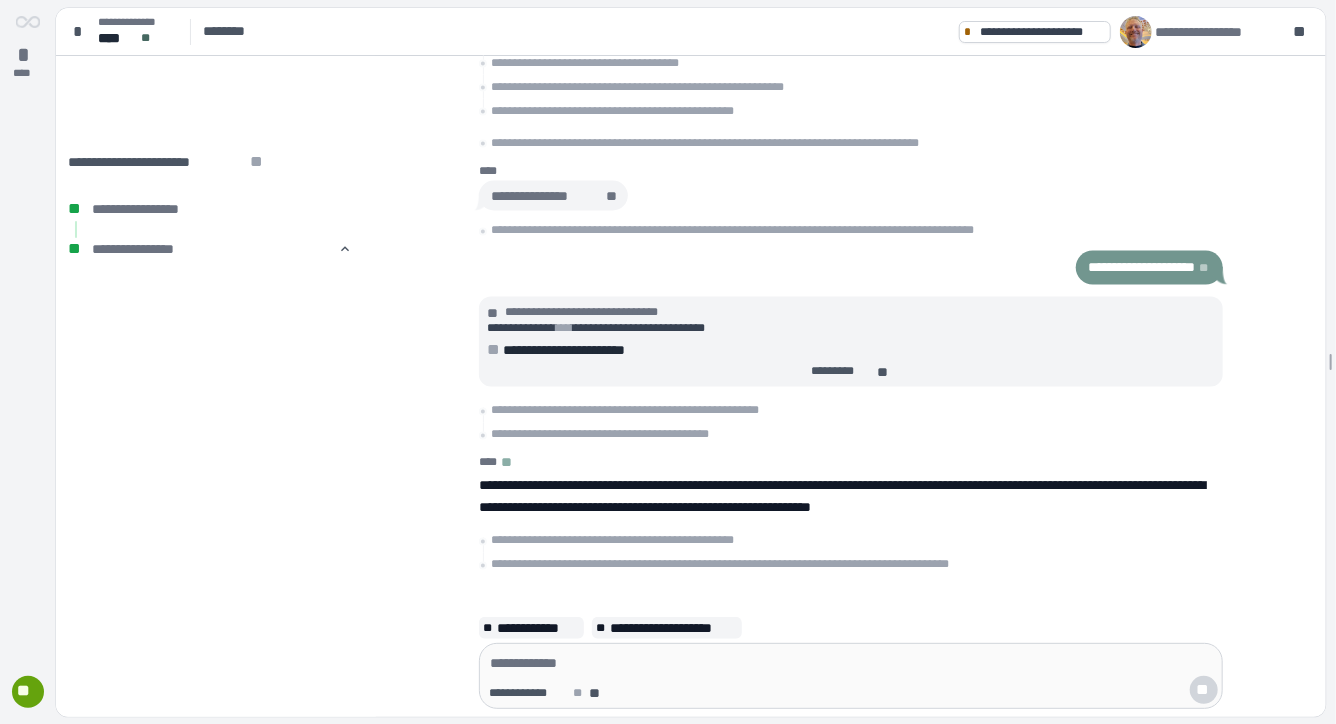 click at bounding box center [851, 663] 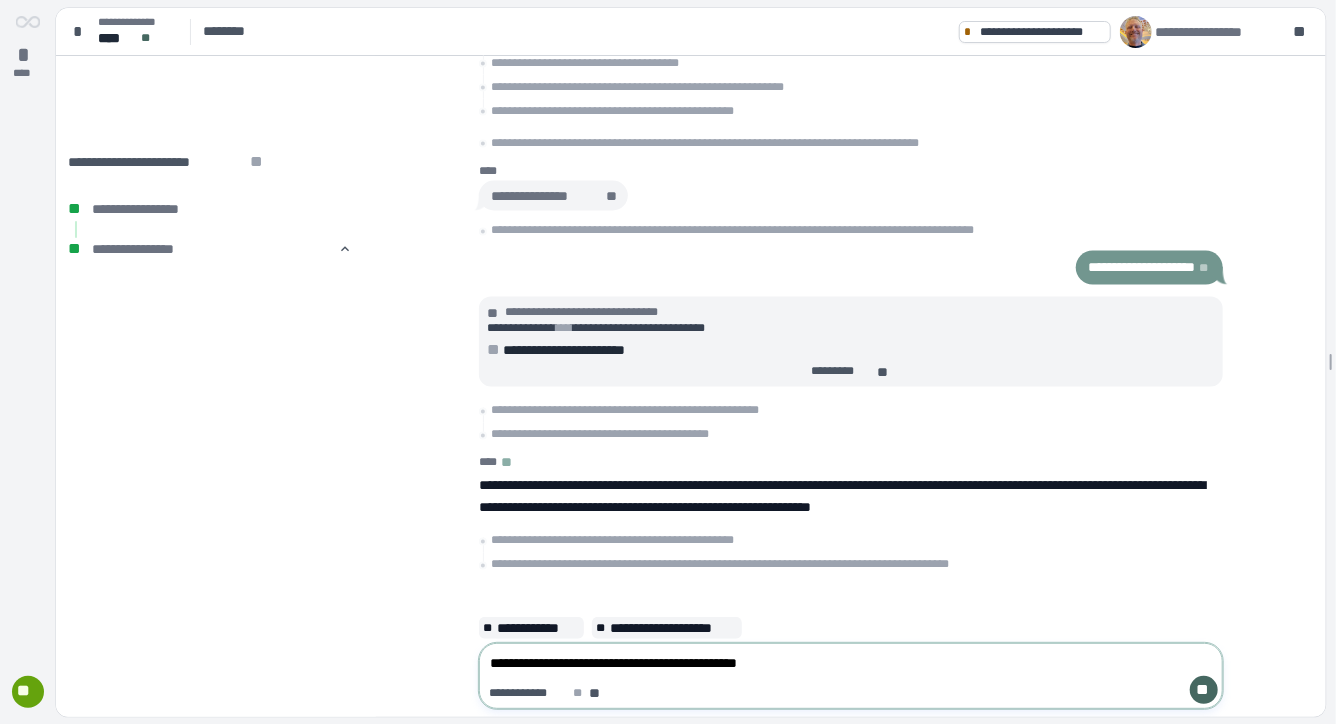 type on "**********" 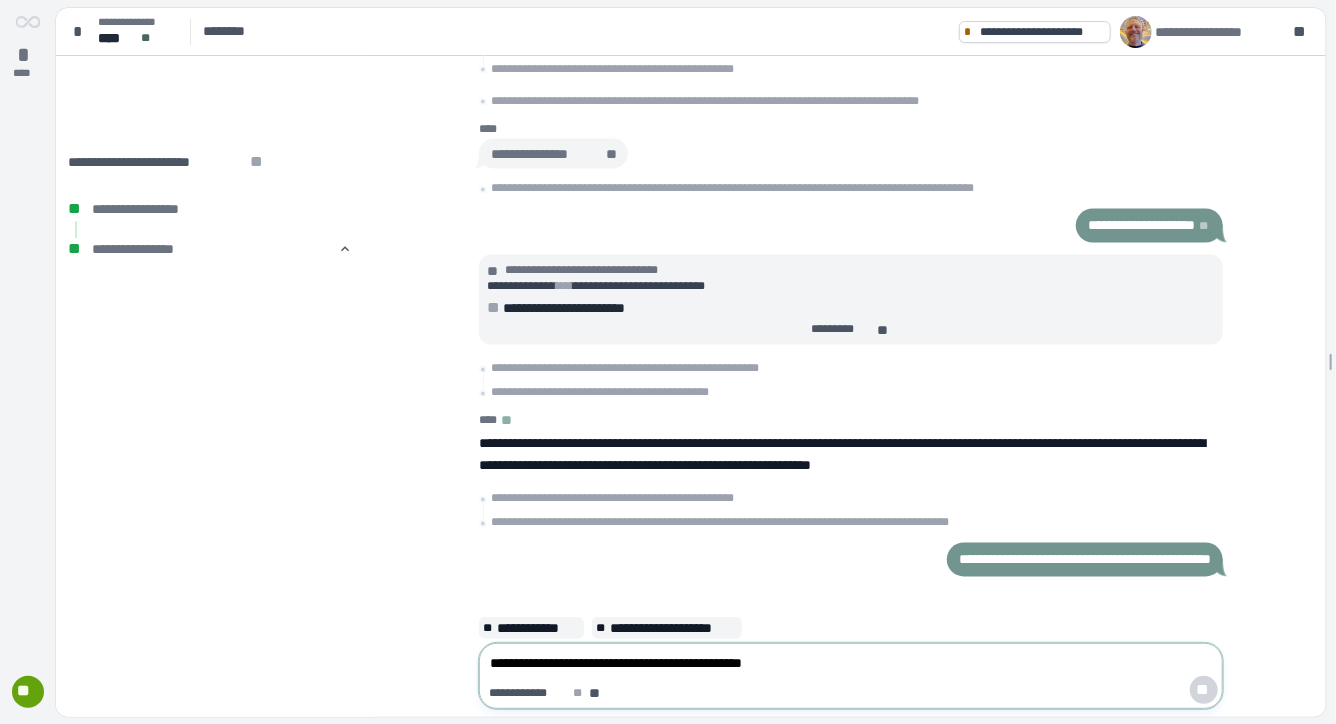 type 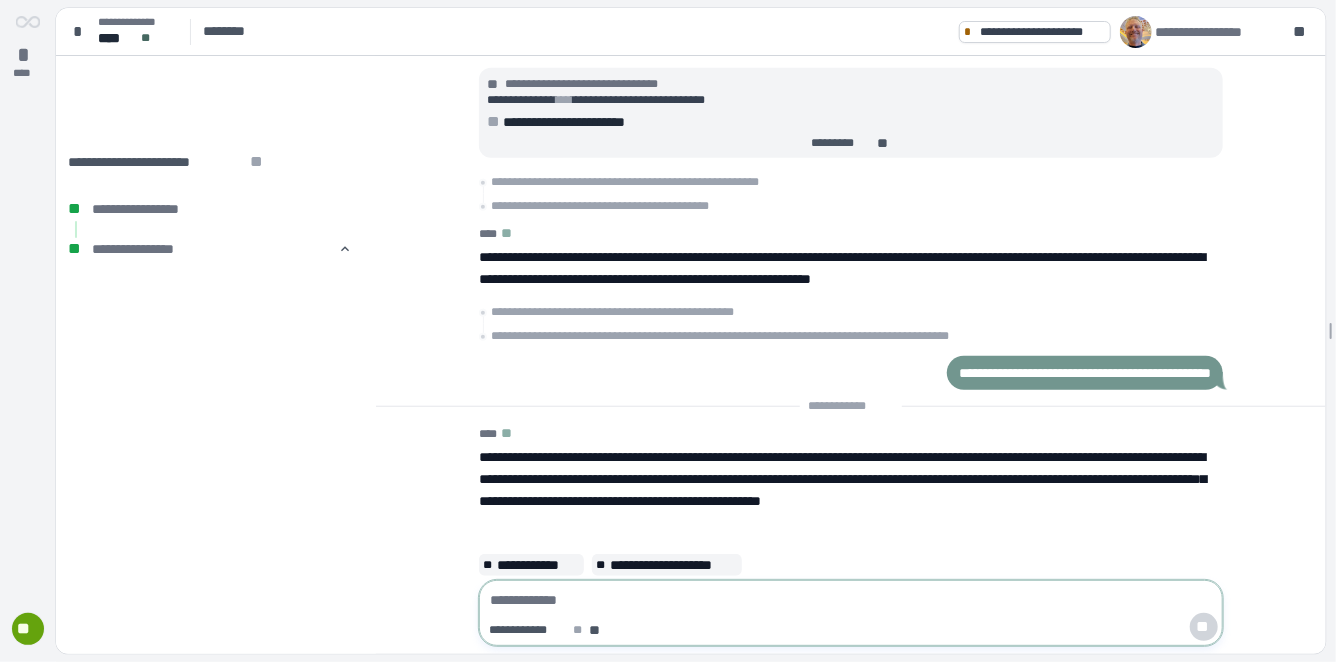 click on "**" at bounding box center [28, 629] 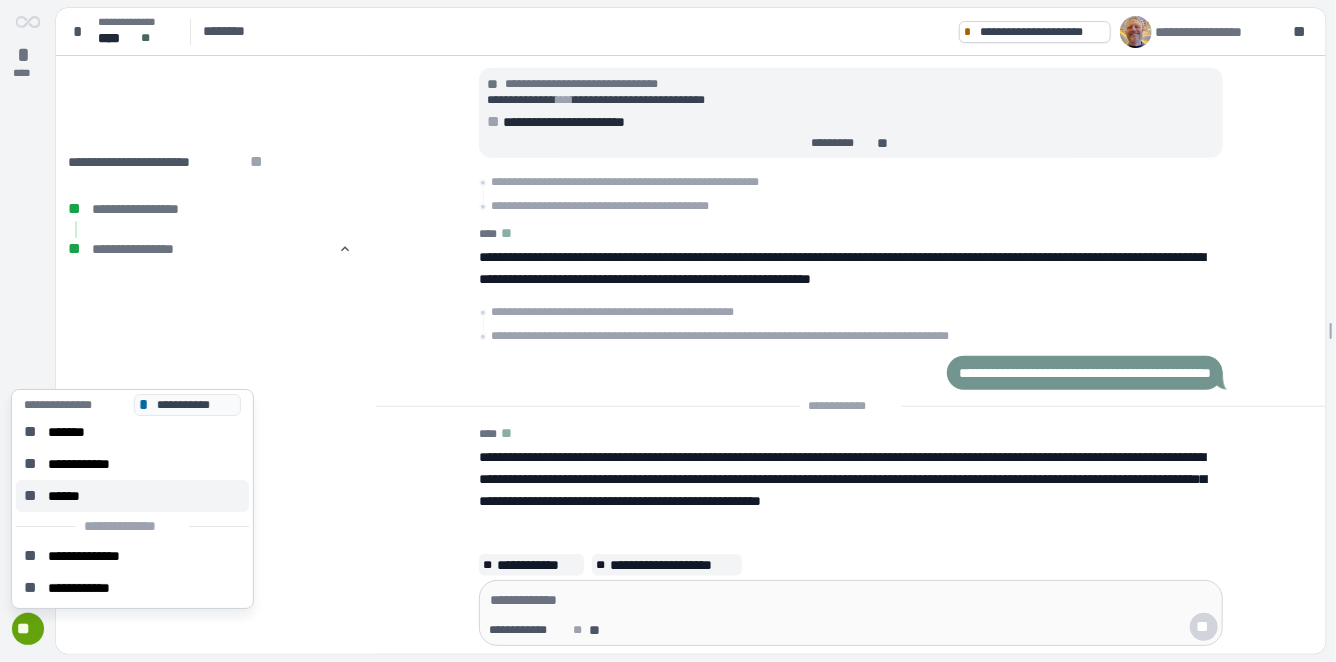 click on "******" at bounding box center (70, 496) 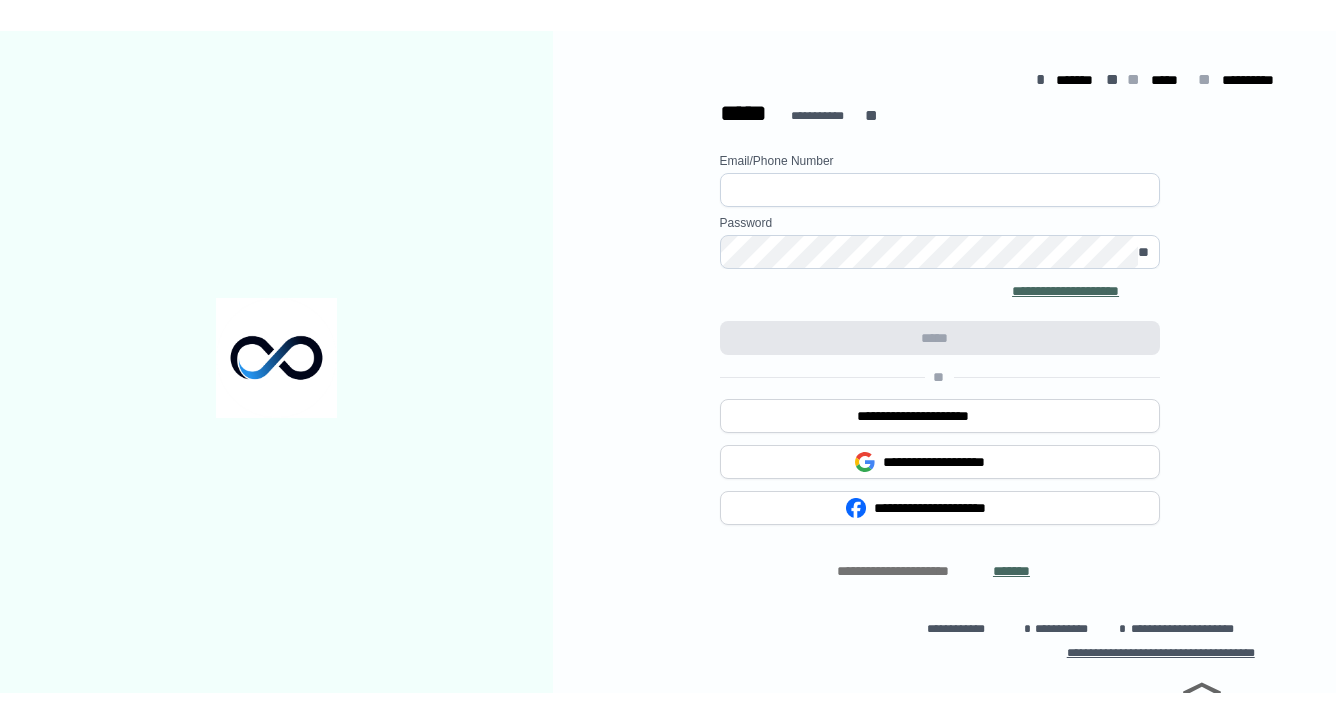 scroll, scrollTop: 0, scrollLeft: 0, axis: both 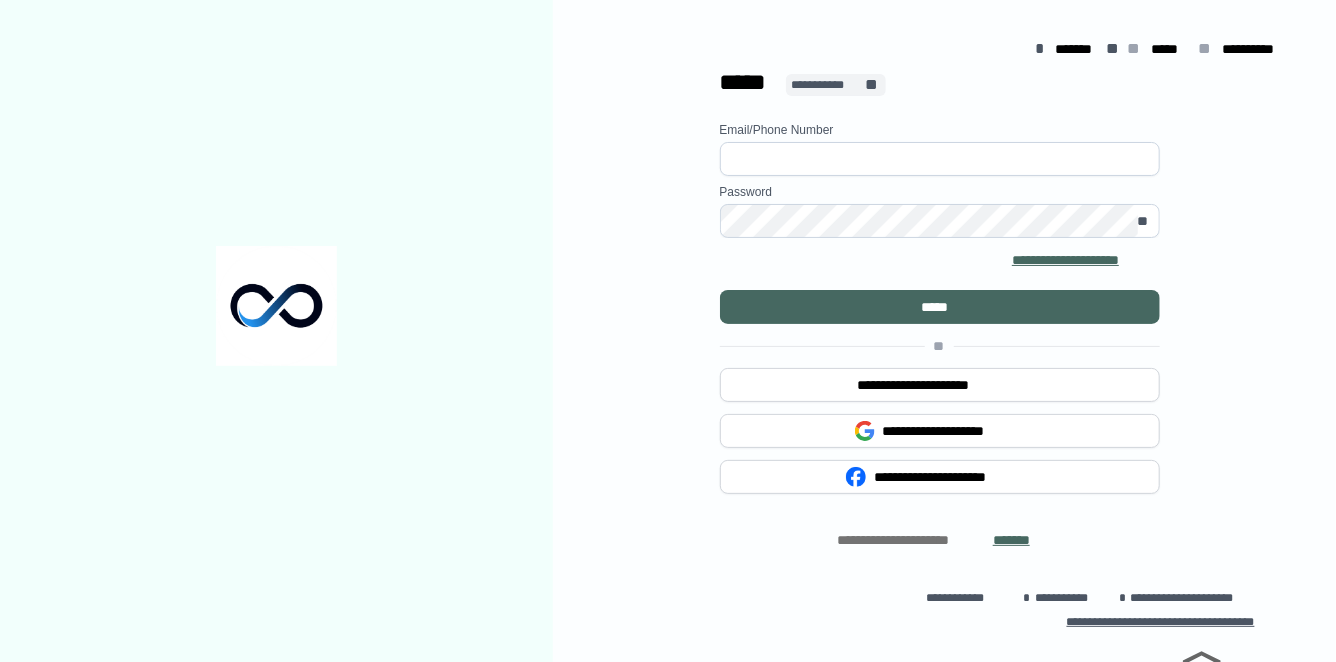 click on "**********" at bounding box center [827, 85] 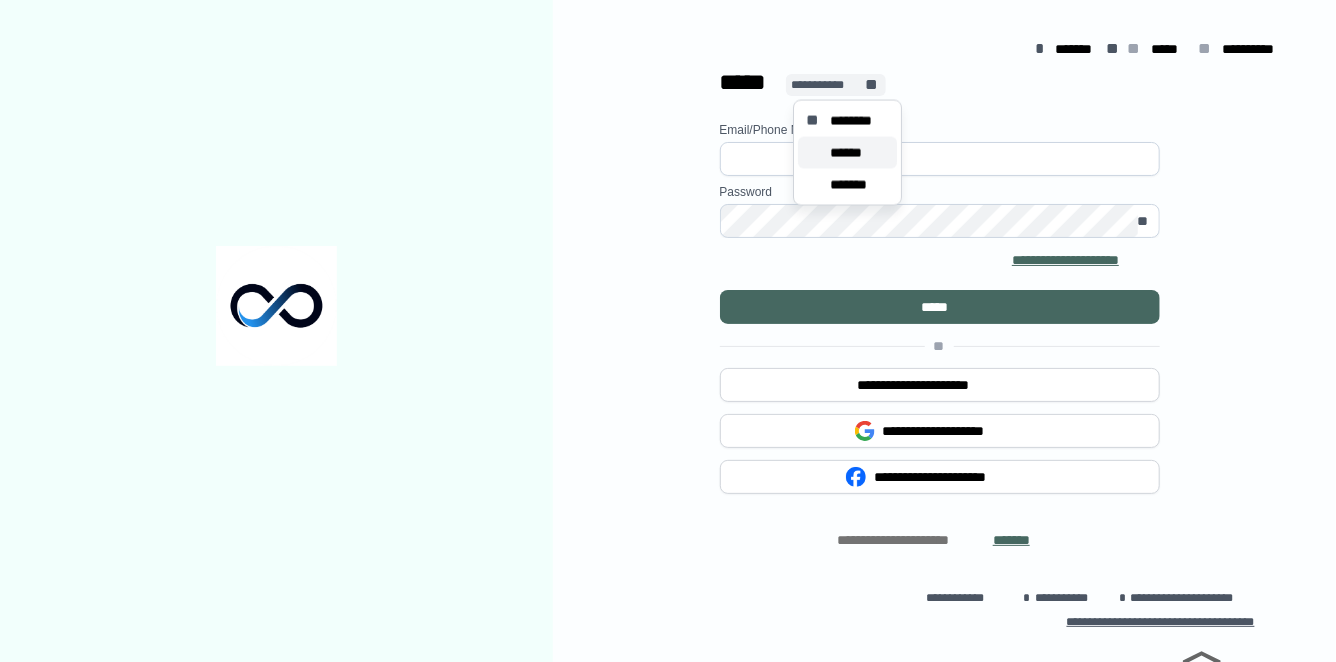 click on "******" at bounding box center [852, 153] 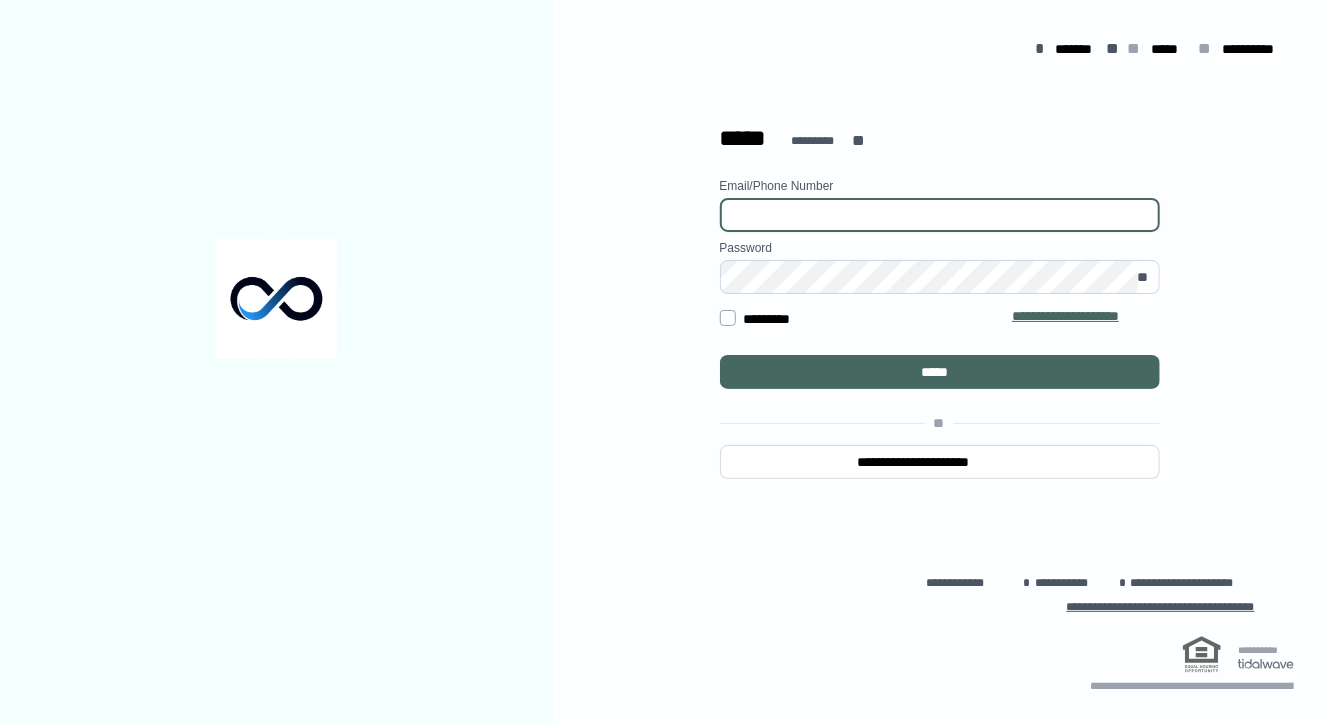 click at bounding box center (940, 215) 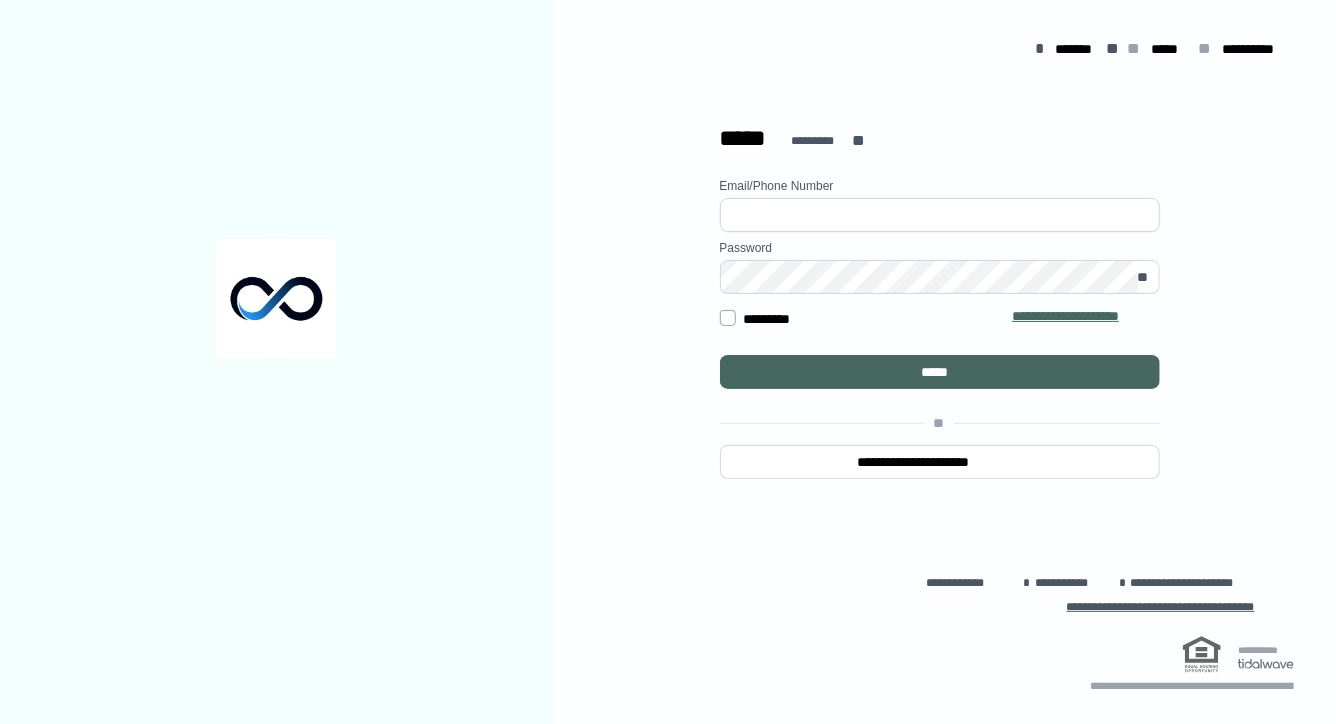 type on "**********" 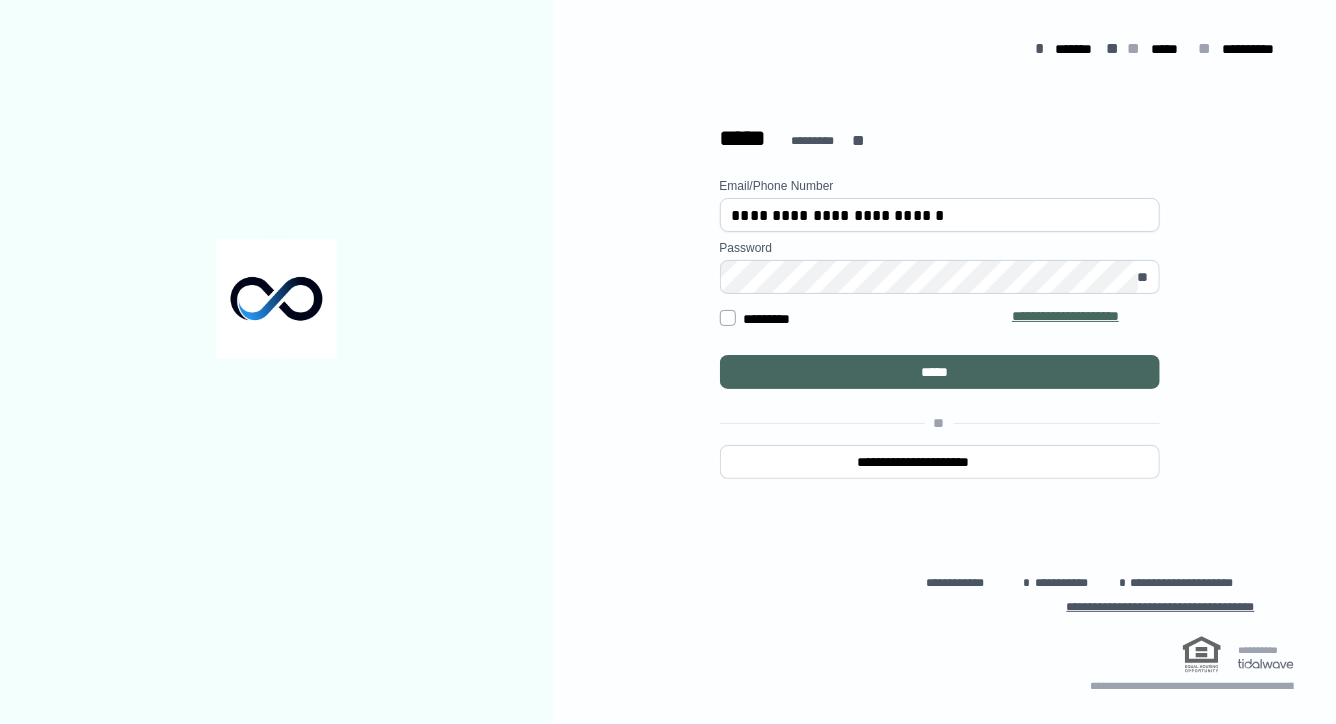 click on "**********" at bounding box center [940, 379] 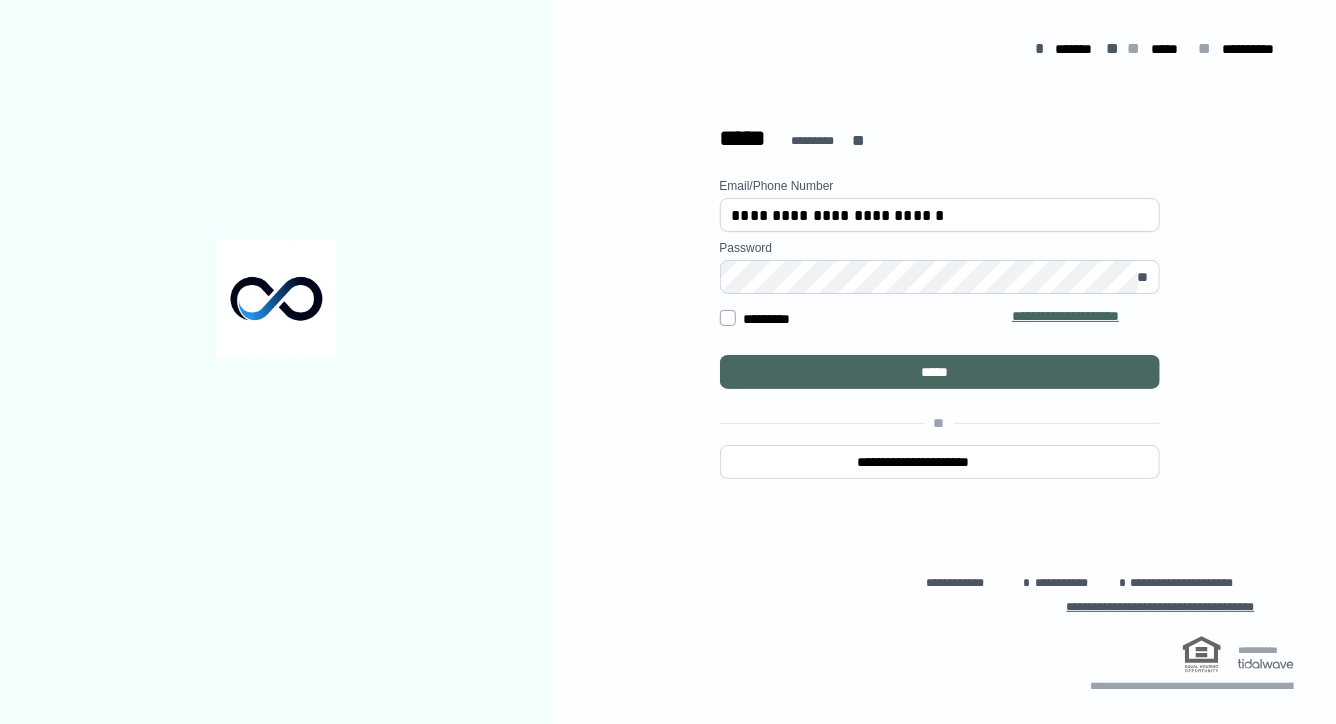 click on "*****" at bounding box center [939, 372] 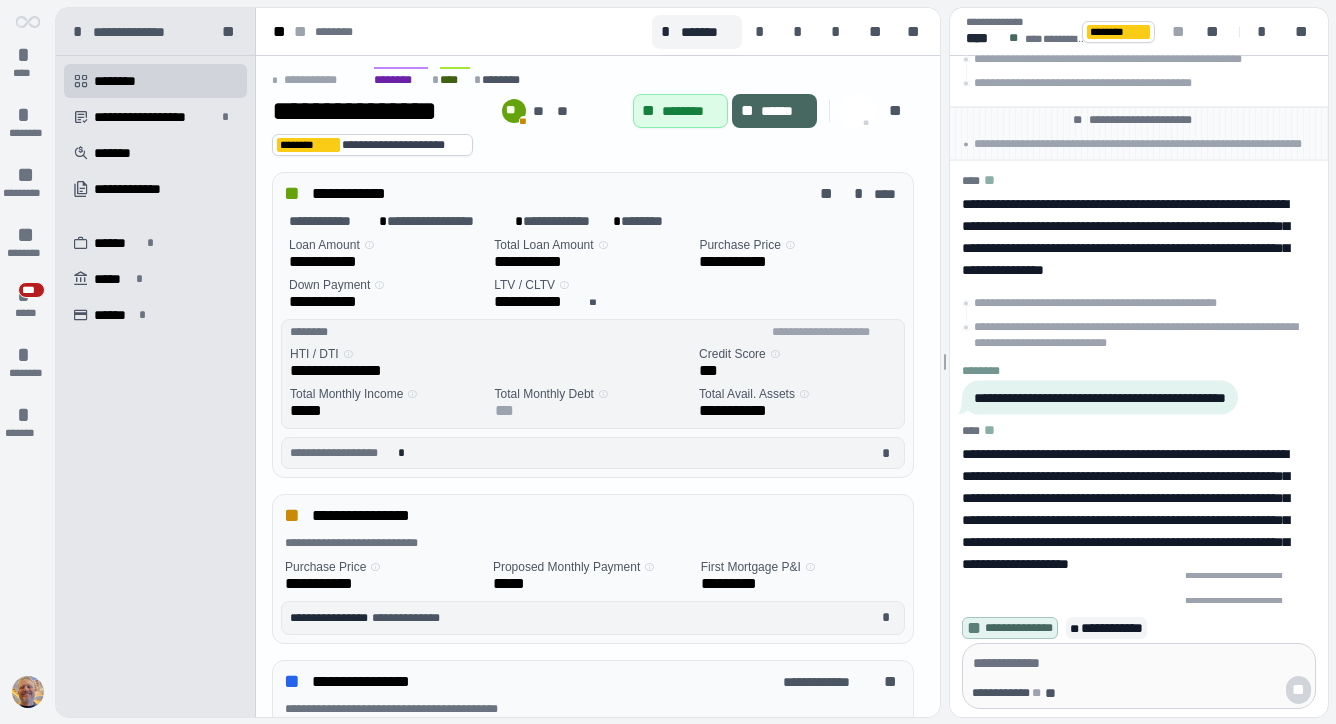 scroll, scrollTop: 0, scrollLeft: 0, axis: both 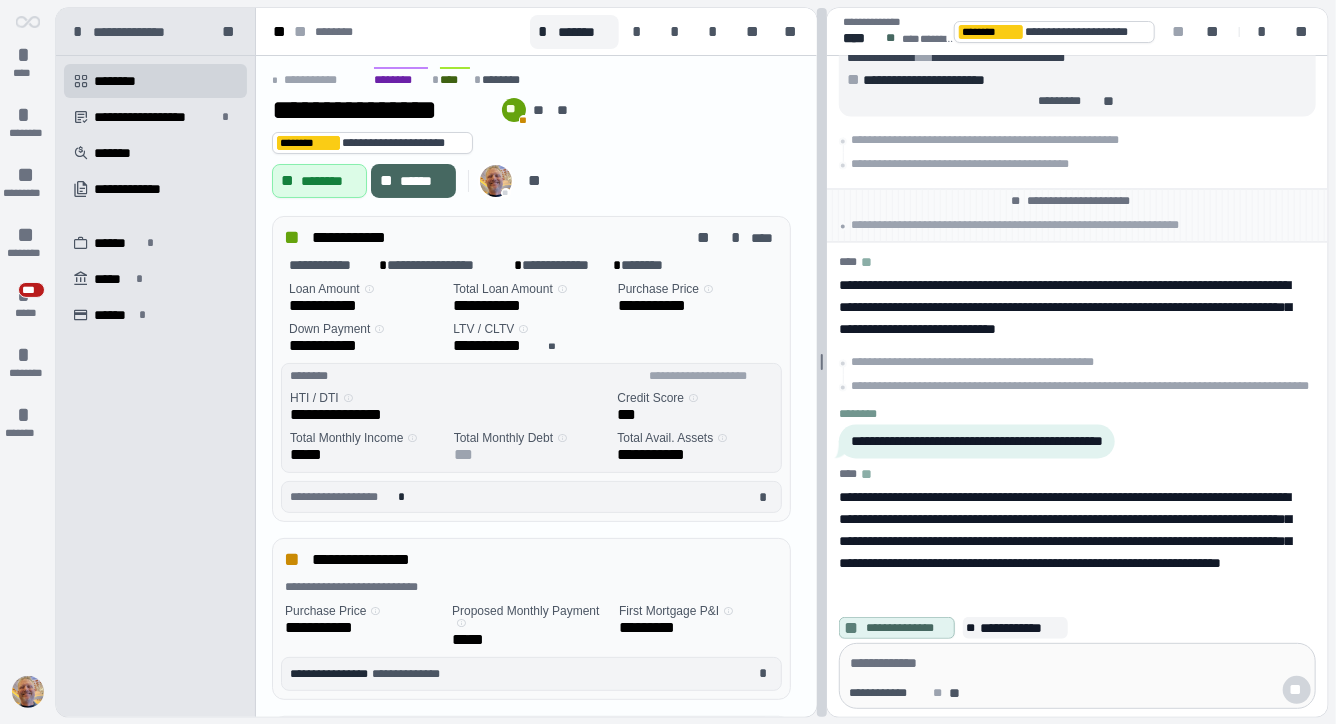 click at bounding box center [822, 362] 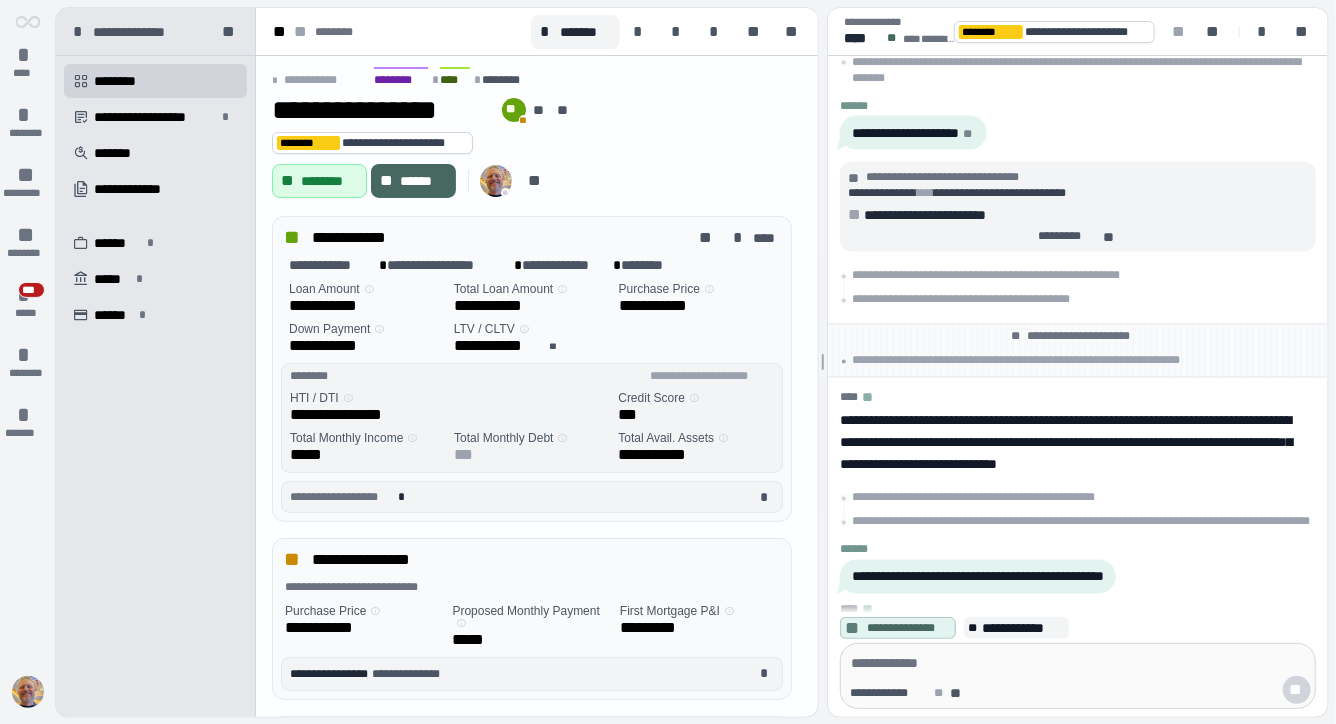 scroll, scrollTop: 0, scrollLeft: 0, axis: both 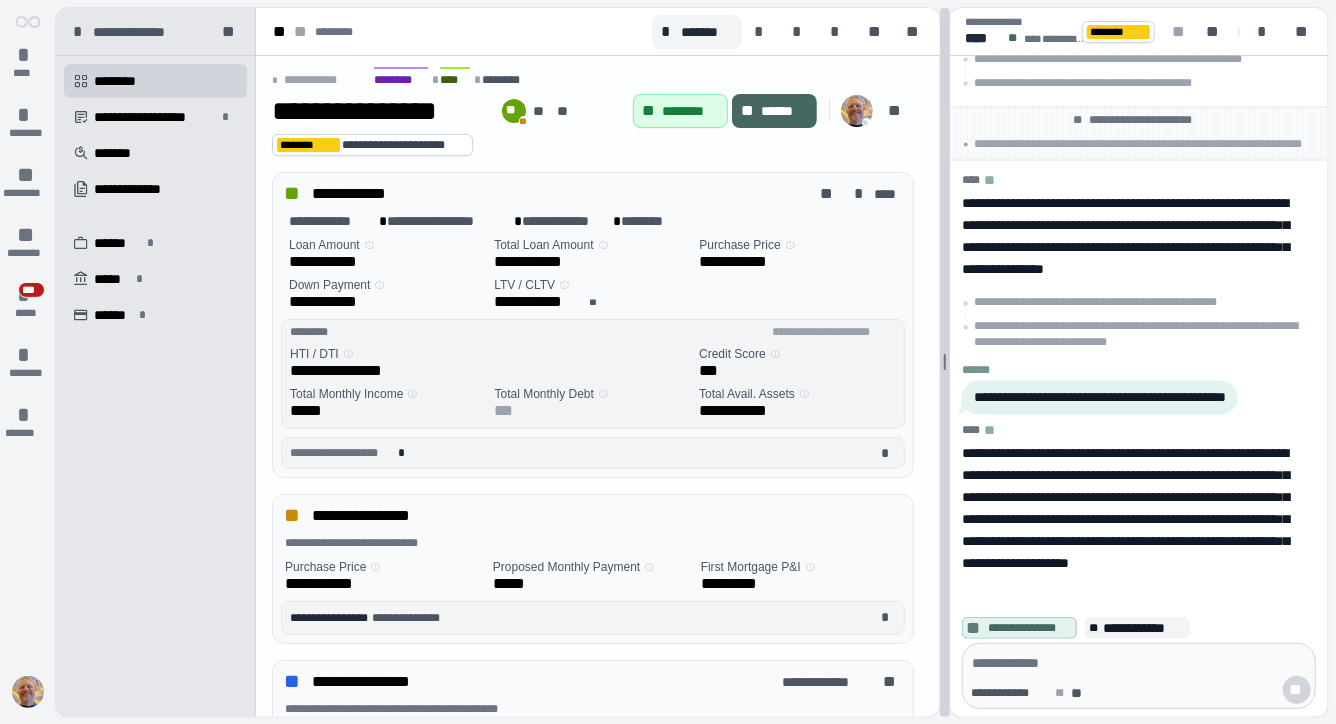 click on "**********" at bounding box center [692, 362] 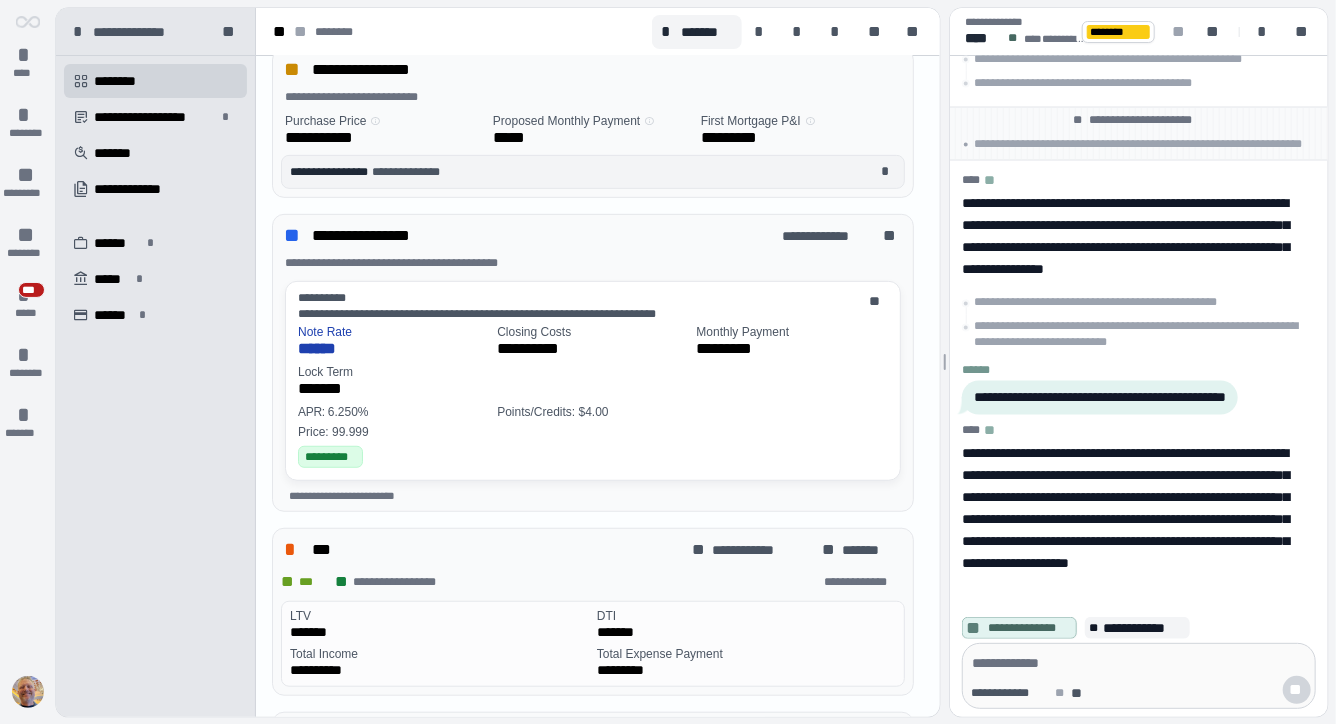 scroll, scrollTop: 453, scrollLeft: 0, axis: vertical 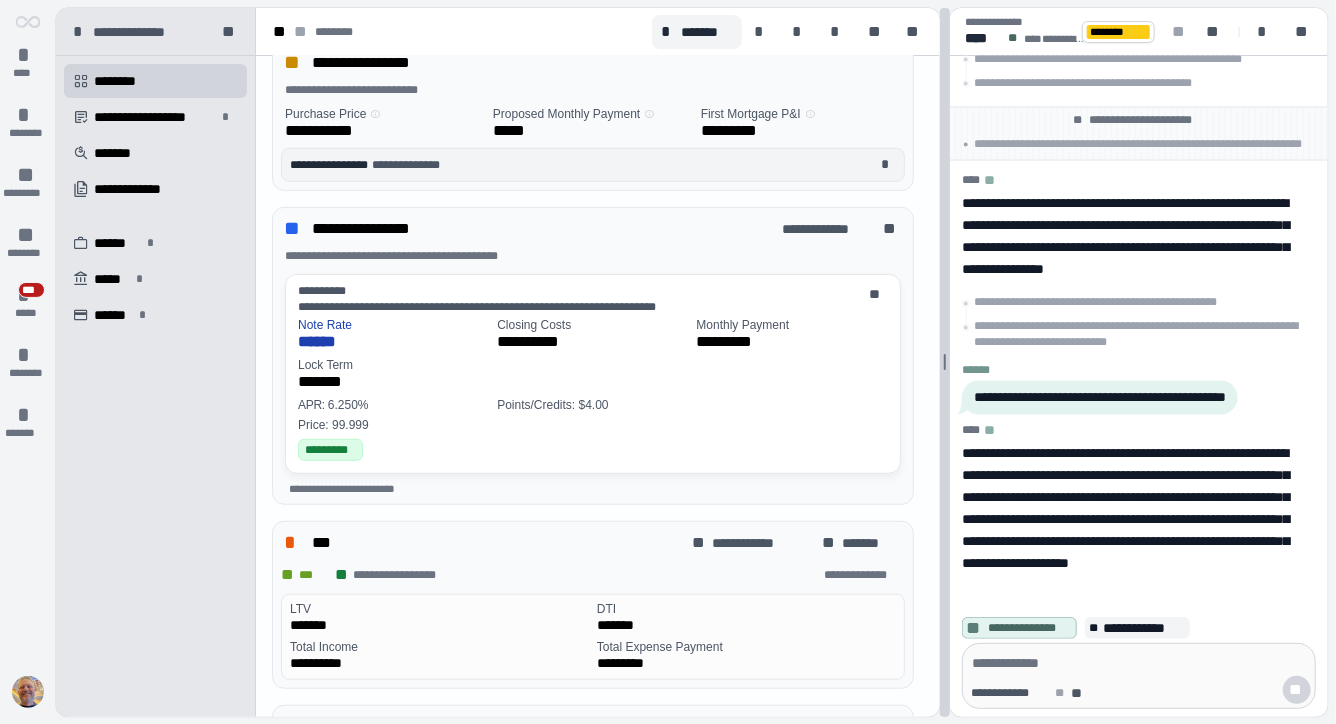 click on "**********" at bounding box center [692, 362] 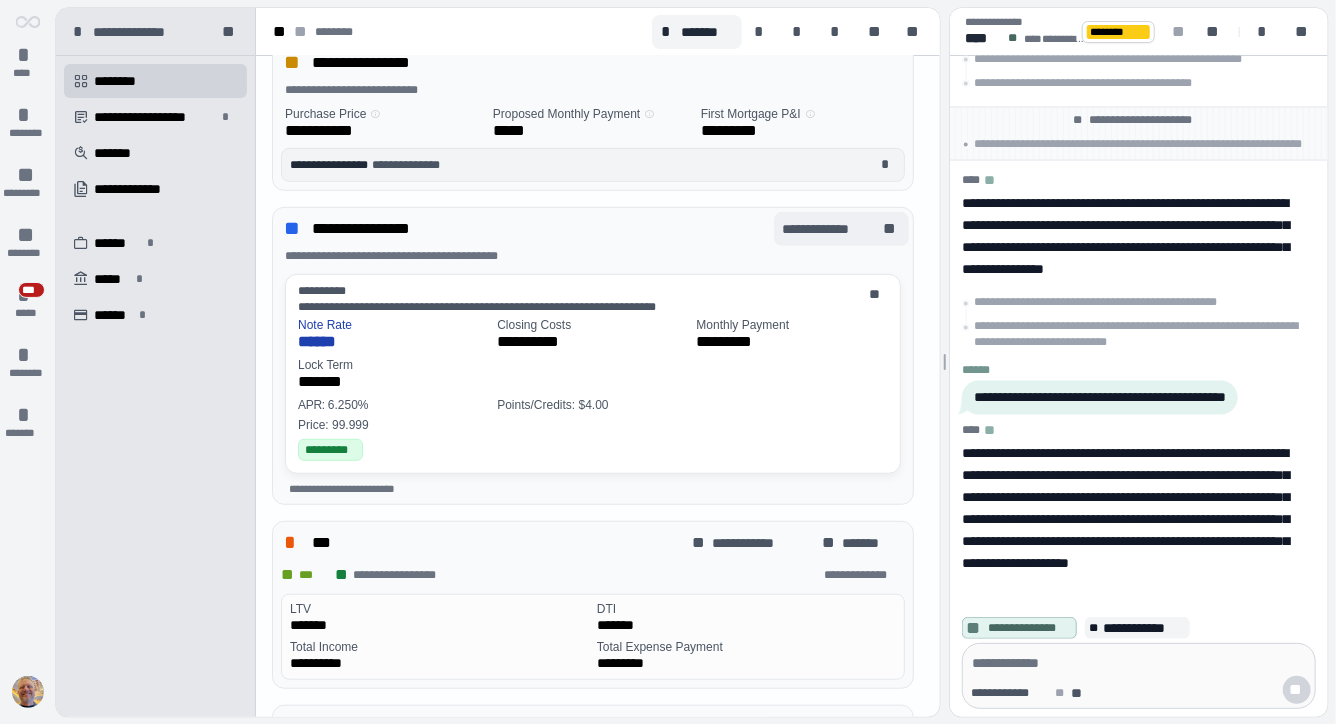 click on "**********" at bounding box center [831, 229] 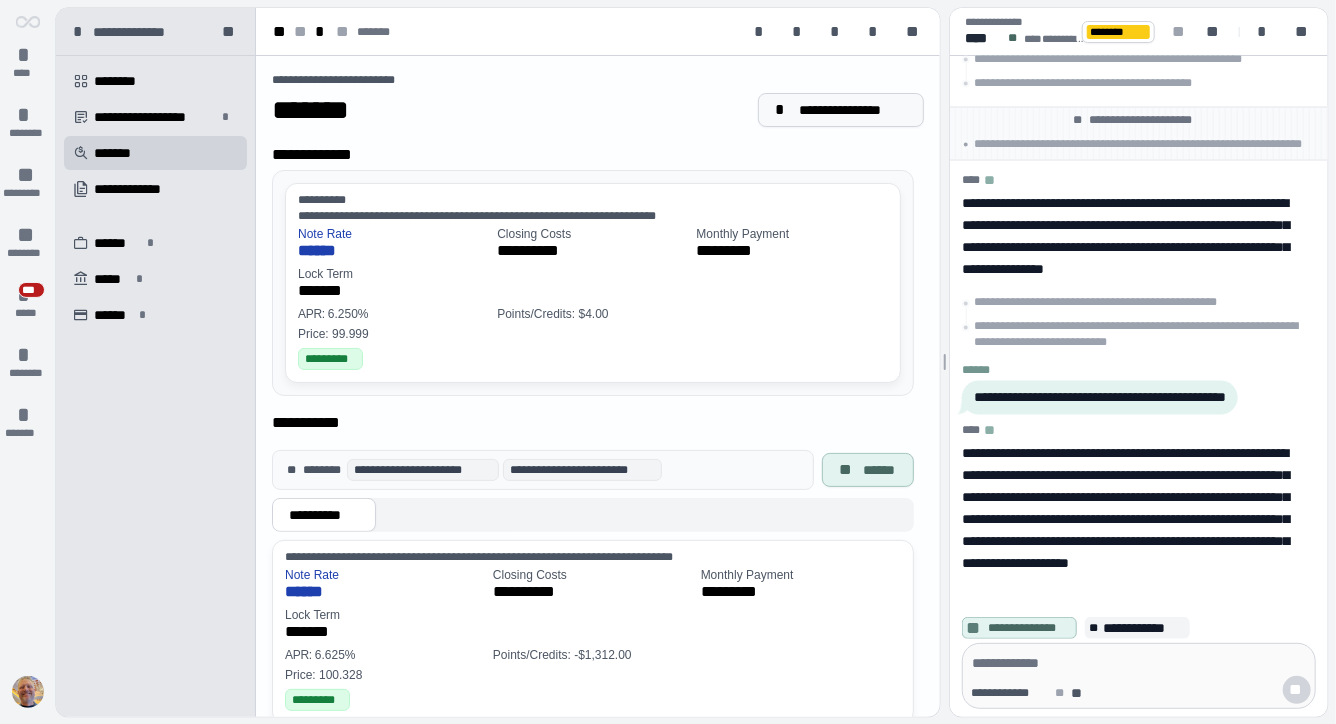 click on "**********" at bounding box center [853, 110] 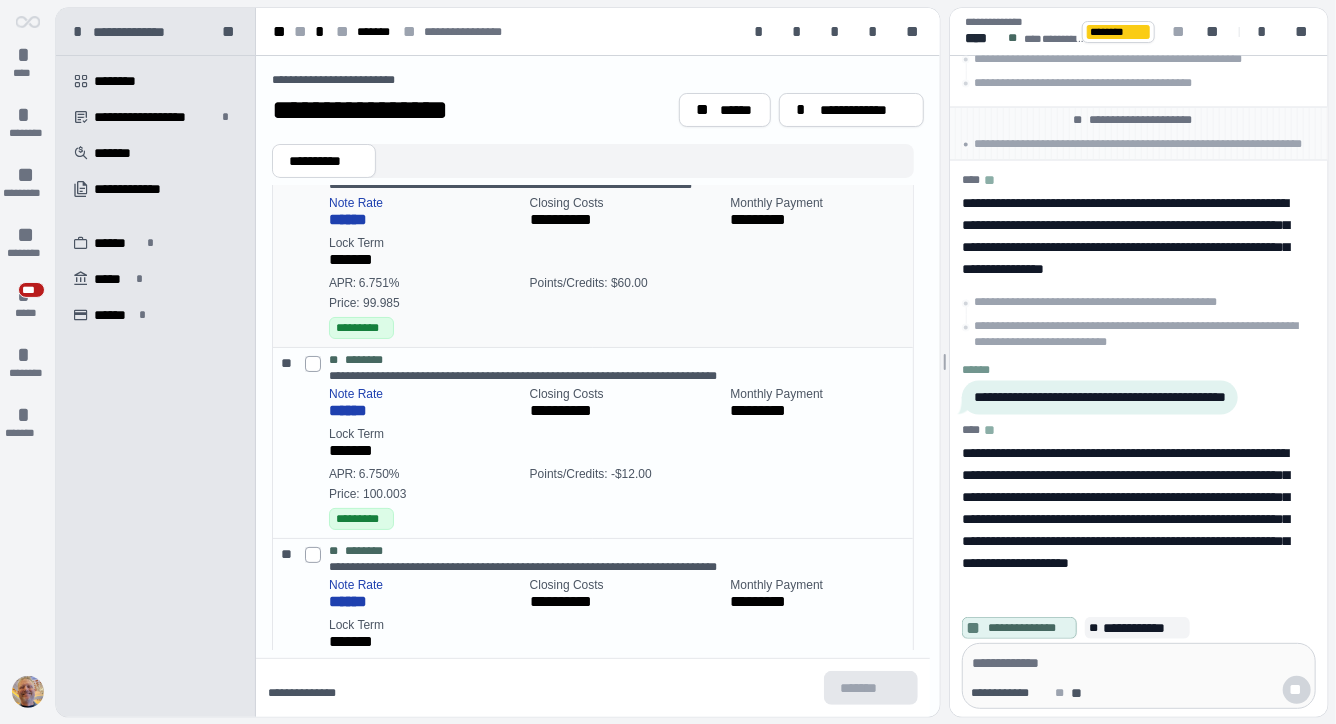 scroll, scrollTop: 0, scrollLeft: 0, axis: both 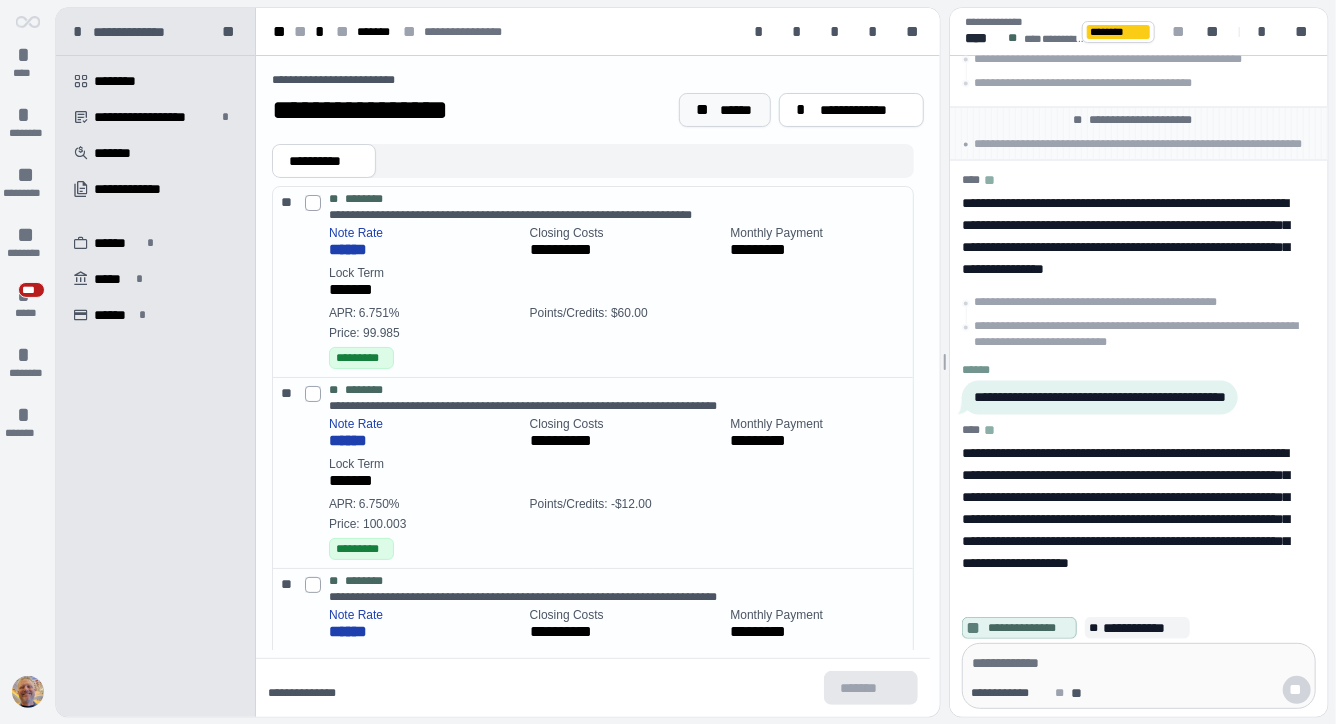 click on "******" at bounding box center [737, 110] 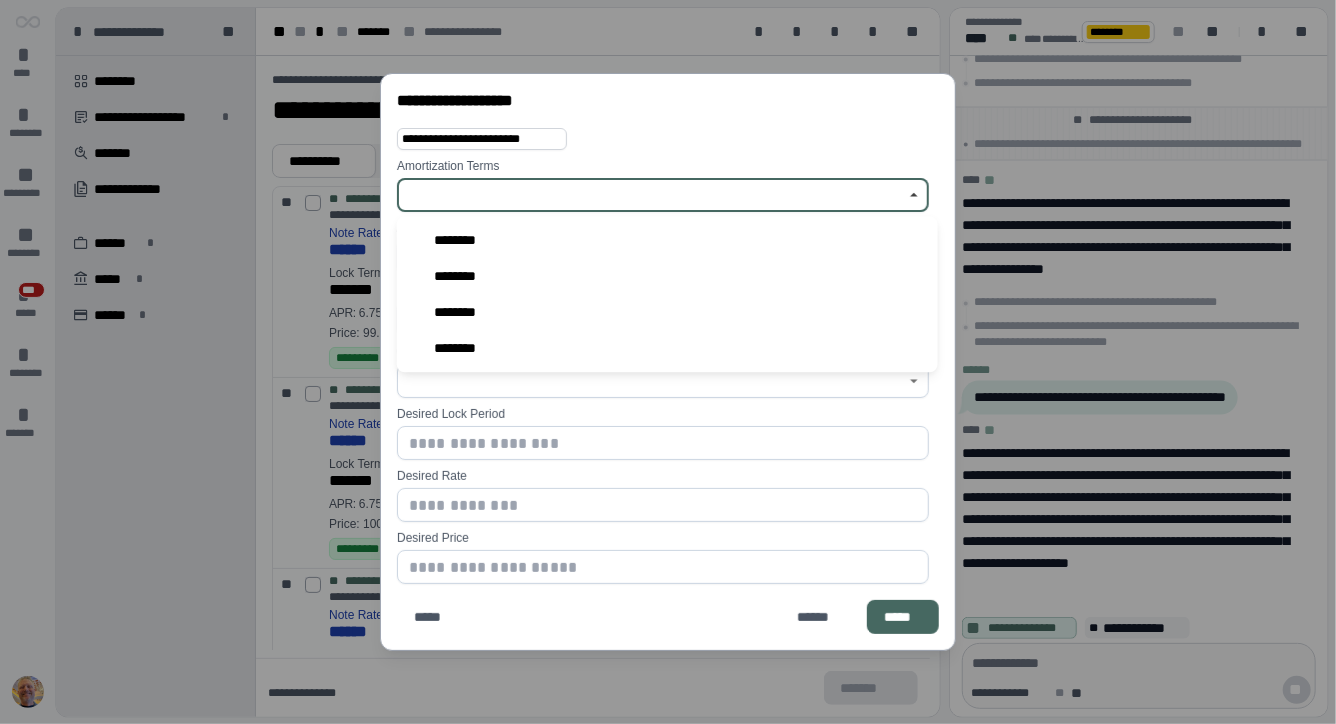 click at bounding box center (651, 195) 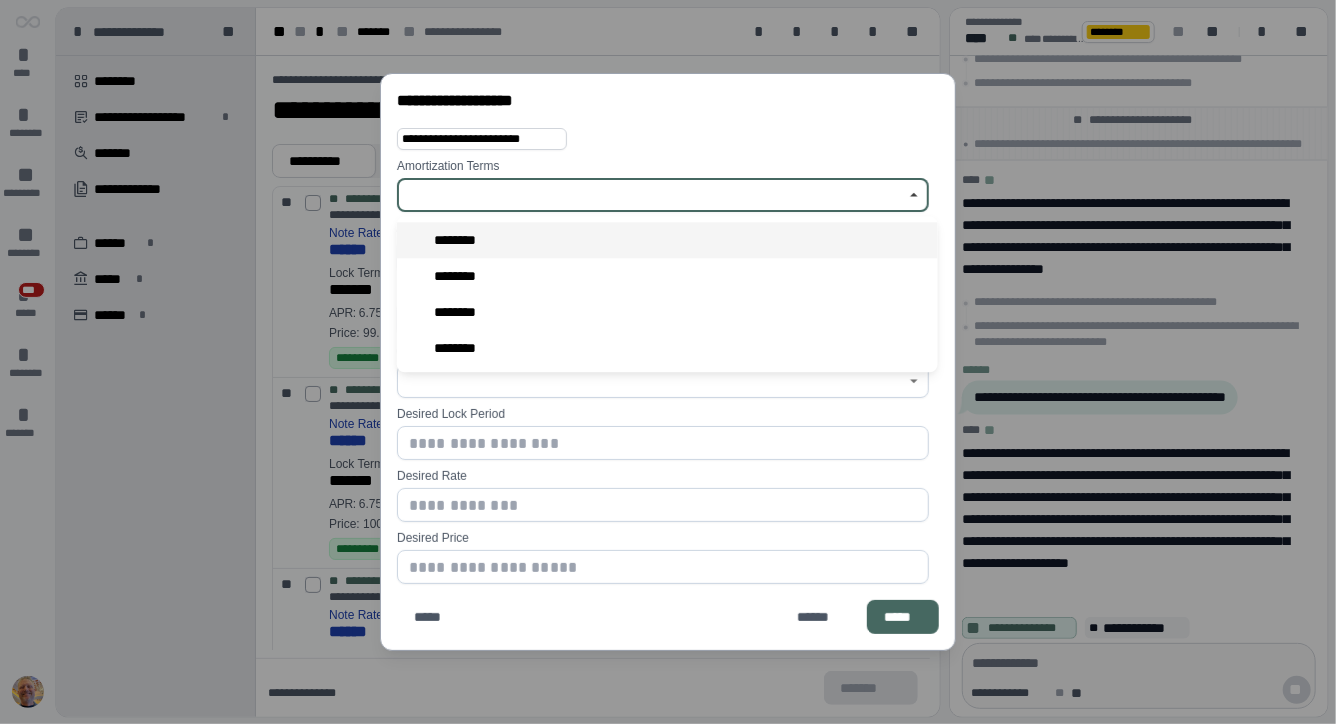 click on "********" at bounding box center (667, 240) 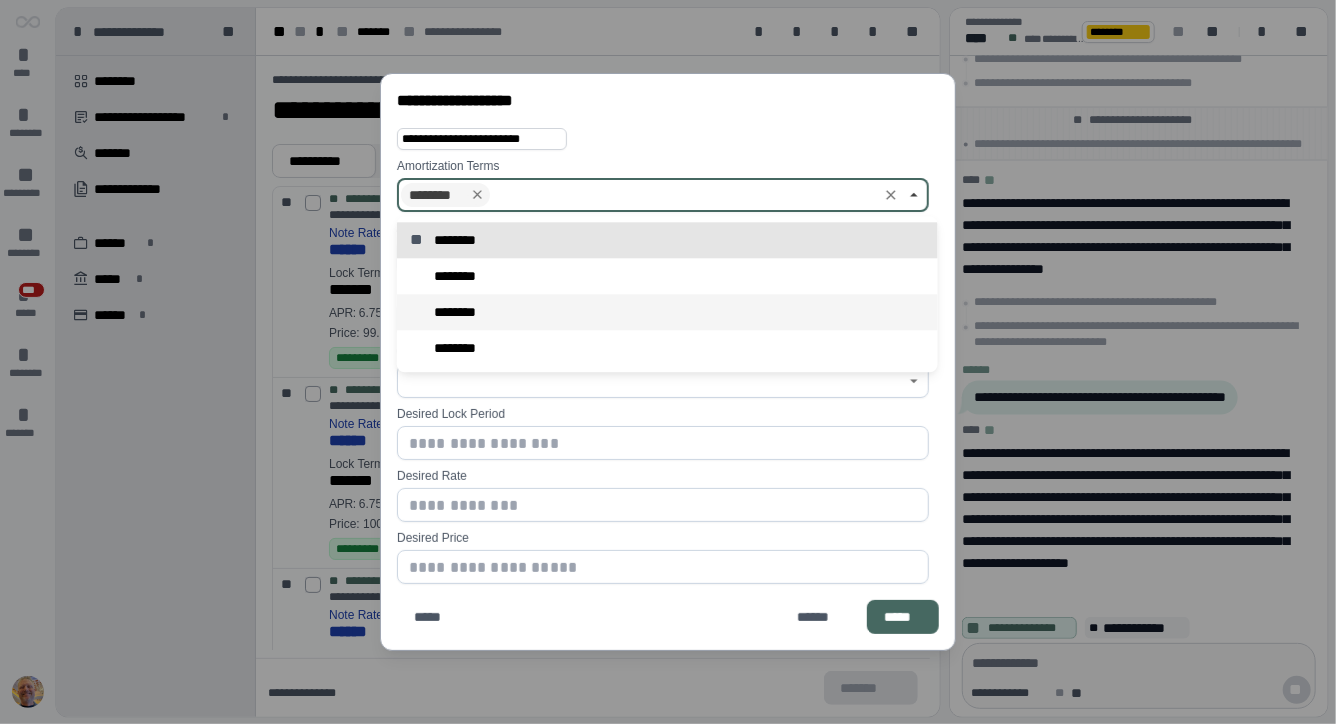 click on "********" at bounding box center (460, 312) 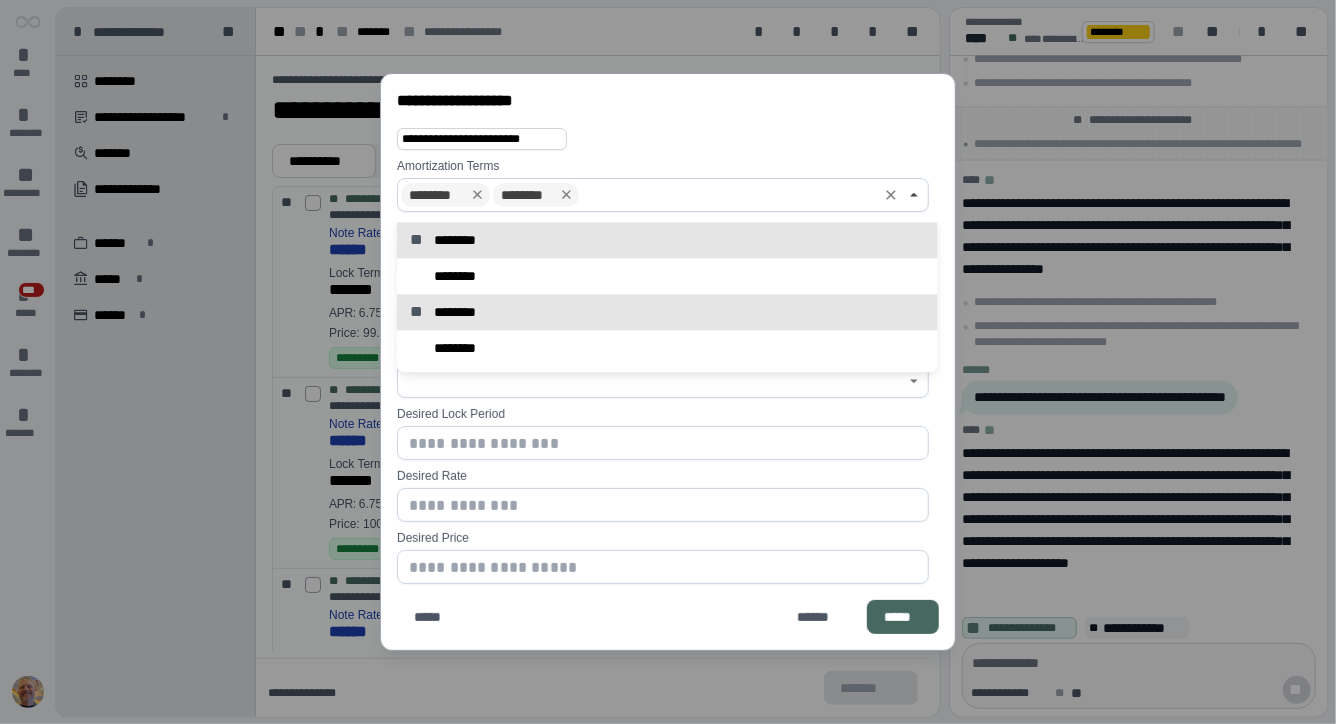 click on "**********" at bounding box center [663, 139] 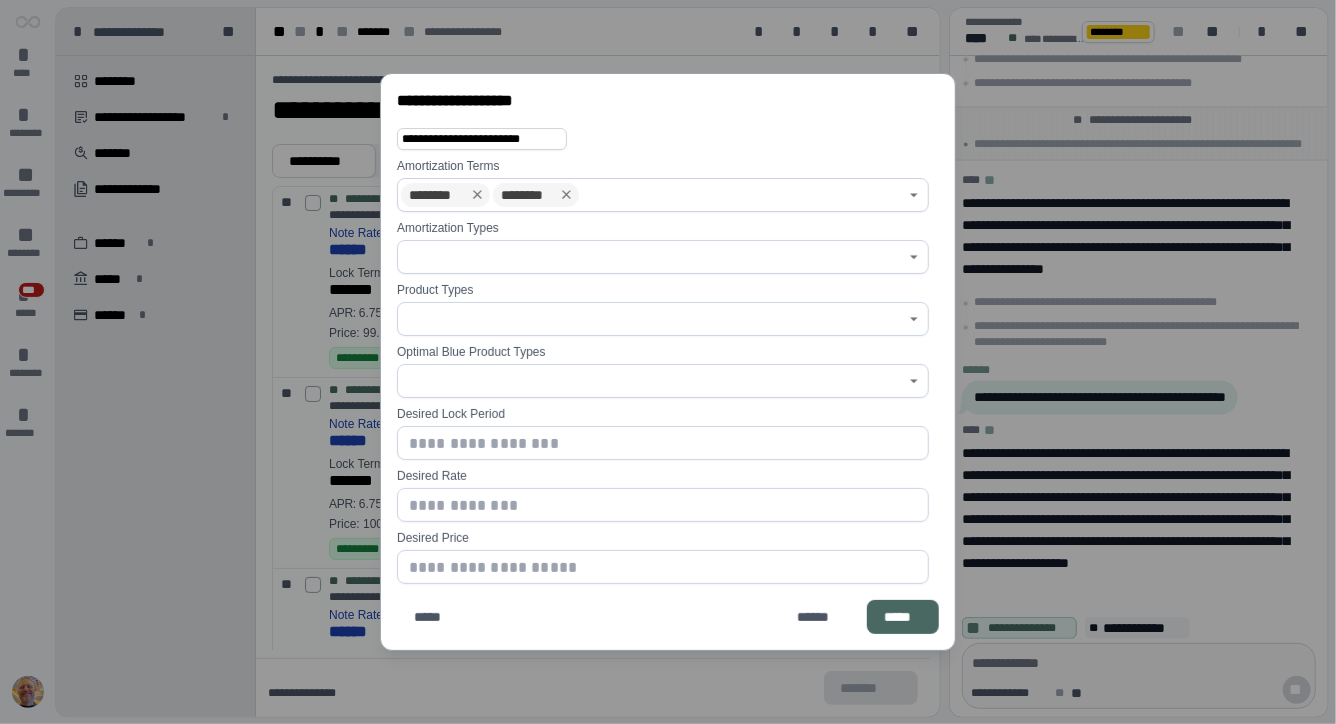 click on "*****" at bounding box center [903, 617] 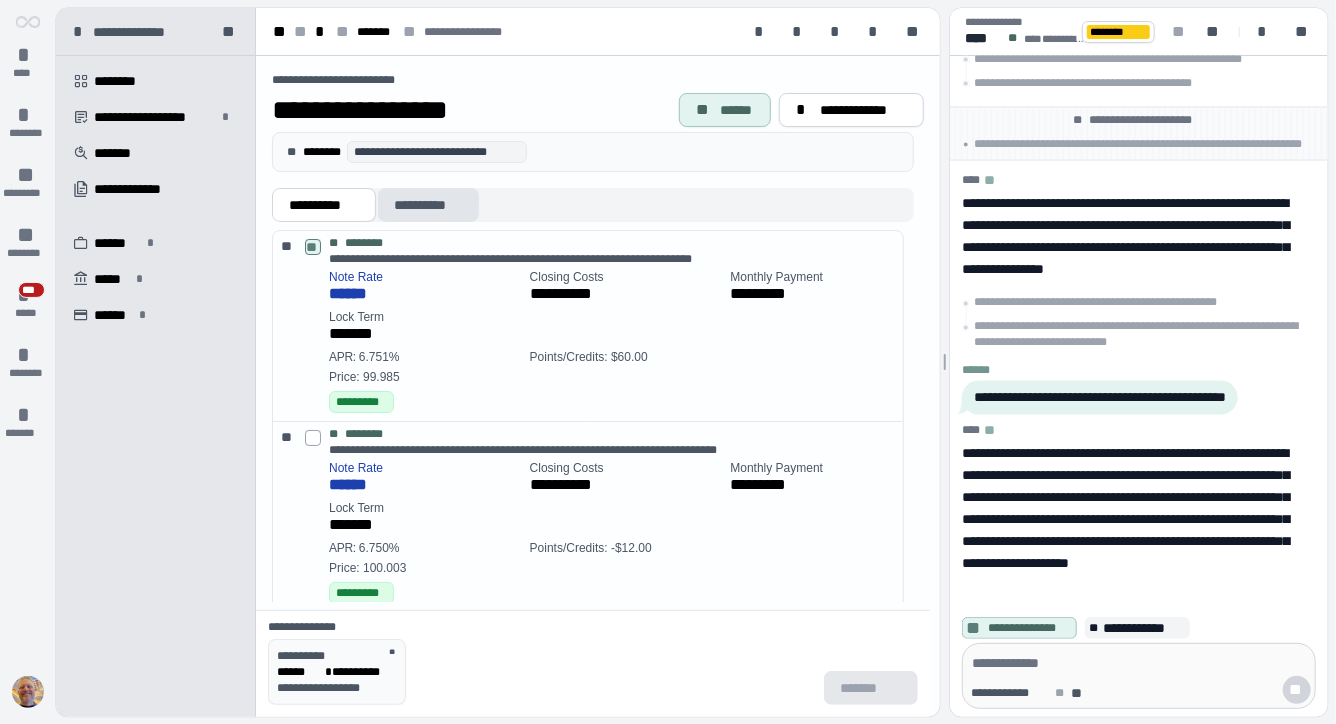 click on "**********" at bounding box center [428, 205] 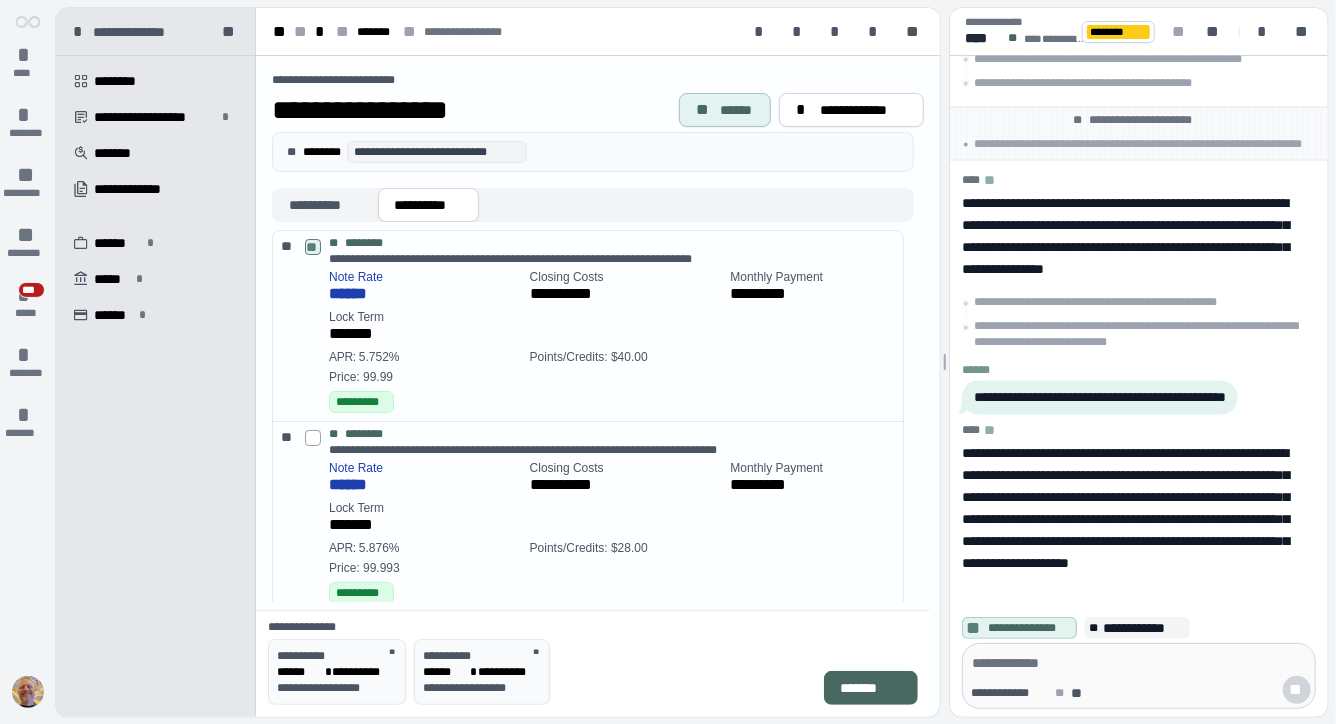 click on "*******" at bounding box center (871, 688) 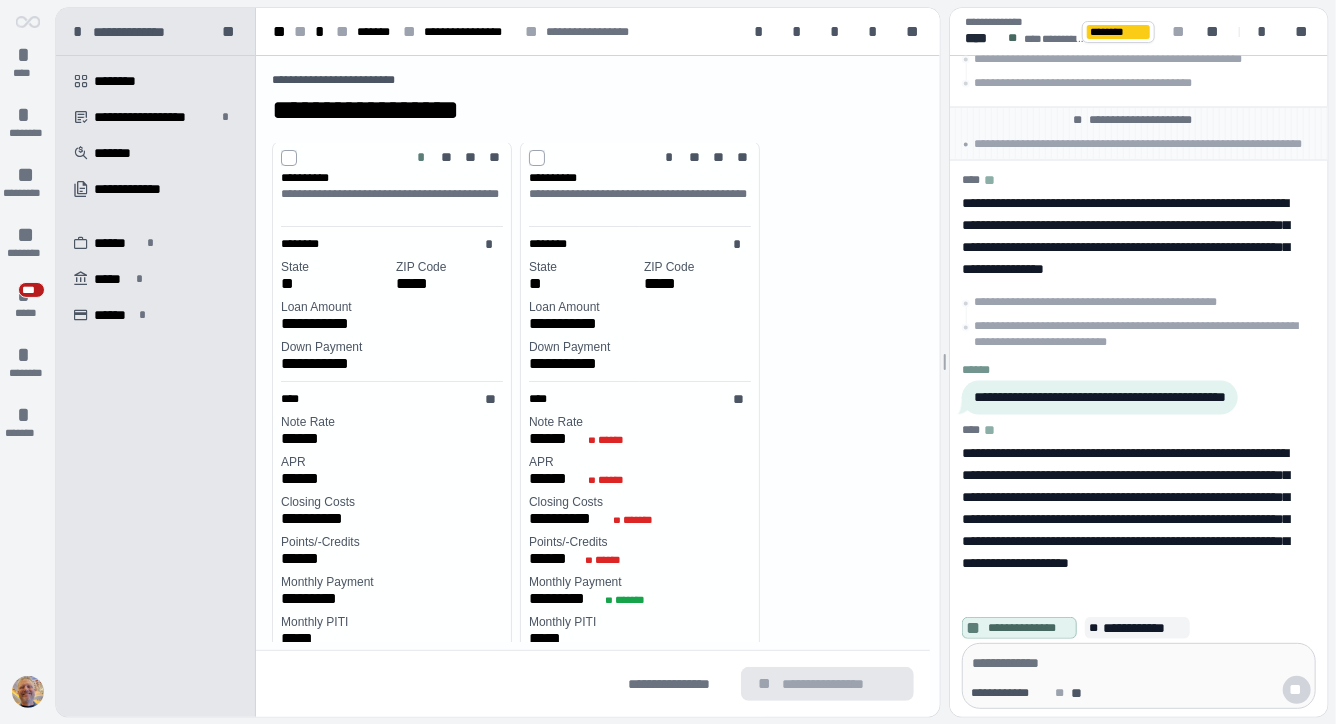scroll, scrollTop: 0, scrollLeft: 0, axis: both 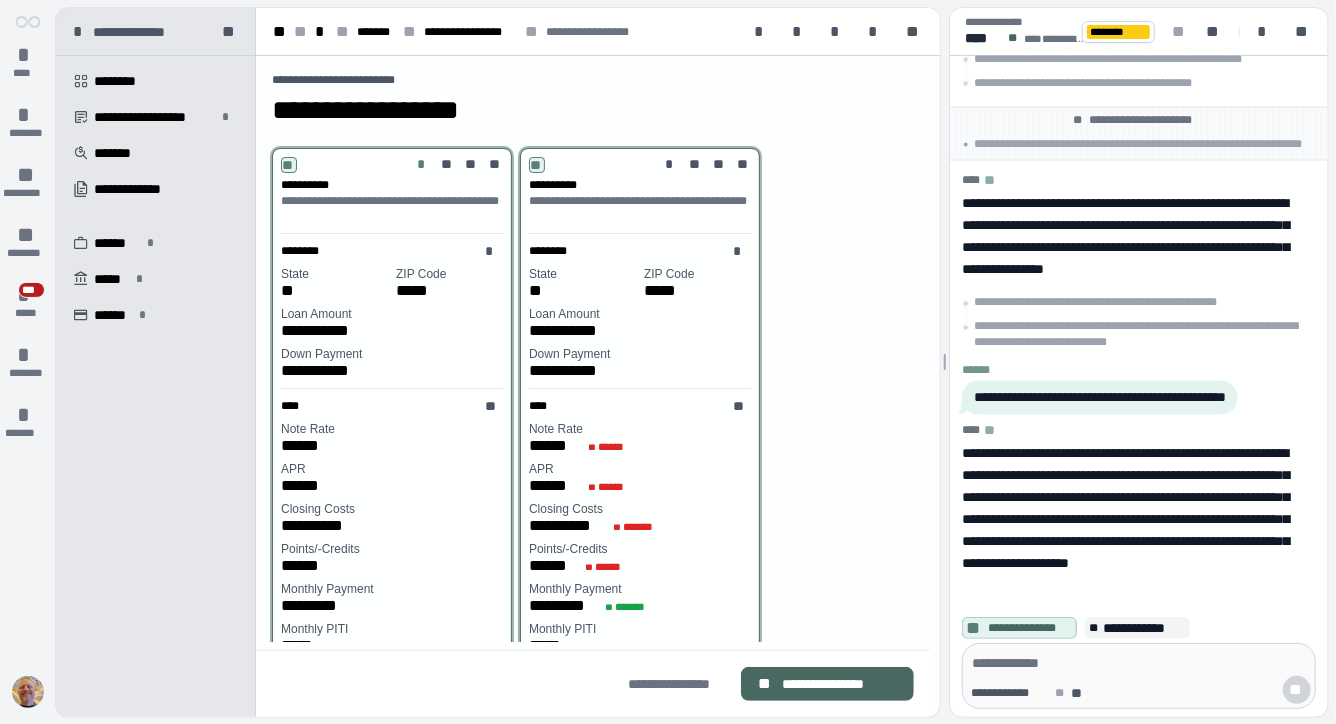 click on "**********" at bounding box center (839, 684) 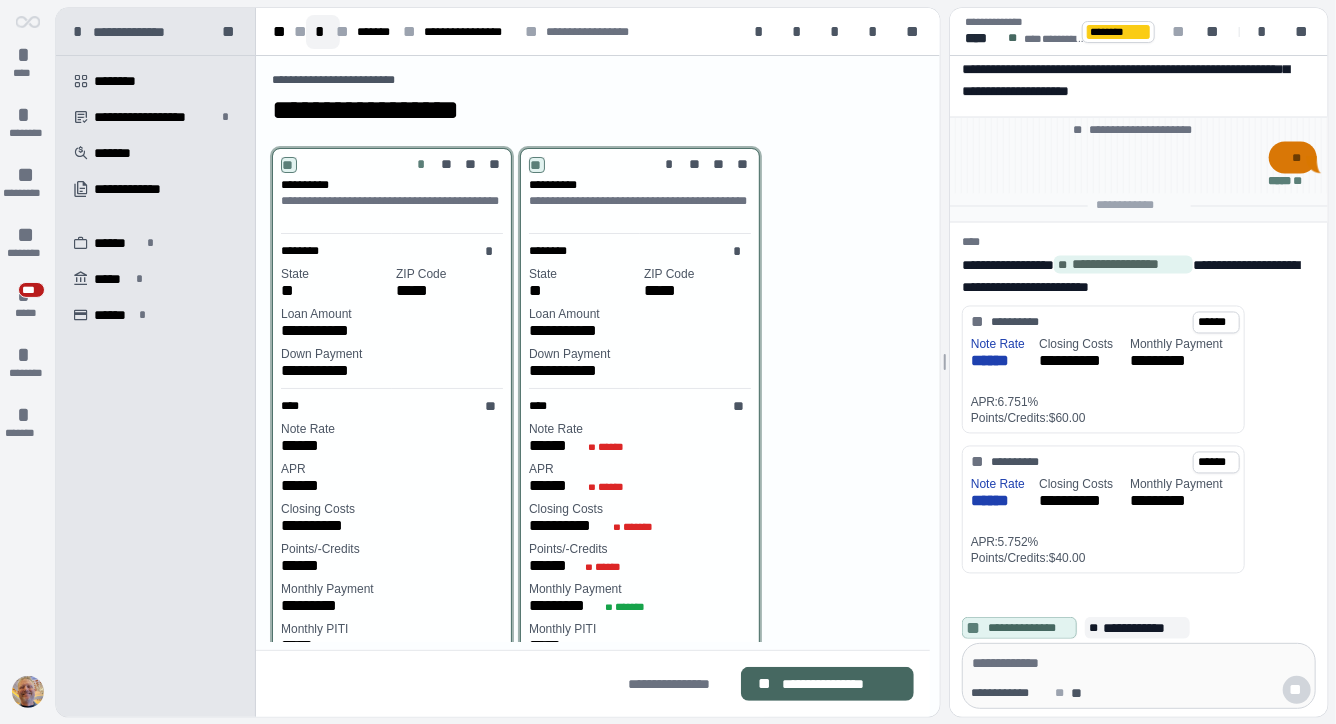 click on "*" at bounding box center (323, 32) 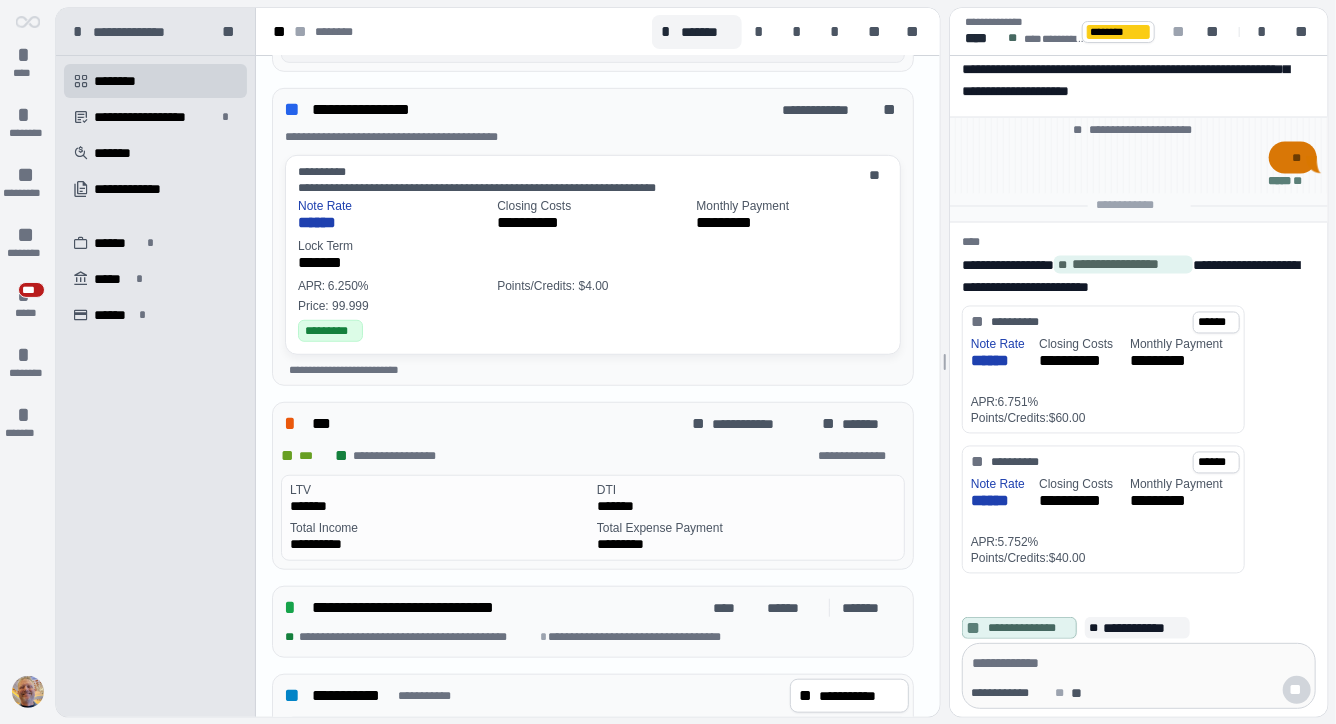 scroll, scrollTop: 594, scrollLeft: 0, axis: vertical 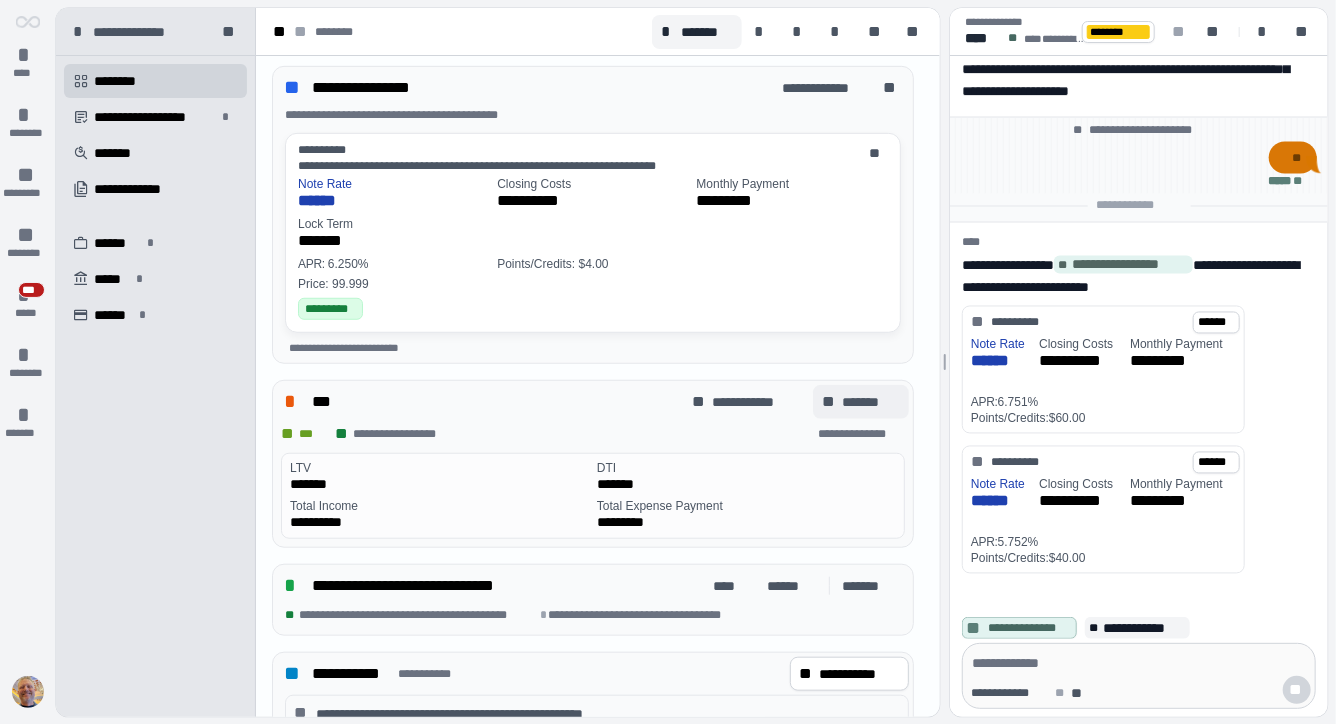 click on "*******" at bounding box center [871, 402] 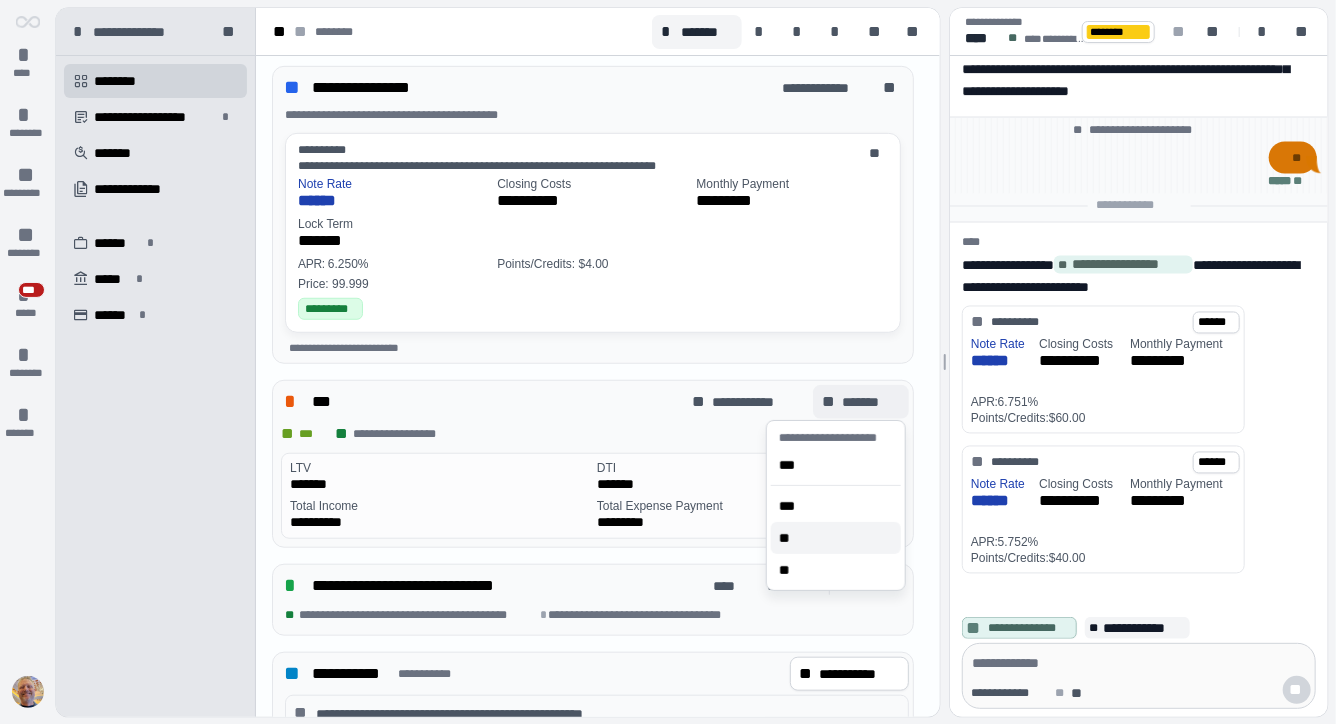 click on "**" at bounding box center (789, 538) 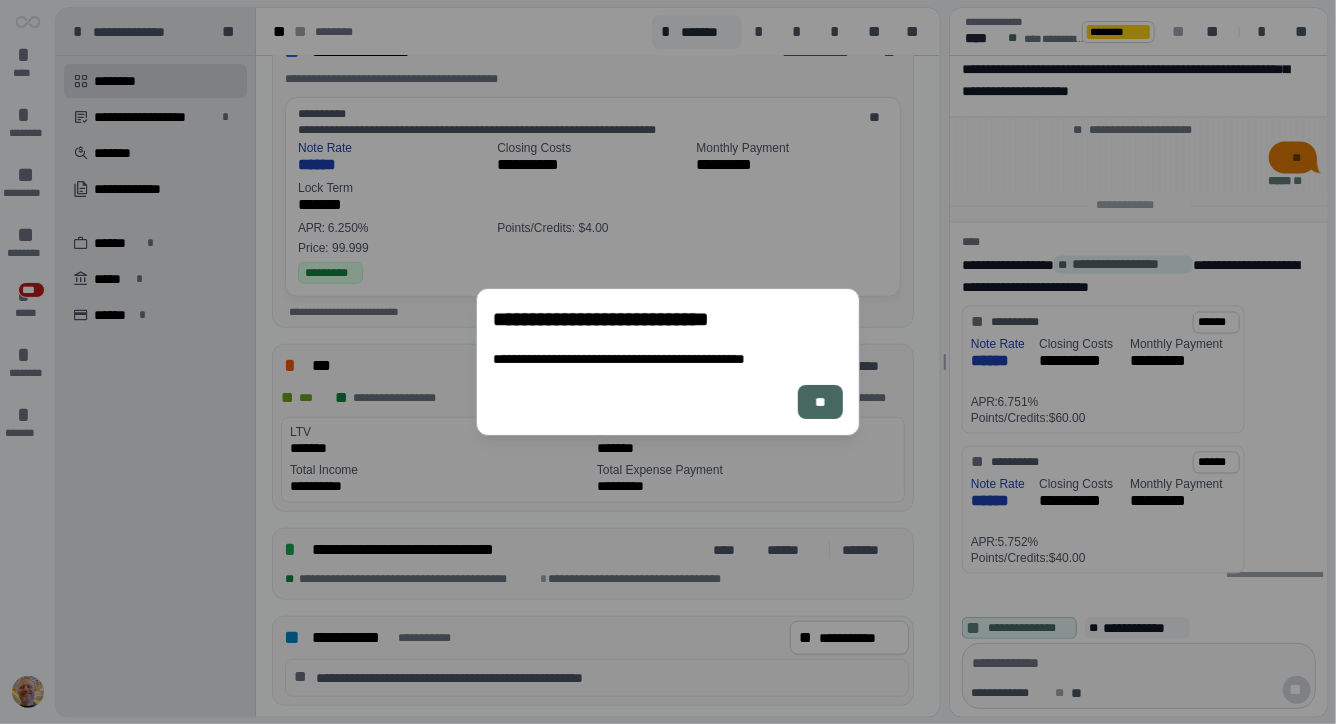 scroll, scrollTop: 677, scrollLeft: 0, axis: vertical 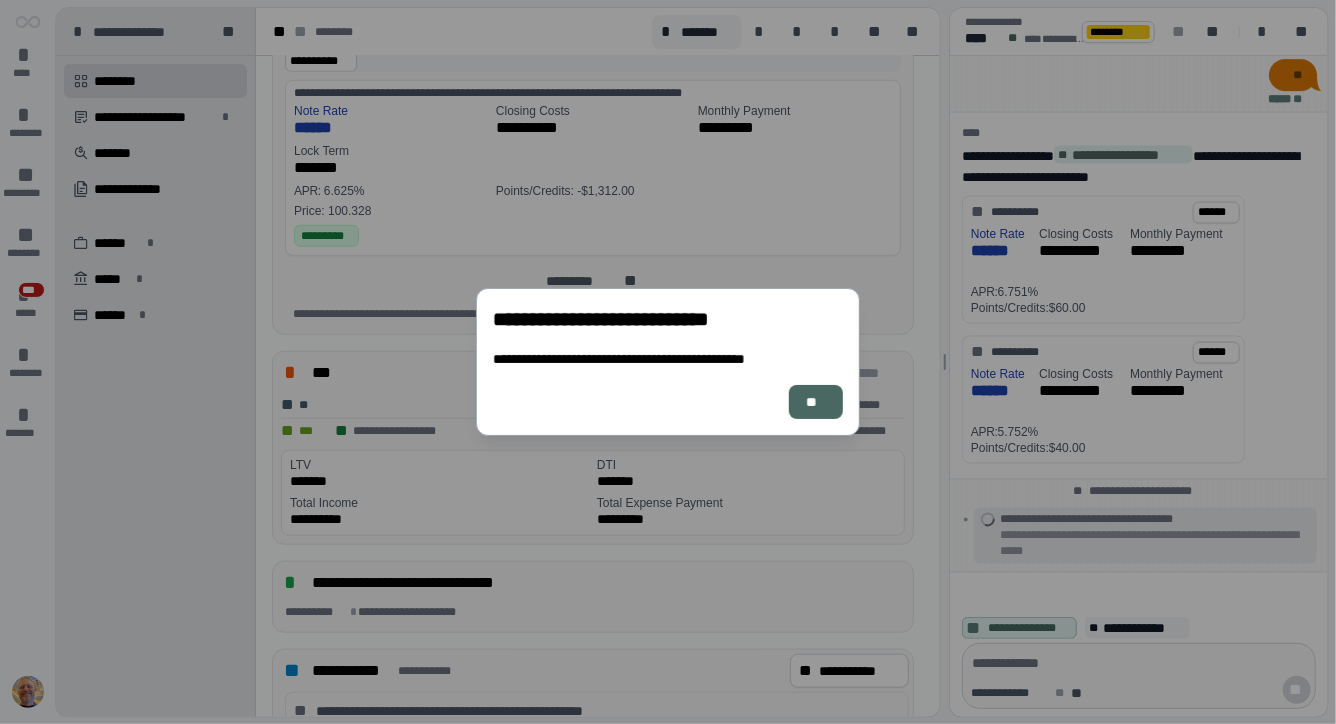 click on "**" at bounding box center (816, 402) 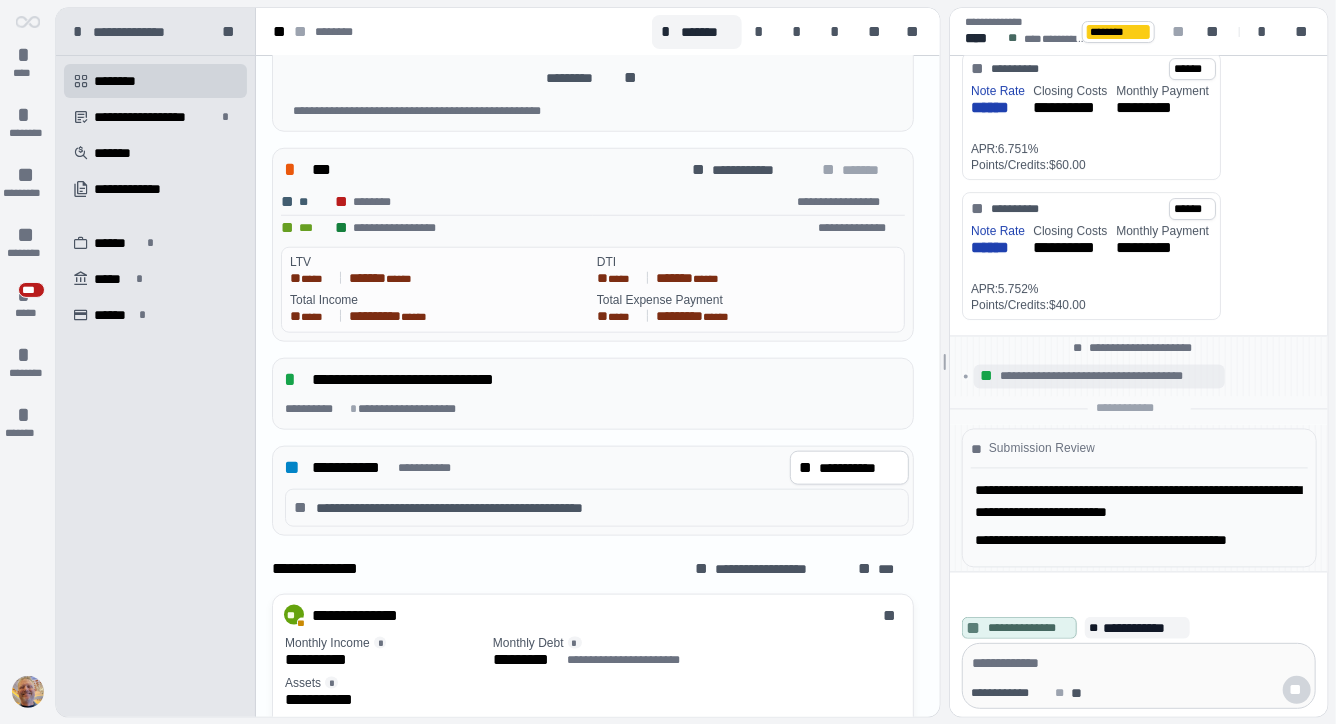 scroll, scrollTop: 878, scrollLeft: 0, axis: vertical 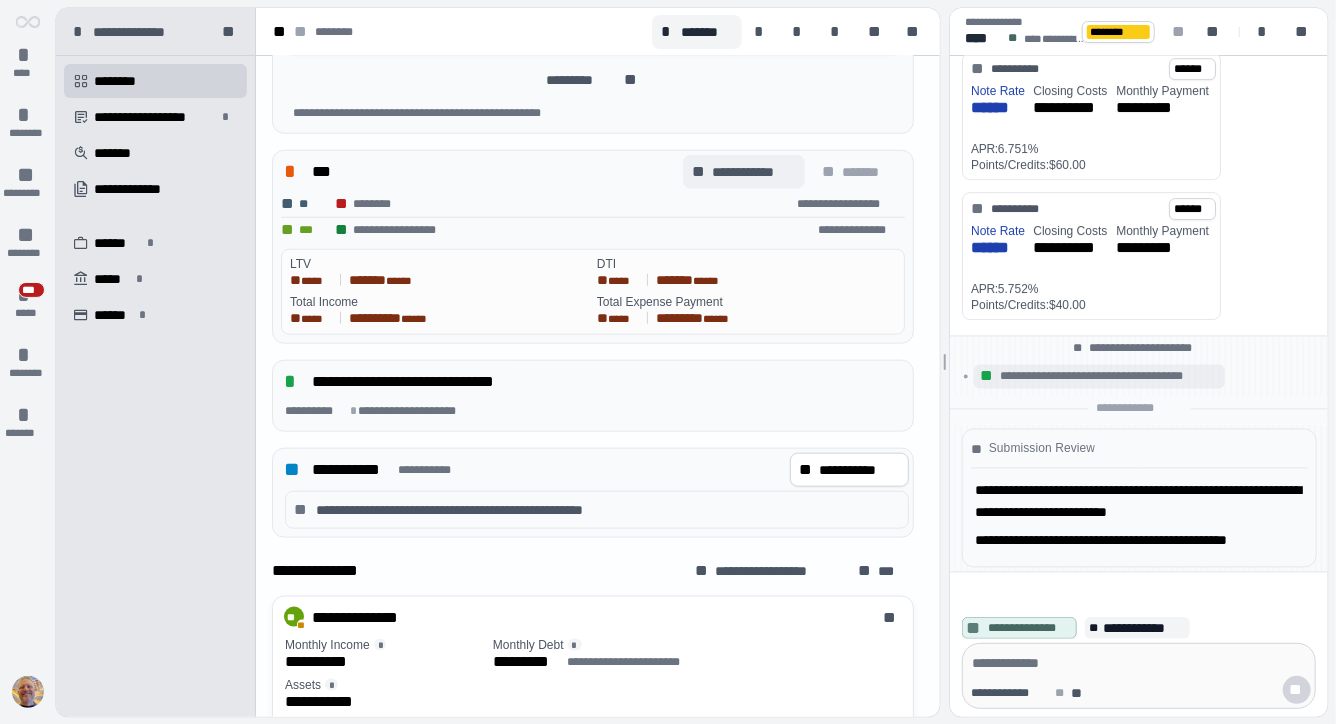 click on "**********" at bounding box center [754, 172] 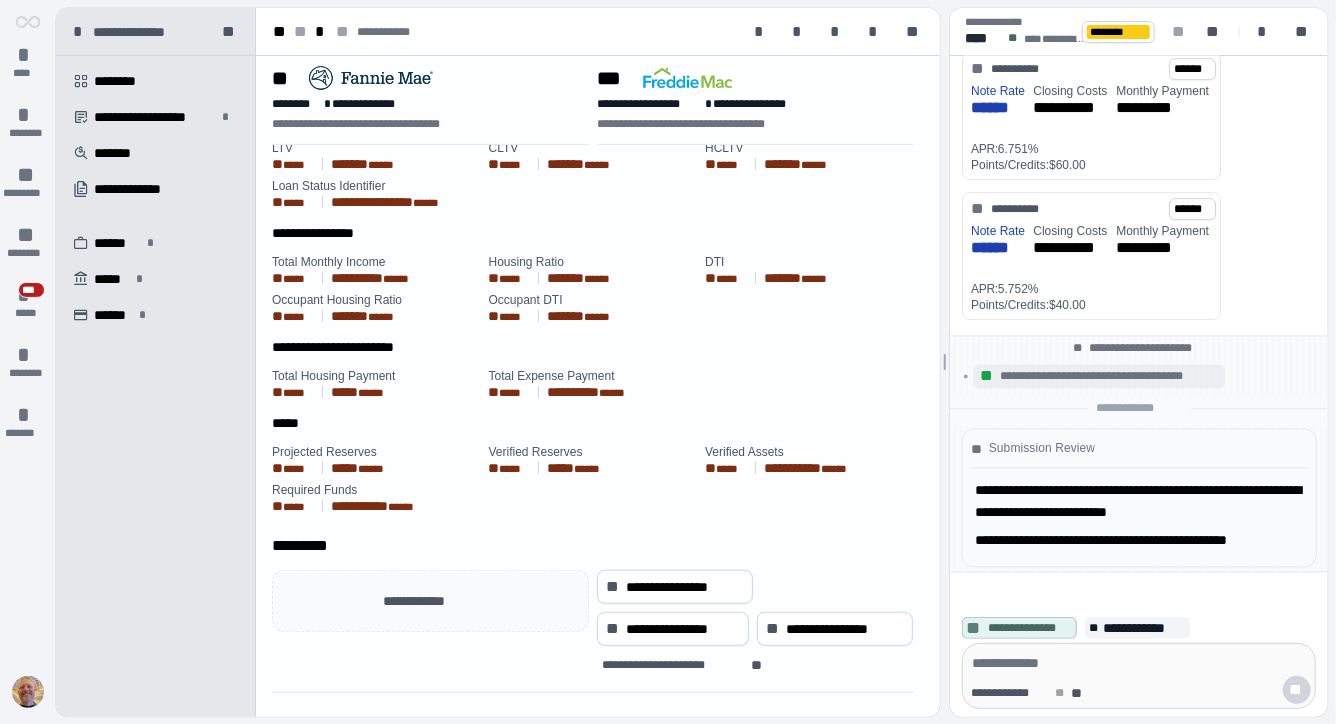 scroll, scrollTop: 0, scrollLeft: 0, axis: both 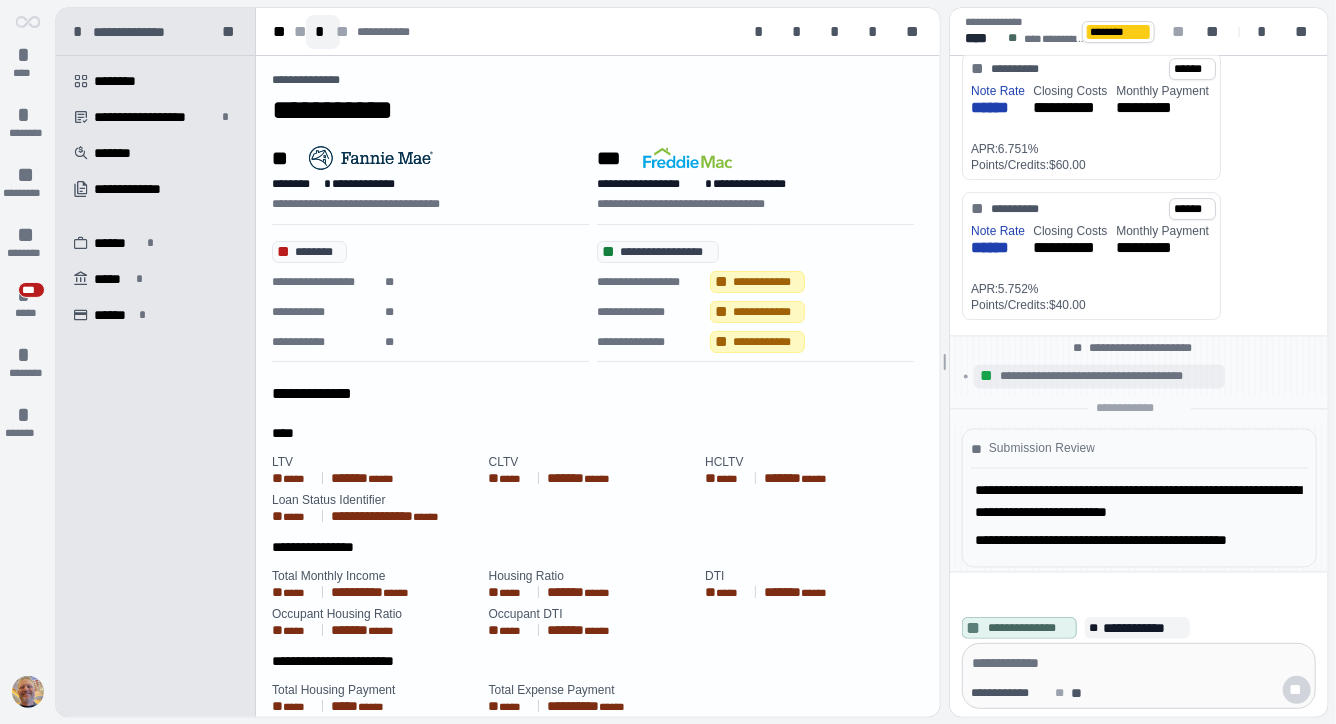 click on "*" at bounding box center (323, 32) 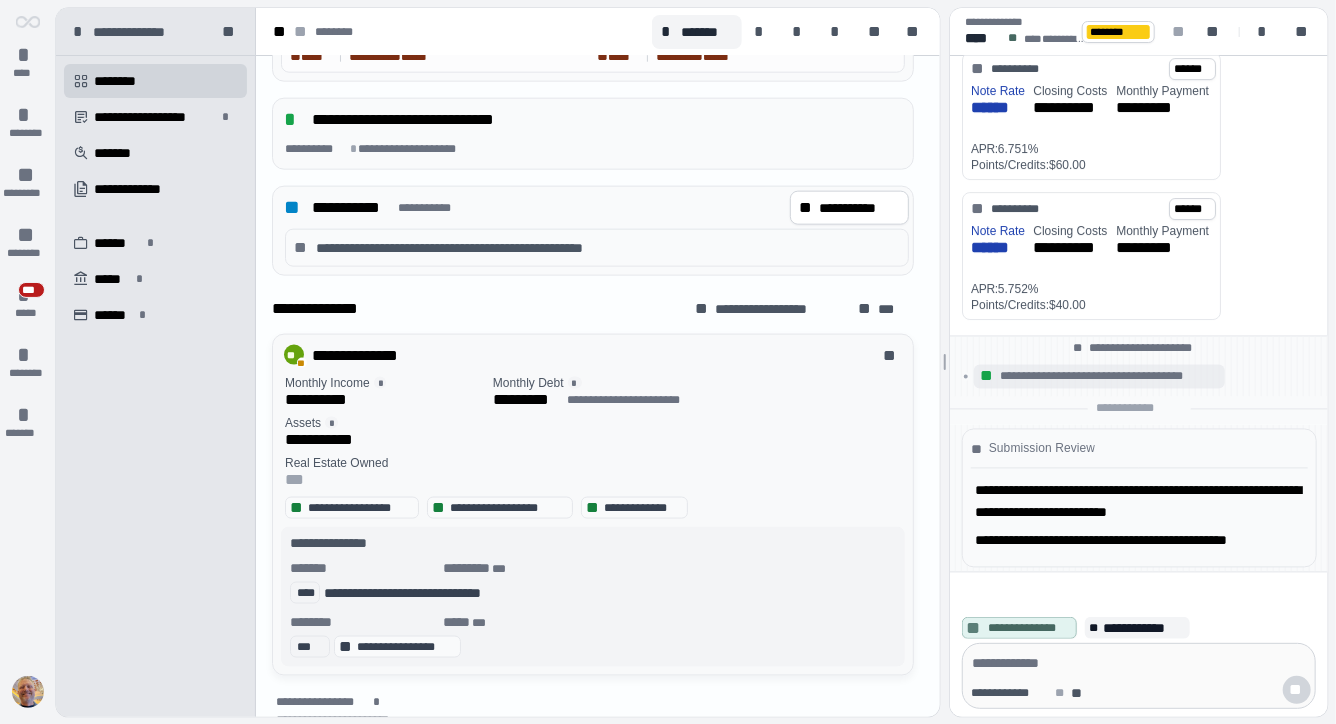scroll, scrollTop: 1195, scrollLeft: 0, axis: vertical 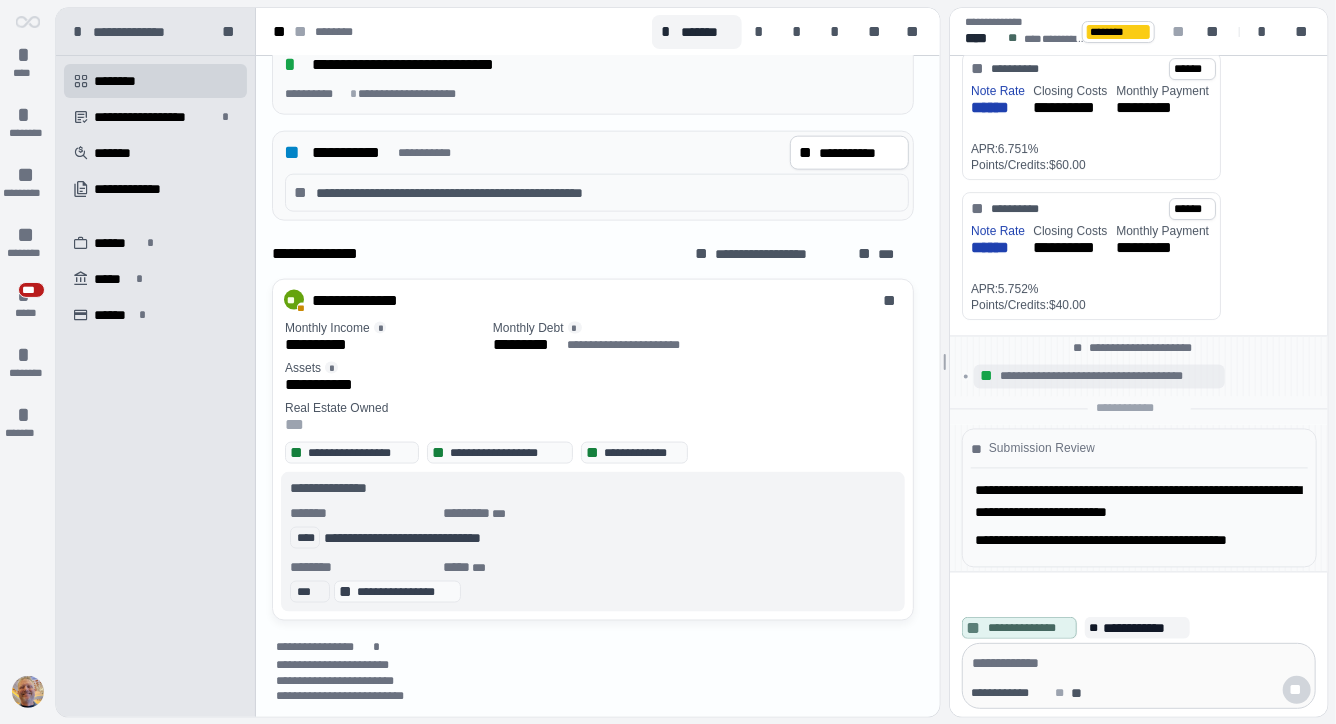 click at bounding box center [1139, 663] 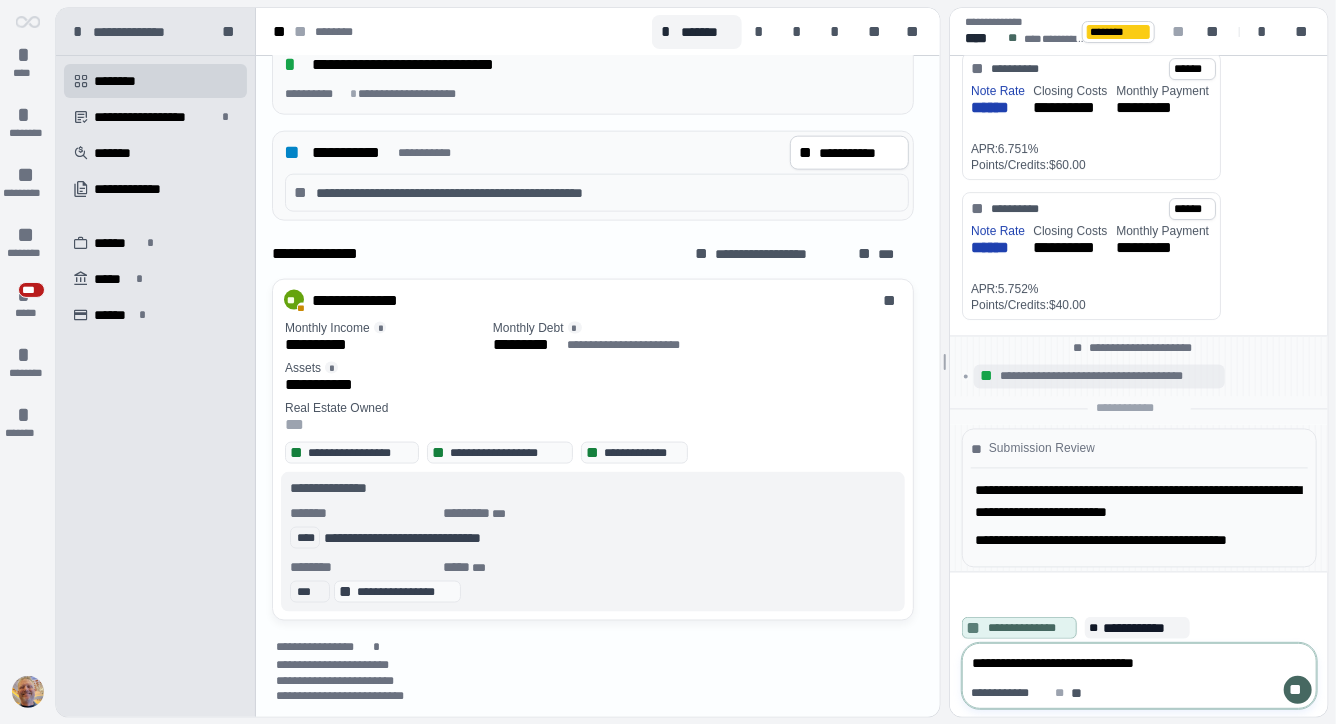 type on "**********" 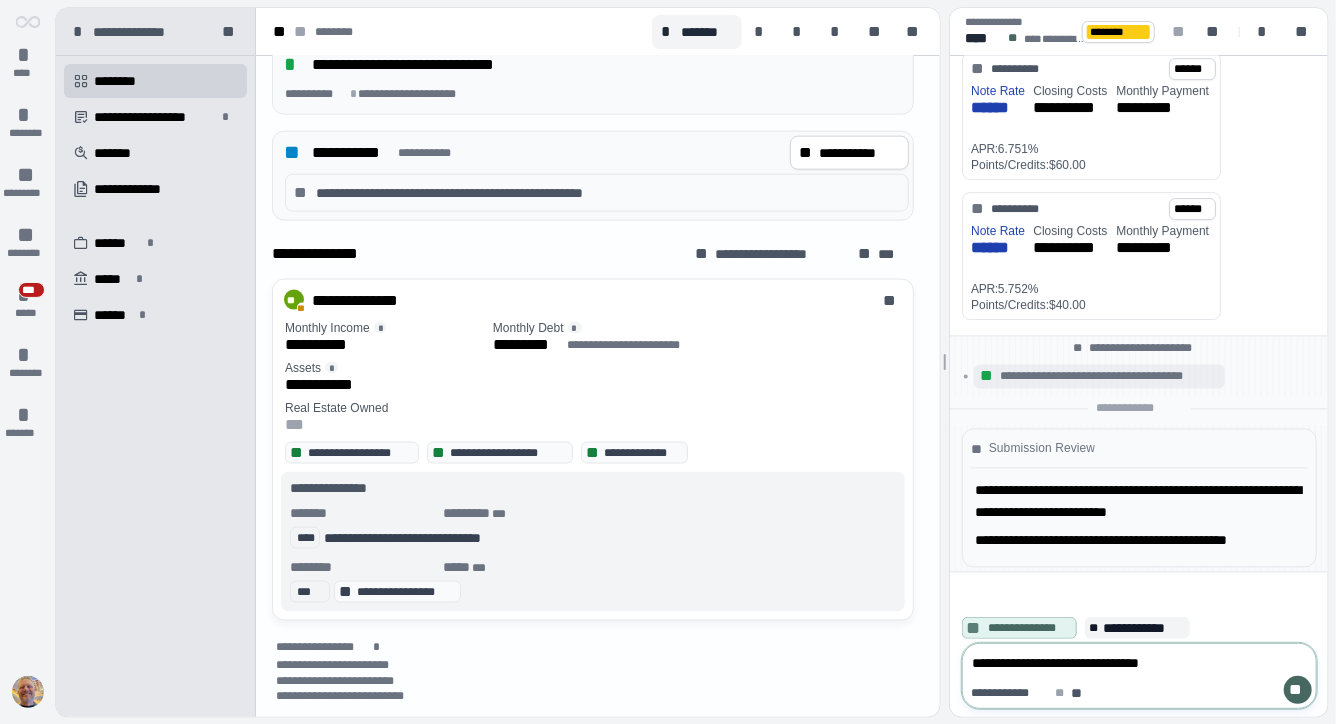 type 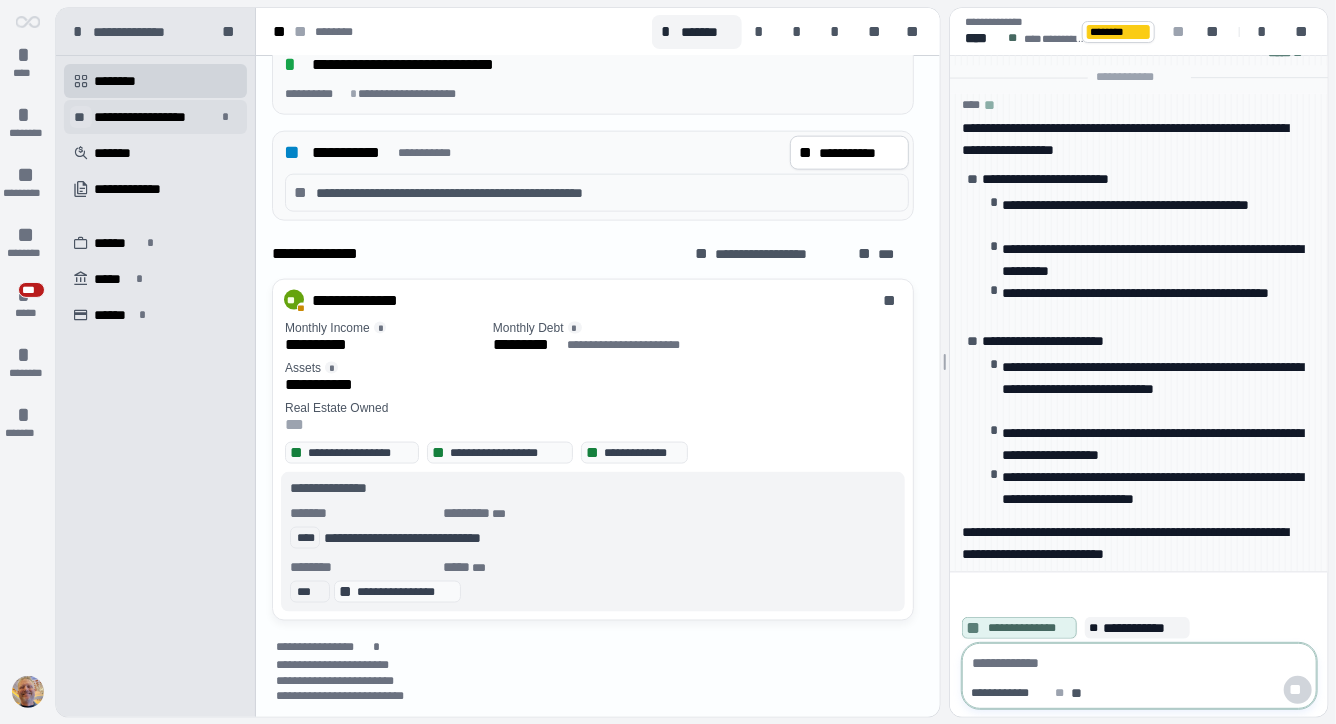 click on "**" at bounding box center (81, 117) 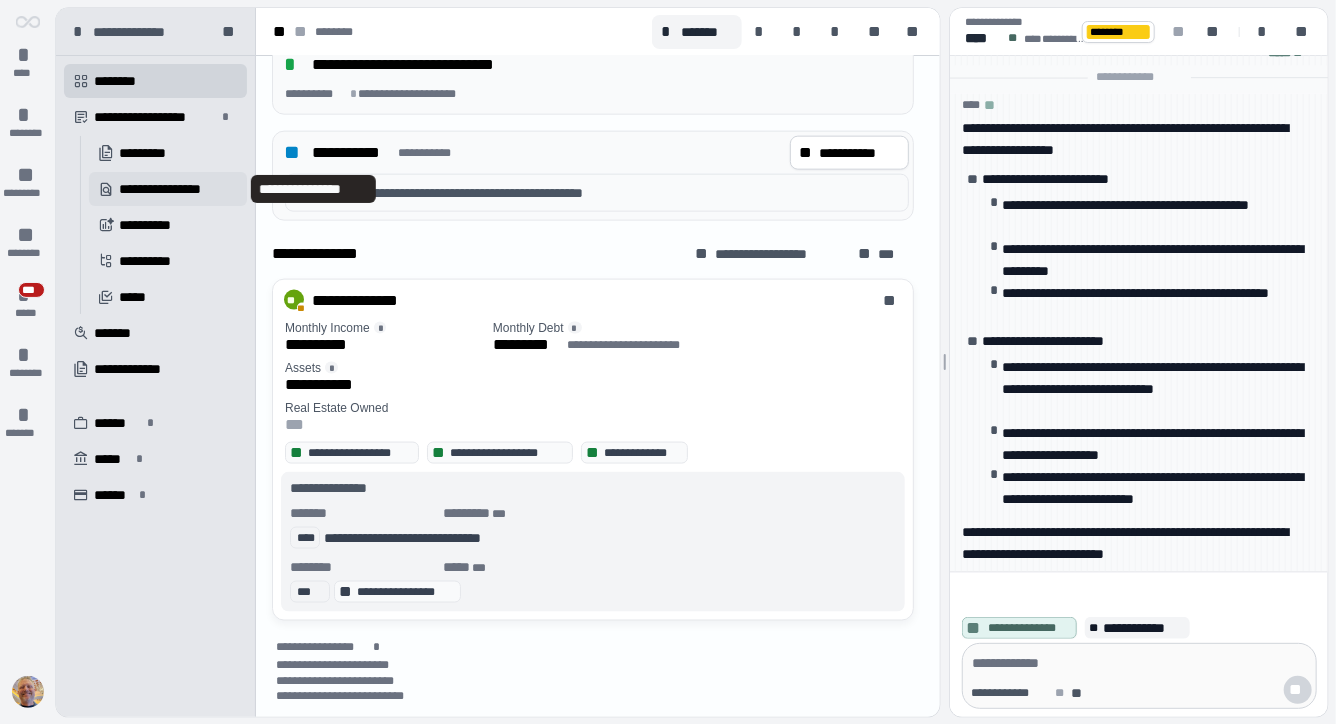 click on "**********" at bounding box center [173, 189] 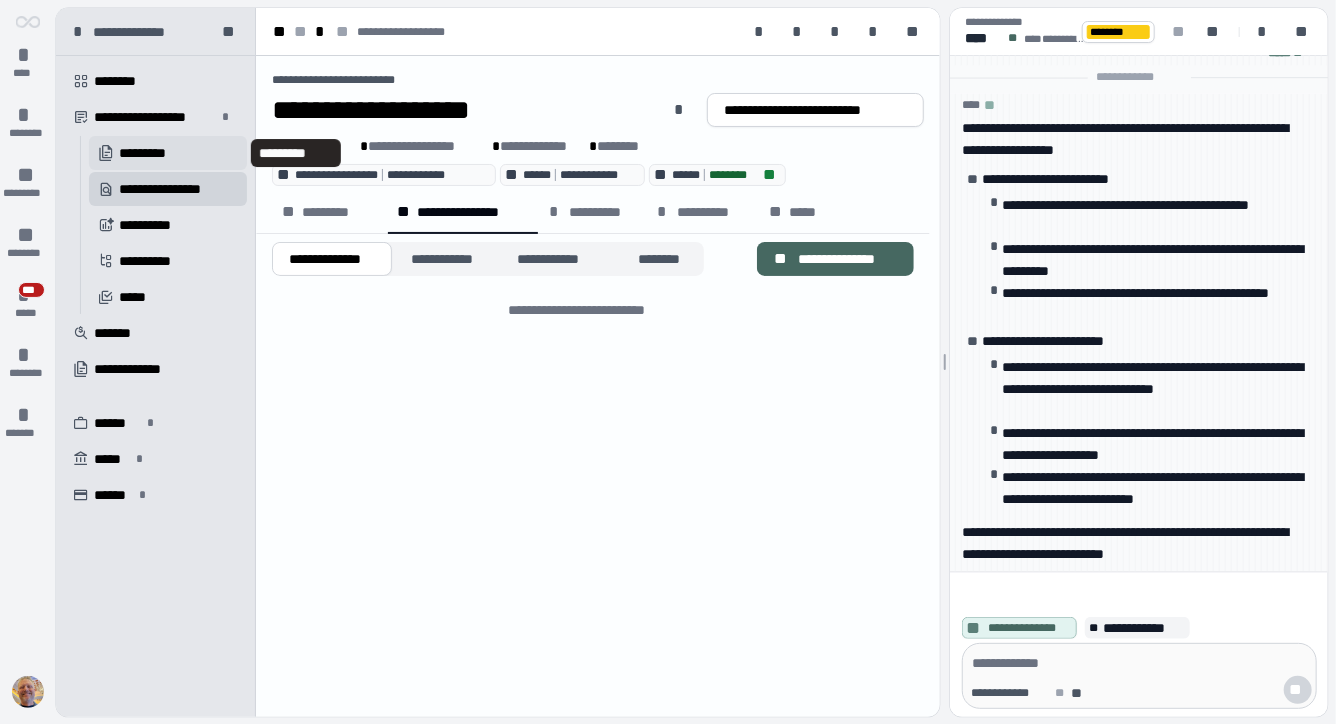 click on "*********" at bounding box center [156, 153] 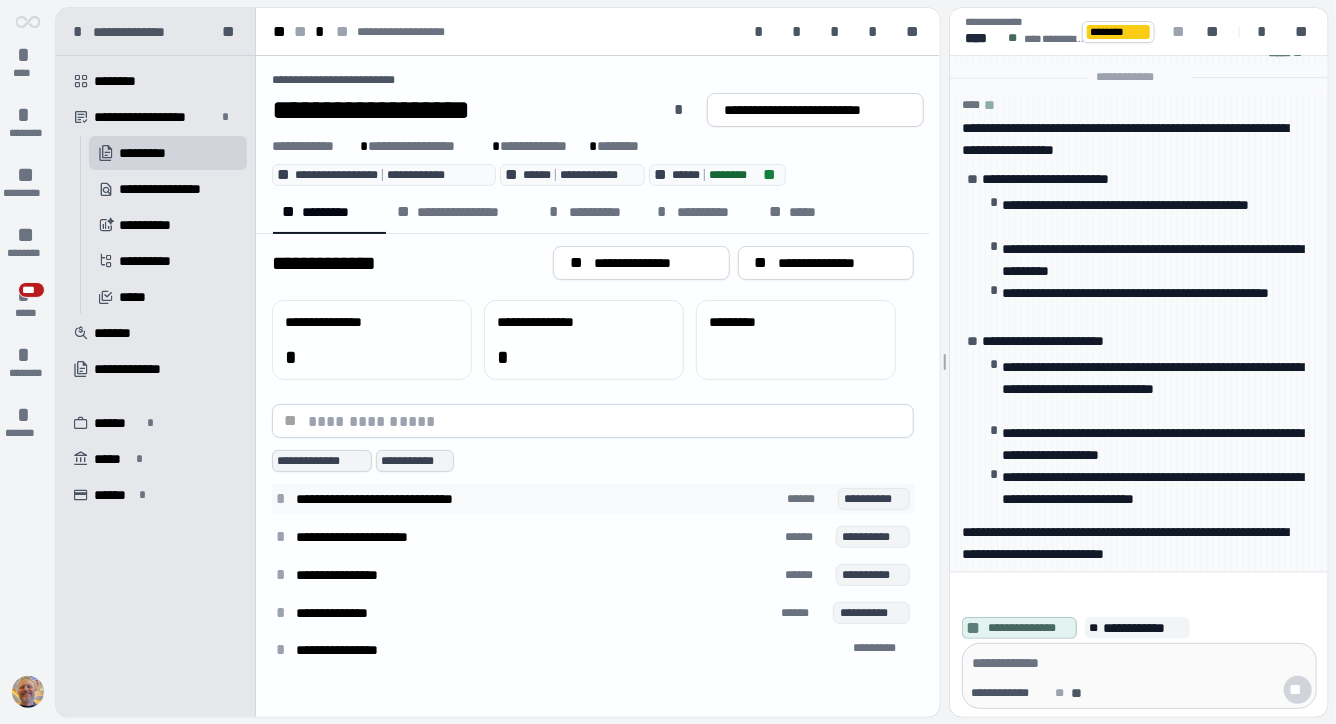 click on "*" at bounding box center (284, 499) 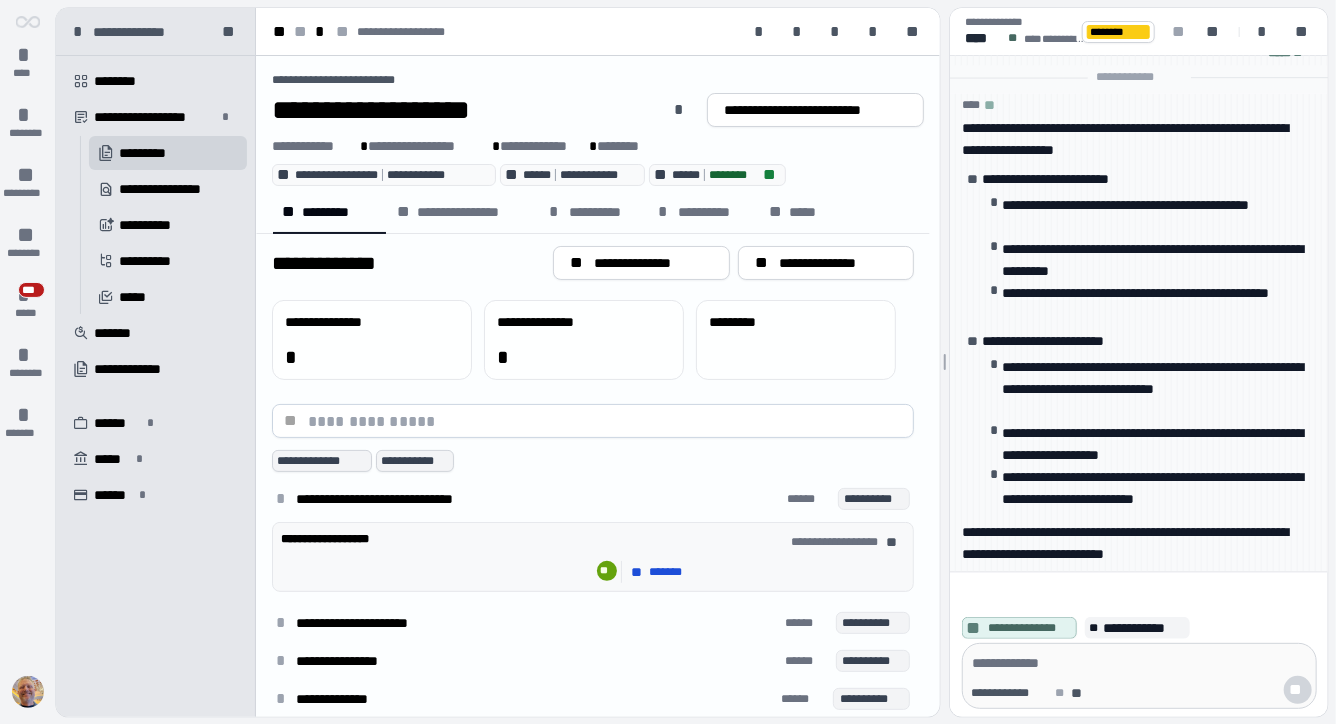 scroll, scrollTop: 48, scrollLeft: 0, axis: vertical 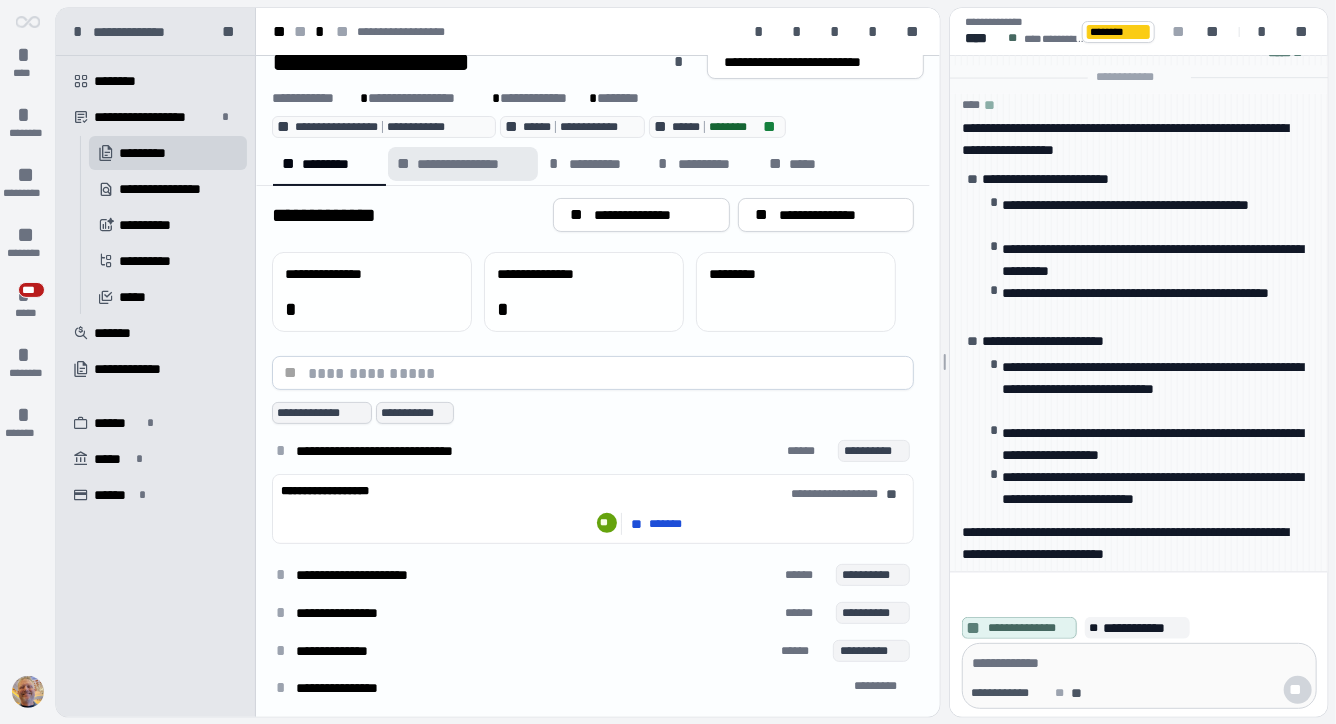 click on "**********" at bounding box center (472, 164) 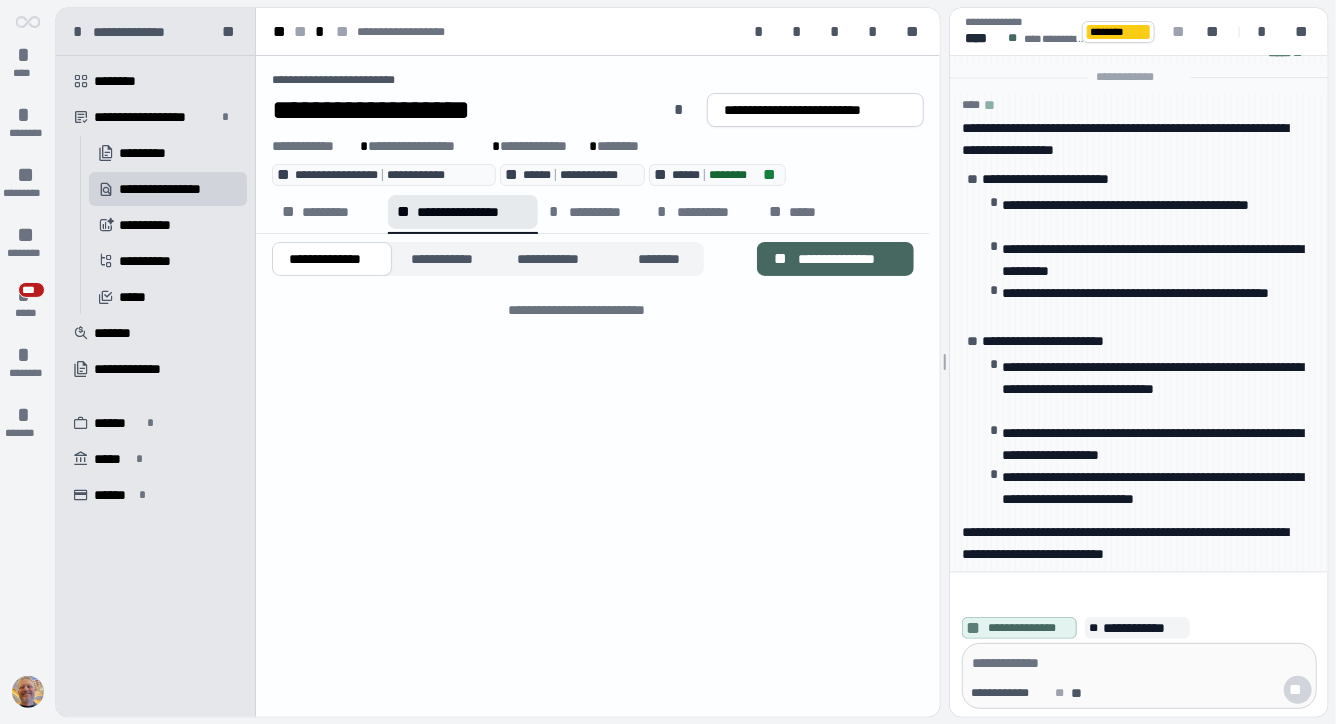 scroll, scrollTop: 0, scrollLeft: 0, axis: both 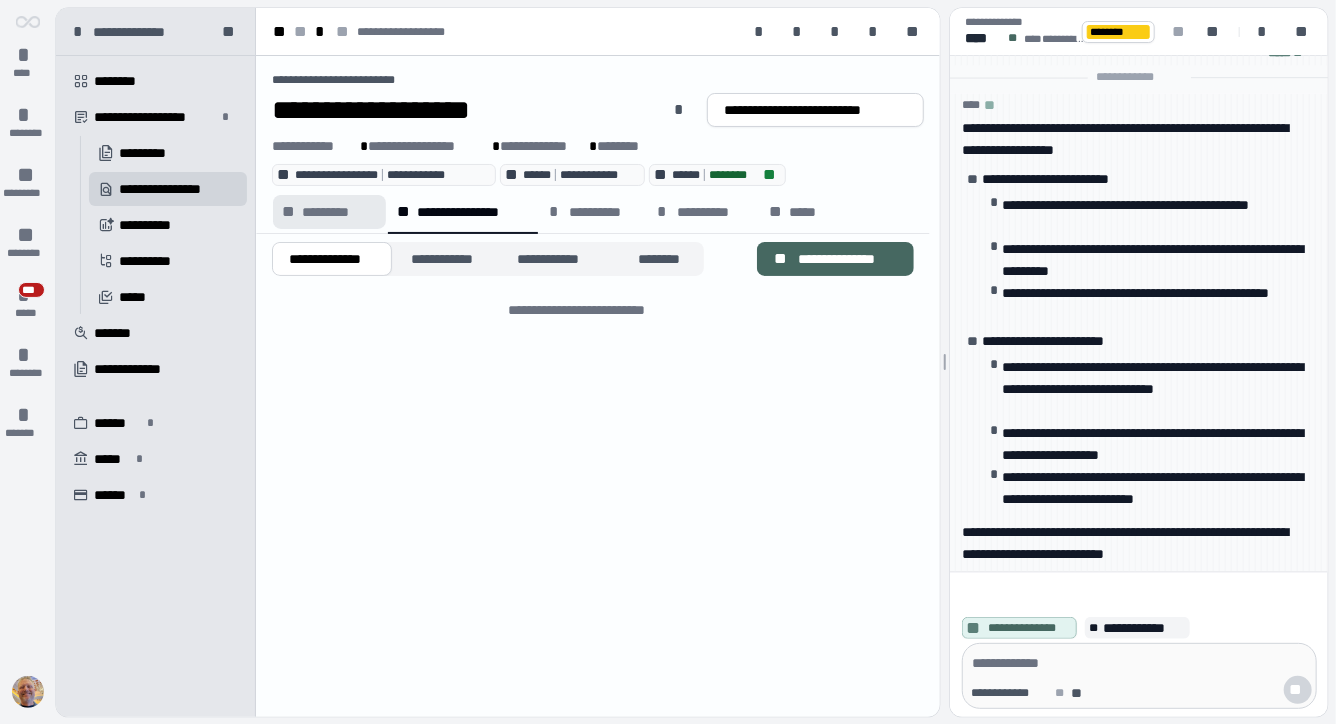 click on "** *********" at bounding box center (329, 212) 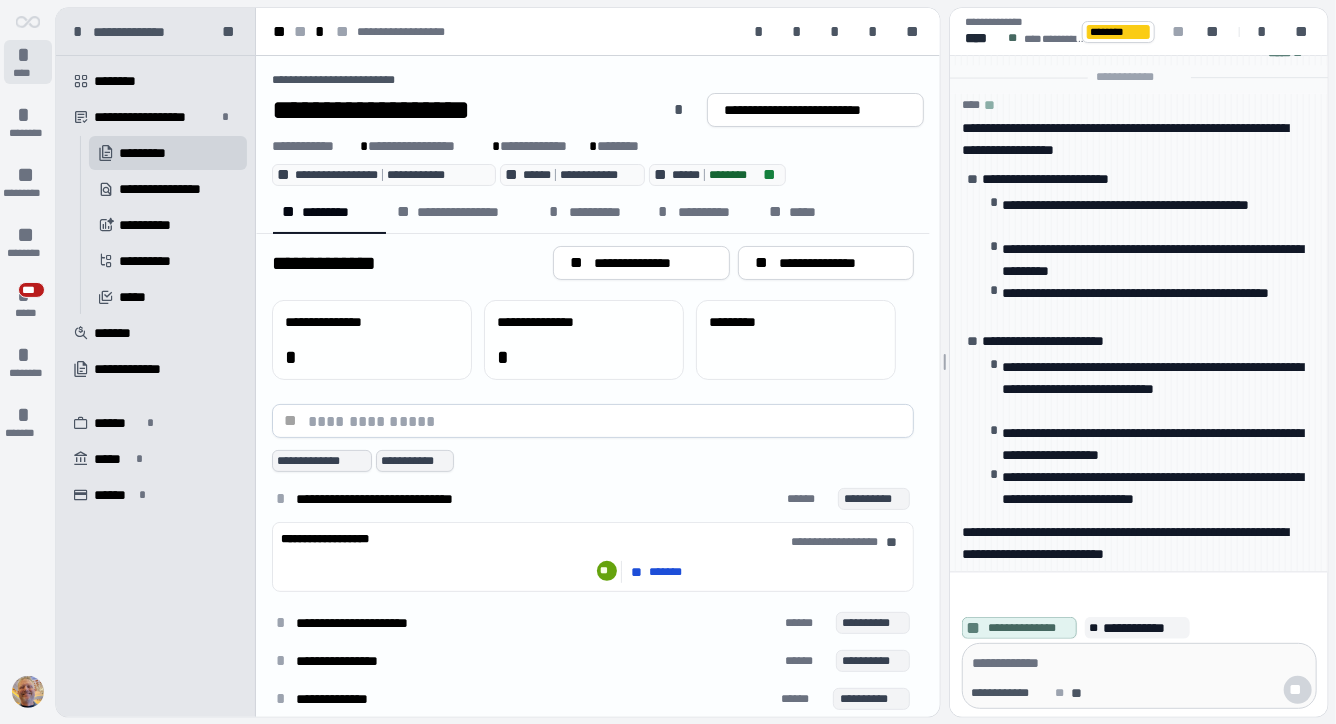 click on "****" at bounding box center (27, 73) 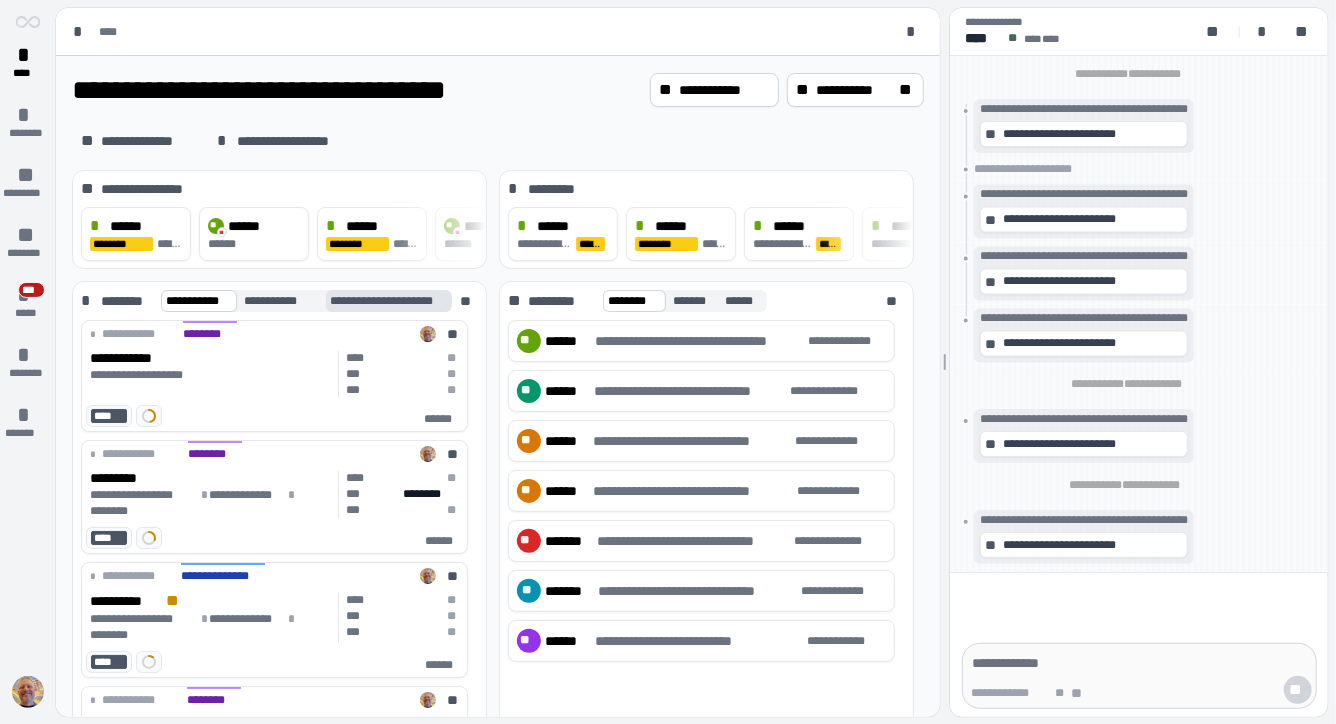 click on "**********" at bounding box center (396, 301) 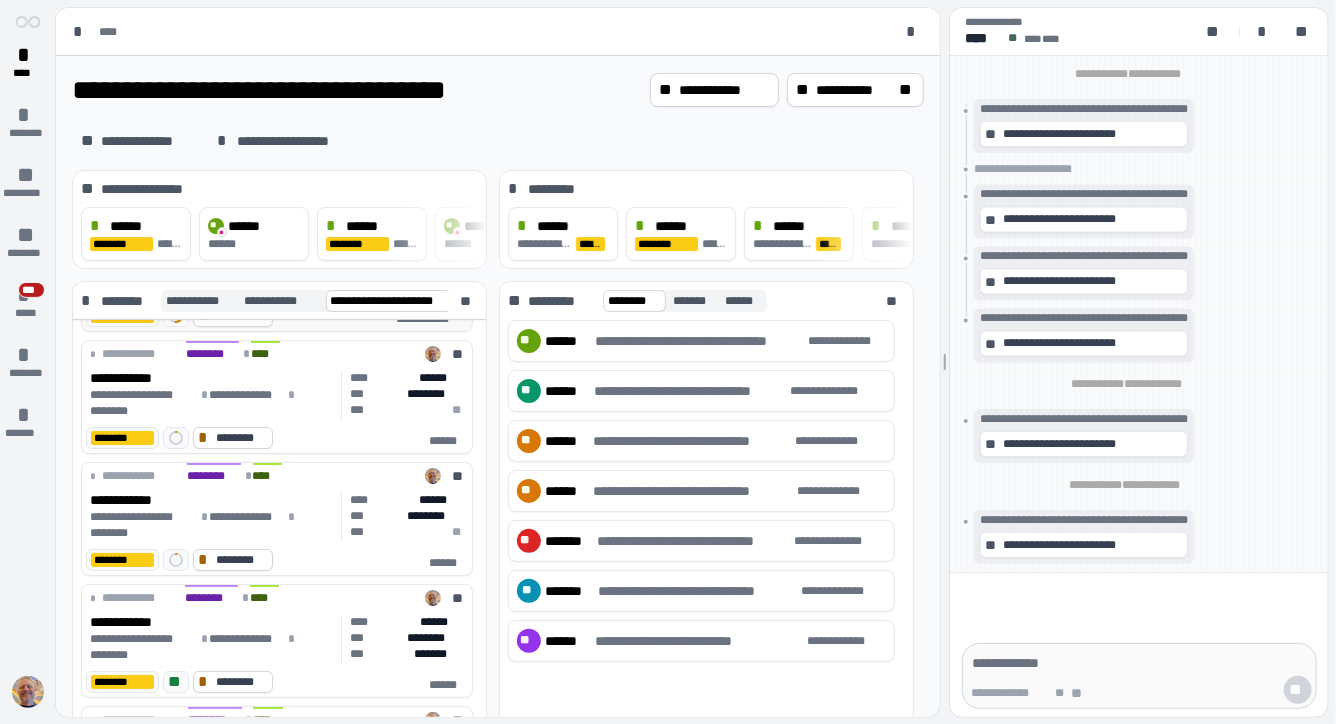scroll, scrollTop: 105, scrollLeft: 0, axis: vertical 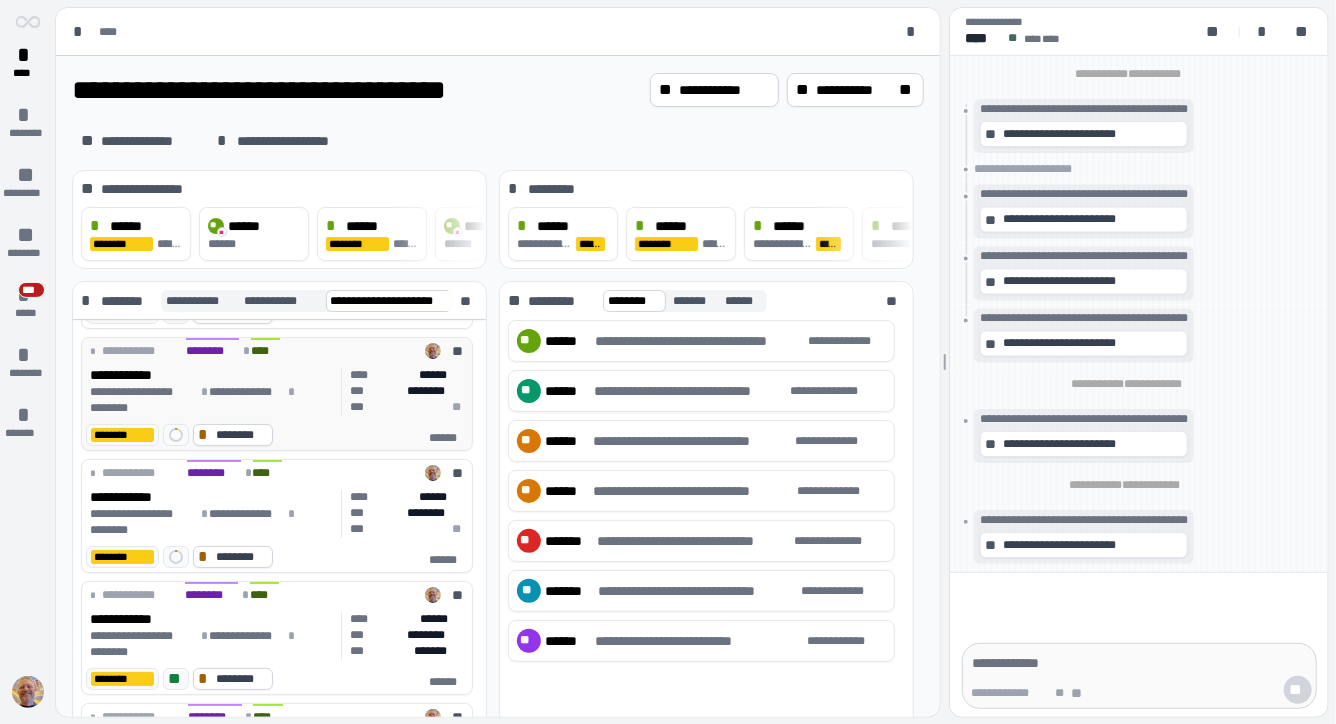 click on "**********" at bounding box center (212, 400) 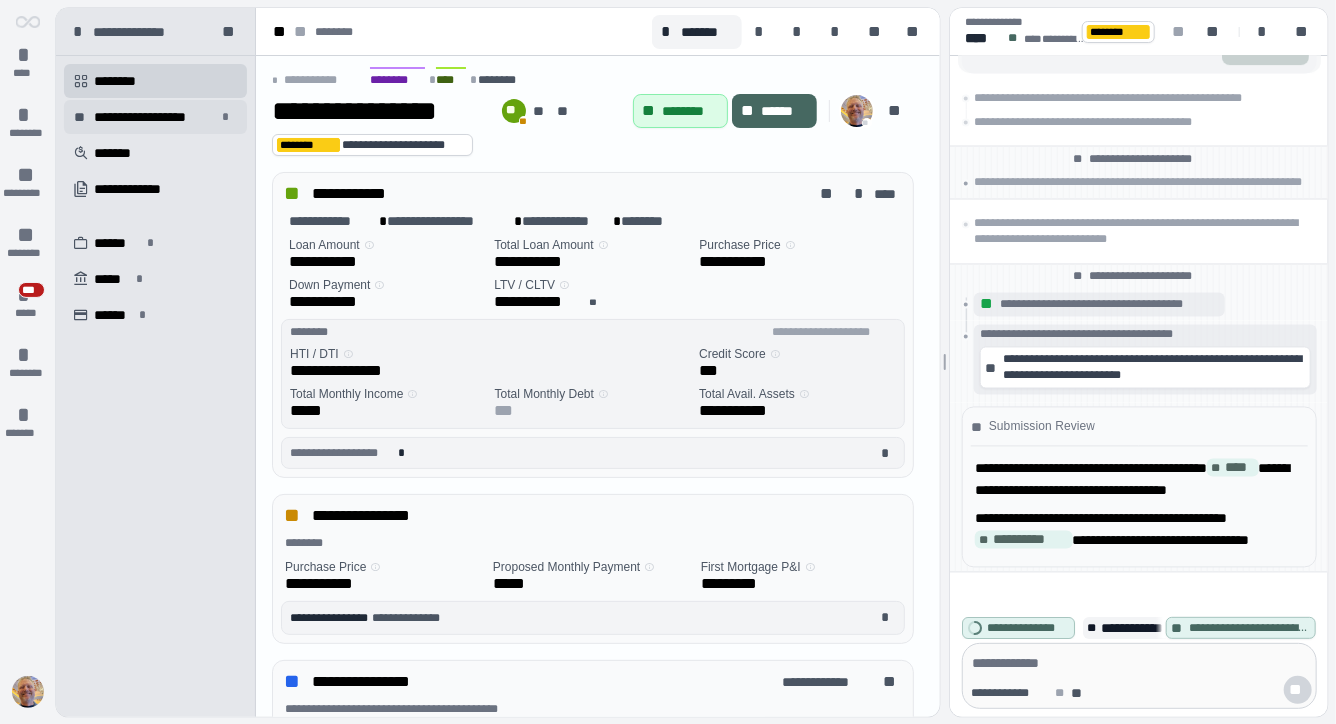 click on "**********" at bounding box center (155, 117) 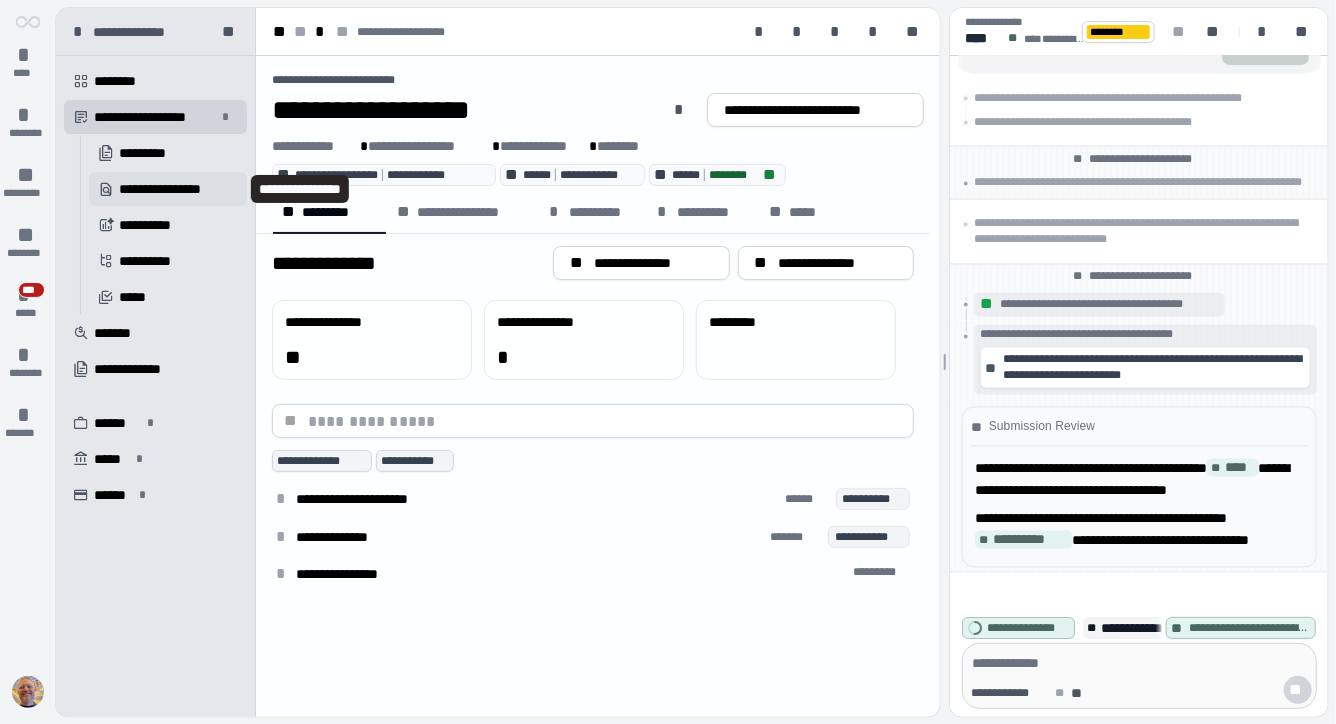 click on "**********" at bounding box center (173, 189) 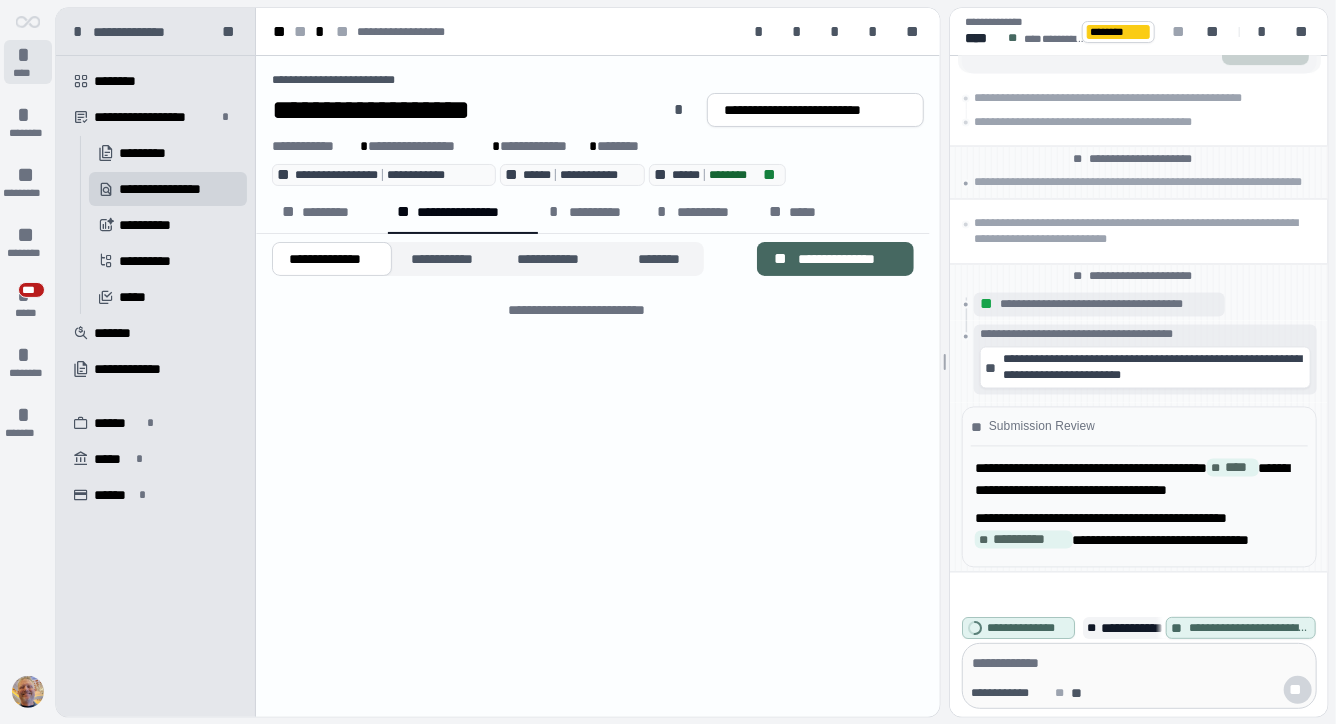 click on "*" at bounding box center (28, 55) 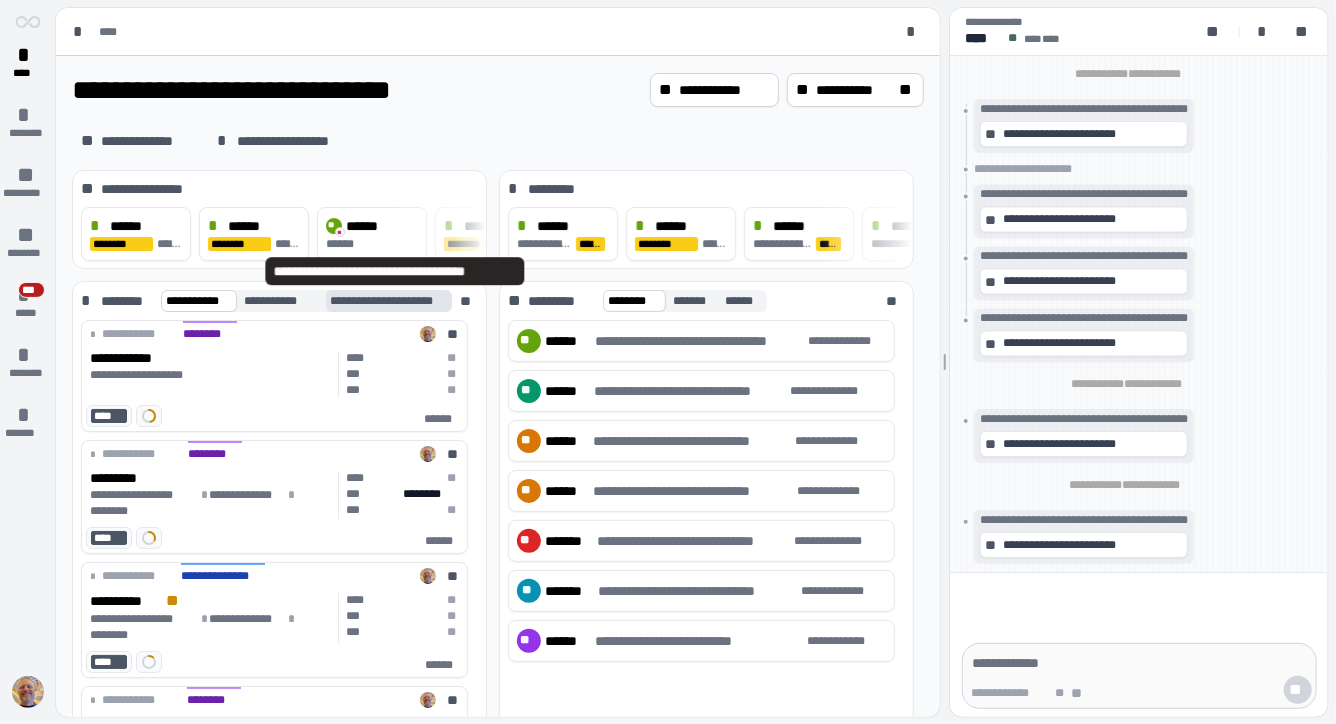 click on "**********" at bounding box center [396, 301] 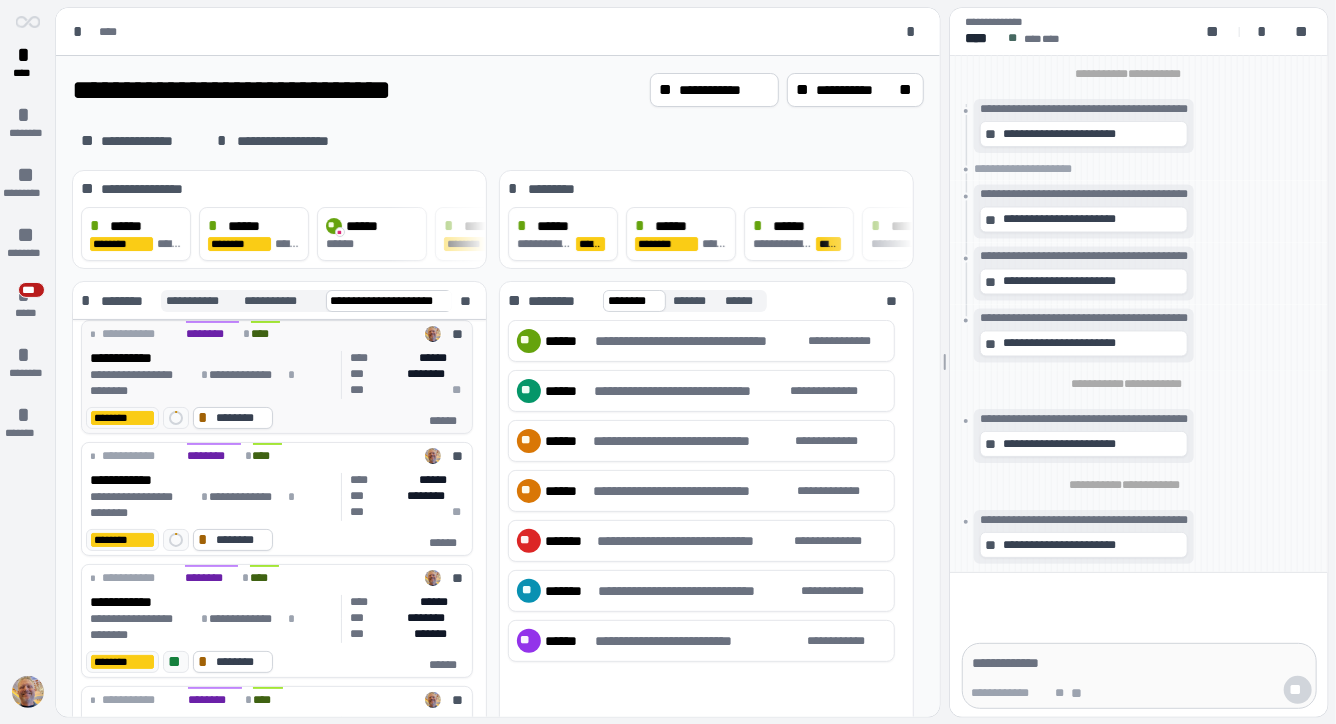 scroll, scrollTop: 126, scrollLeft: 0, axis: vertical 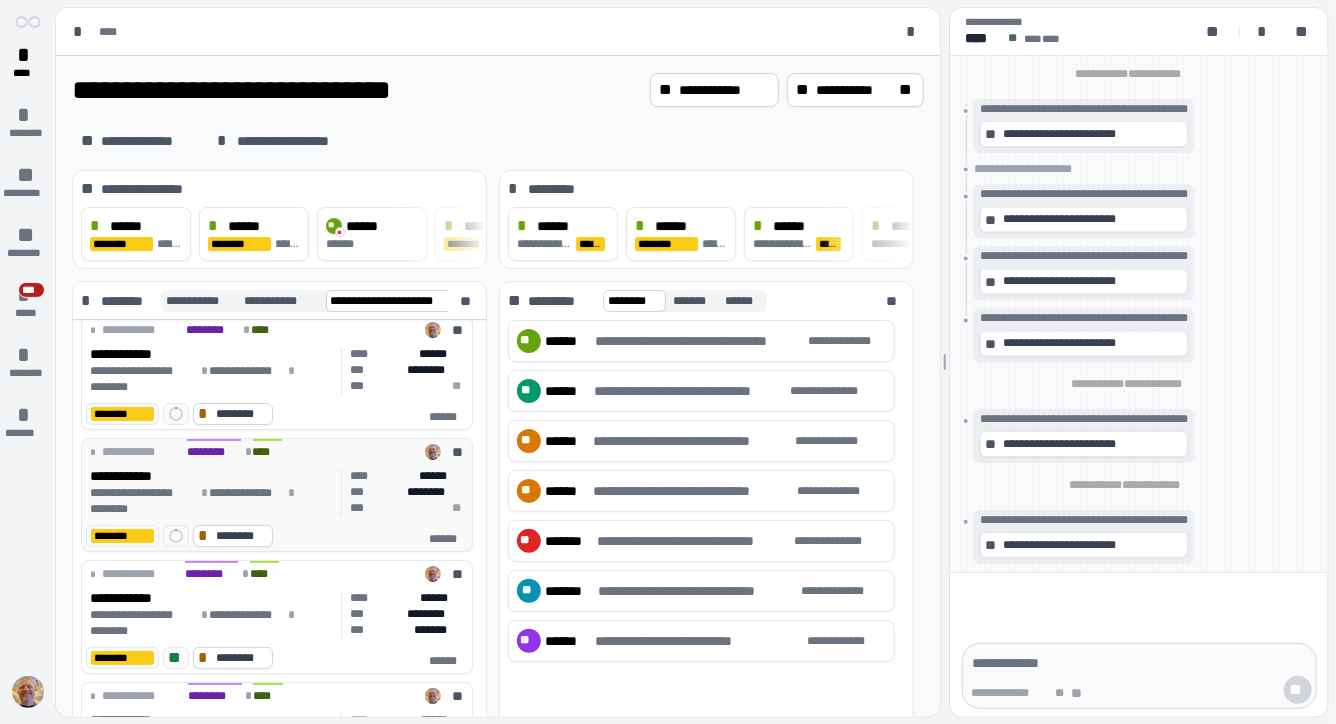 click on "**********" at bounding box center (212, 501) 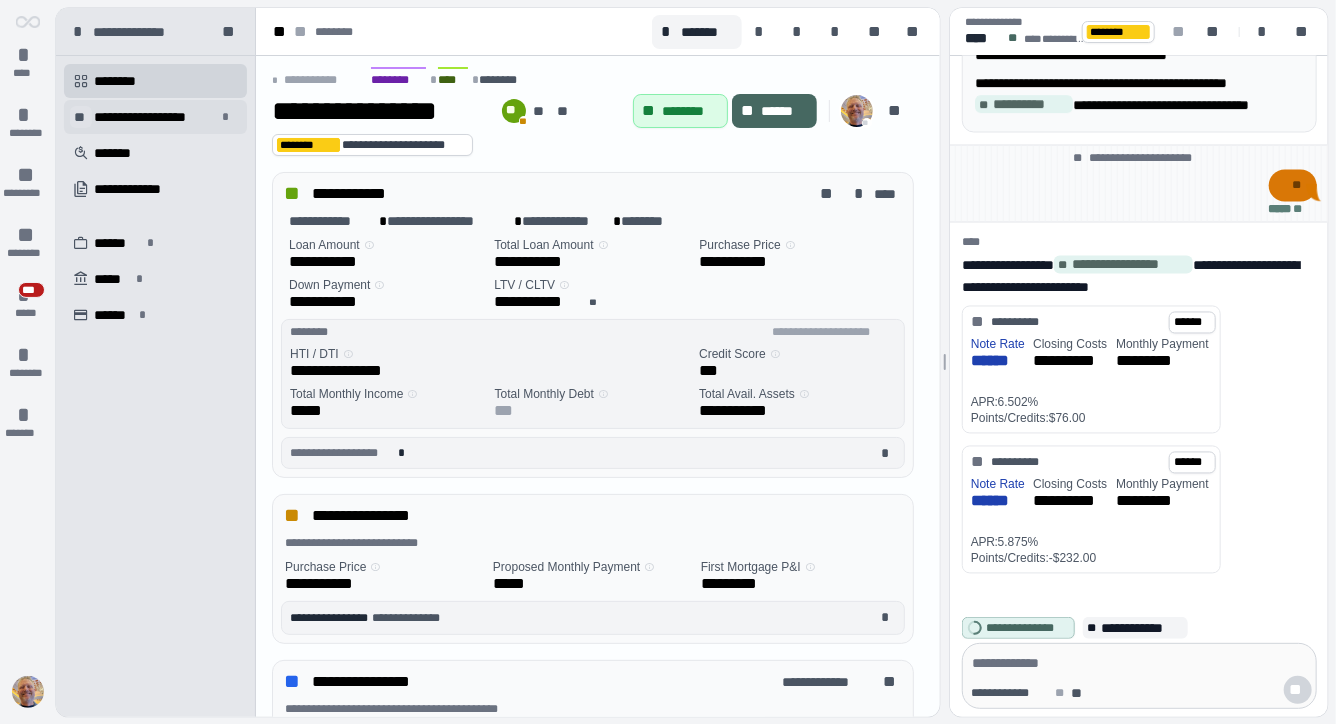 click on "**" at bounding box center [81, 117] 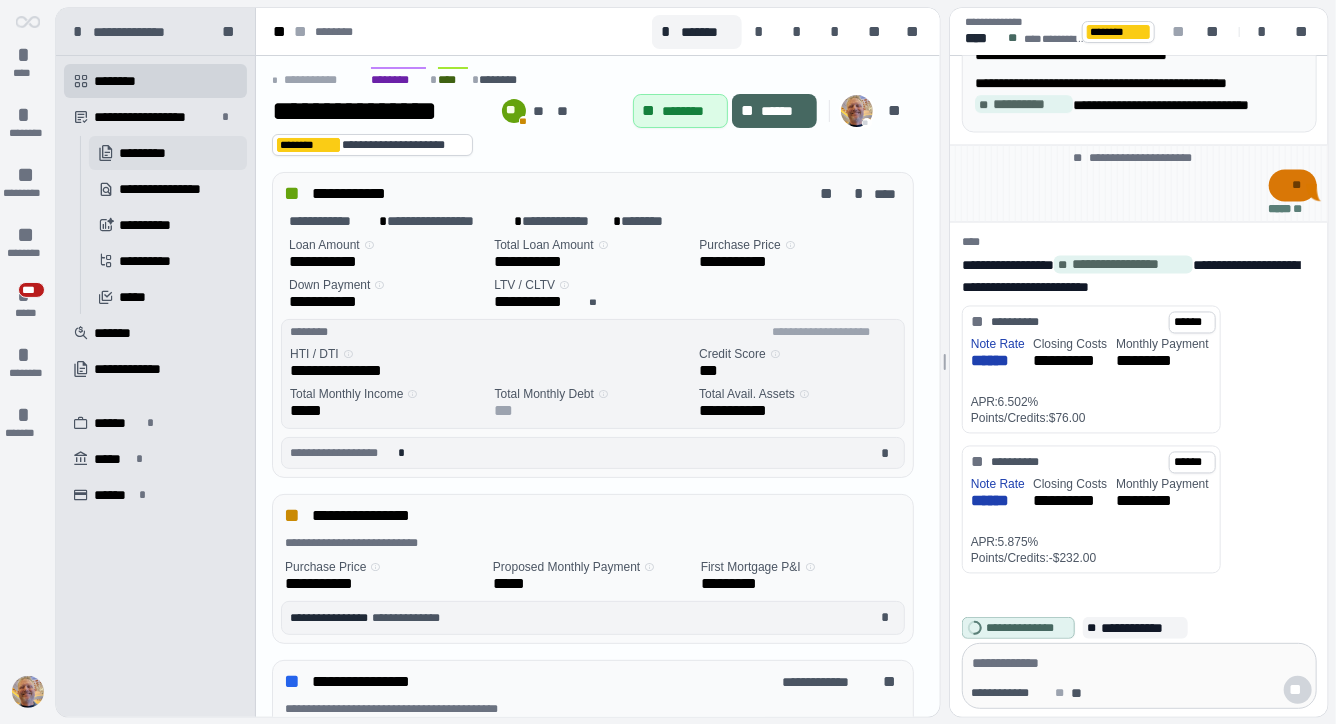 click on "*********" at bounding box center (156, 153) 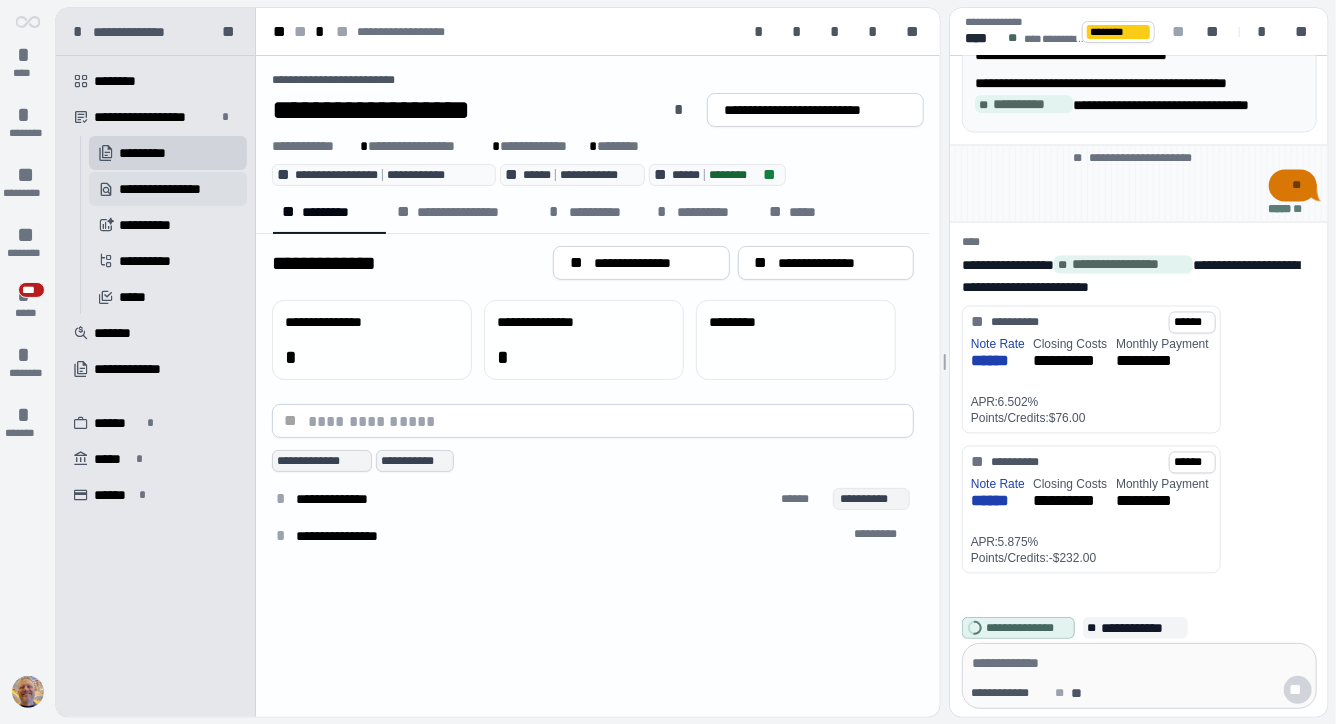 click on "**********" at bounding box center [173, 189] 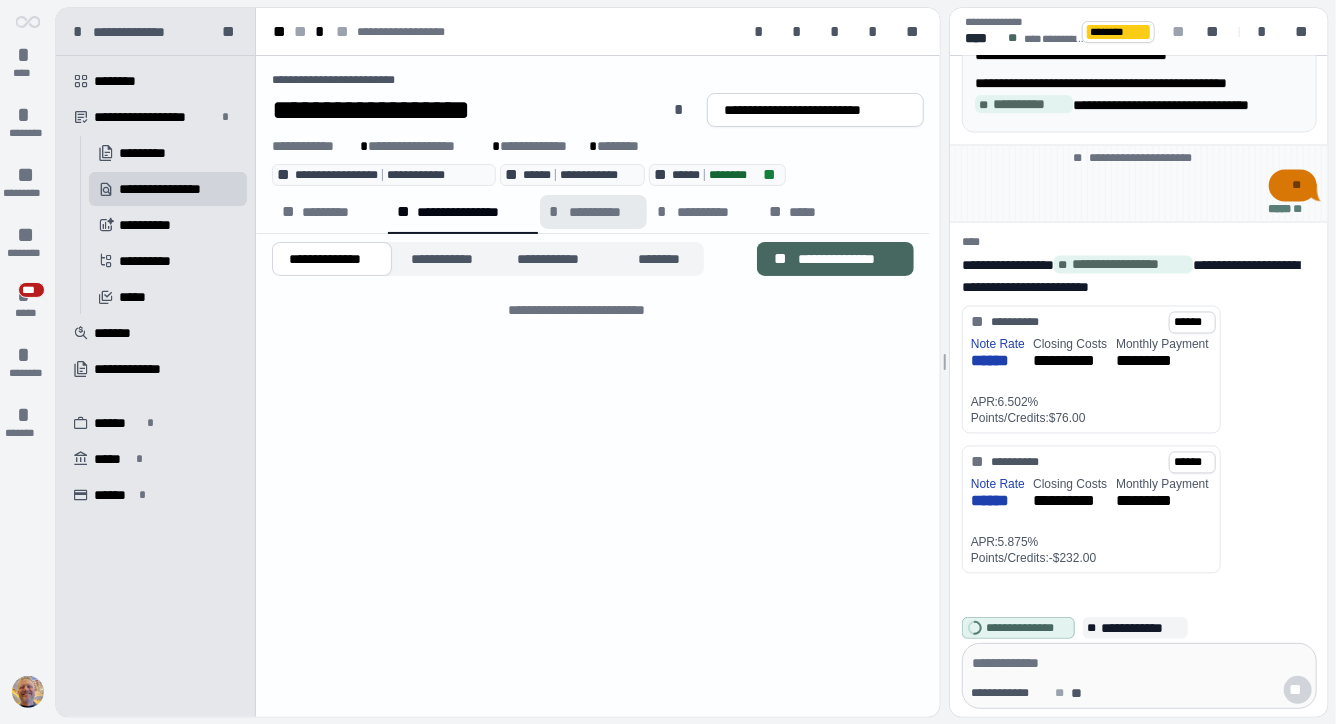 click on "**********" at bounding box center (603, 212) 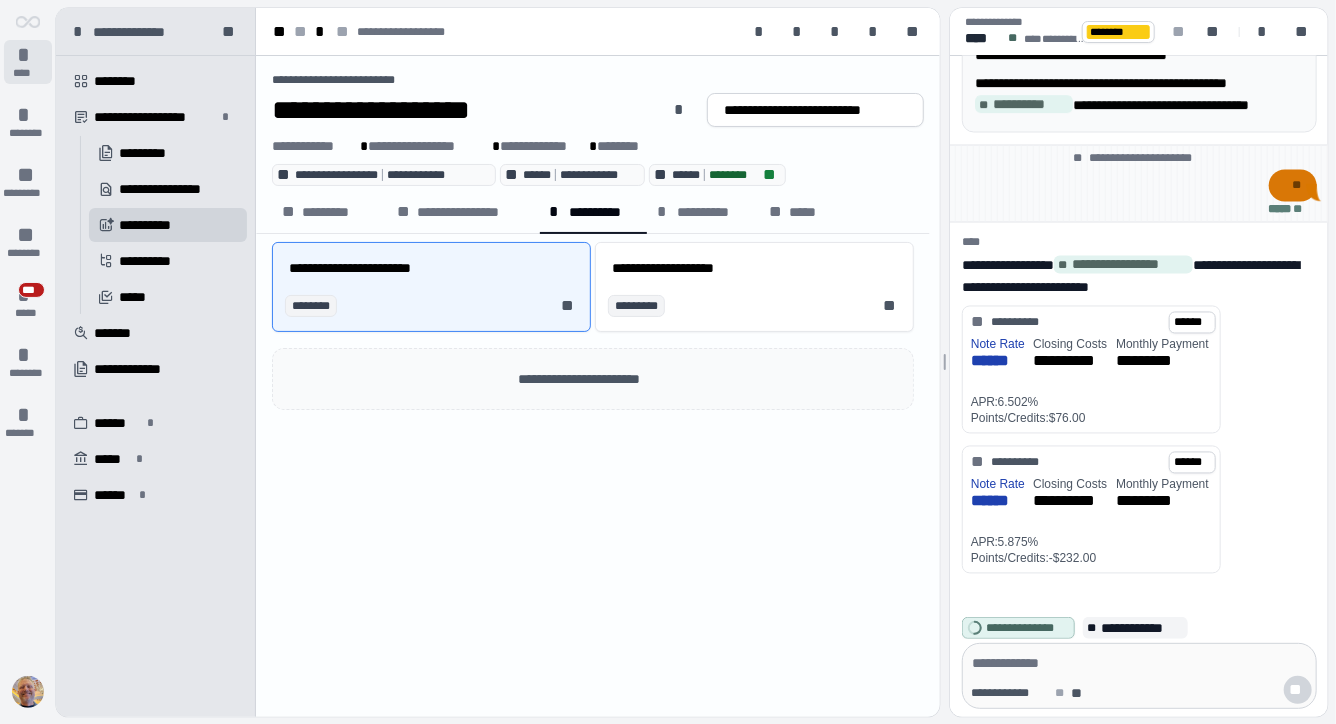 click on "* ****" at bounding box center [28, 62] 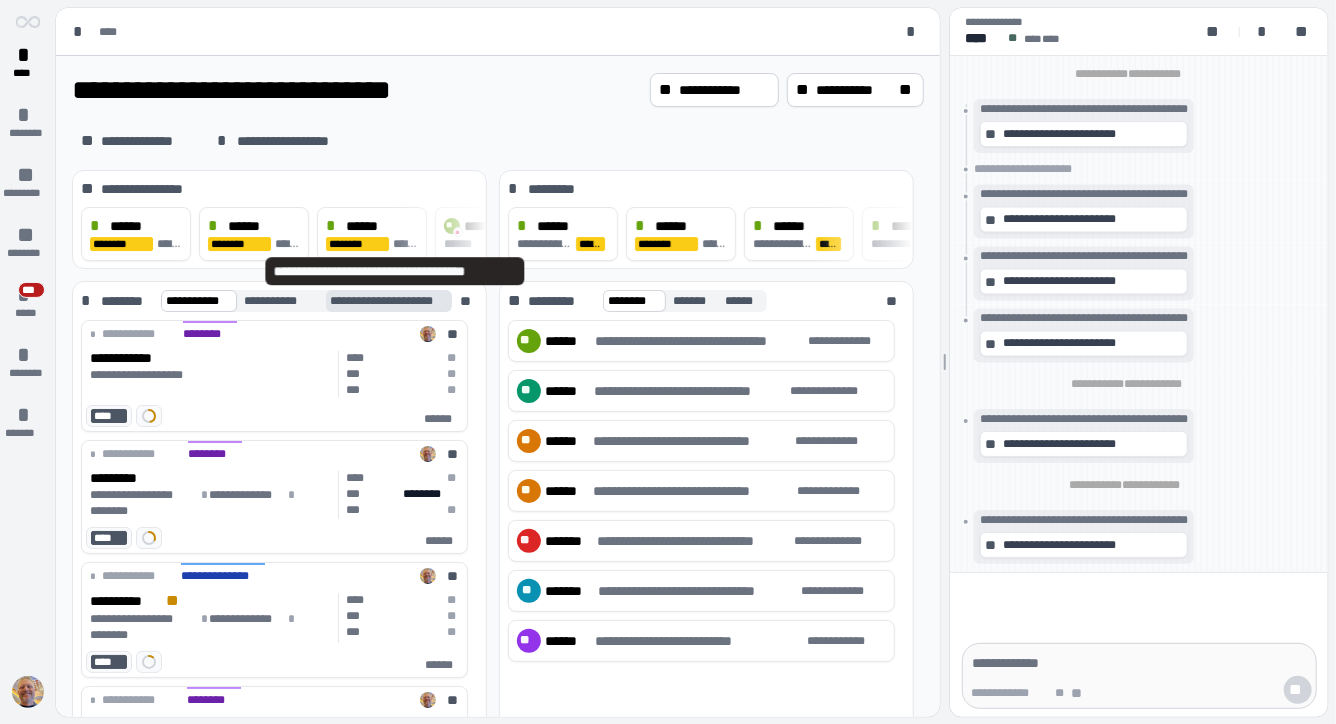 scroll, scrollTop: 0, scrollLeft: 7, axis: horizontal 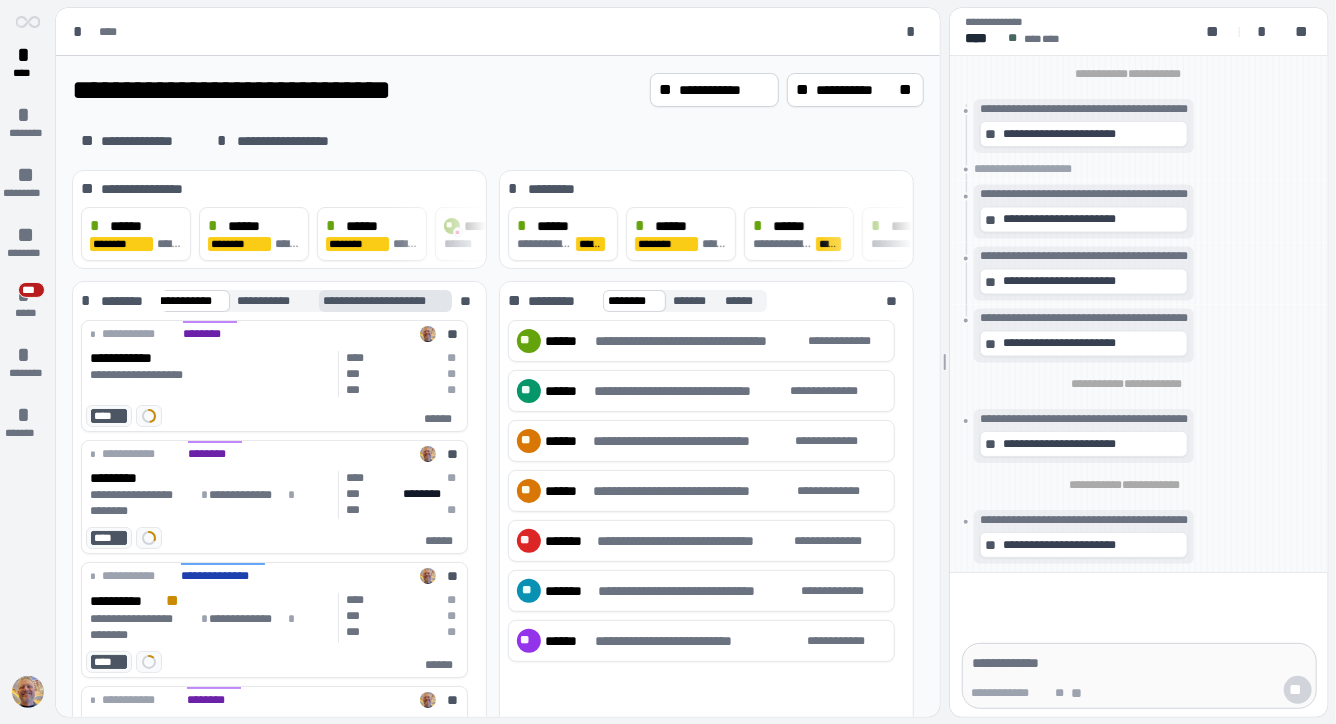 click on "**********" at bounding box center (389, 301) 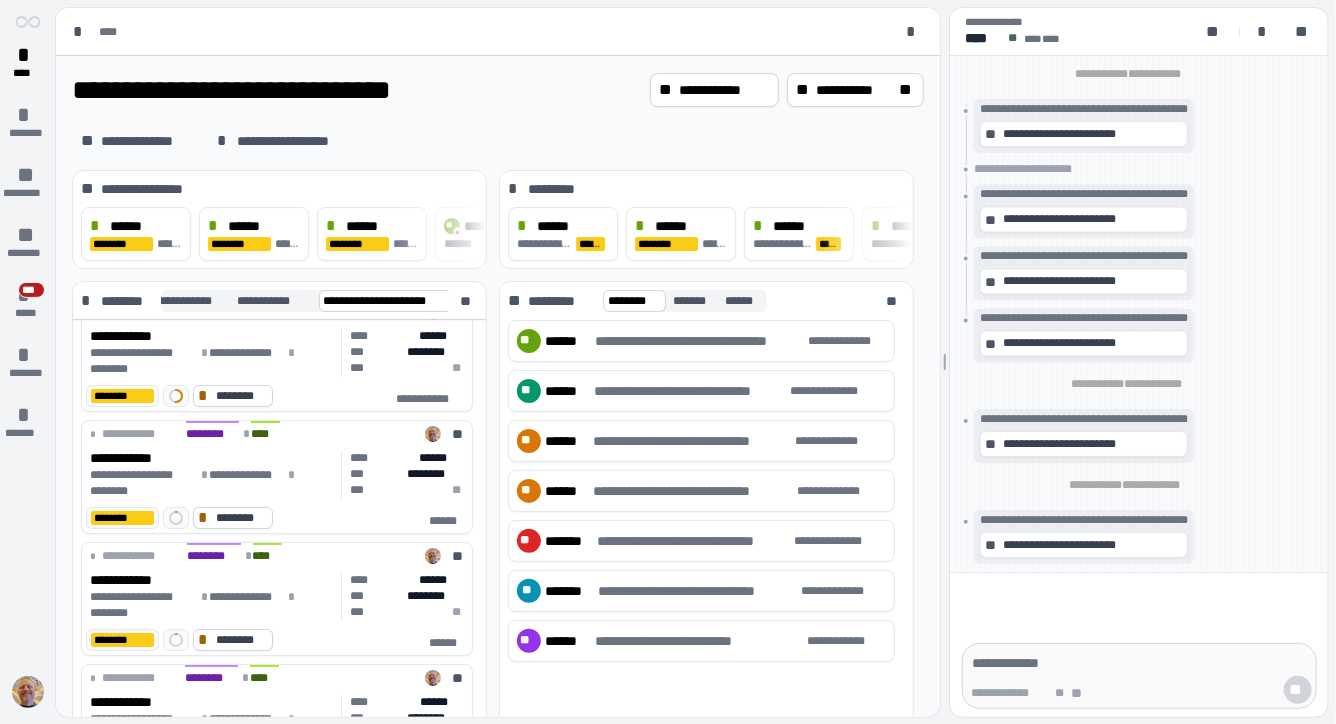 scroll, scrollTop: 0, scrollLeft: 0, axis: both 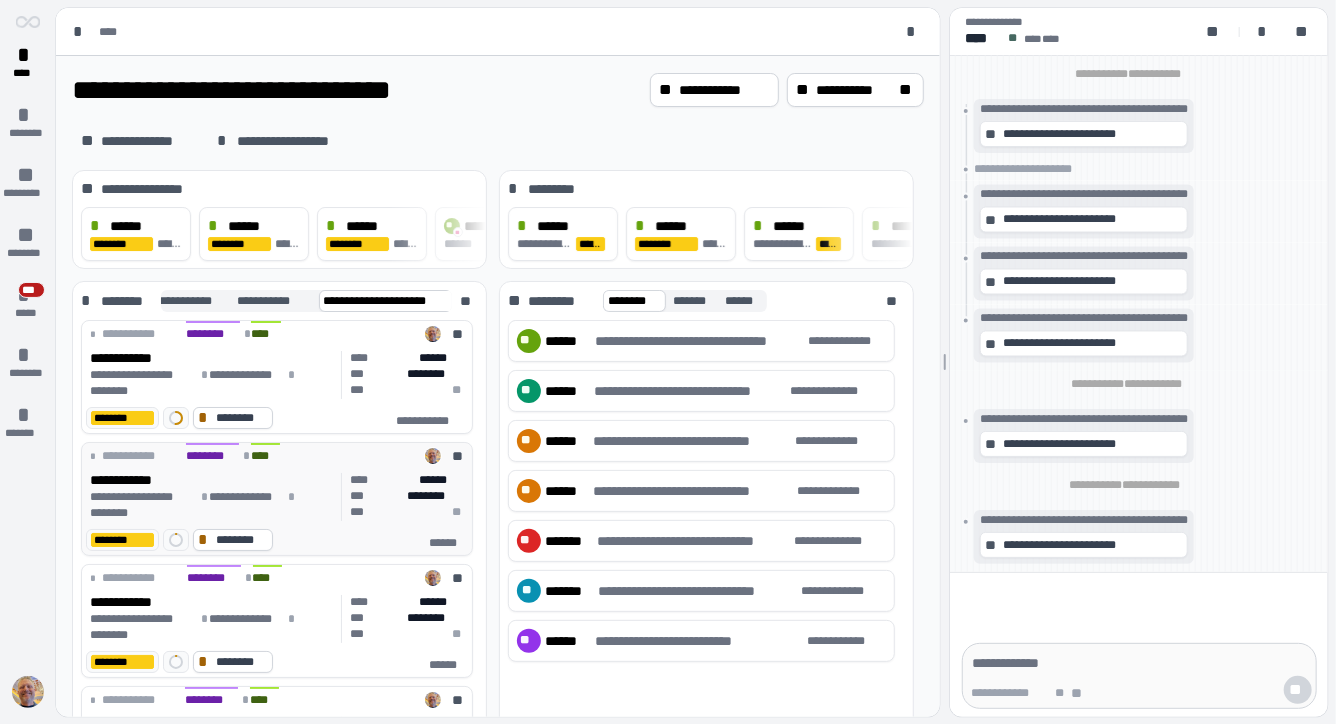 click on "**********" at bounding box center (212, 505) 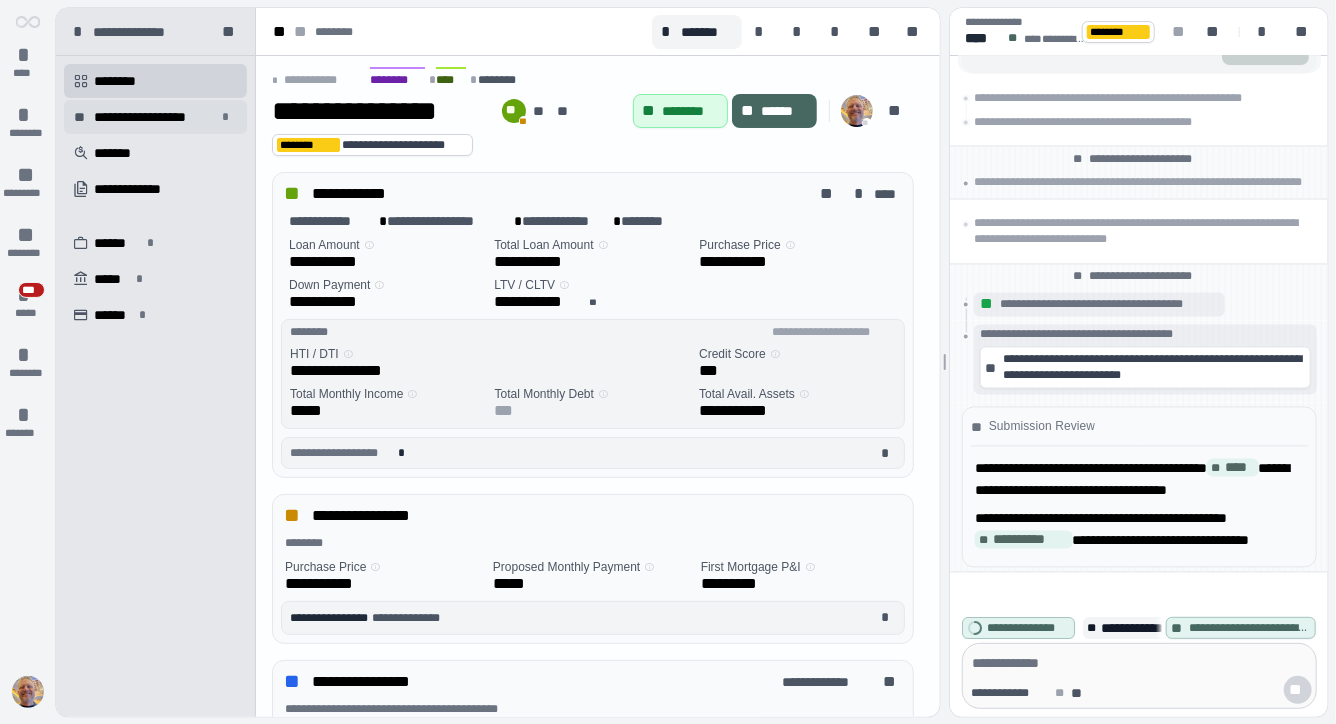 click on "**********" at bounding box center [155, 117] 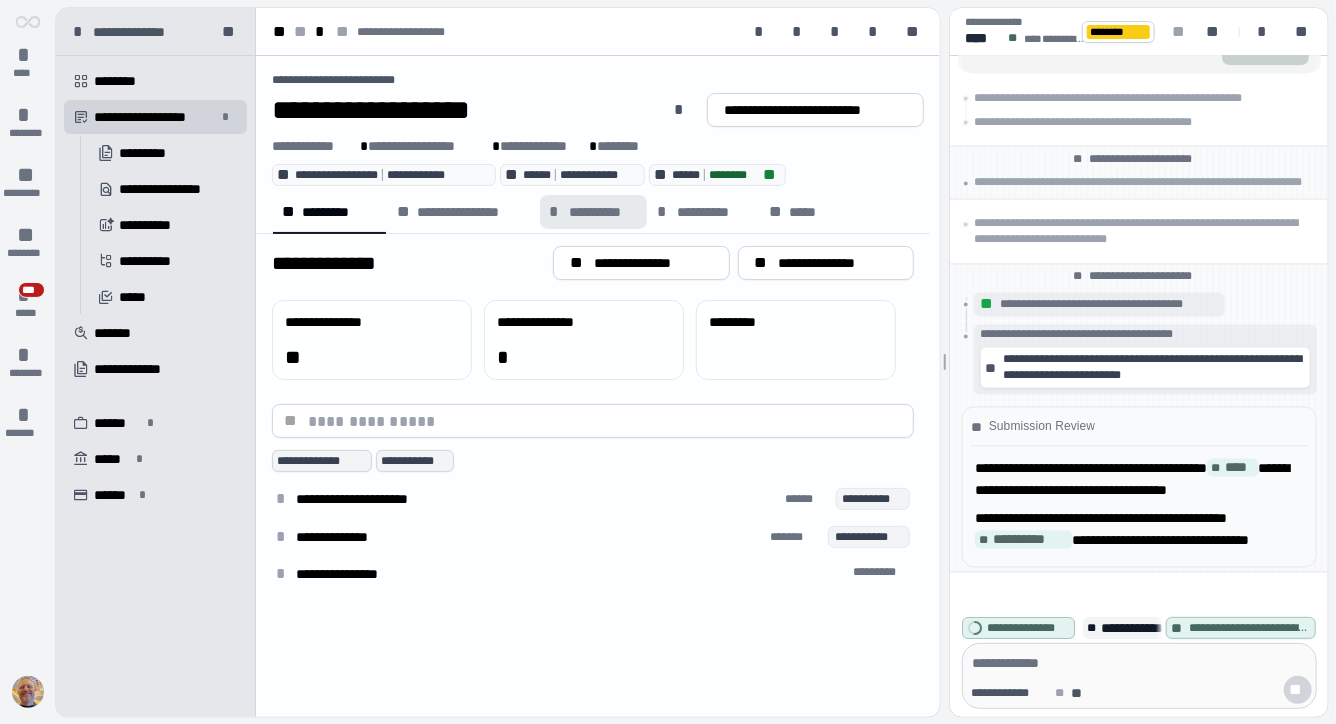 click on "**********" at bounding box center [603, 212] 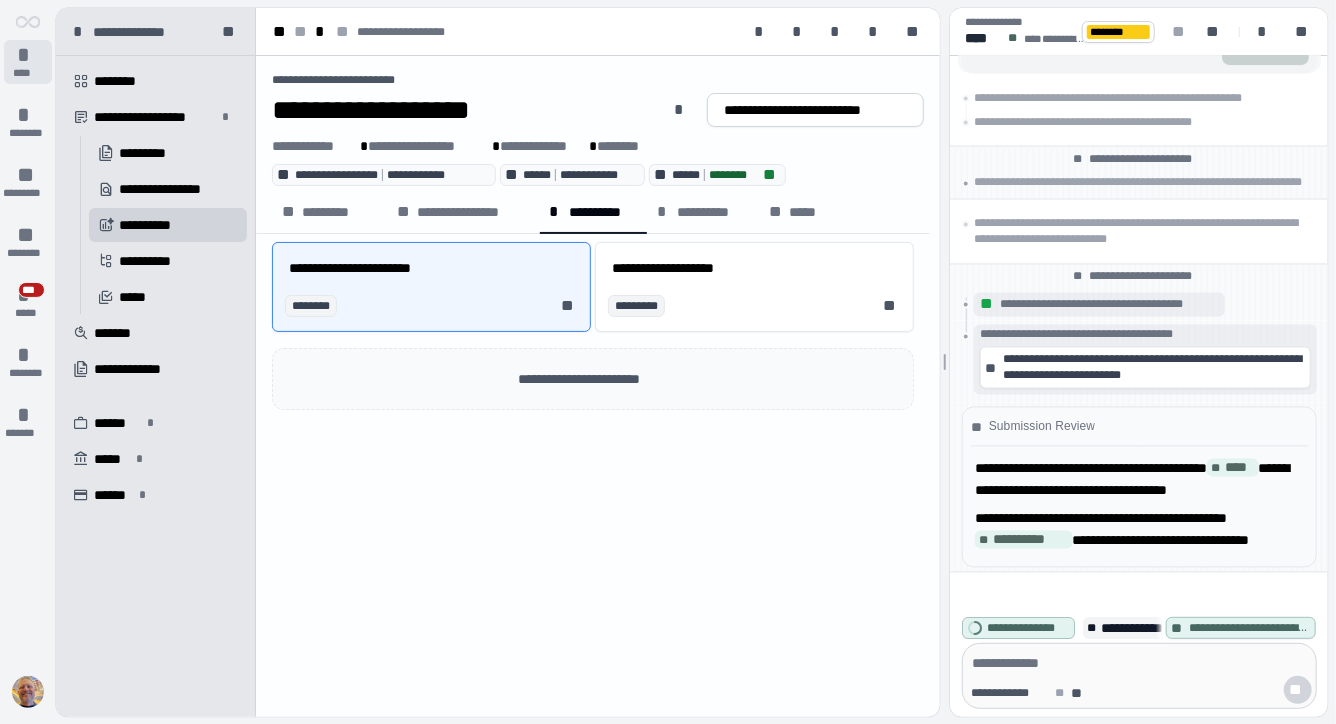 click on "*" at bounding box center (28, 55) 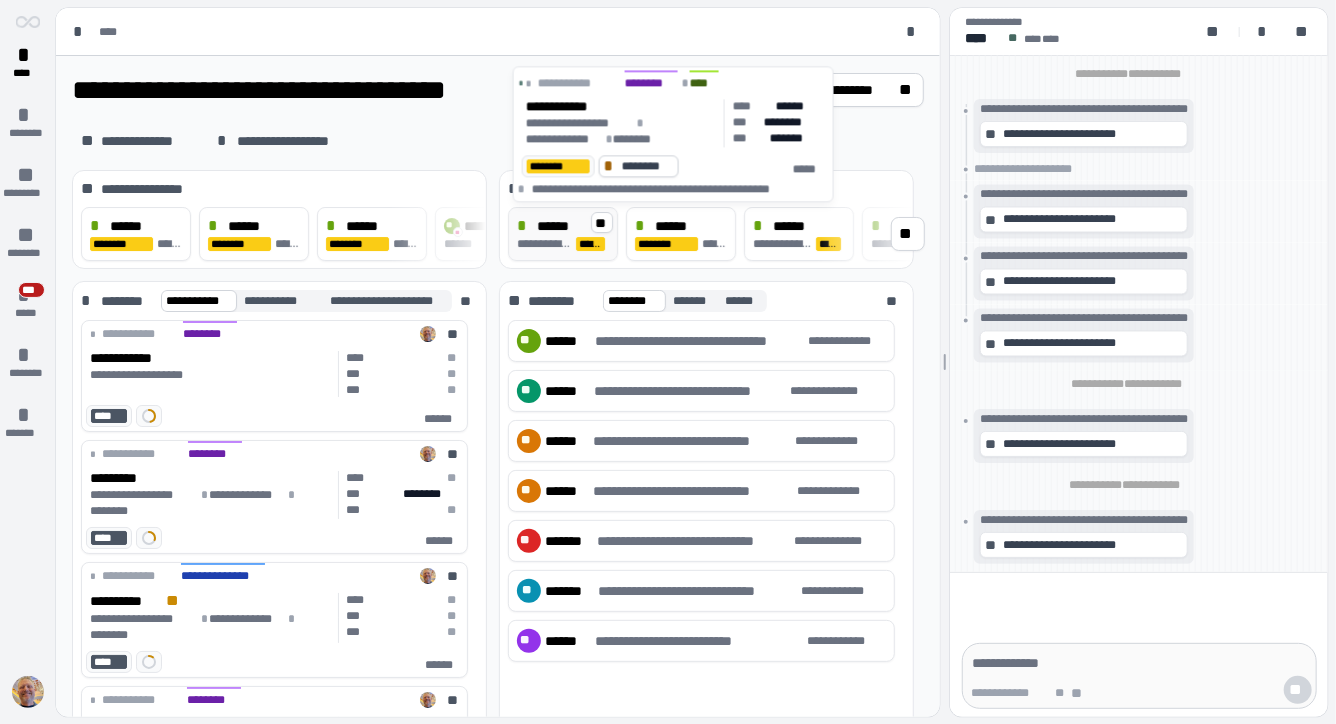click on "******" at bounding box center [560, 226] 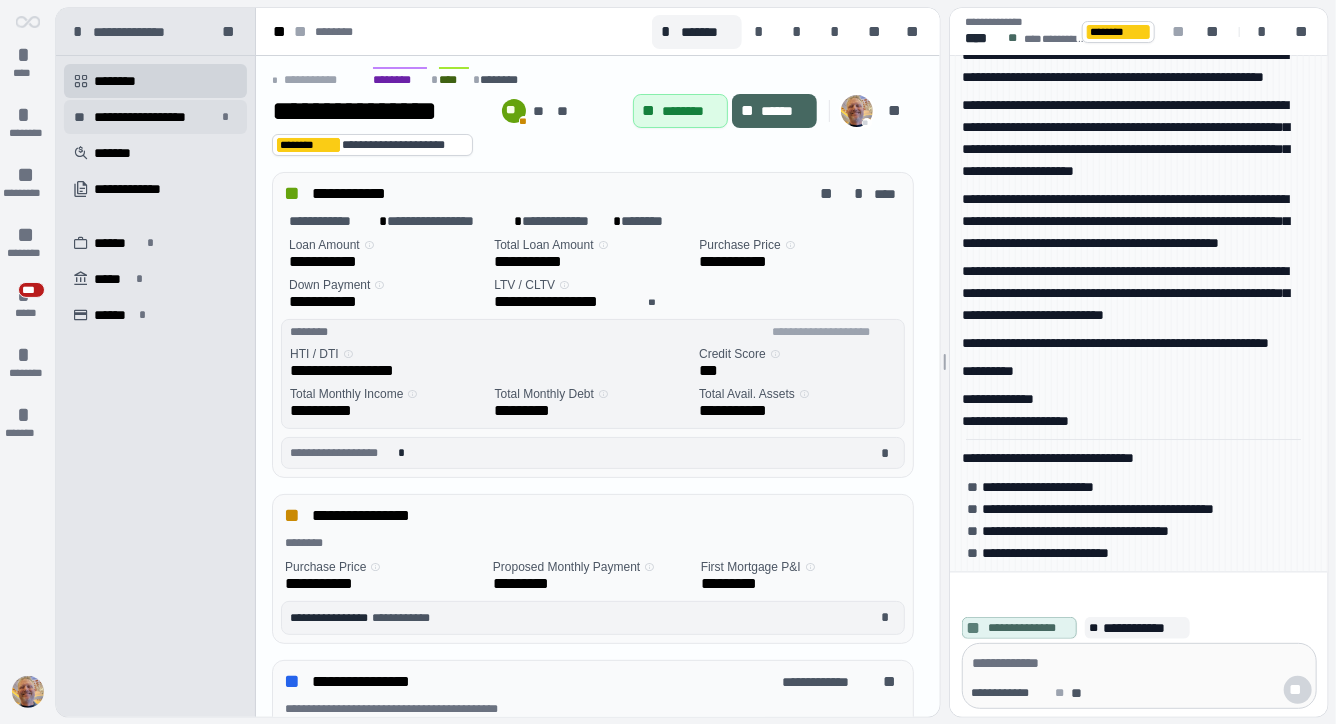 click on "**********" at bounding box center (155, 117) 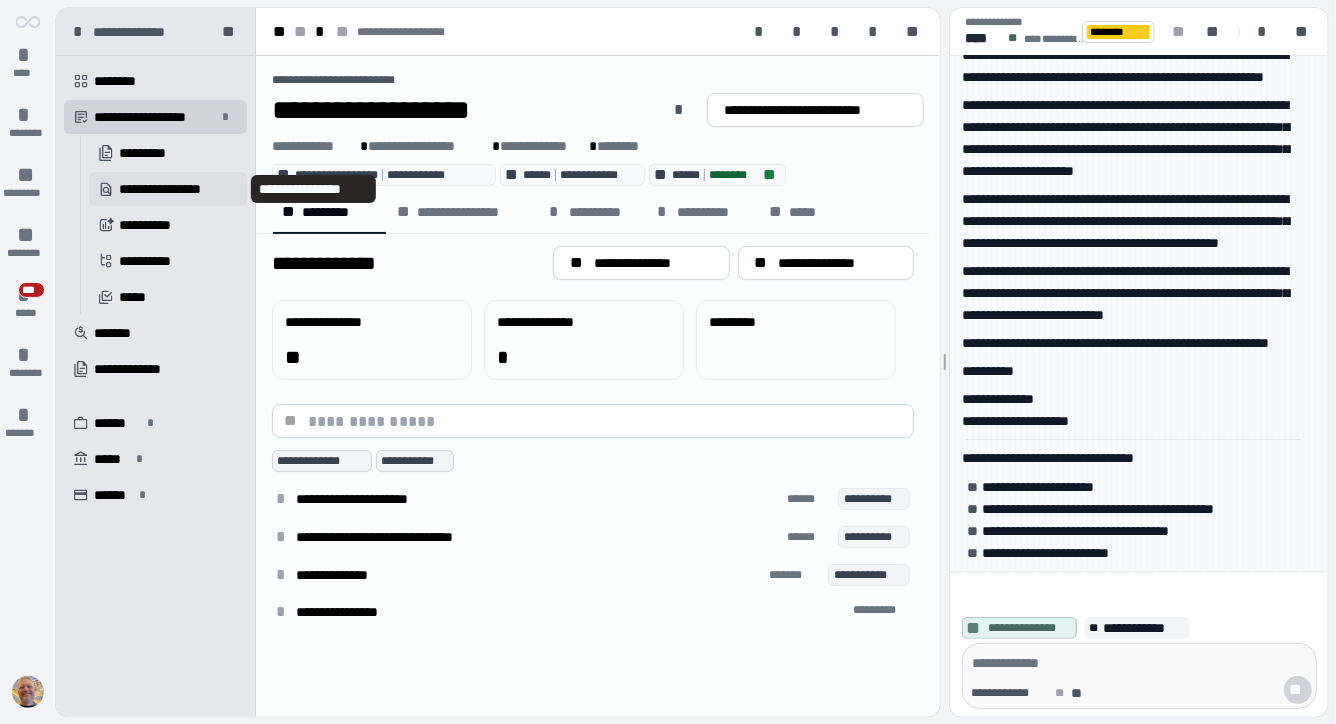 click on "**********" at bounding box center [173, 189] 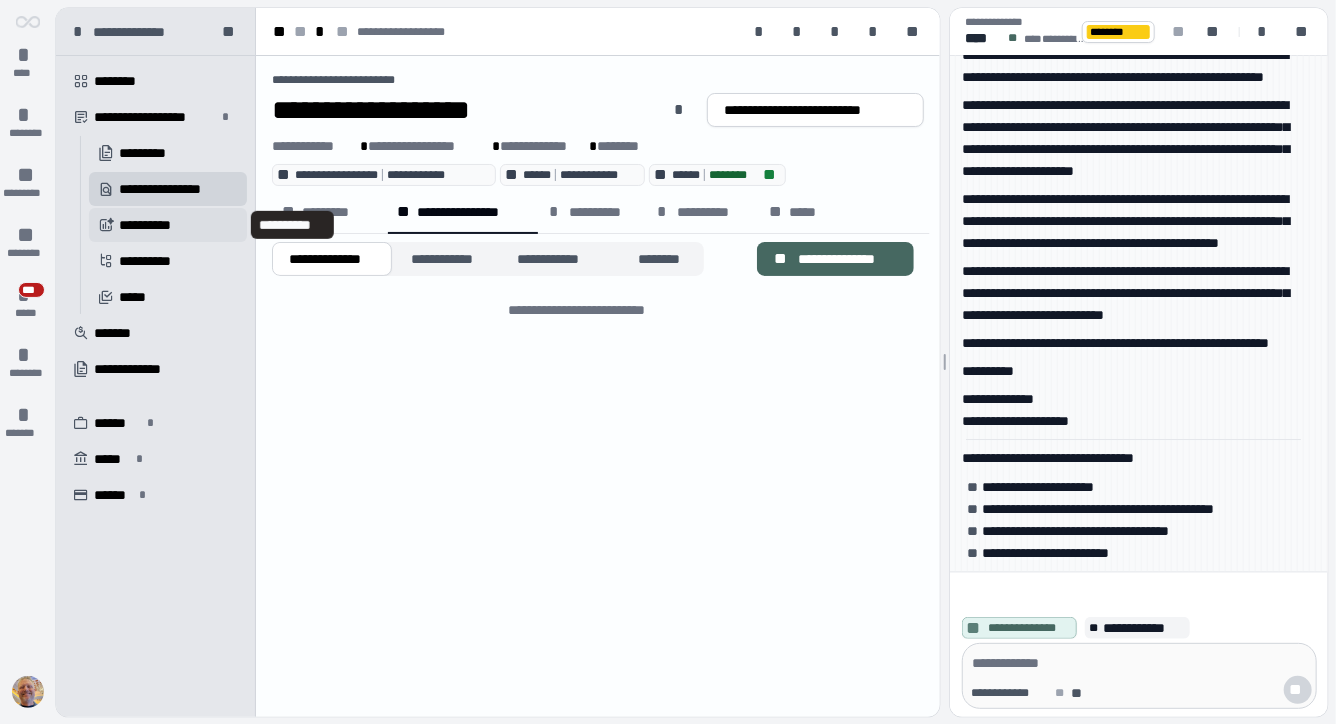 click on "**********" at bounding box center (152, 225) 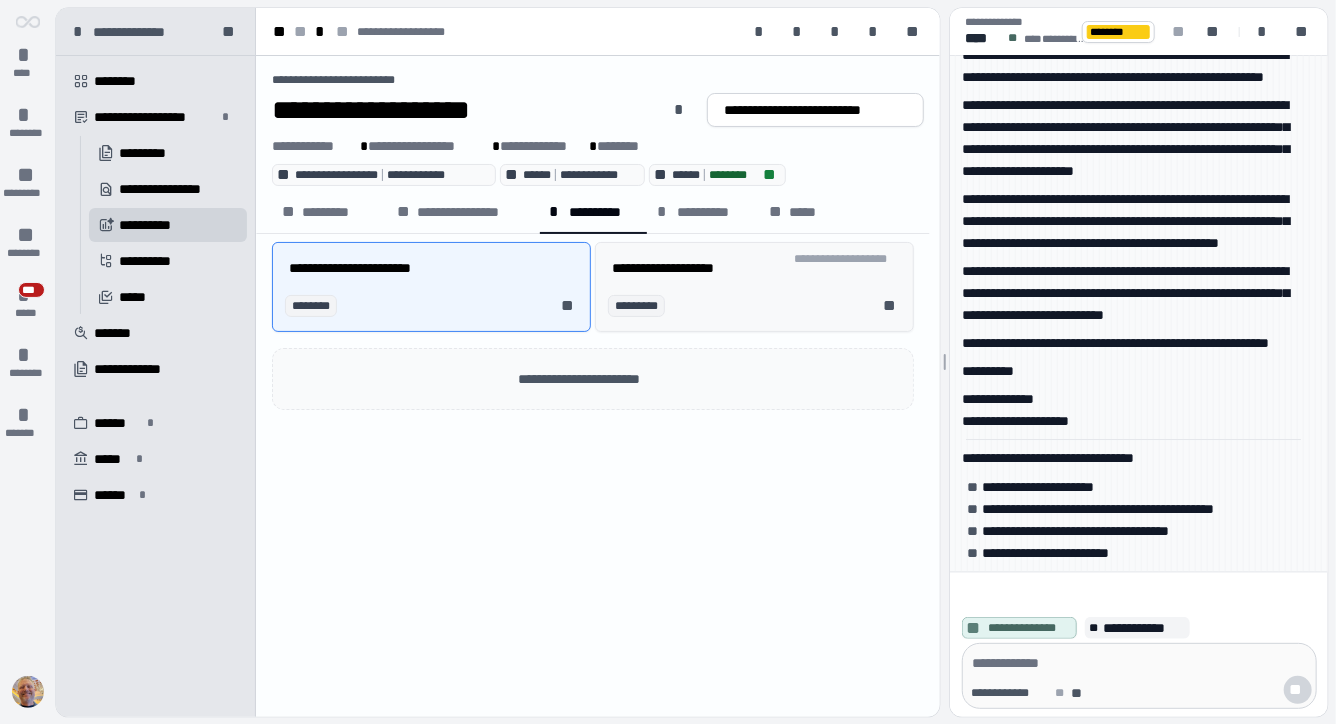 click on "**********" at bounding box center [663, 268] 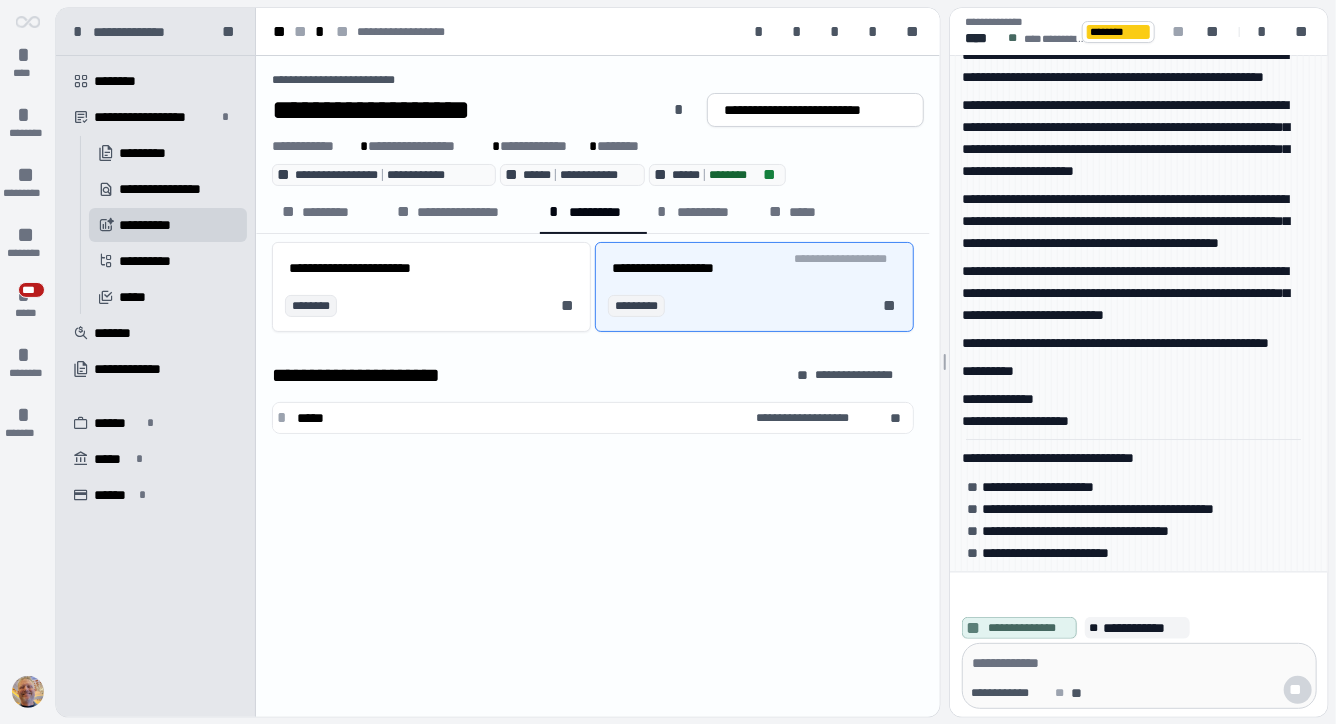 click on "**********" at bounding box center [598, 386] 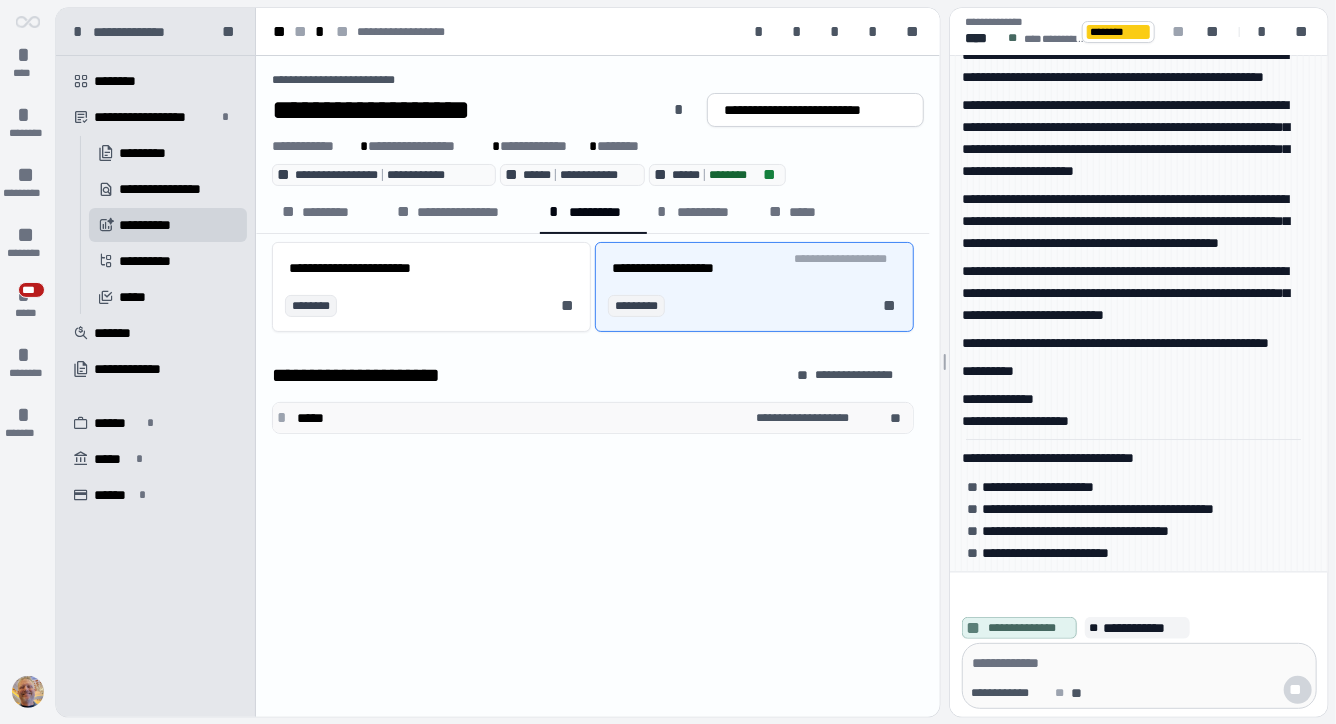 click on "*" at bounding box center (285, 418) 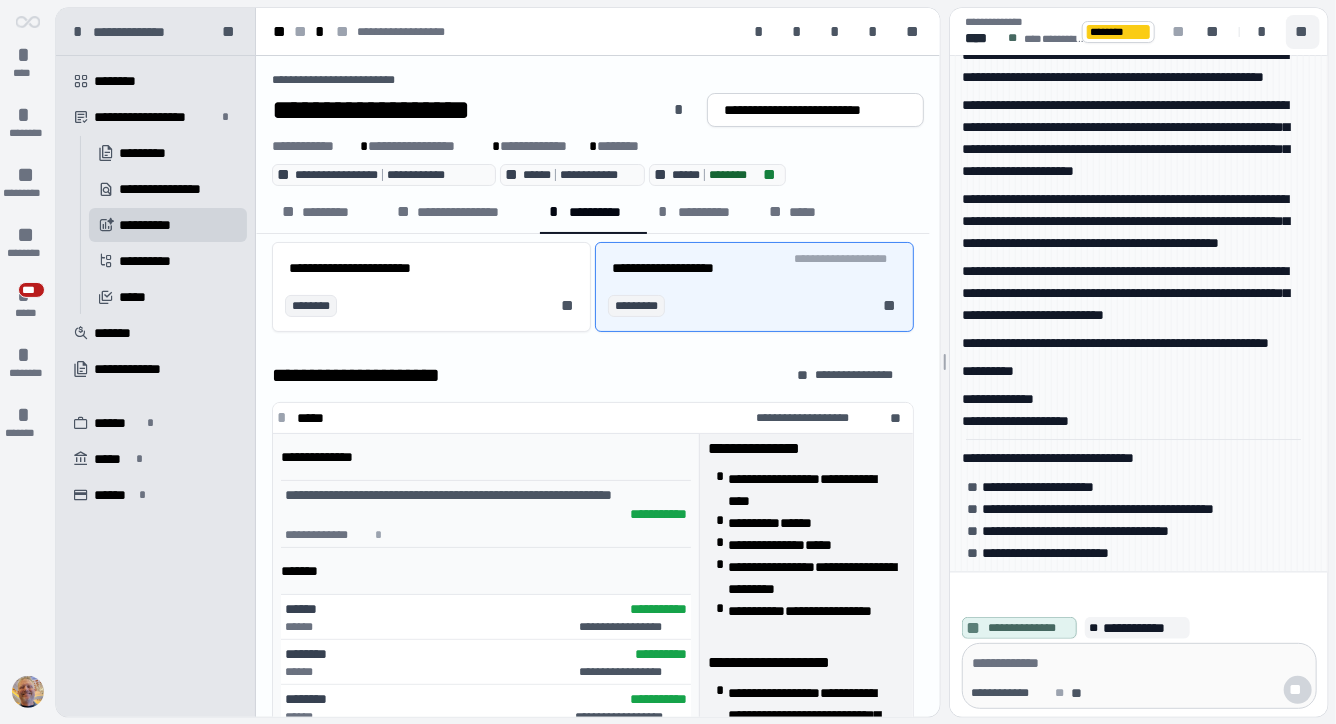 click on "**" at bounding box center (1303, 32) 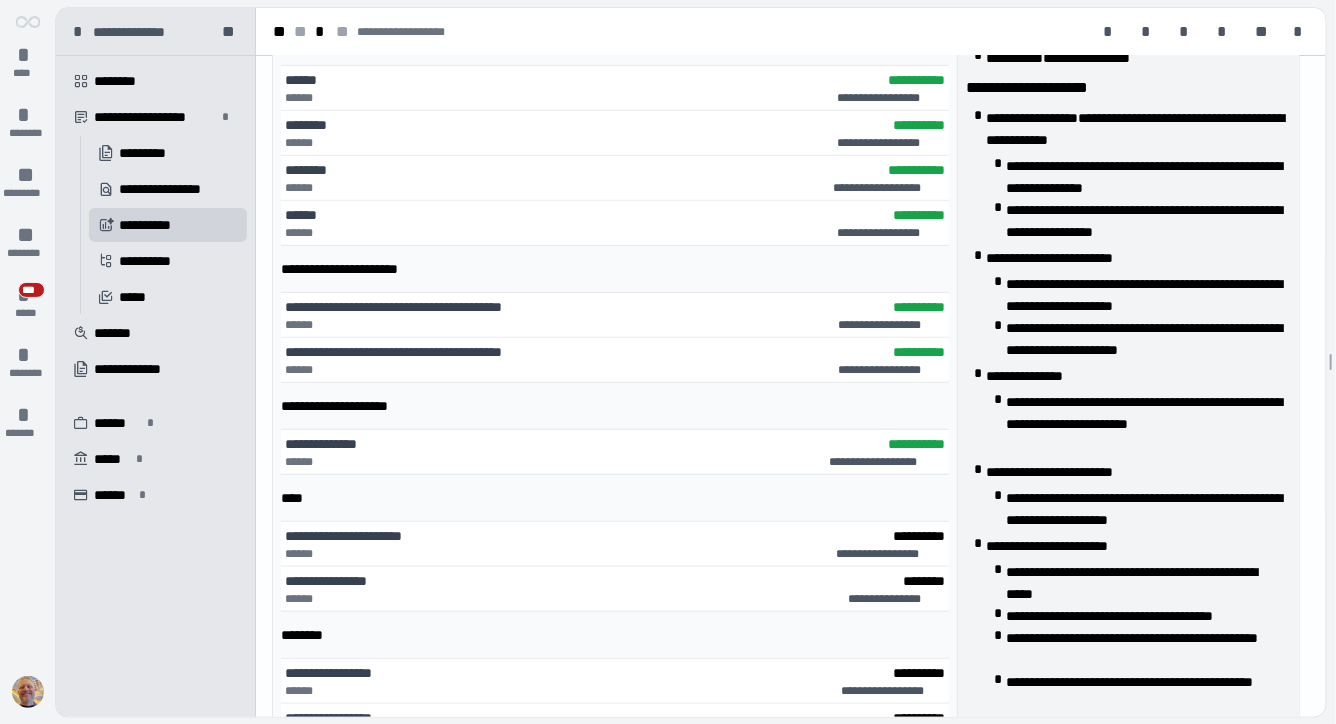 scroll, scrollTop: 512, scrollLeft: 0, axis: vertical 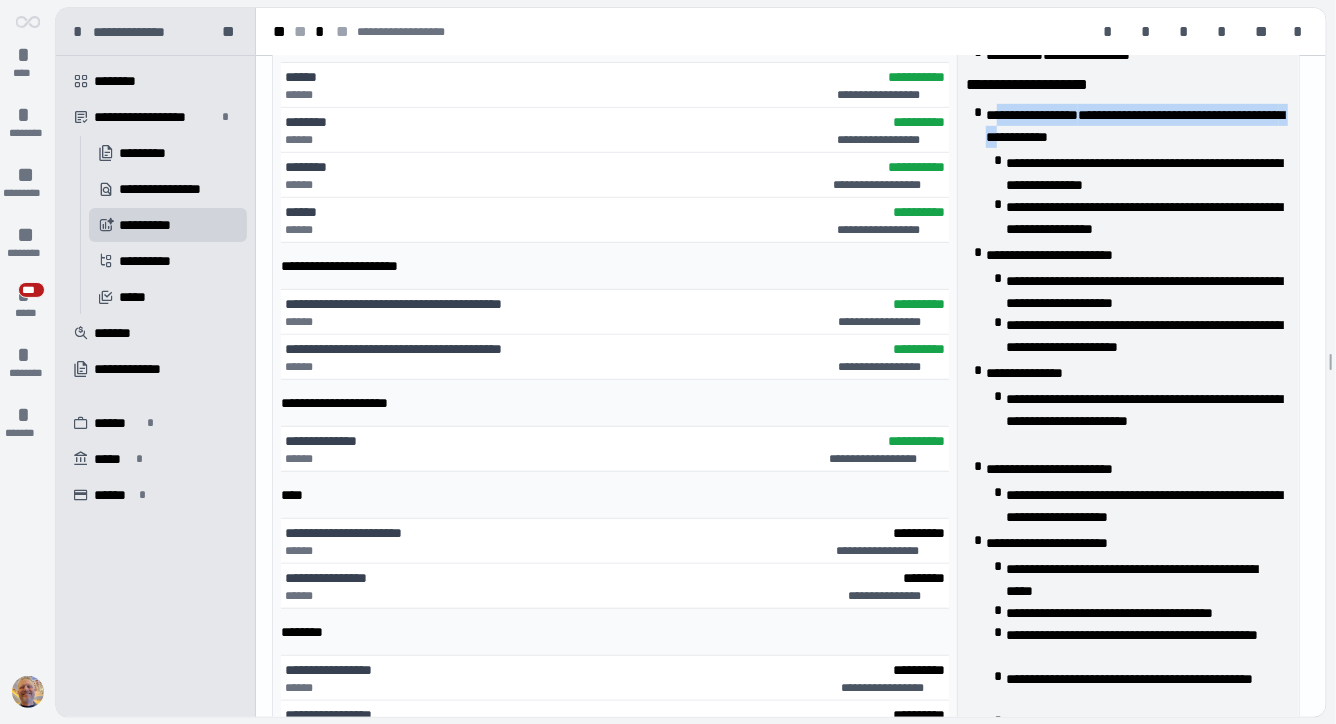 drag, startPoint x: 1015, startPoint y: 119, endPoint x: 1102, endPoint y: 139, distance: 89.26926 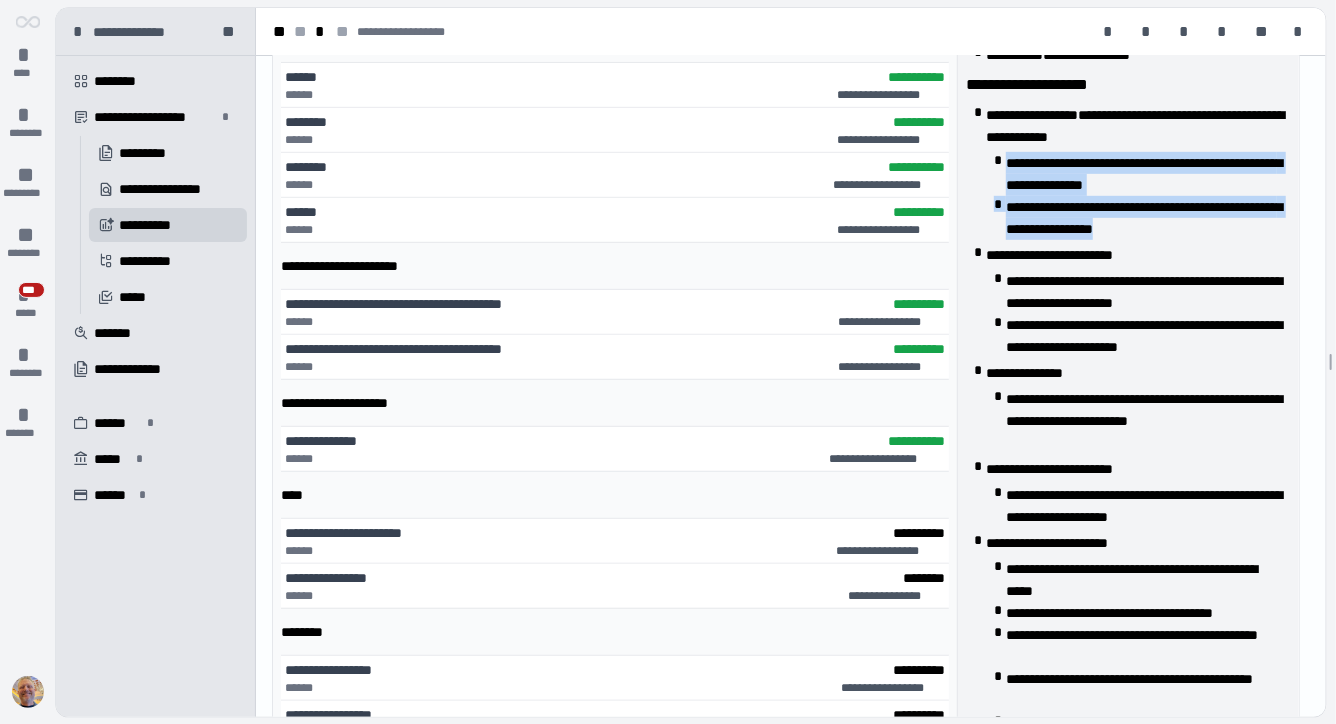 drag, startPoint x: 1009, startPoint y: 162, endPoint x: 1214, endPoint y: 223, distance: 213.88315 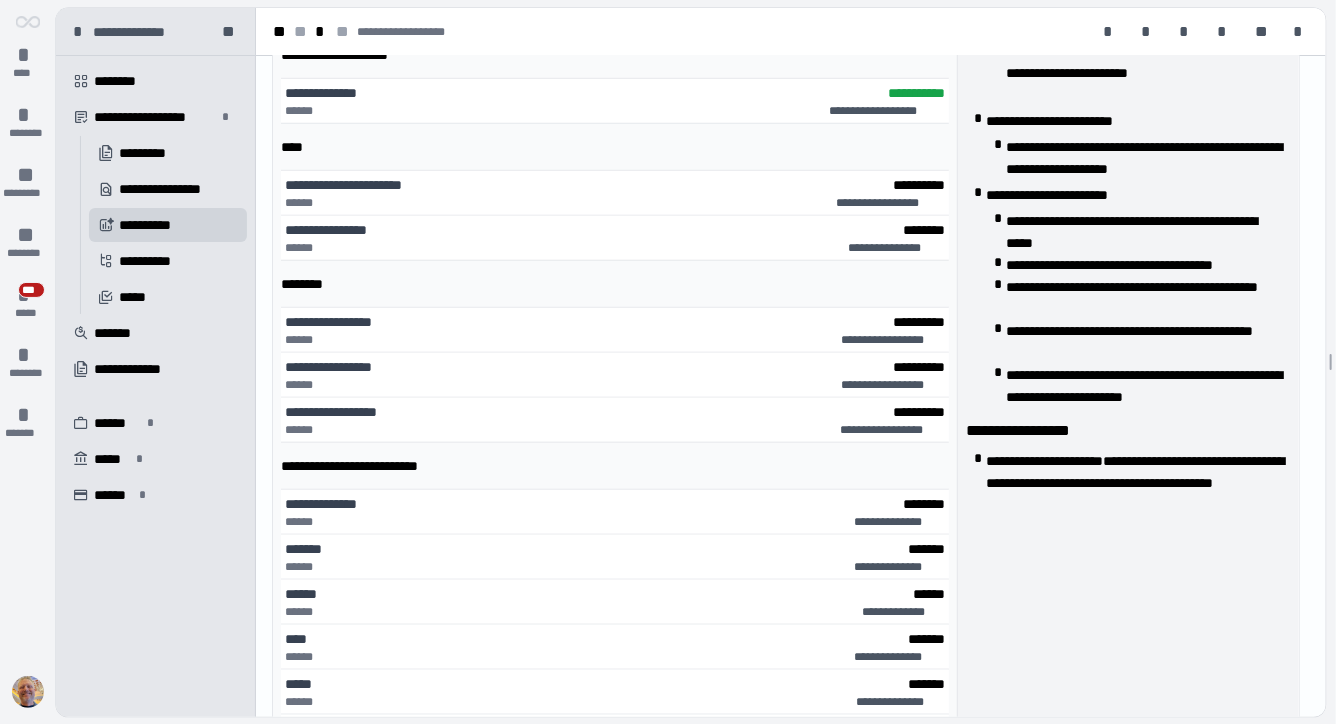 scroll, scrollTop: 870, scrollLeft: 0, axis: vertical 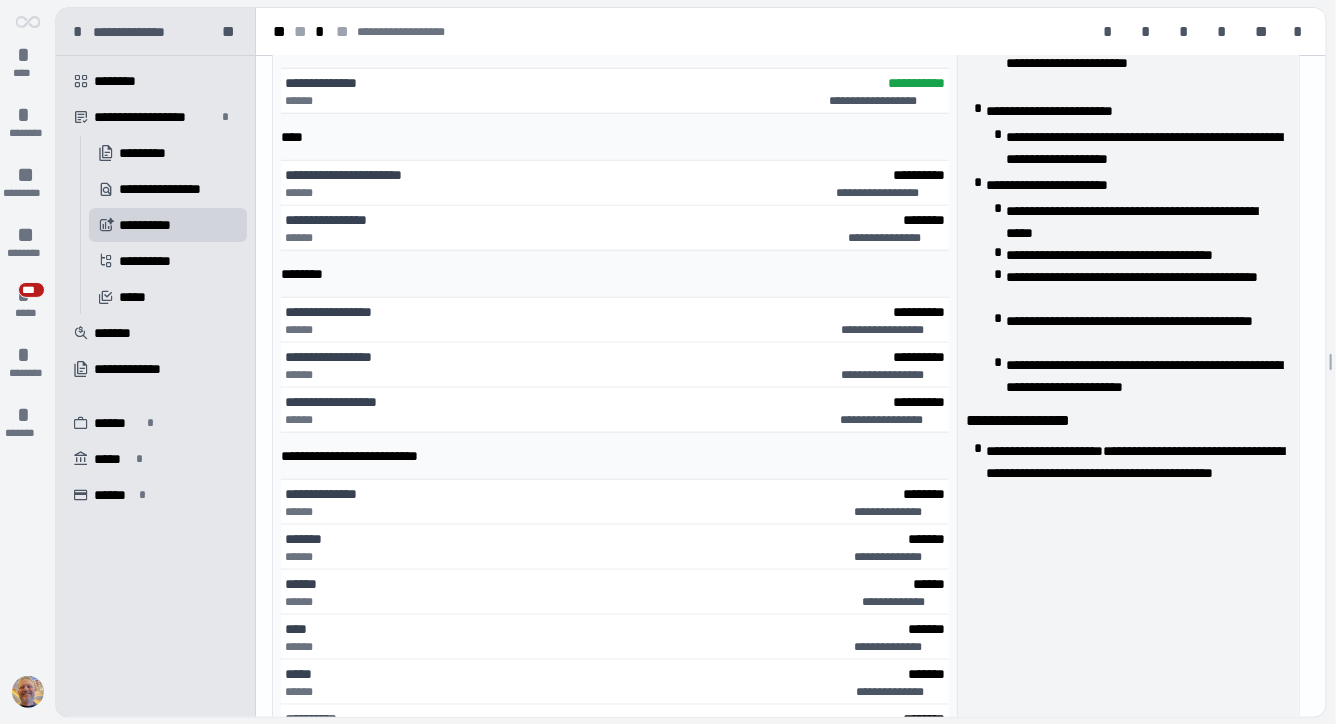 click on "**********" at bounding box center (1144, 148) 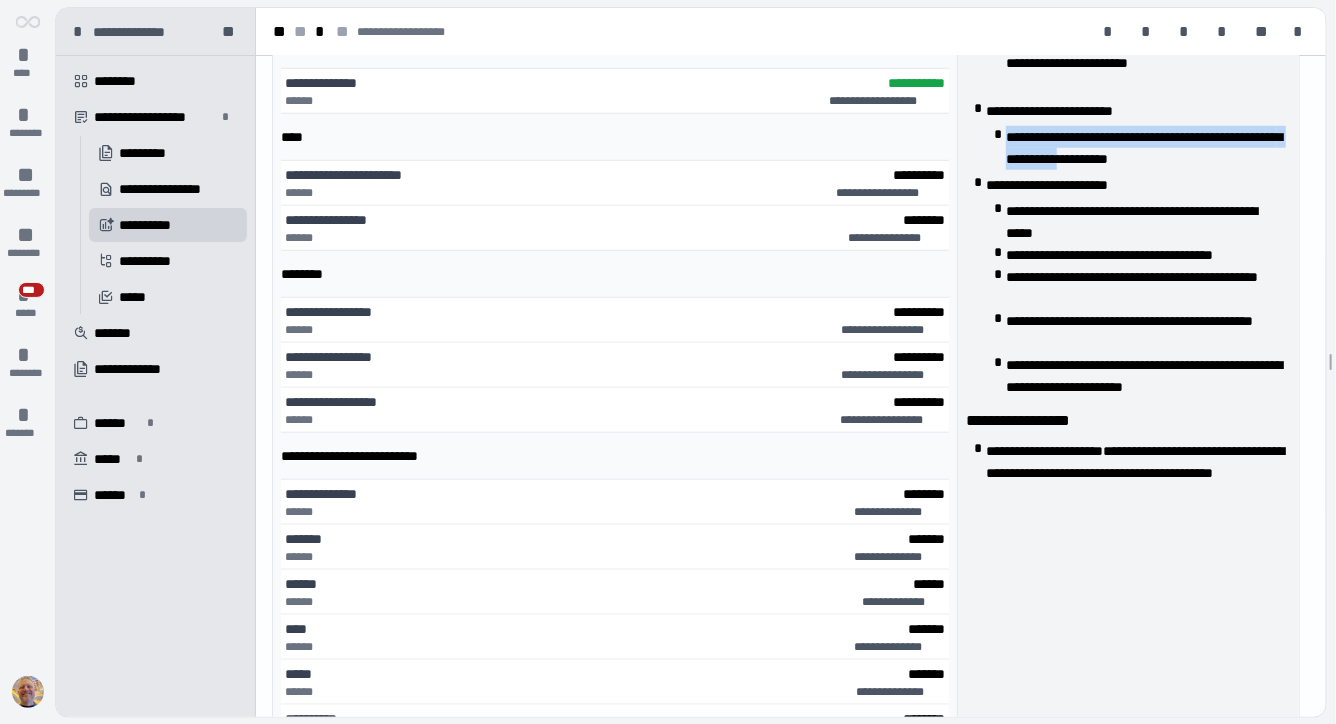 drag, startPoint x: 1009, startPoint y: 131, endPoint x: 1213, endPoint y: 168, distance: 207.32825 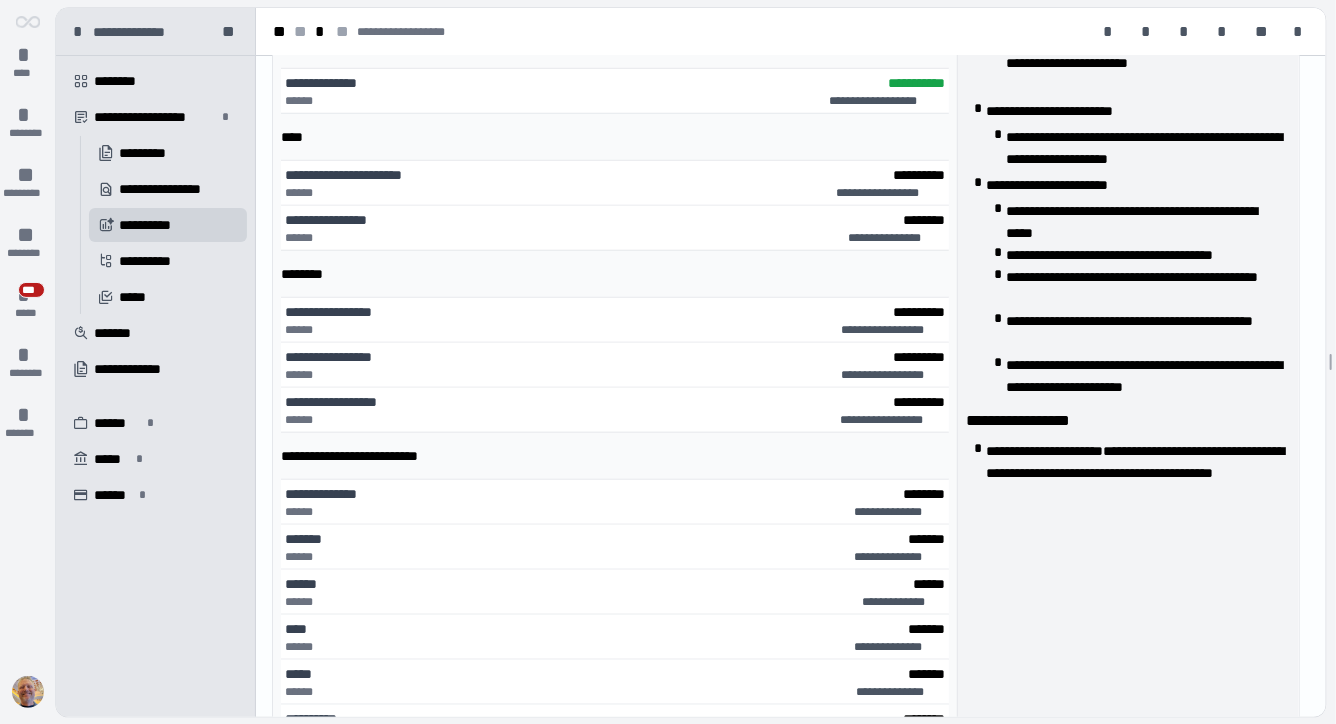 click on "**********" at bounding box center [1144, 148] 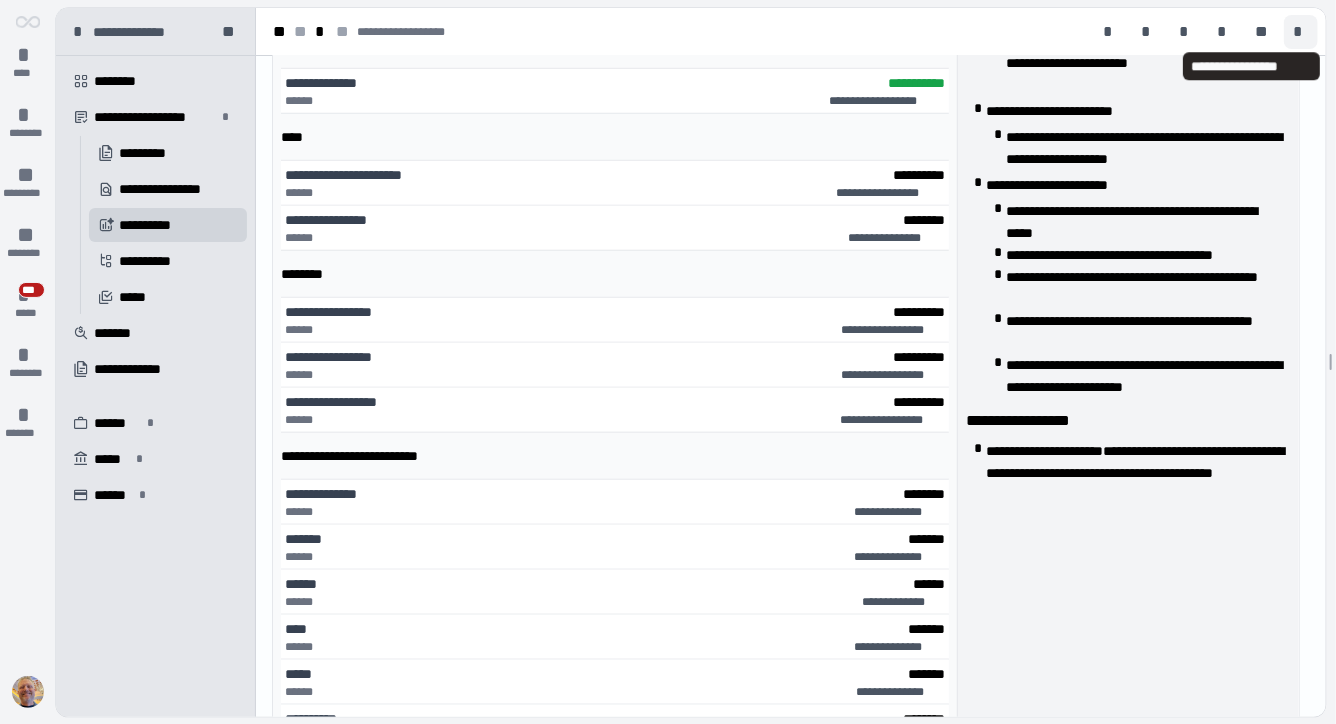 click on "*" at bounding box center (1301, 32) 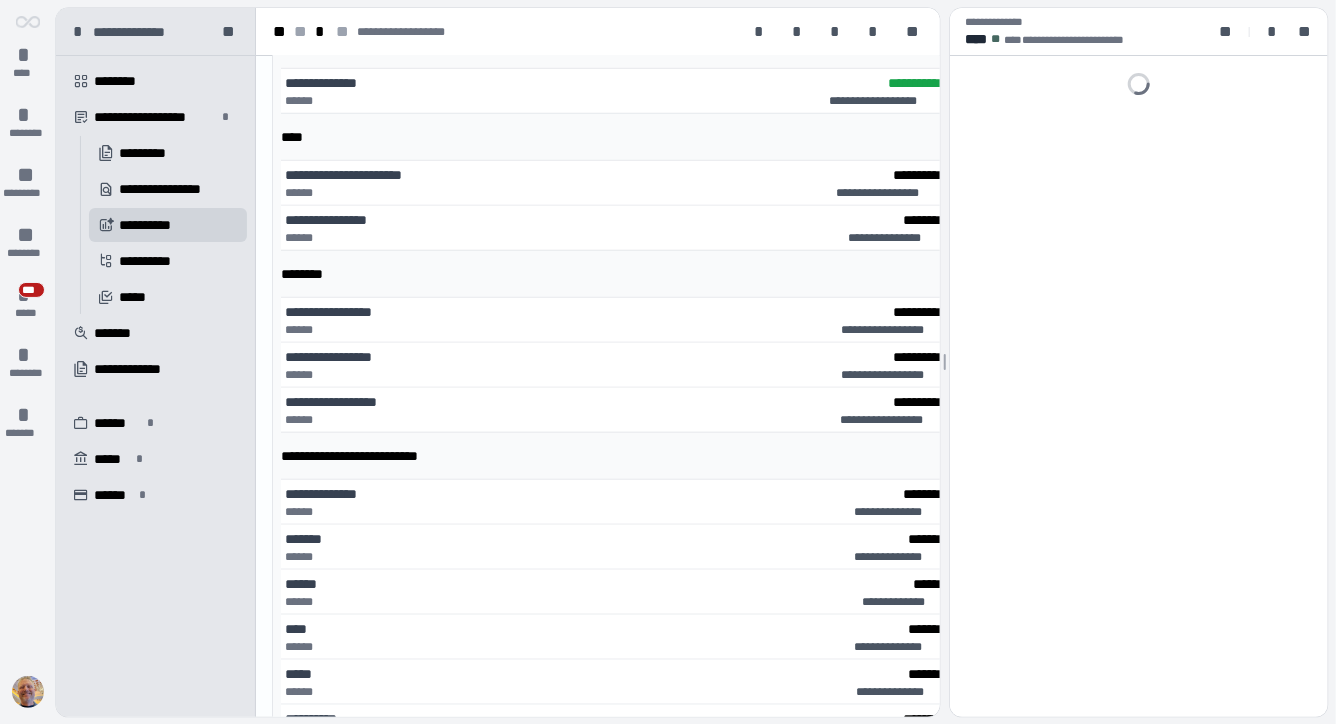 scroll, scrollTop: 890, scrollLeft: 0, axis: vertical 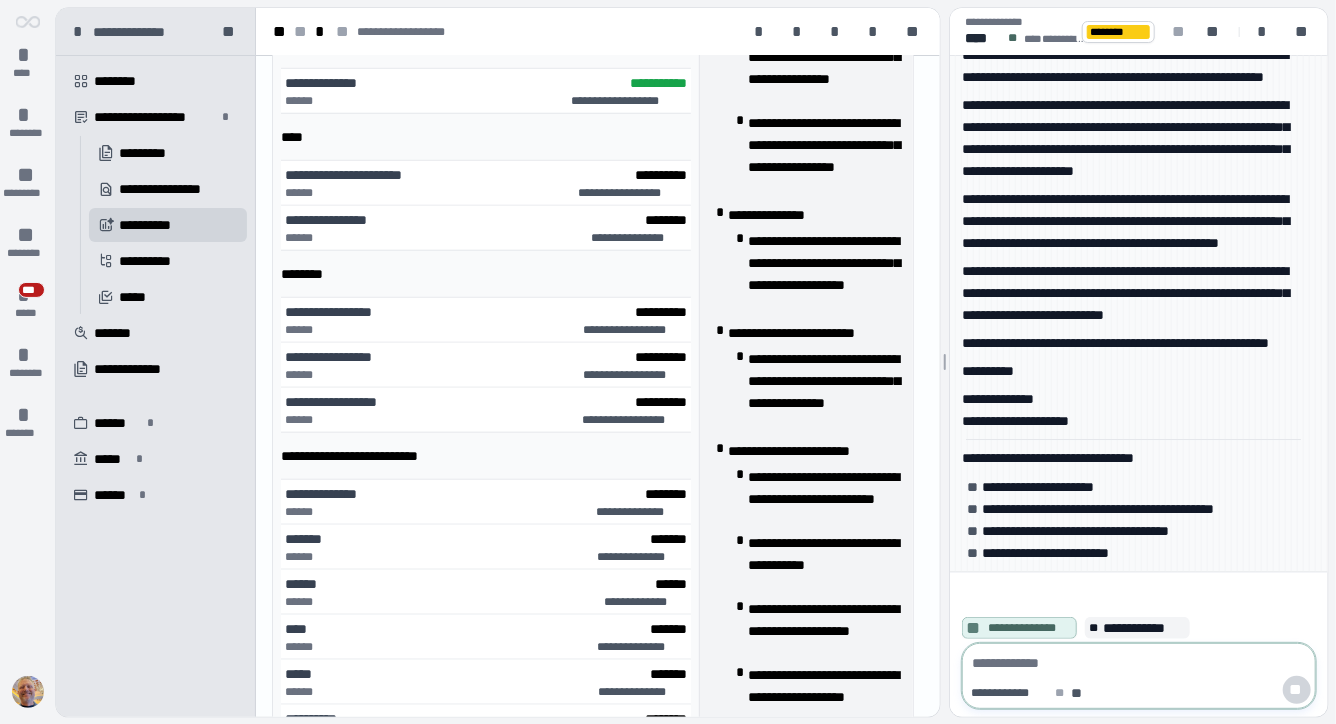 click at bounding box center (1139, 663) 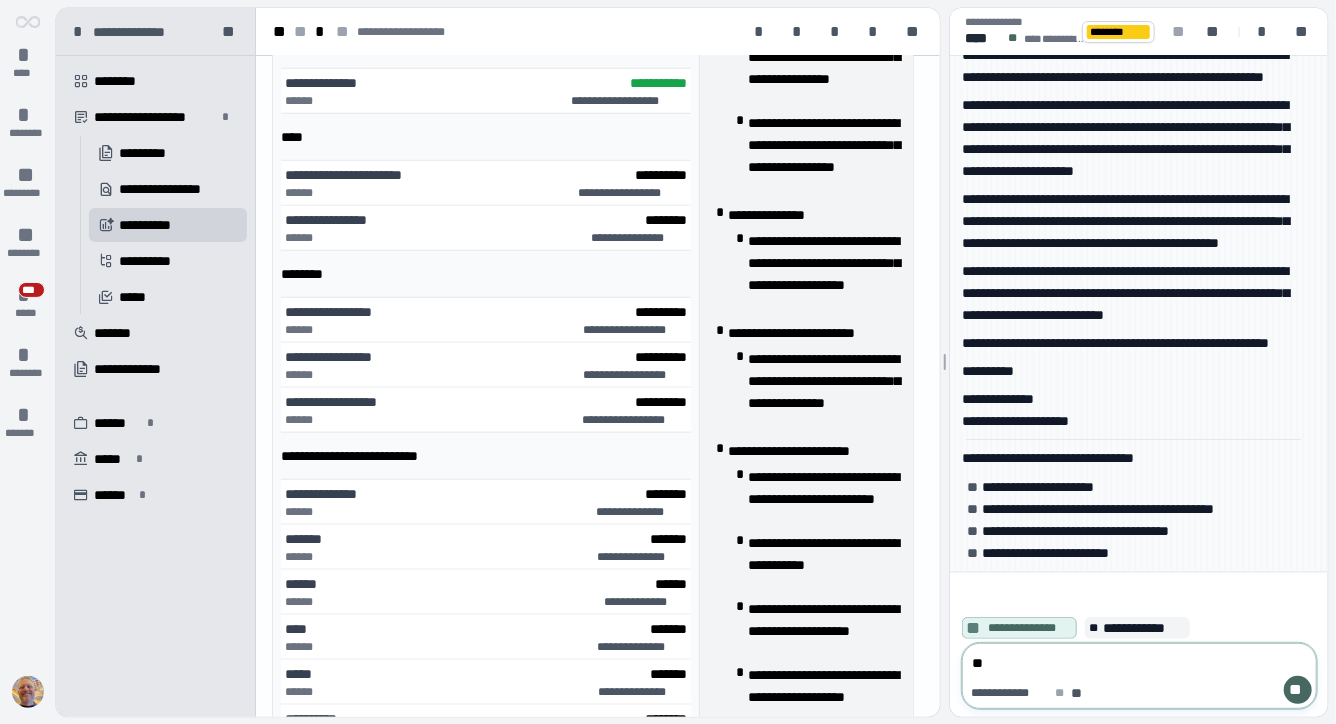 type on "*" 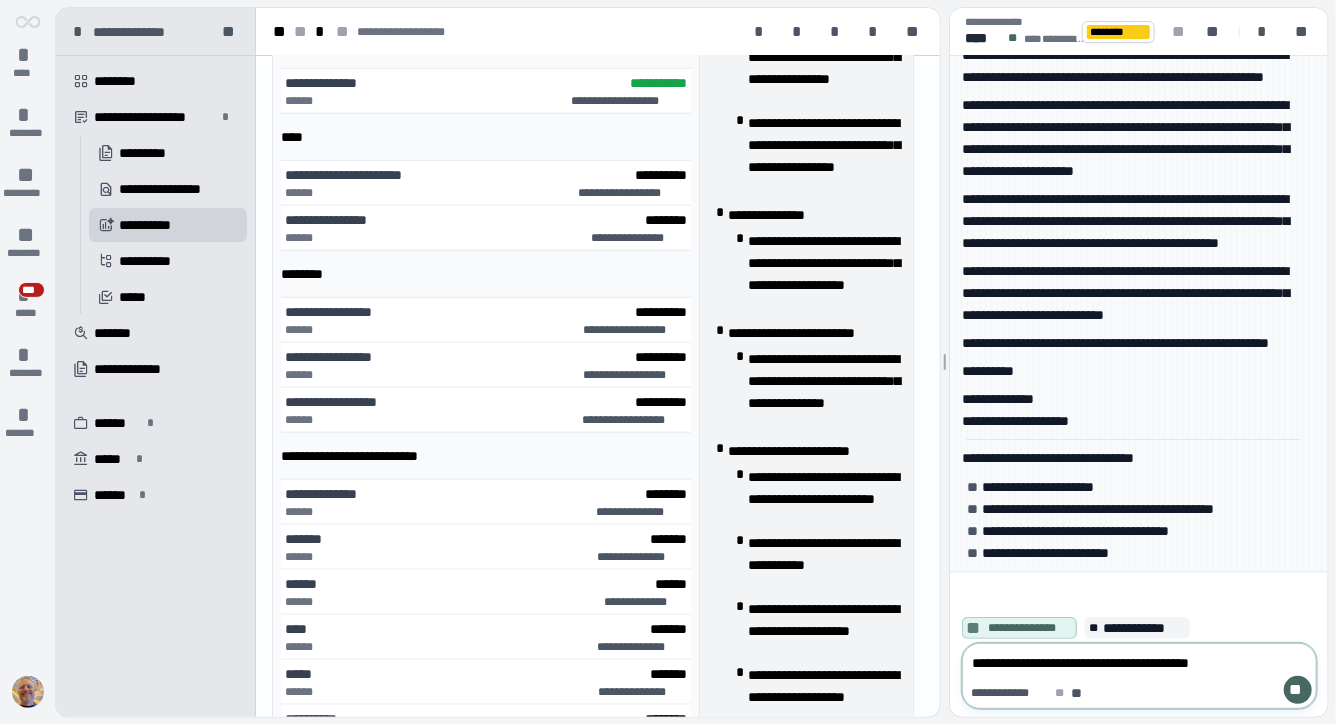 type on "**********" 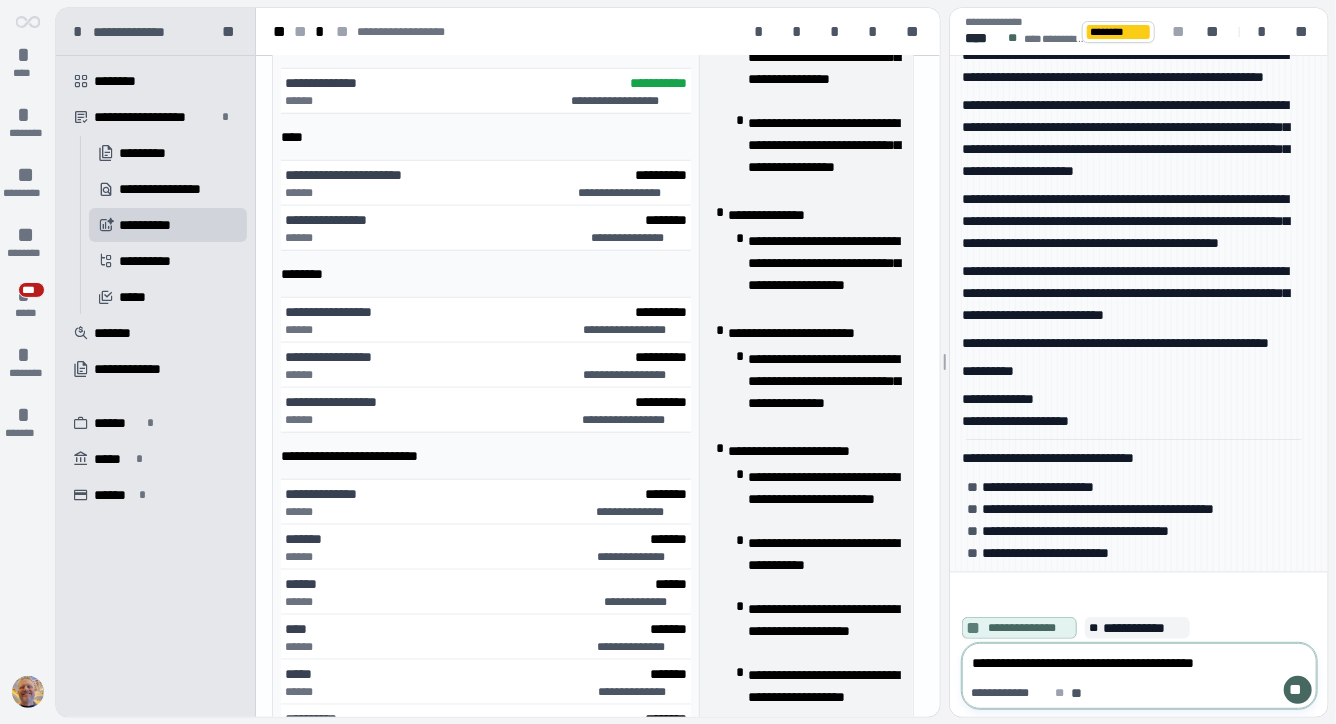 type 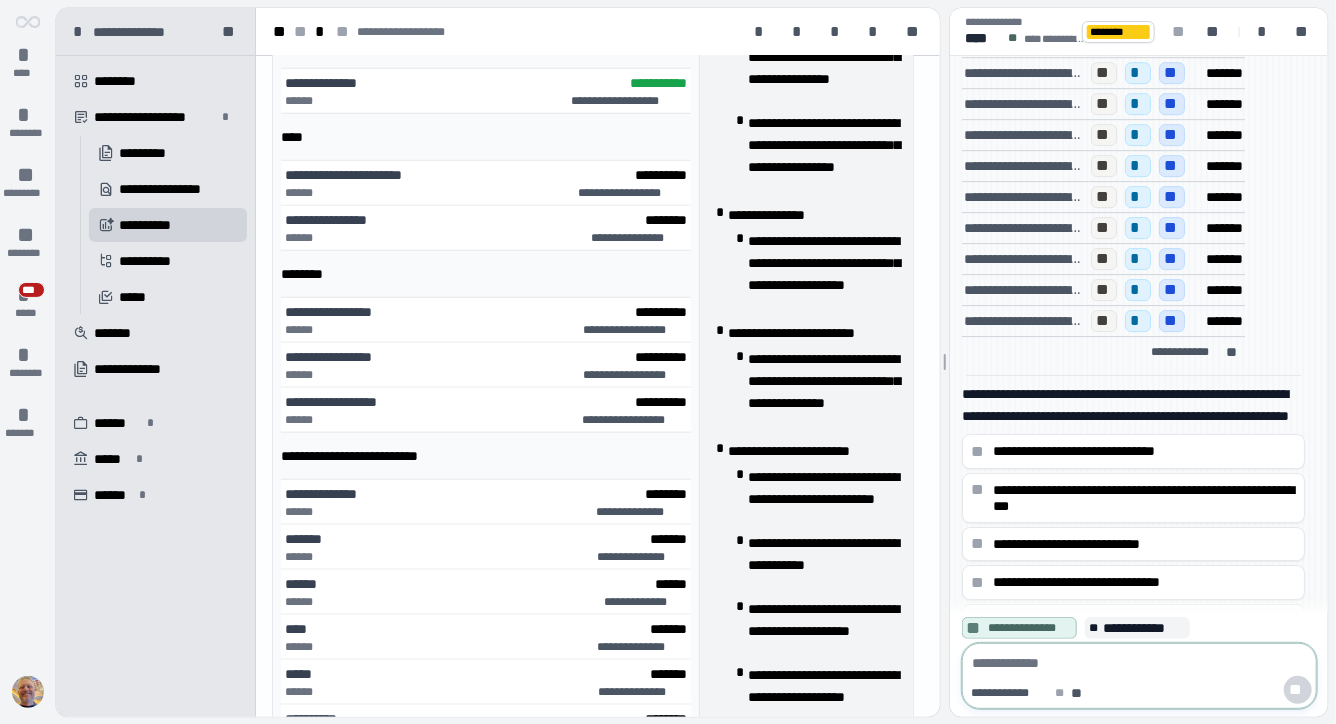 scroll, scrollTop: 77, scrollLeft: 0, axis: vertical 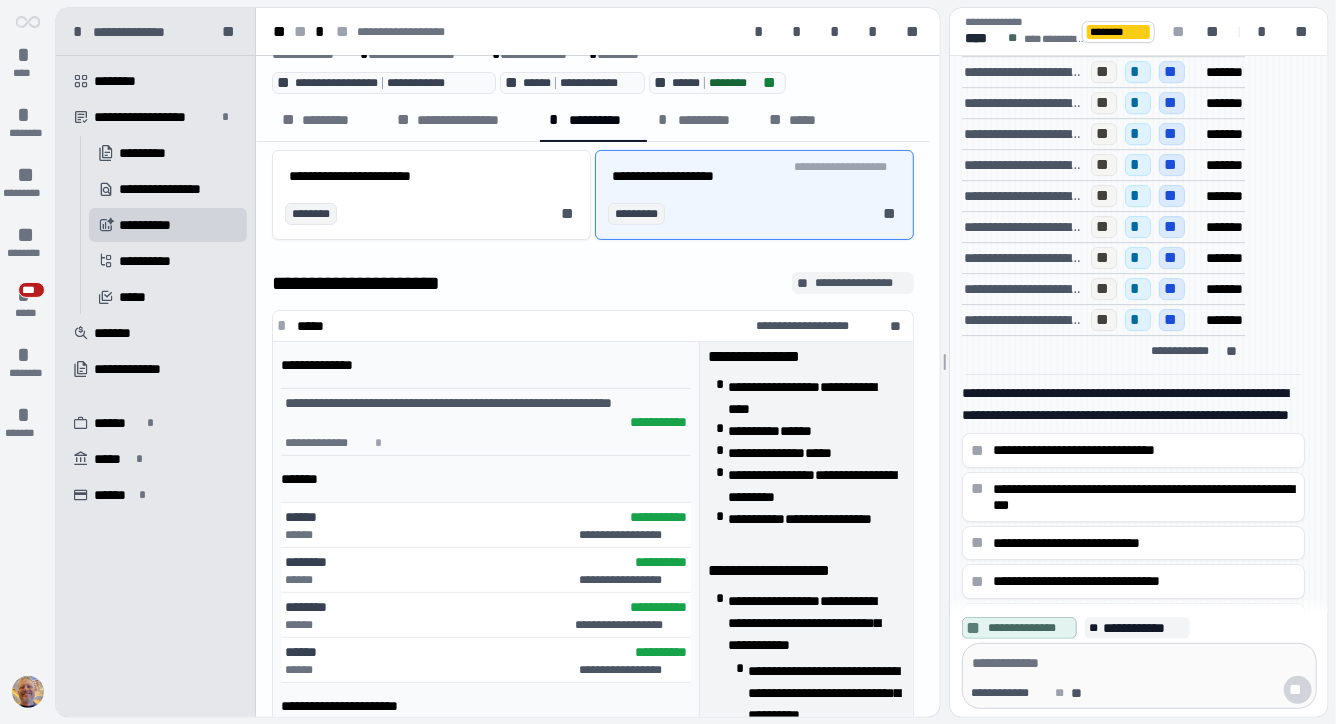 click on "**********" at bounding box center [862, 283] 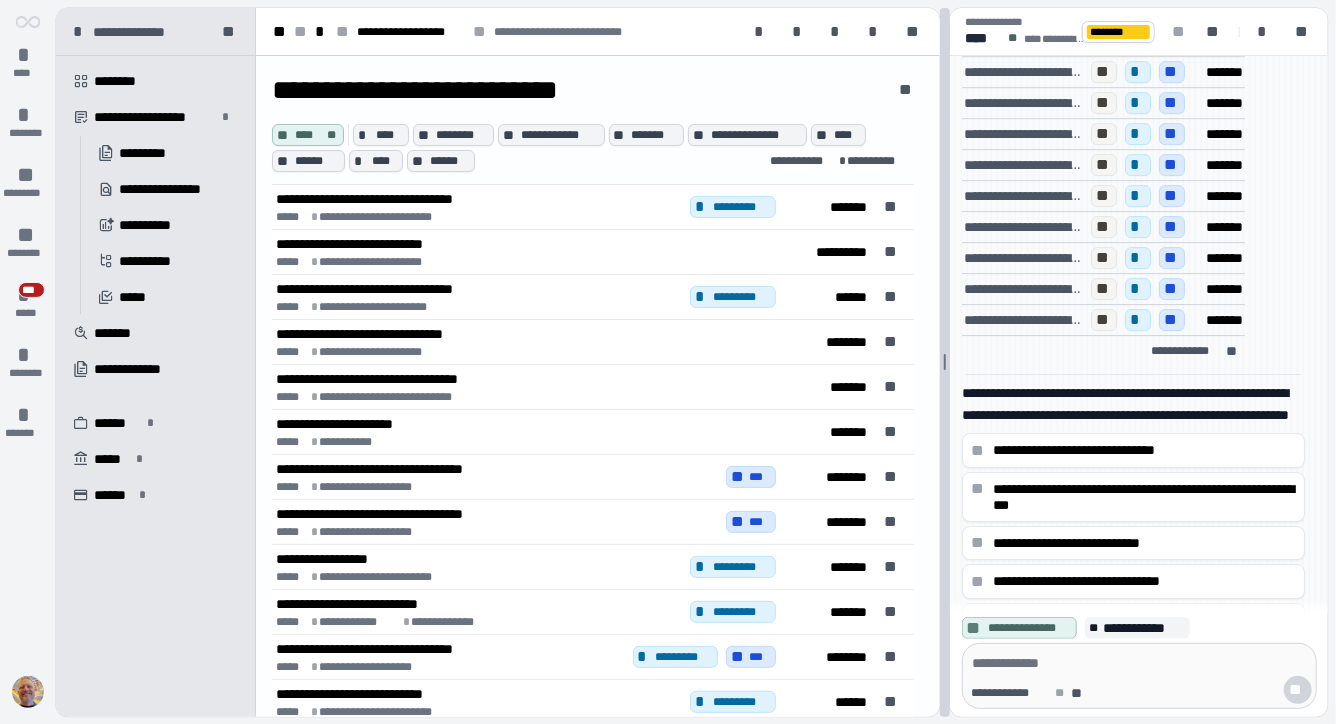click on "**********" at bounding box center (692, 362) 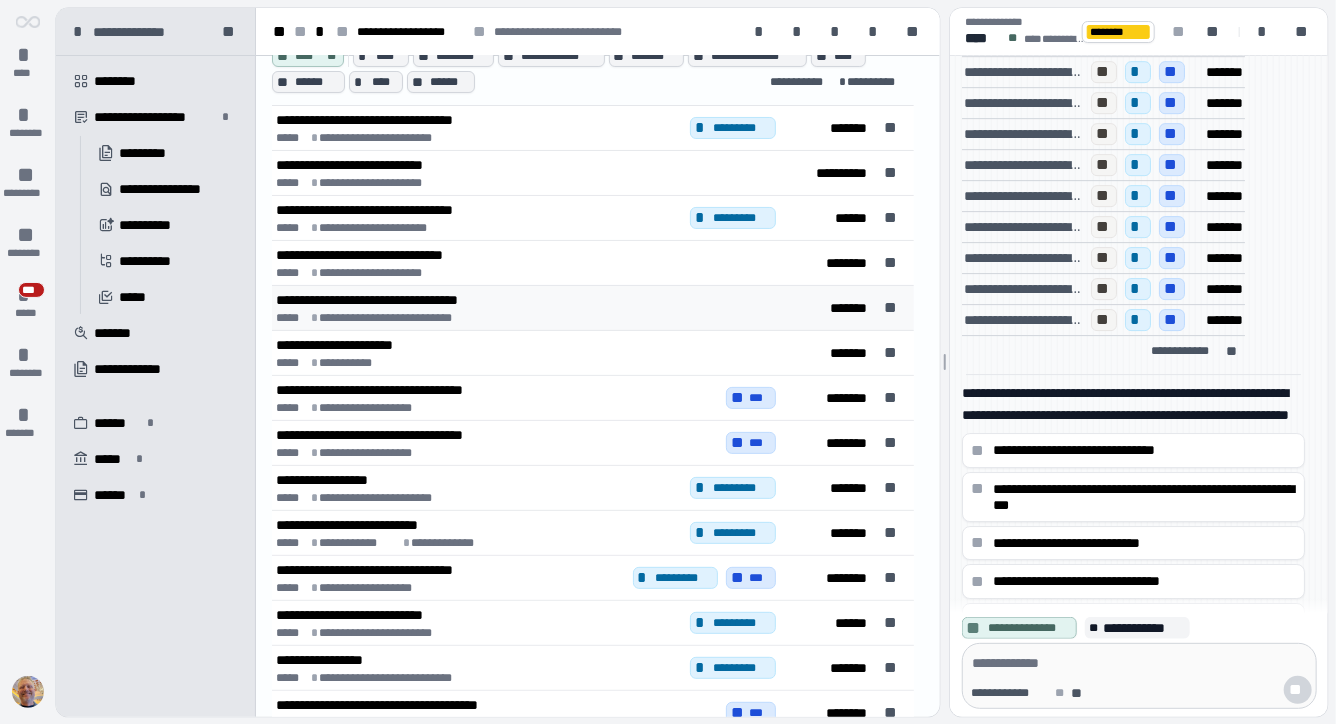 scroll, scrollTop: 0, scrollLeft: 0, axis: both 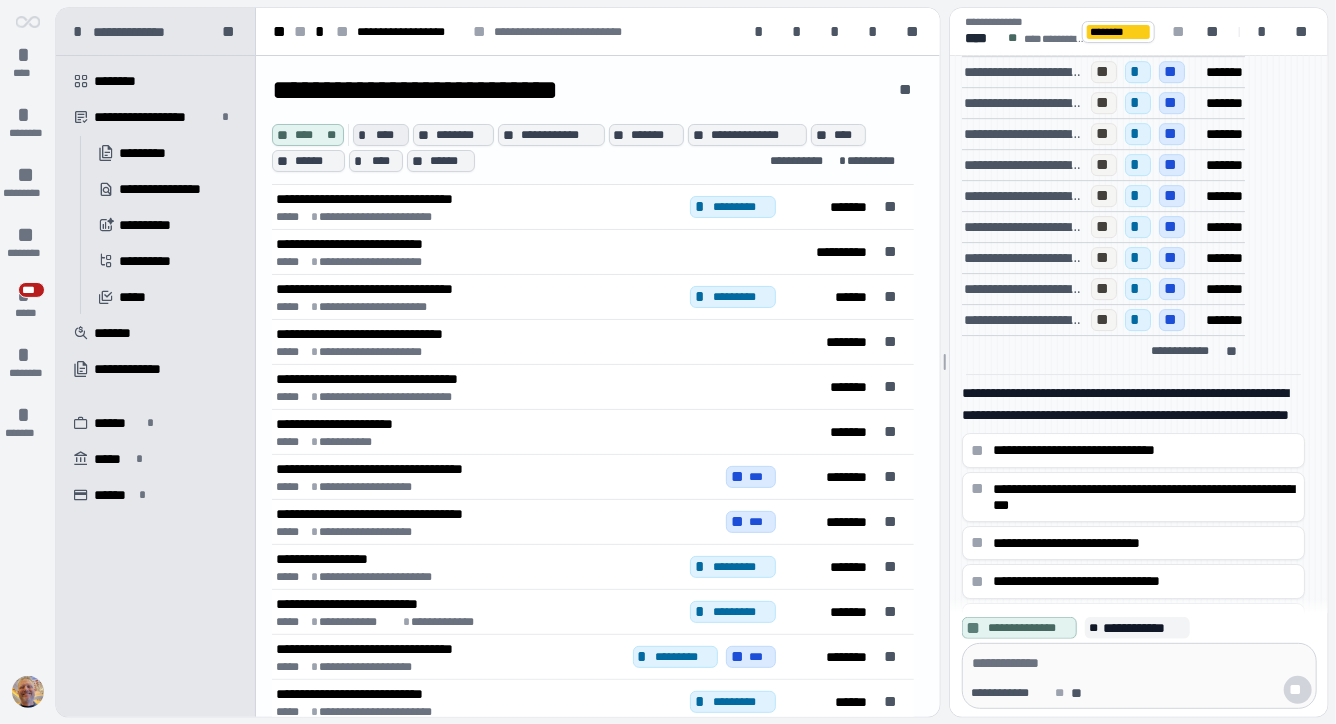 click on "****" at bounding box center (390, 135) 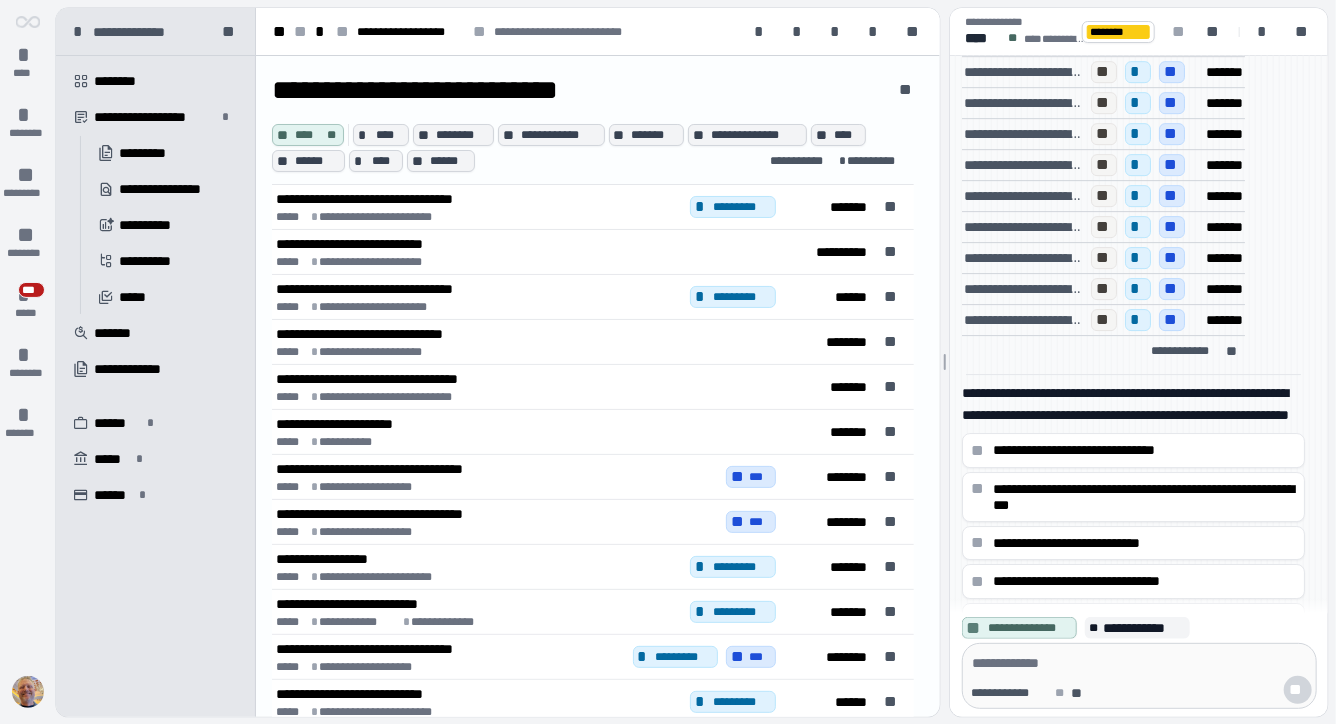 click on "**********" at bounding box center [593, 148] 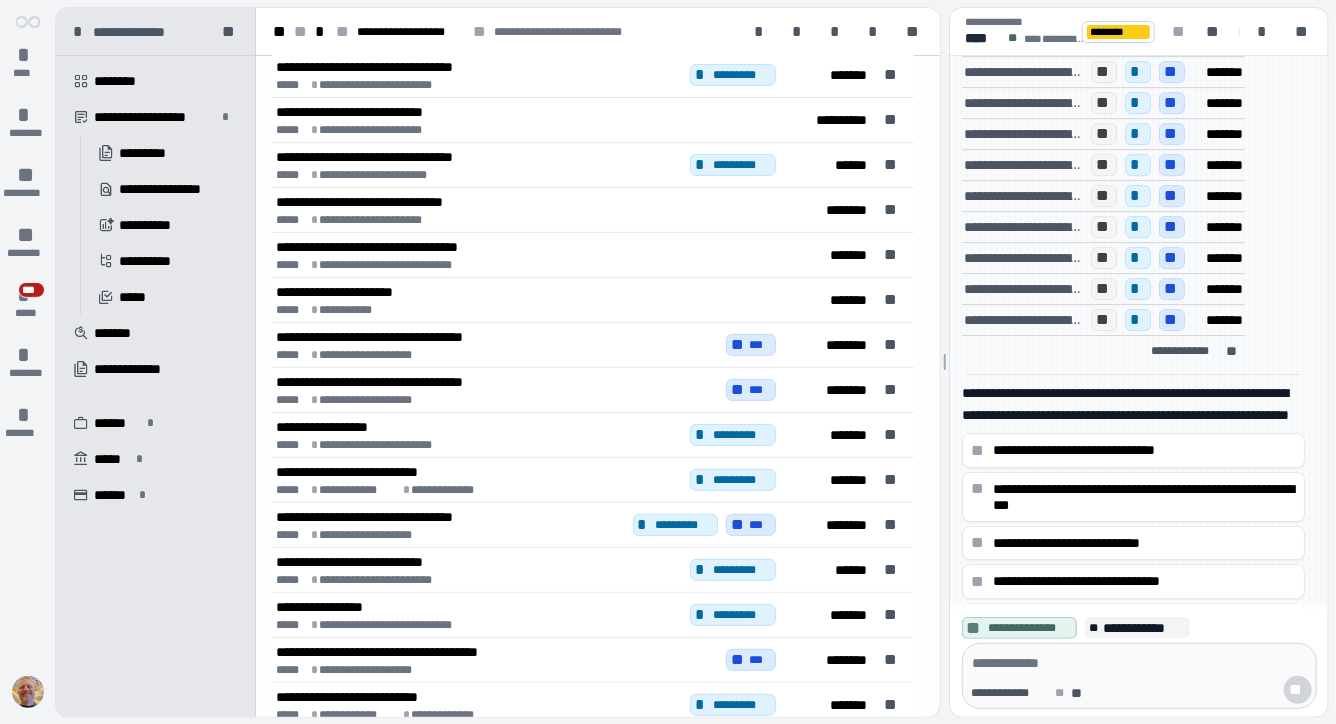 scroll, scrollTop: 0, scrollLeft: 0, axis: both 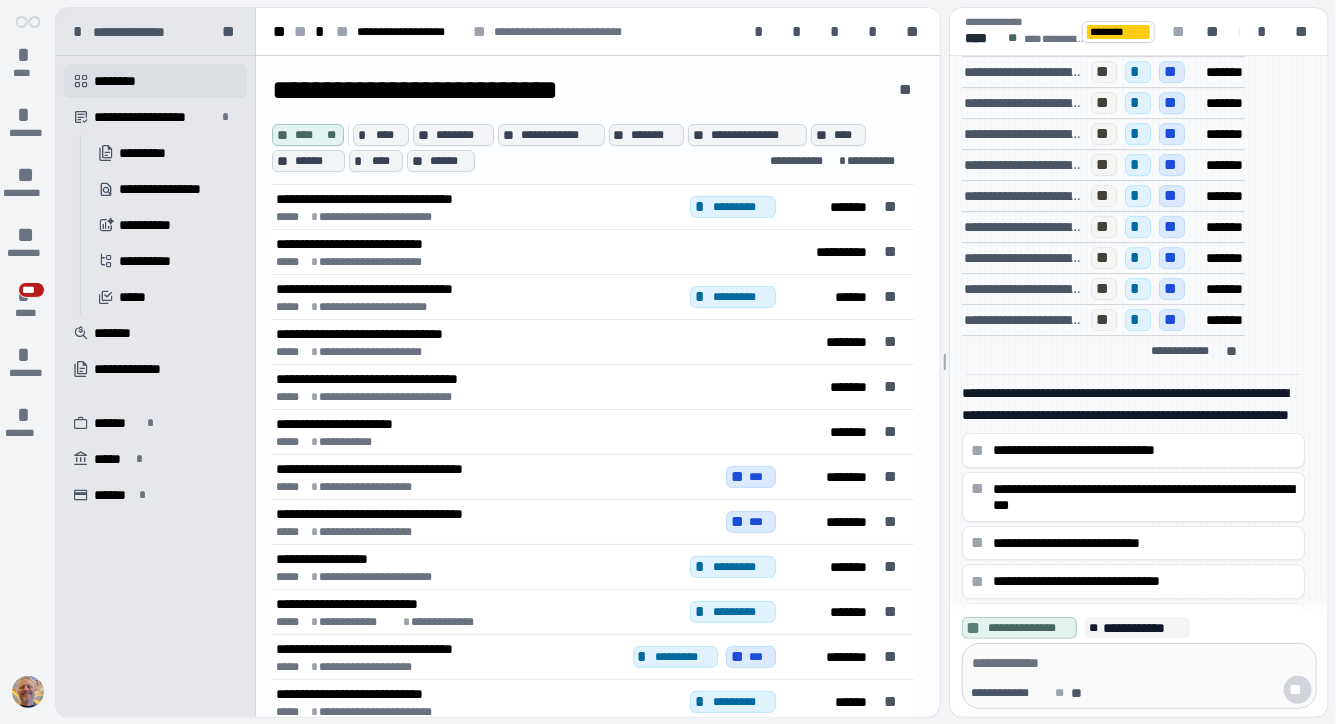 click on "********" at bounding box center (124, 81) 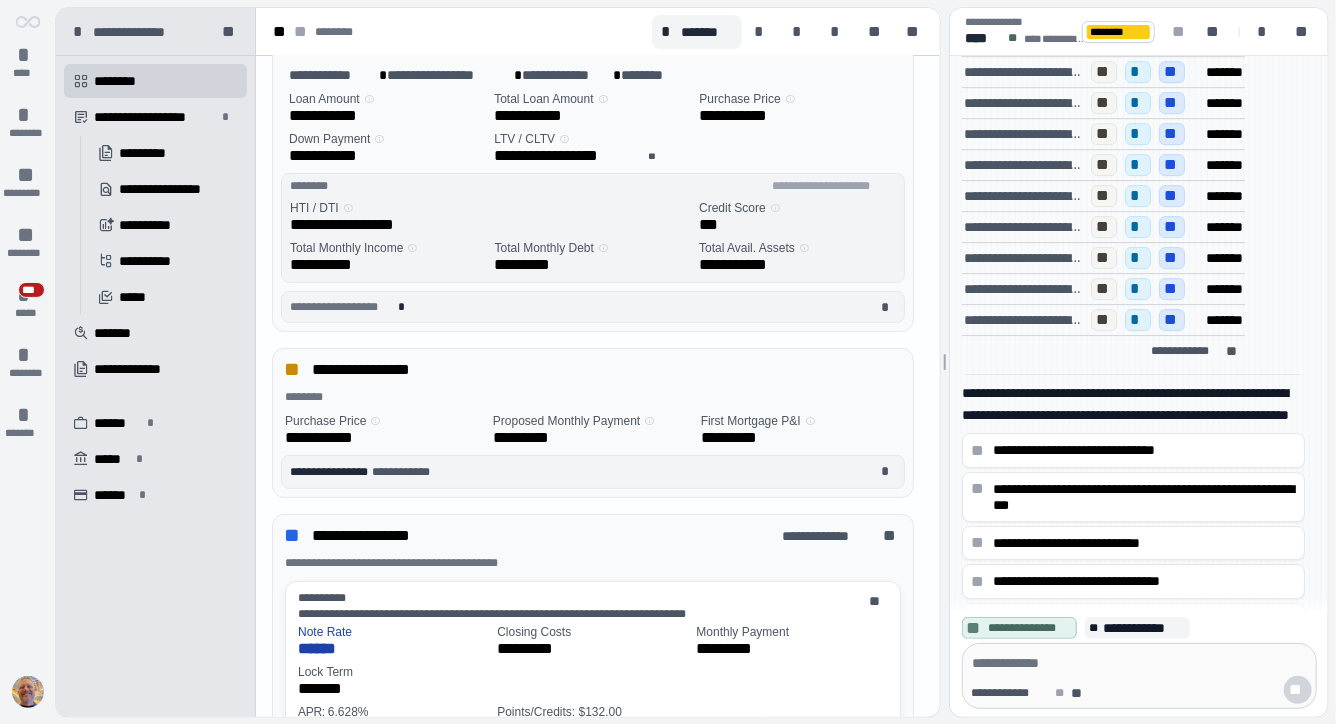 scroll, scrollTop: 0, scrollLeft: 0, axis: both 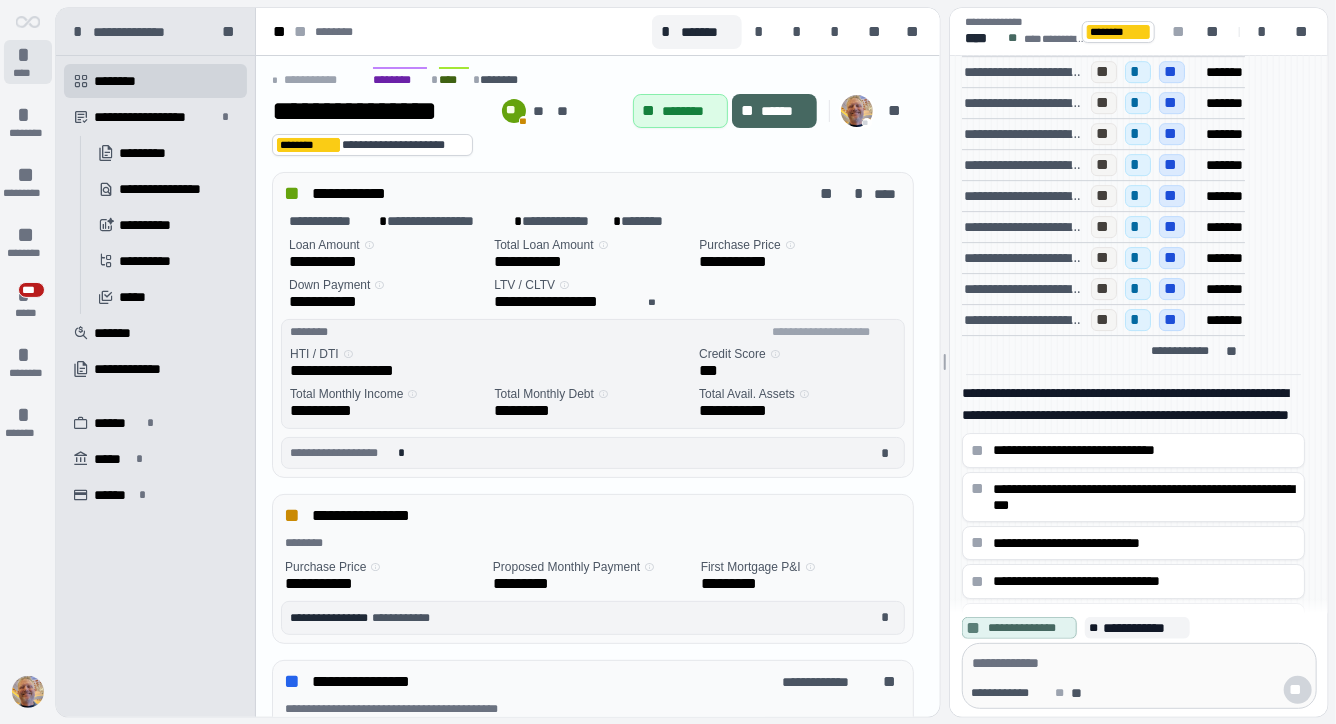 click on "****" at bounding box center (27, 73) 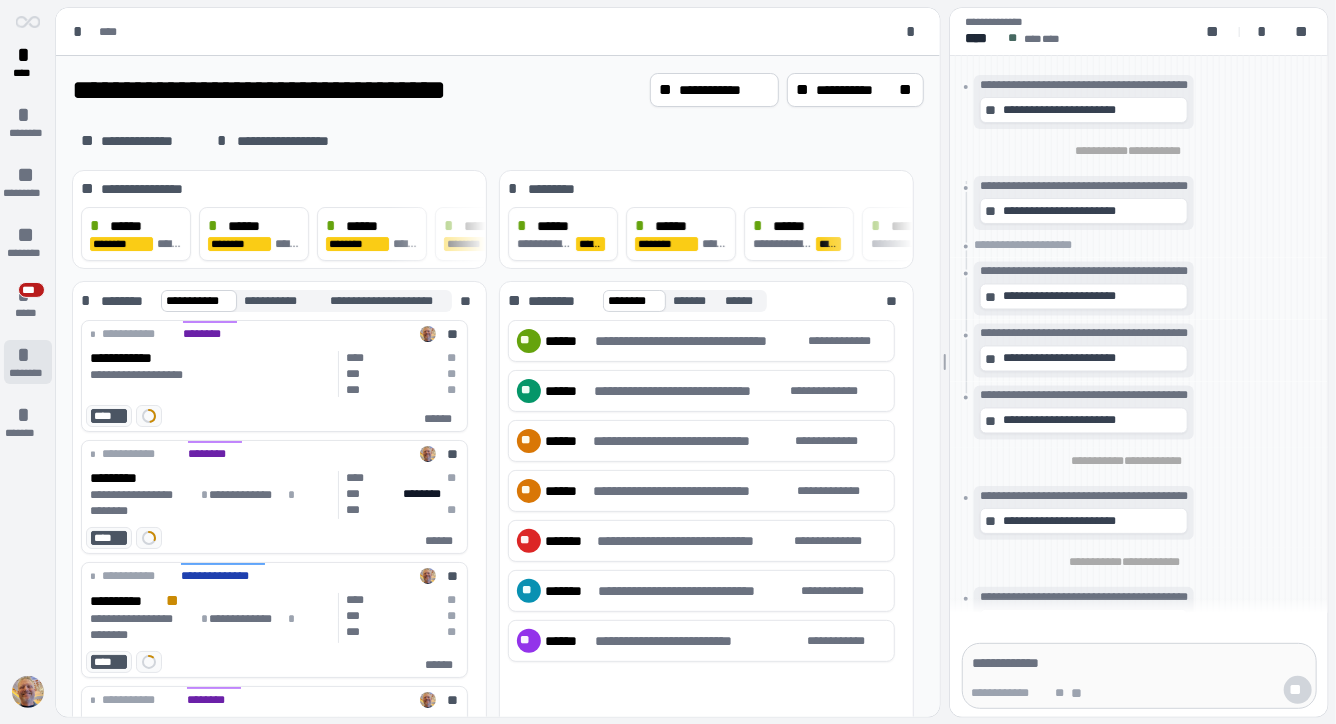 click on "*" at bounding box center [28, 355] 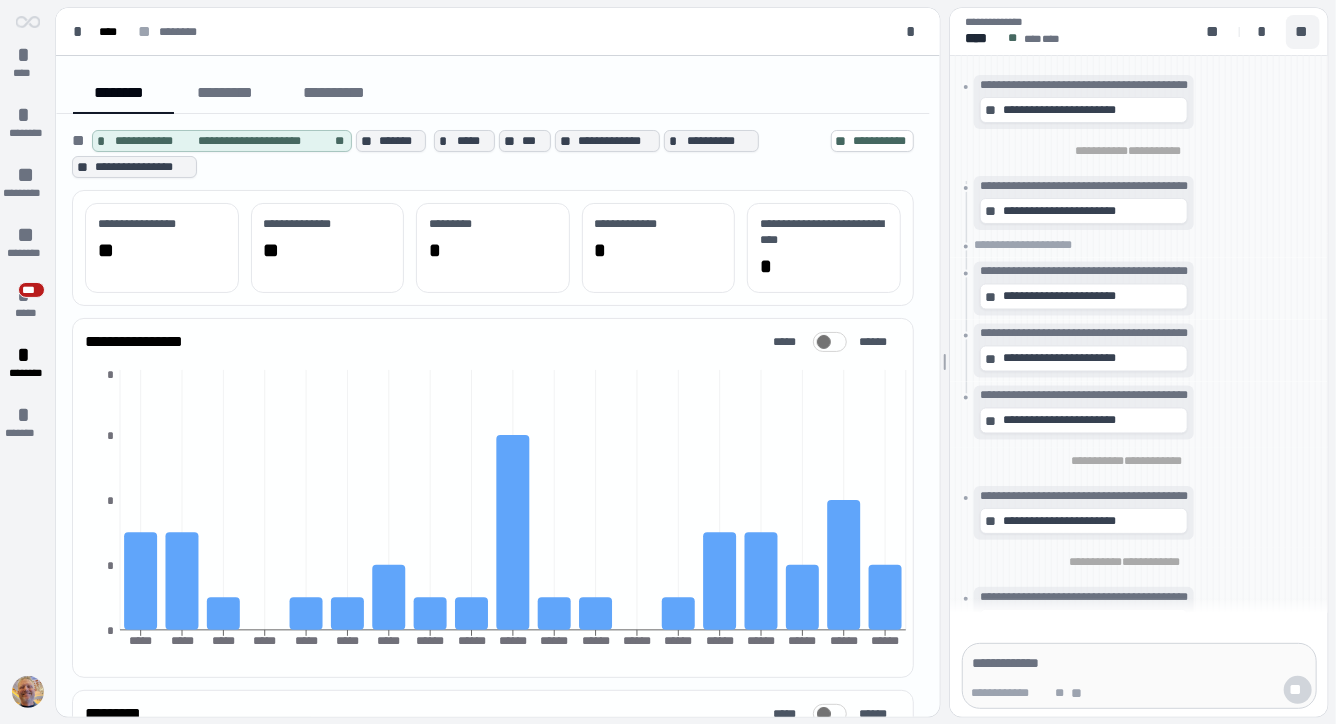 click on "**" at bounding box center [1303, 32] 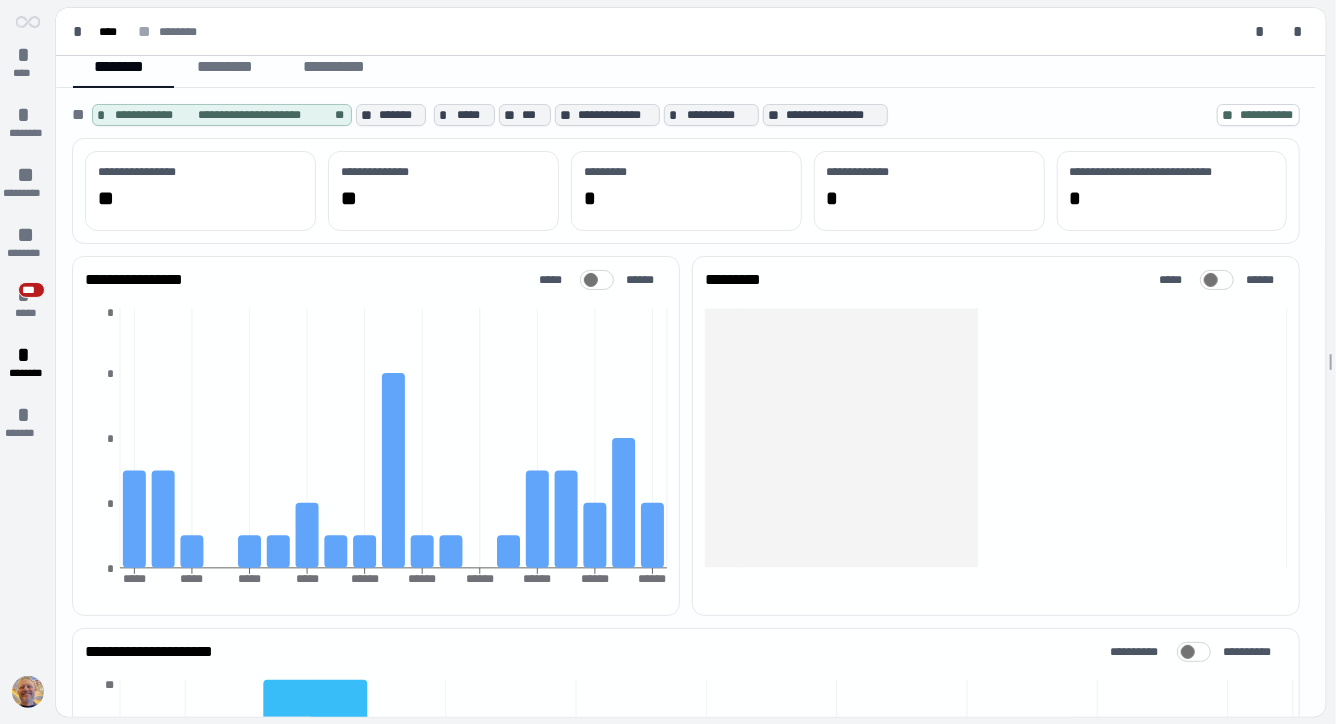 scroll, scrollTop: 0, scrollLeft: 0, axis: both 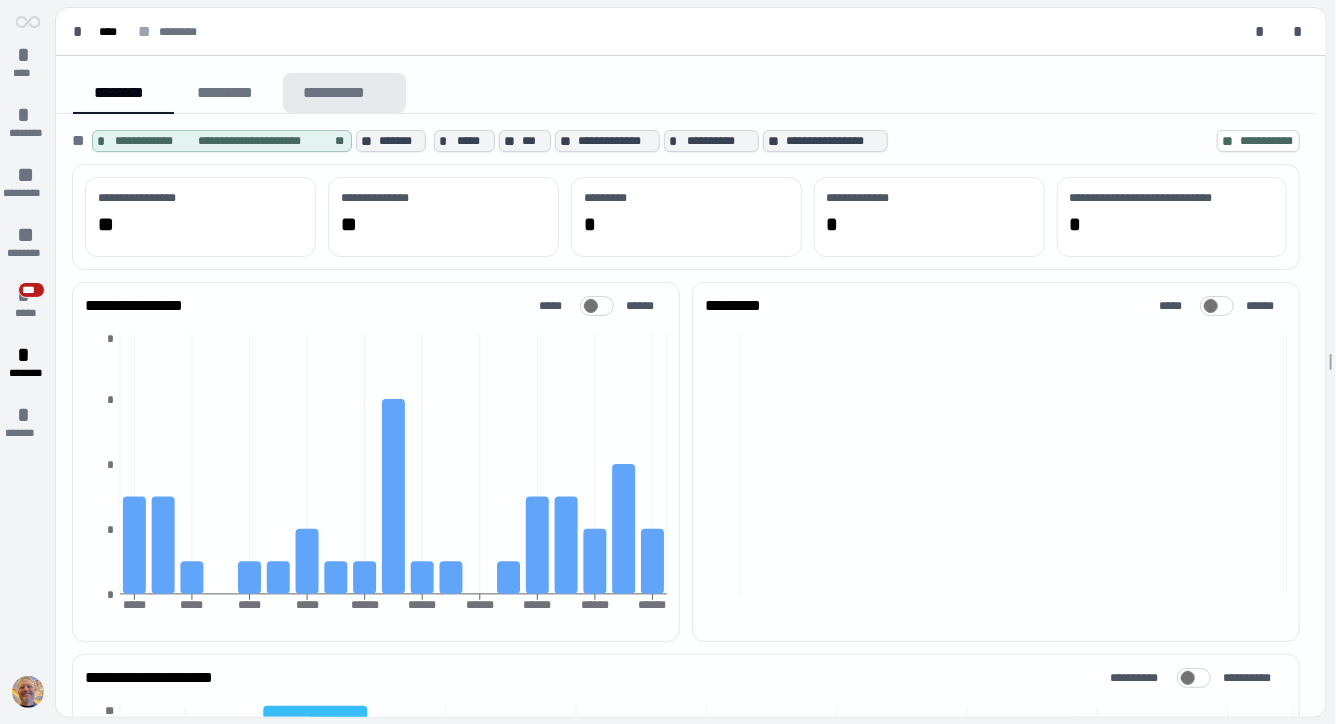 click on "**********" at bounding box center [344, 93] 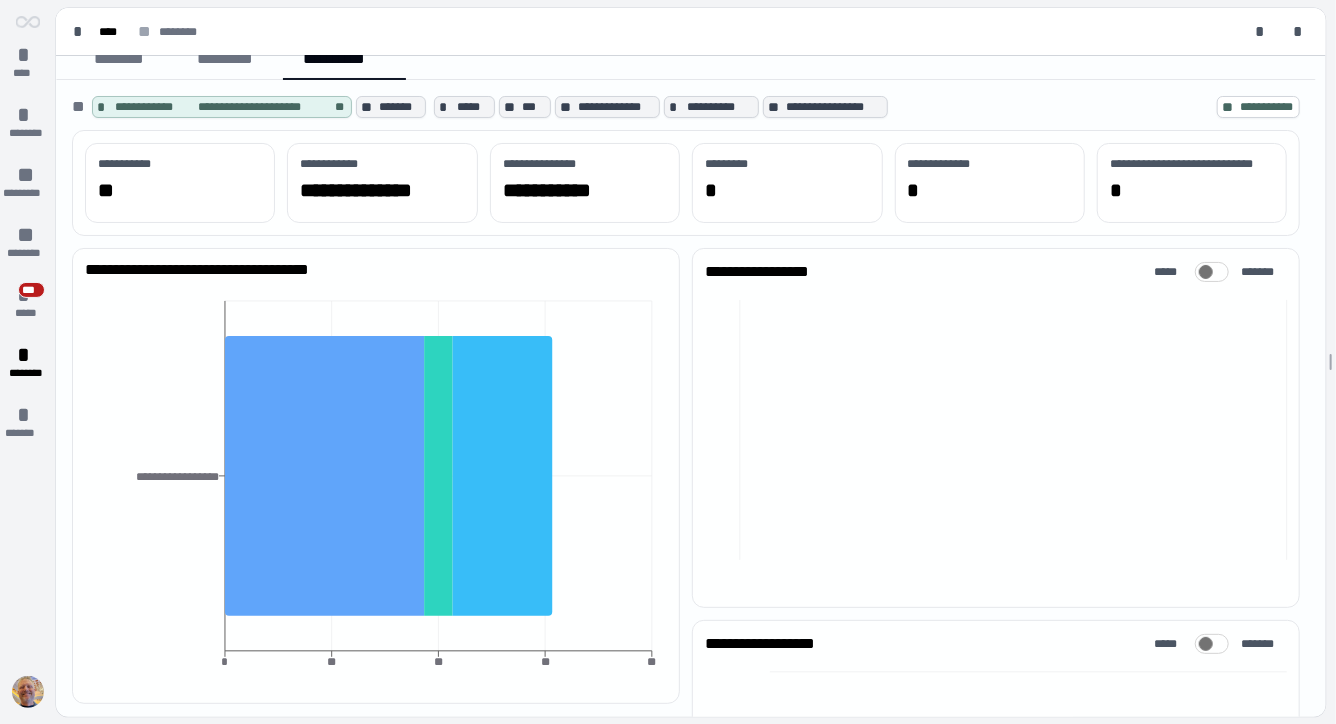 scroll, scrollTop: 0, scrollLeft: 0, axis: both 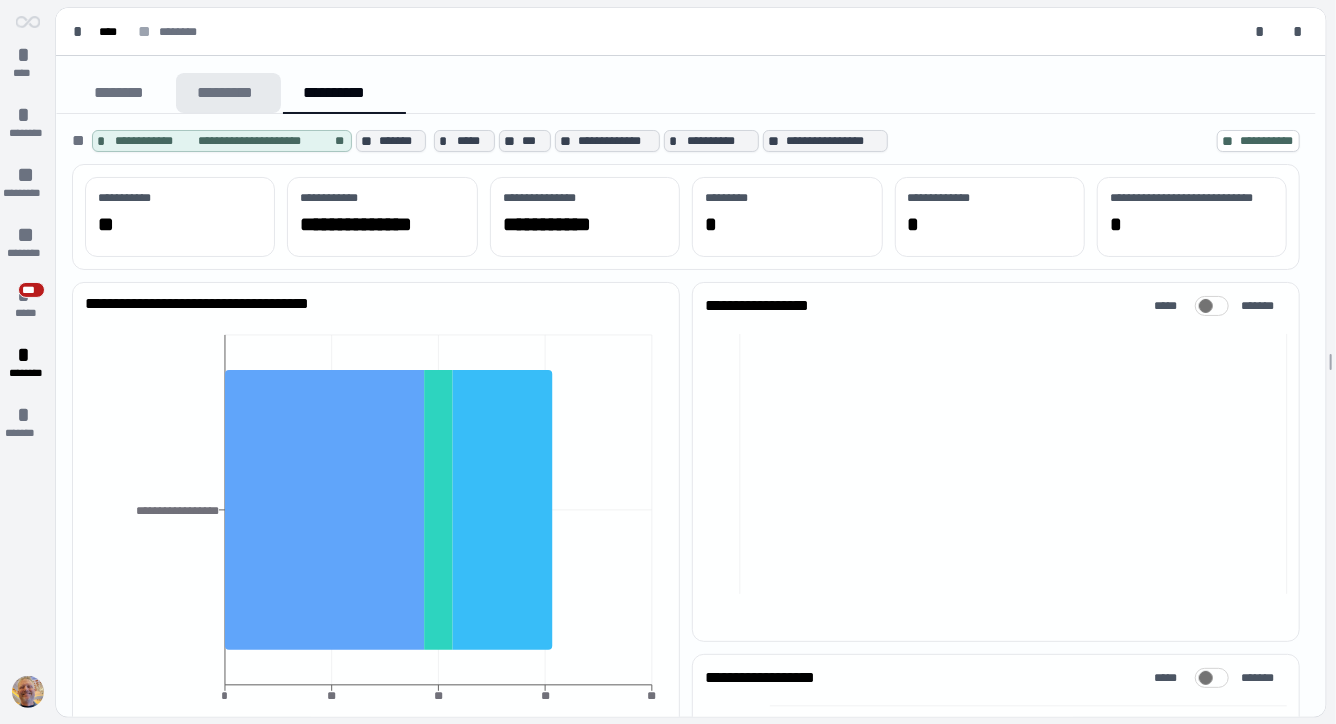click on "*********" at bounding box center [228, 93] 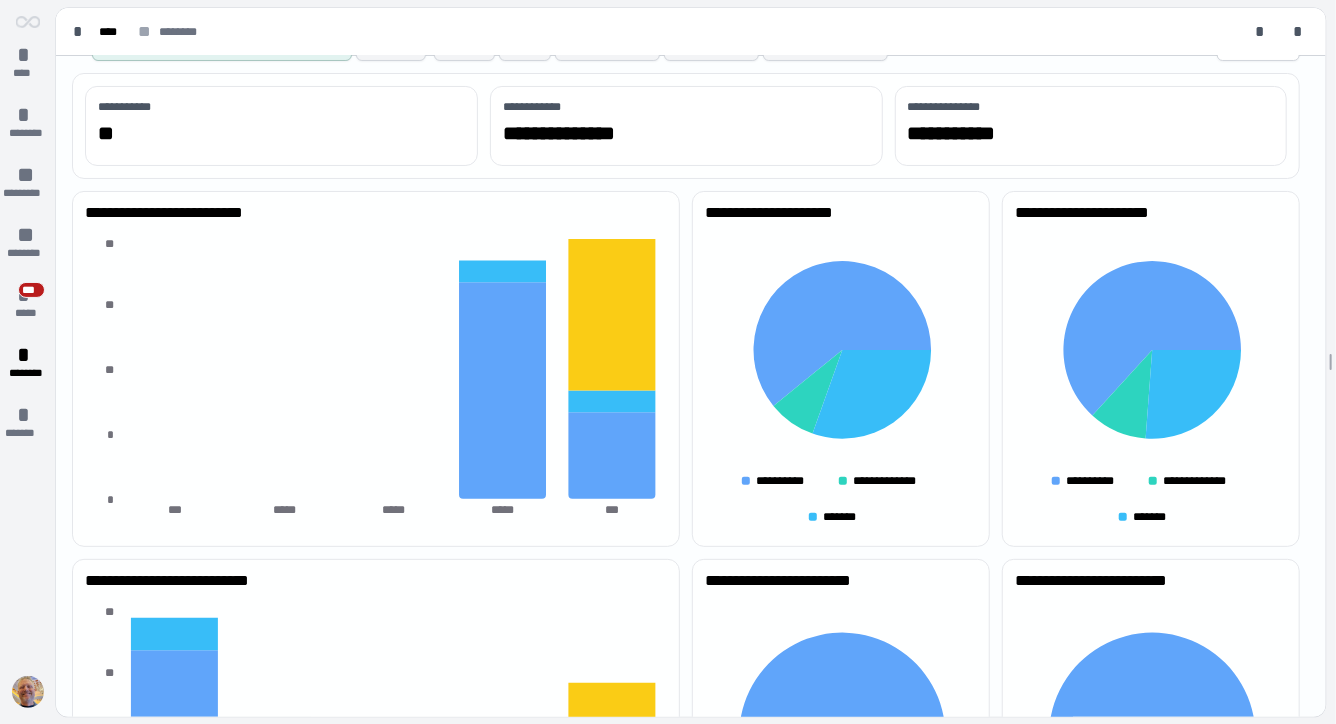 scroll, scrollTop: 0, scrollLeft: 0, axis: both 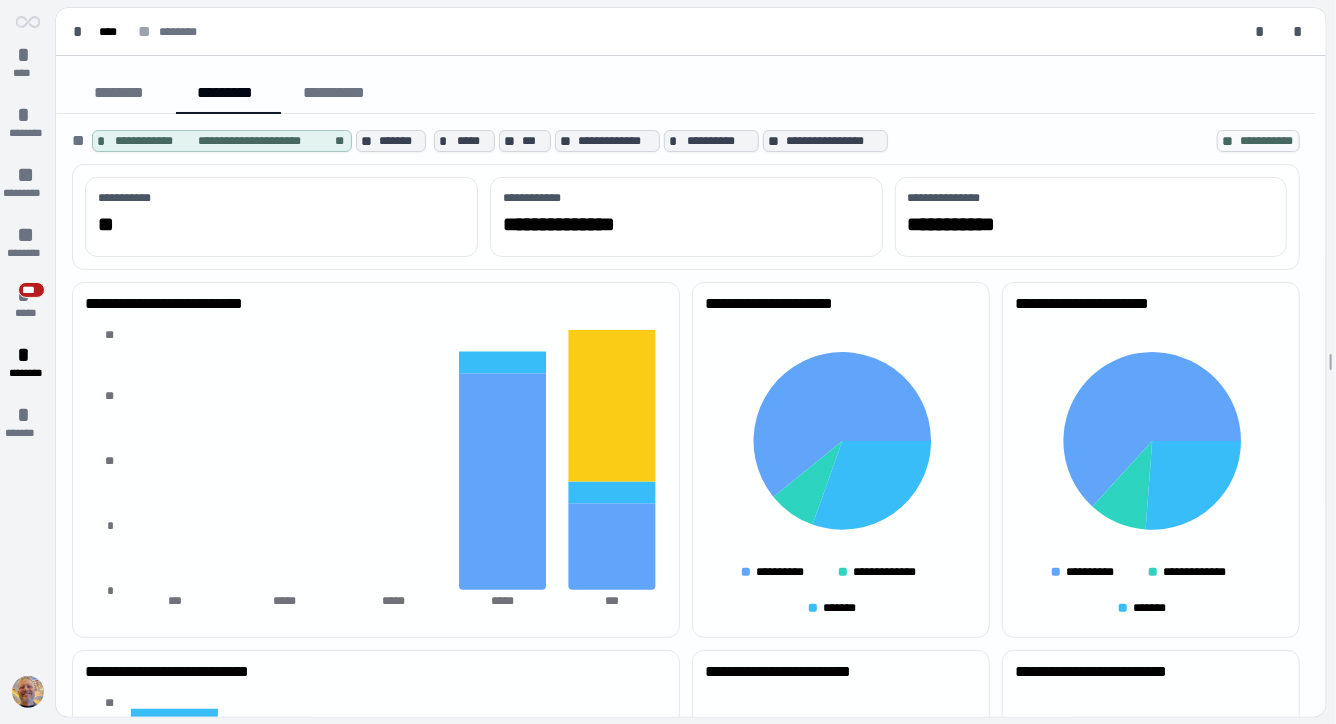 click on "**********" at bounding box center [1267, 141] 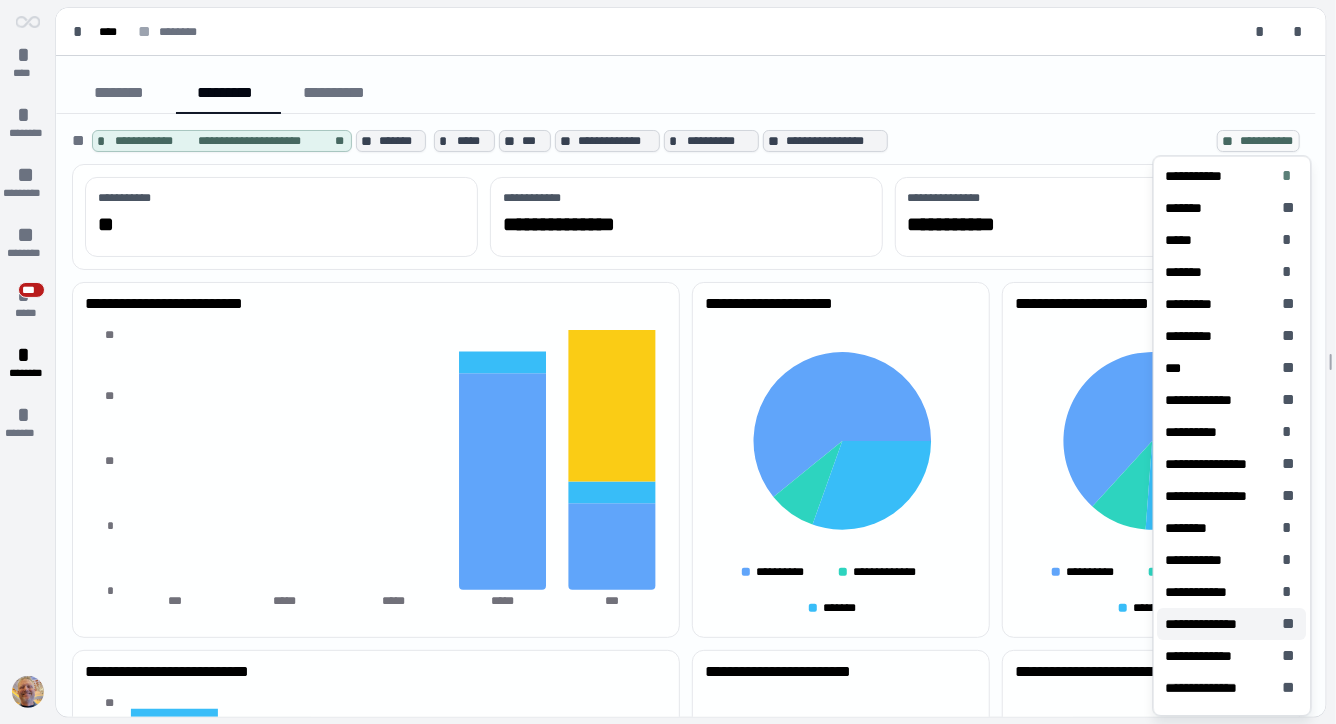 click on "**********" at bounding box center (1218, 624) 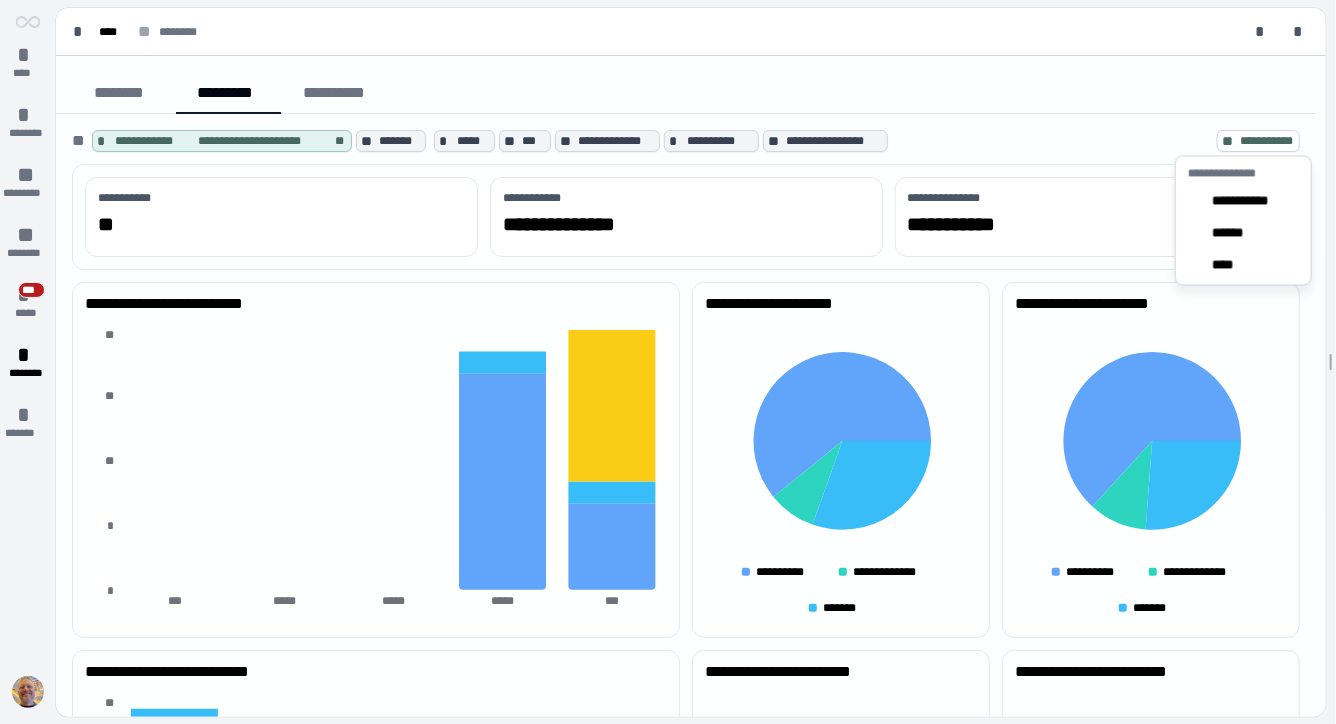 click on "**********" at bounding box center [686, 93] 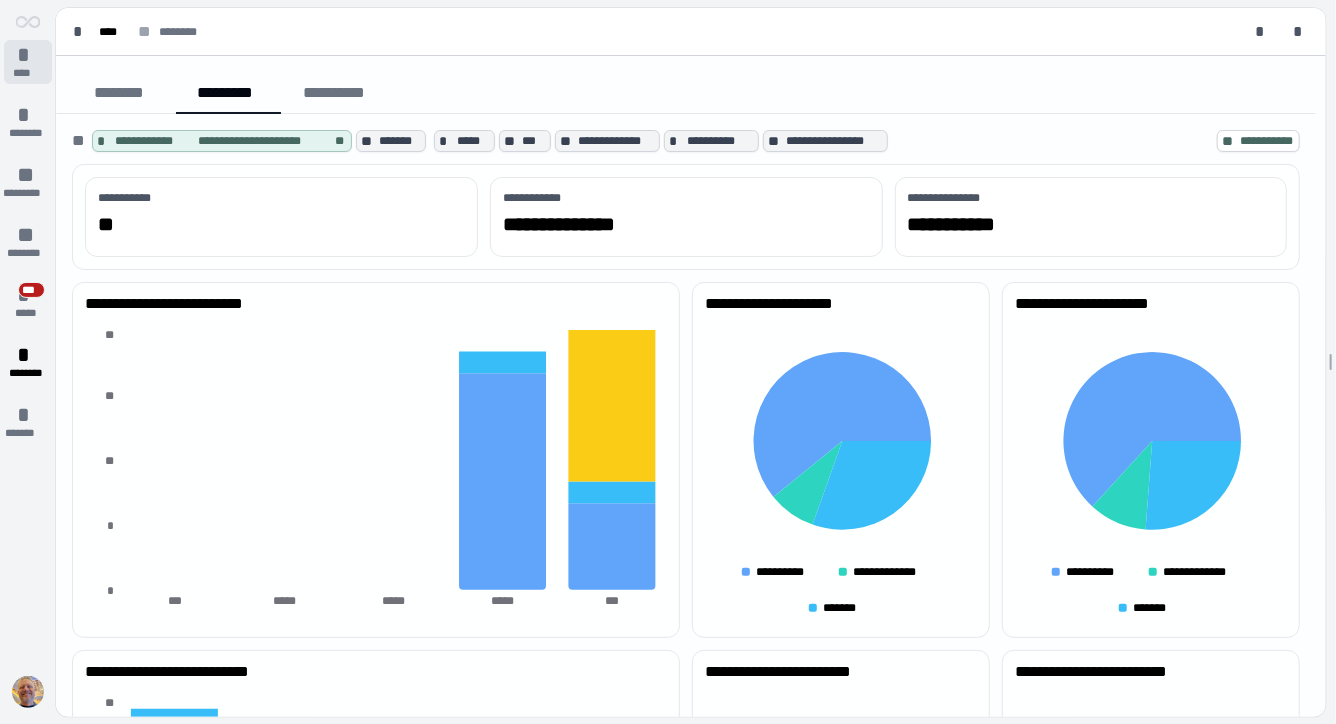 click on "****" at bounding box center [27, 73] 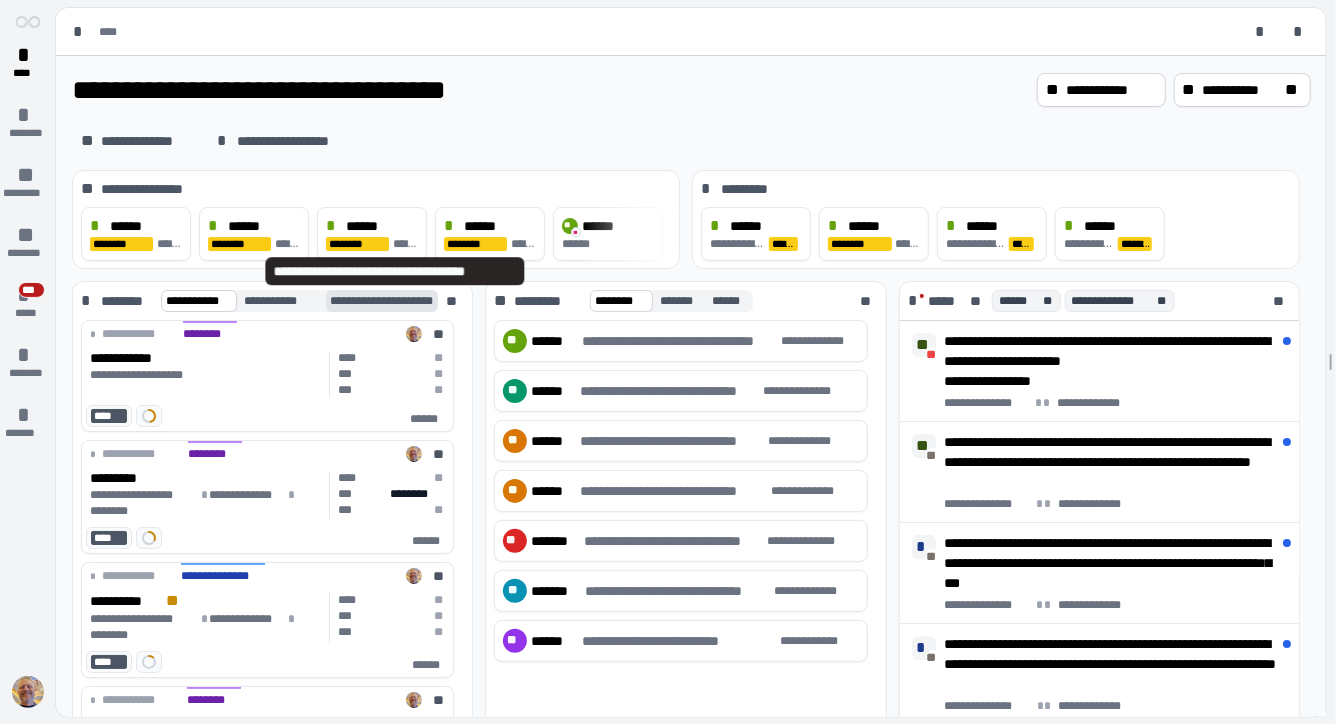 click on "**********" at bounding box center (396, 301) 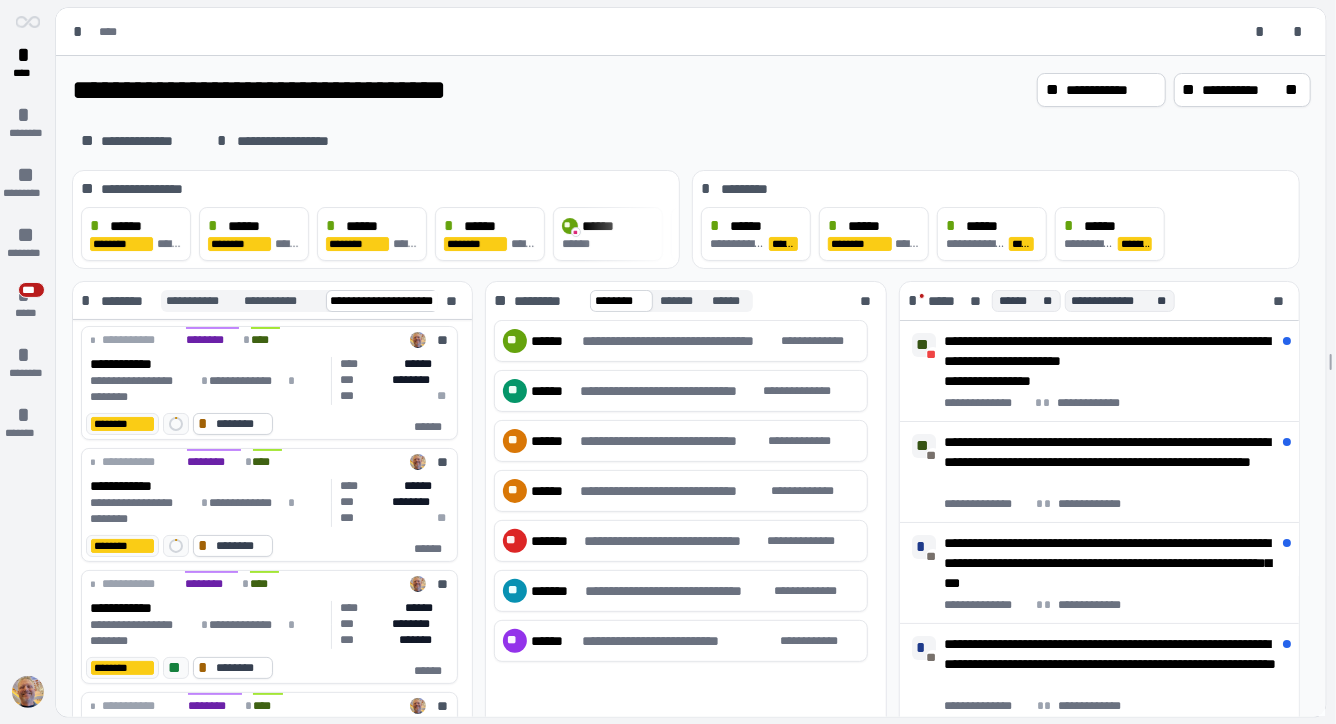 scroll, scrollTop: 121, scrollLeft: 0, axis: vertical 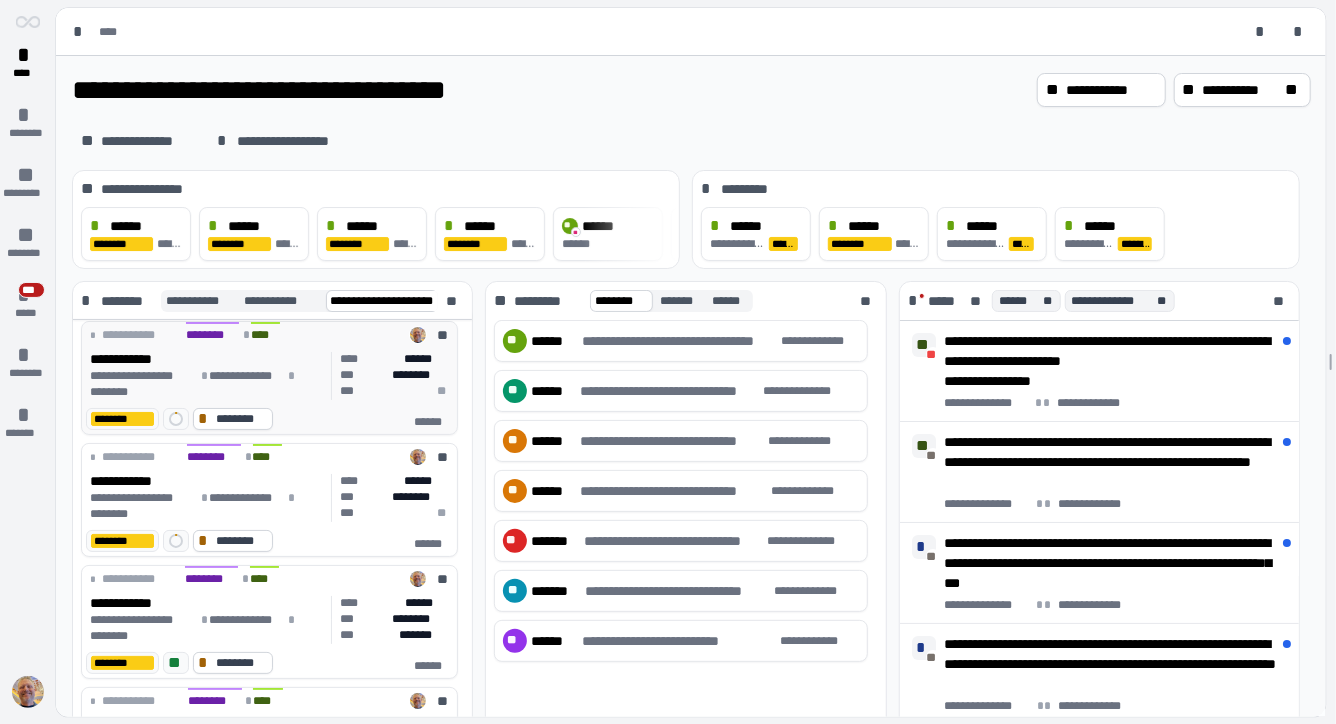 click on "**********" at bounding box center (207, 384) 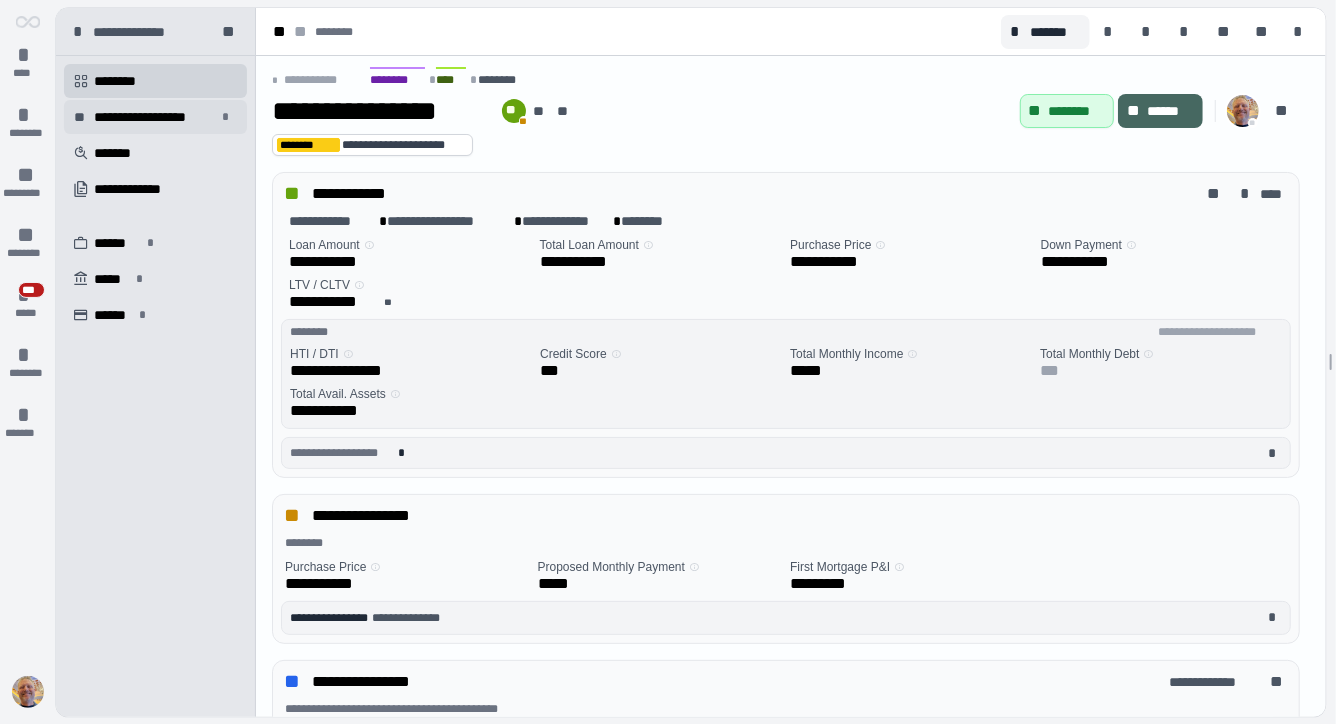 click on "**********" at bounding box center (155, 117) 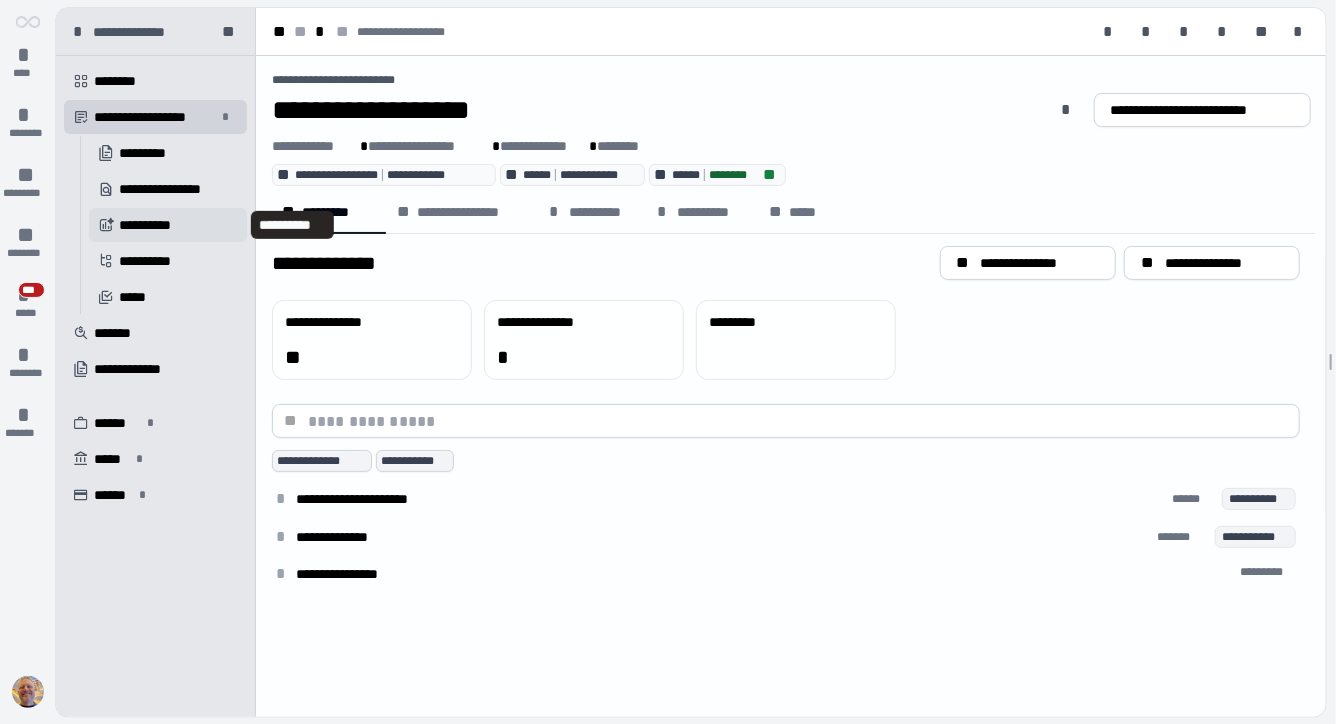 click on "**********" at bounding box center (152, 225) 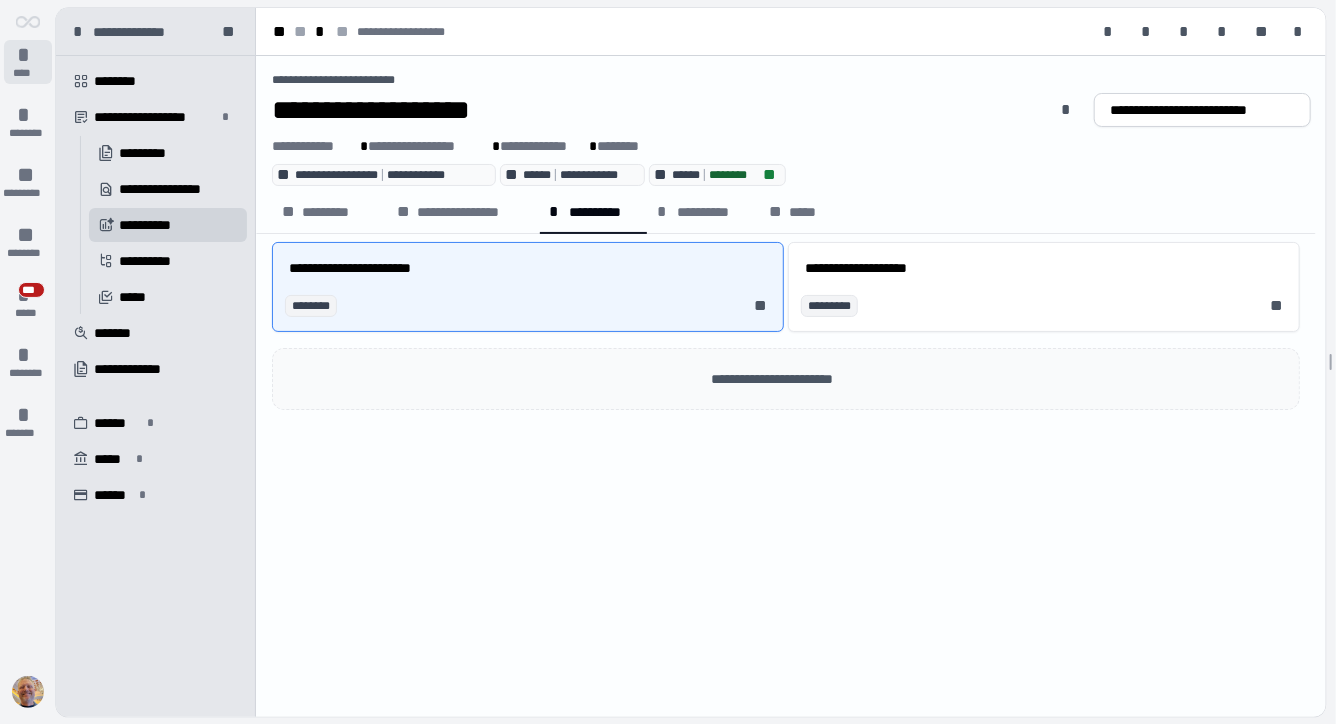 click on "*" at bounding box center (28, 55) 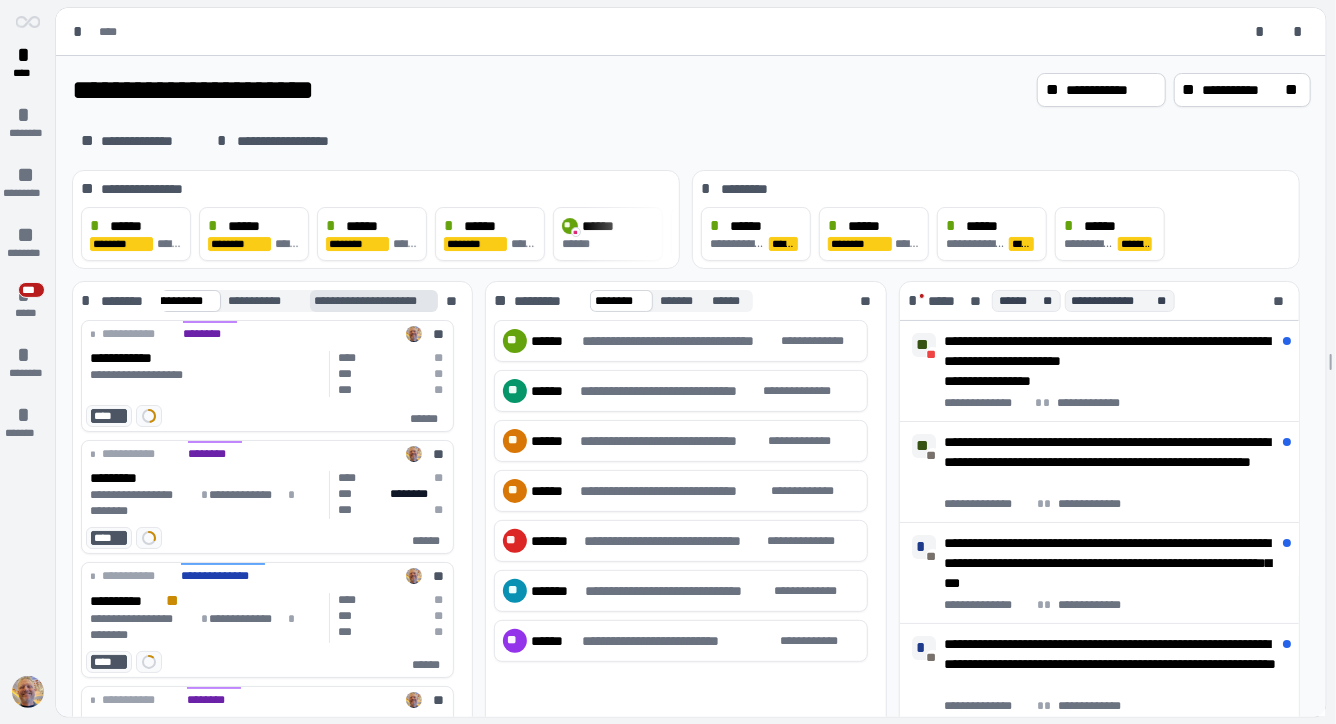 scroll, scrollTop: 0, scrollLeft: 22, axis: horizontal 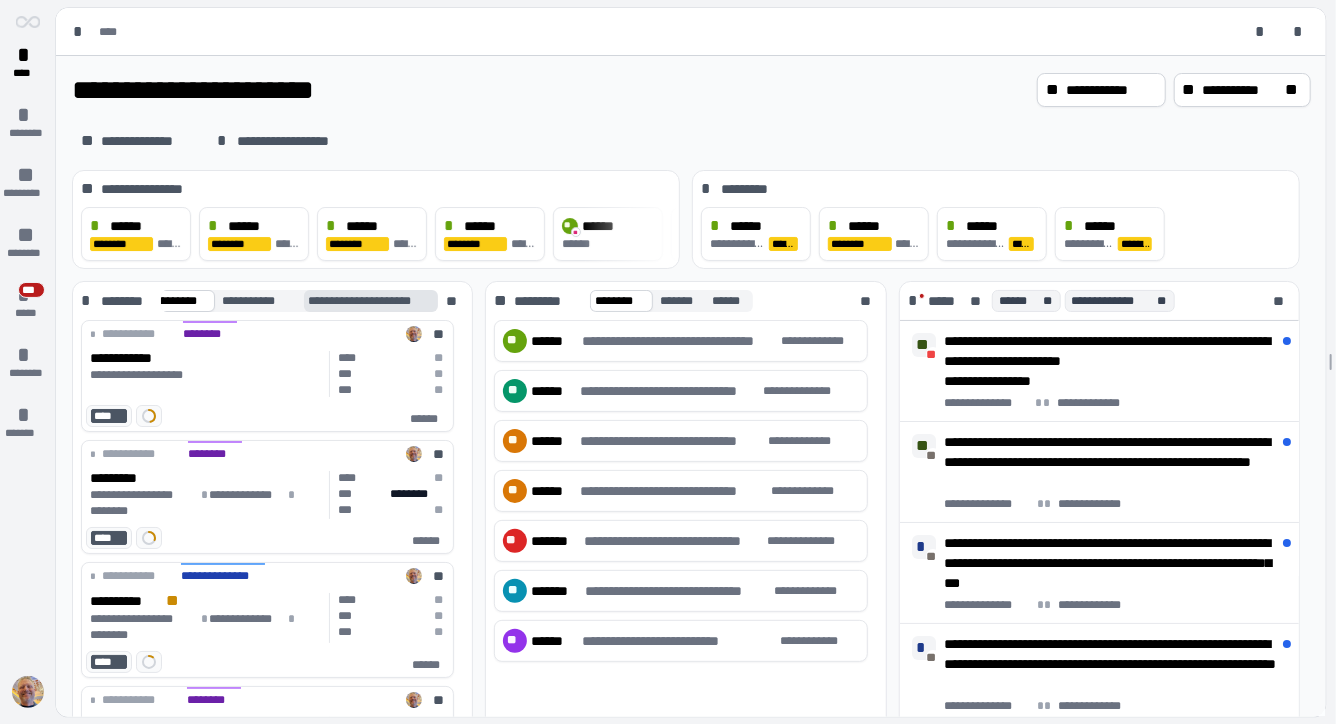click on "**********" at bounding box center [374, 301] 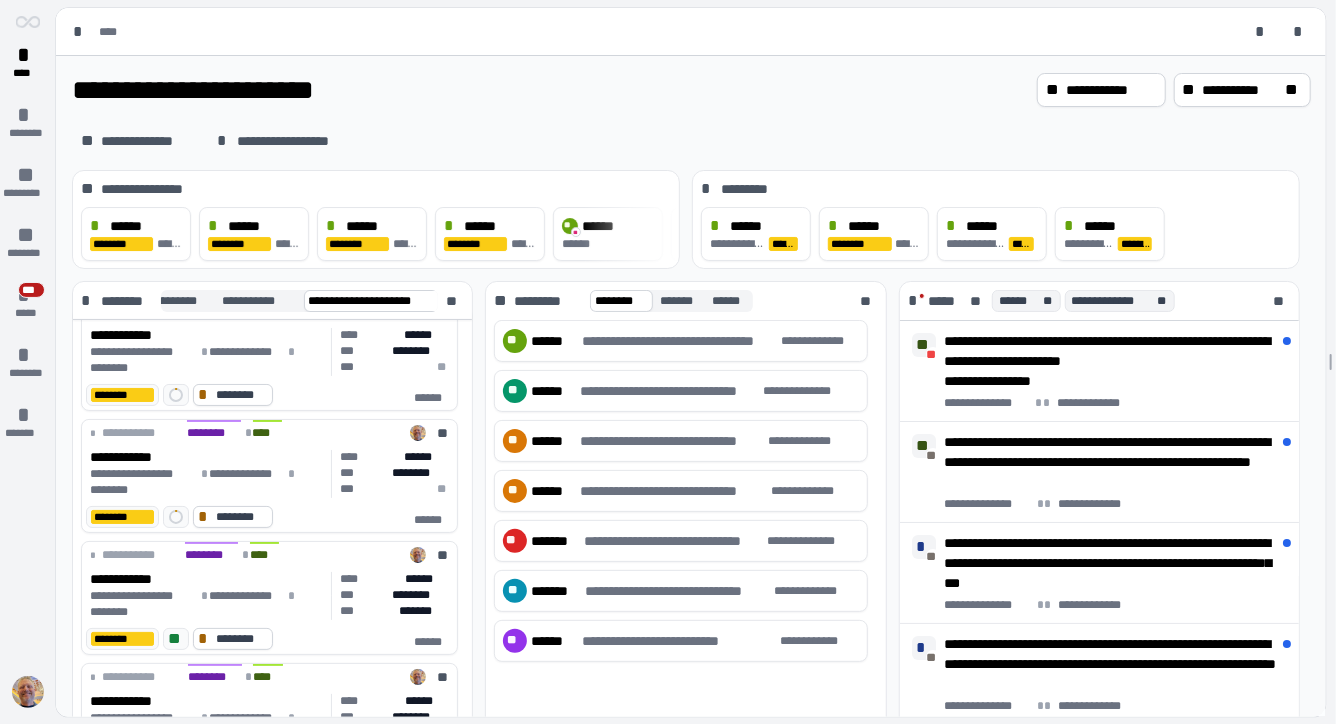 scroll, scrollTop: 146, scrollLeft: 0, axis: vertical 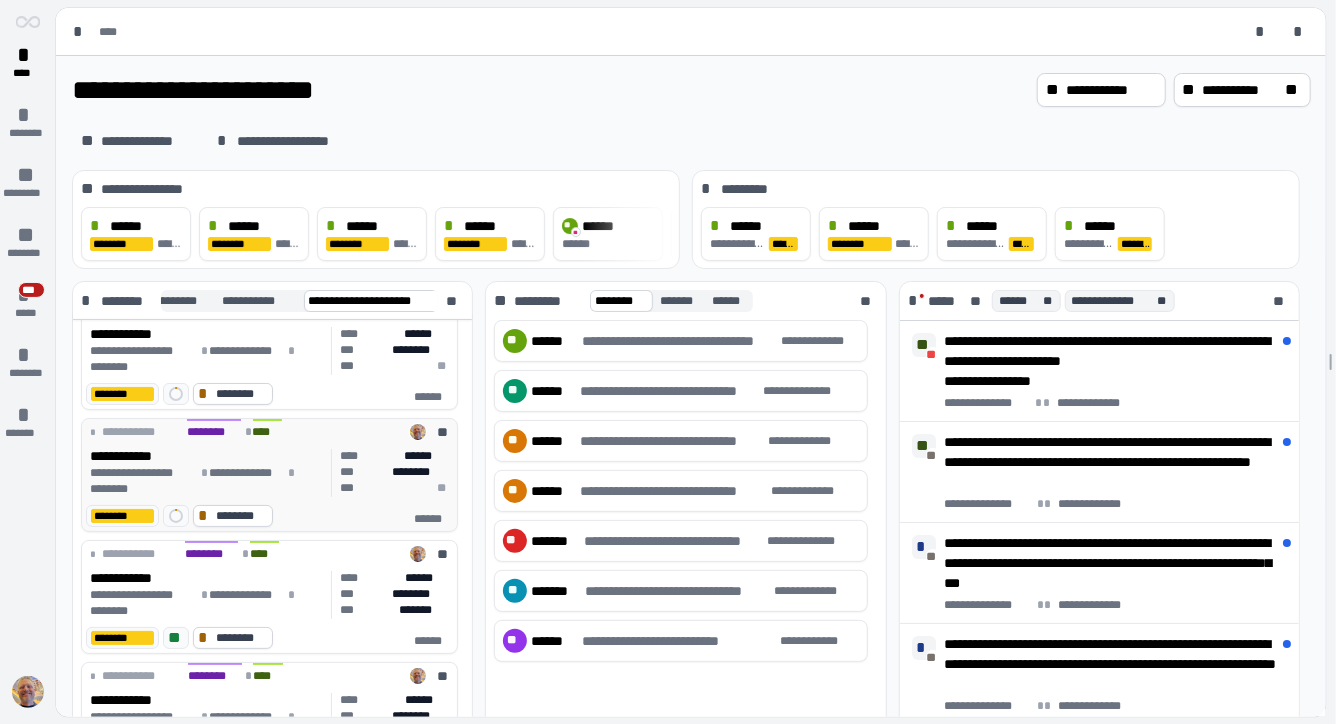 click on "***" at bounding box center (349, 488) 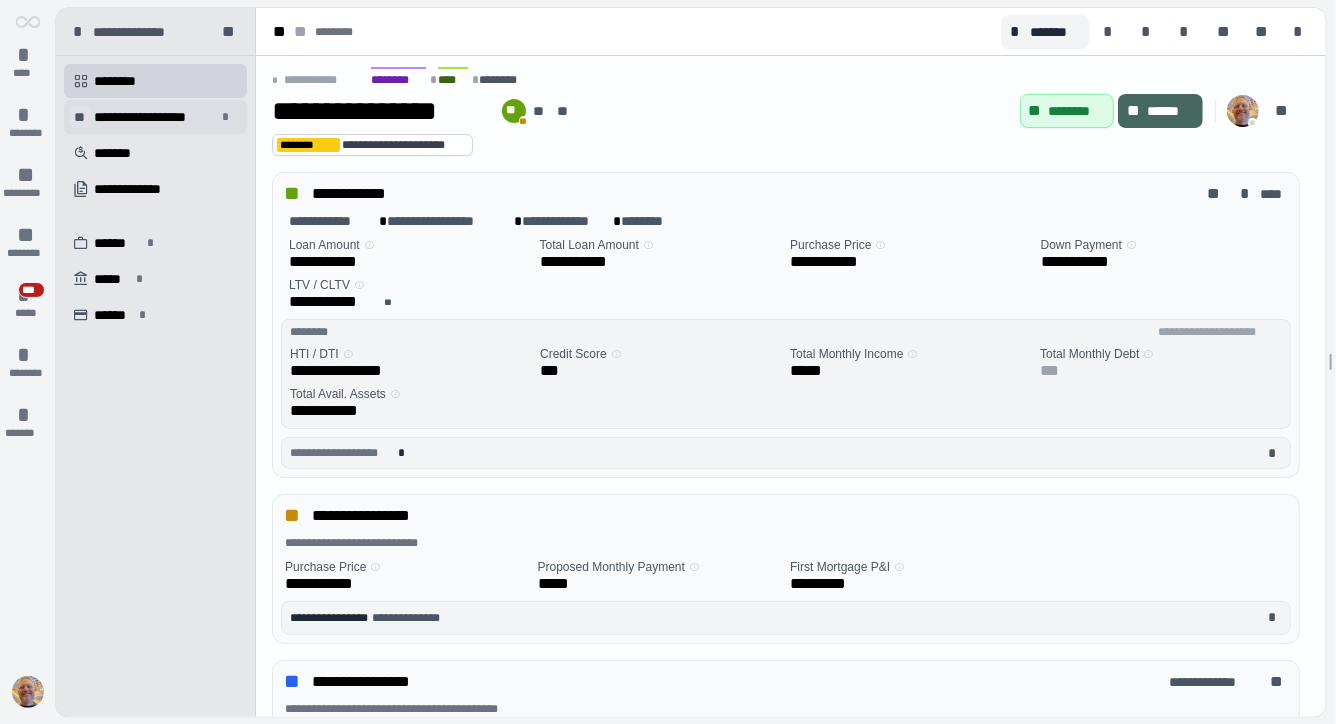 click on "**" at bounding box center (81, 117) 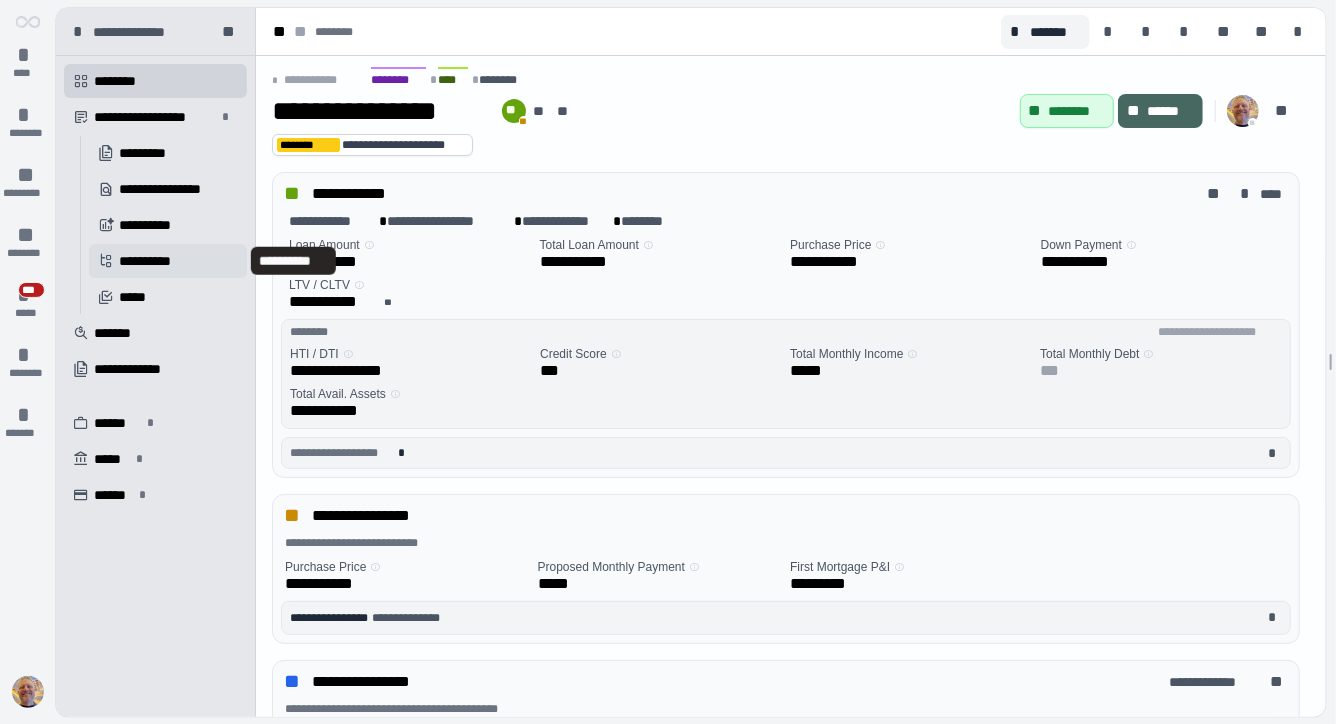 click on "**********" at bounding box center [153, 261] 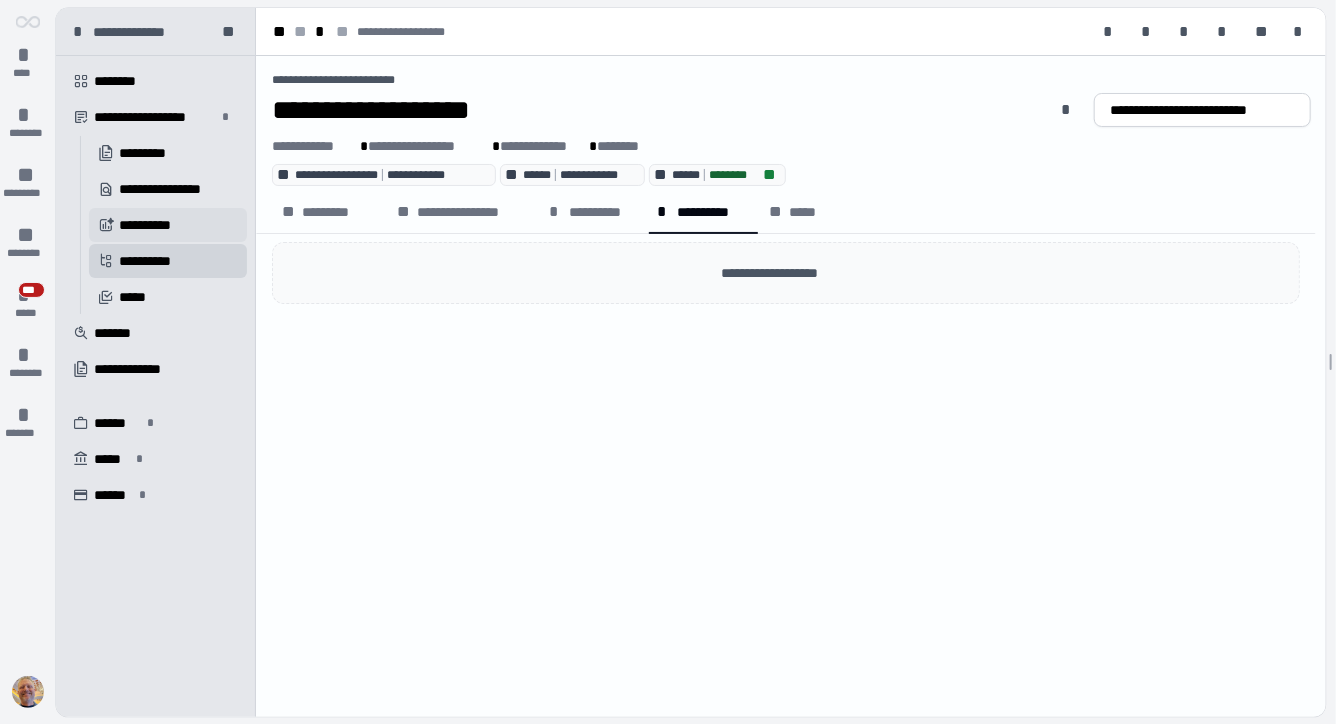 click on "**********" at bounding box center [152, 225] 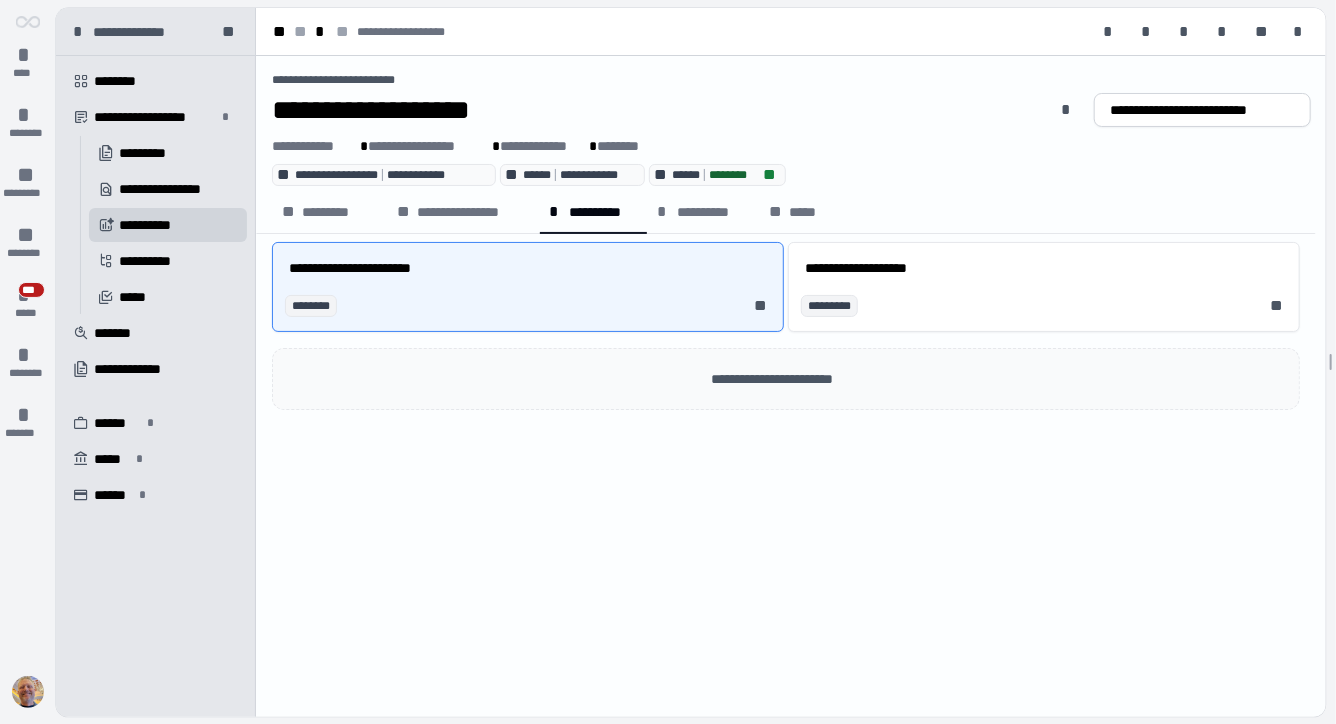 click on "****" at bounding box center [27, 73] 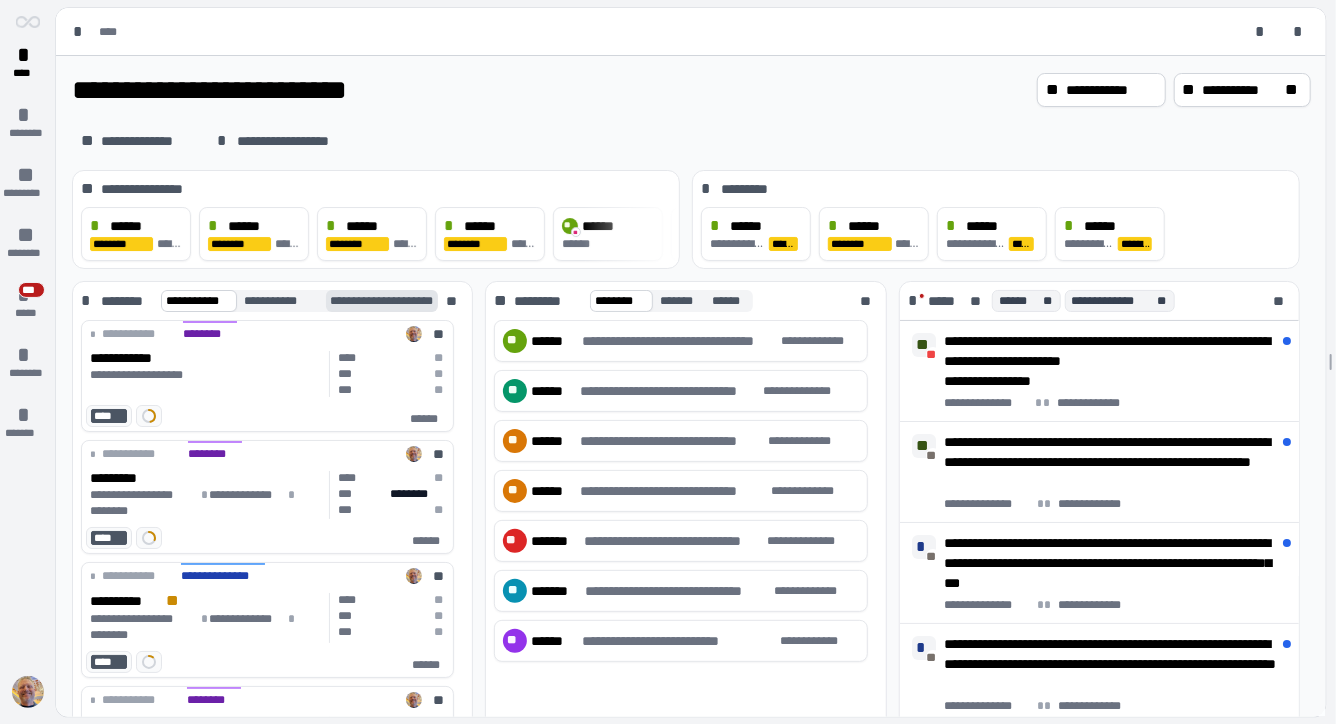 click on "**********" at bounding box center (396, 301) 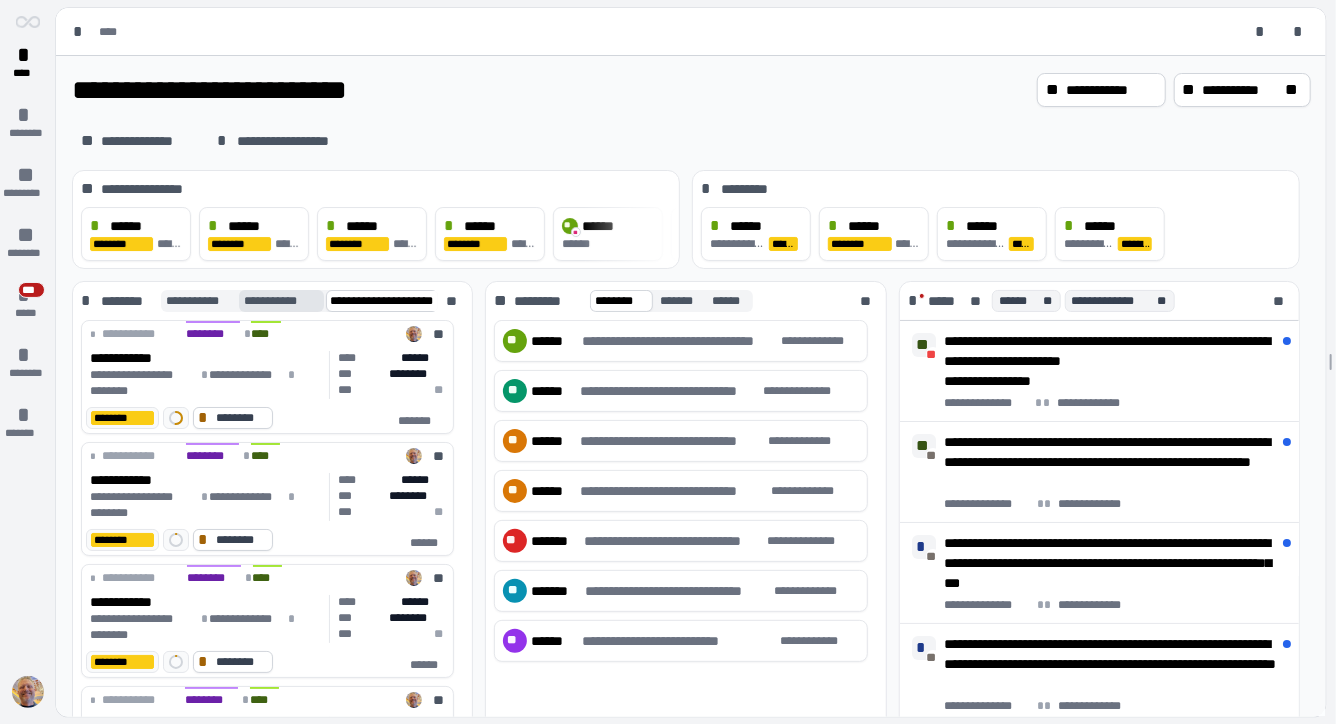 click on "**********" at bounding box center [281, 301] 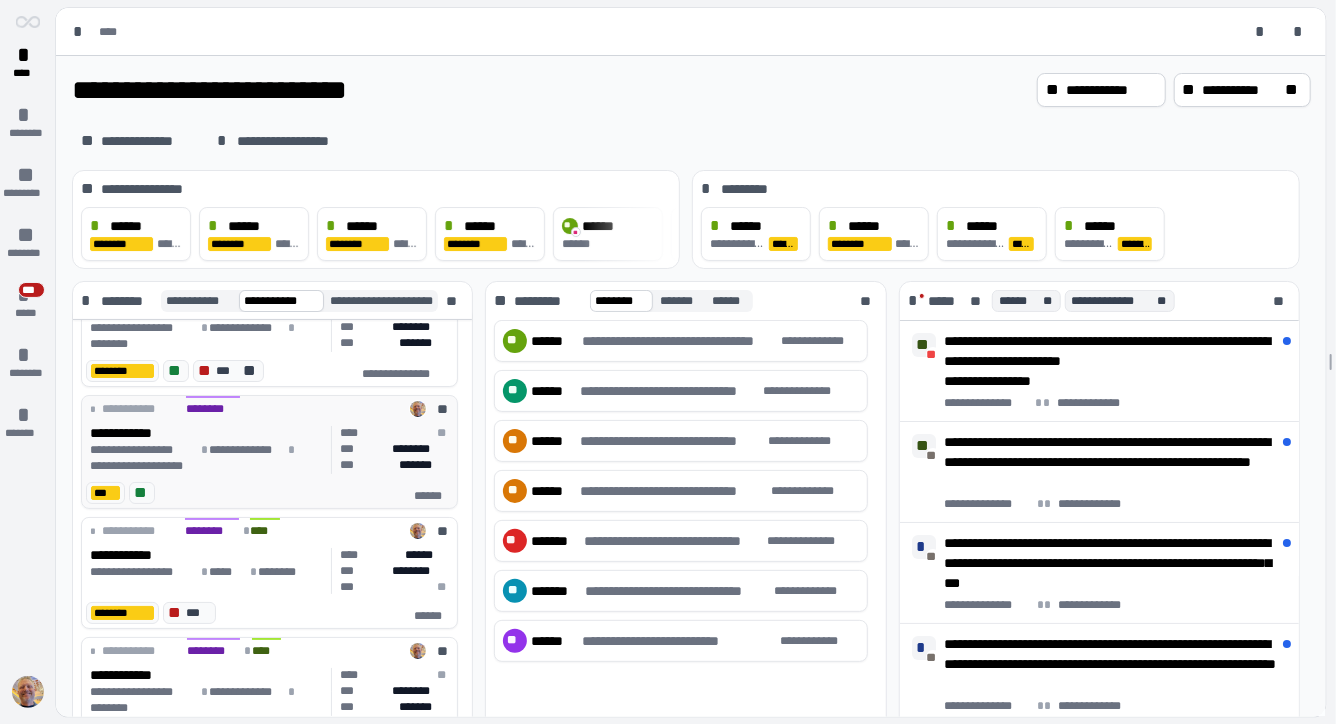scroll, scrollTop: 50, scrollLeft: 0, axis: vertical 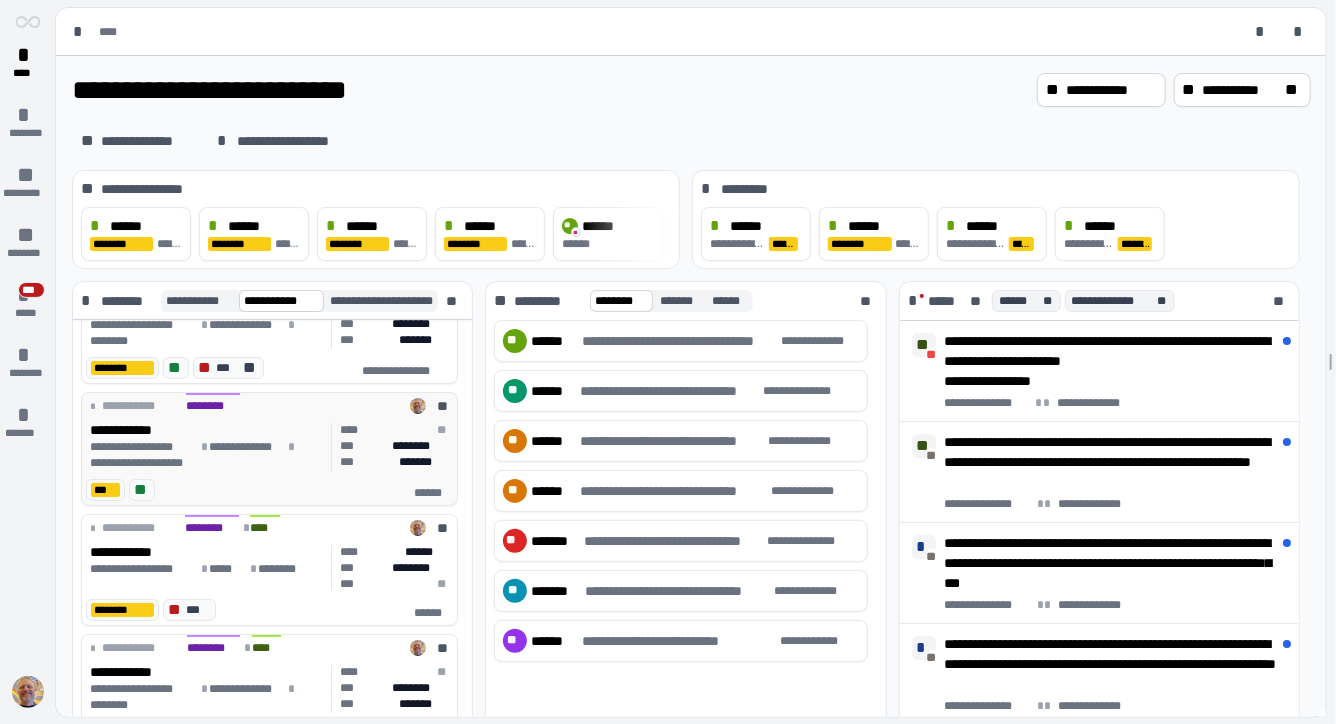 click on "*" at bounding box center [290, 447] 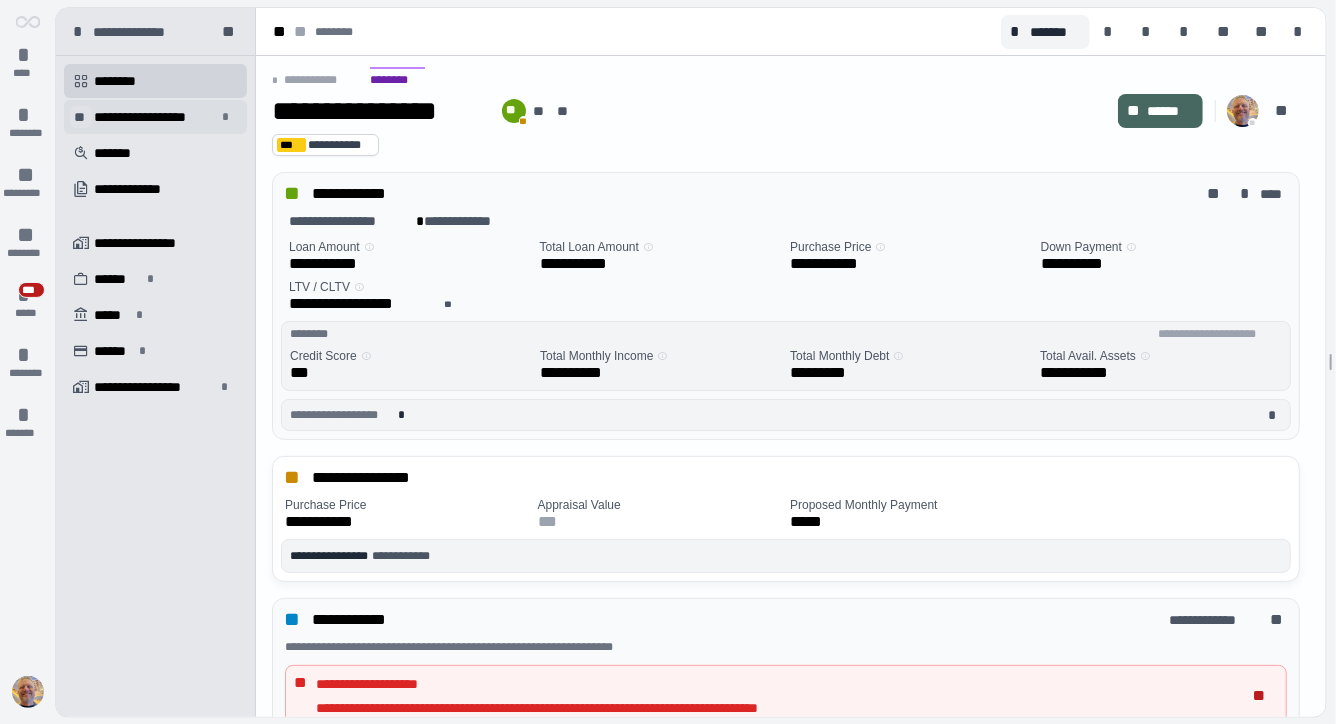 click on "**" at bounding box center (81, 117) 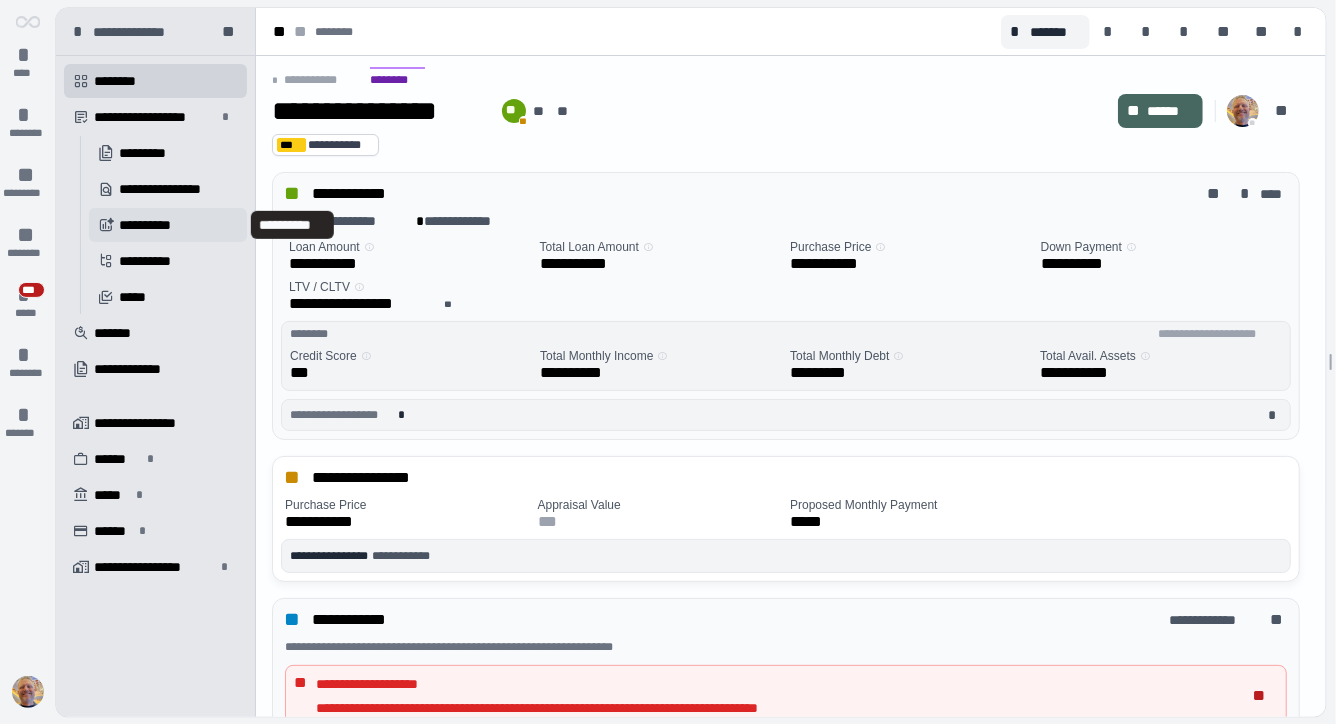 click on "**********" at bounding box center (152, 225) 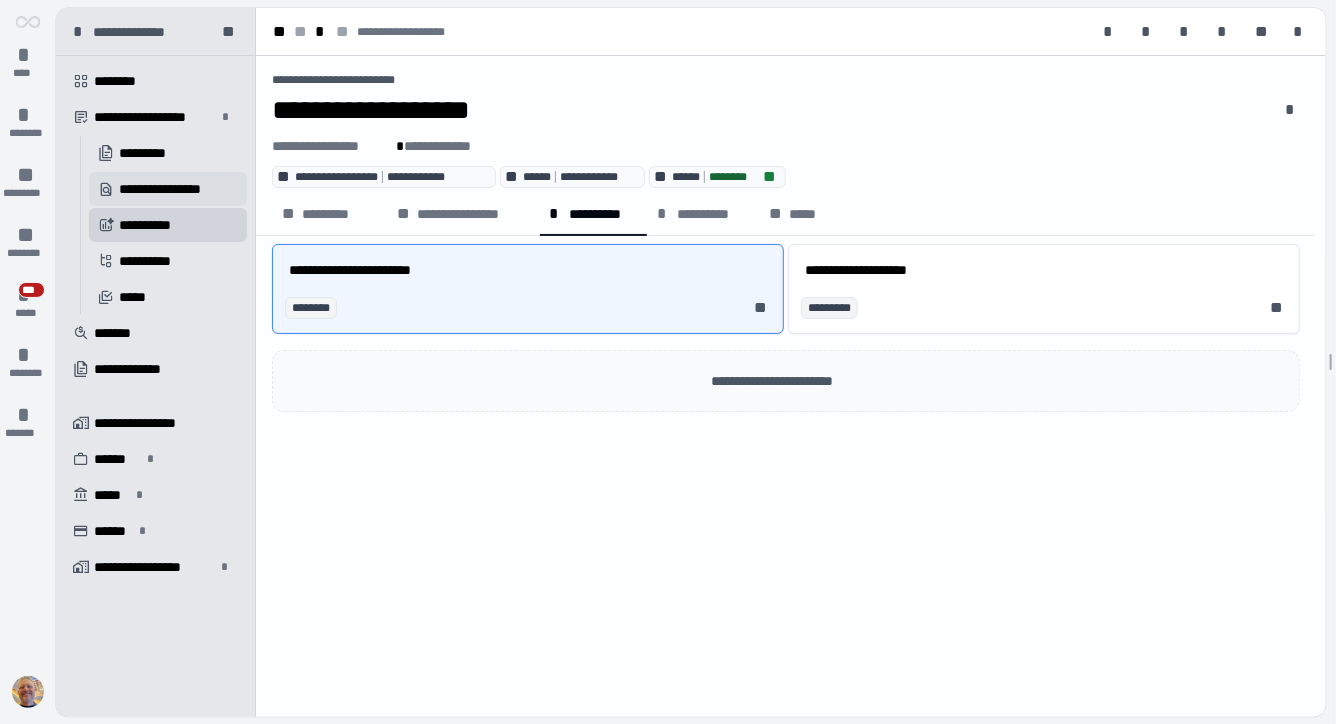 click on "**********" at bounding box center [173, 189] 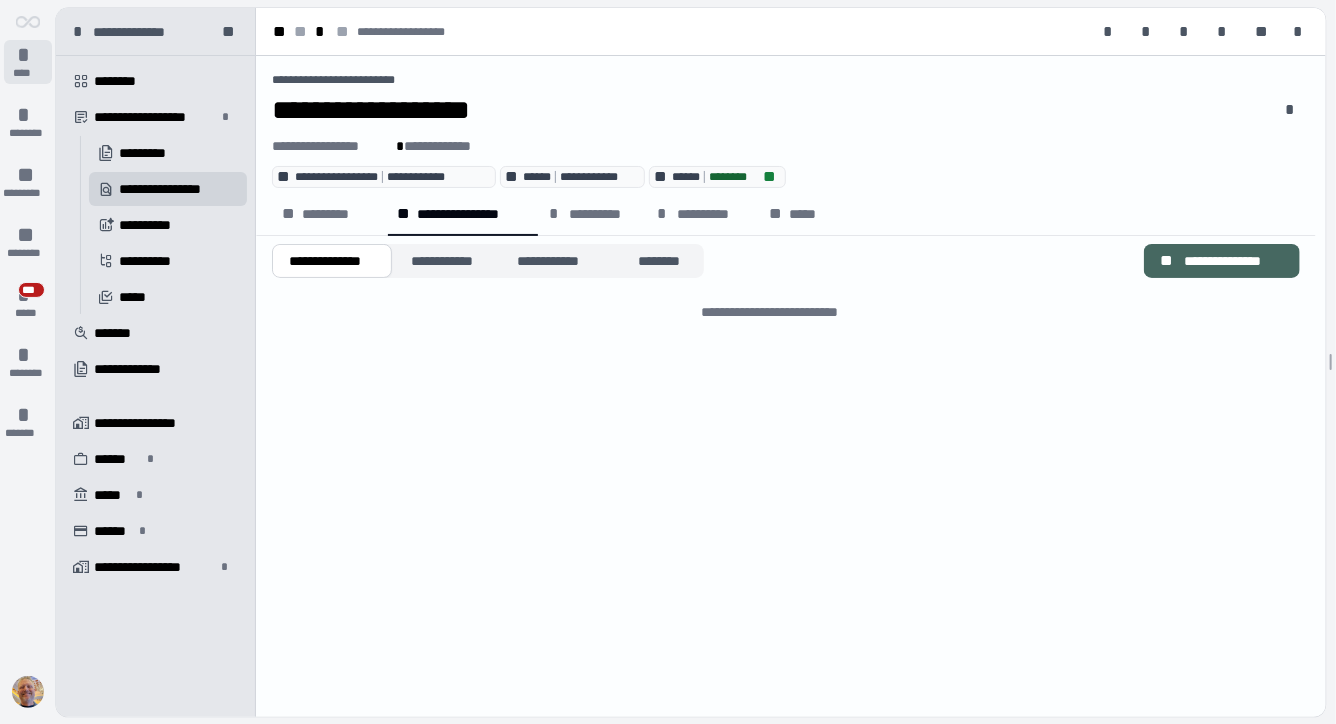 click on "*" at bounding box center [28, 55] 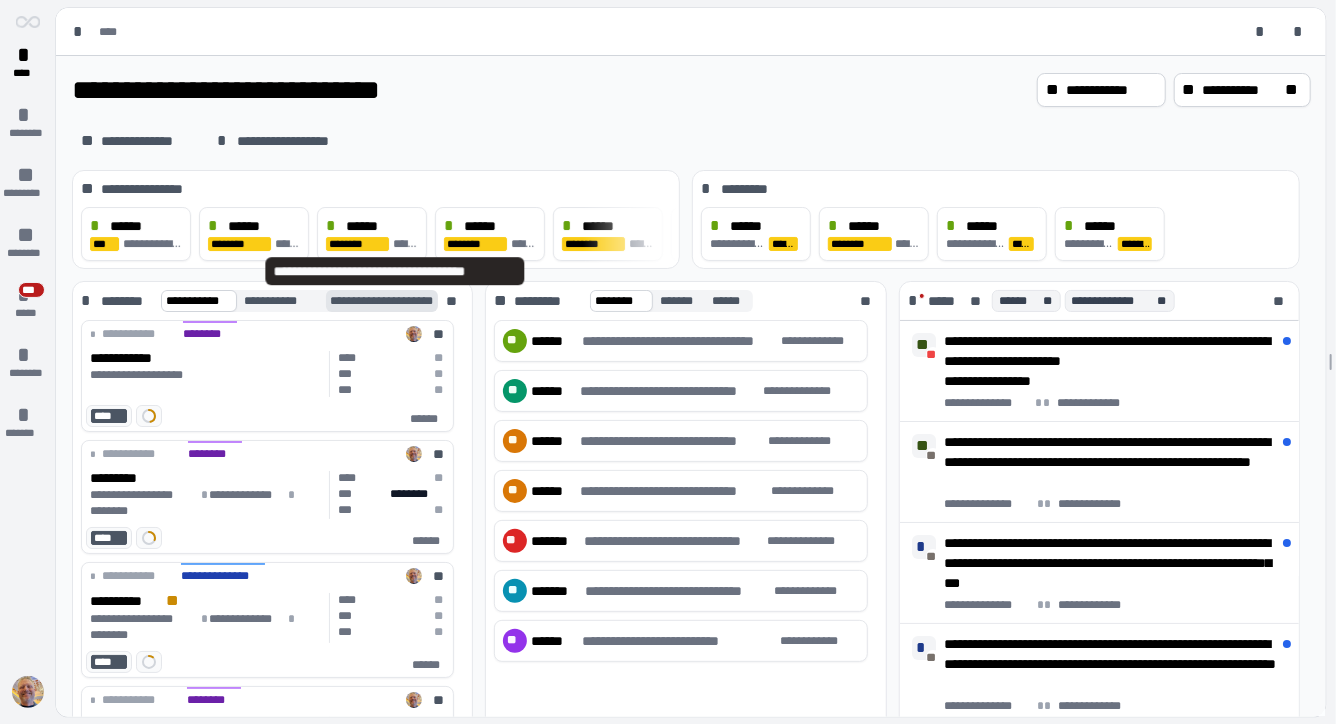 click on "**********" at bounding box center (396, 301) 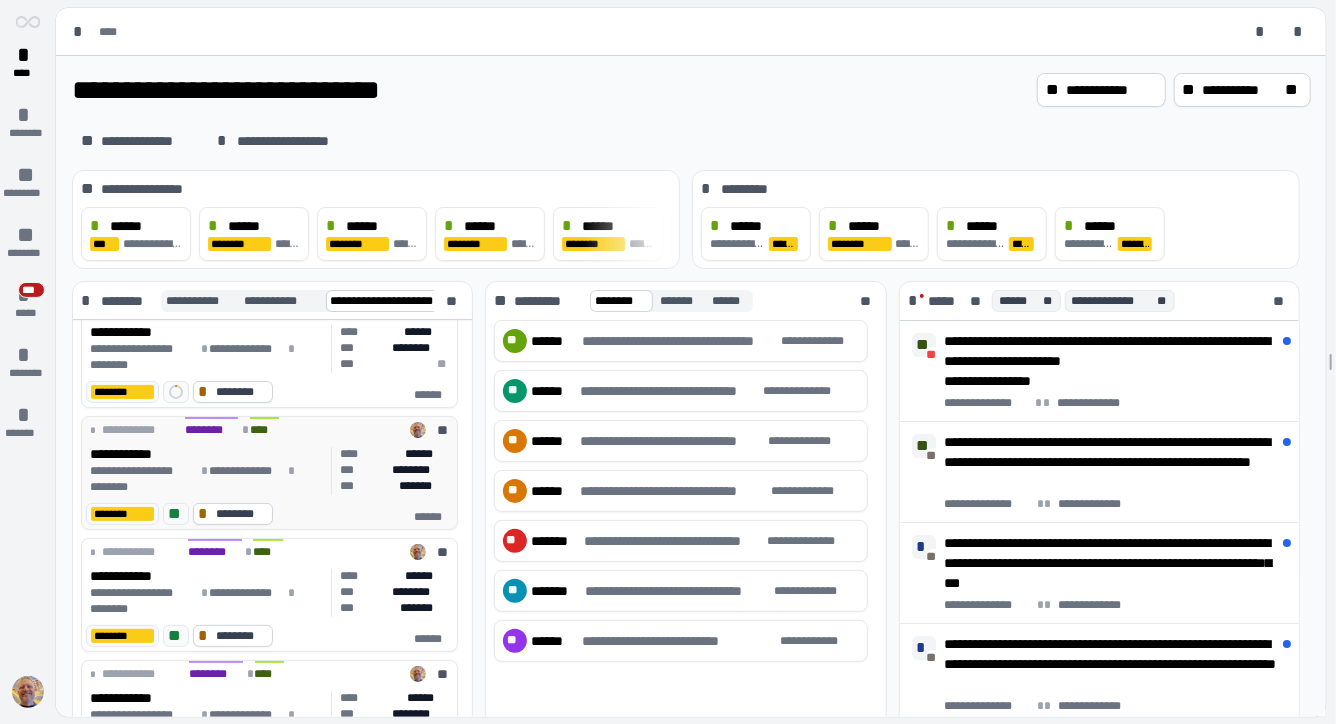scroll, scrollTop: 270, scrollLeft: 0, axis: vertical 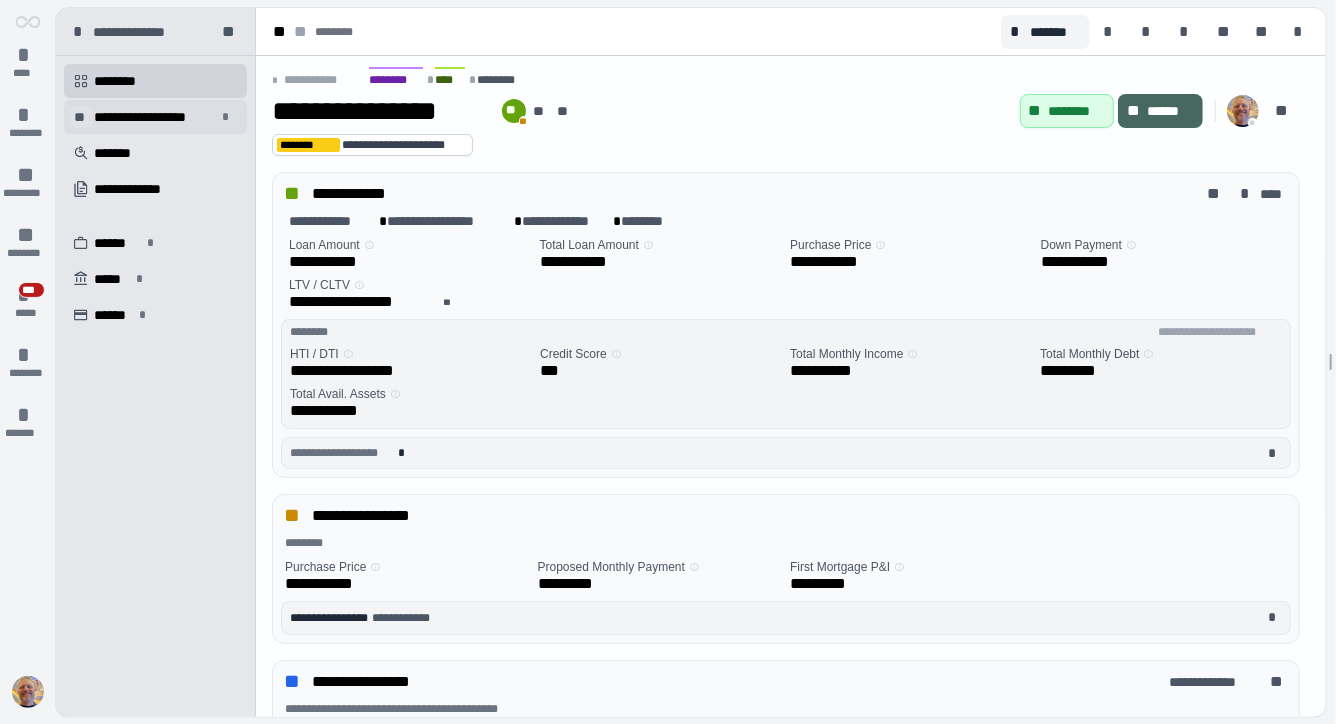 click on "**" at bounding box center (81, 117) 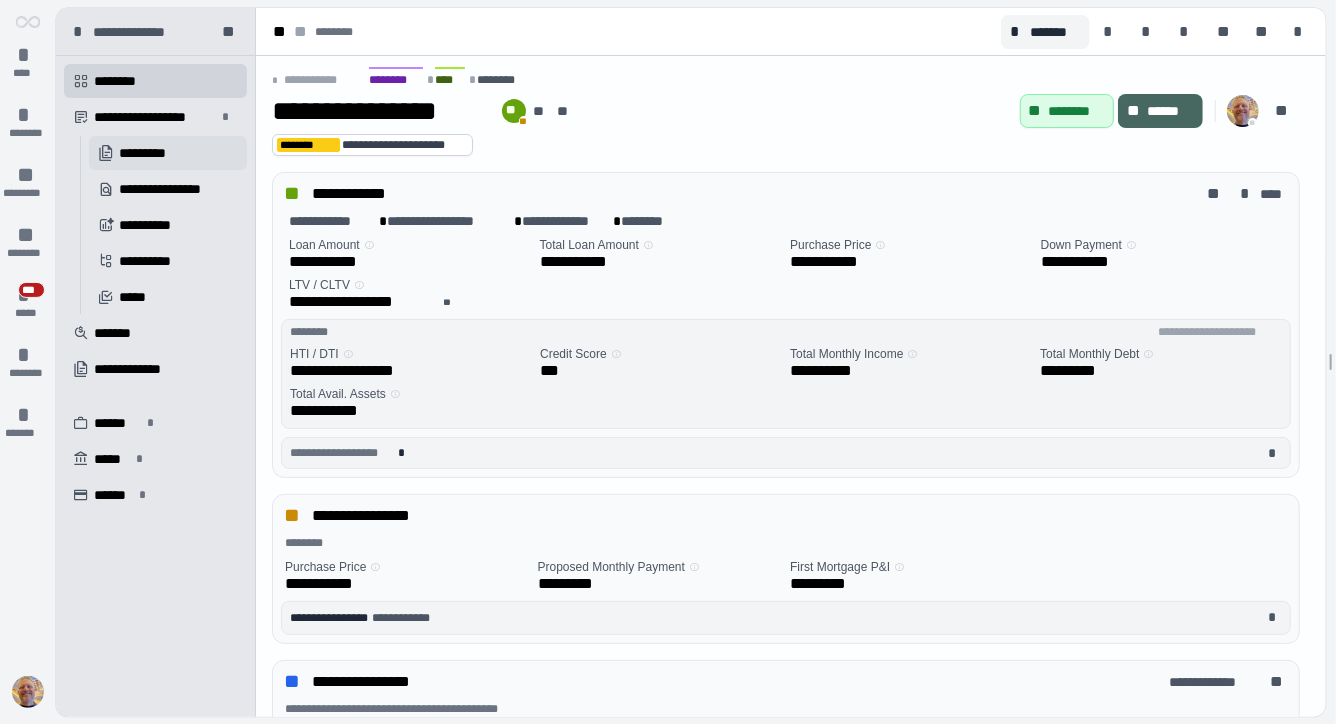 click on "󱔘 *********" at bounding box center (168, 153) 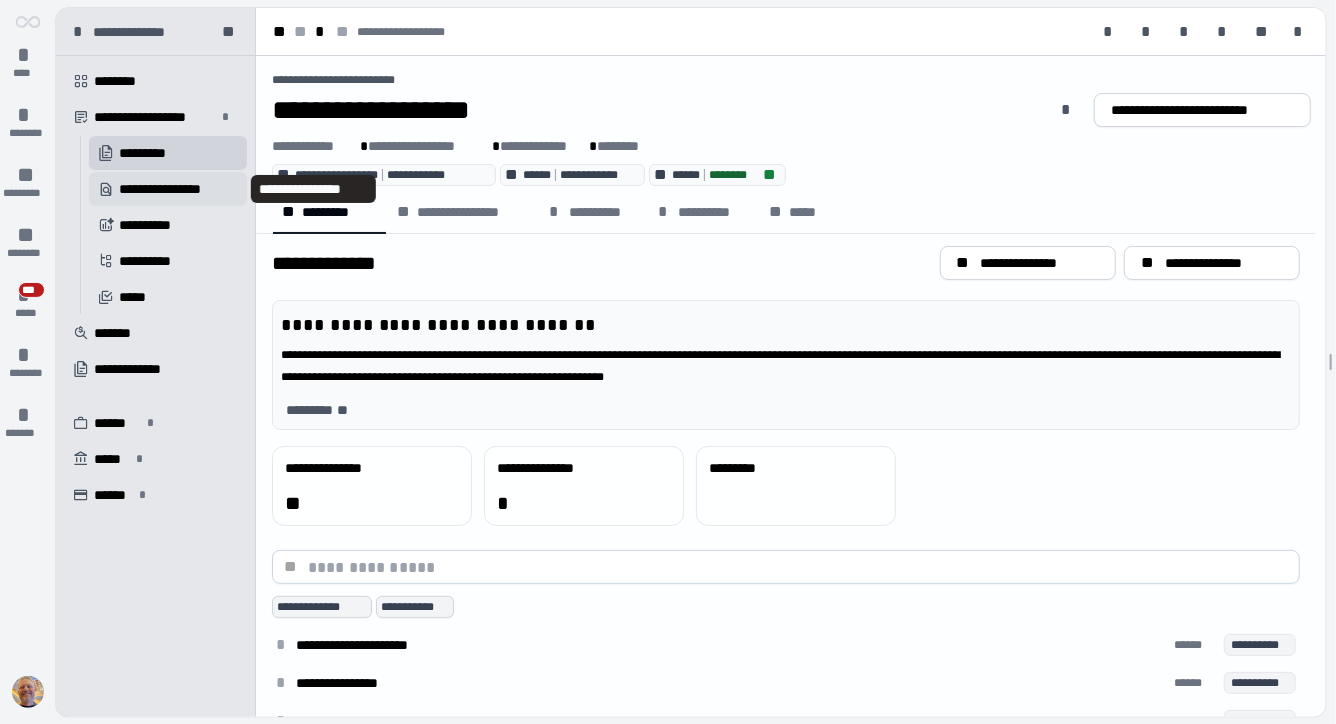 click on "**********" at bounding box center [173, 189] 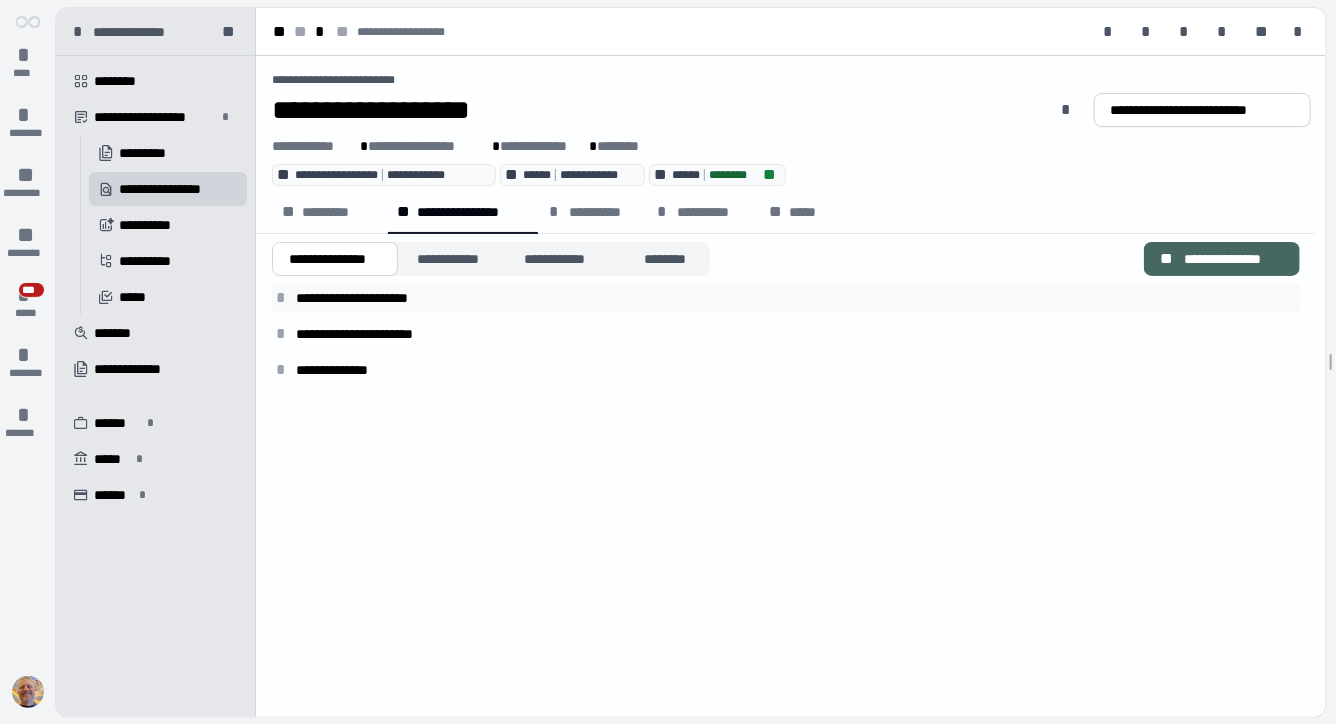 click on "*" at bounding box center (284, 298) 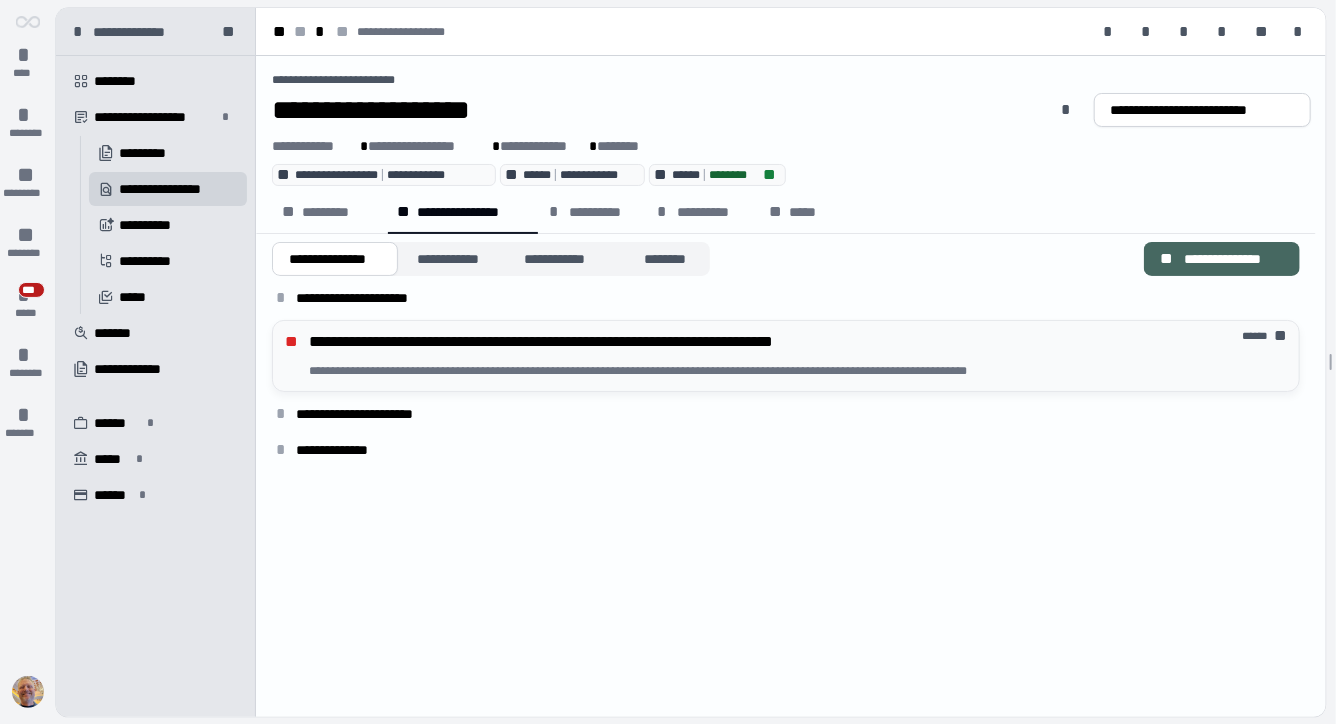 click on "**********" at bounding box center (156, 362) 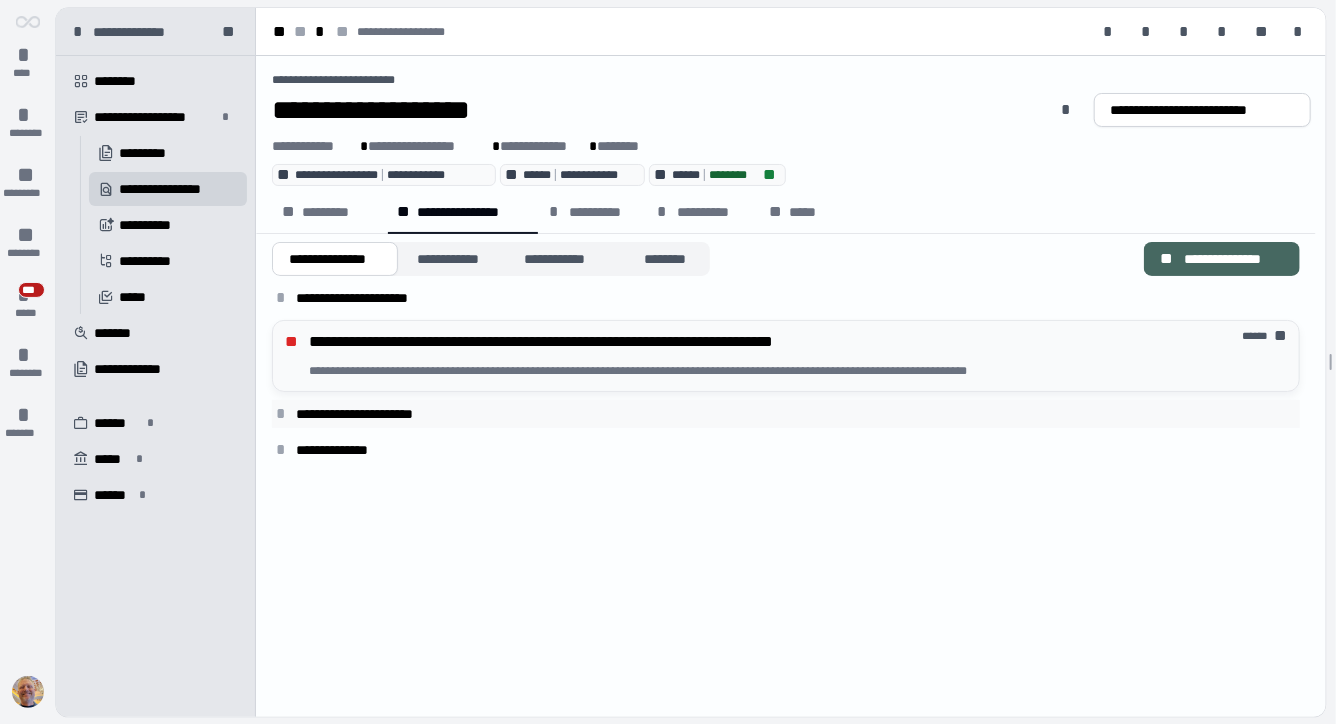click on "*" at bounding box center (284, 414) 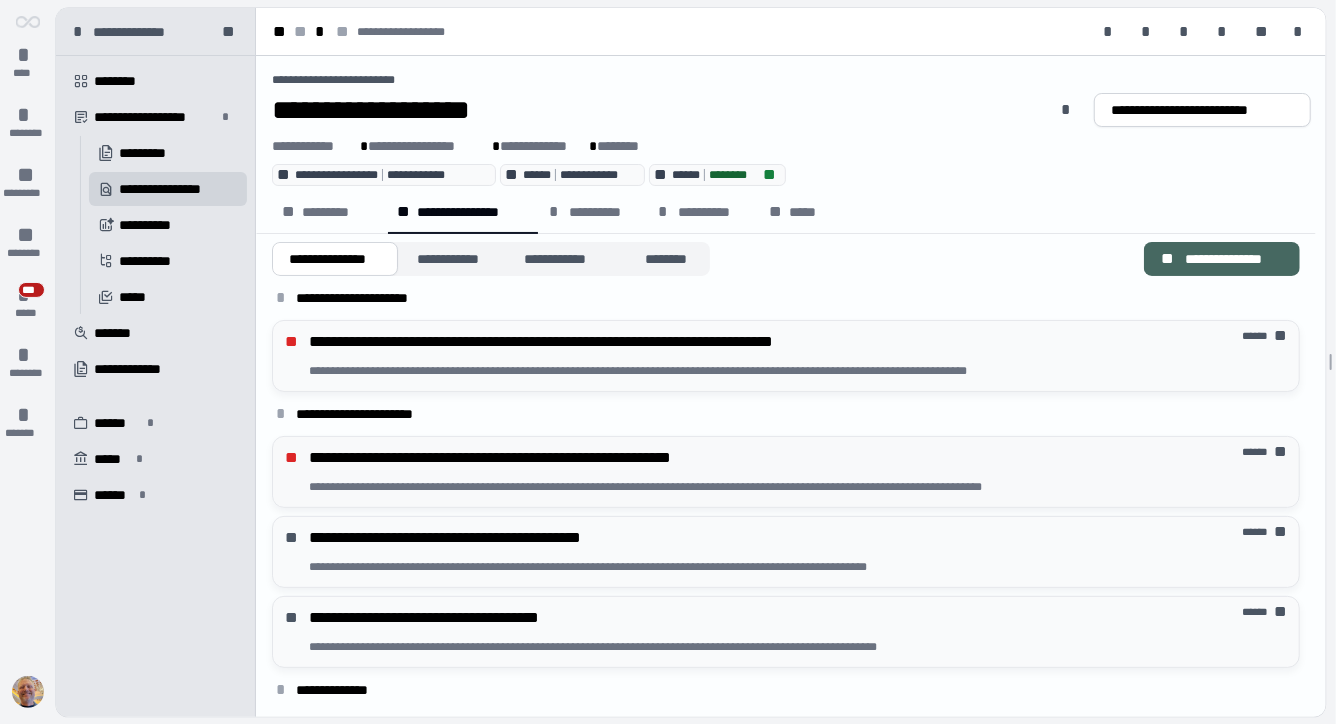 scroll, scrollTop: 2, scrollLeft: 0, axis: vertical 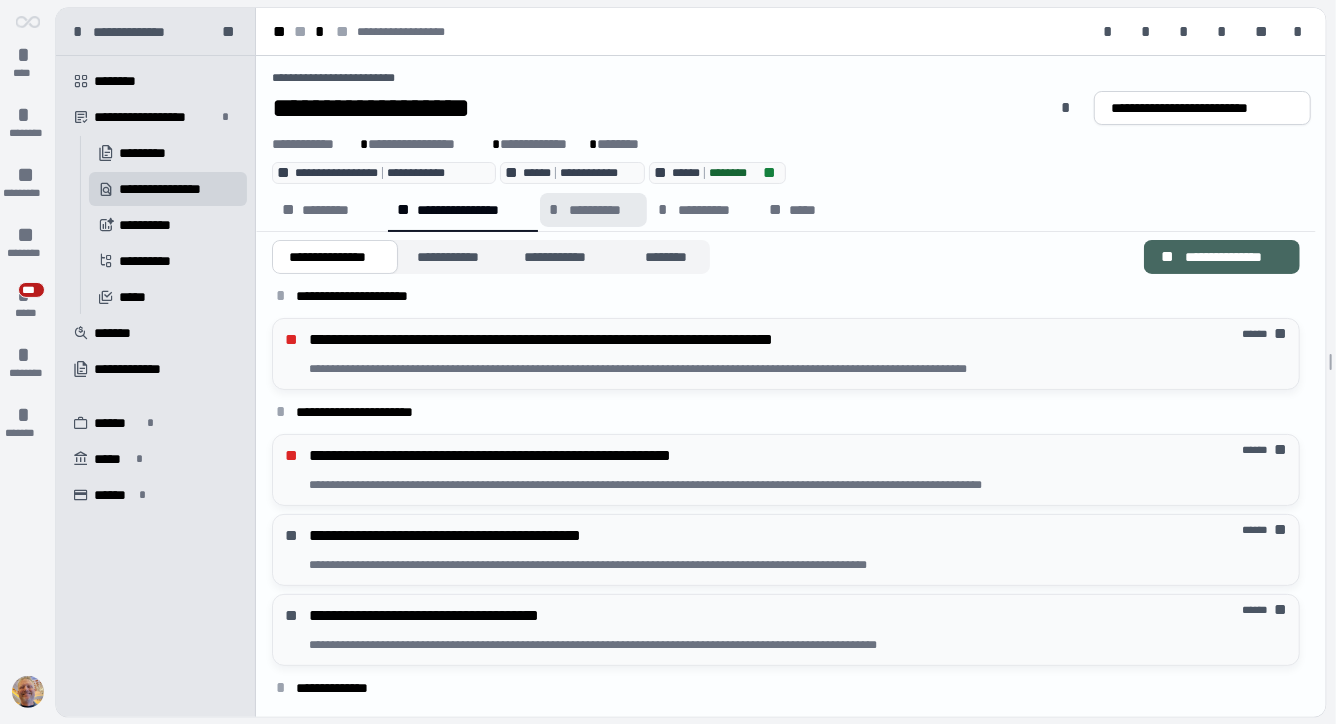 click on "**********" at bounding box center (603, 210) 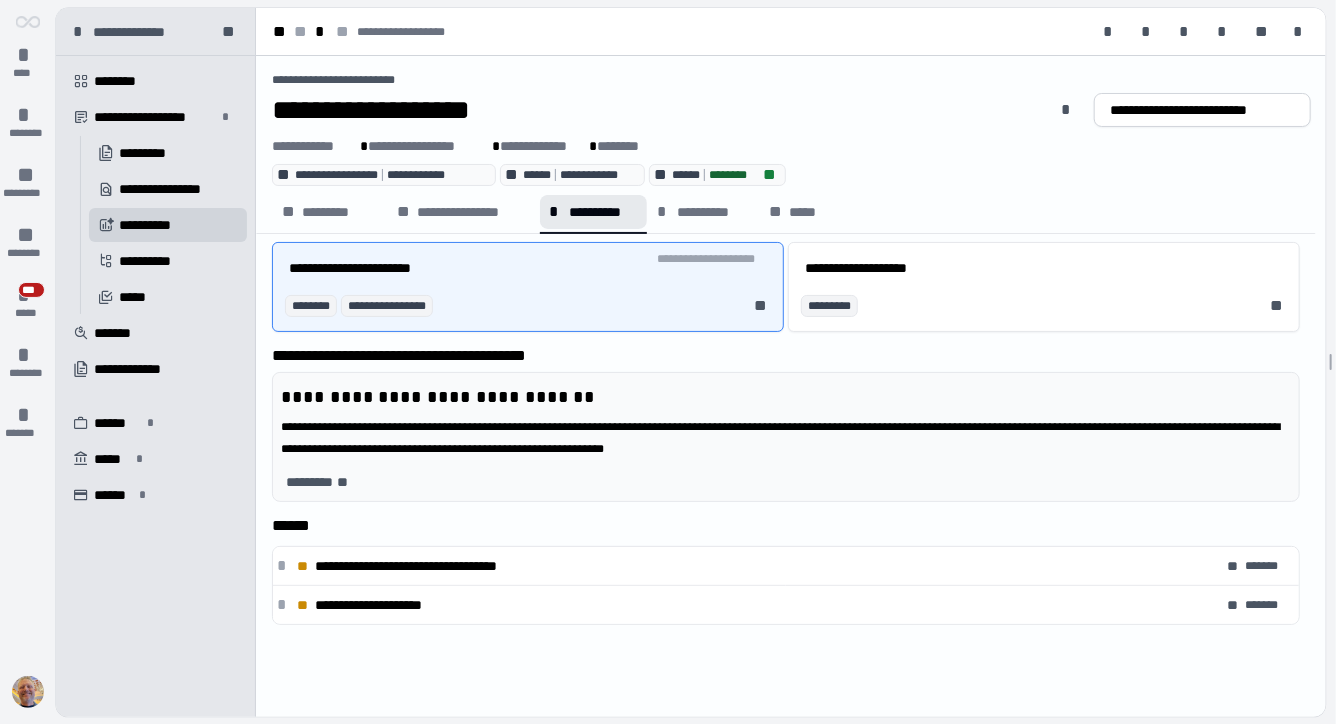 scroll, scrollTop: 0, scrollLeft: 0, axis: both 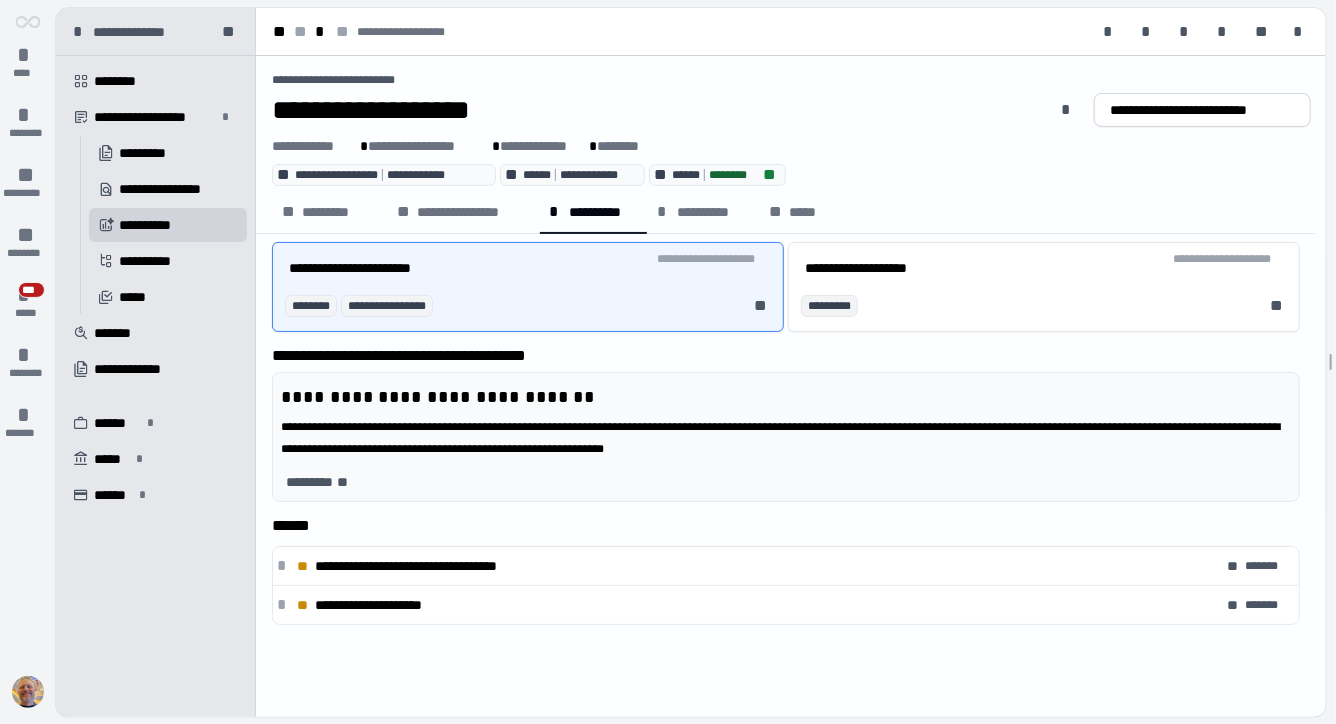 click on "**********" at bounding box center (786, 438) 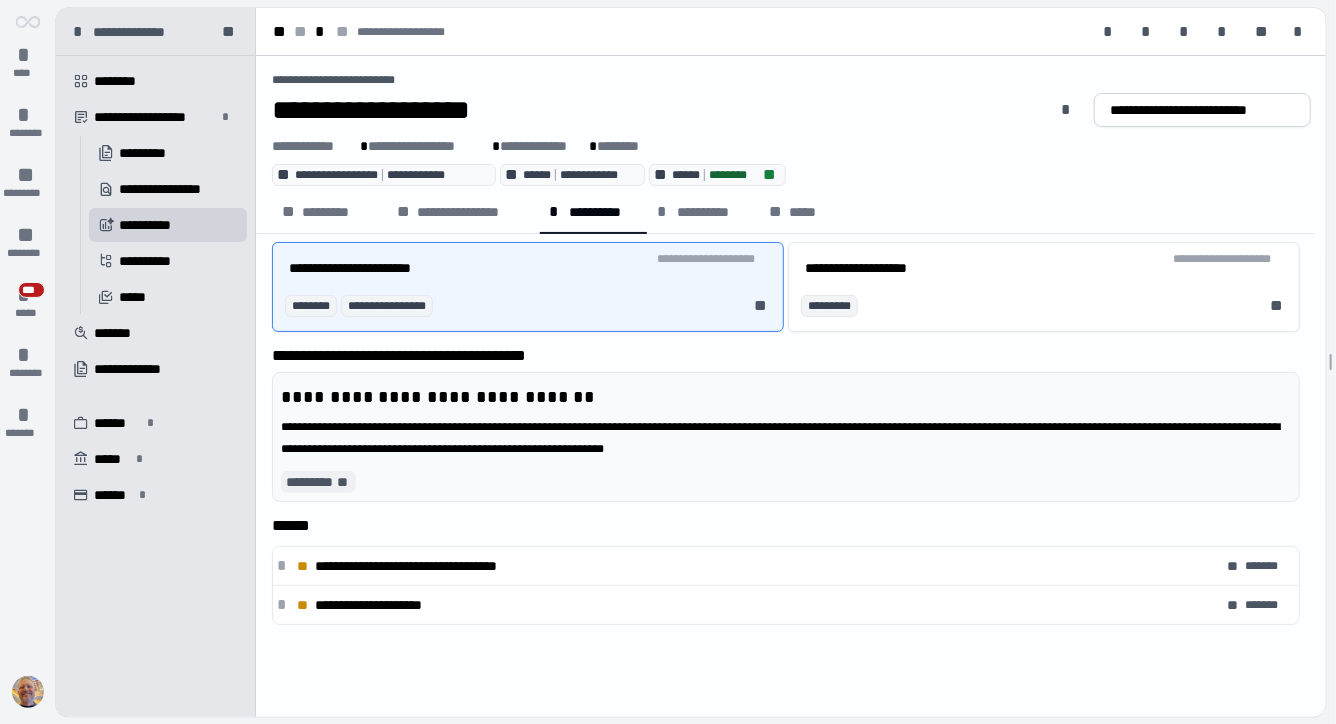 click on "*********" at bounding box center (309, 482) 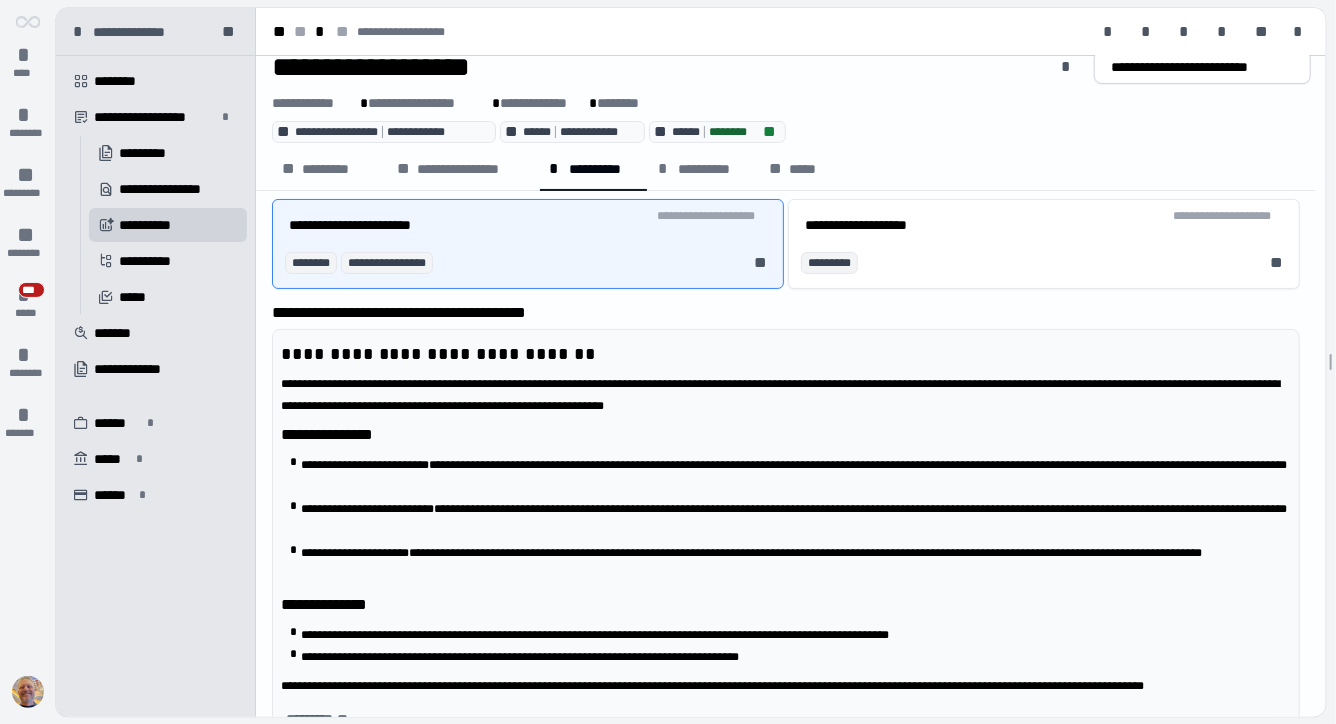 scroll, scrollTop: 25, scrollLeft: 0, axis: vertical 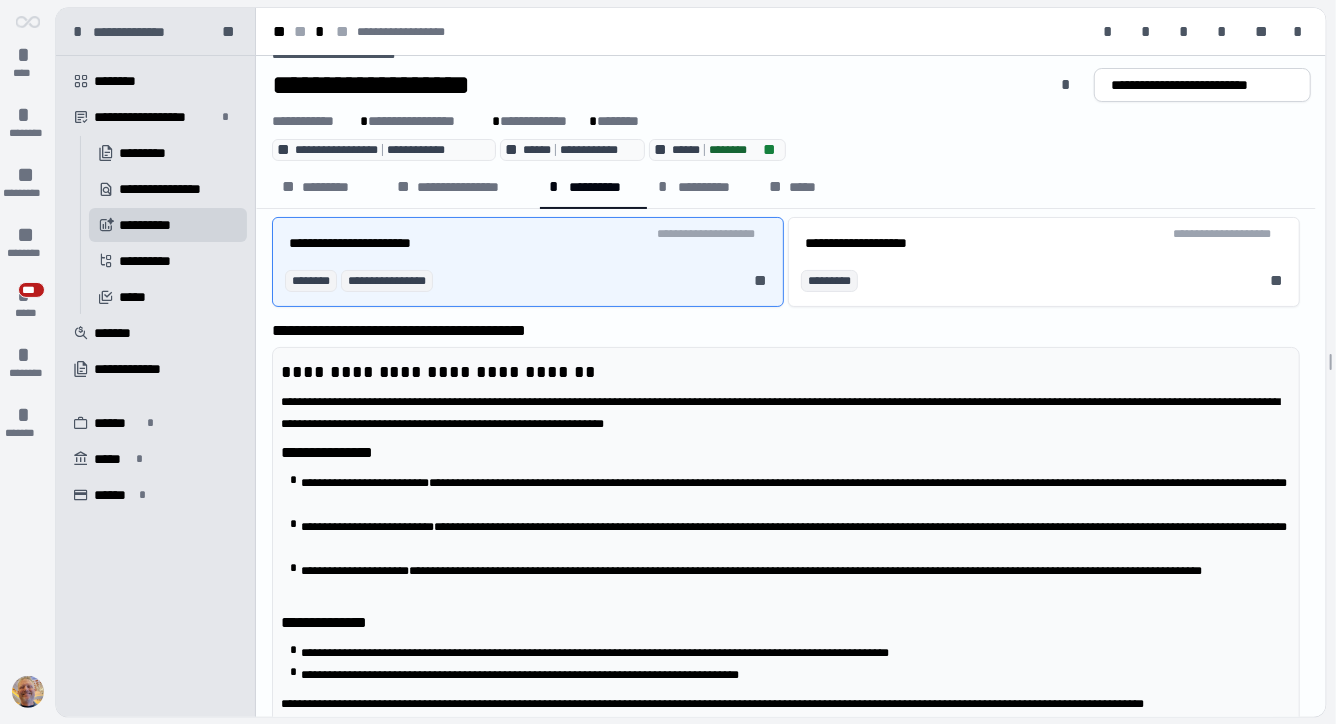 click on "****" at bounding box center [27, 73] 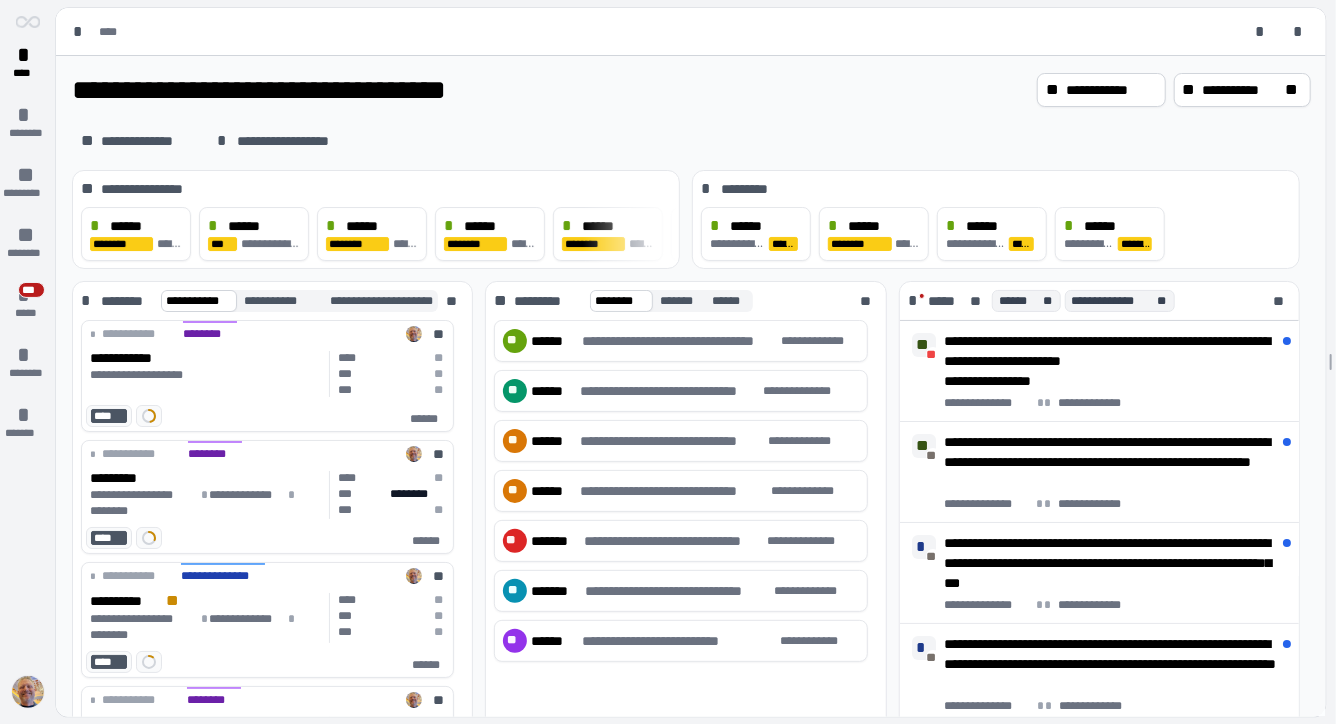 click at bounding box center [28, 692] 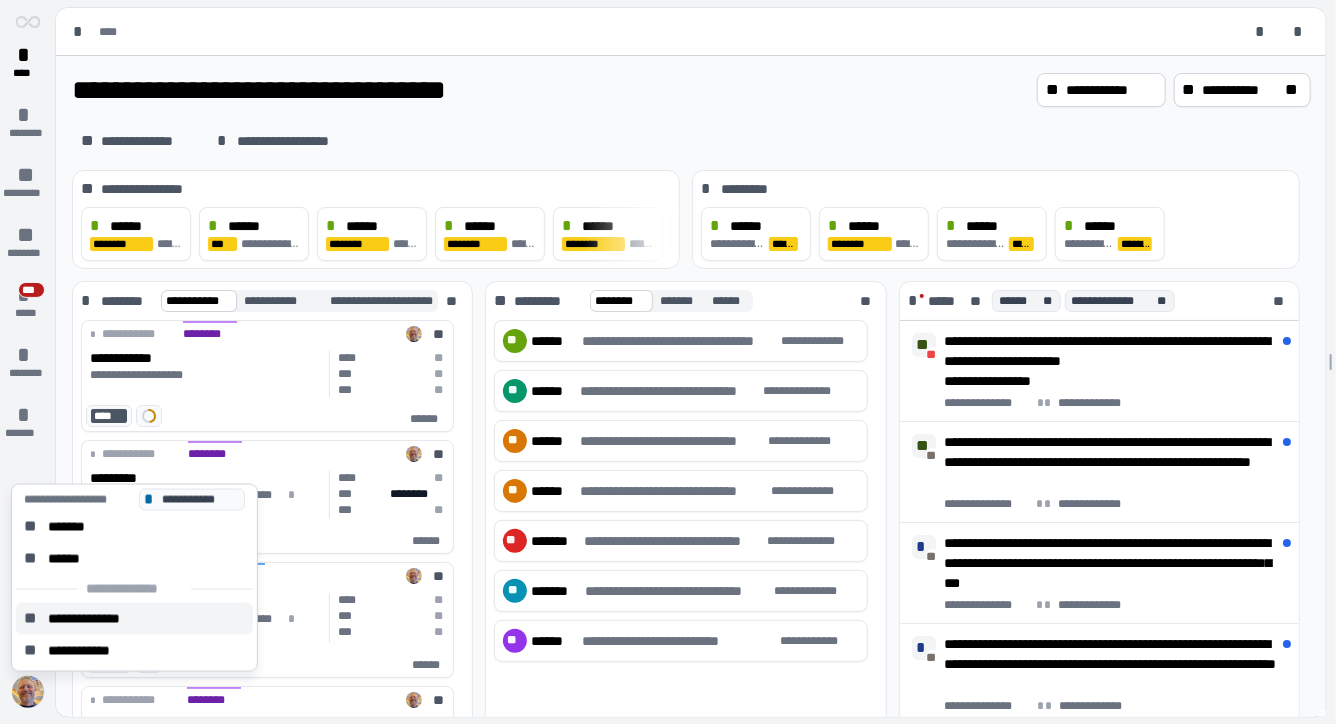 click on "**********" at bounding box center (101, 619) 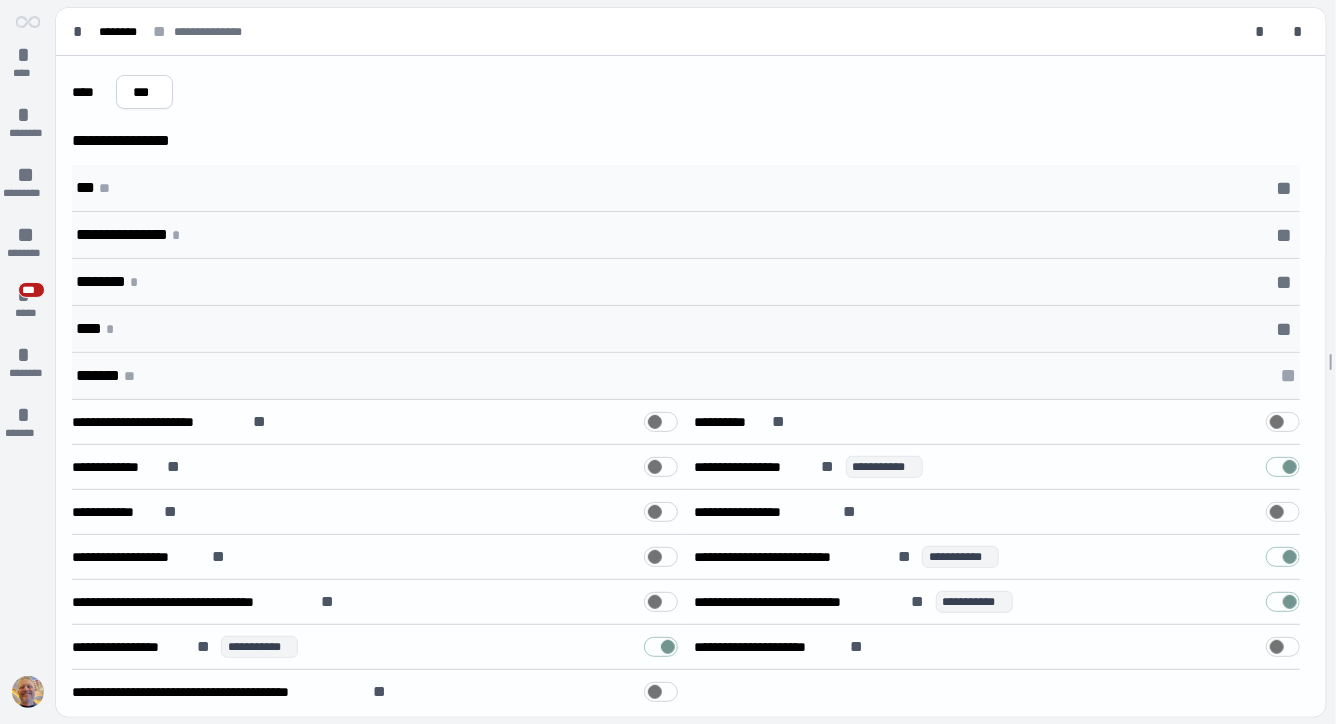 scroll, scrollTop: 161, scrollLeft: 0, axis: vertical 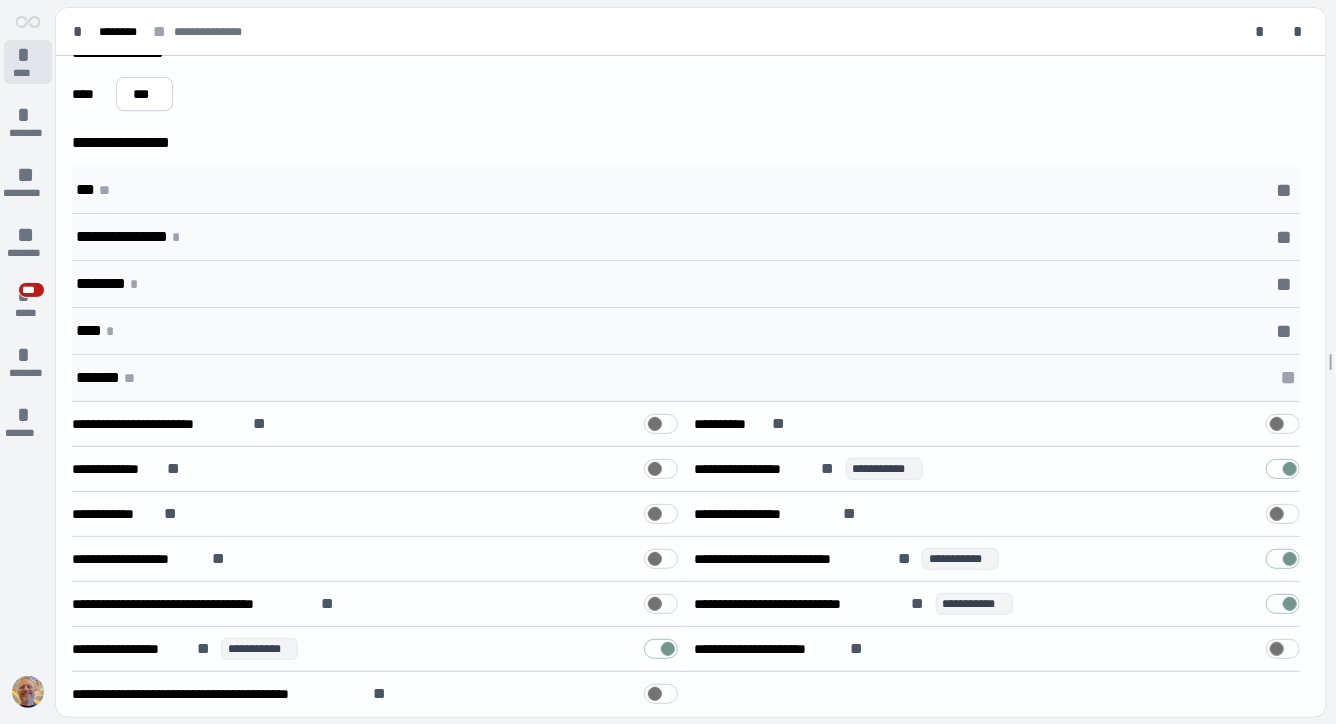 click on "*" at bounding box center (28, 55) 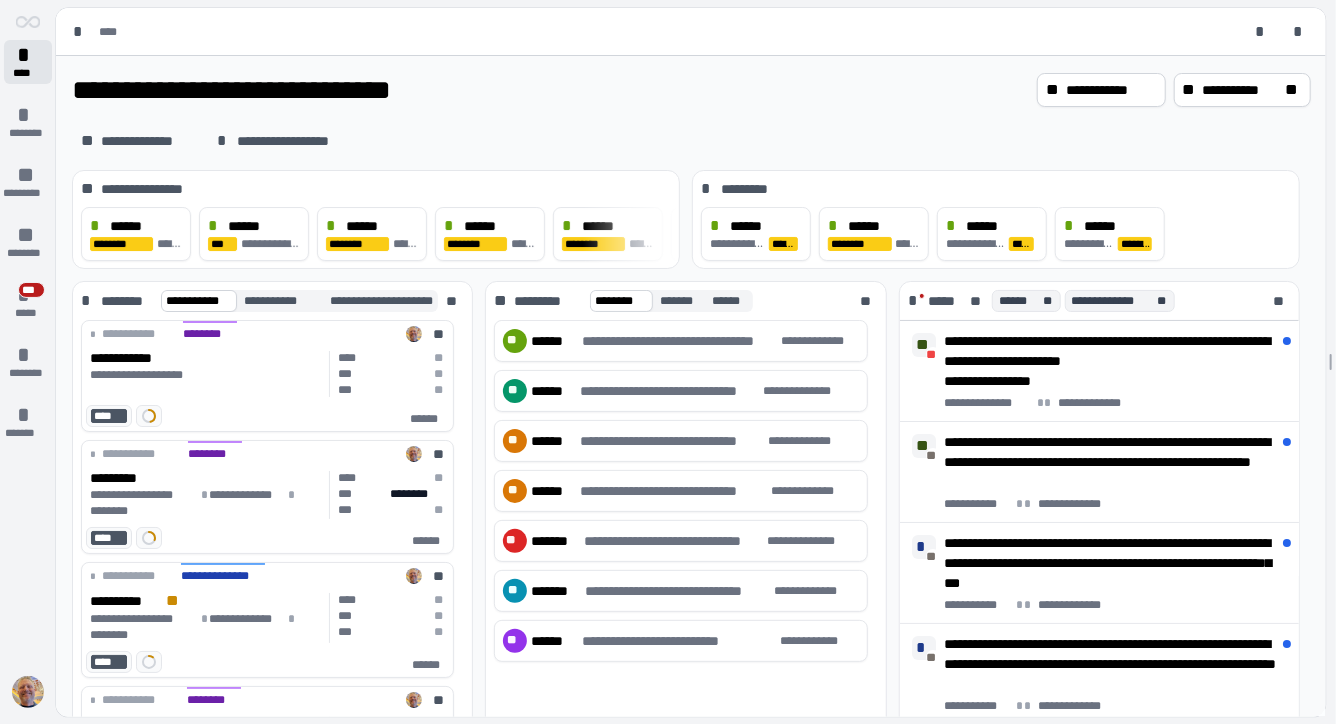 click on "*" at bounding box center (28, 55) 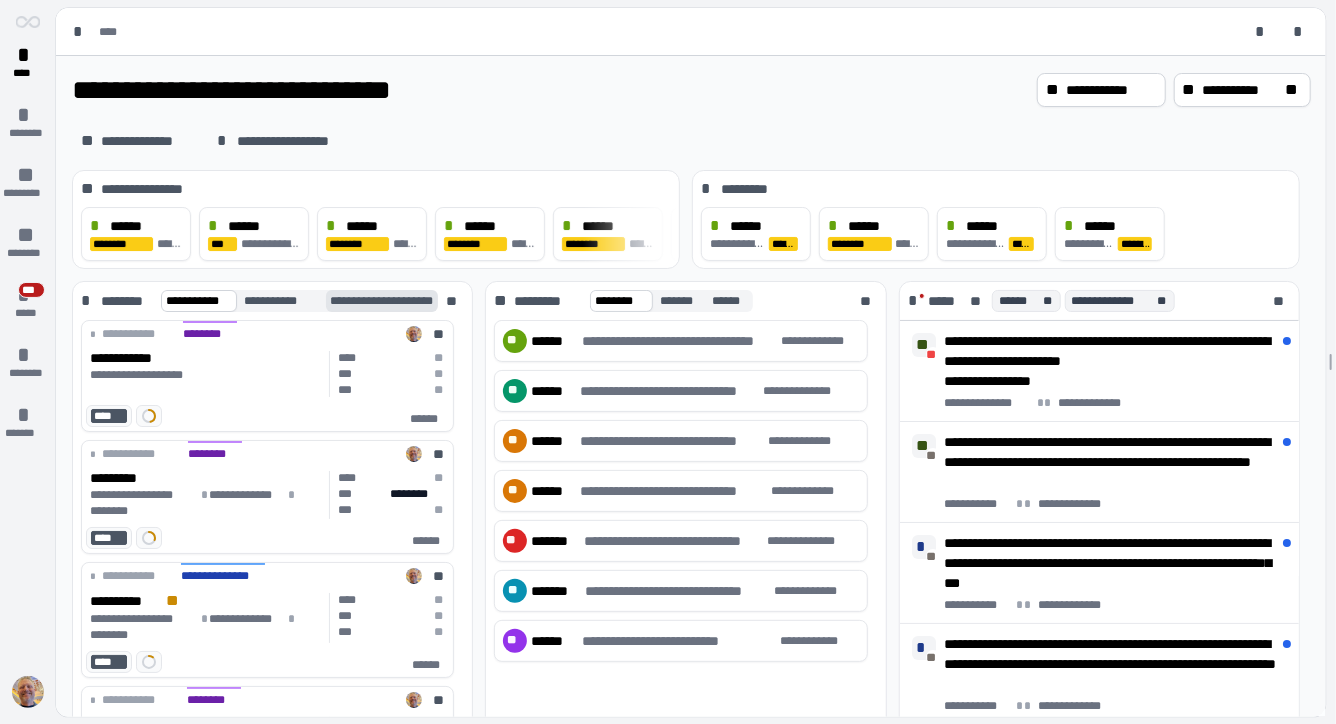 scroll, scrollTop: 0, scrollLeft: 22, axis: horizontal 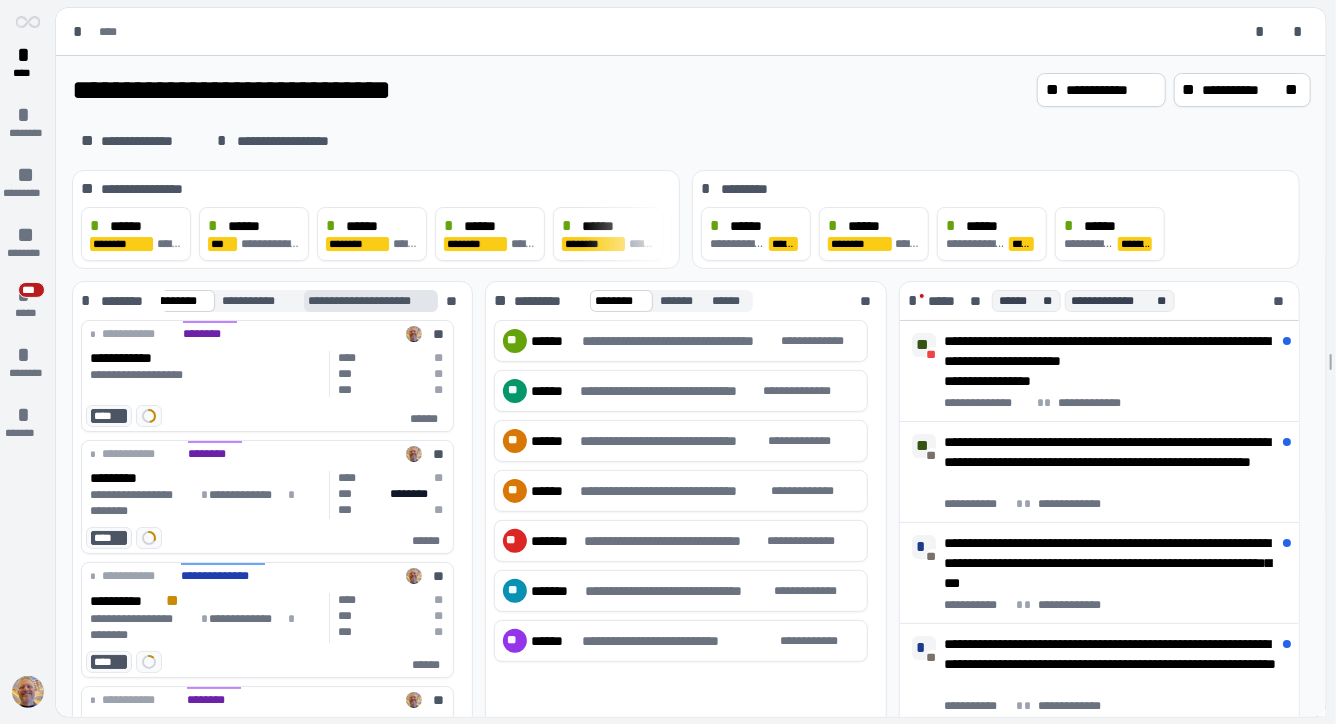click on "**********" at bounding box center (374, 301) 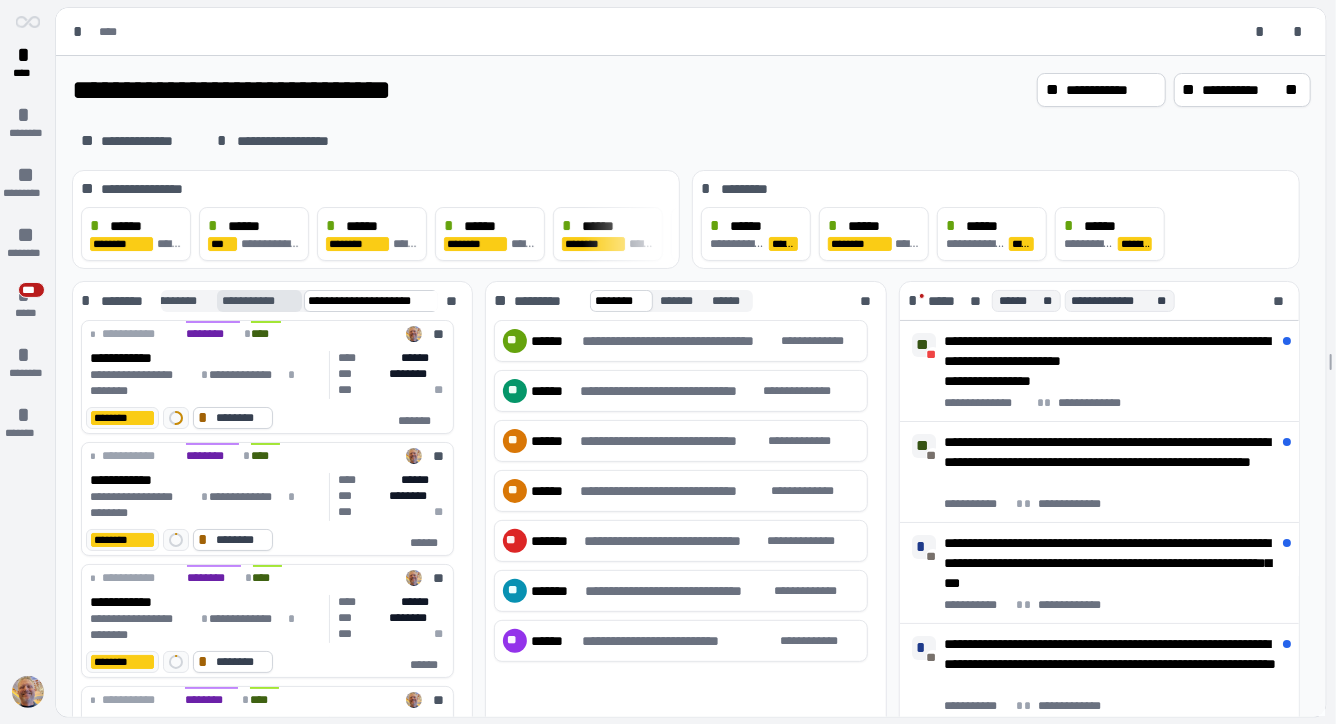 click on "**********" at bounding box center [259, 301] 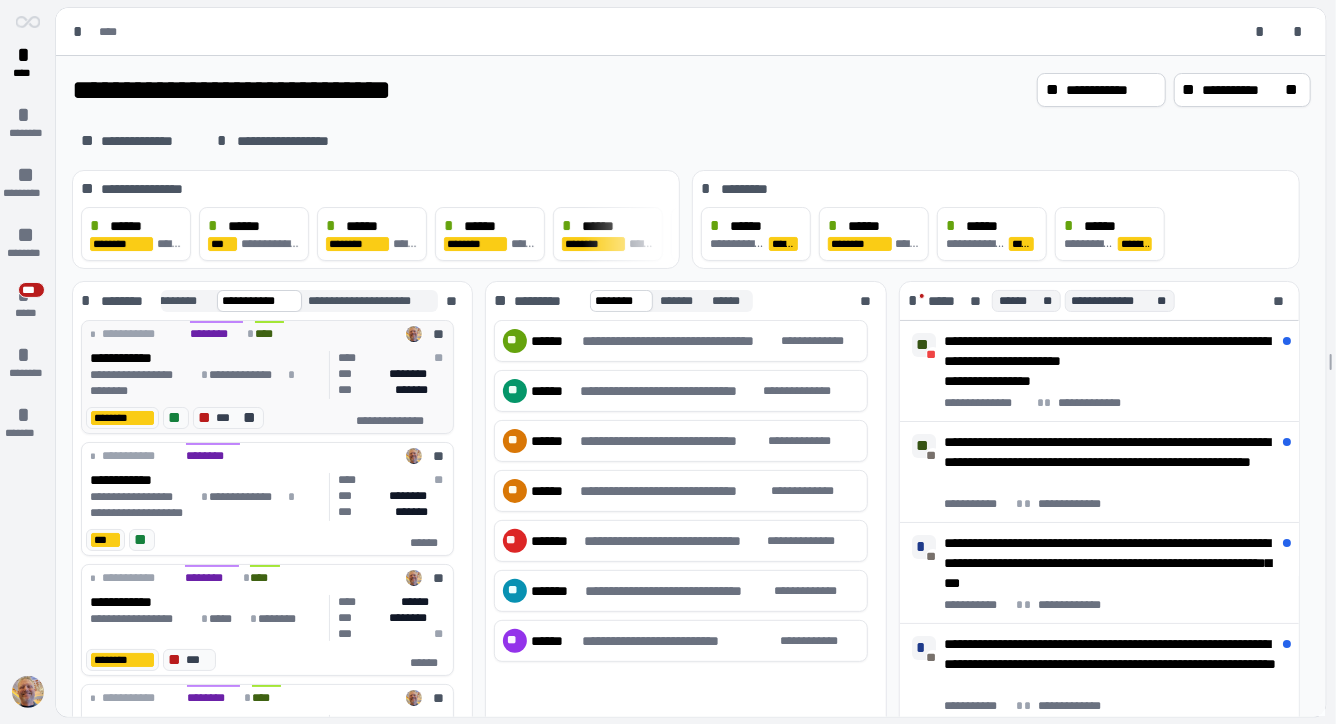 click on "**********" at bounding box center [206, 383] 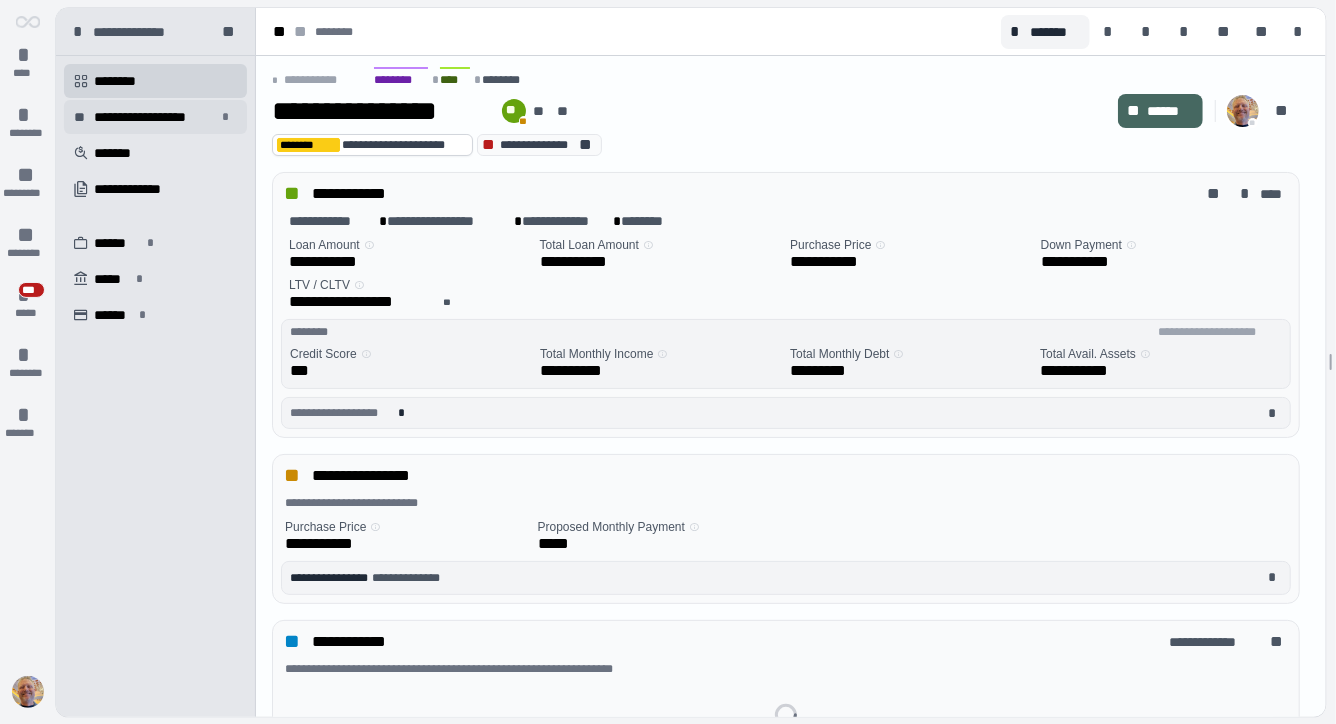 click on "**********" at bounding box center [155, 117] 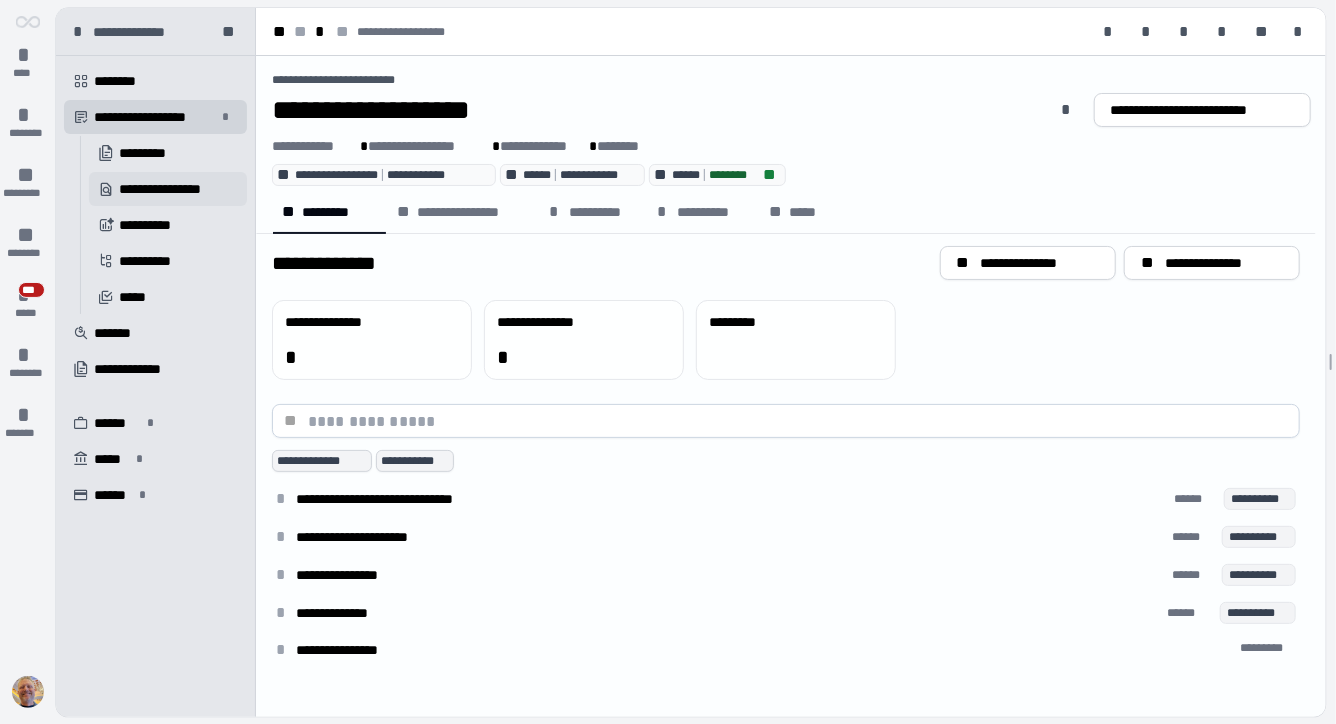 click on "**********" at bounding box center [173, 189] 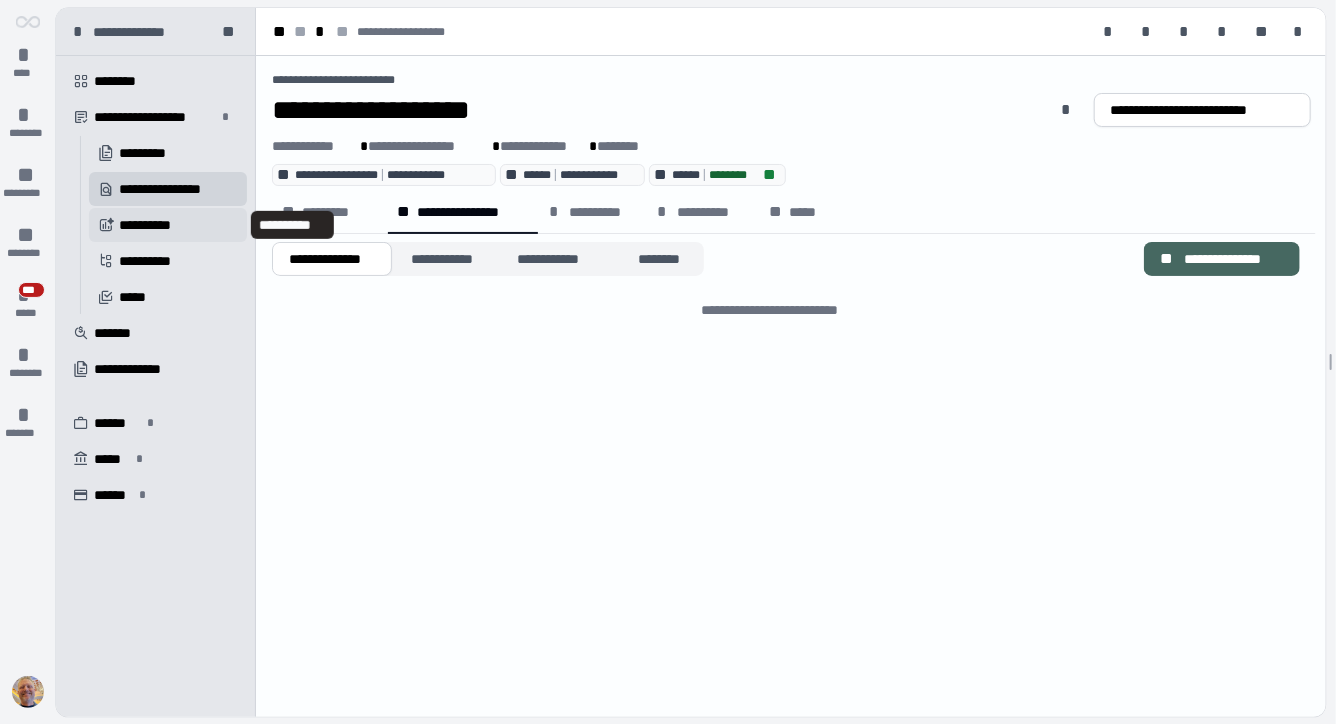 click on "**********" at bounding box center [168, 225] 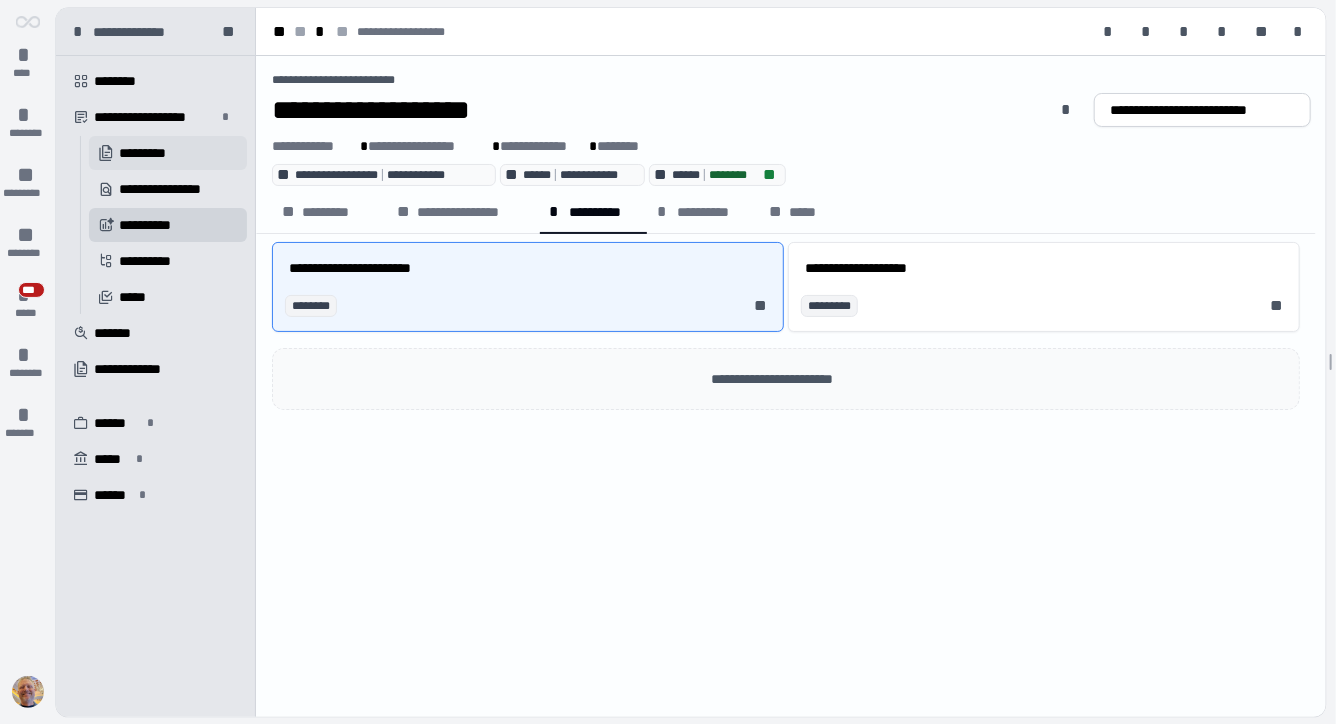 click on "*********" at bounding box center (156, 153) 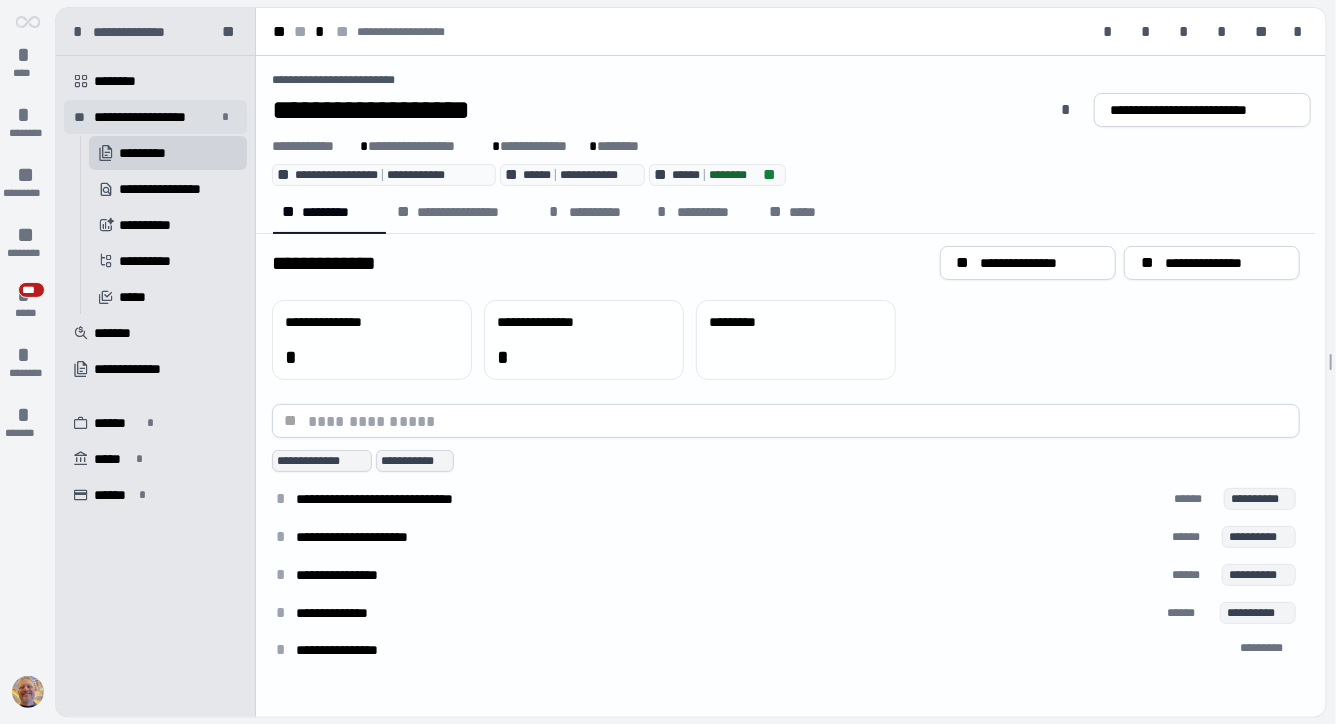 click on "**********" at bounding box center (155, 117) 